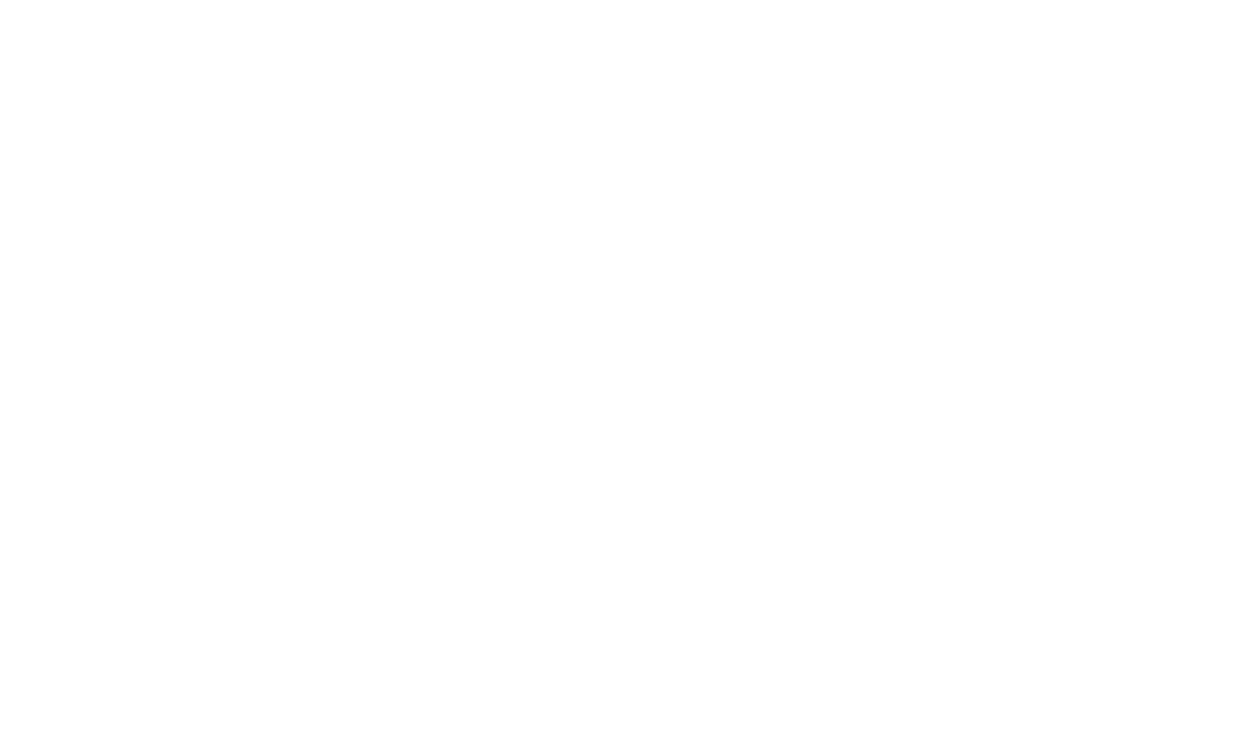 scroll, scrollTop: 0, scrollLeft: 0, axis: both 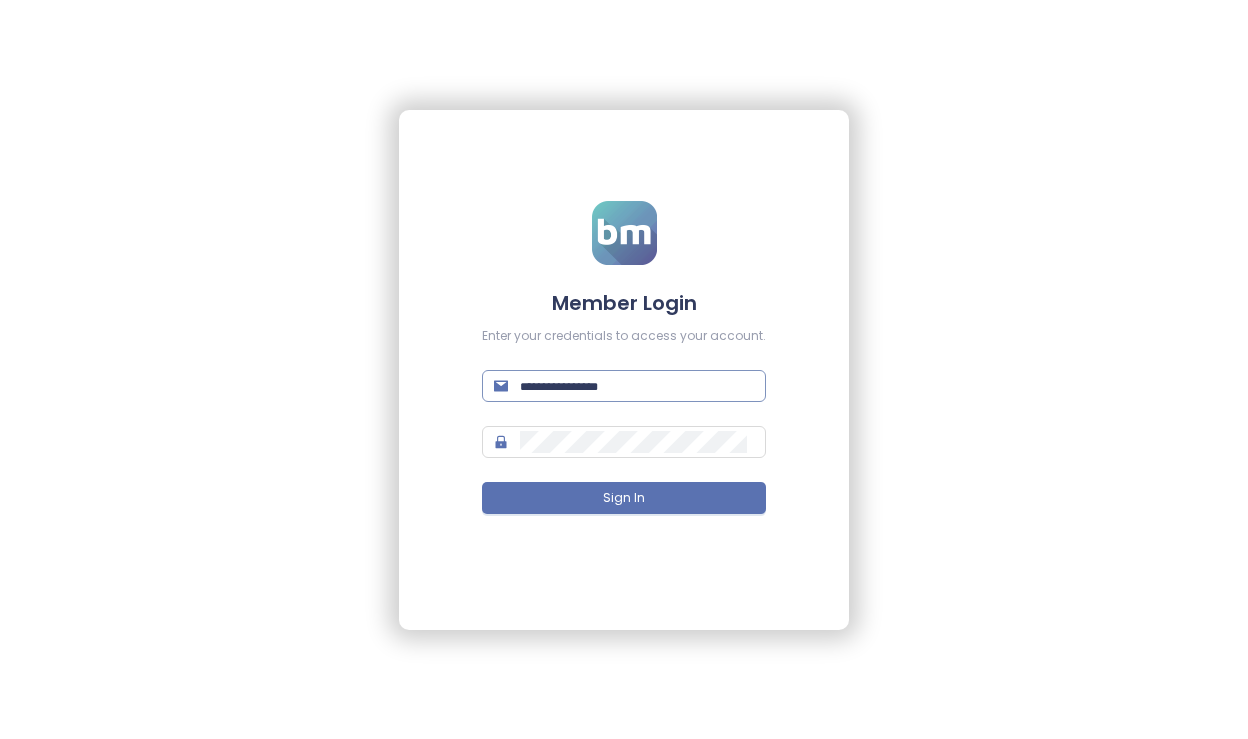 click at bounding box center (637, 386) 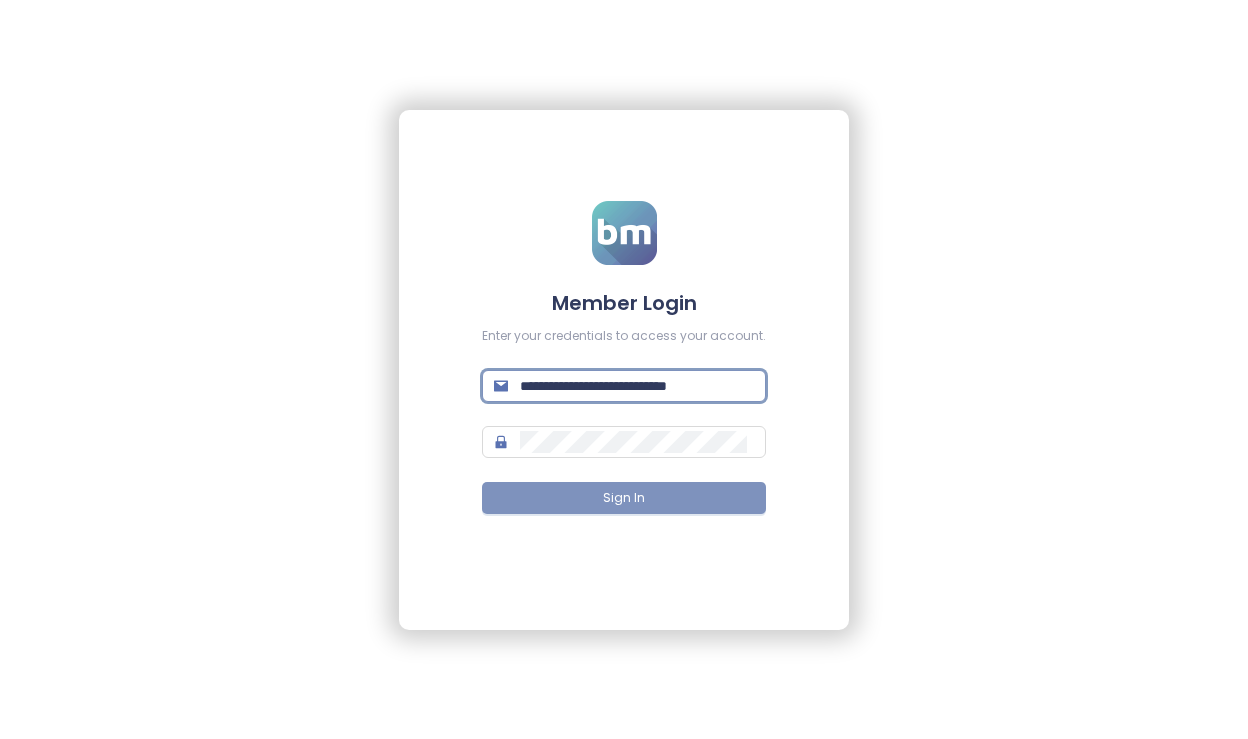 click on "Sign In" at bounding box center (624, 498) 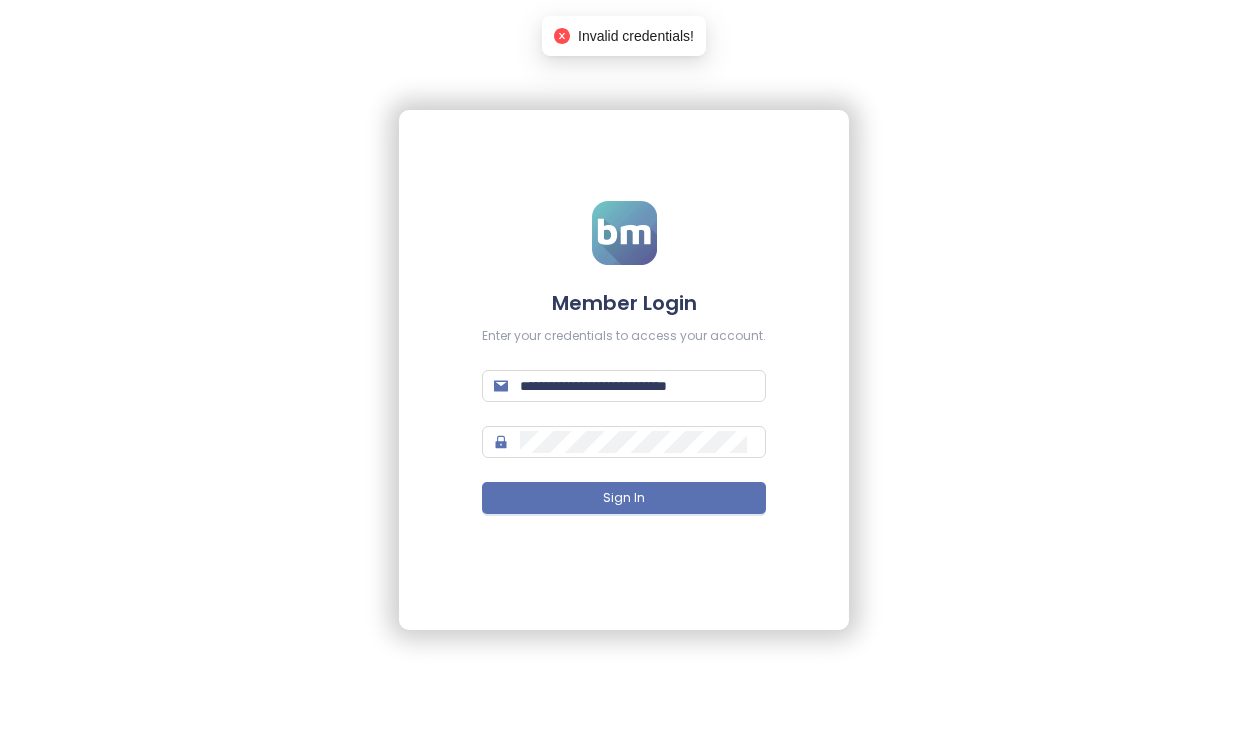 click on "Invalid credentials!" at bounding box center [636, 36] 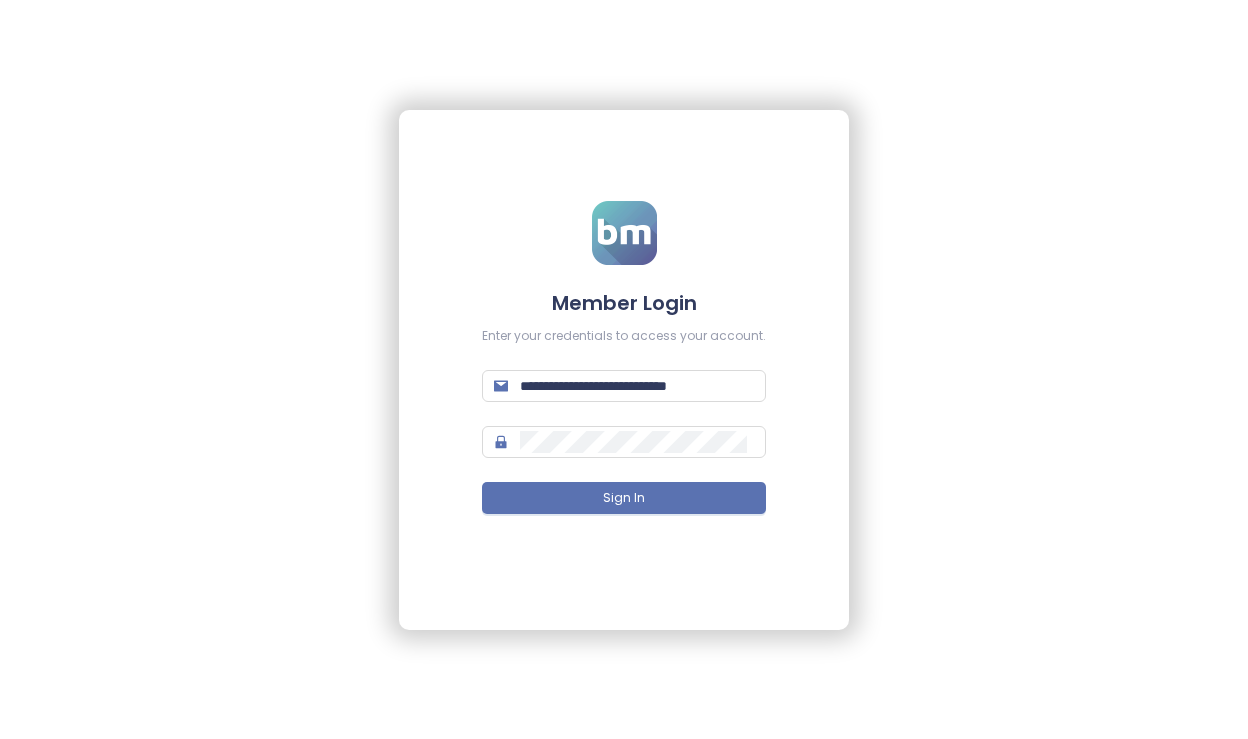 click on "**********" at bounding box center [624, 369] 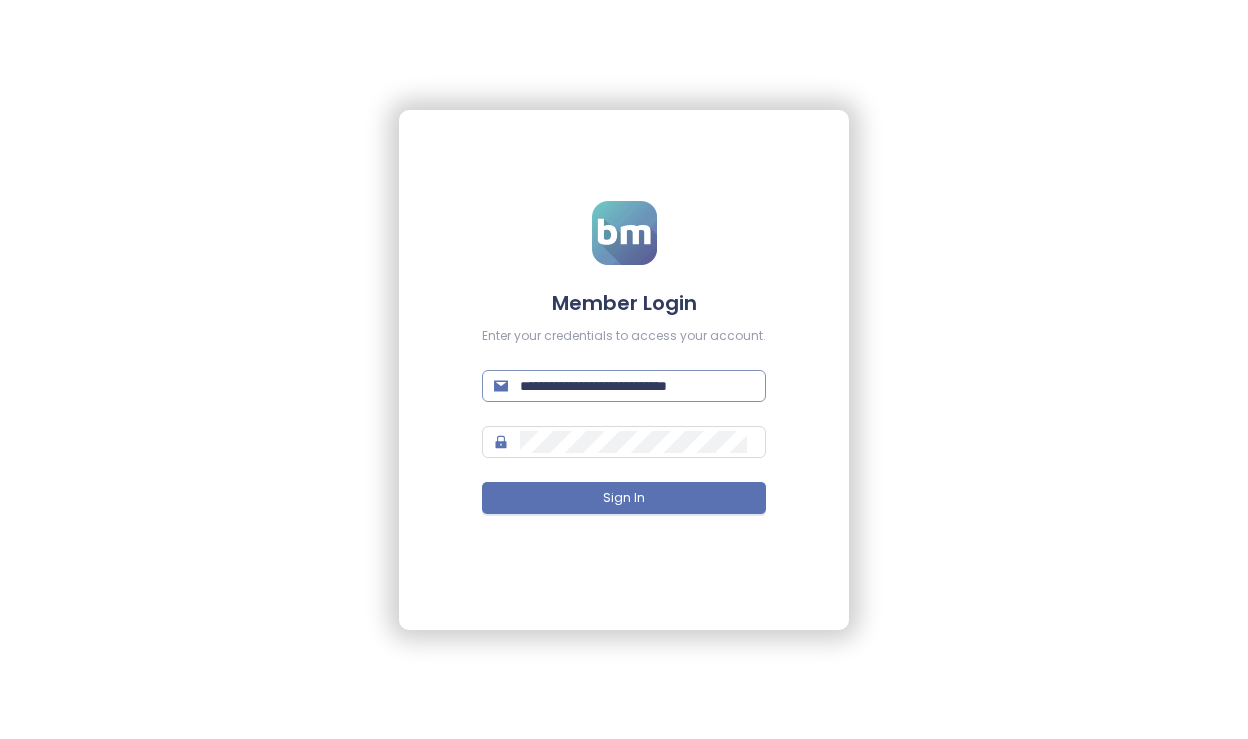 click on "**********" at bounding box center (637, 386) 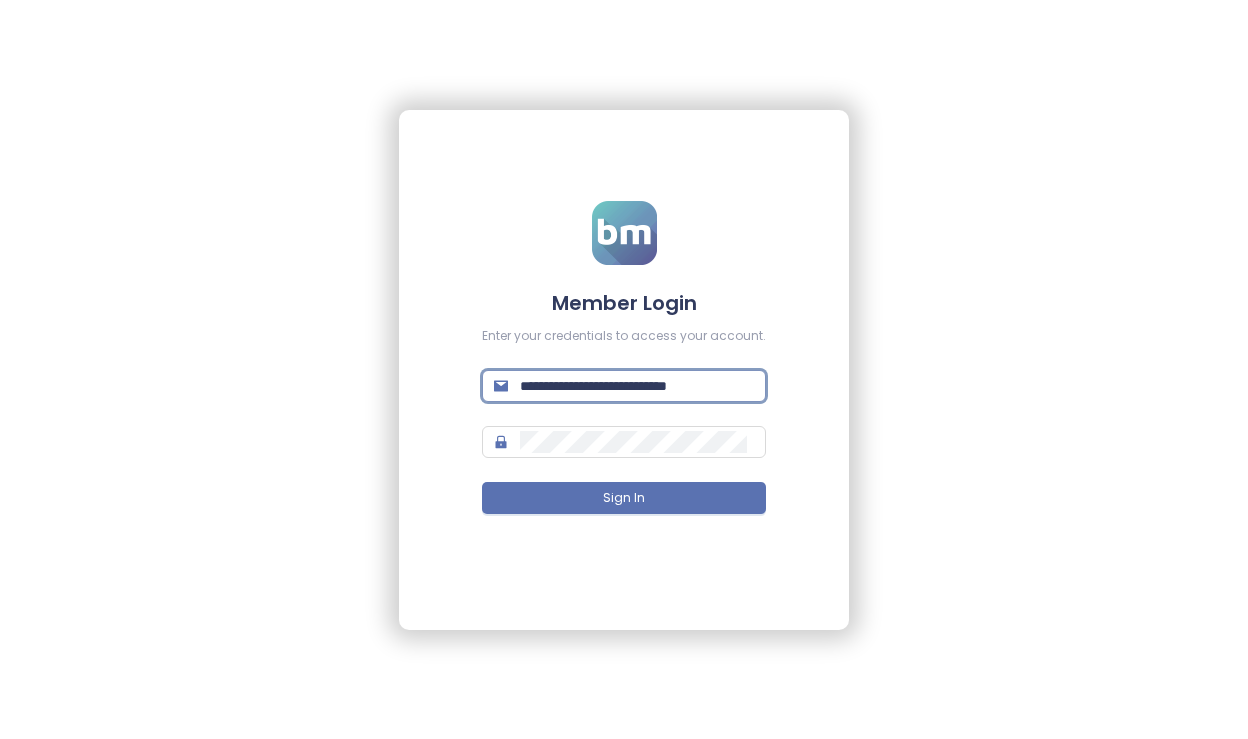 type on "**********" 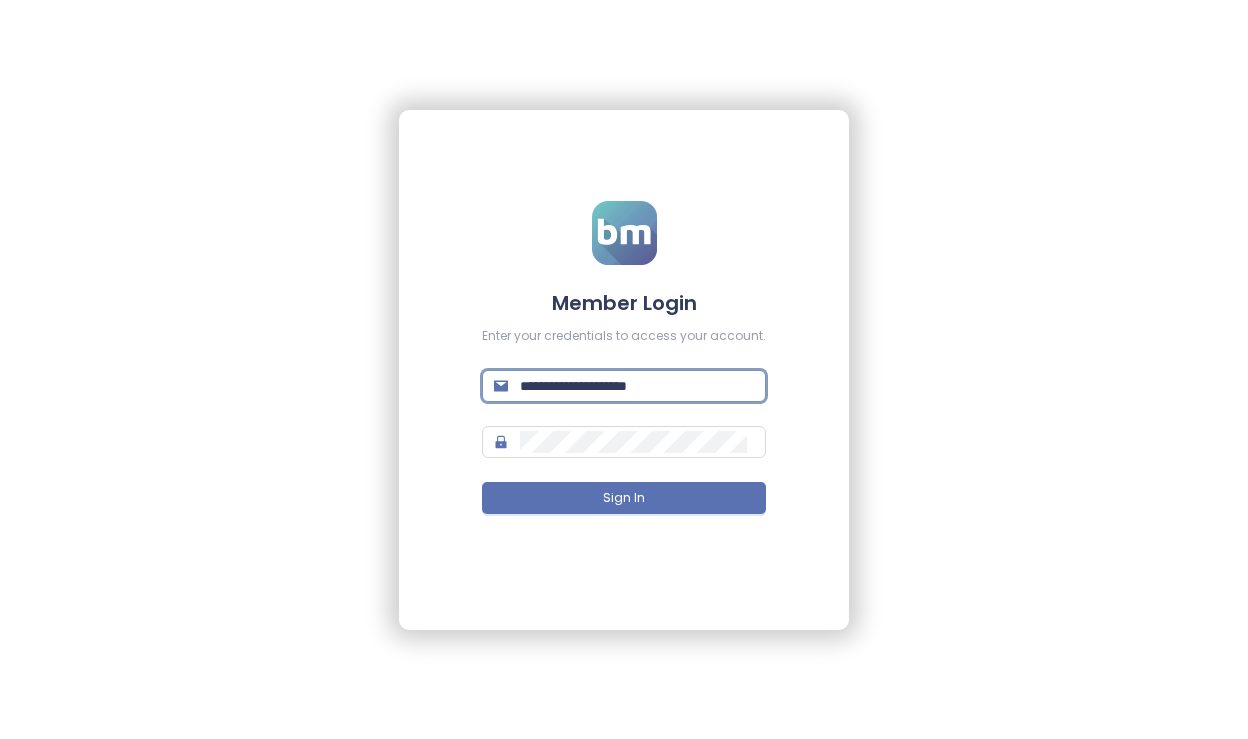 drag, startPoint x: 689, startPoint y: 390, endPoint x: 272, endPoint y: 378, distance: 417.17264 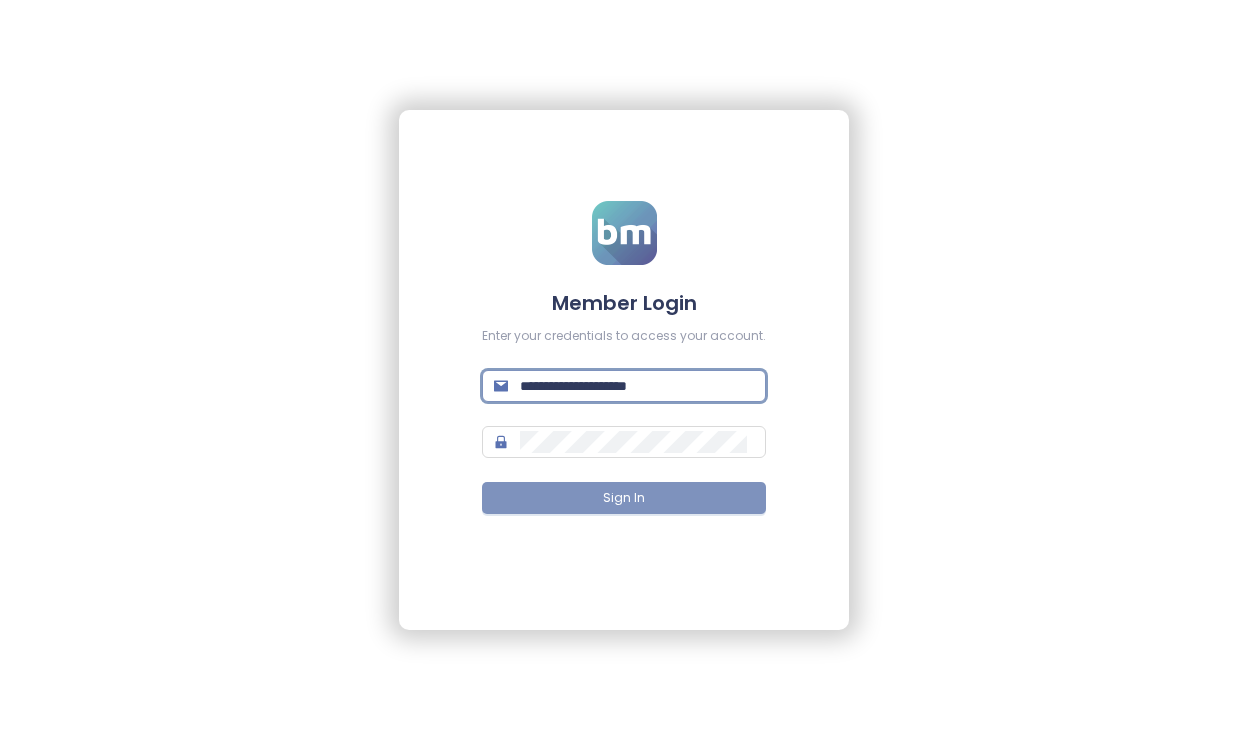 click on "Sign In" at bounding box center (624, 498) 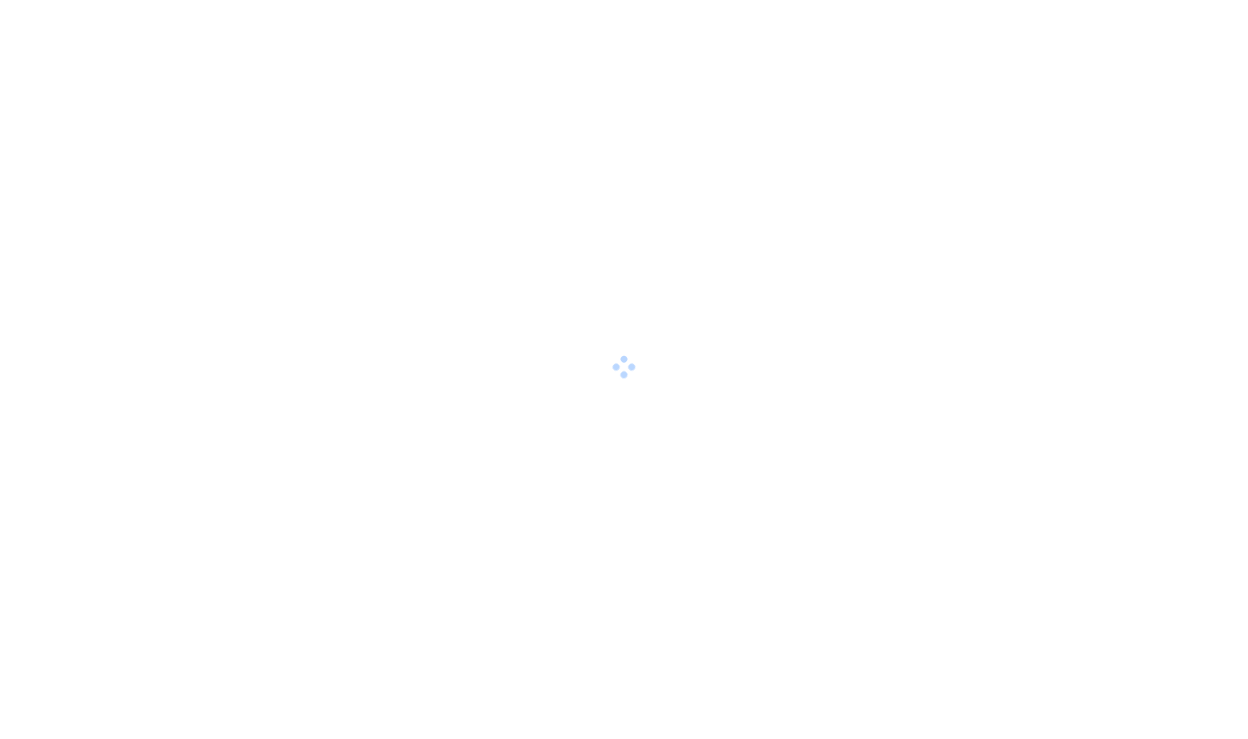 scroll, scrollTop: 0, scrollLeft: 0, axis: both 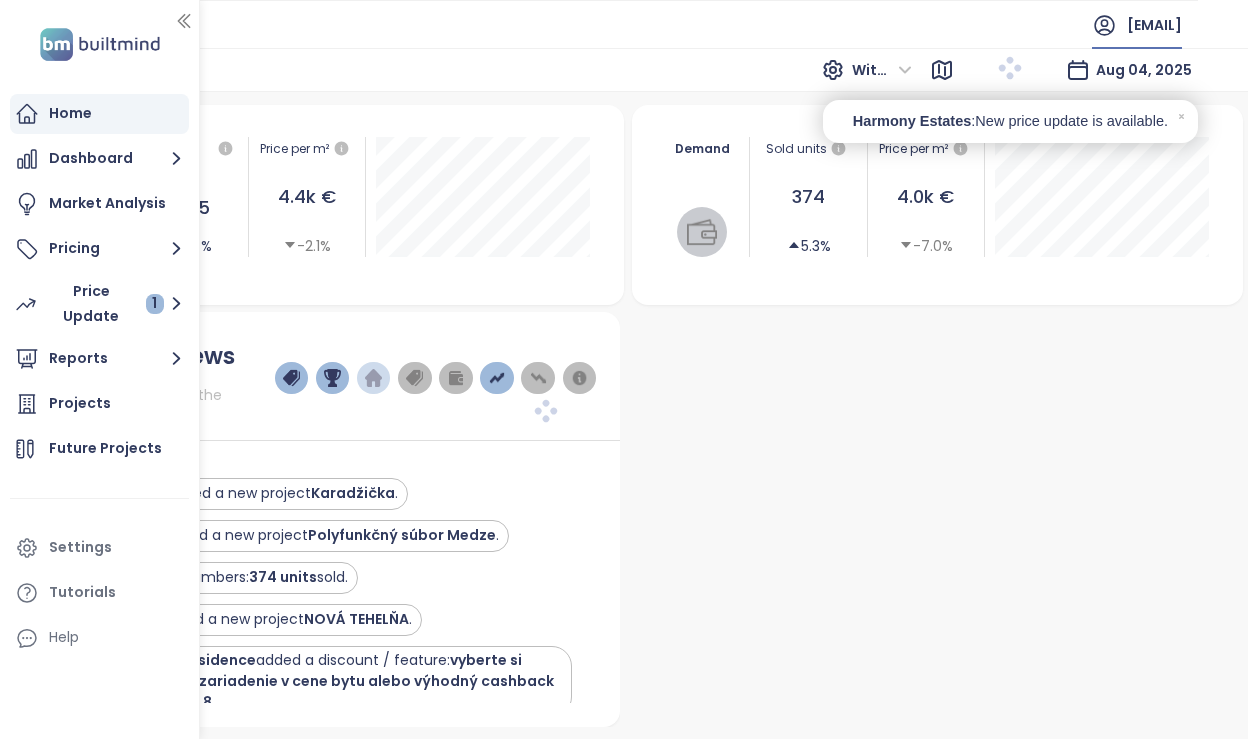 click on "[EMAIL]" at bounding box center (1154, 25) 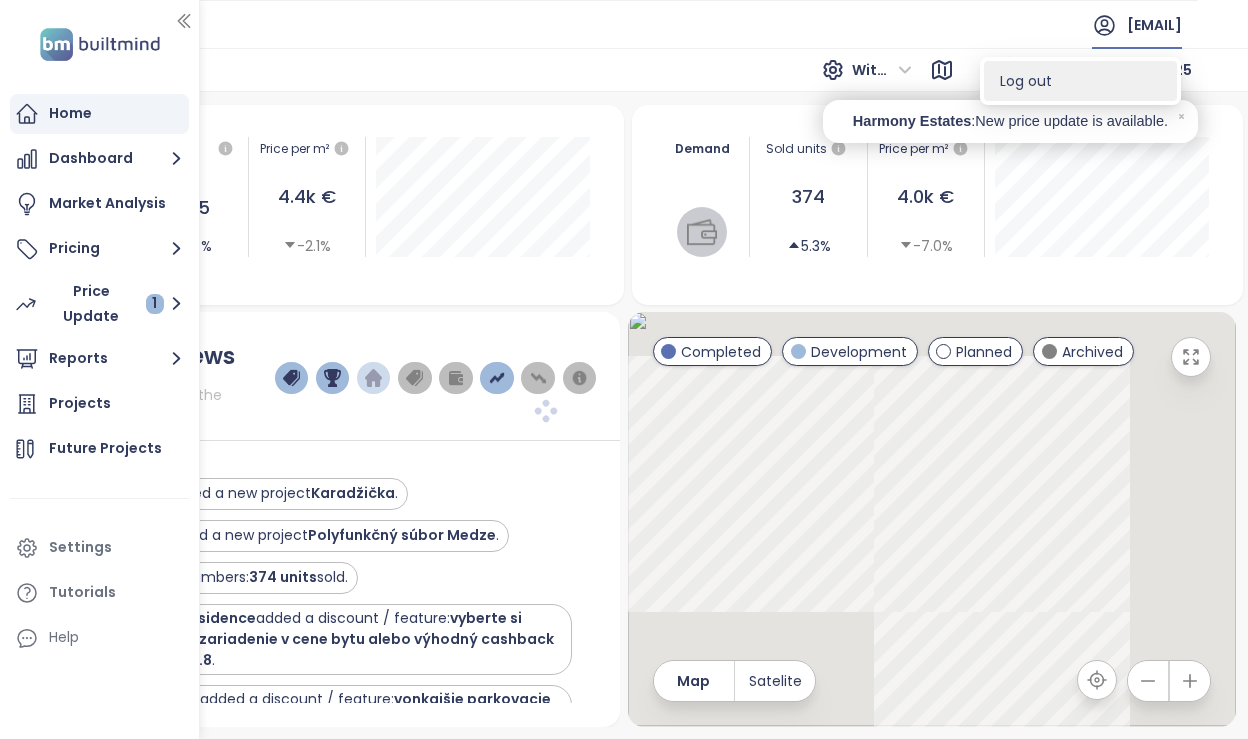 click on "Log out" at bounding box center (1080, 81) 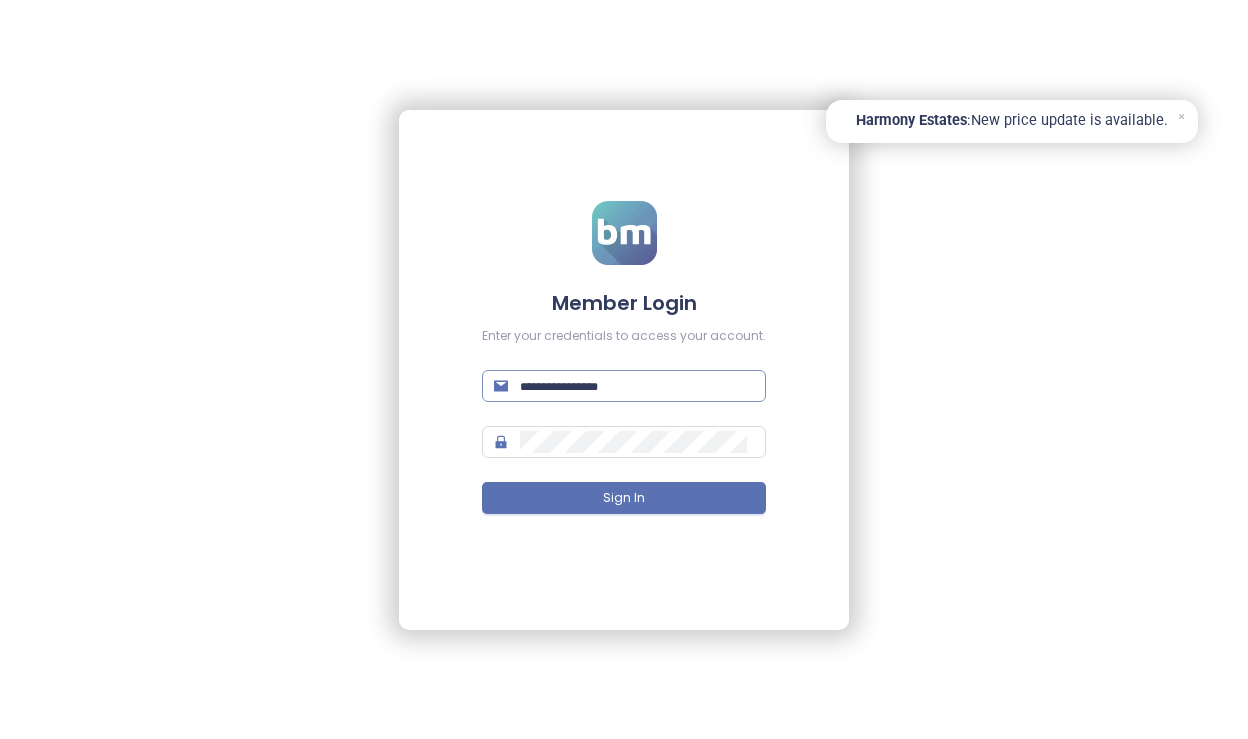 click at bounding box center [637, 386] 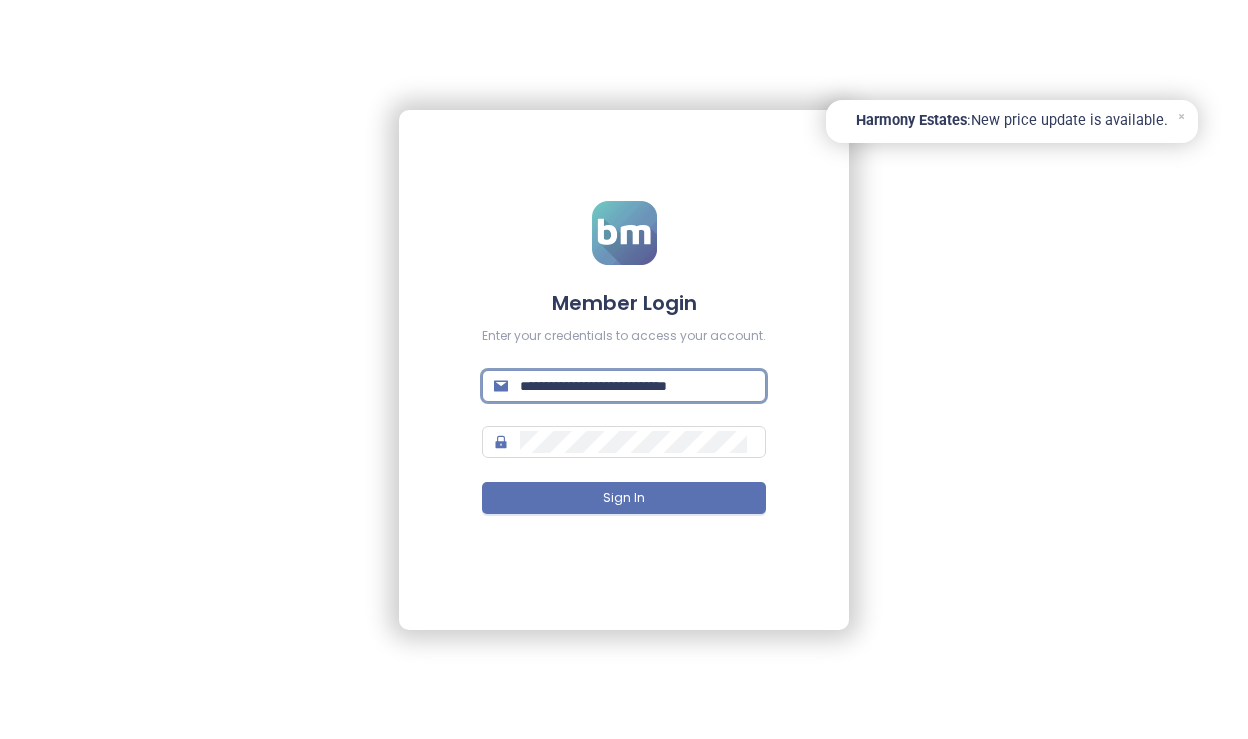 drag, startPoint x: 463, startPoint y: 353, endPoint x: 256, endPoint y: 351, distance: 207.00966 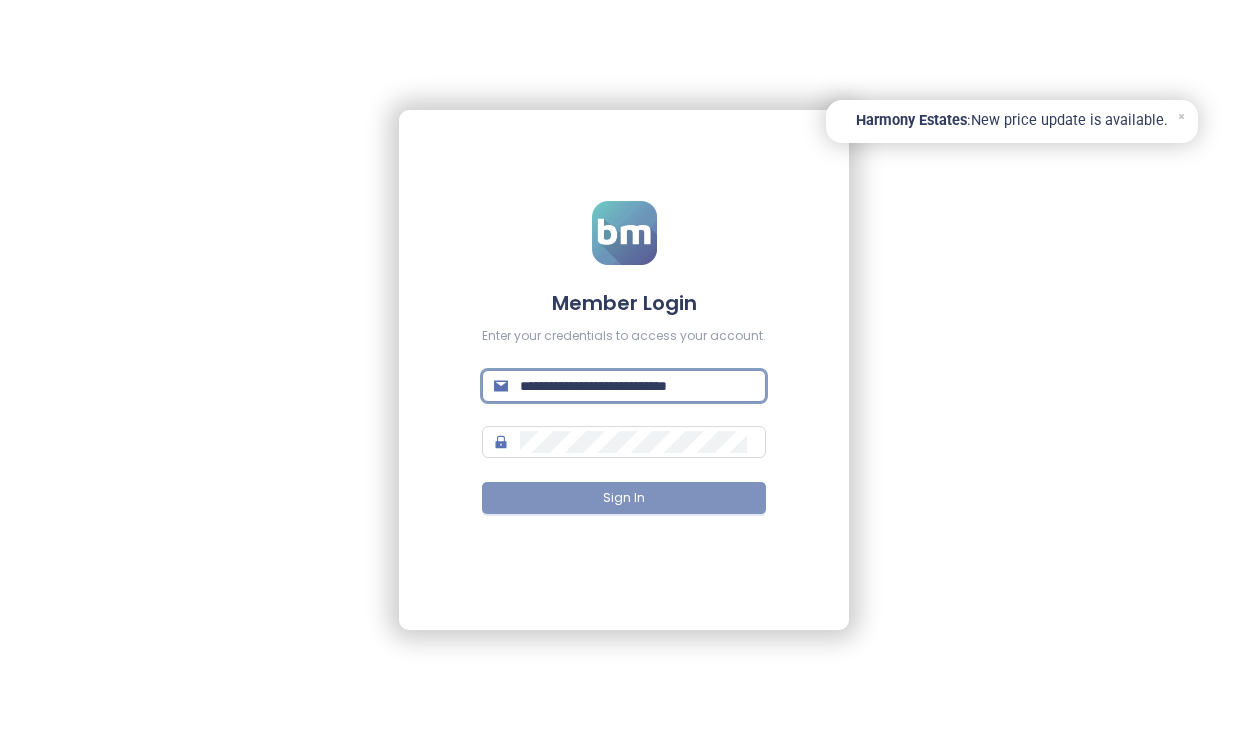 click on "Sign In" at bounding box center (624, 498) 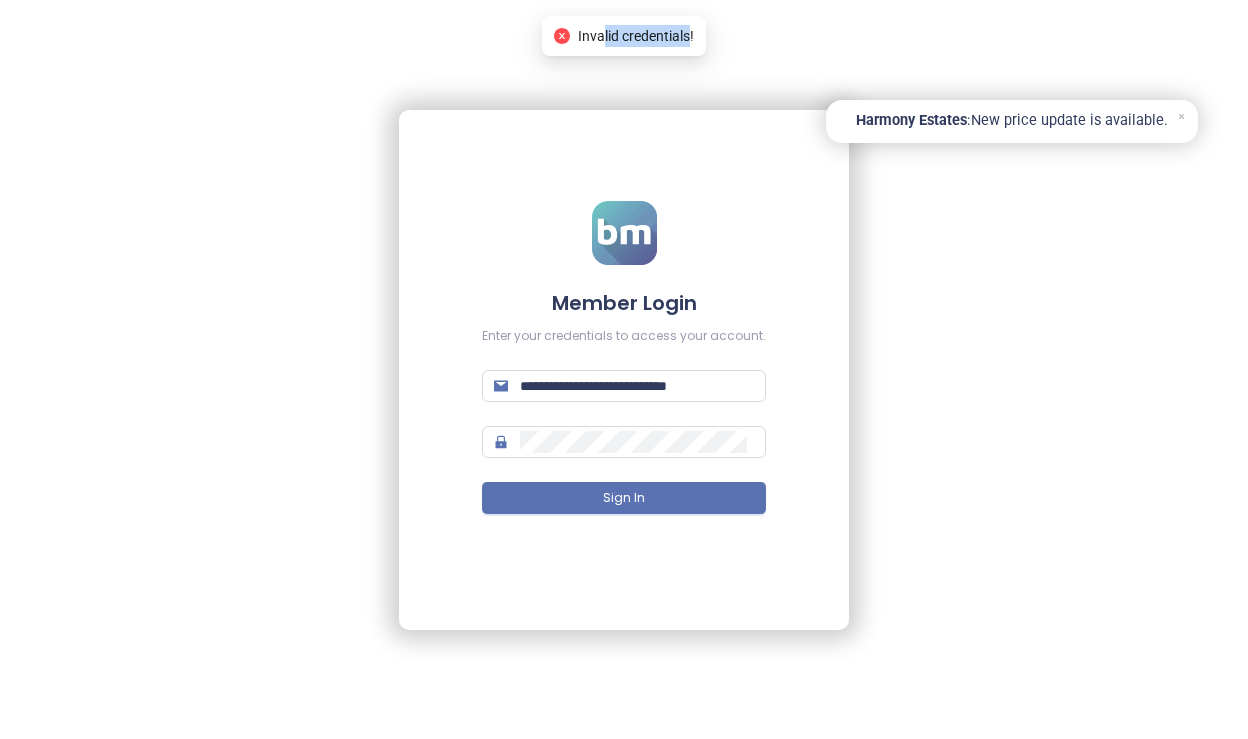 drag, startPoint x: 692, startPoint y: 30, endPoint x: 601, endPoint y: 34, distance: 91.08787 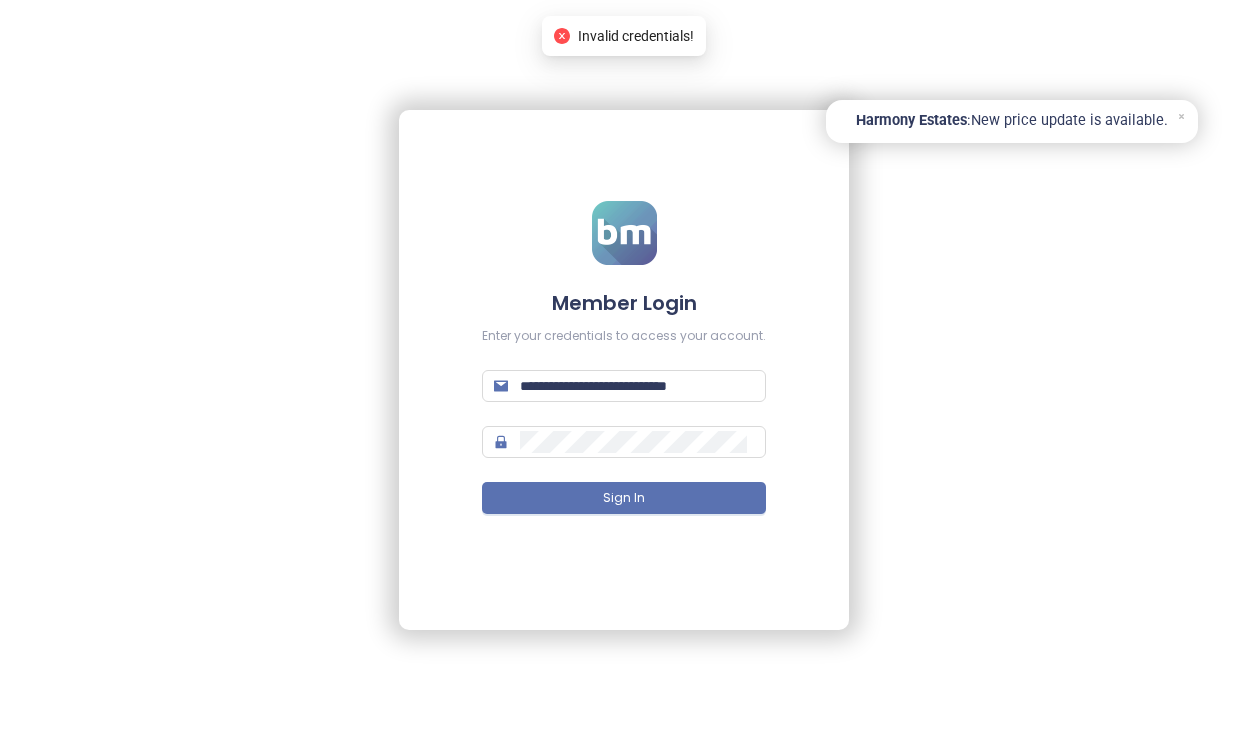 drag, startPoint x: 693, startPoint y: 32, endPoint x: 594, endPoint y: 33, distance: 99.00505 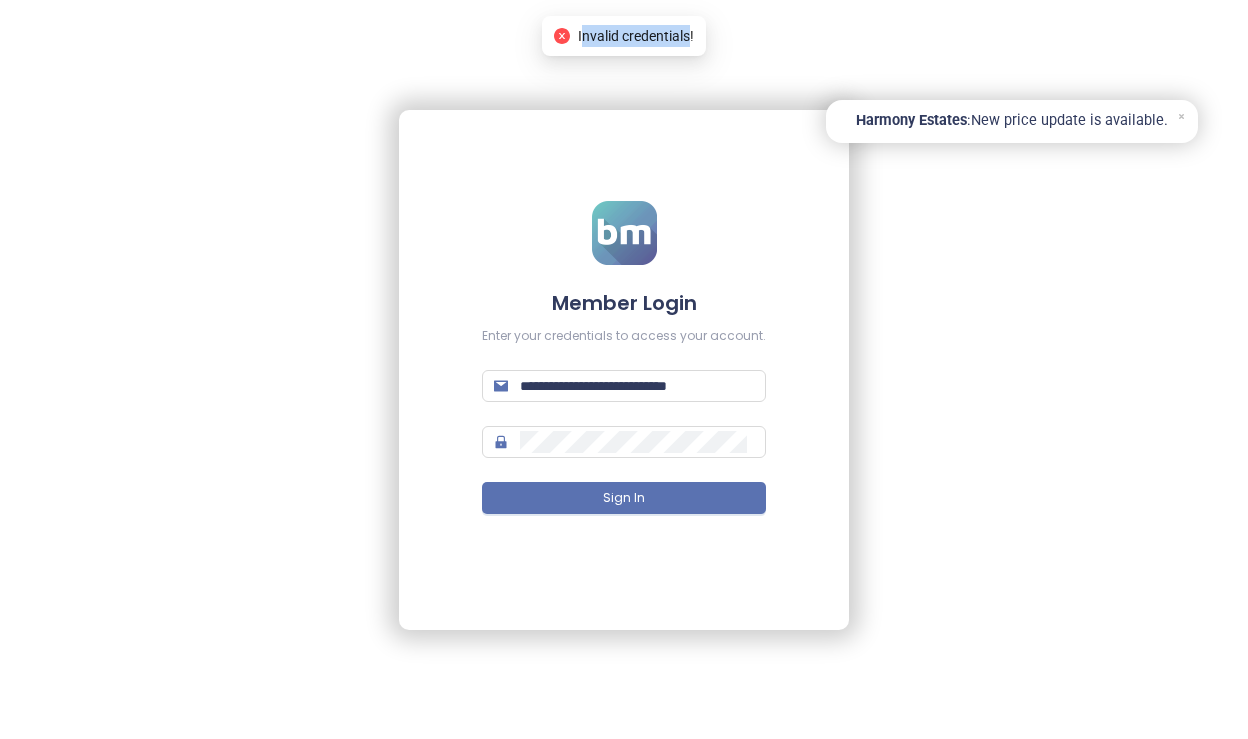 drag, startPoint x: 578, startPoint y: 37, endPoint x: 691, endPoint y: 36, distance: 113.004425 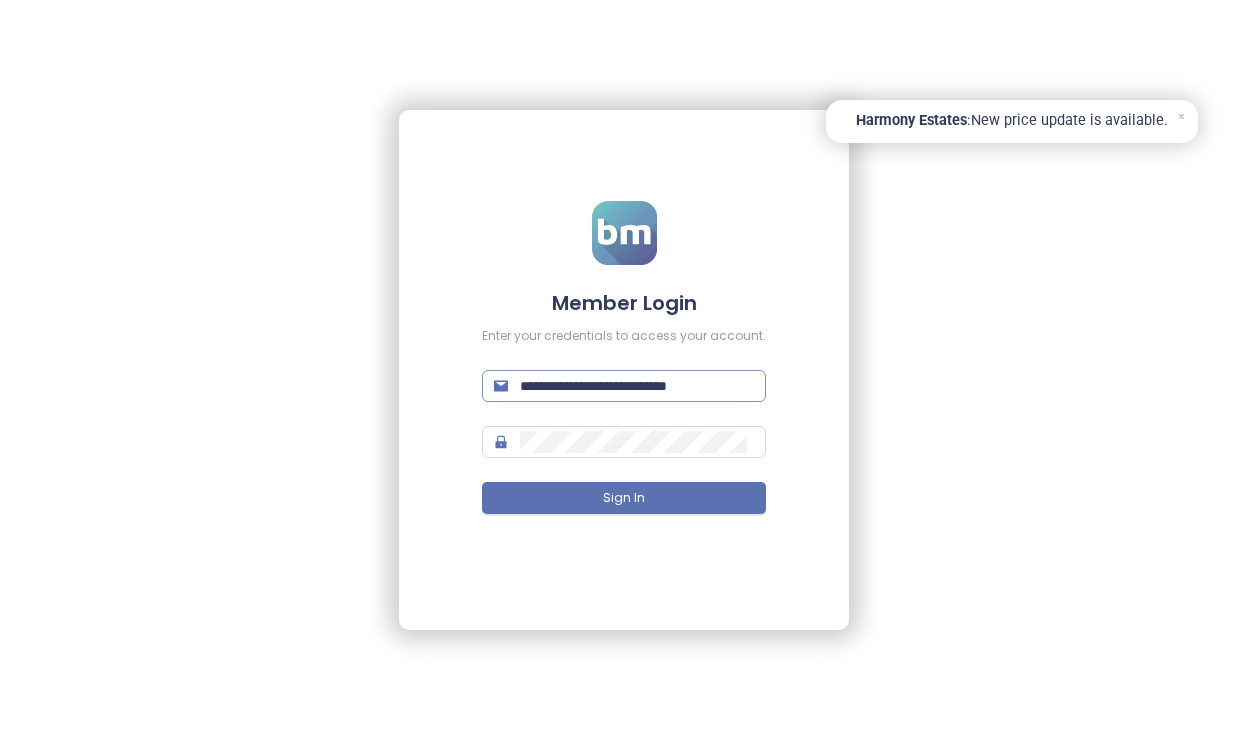 click on "**********" at bounding box center [637, 386] 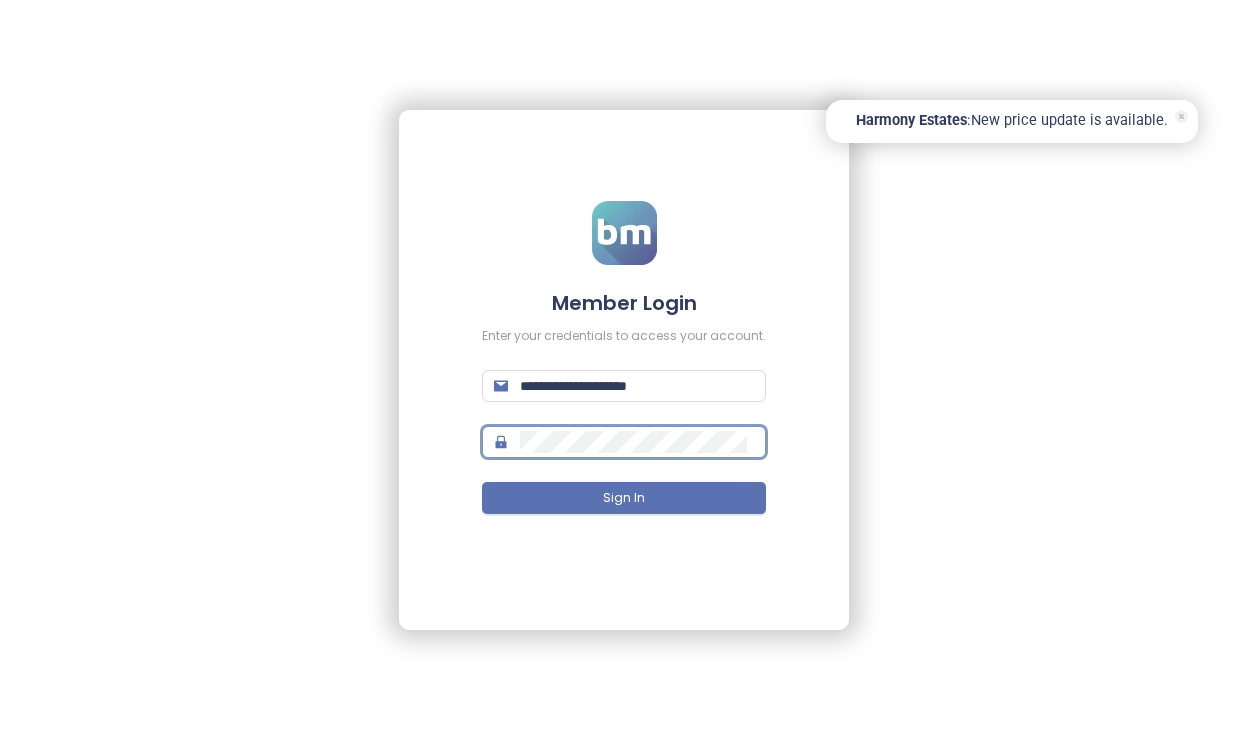 click 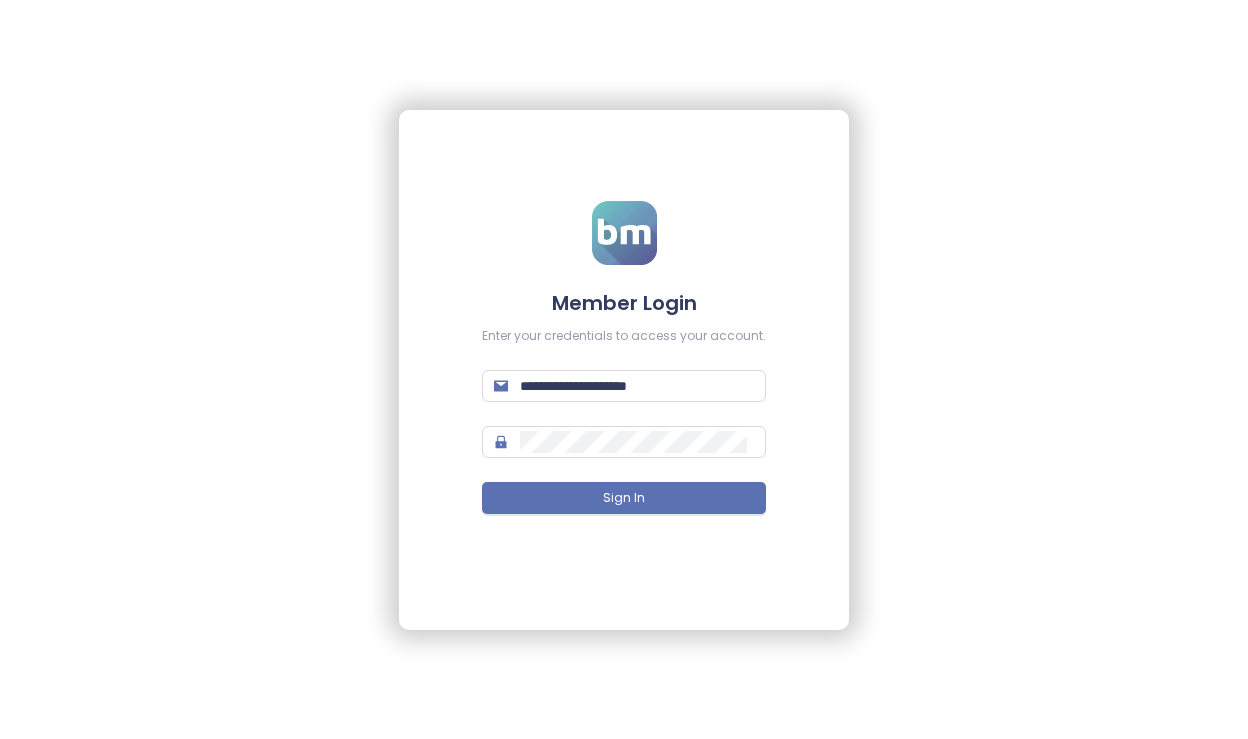 click on "**********" at bounding box center [624, 369] 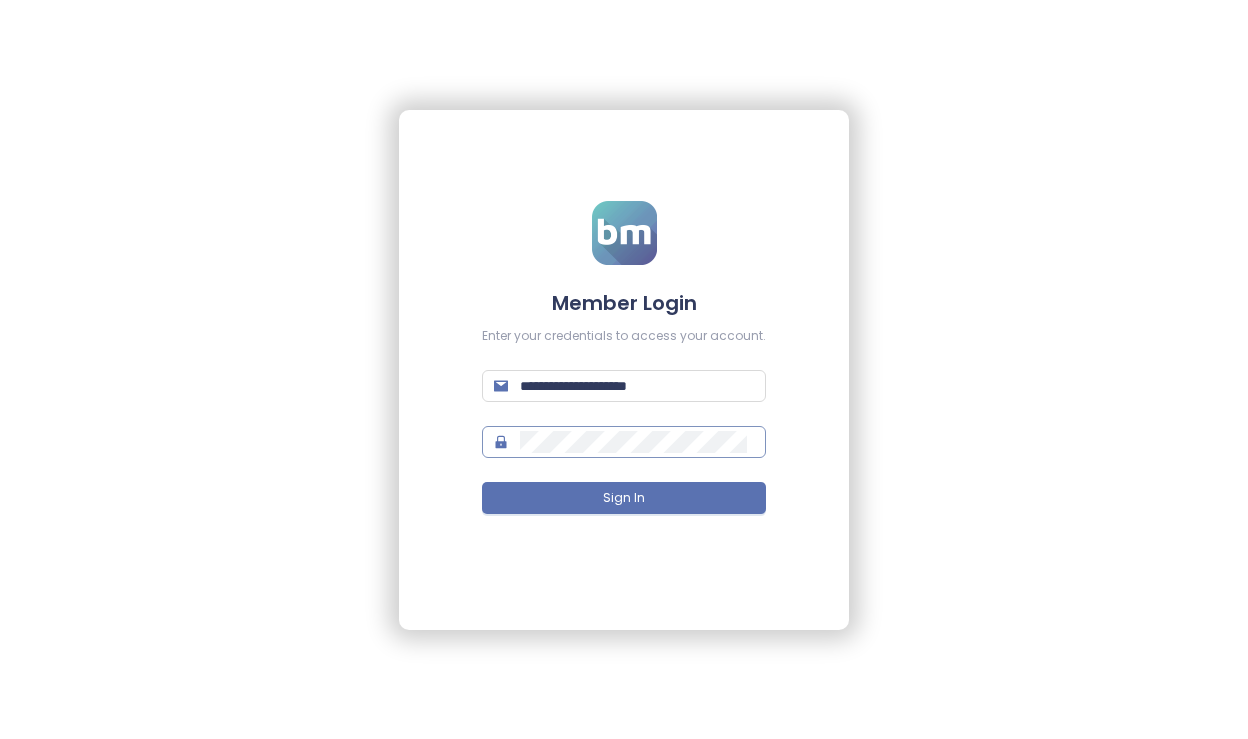 click at bounding box center (624, 442) 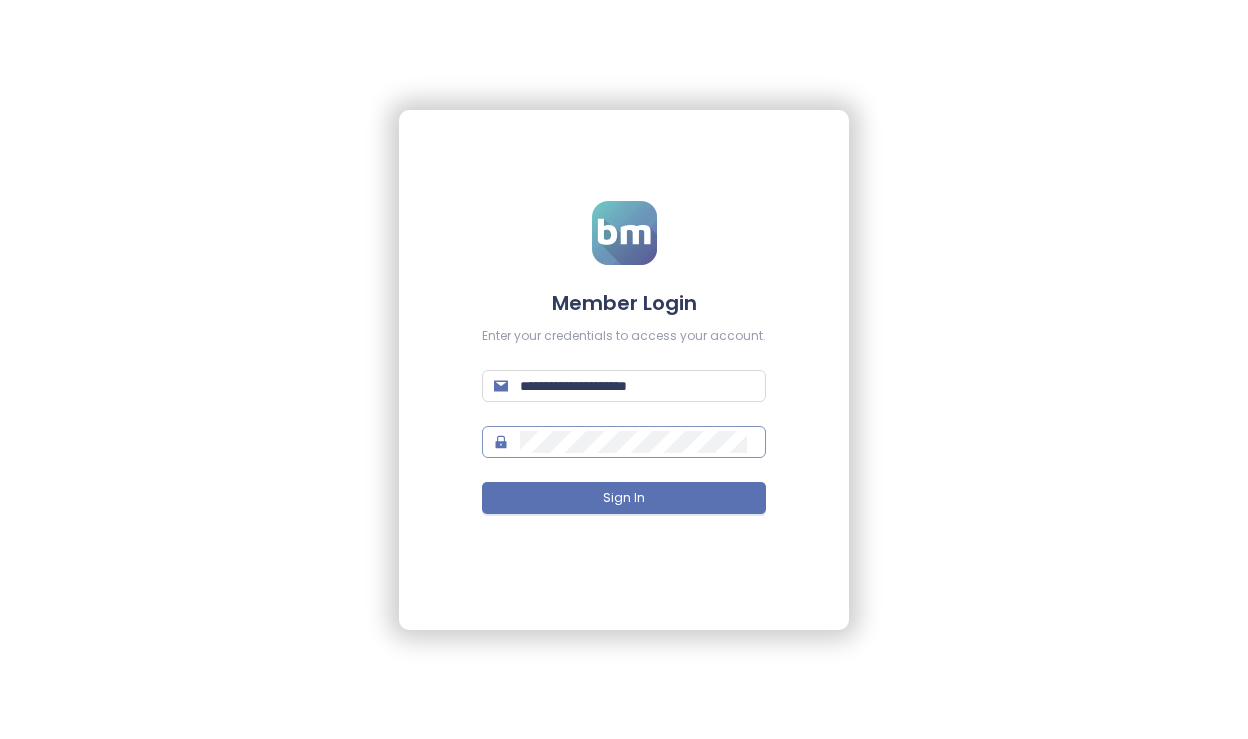 click at bounding box center [624, 442] 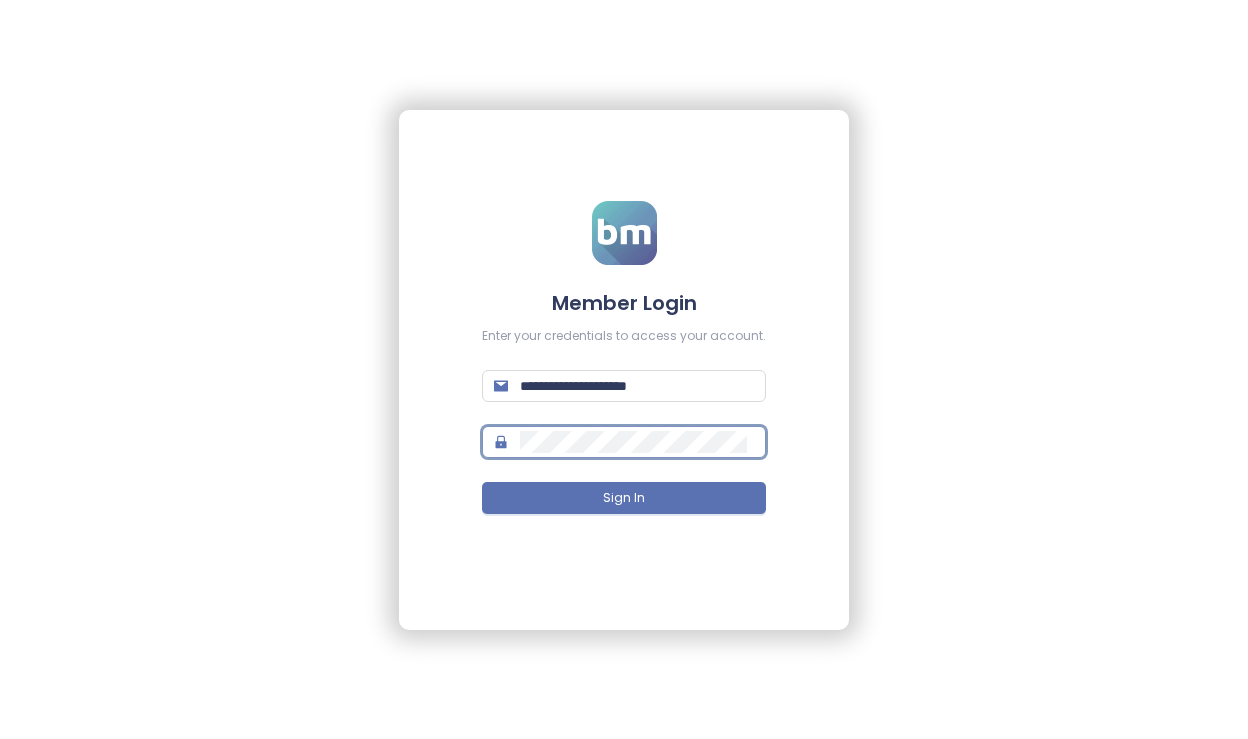 drag, startPoint x: 692, startPoint y: 426, endPoint x: 460, endPoint y: 435, distance: 232.1745 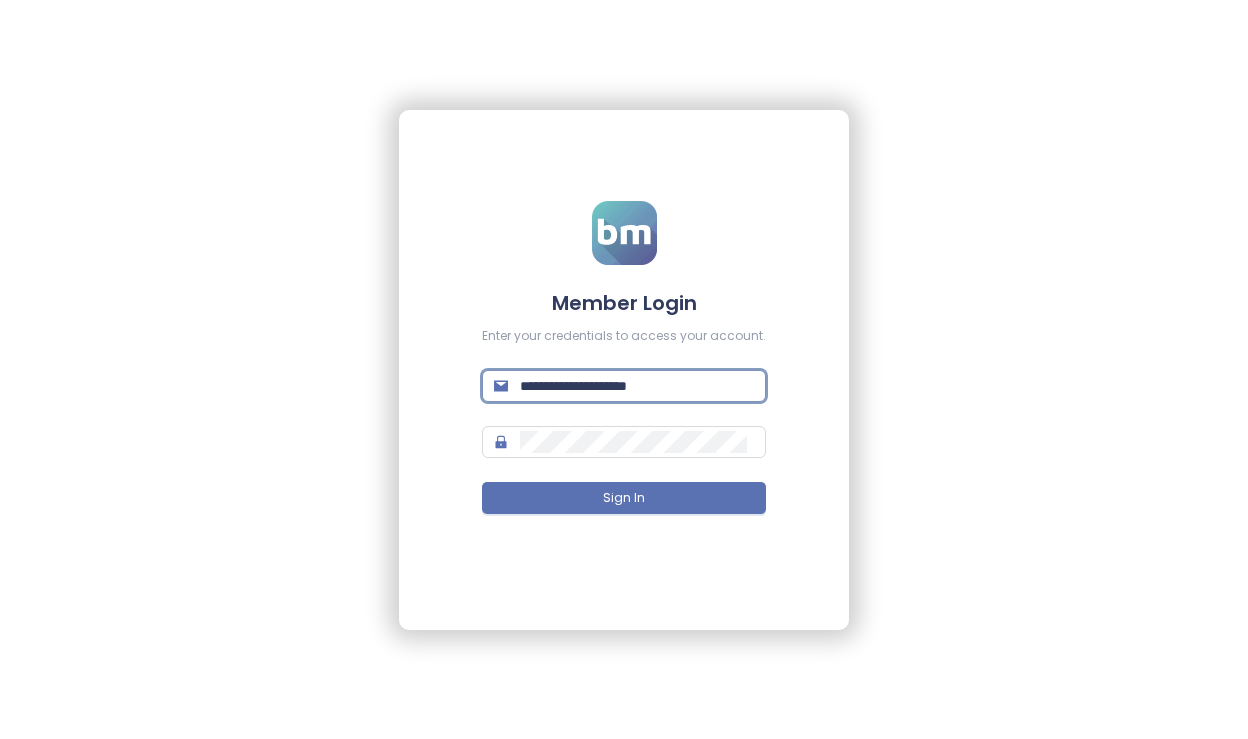 click on "**********" at bounding box center (637, 386) 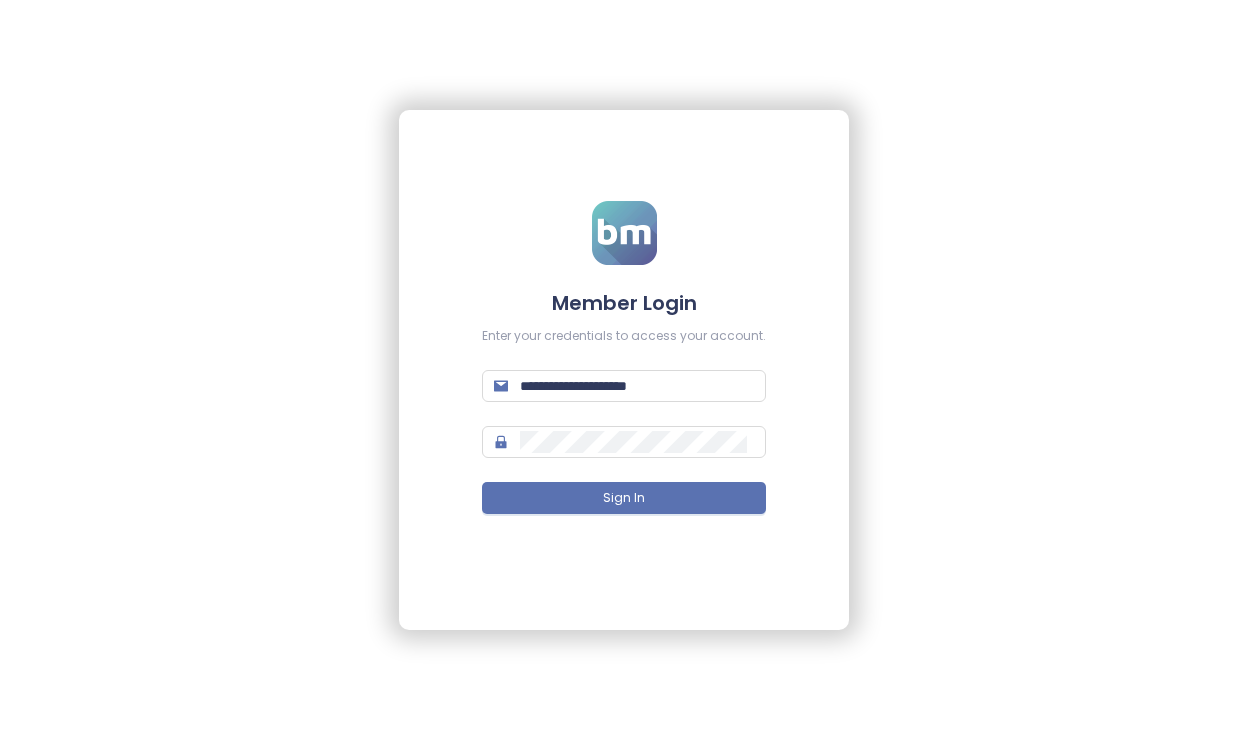 type on "**********" 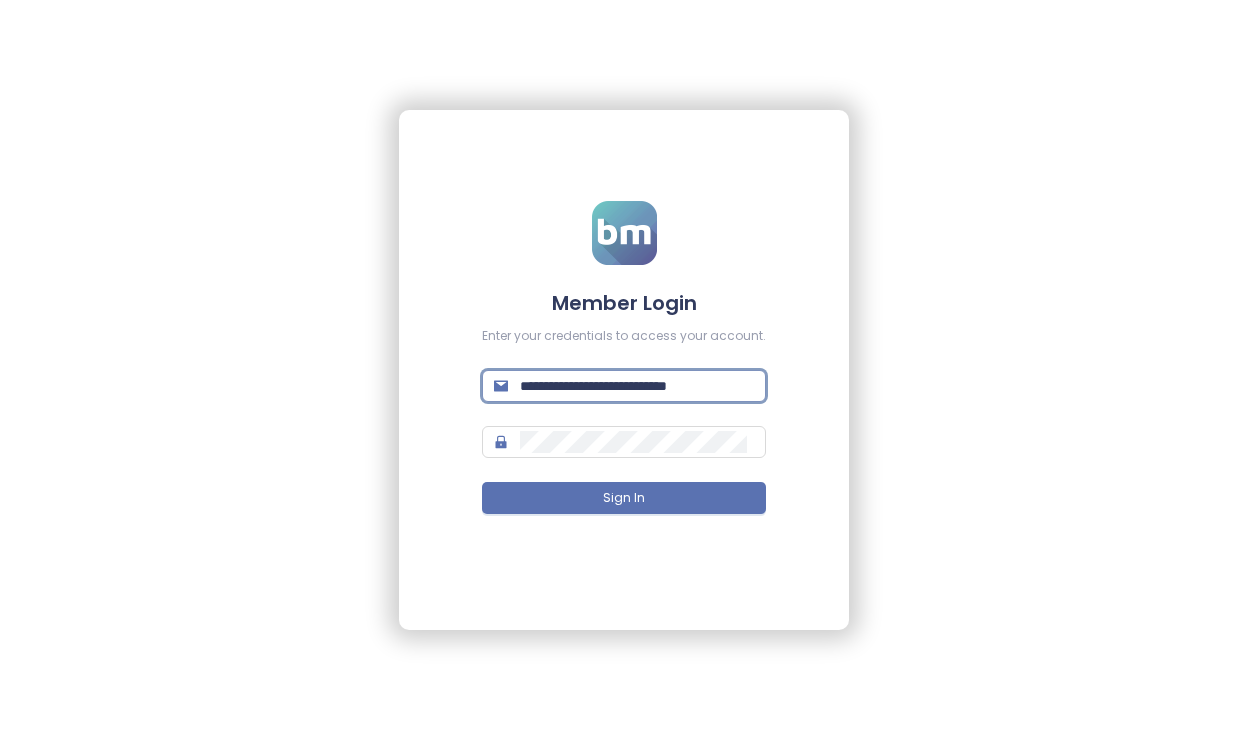 click on "Sign In" at bounding box center [624, 498] 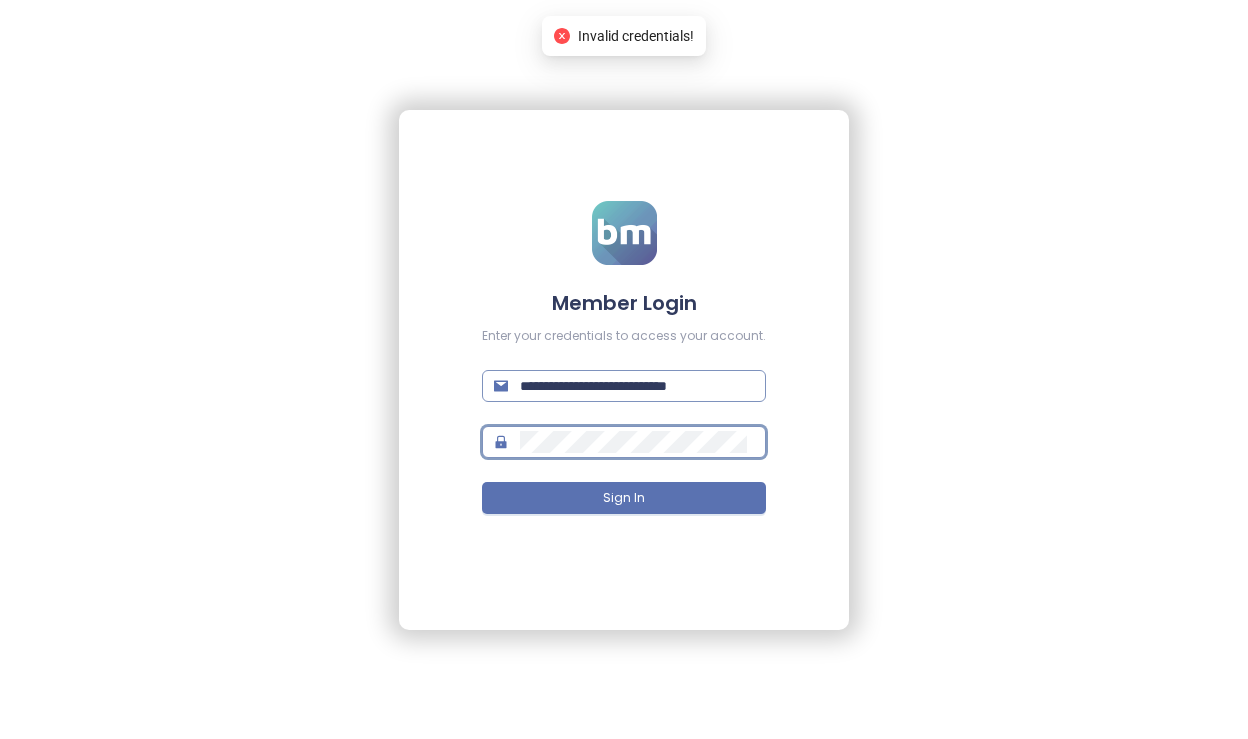 click on "**********" at bounding box center (637, 386) 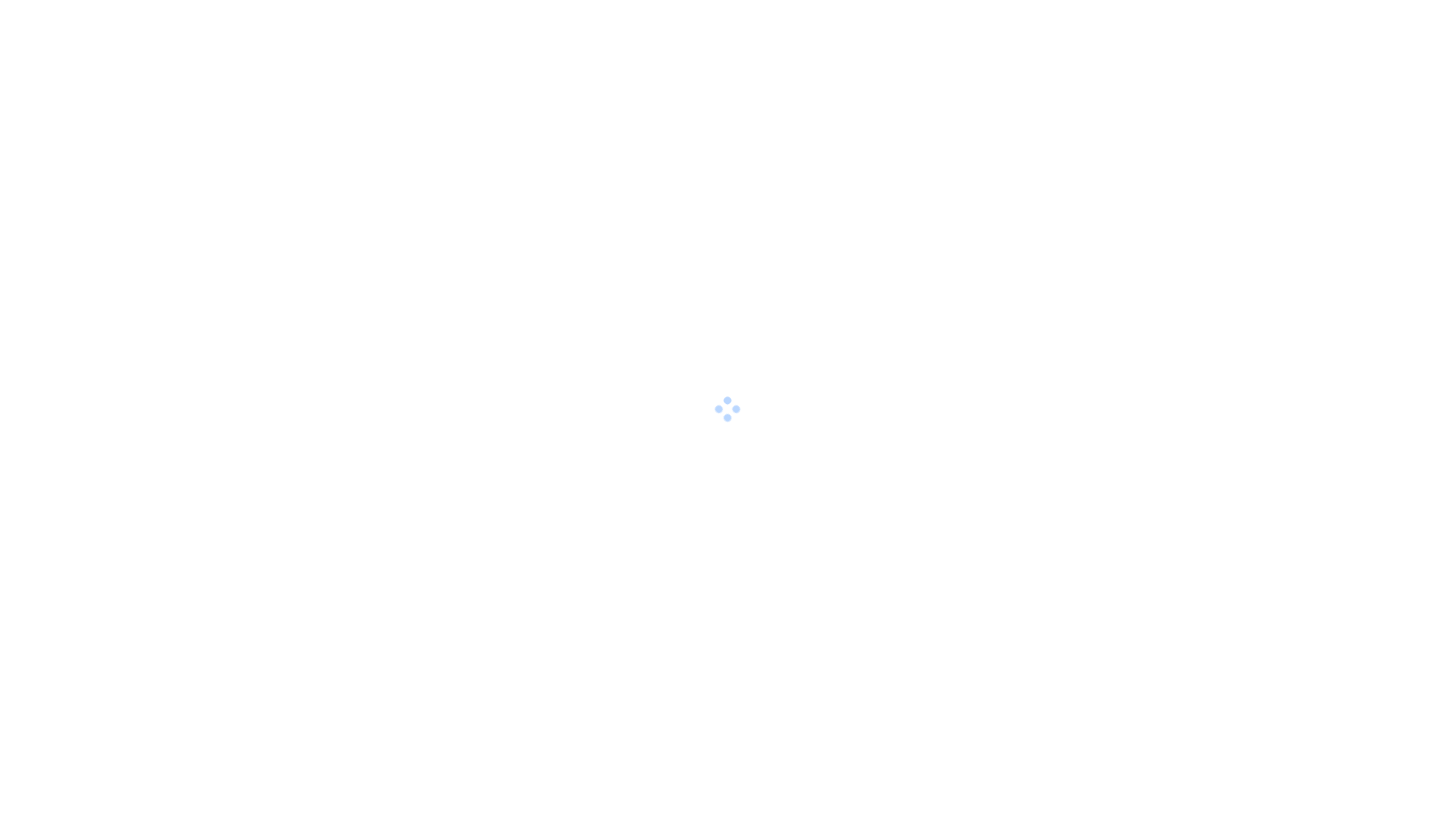 scroll, scrollTop: 0, scrollLeft: 0, axis: both 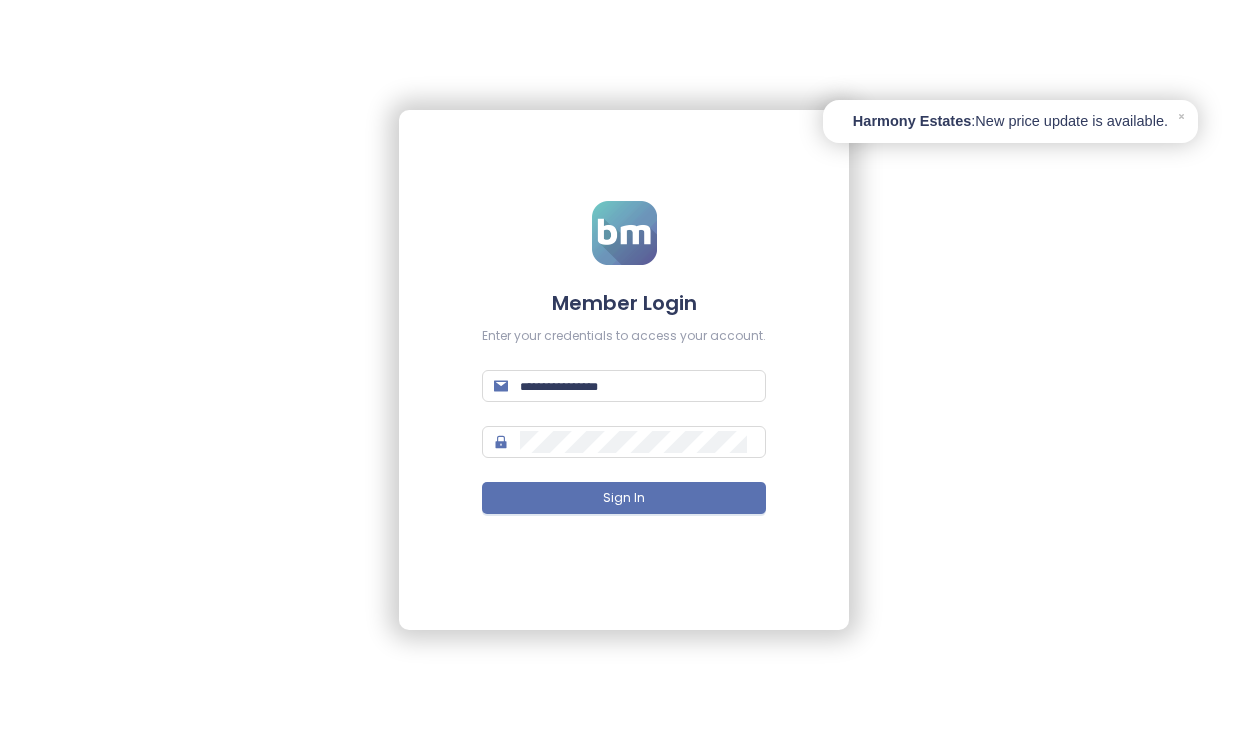 click on "Member Login Enter your credentials to access your account. Sign In" at bounding box center (624, 369) 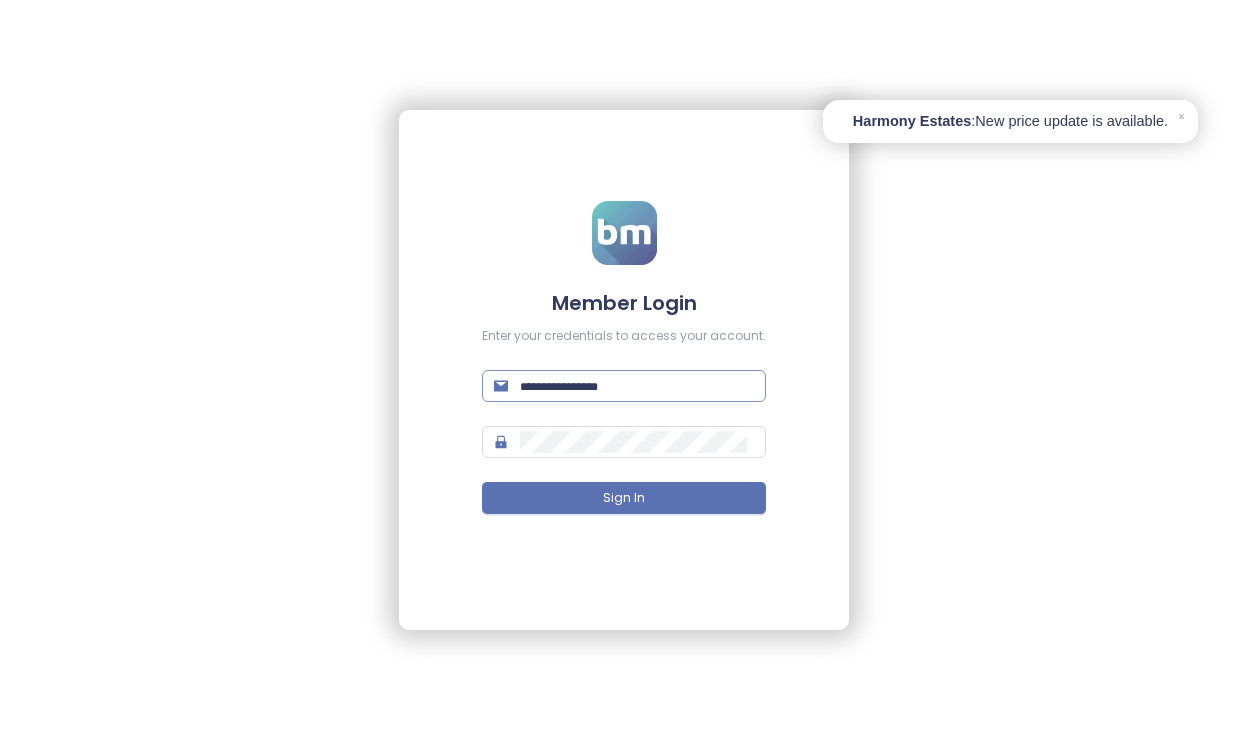 click at bounding box center [637, 386] 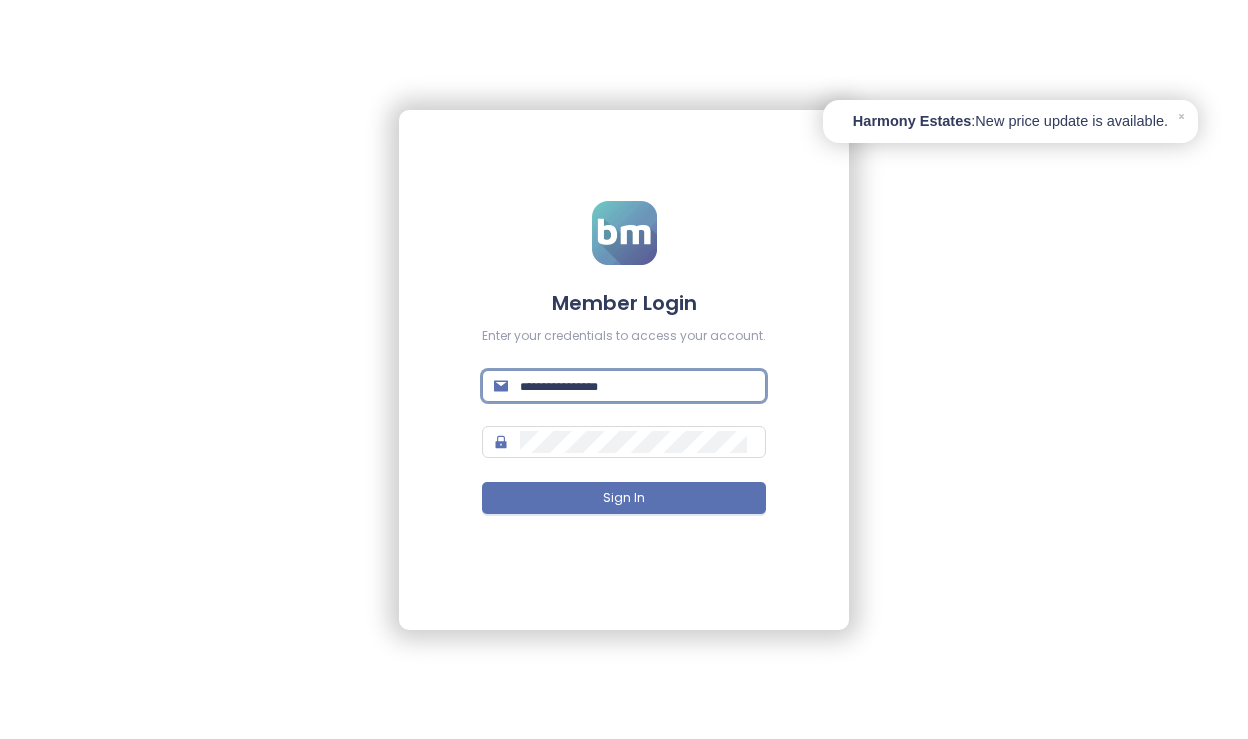 type on "**********" 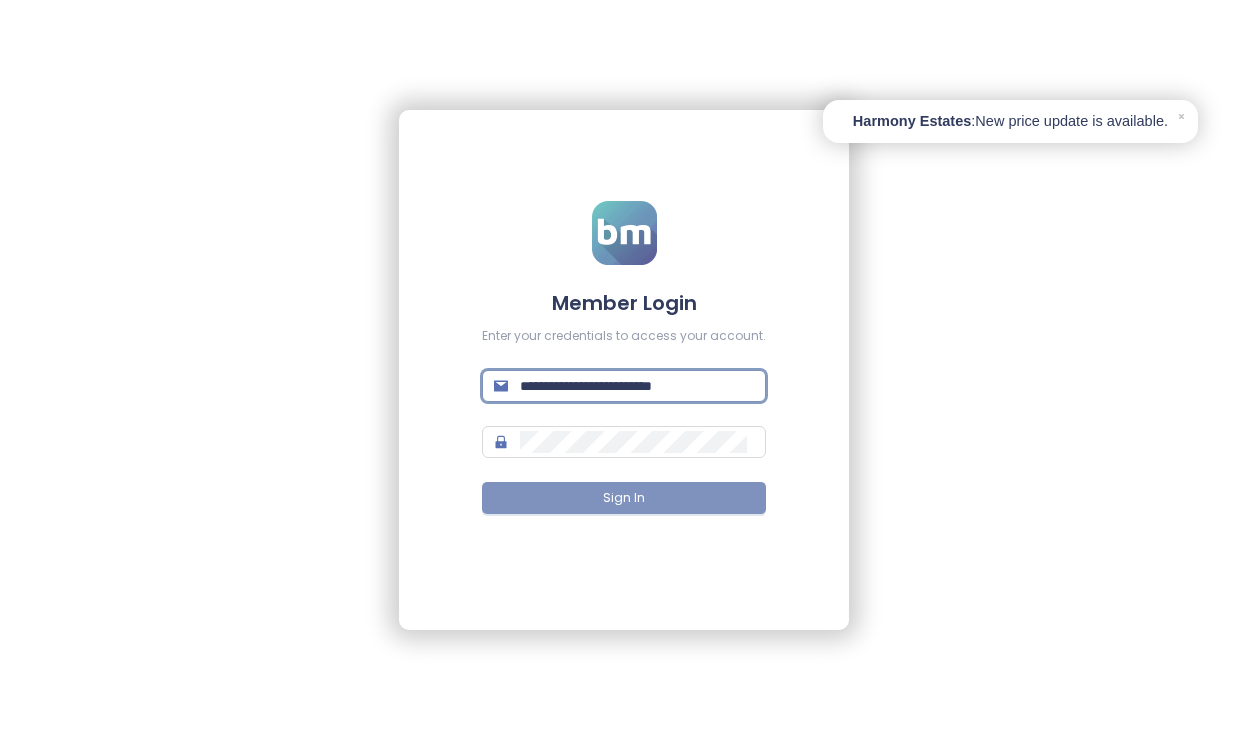 click on "Sign In" at bounding box center (624, 498) 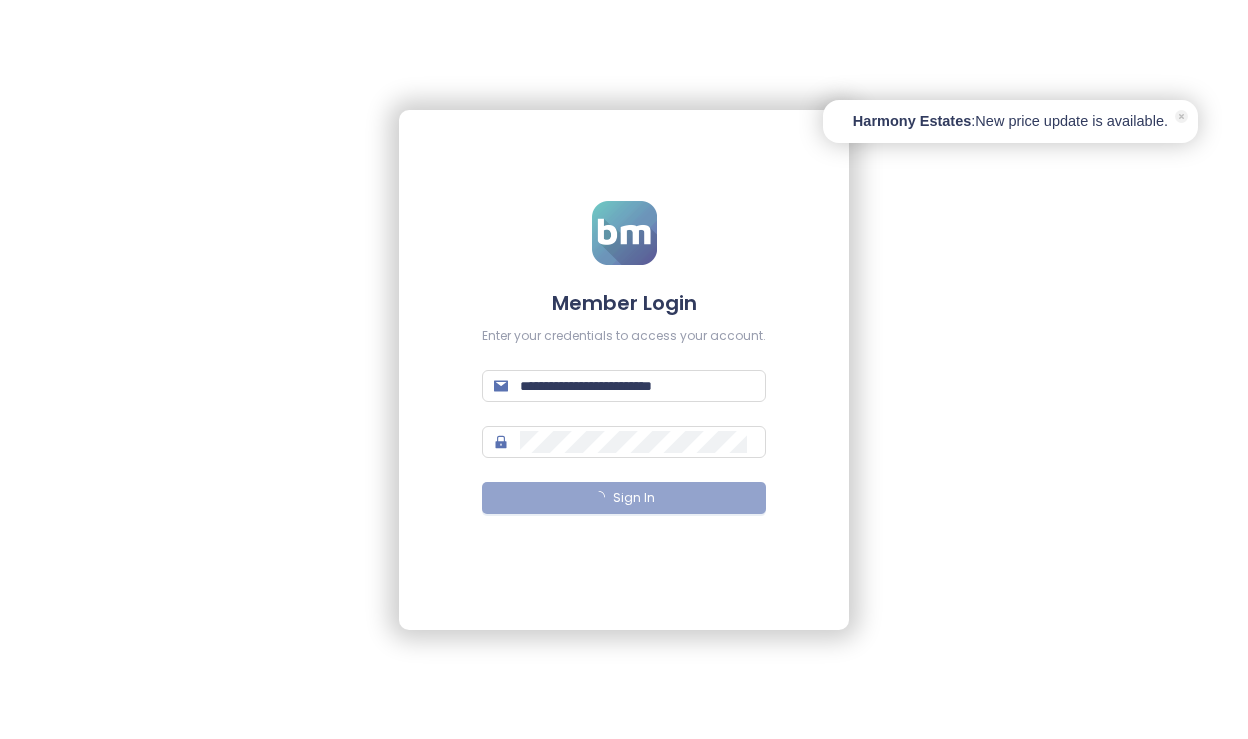 click 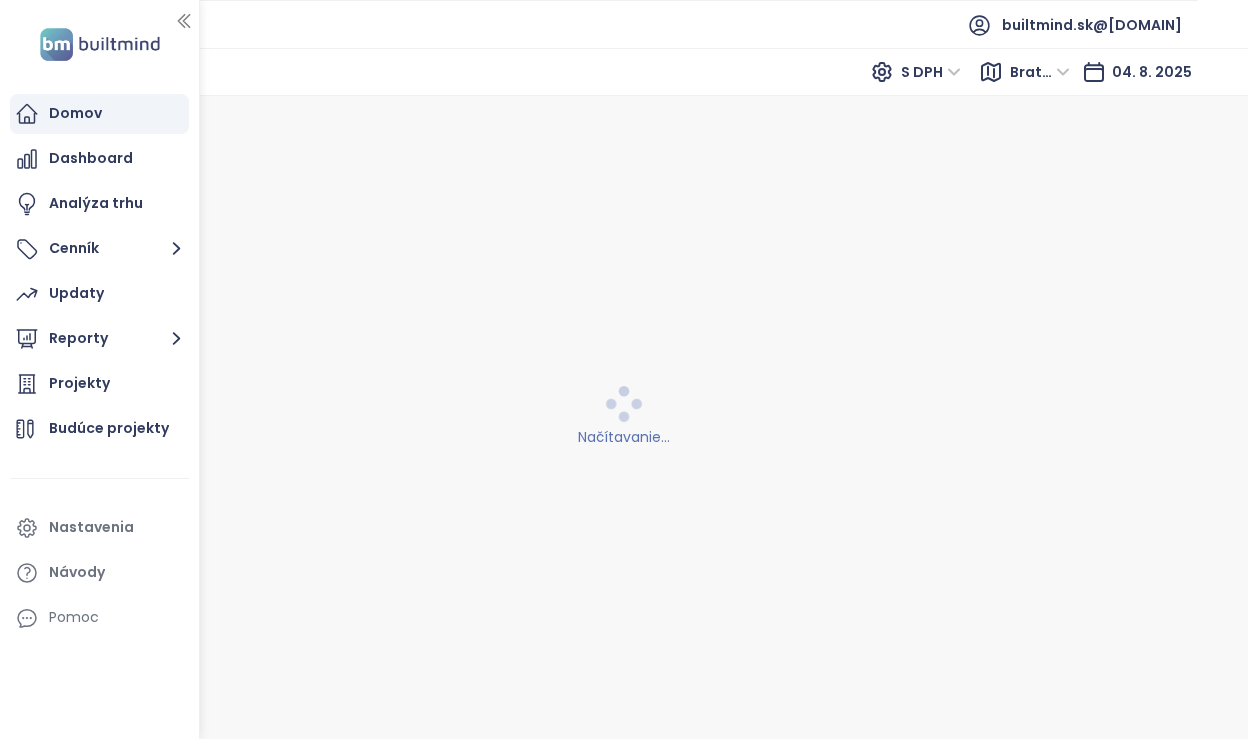 click on "Updaty" at bounding box center [99, 294] 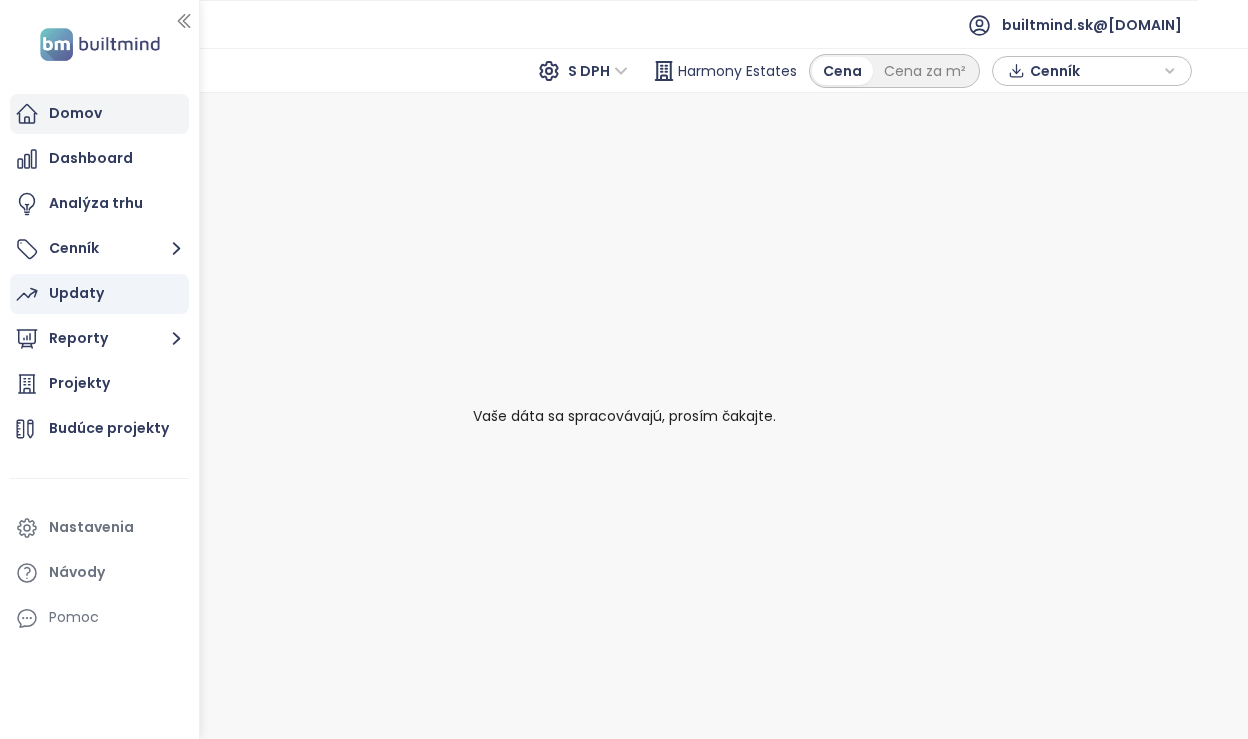 click on "Domov" at bounding box center (99, 114) 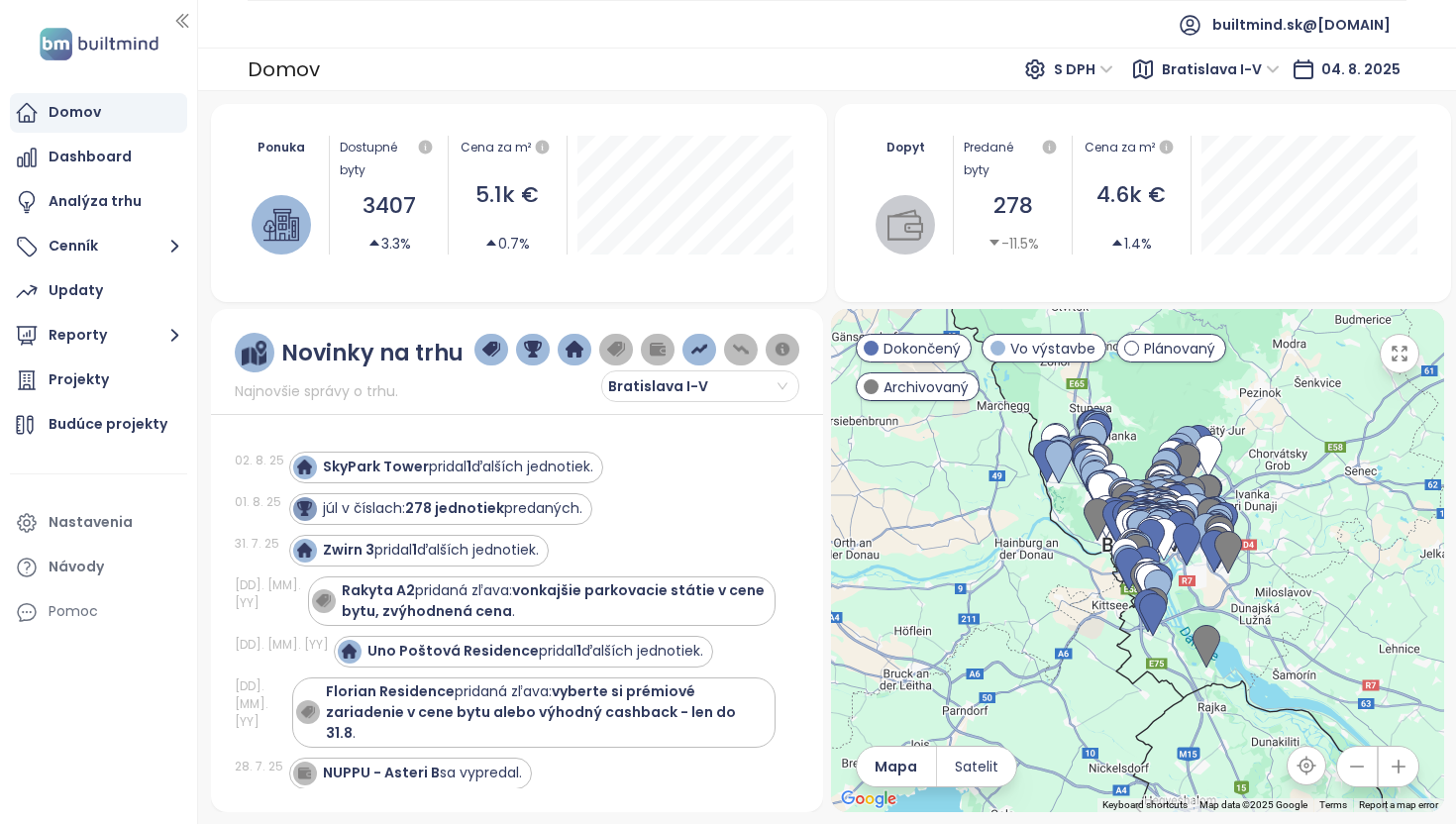 click on "Domov" at bounding box center (98, 113) 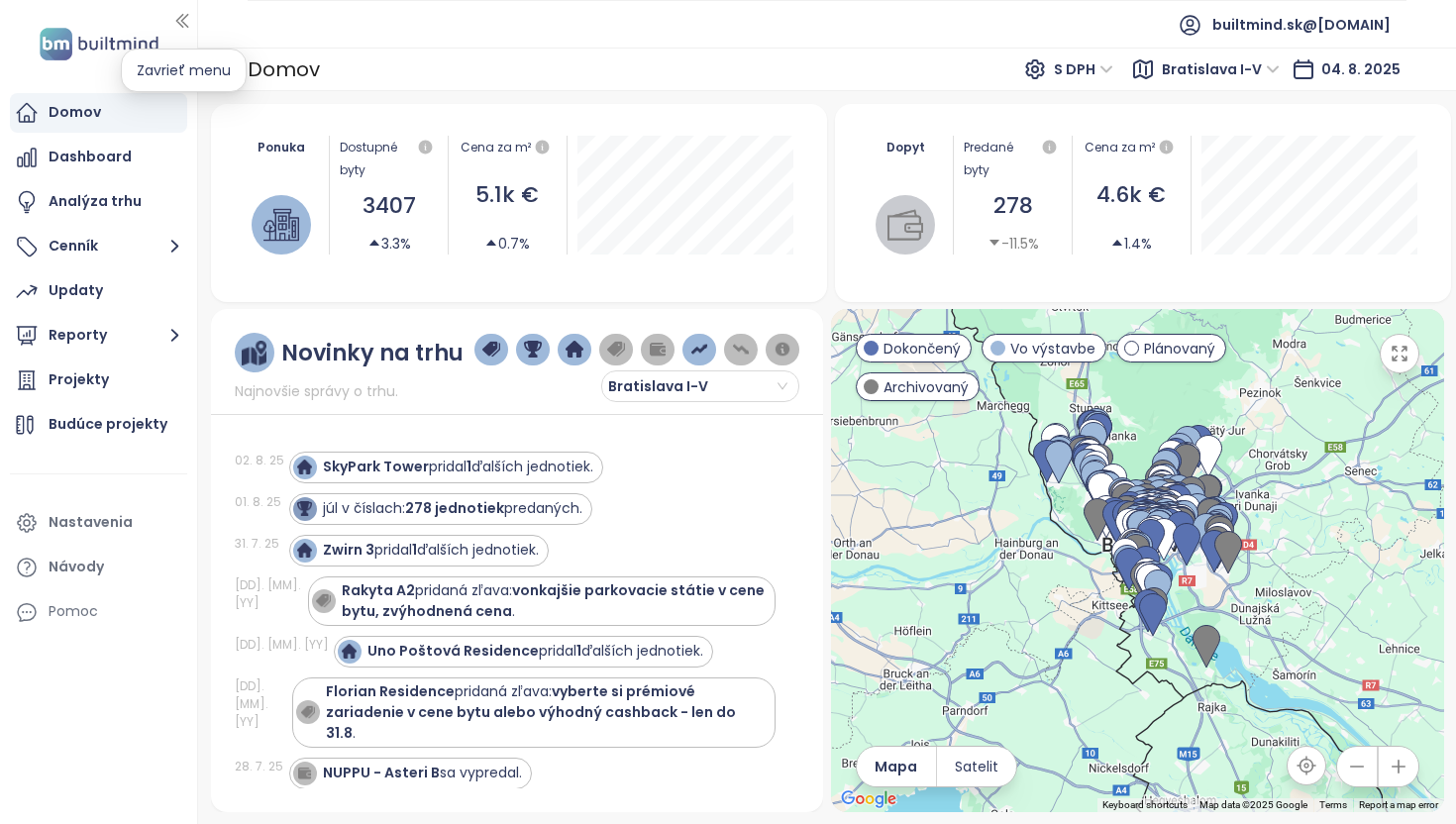 click 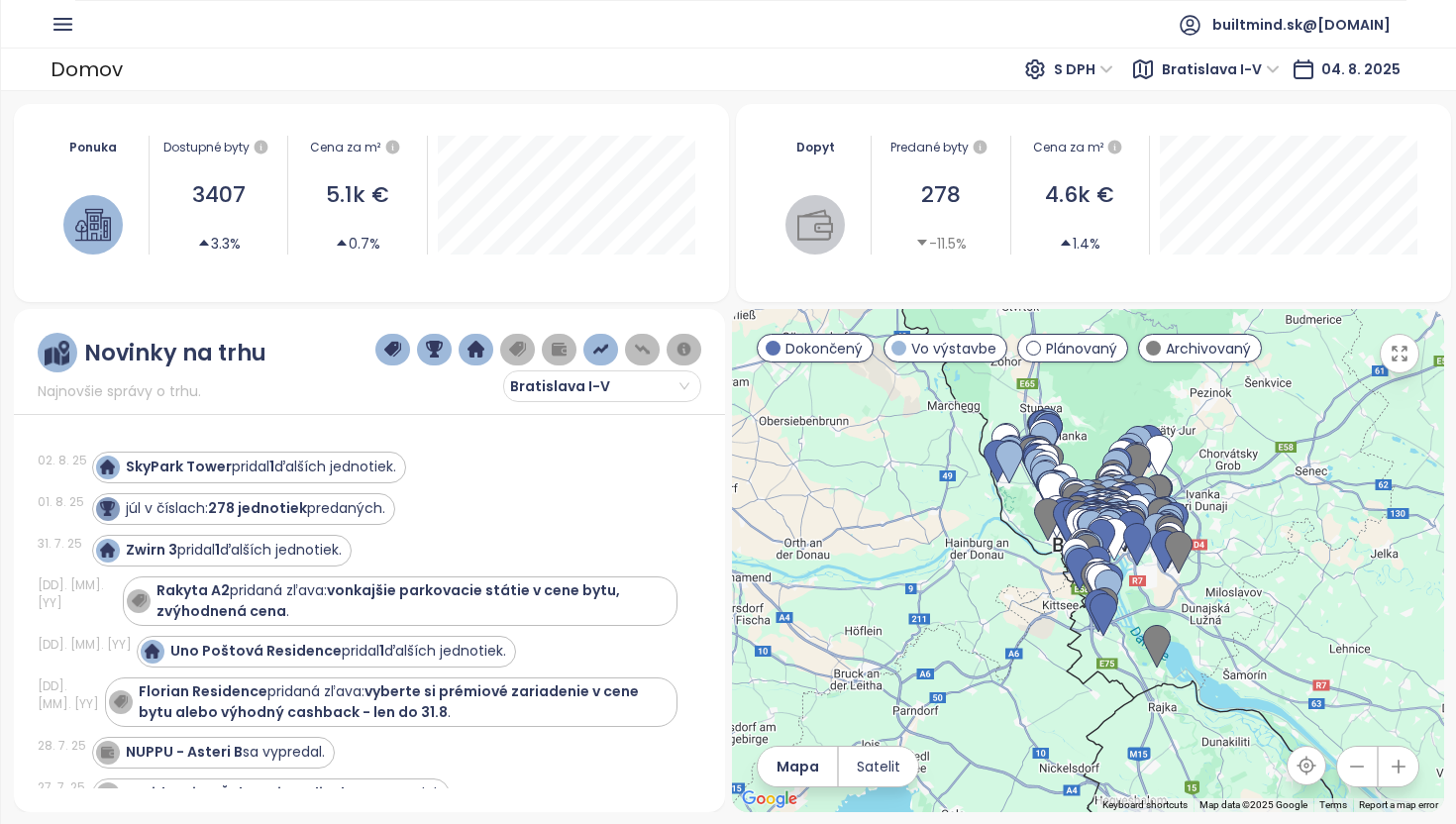 click 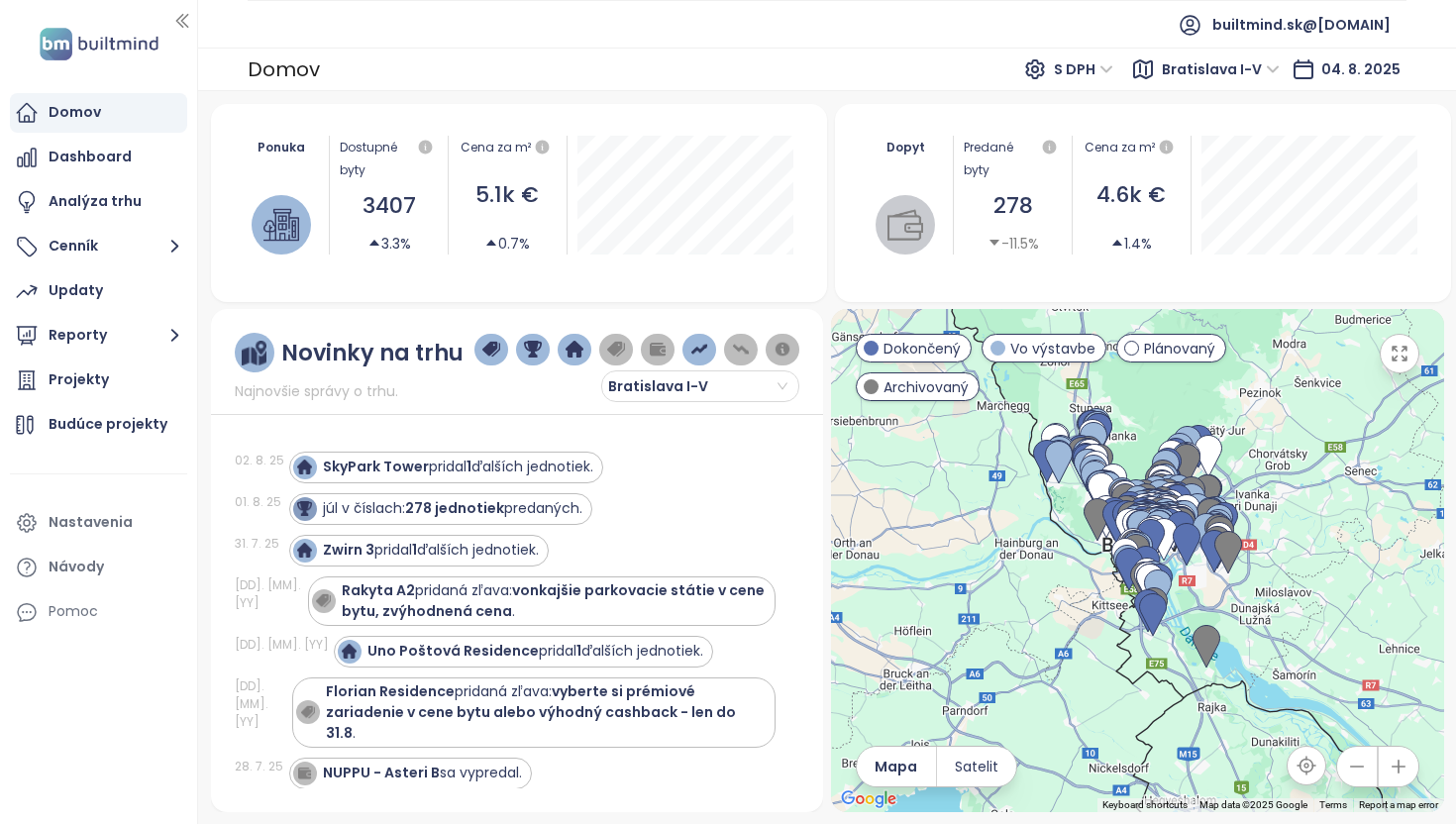 click on "Domov" at bounding box center [283, 69] 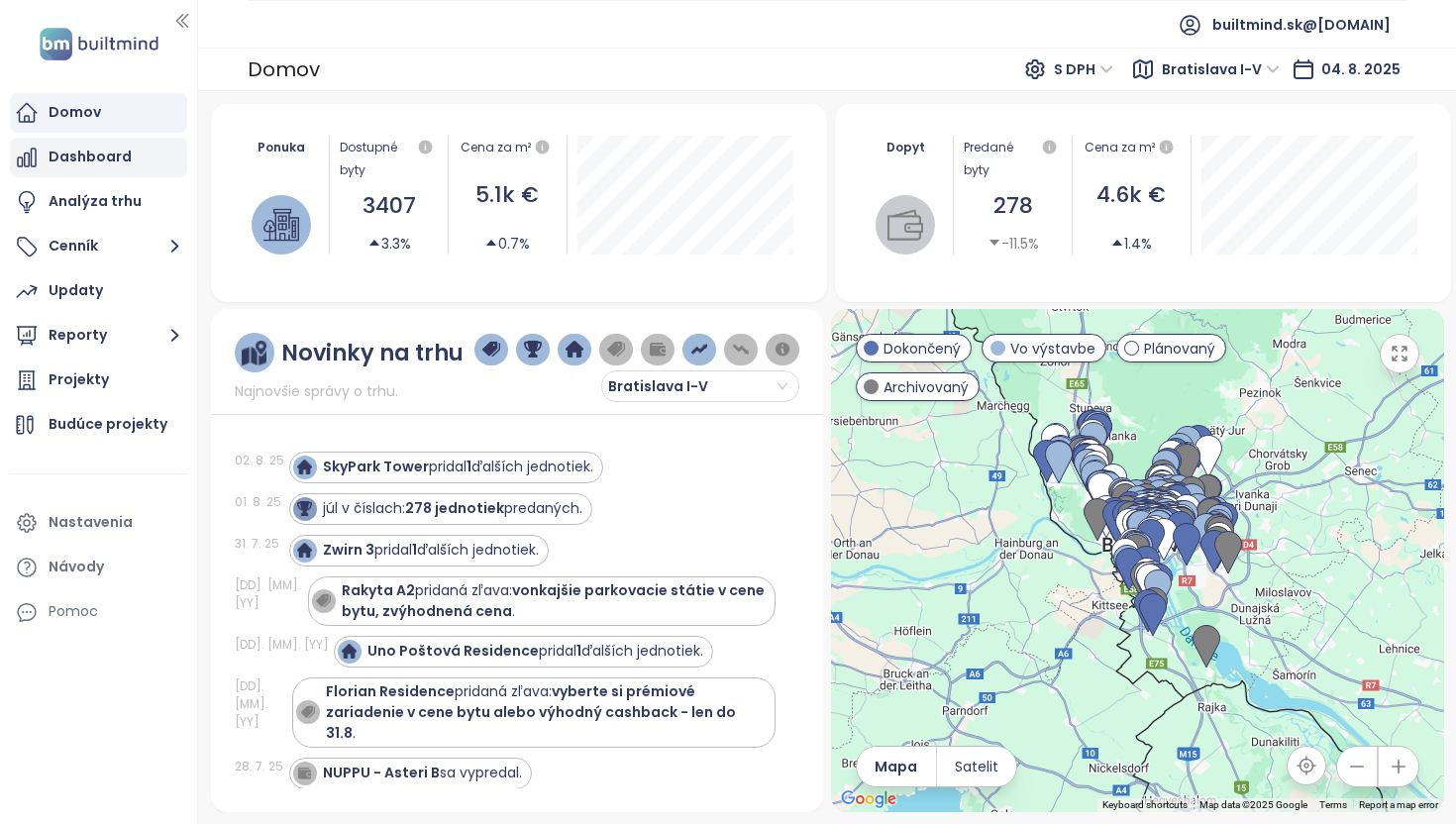 click on "Dashboard" at bounding box center [90, 156] 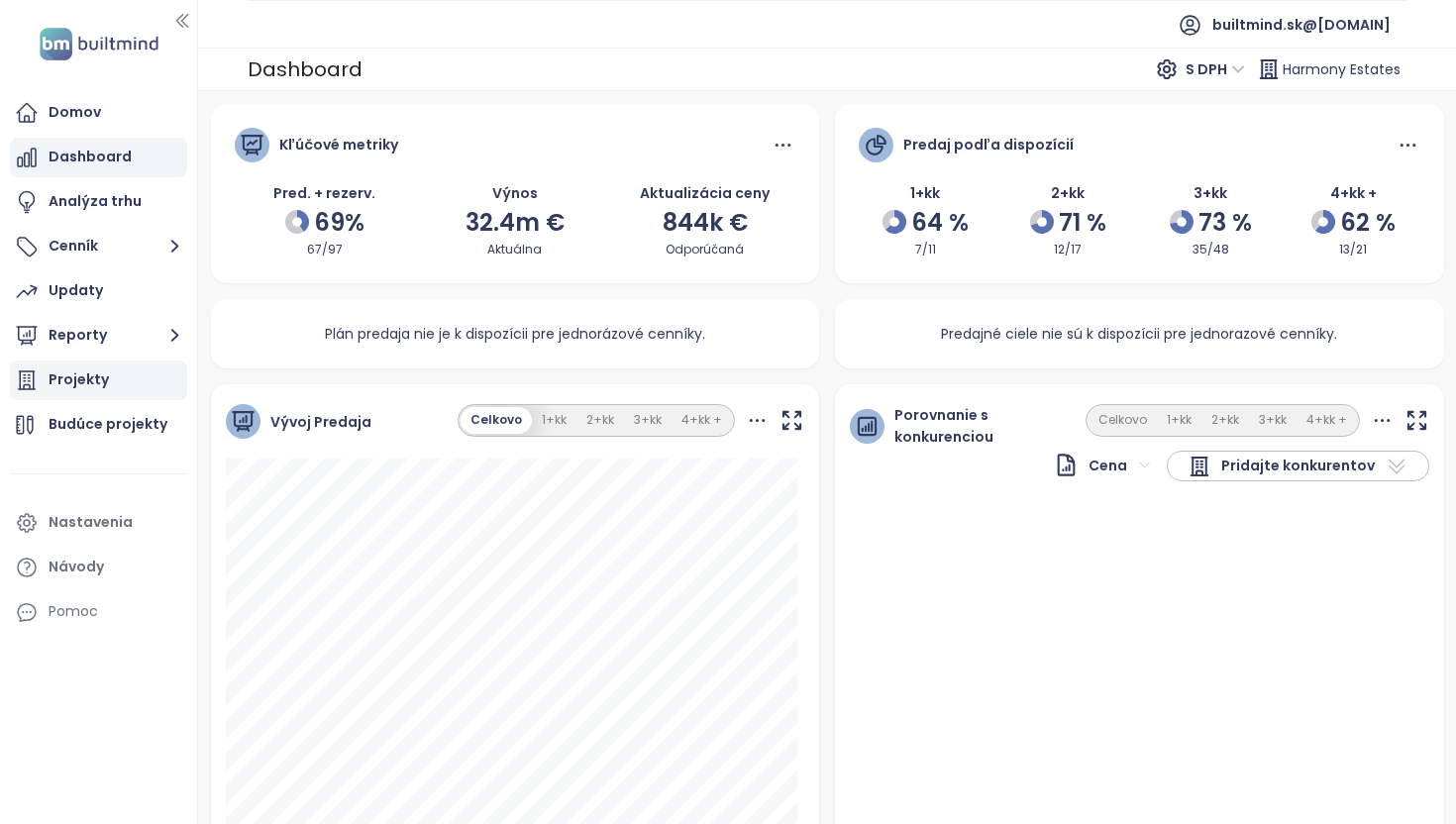 click on "Projekty" at bounding box center (98, 380) 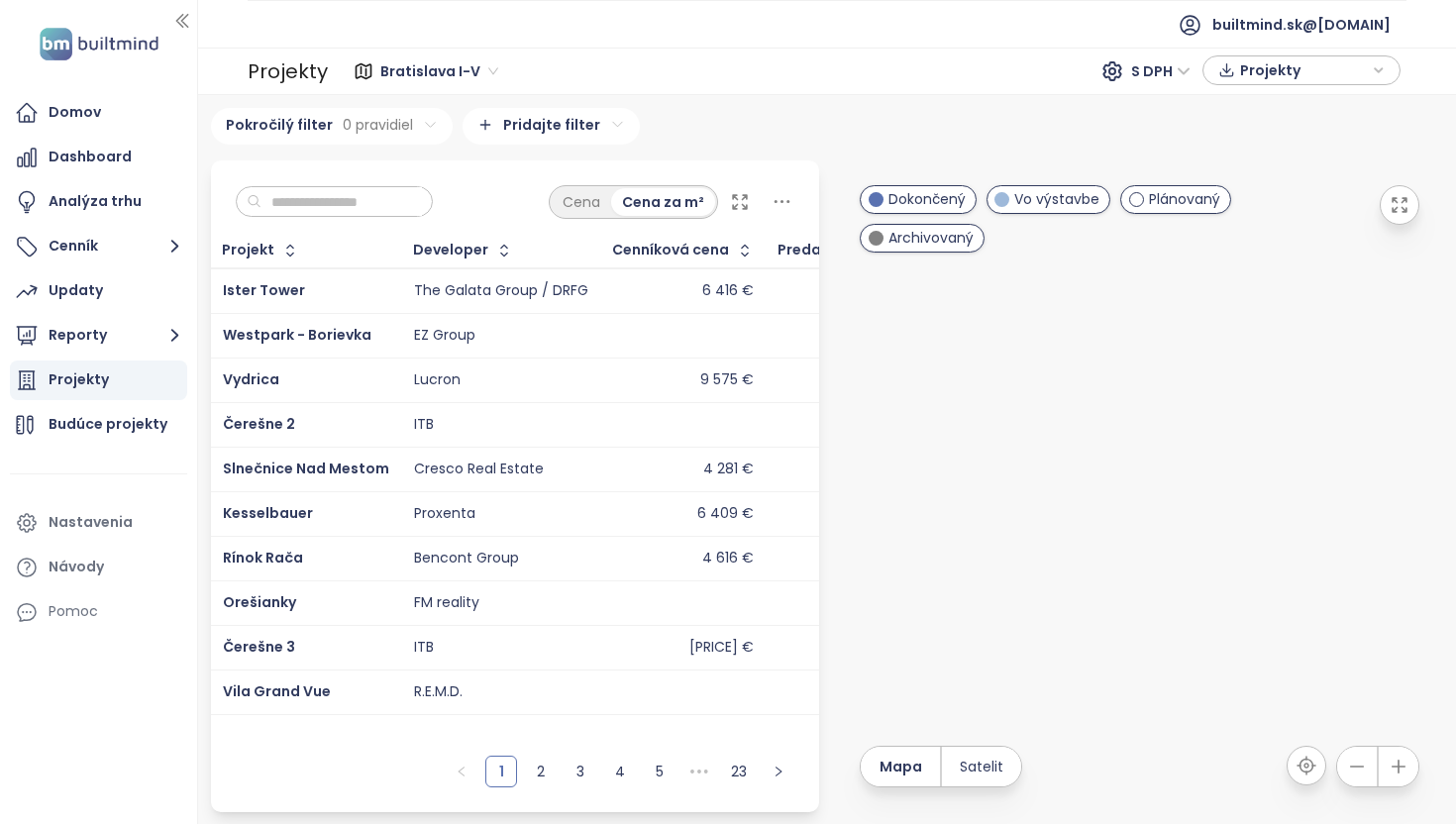 click on "Bratislava I-V" at bounding box center [439, 71] 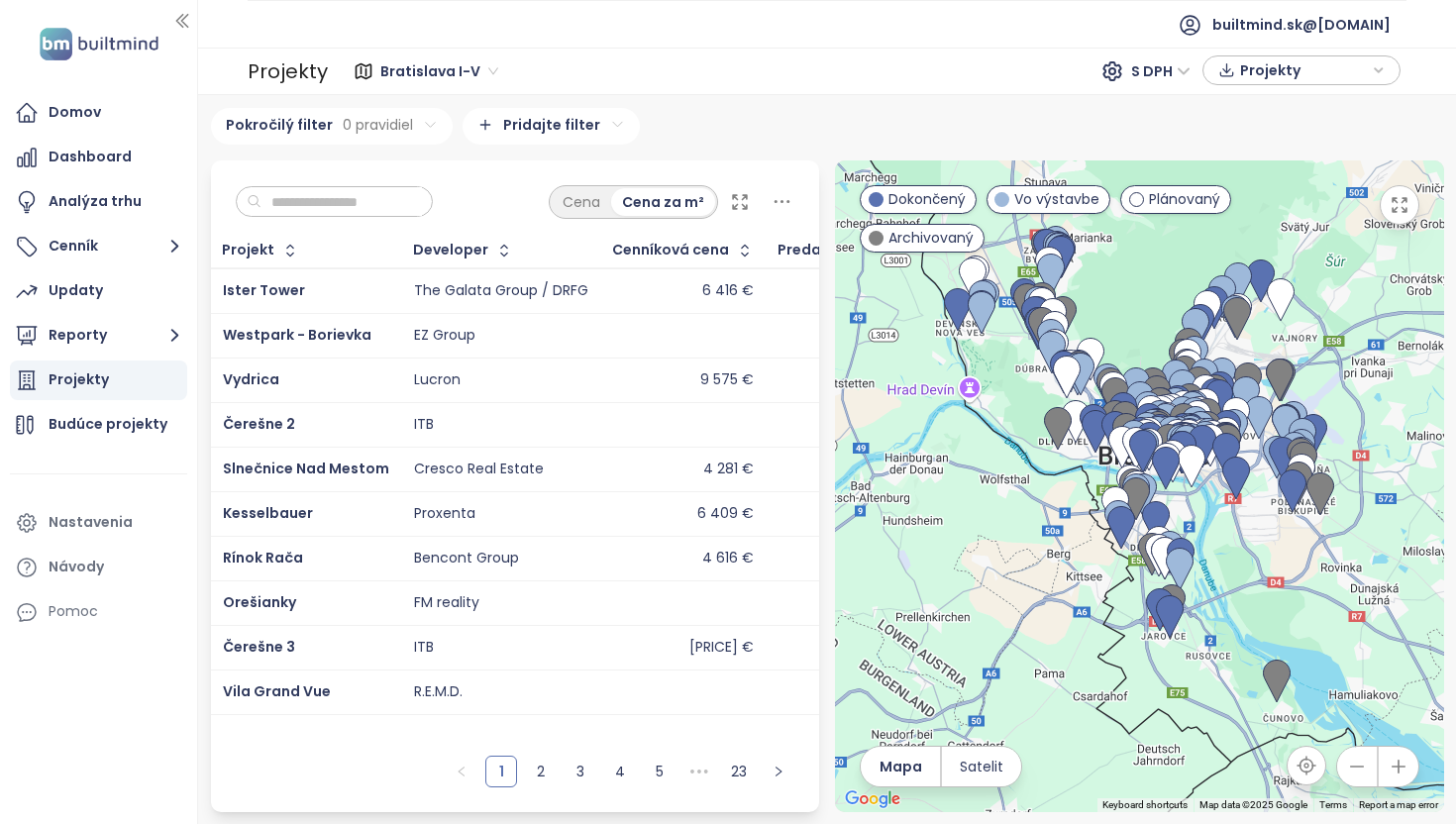 click on "Bratislava I-V" at bounding box center (439, 71) 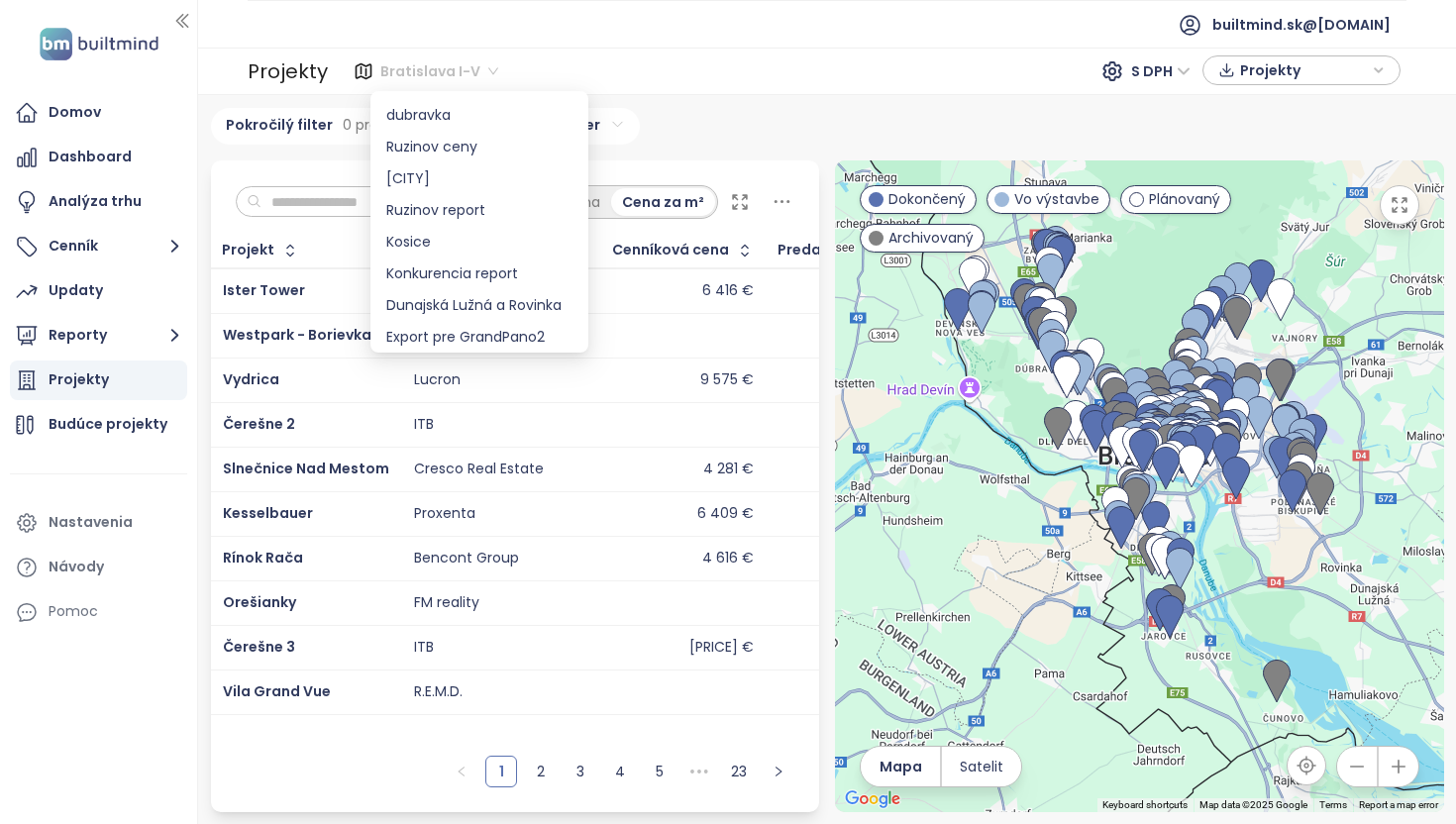 scroll, scrollTop: 602, scrollLeft: 0, axis: vertical 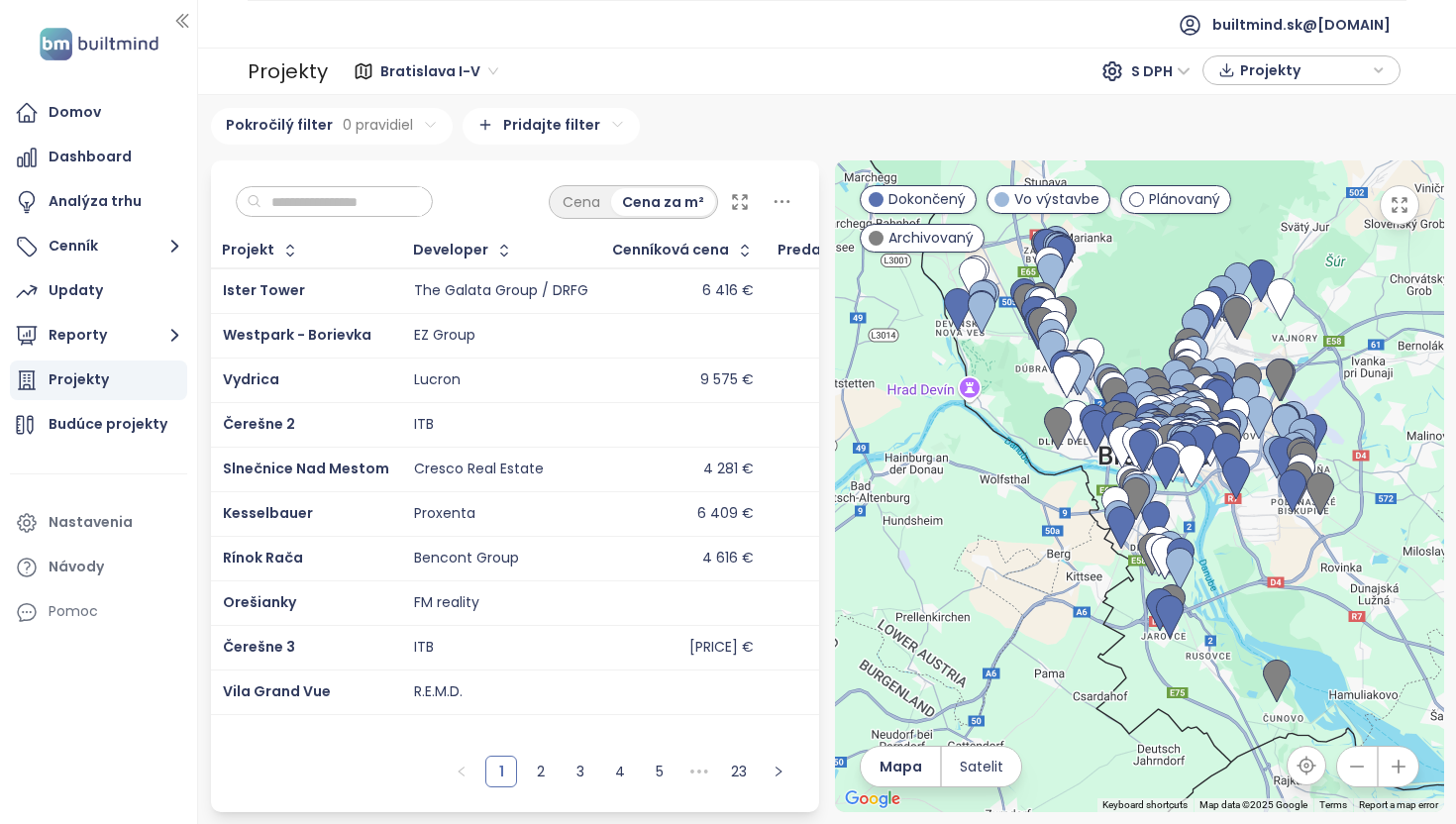 click on "Bratislava I-V  S DPH Projekty" at bounding box center (867, 71) 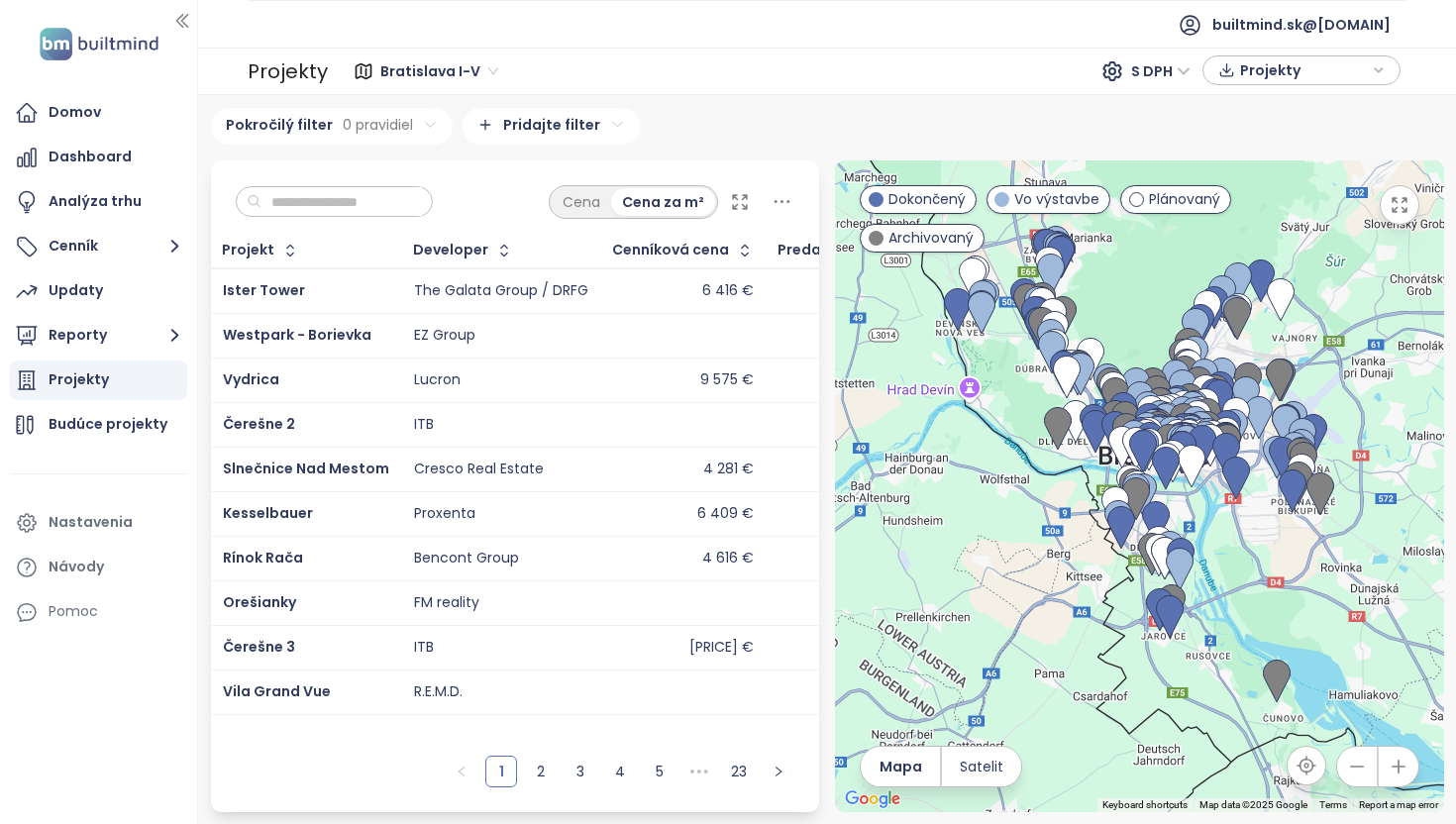 click on "Bratislava I-V" at bounding box center [439, 71] 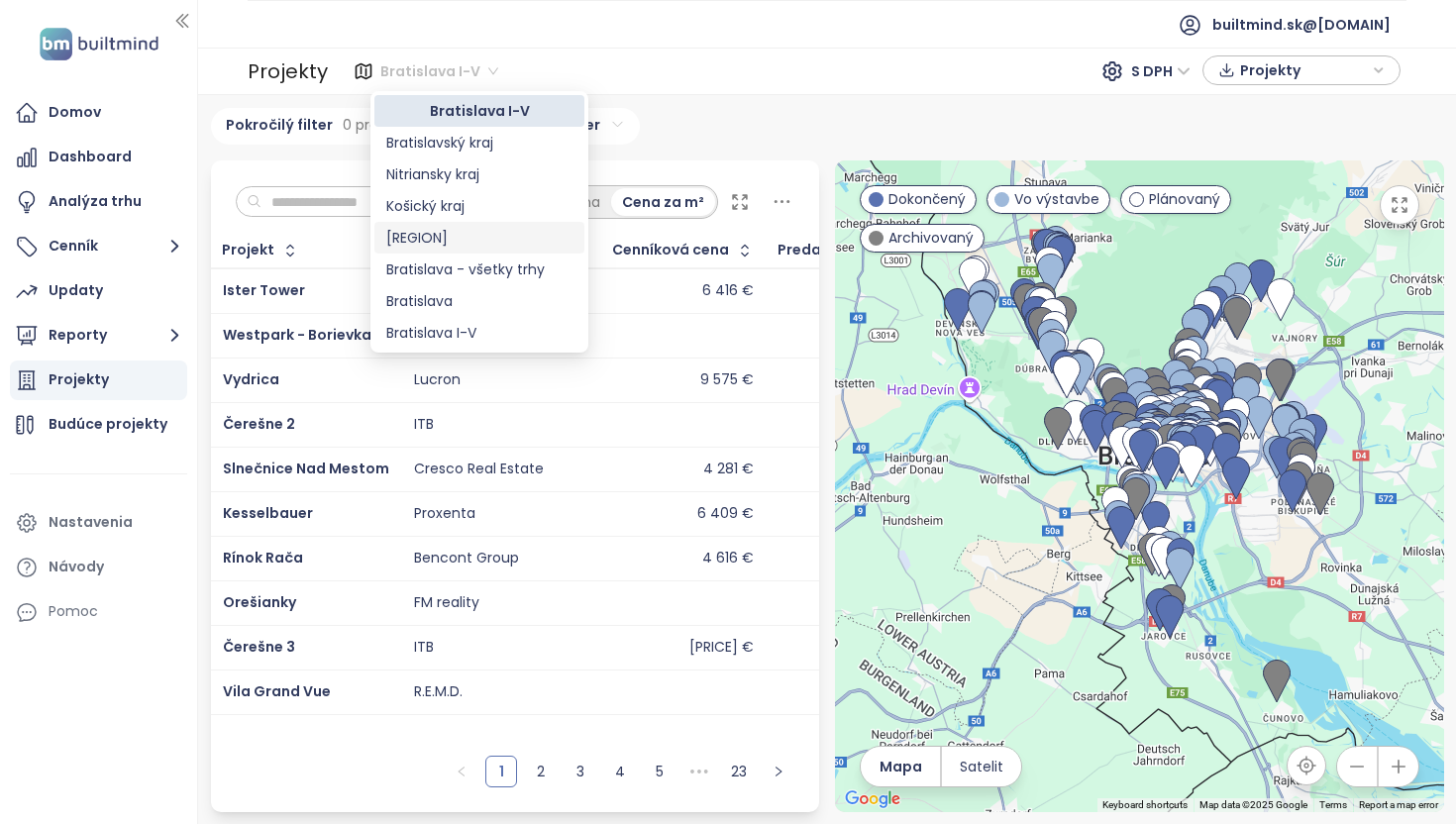 click on "Trnavský kraj" at bounding box center (479, 238) 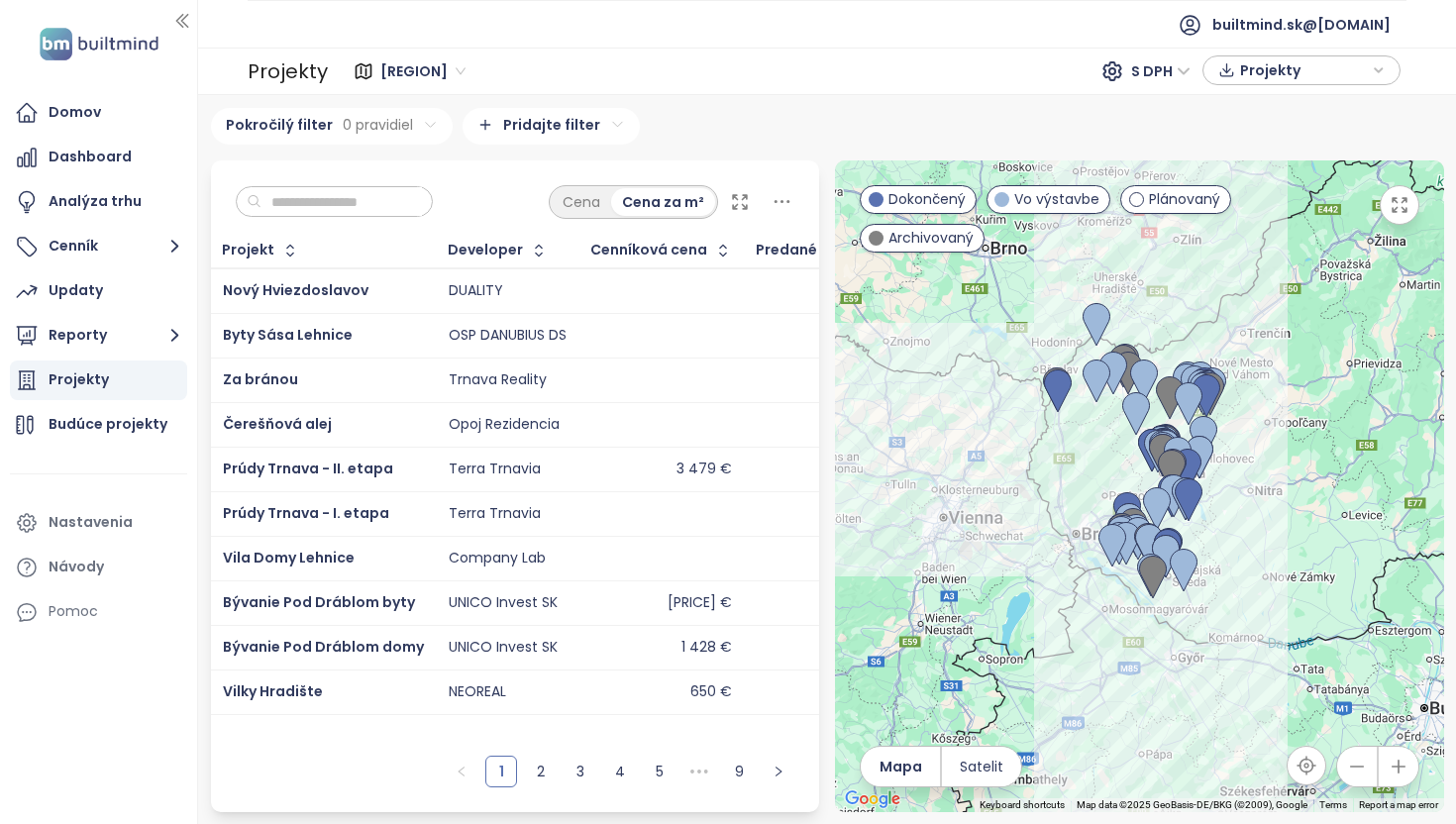click at bounding box center (342, 202) 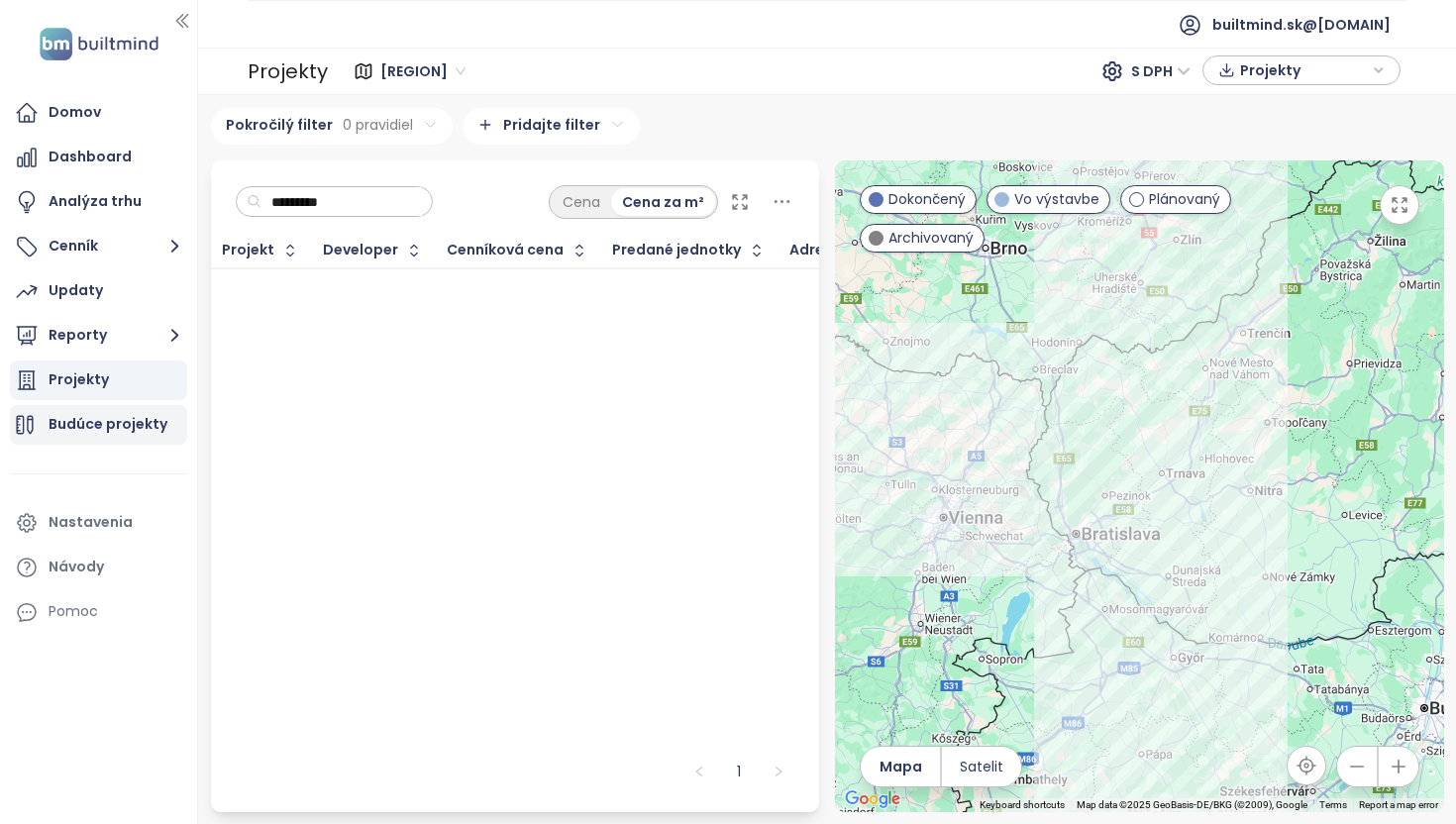 type on "*********" 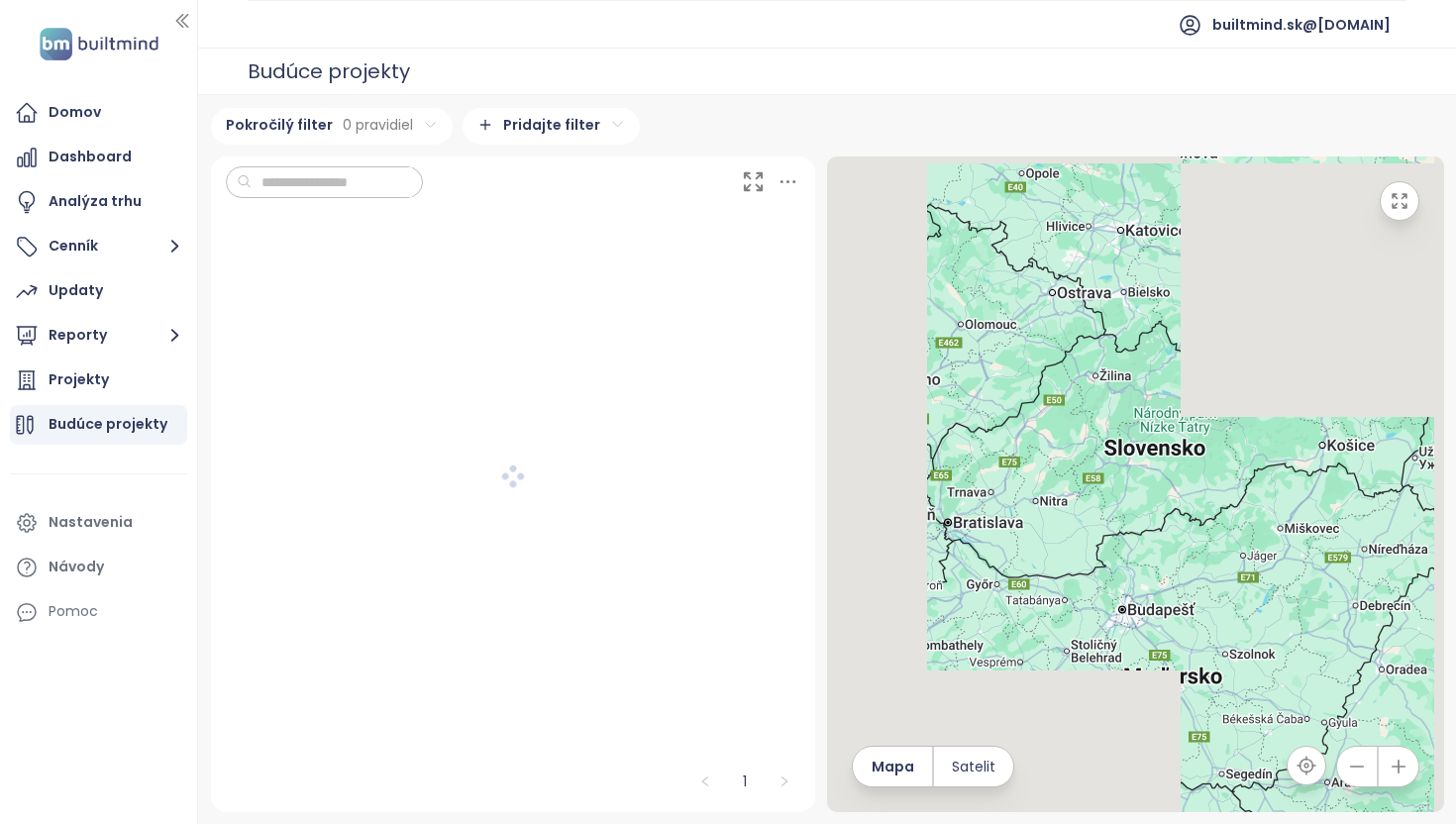 click at bounding box center [332, 182] 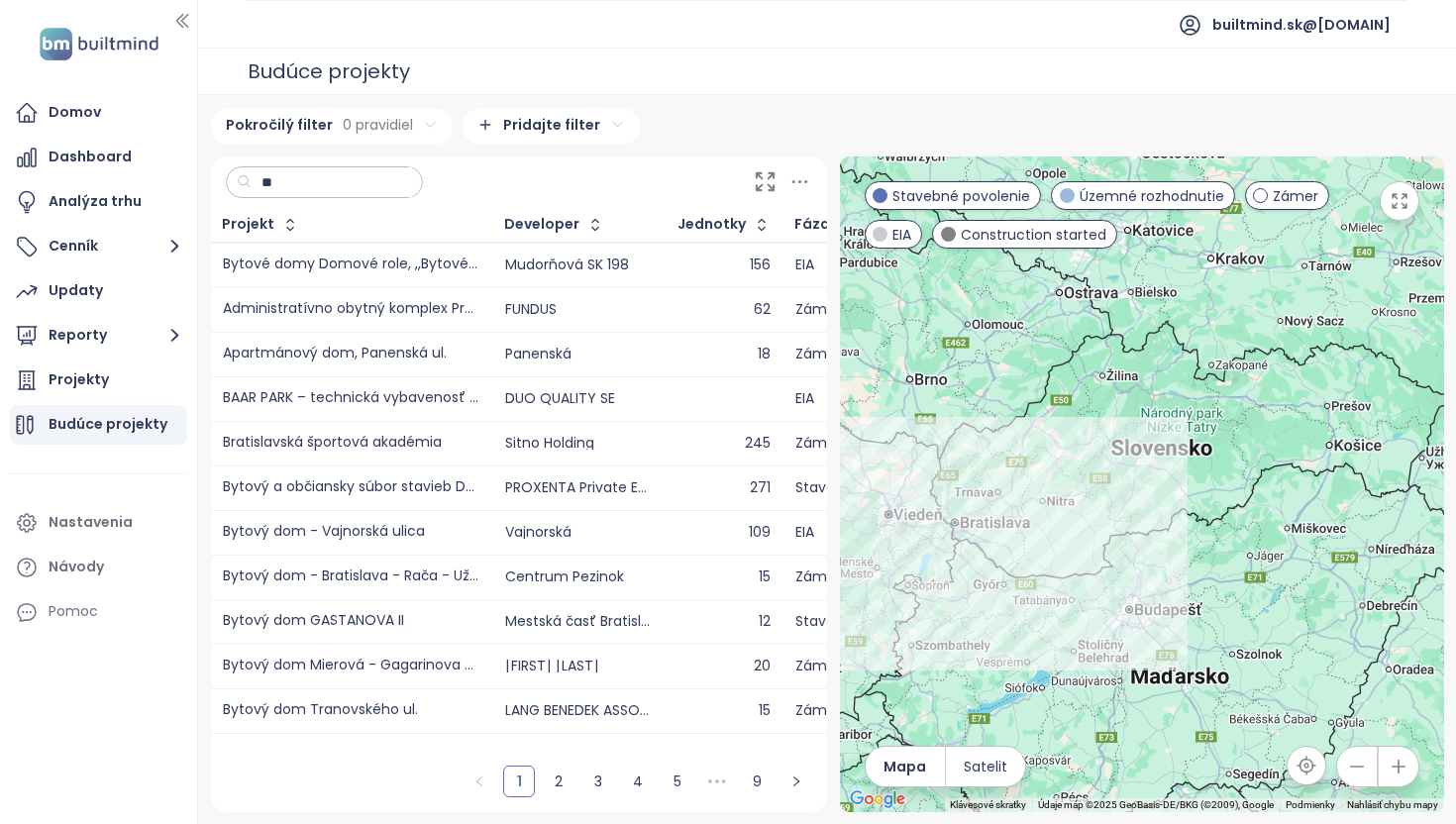type on "*" 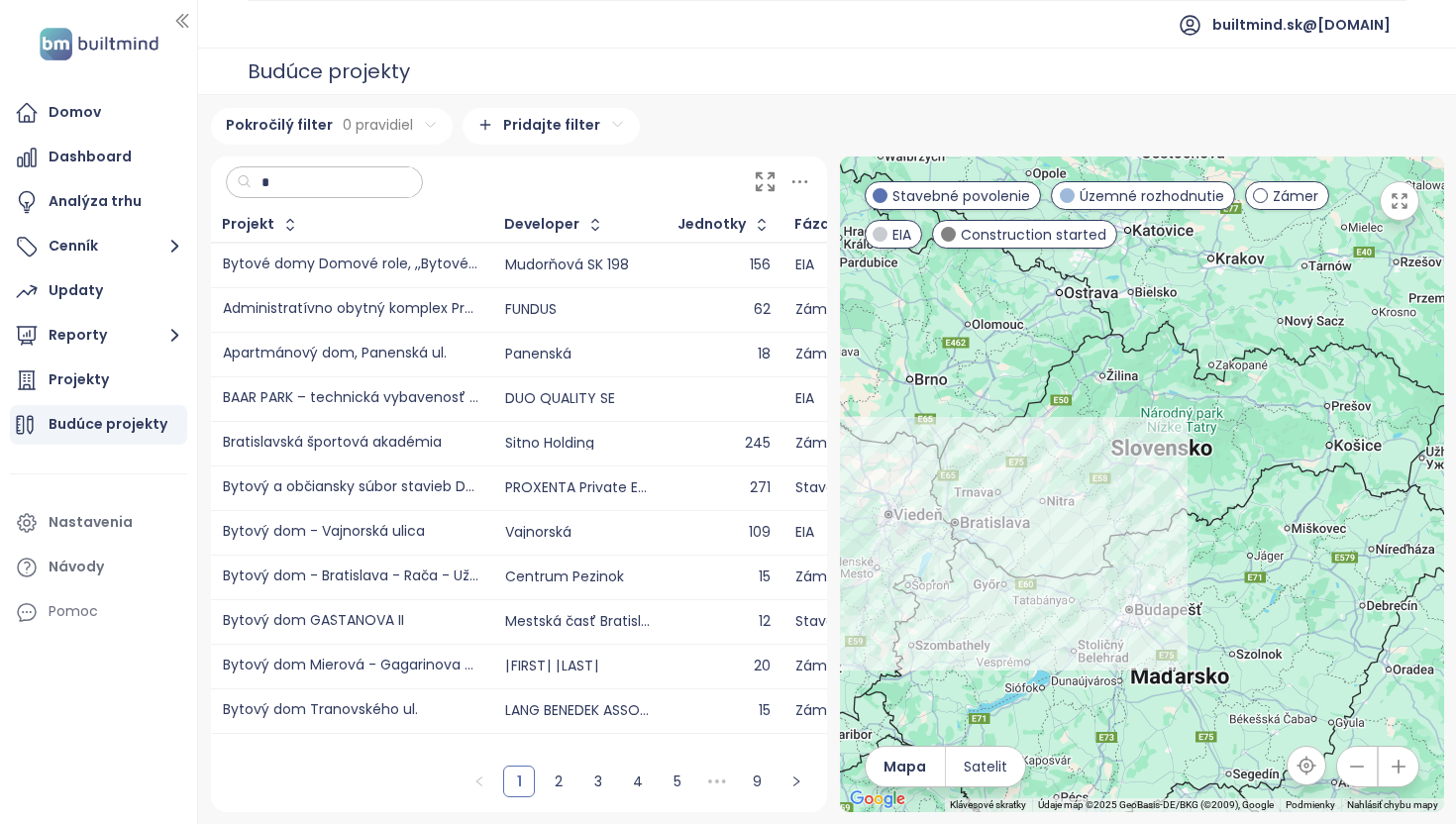 type 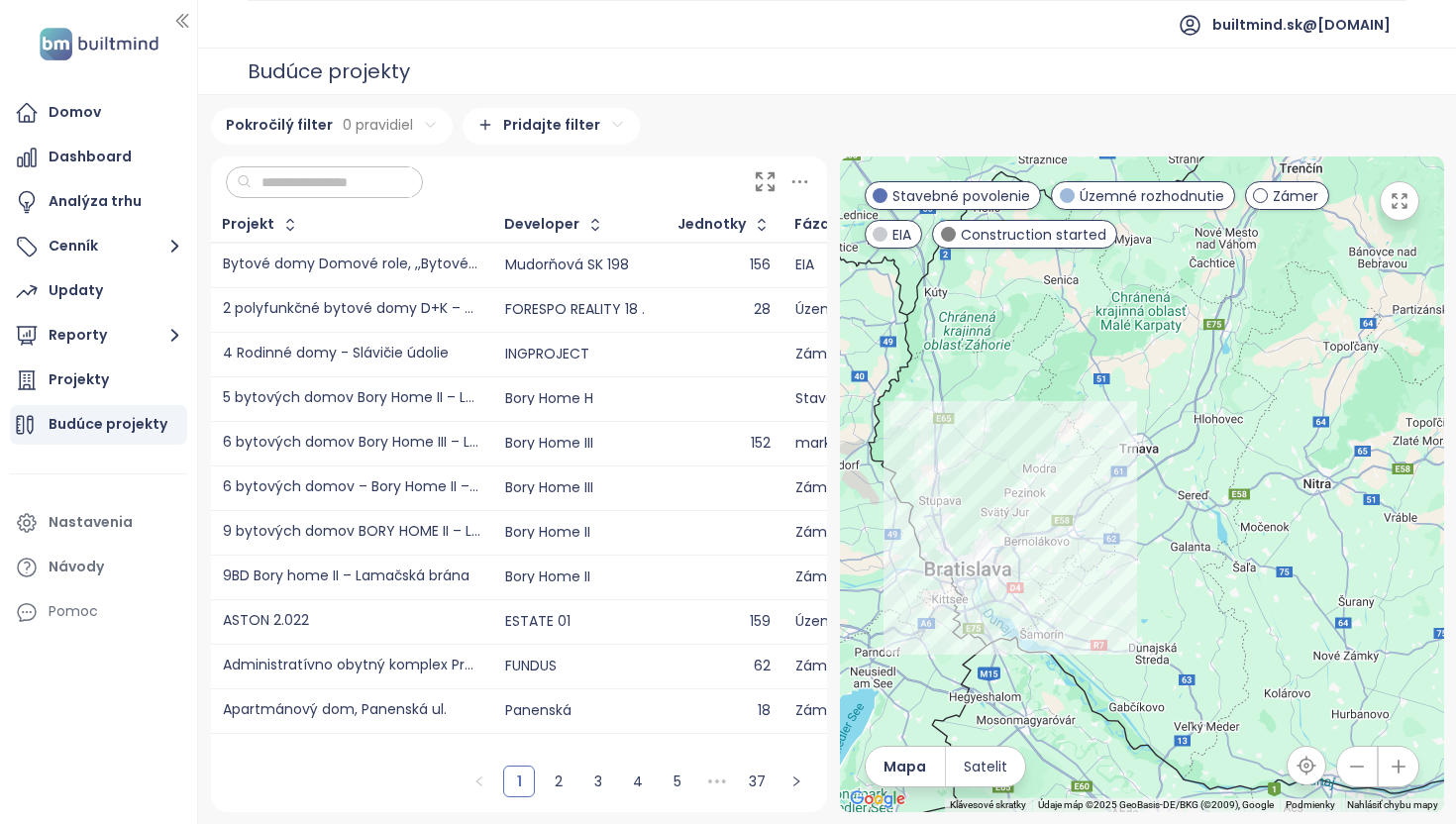 drag, startPoint x: 934, startPoint y: 433, endPoint x: 1179, endPoint y: 433, distance: 245 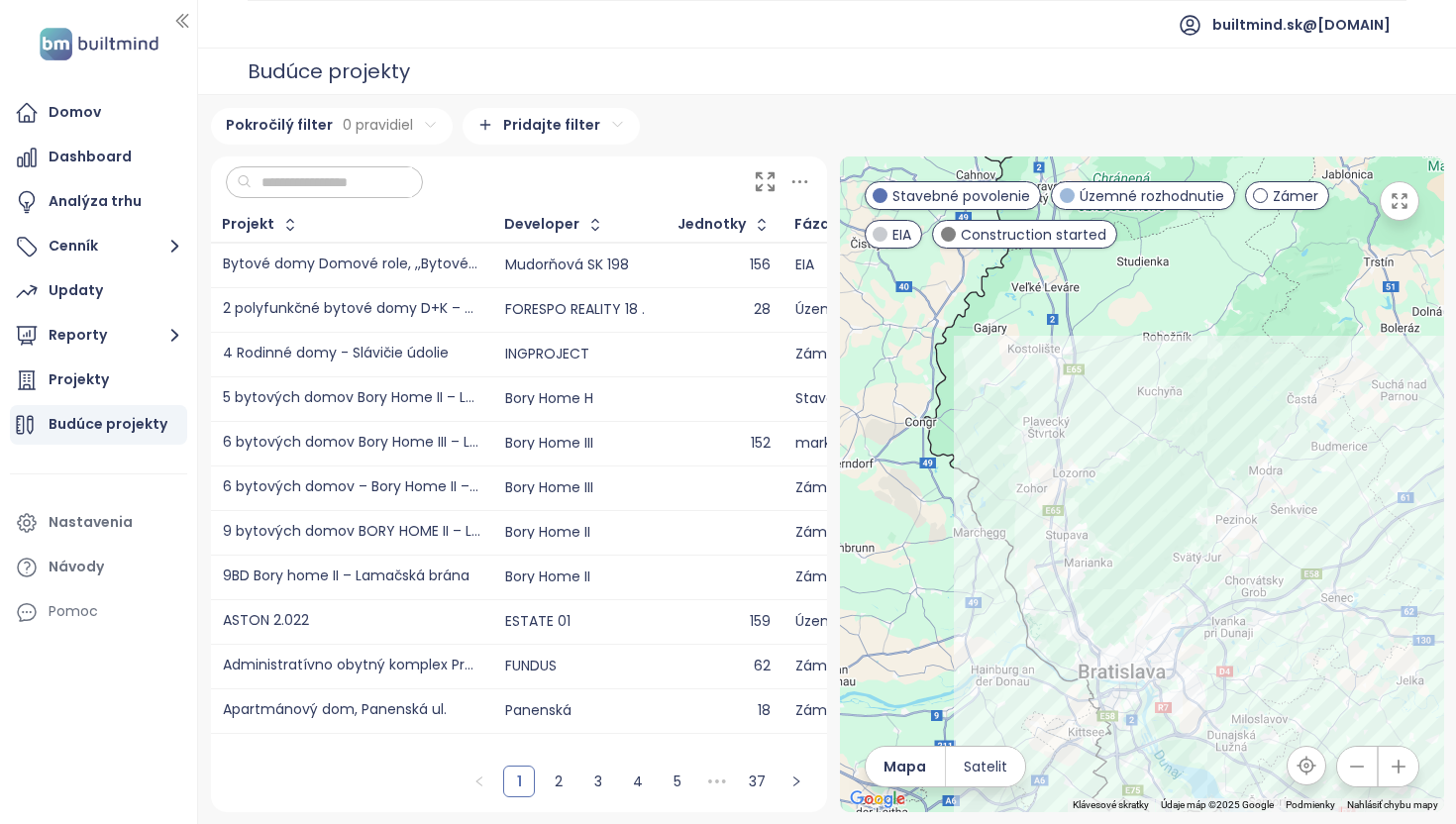 drag, startPoint x: 1044, startPoint y: 380, endPoint x: 1410, endPoint y: 357, distance: 366.72197 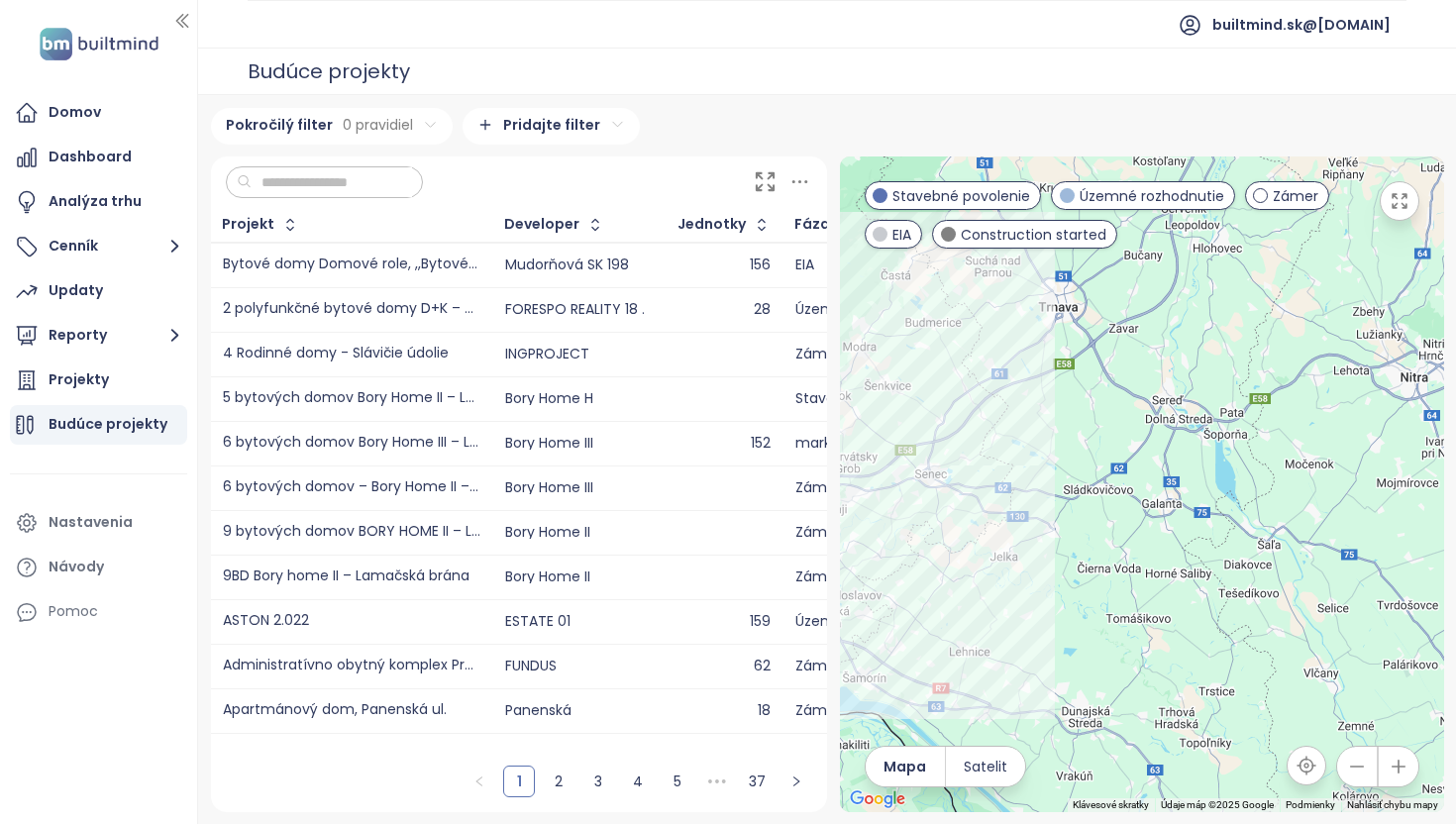 drag, startPoint x: 1298, startPoint y: 614, endPoint x: 932, endPoint y: 497, distance: 384.24601 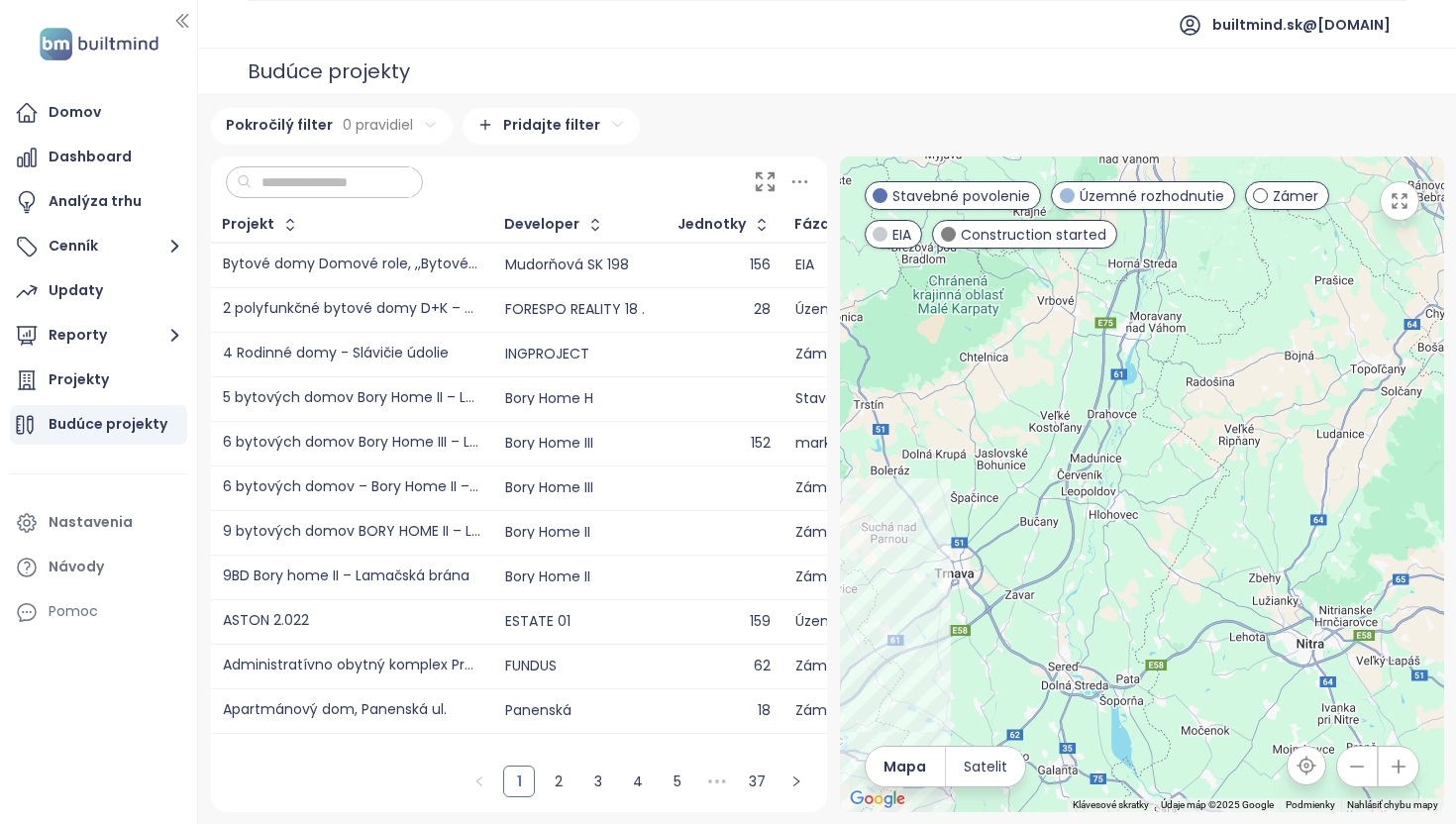 drag, startPoint x: 1049, startPoint y: 404, endPoint x: 938, endPoint y: 682, distance: 299.34094 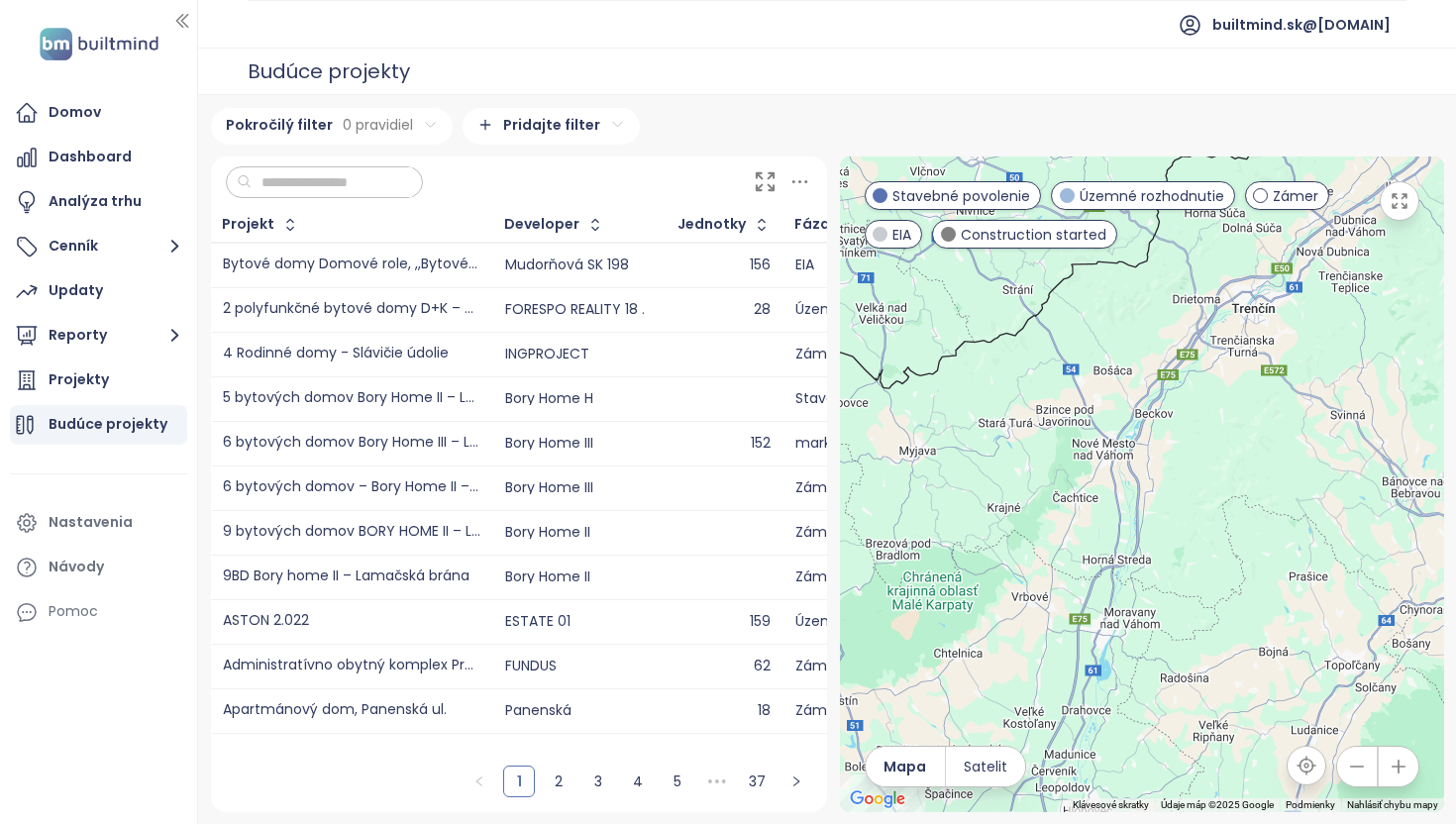 drag, startPoint x: 1170, startPoint y: 346, endPoint x: 1144, endPoint y: 648, distance: 303.1171 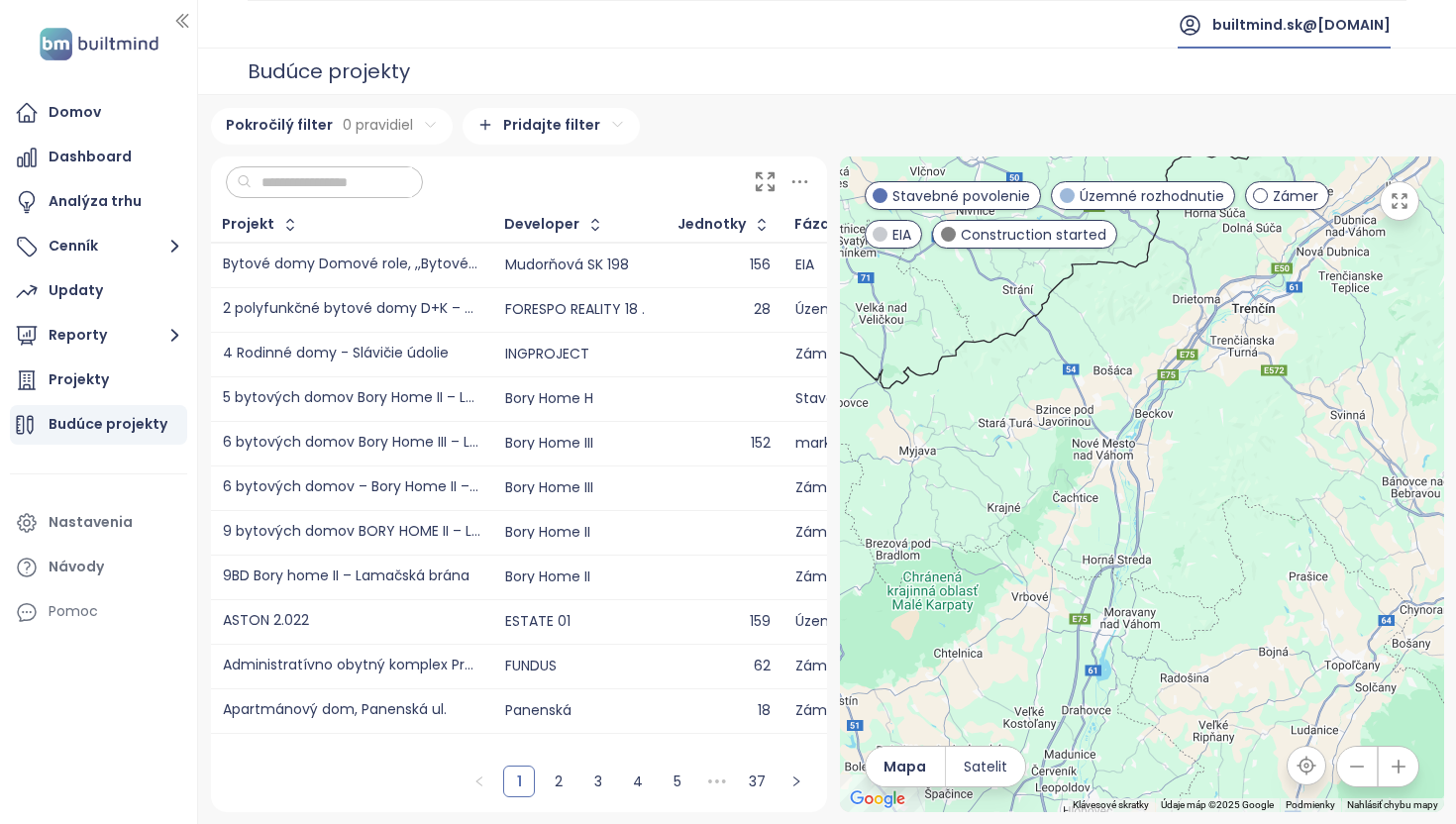 click on "builtmind.sk@builtmind.com" at bounding box center [1301, 25] 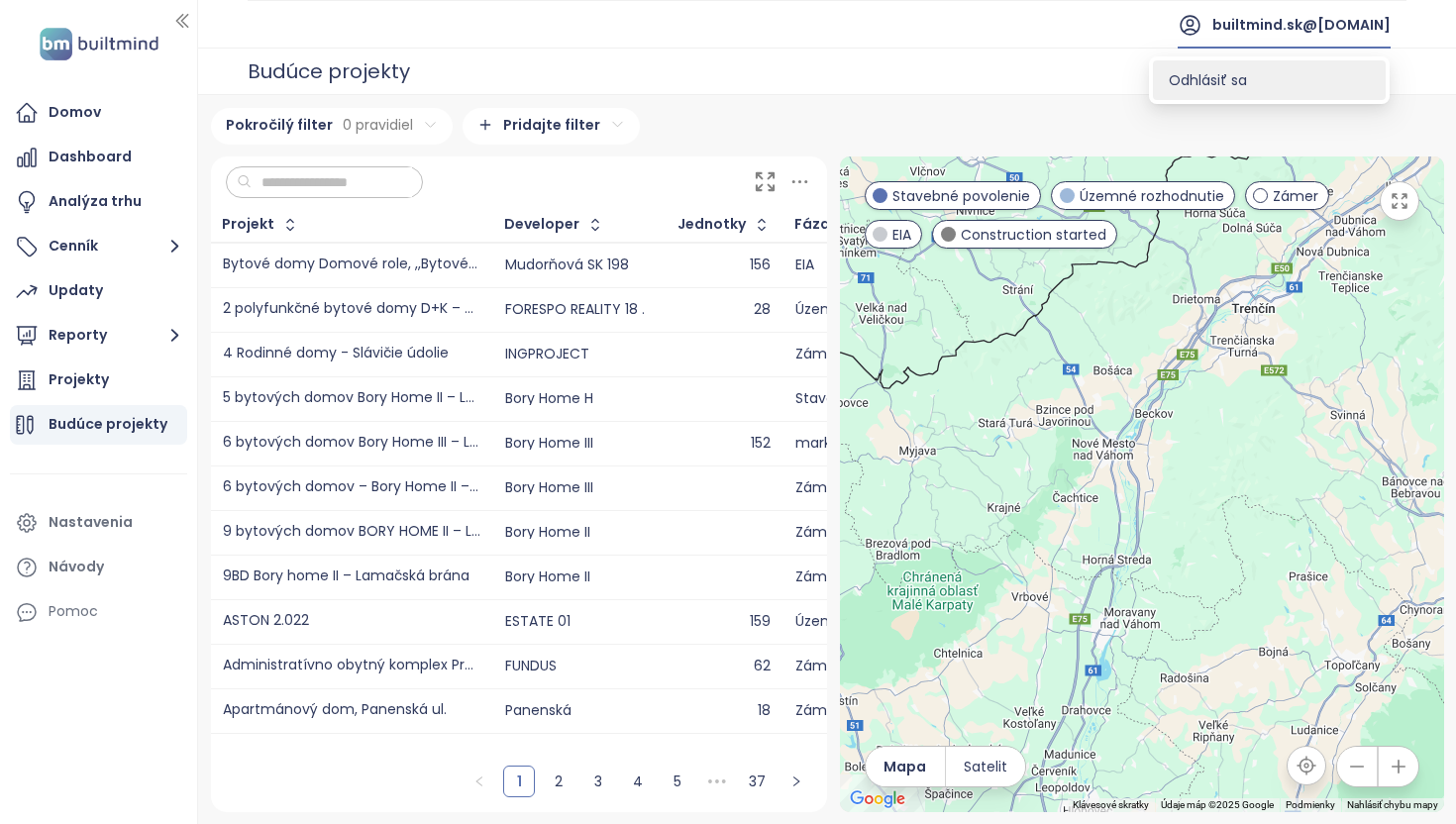 click on "Odhlásiť sa" at bounding box center [1269, 80] 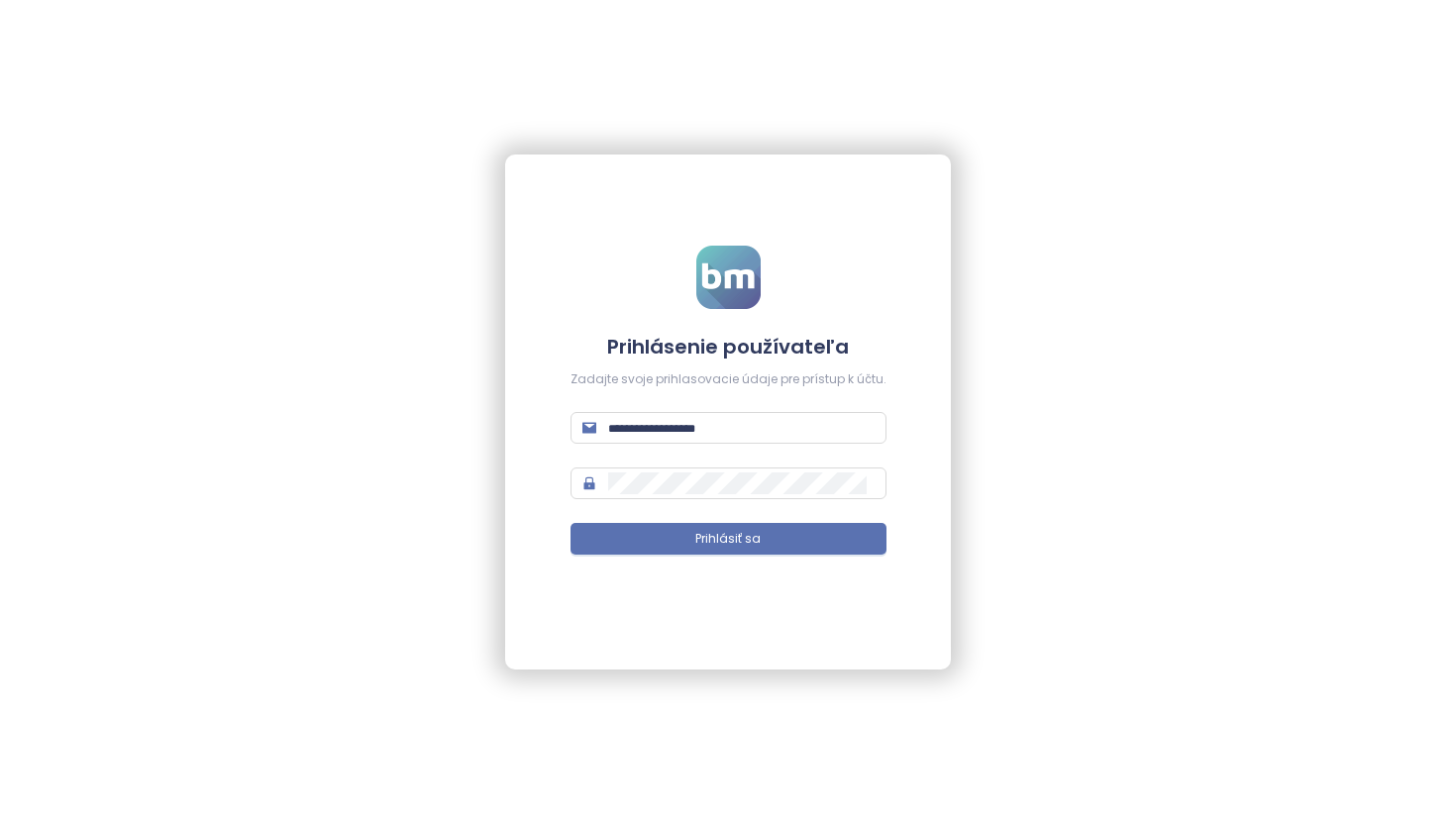 click on "Prihlásenie používateľa Zadajte svoje prihlasovacie údaje pre prístup k účtu. Prihlásiť sa" at bounding box center (728, 412) 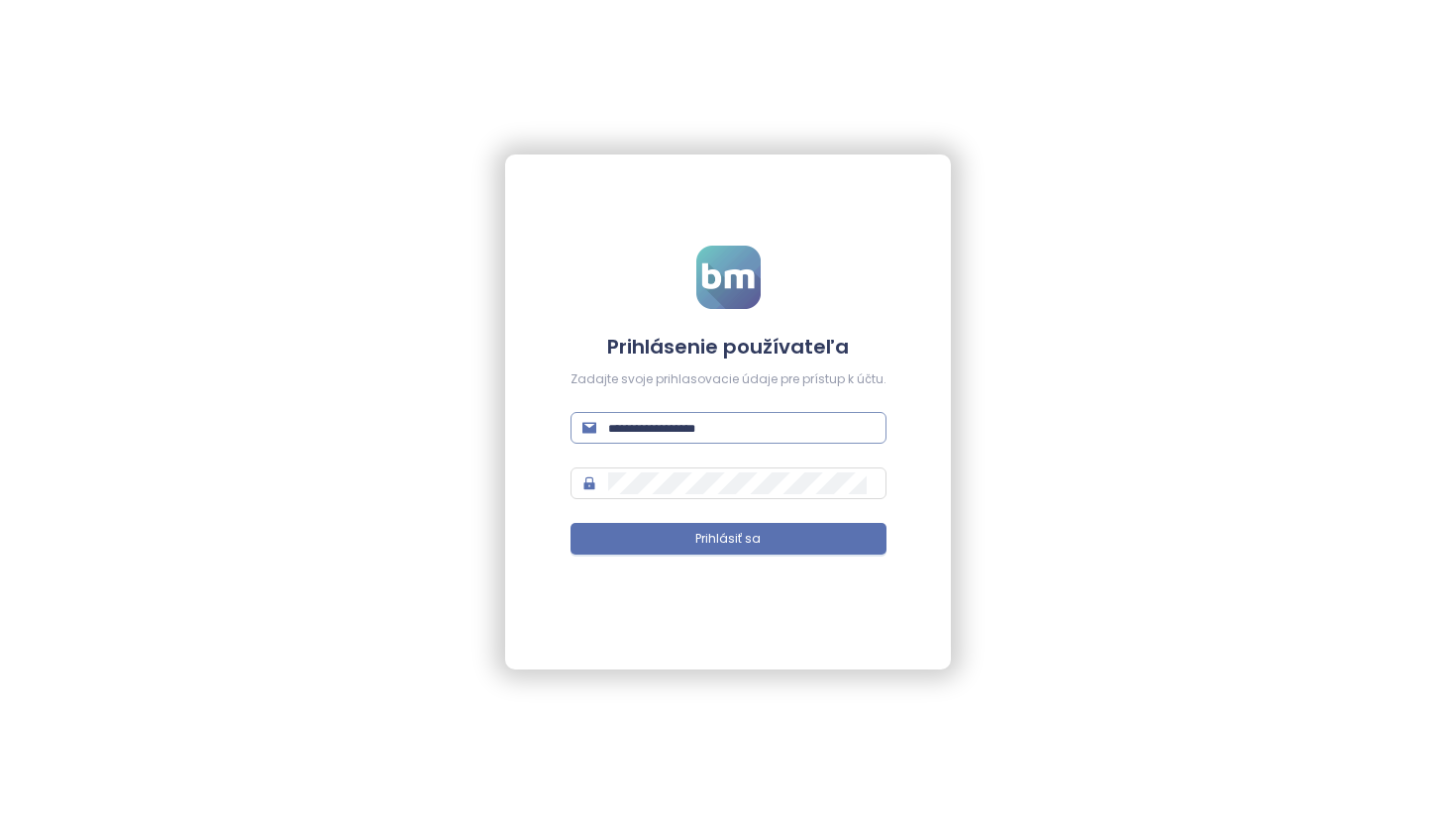 click at bounding box center [728, 428] 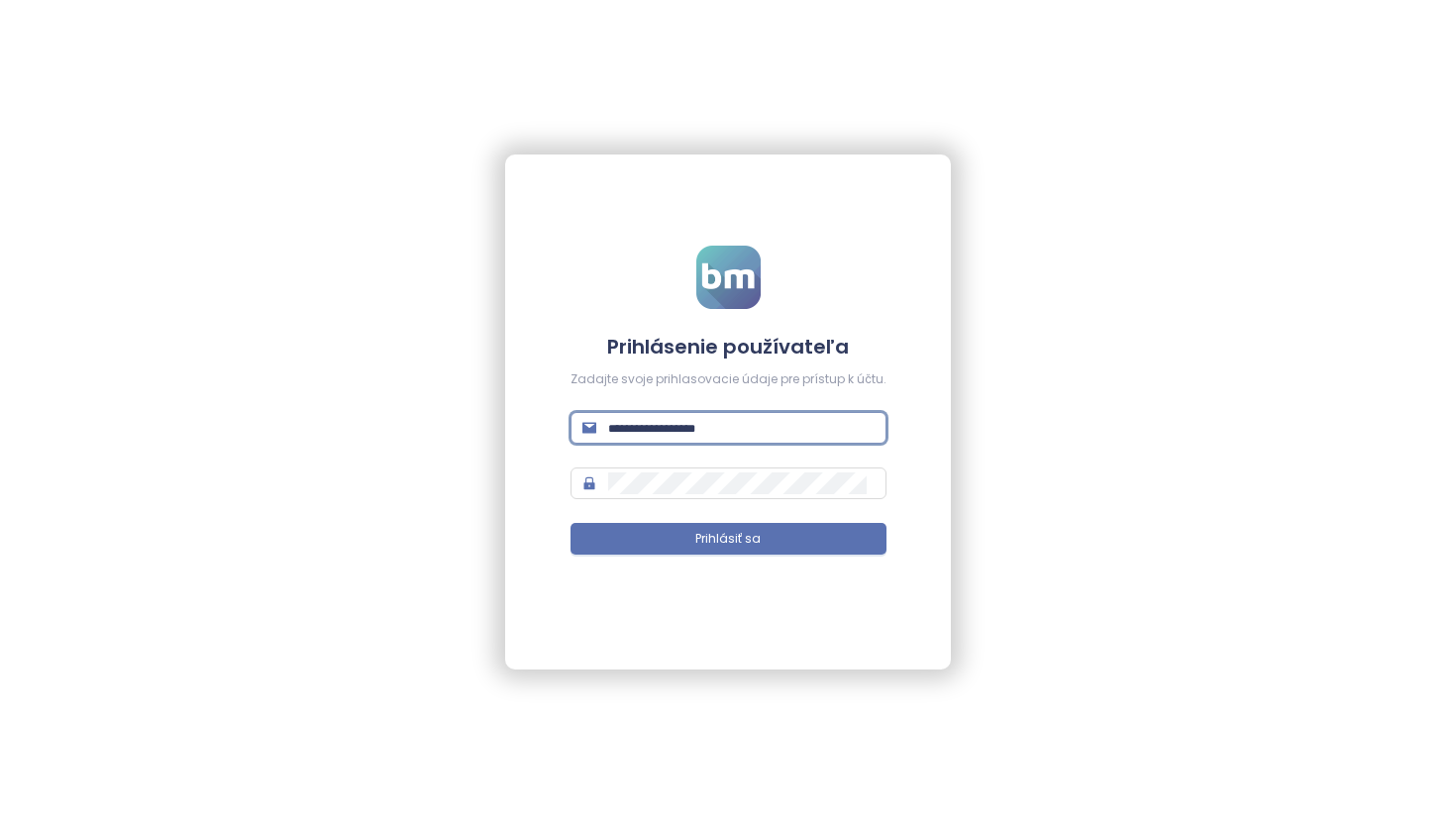 click at bounding box center (728, 428) 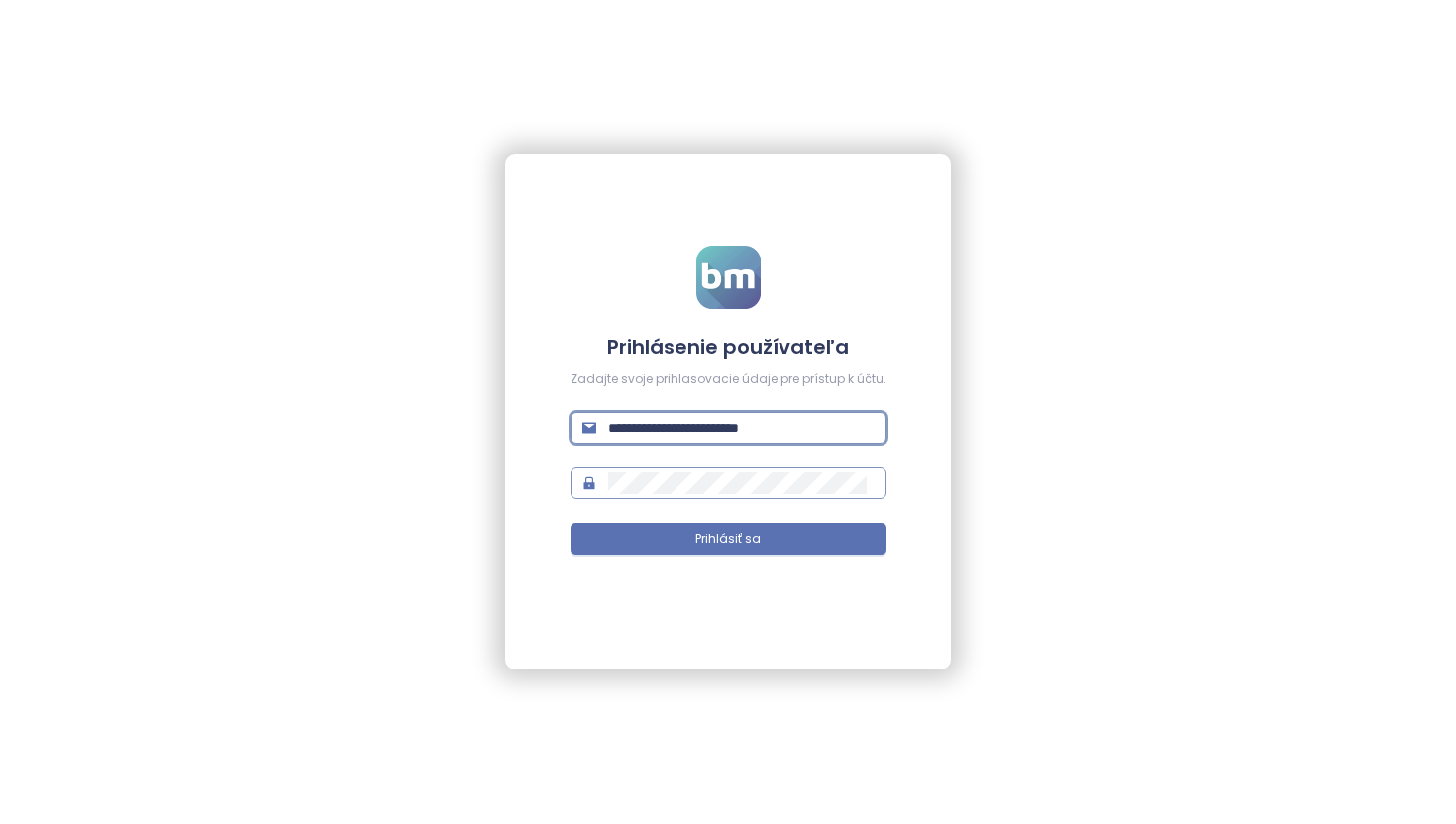 type on "**********" 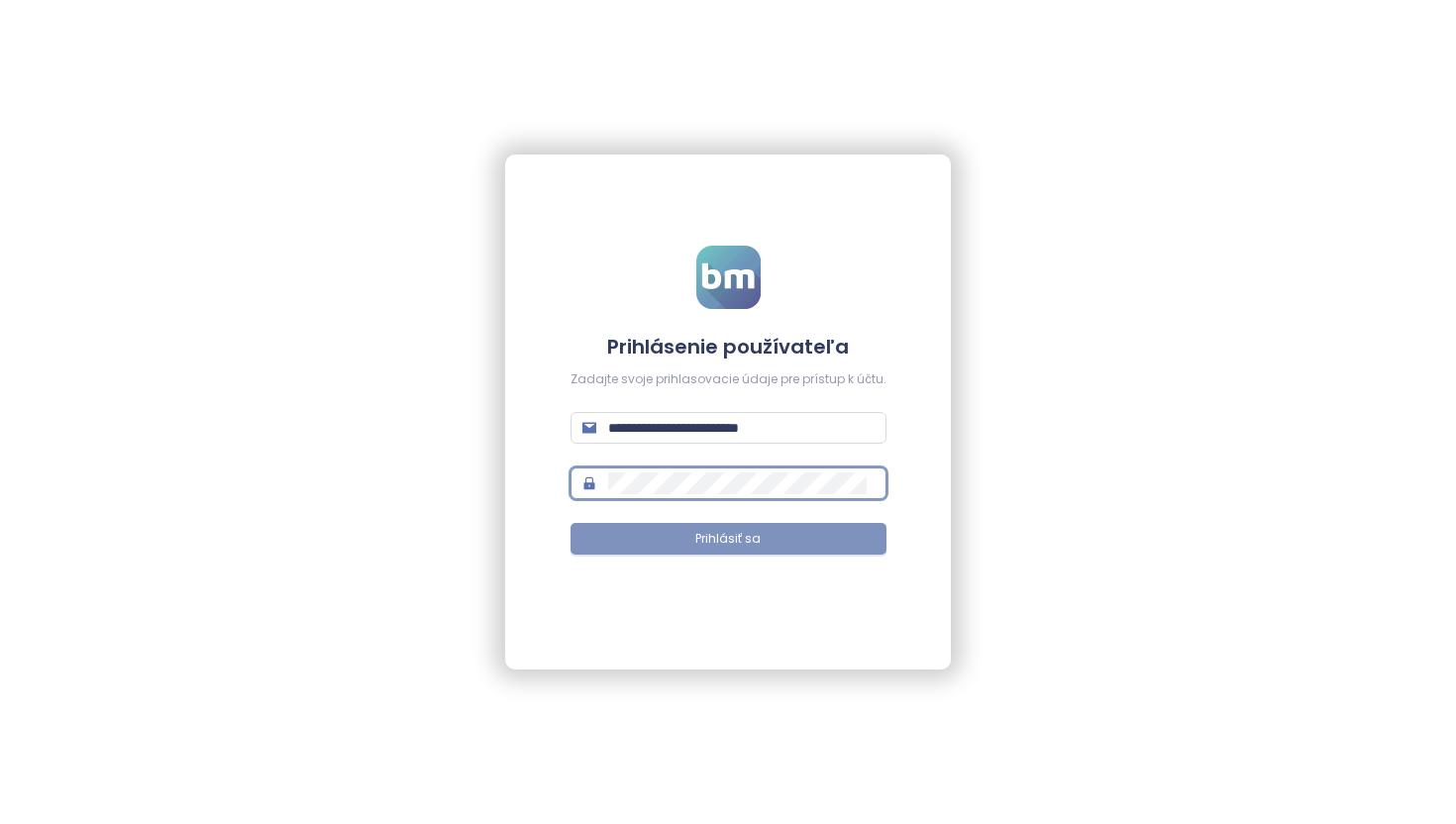 click on "Prihlásiť sa" at bounding box center [728, 539] 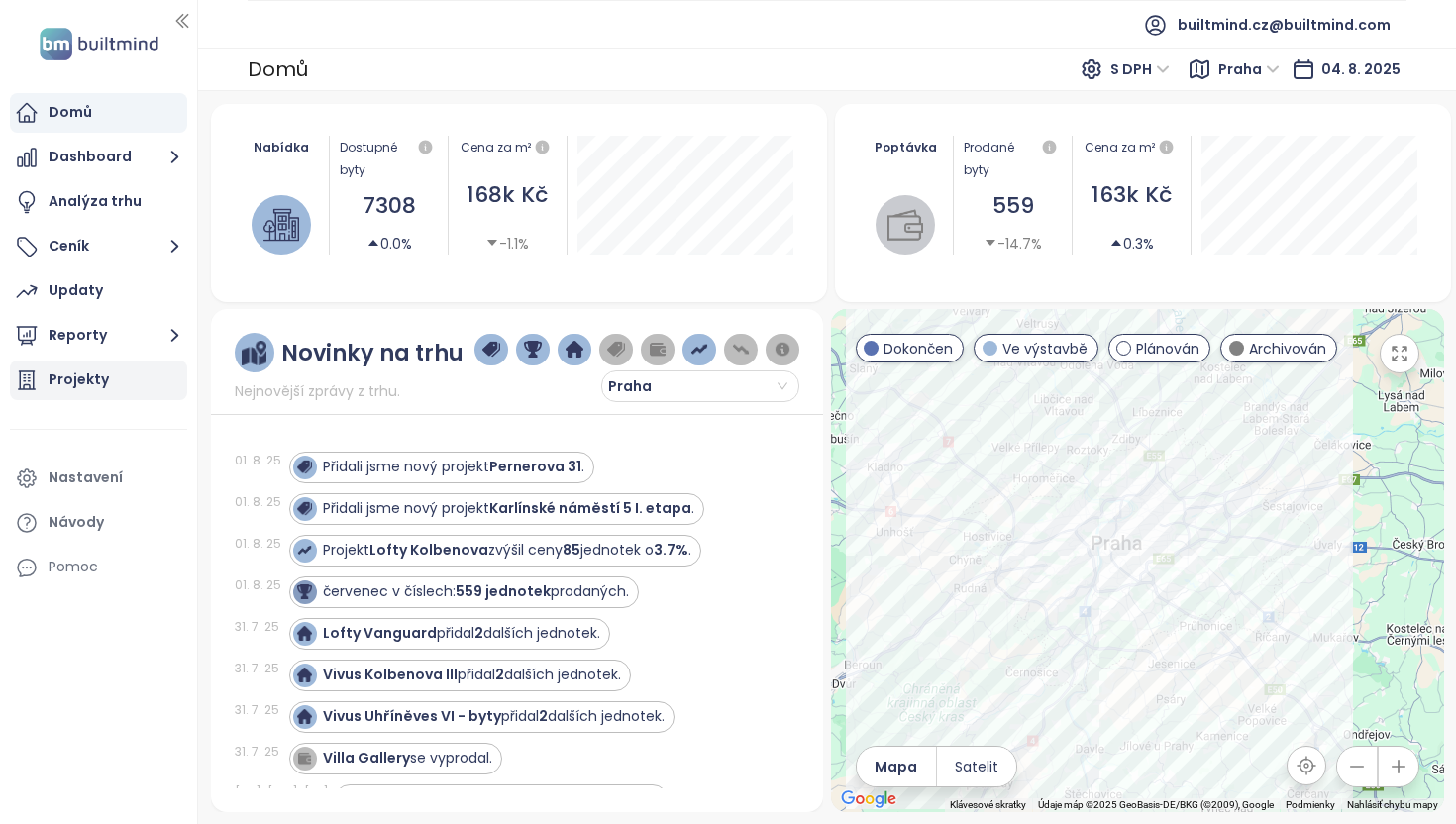 click on "Projekty" at bounding box center (98, 380) 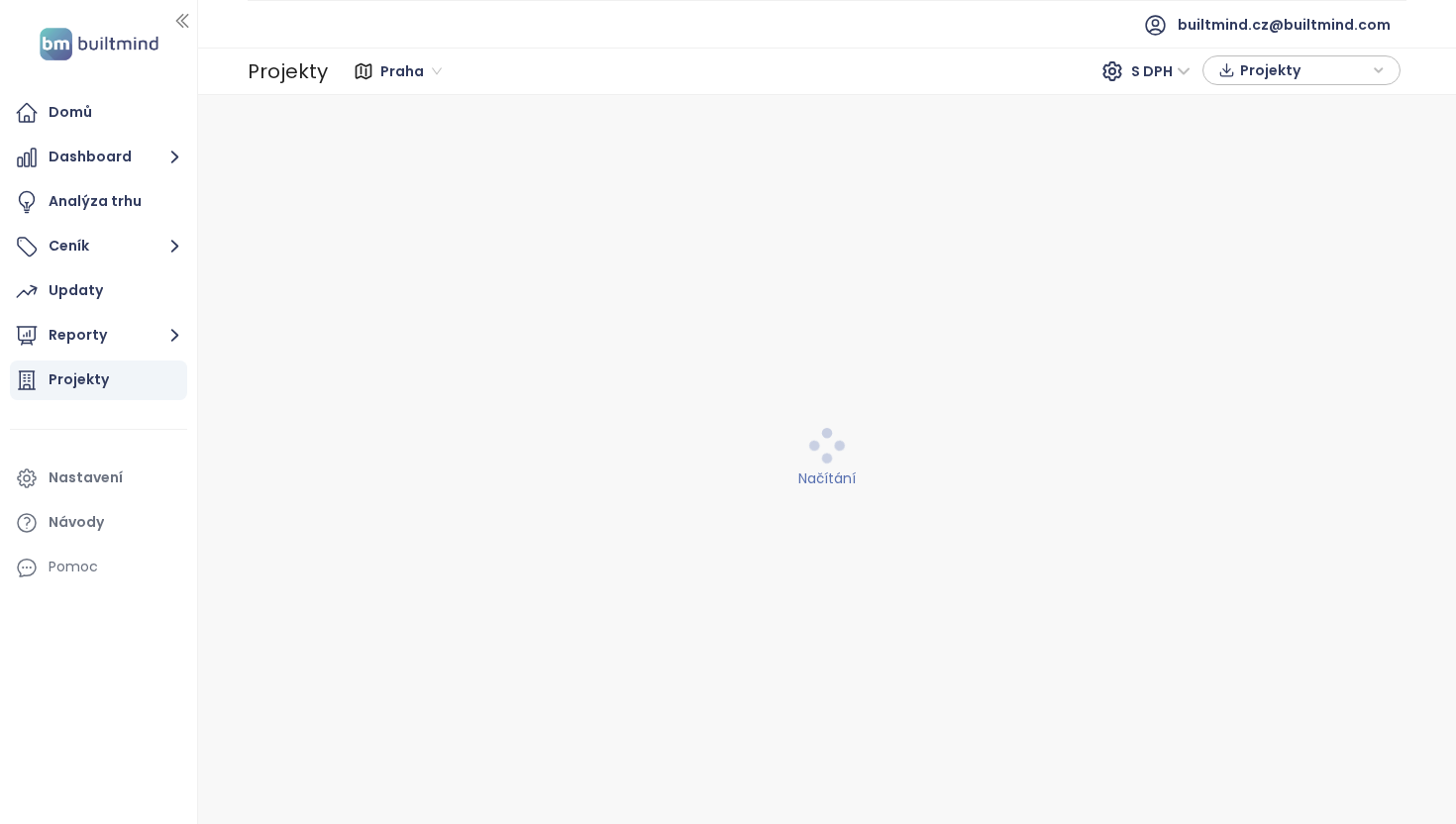 click on "Praha" at bounding box center (411, 71) 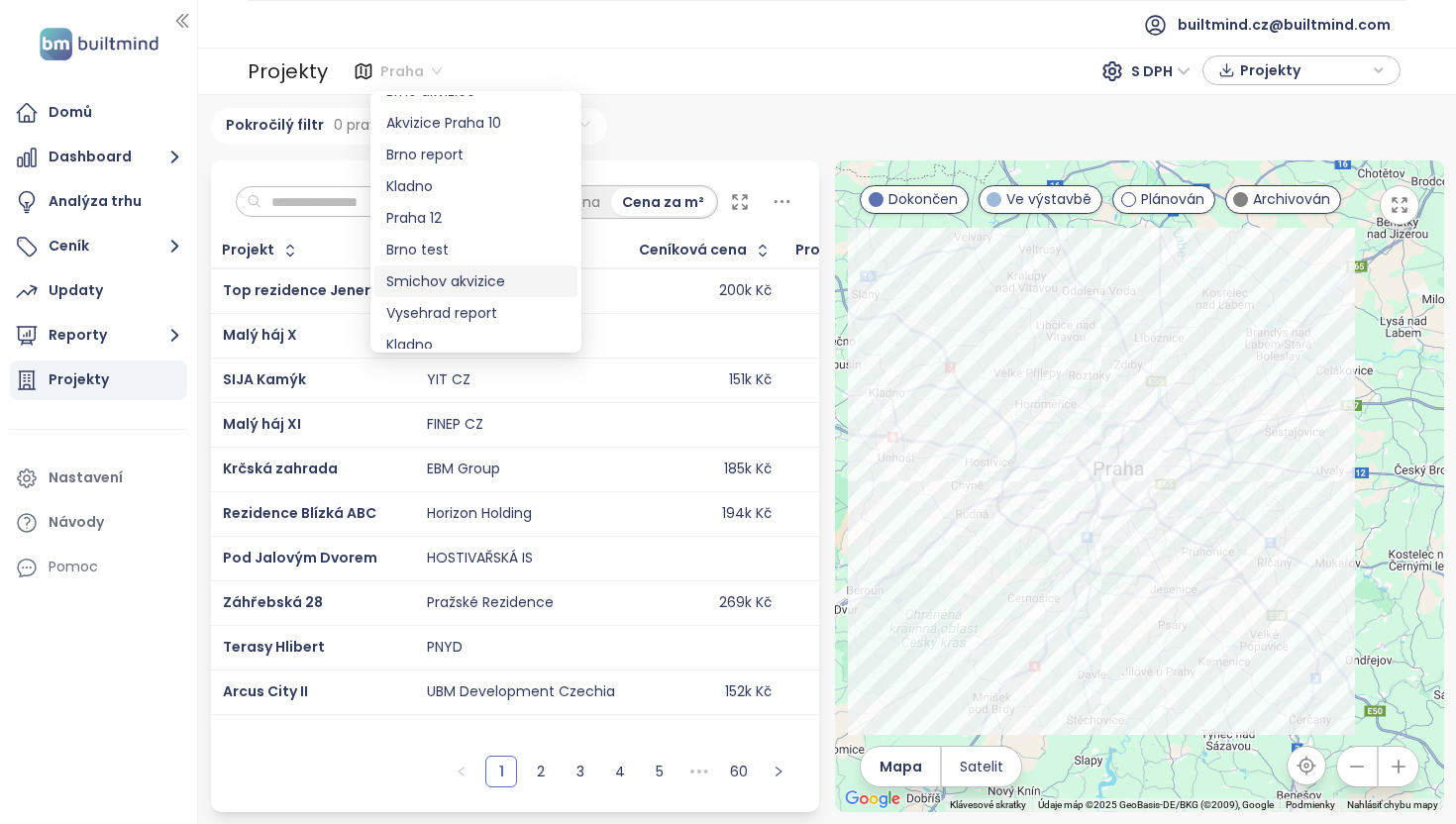 scroll, scrollTop: 951, scrollLeft: 0, axis: vertical 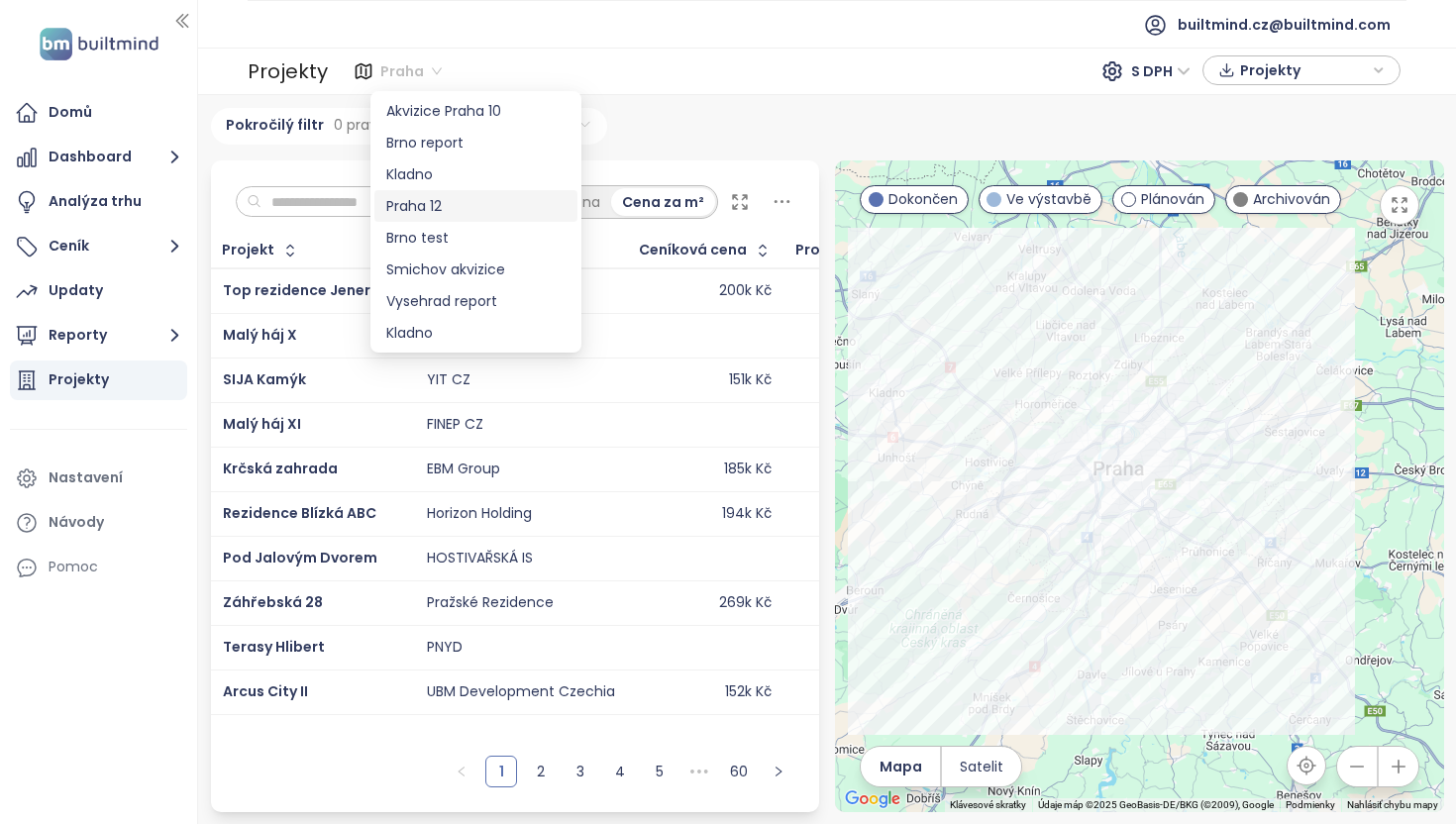 click on "Pokročilý filtr 0 pravidel Přidat filtr" at bounding box center [827, 126] 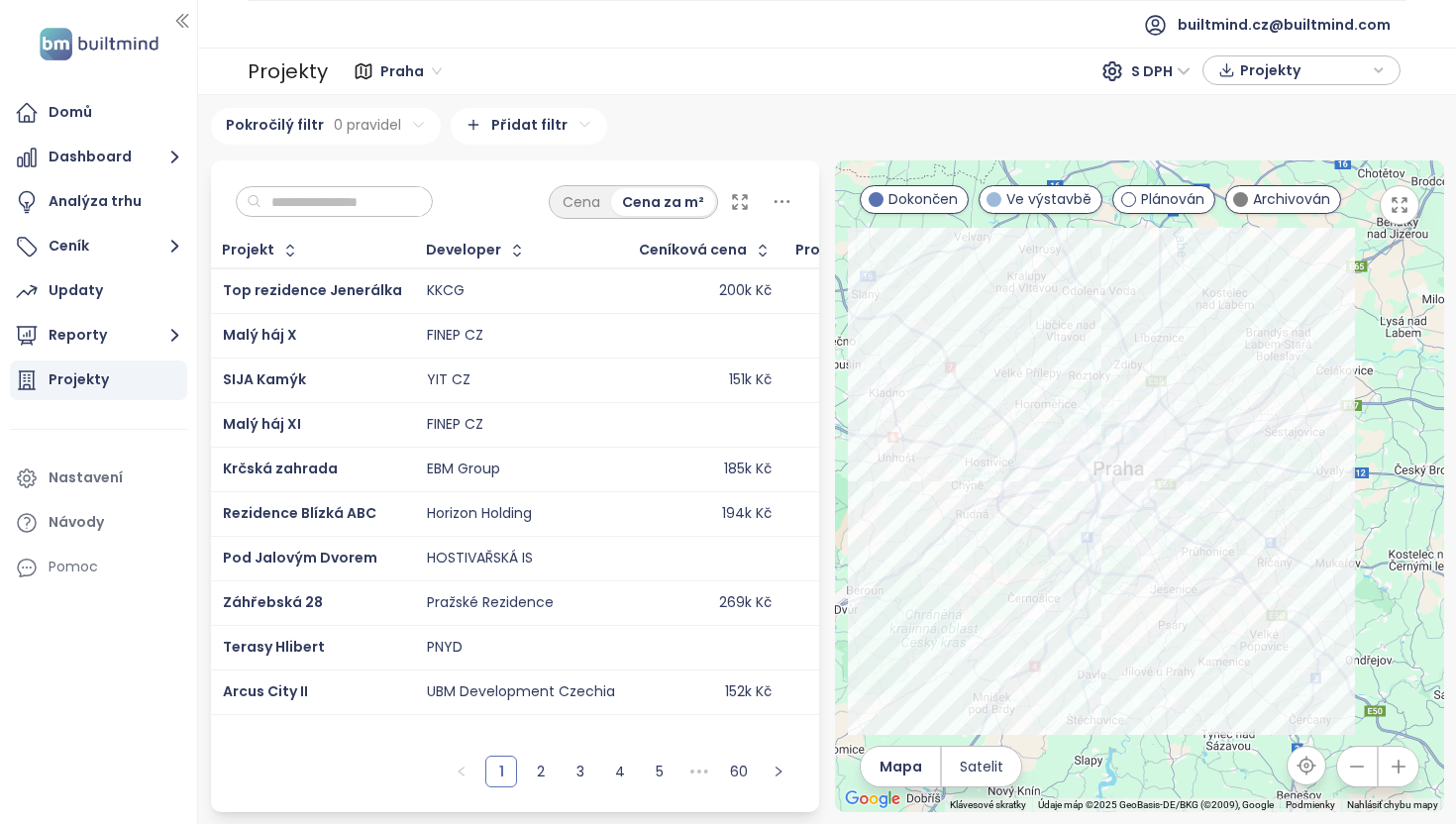 click at bounding box center [342, 202] 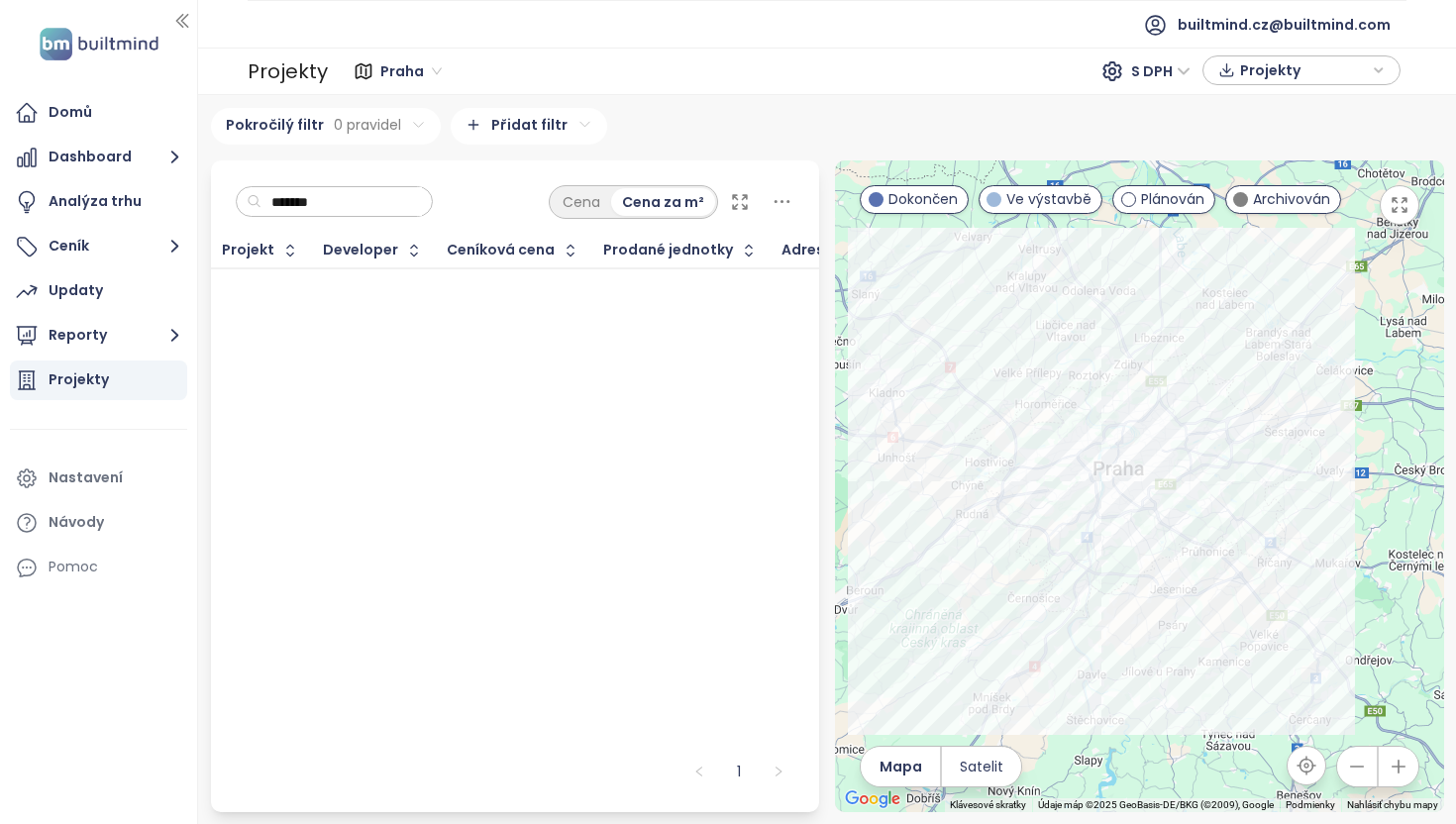 click on "*******" at bounding box center (342, 202) 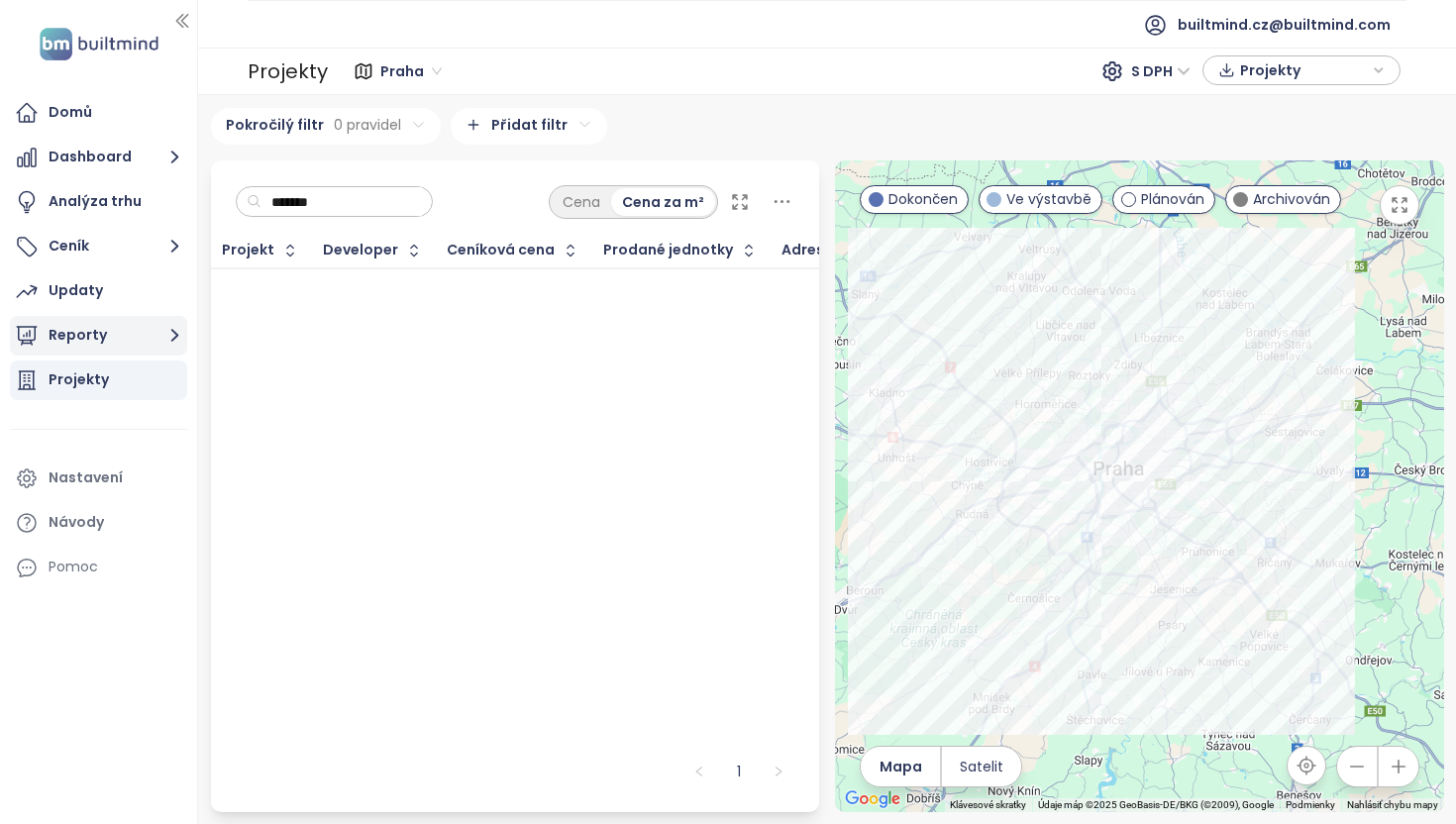 click on "Reporty" at bounding box center (98, 336) 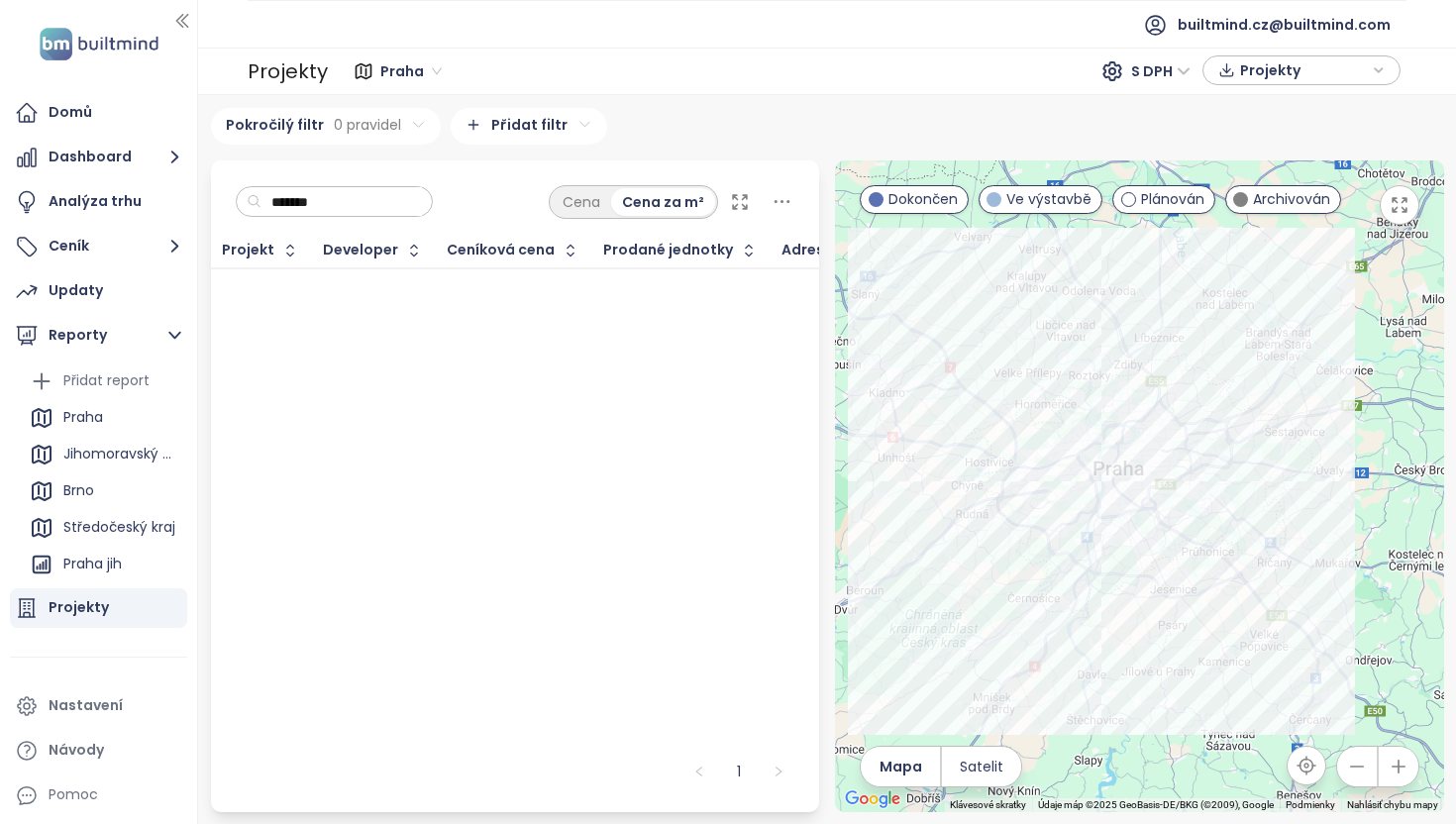 click on "Domů Dashboard Analýza trhu Ceník Updaty   Reporty Přidat report Praha   Jihomoravský kraj   Brno   Středočeský kraj   Praha jih   Michle   Akvizice Dejvice   Hloubetin   Praha domy   Praha zapad - domy   Praha zapad - byty   Konkurence   Najmy Praha 4   Praha sekundarni trh   Dejvice najmy   Domy Praha   Holesovice   Praha sekundarni report   Stare mesto najmy   Prague Outskirts   Nájmy Praha 1   Nove Chabry H+I   Praha luxusní novostavby   Akvizice Smichov   Smichov Report   Karlin report   Smichov report   Praha zapad   Praha novostavby byty   Novostavby byty 140-160k    Kladno akvizice   Modřany   Nájmy Praha Smíchov   Holesovice report   Akvizice Smichov2   Report A   Brno akvizice   Akvizice Praha 10   Akvizice Smichov 3   Brno report   Kladno   Praha 12   Brno test   Smichov akvizice   Vysehrad report   Kladno    Projekty Nastavení Návody Pomoc" at bounding box center [98, 454] 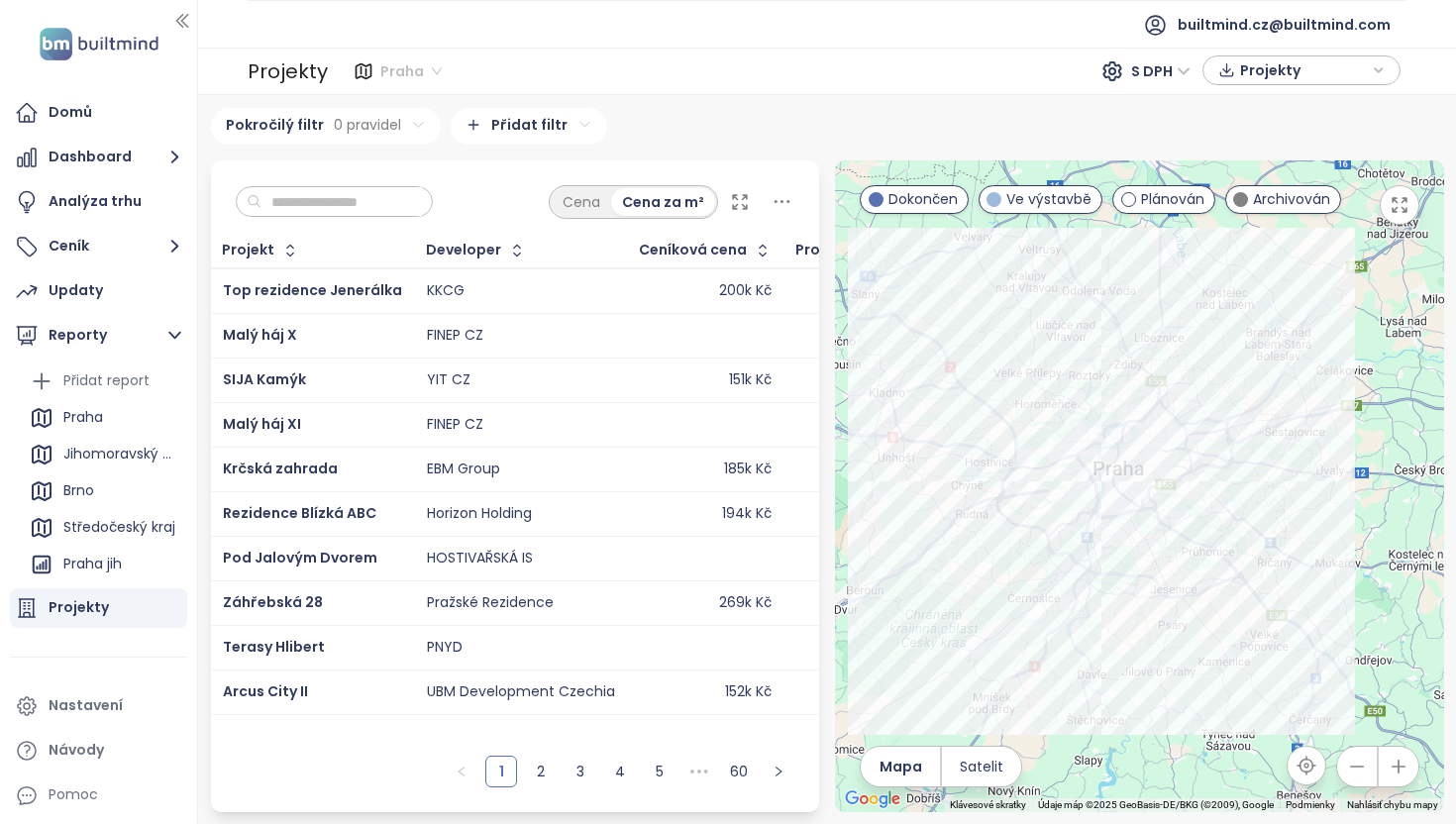 click on "Praha" at bounding box center (411, 71) 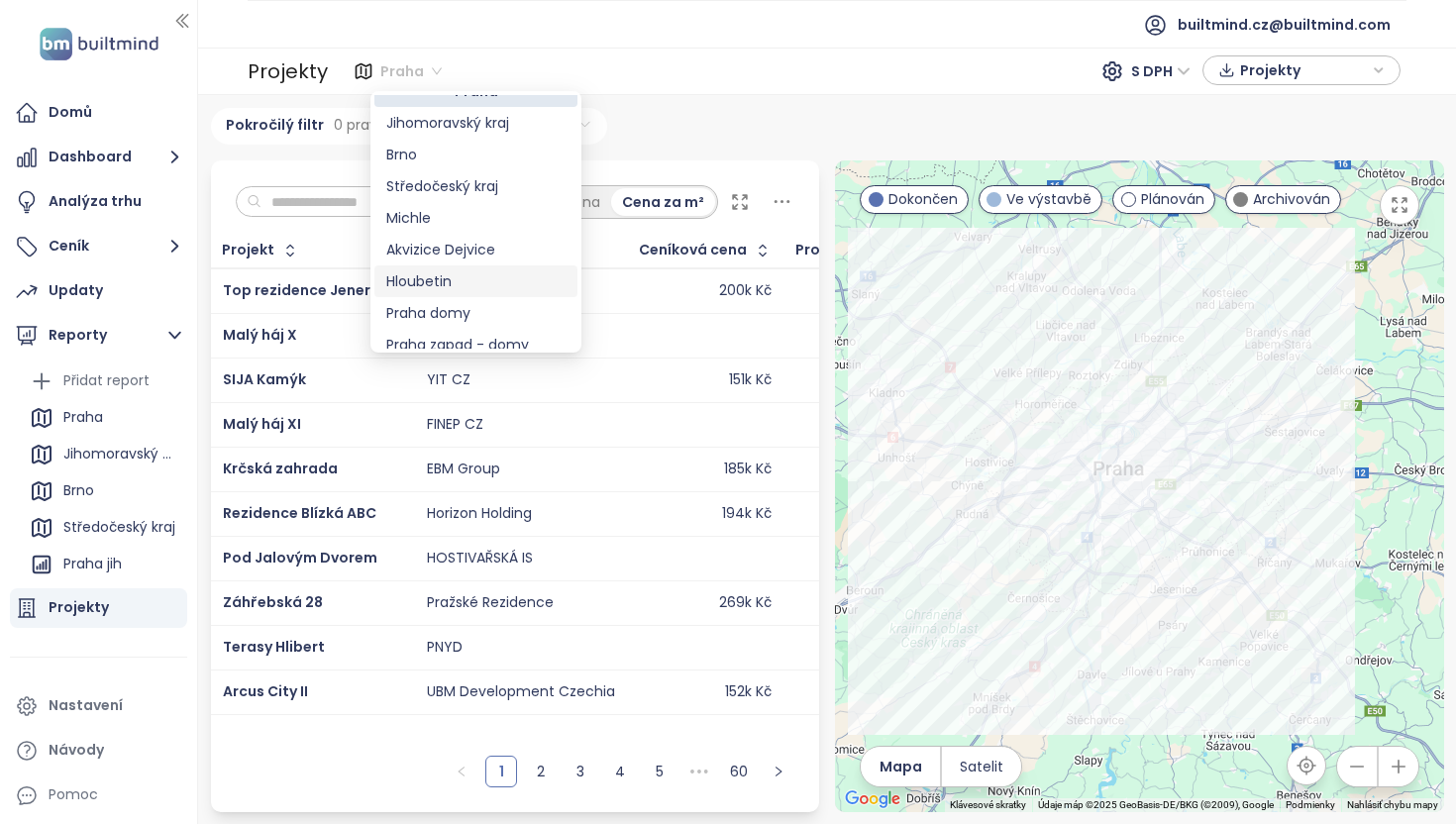 scroll, scrollTop: 0, scrollLeft: 0, axis: both 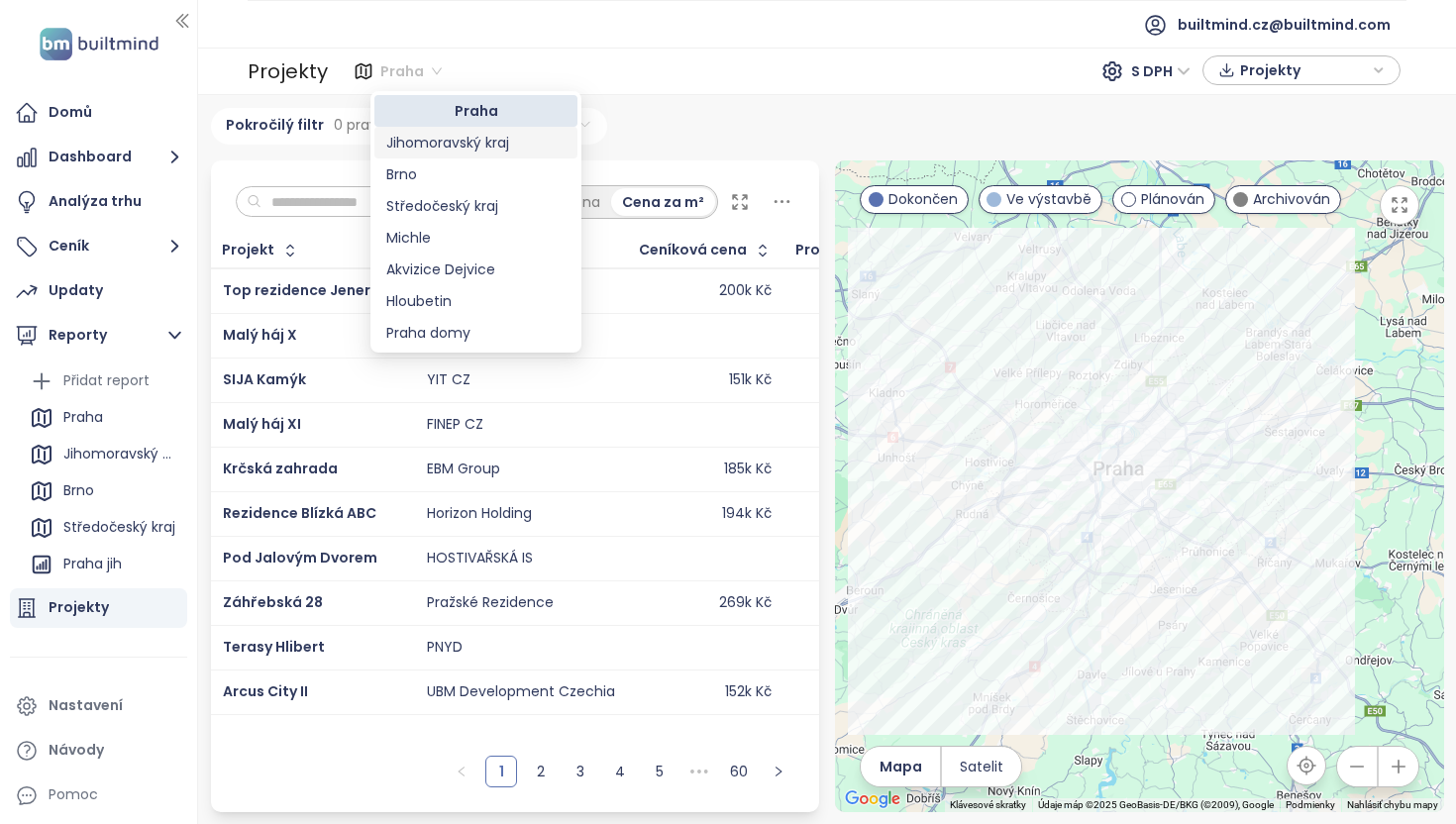 click on "Jihomoravský kraj" at bounding box center [475, 143] 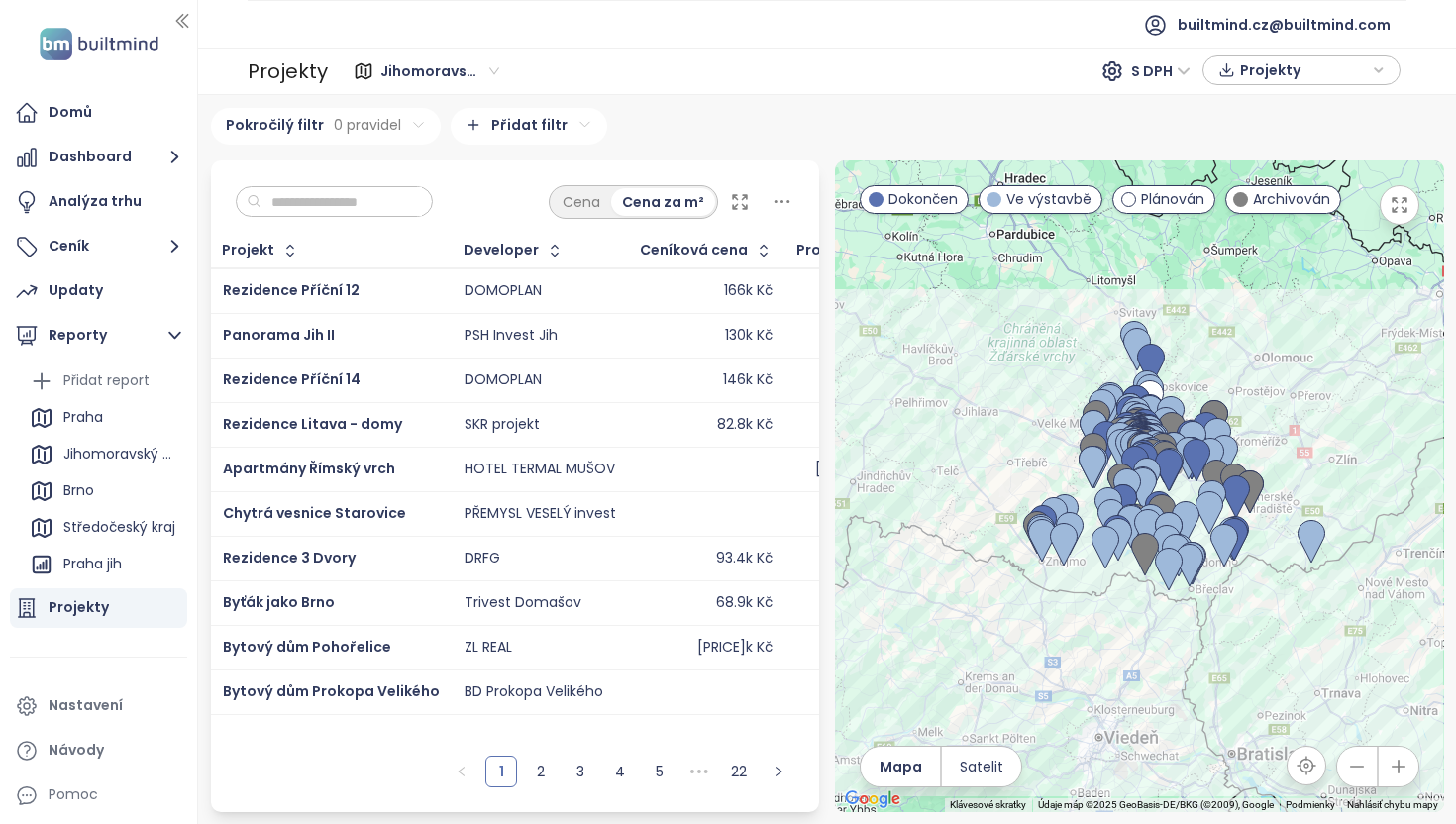 click at bounding box center (342, 202) 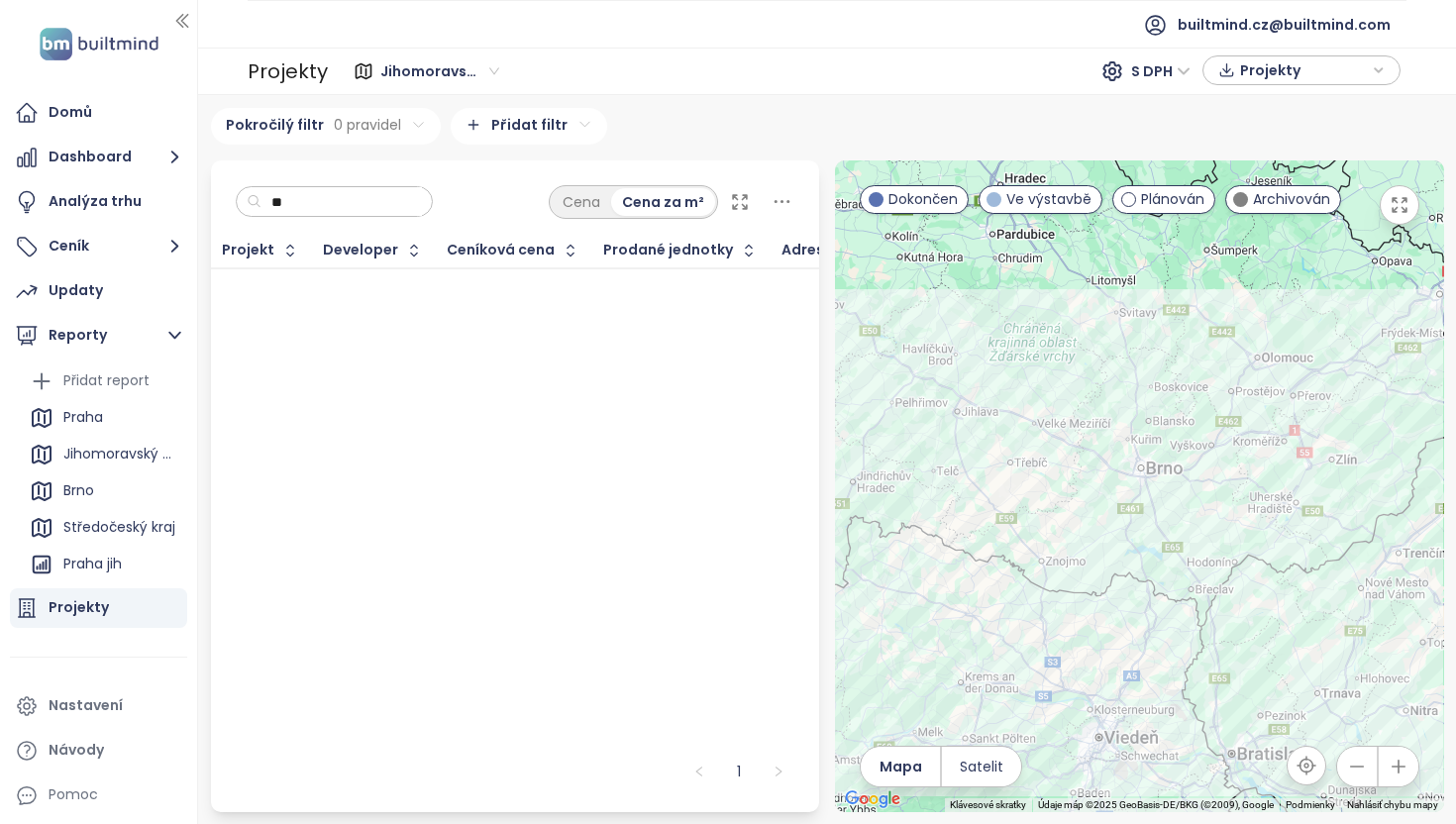type on "*" 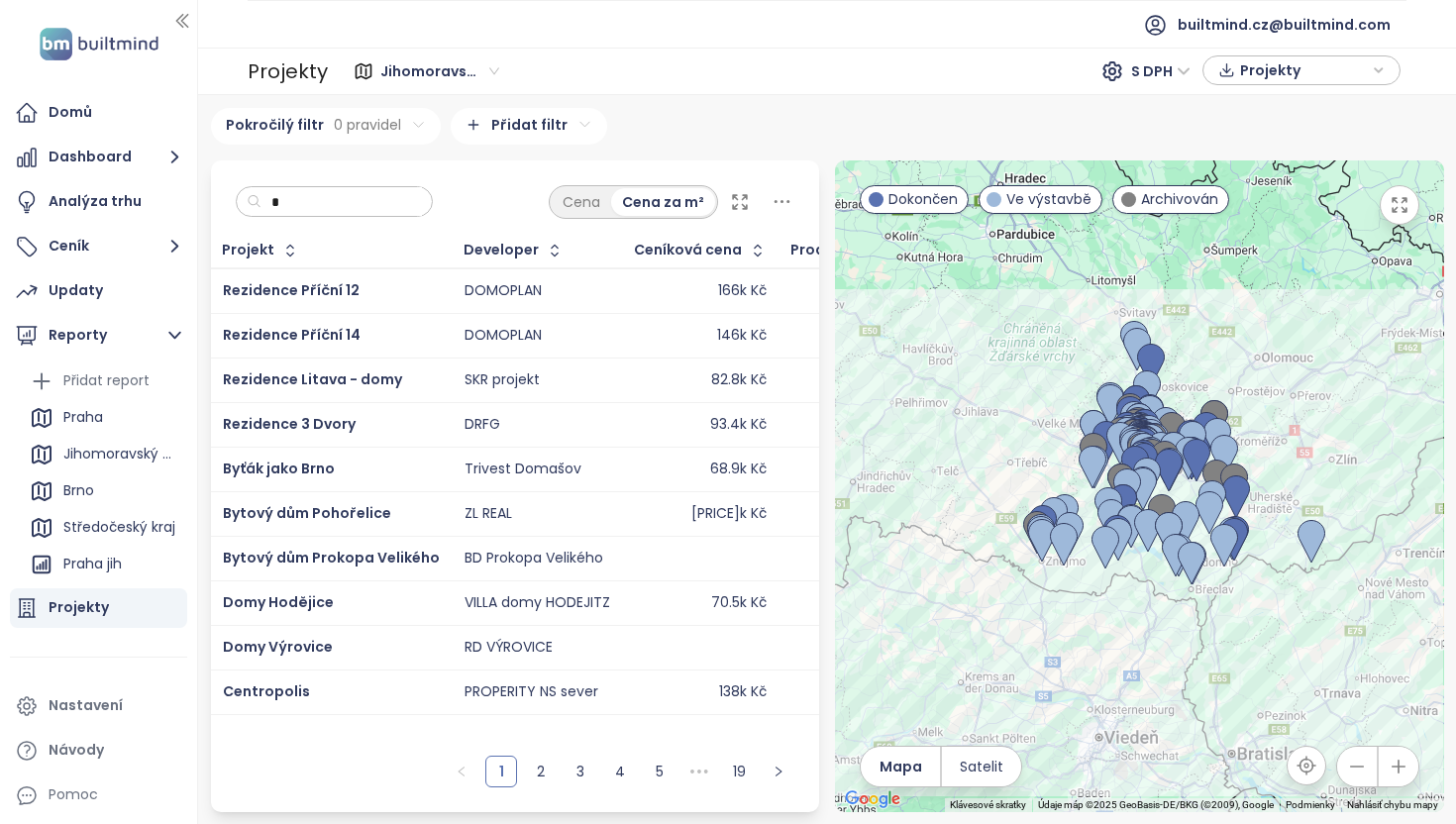type 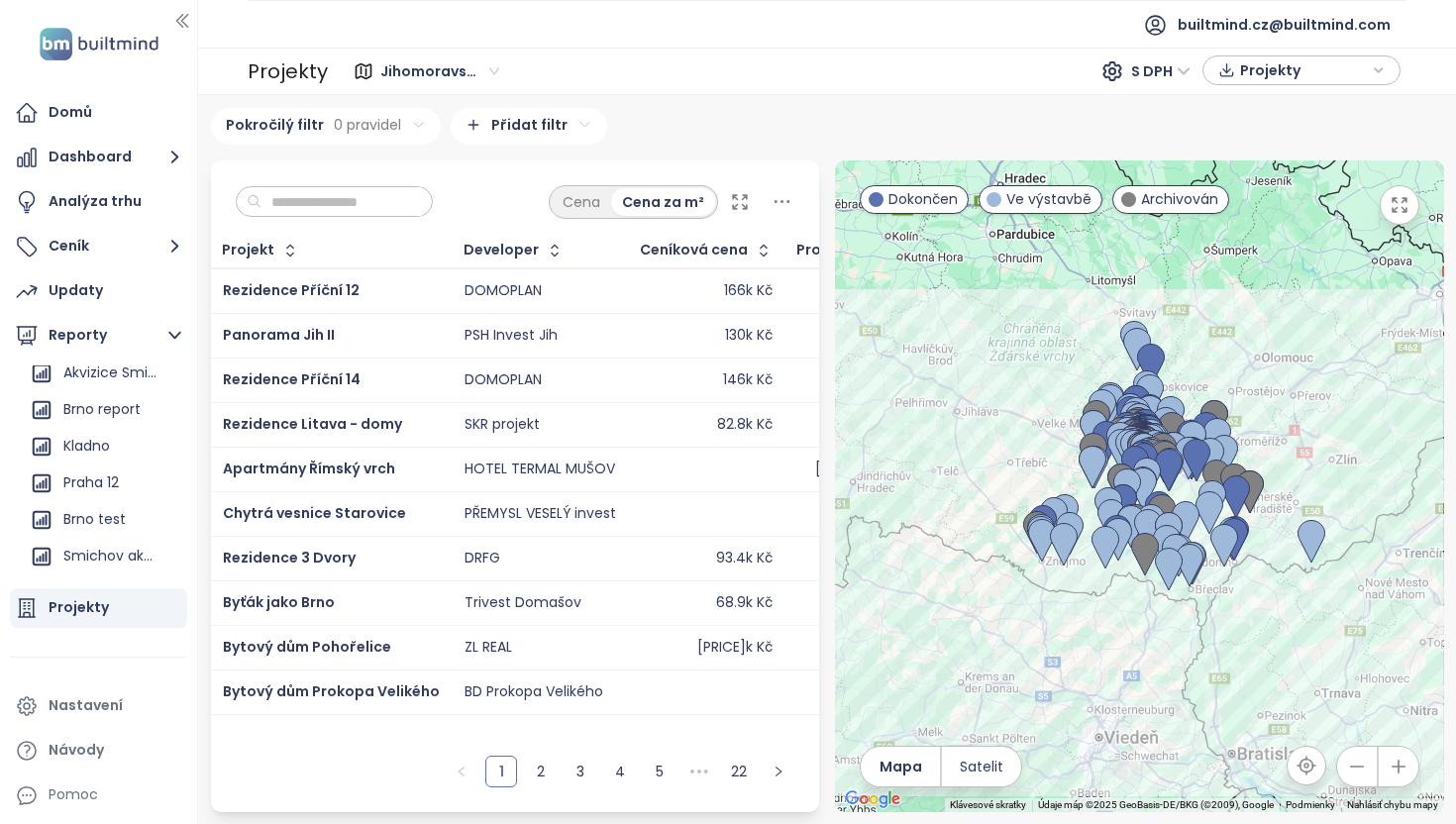 scroll, scrollTop: 1499, scrollLeft: 0, axis: vertical 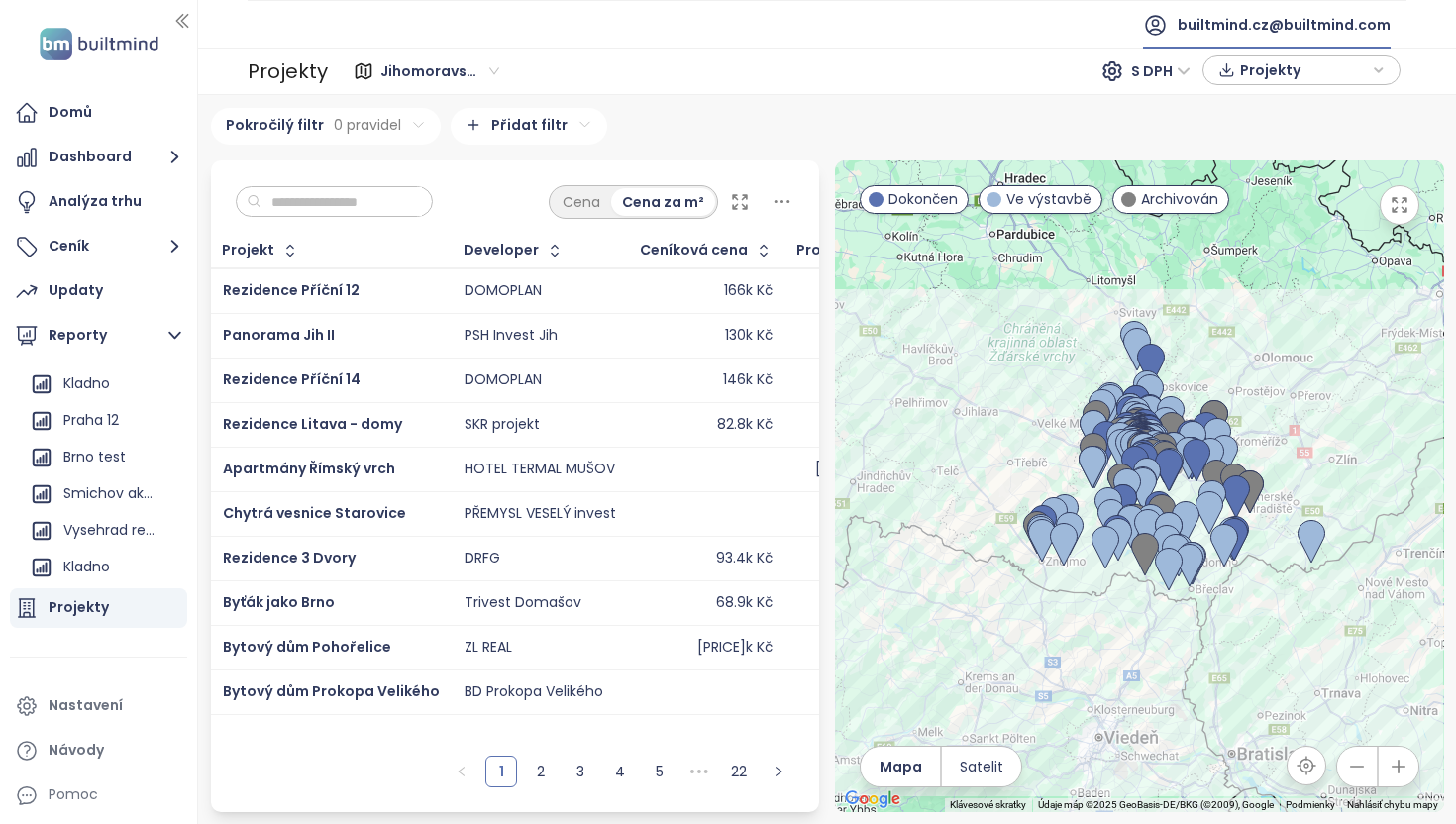 click on "builtmind.cz@builtmind.com" at bounding box center (1284, 25) 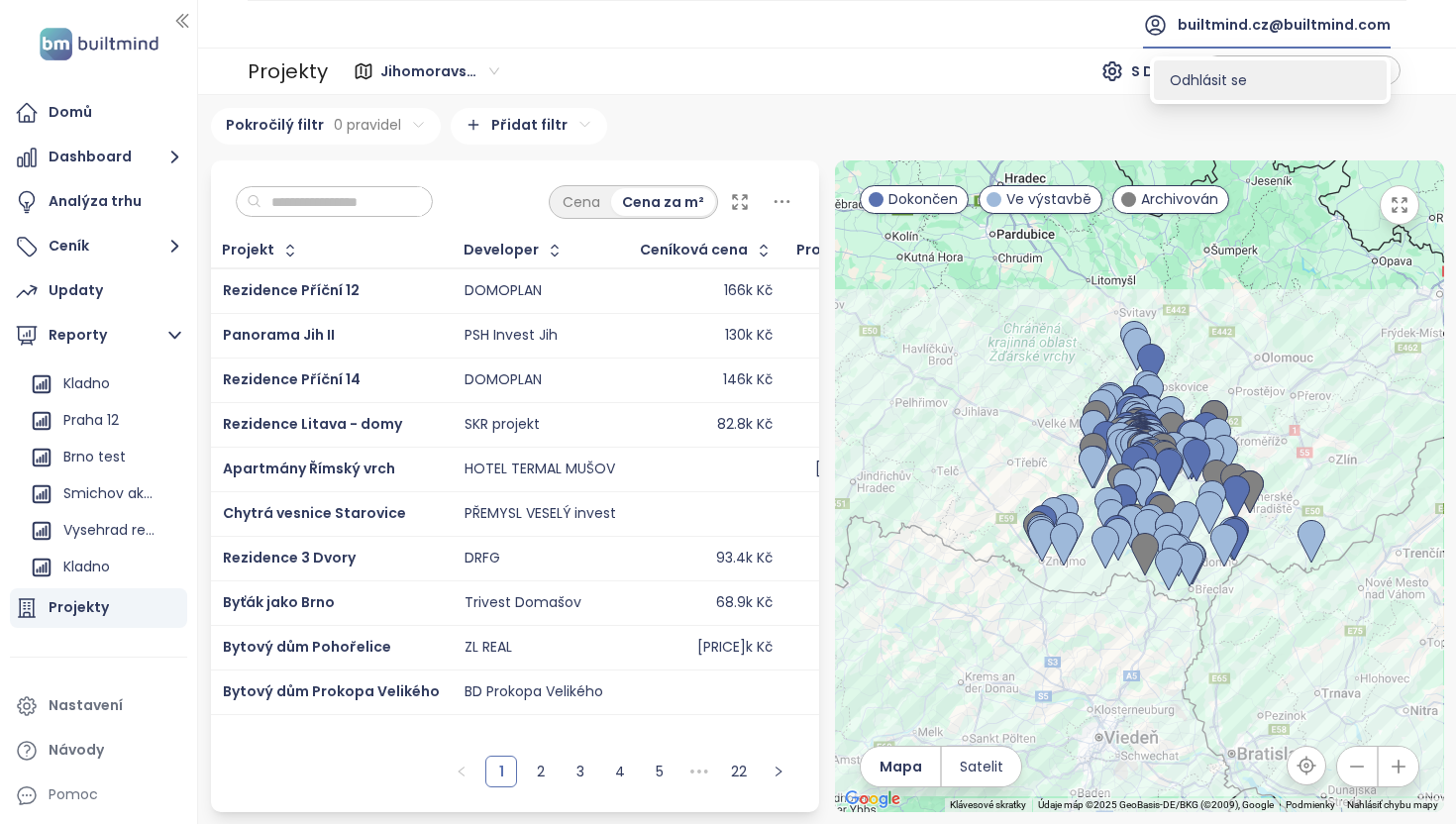 click on "Odhlásit se" at bounding box center [1270, 80] 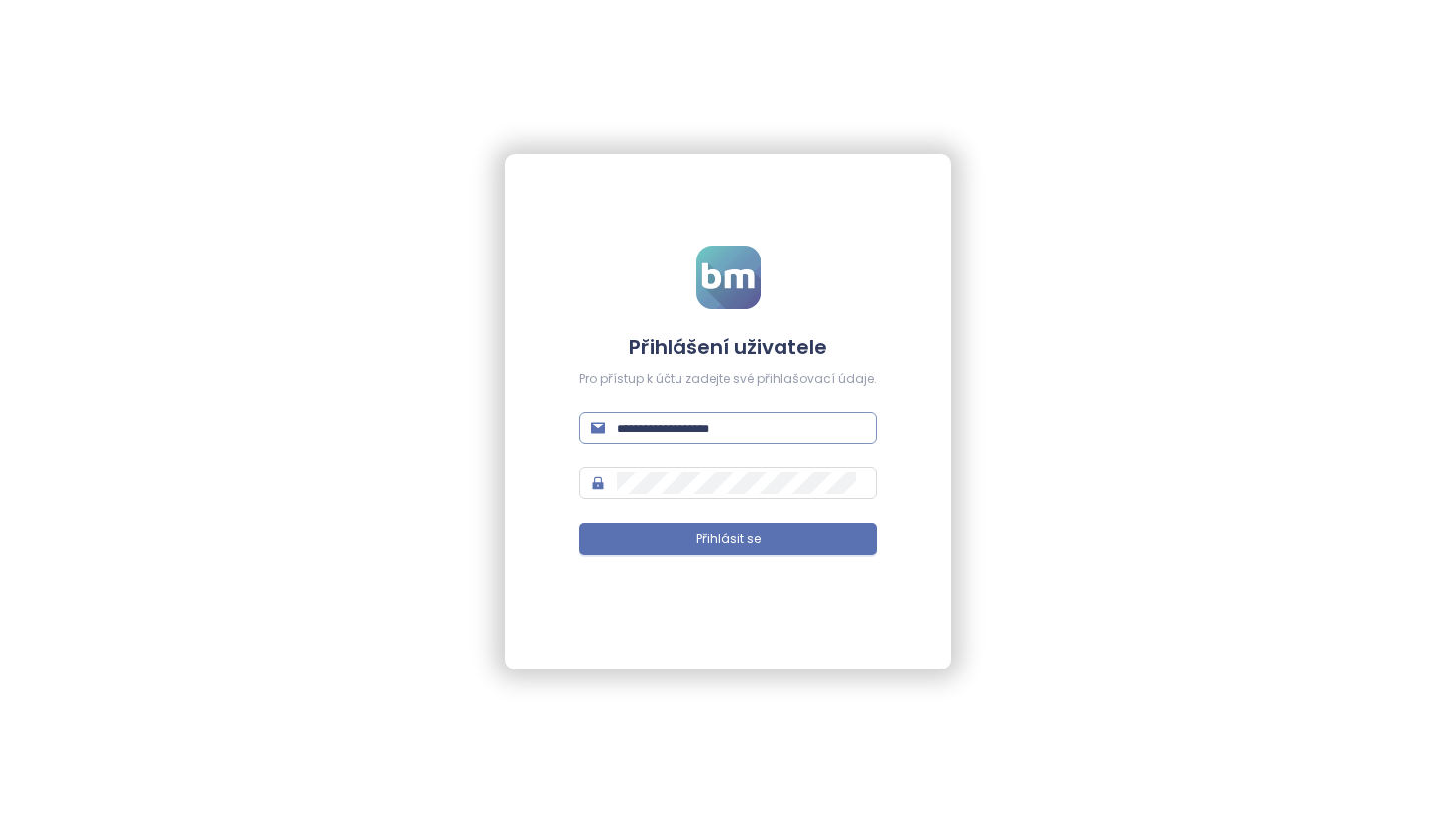 click at bounding box center (741, 428) 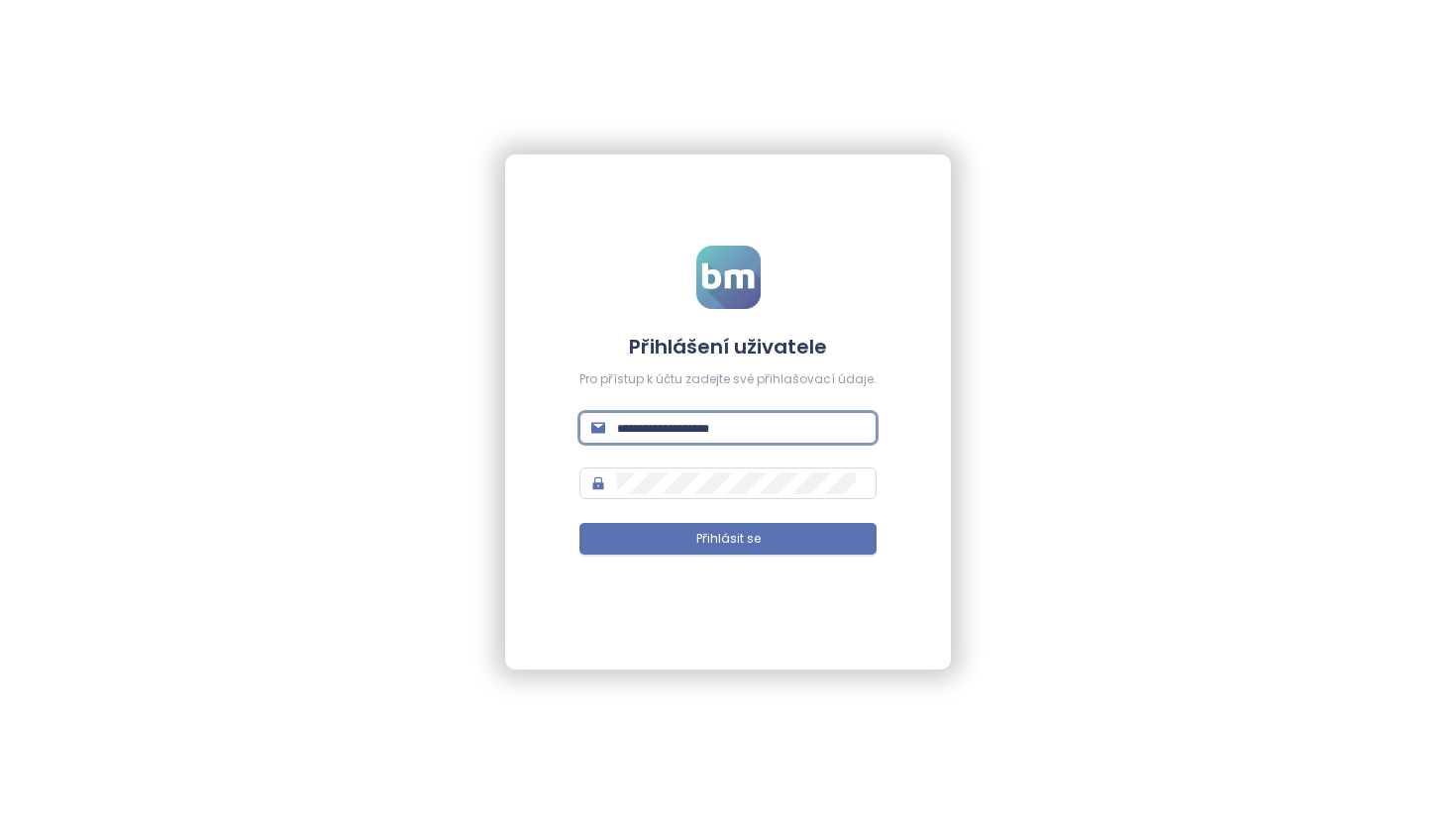 paste on "**********" 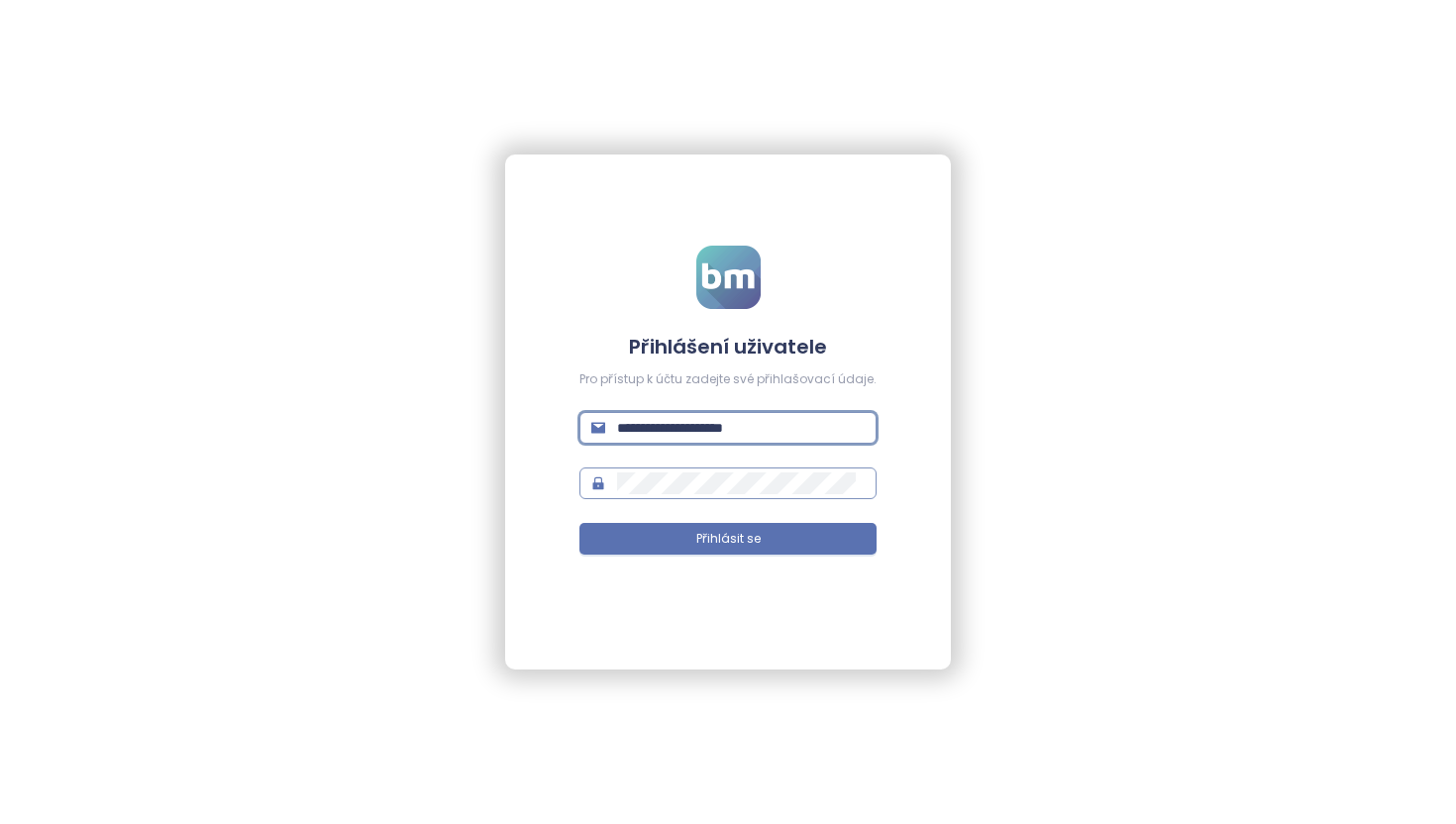 type on "**********" 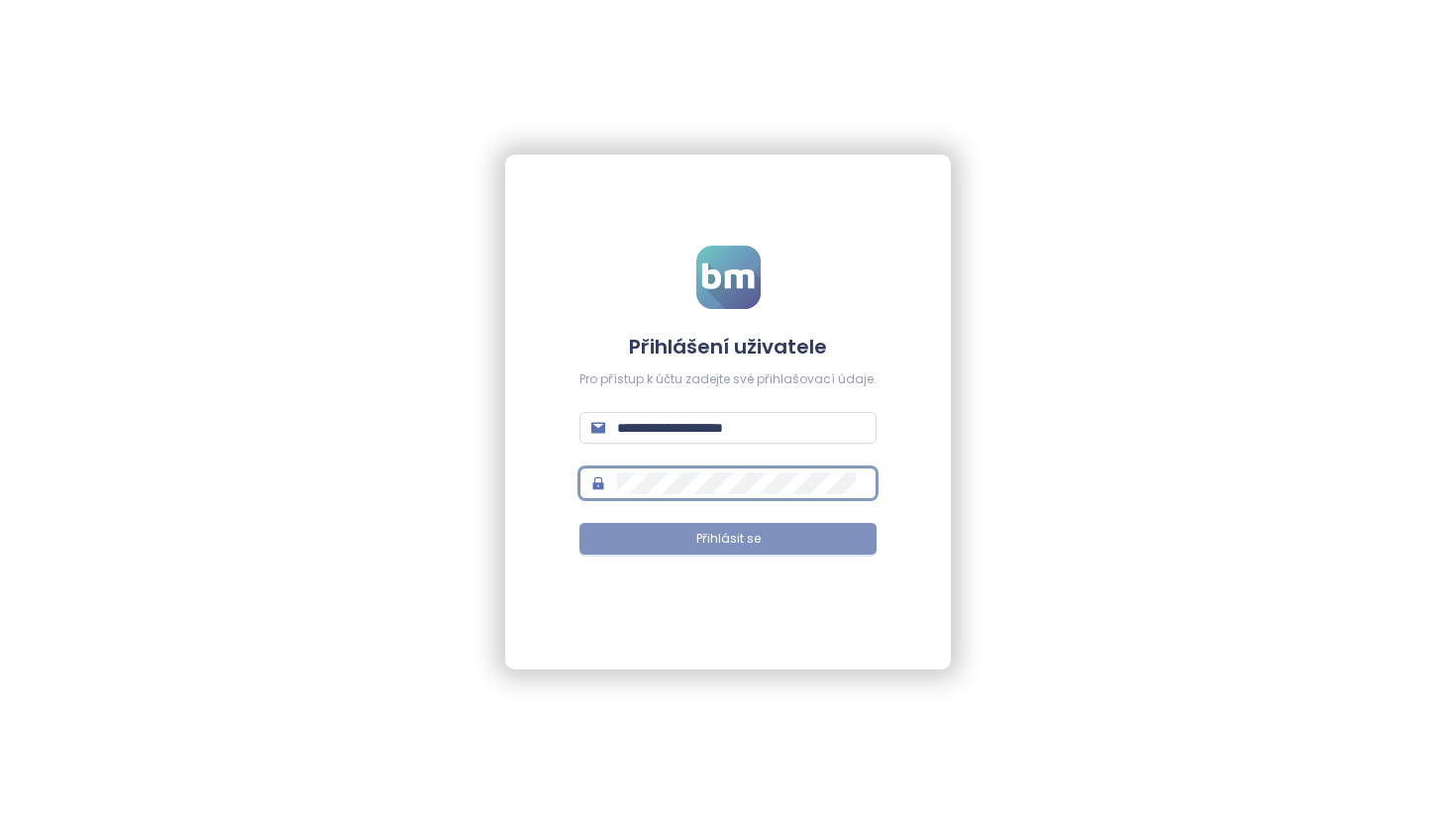 click on "Přihlásit se" at bounding box center (728, 539) 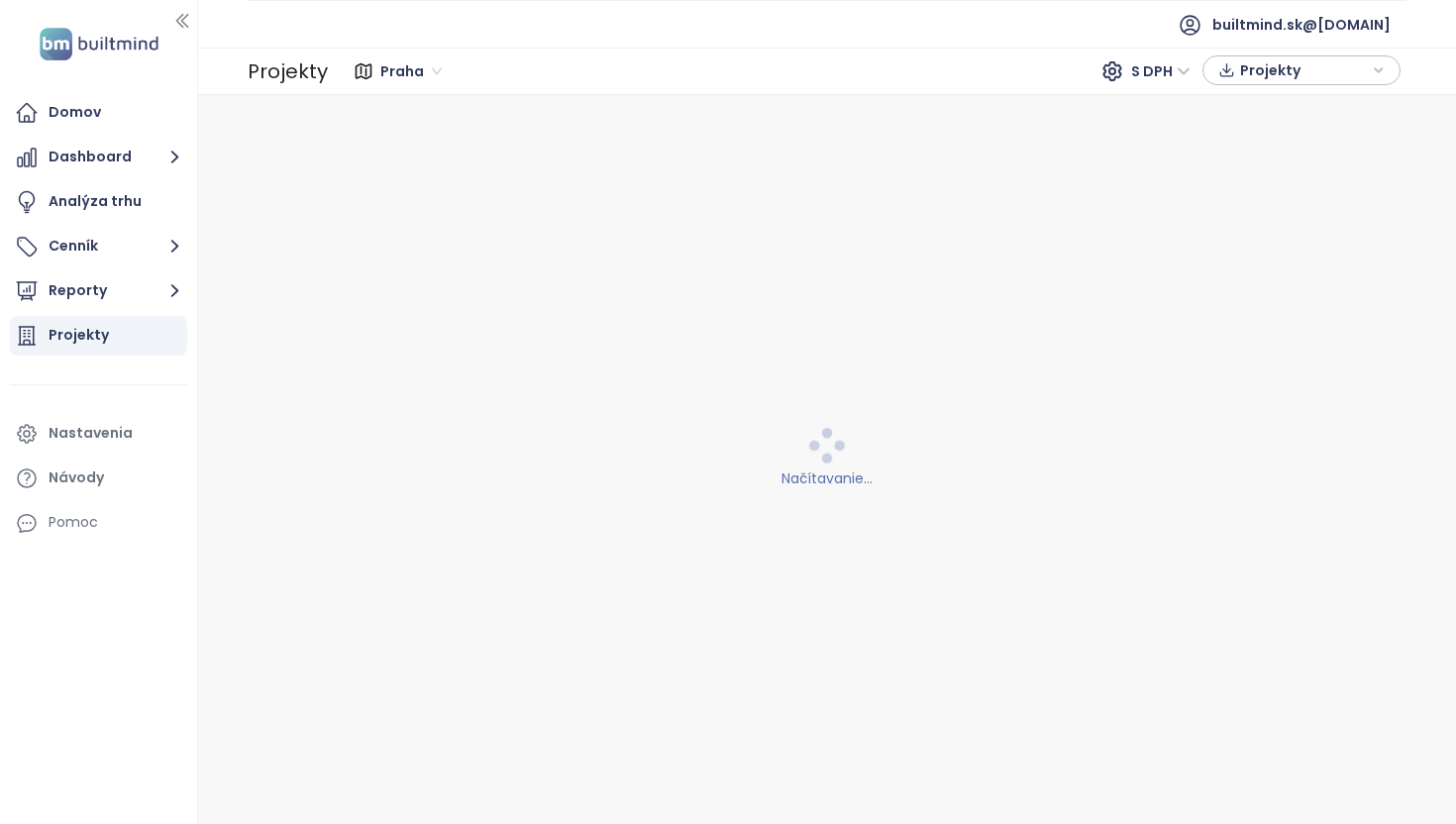 click on "Praha" at bounding box center (411, 71) 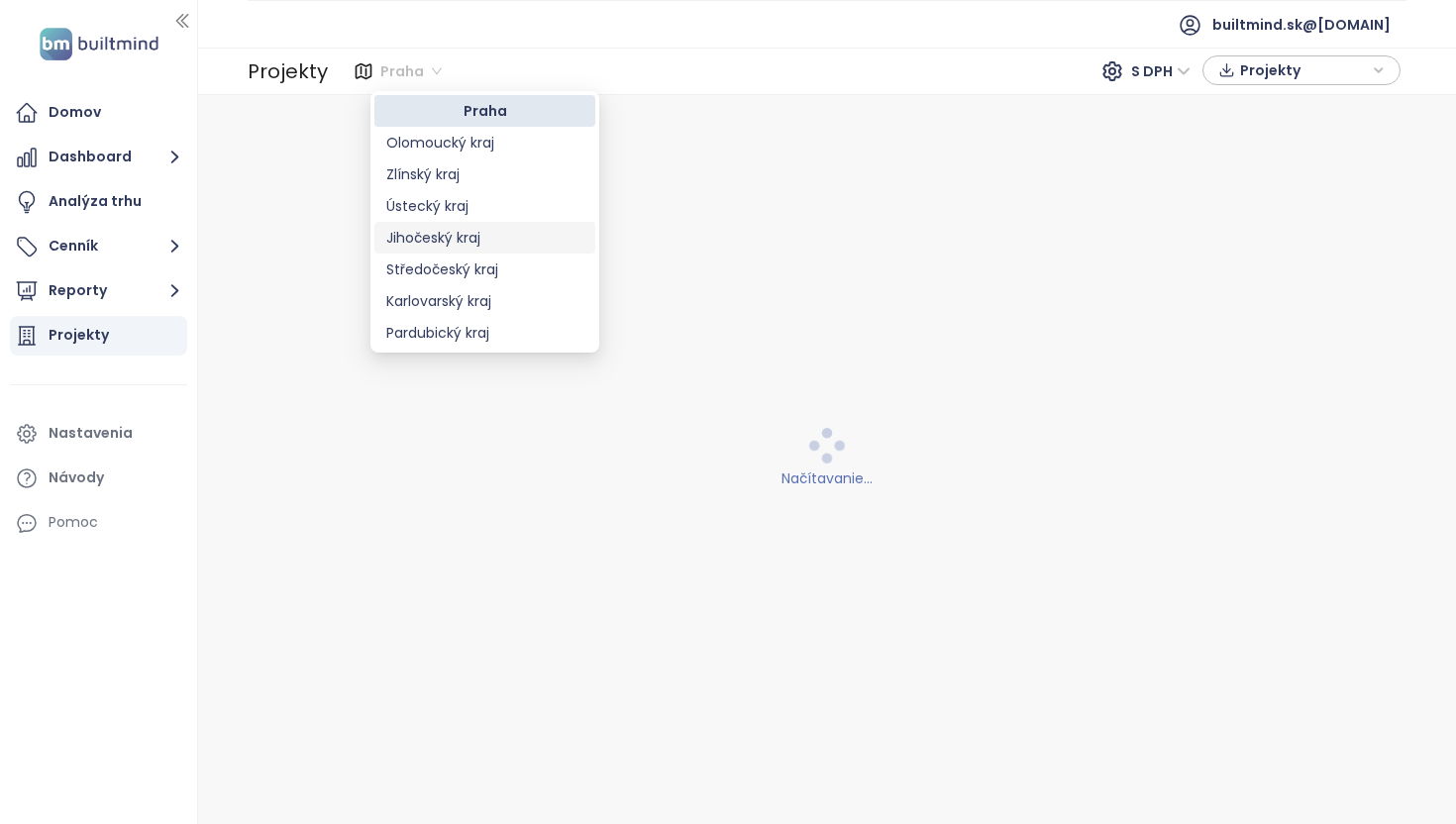 click on "Jihočeský kraj" at bounding box center [484, 238] 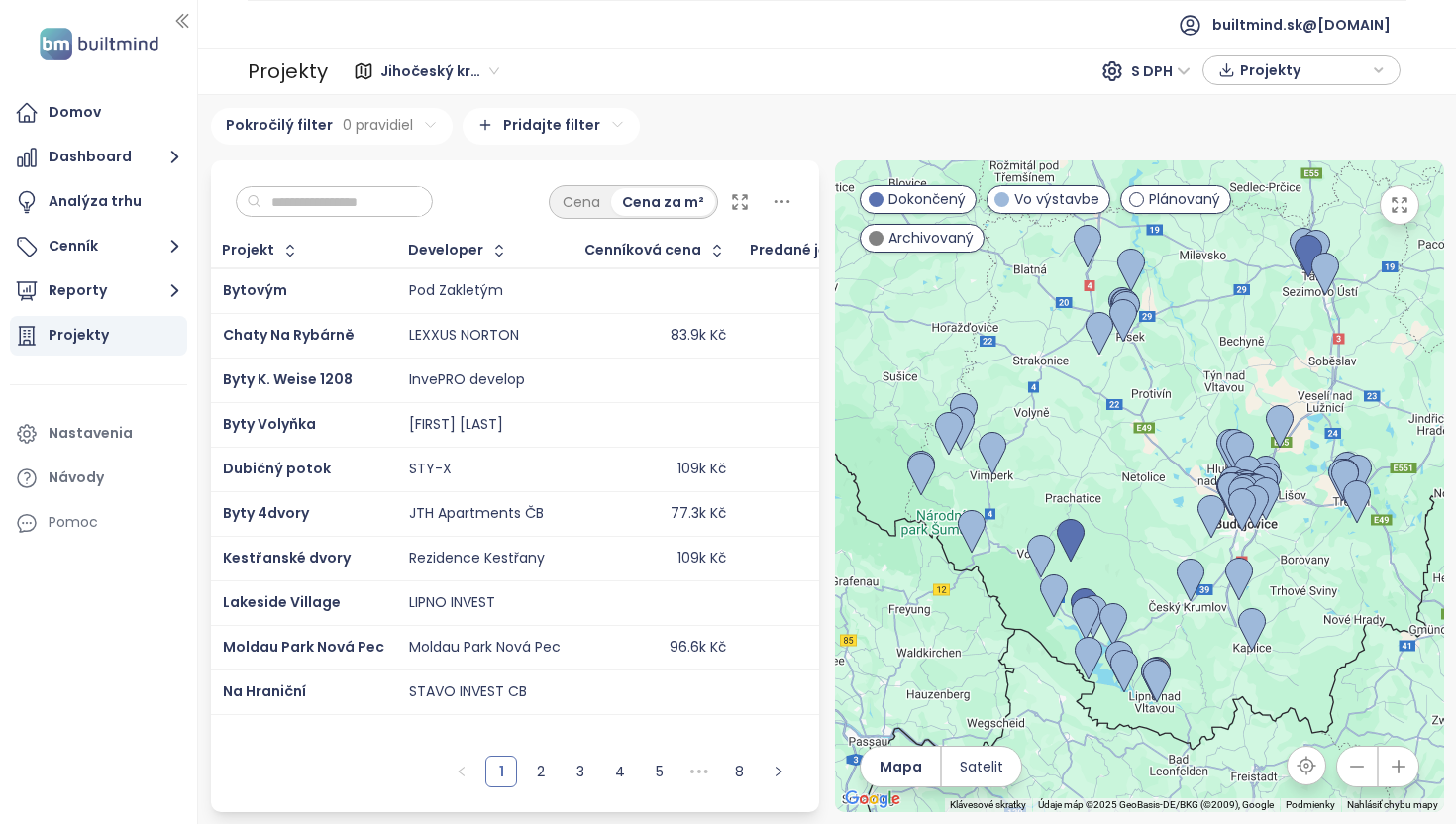 click at bounding box center (342, 202) 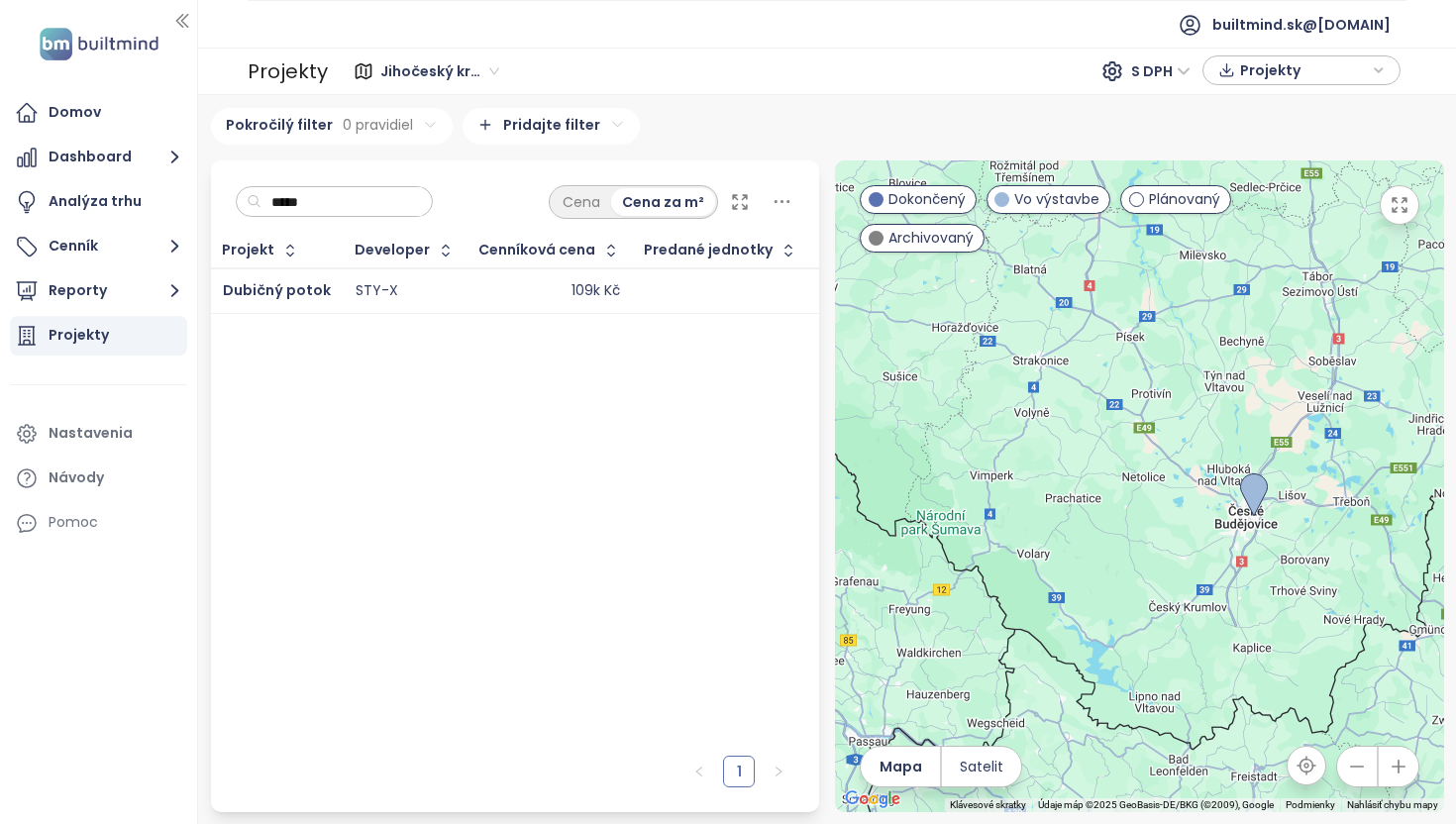type on "*****" 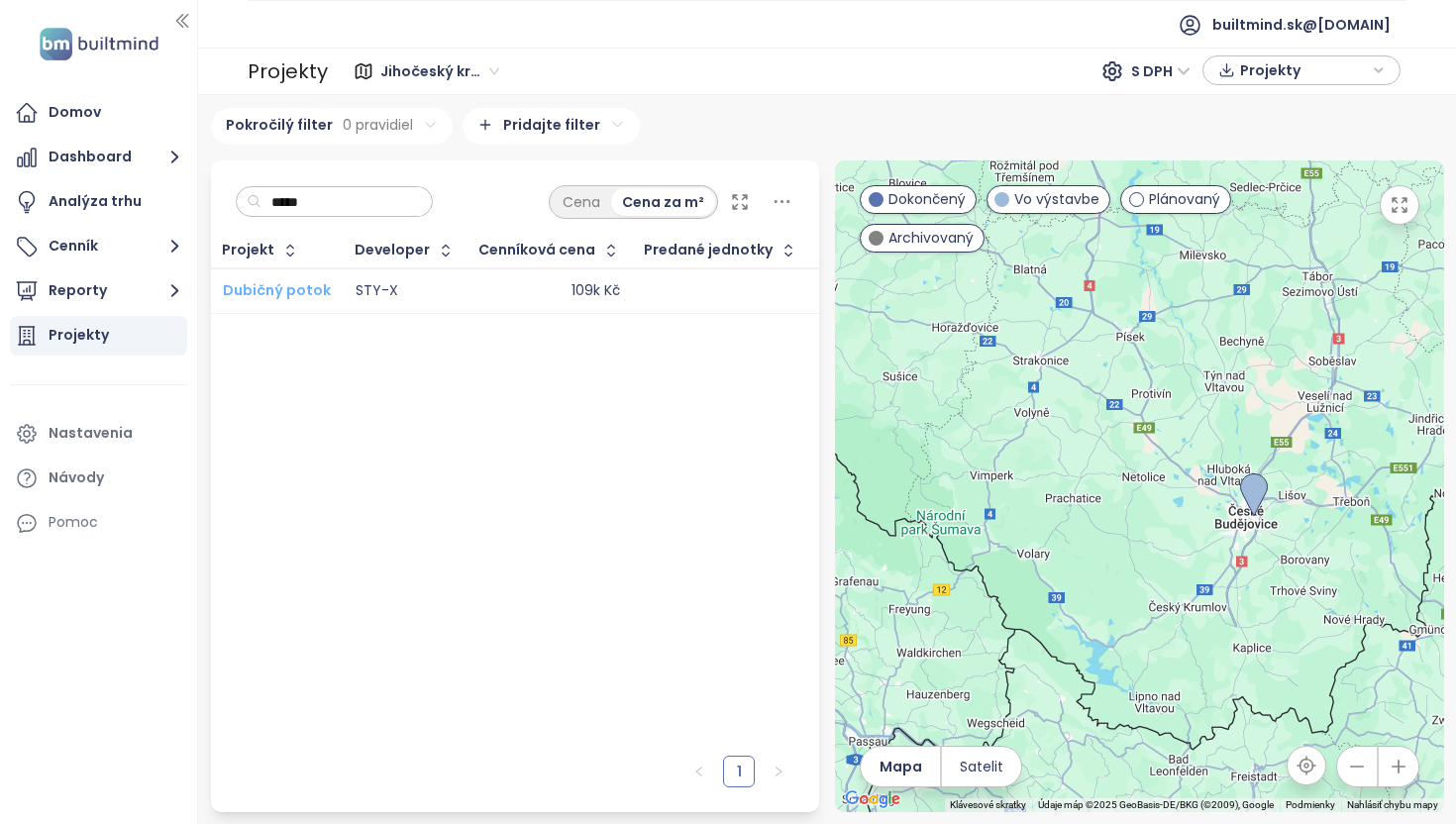 click on "Dubičný potok" at bounding box center (276, 290) 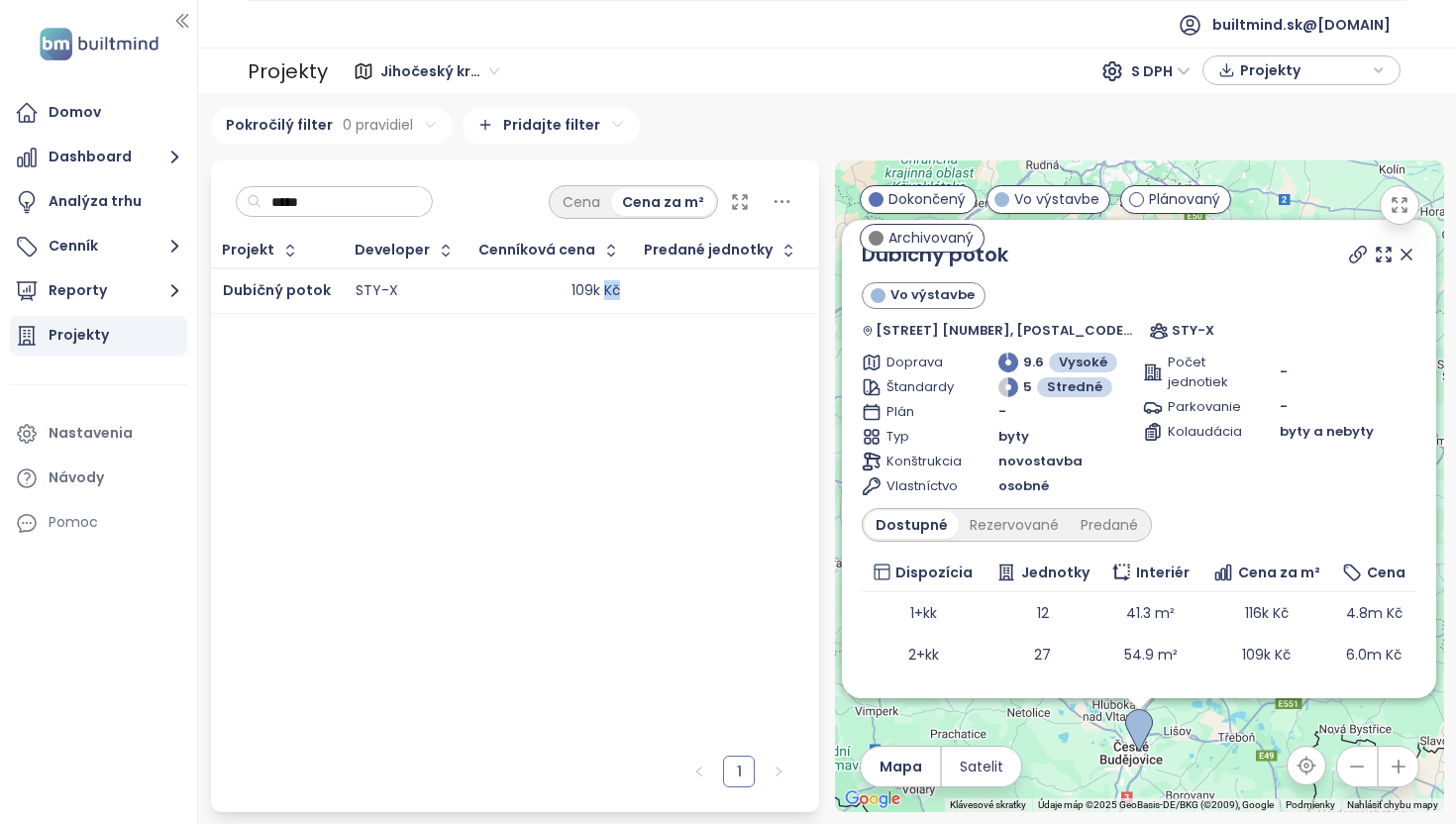 drag, startPoint x: 761, startPoint y: 296, endPoint x: 509, endPoint y: 285, distance: 252.23997 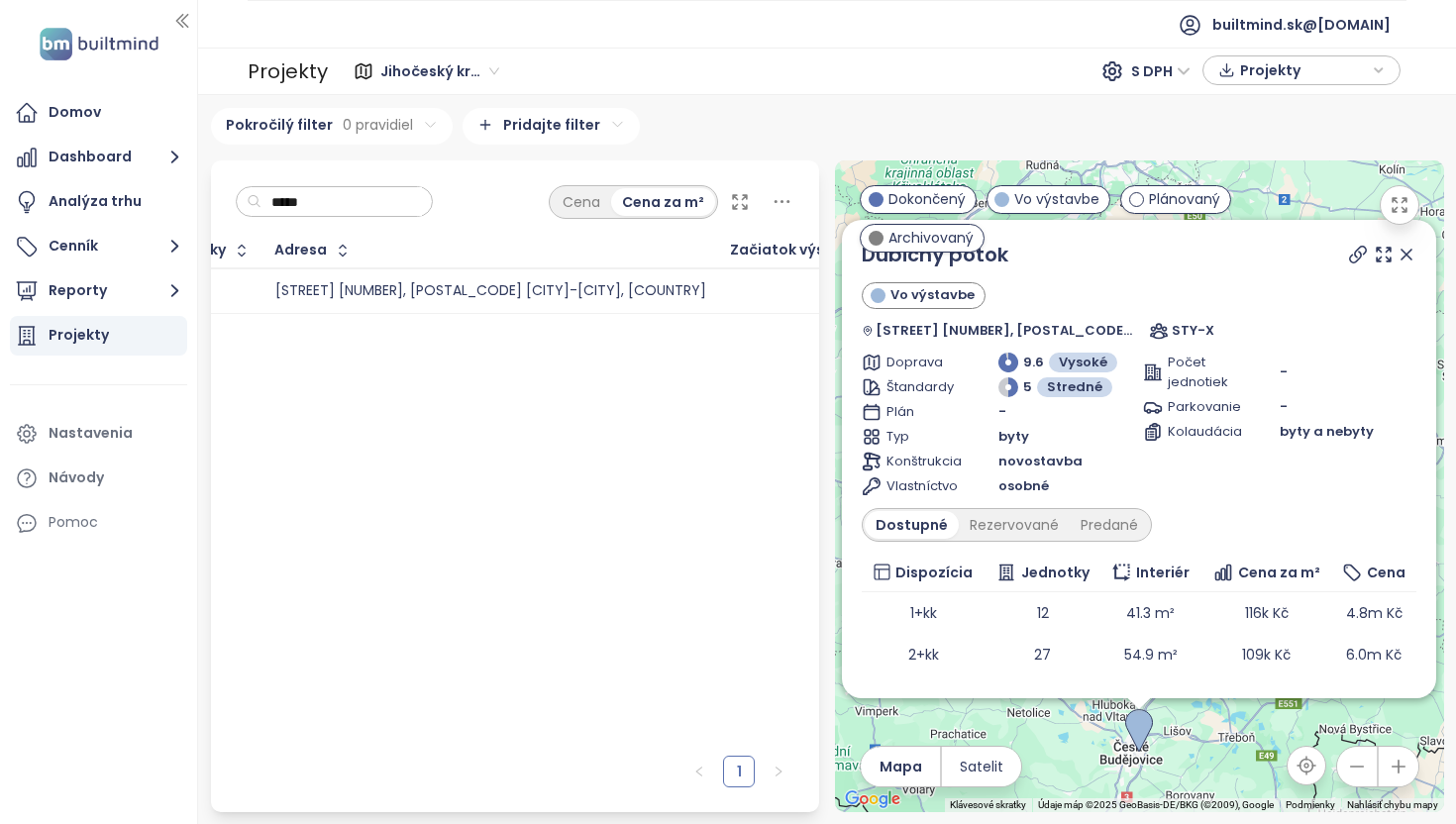 scroll, scrollTop: 0, scrollLeft: 147, axis: horizontal 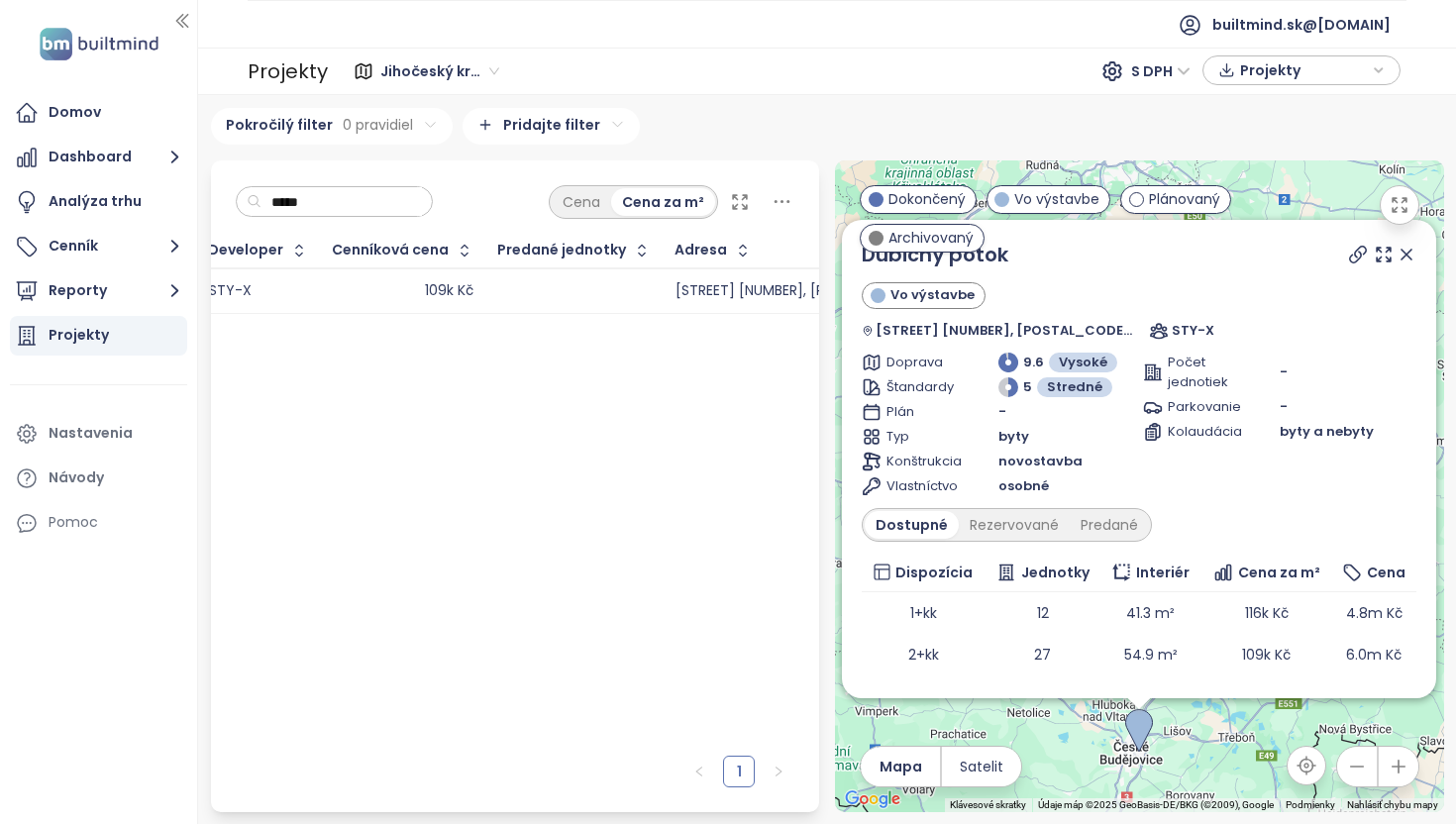 click on "Projekt Developer Cenníková cena Predané jednotky Adresa Začiatok výstavby Začiatok predaja Využitie budovy Jazda do centra Verejná doprava Parkovanie zahrnuté Vnútorné parkovanie Vonkajšie parkovanie Pivnica zahrnutá Cena pivnice Cena za pivnicu na m² Splátka - hrubá stavba Splátka - podpis zmluvy Splatka - kolaudácia Typické povolenie Vybavenosť Mesto Doprava Štandardy Celková kvalita Chladenie Rekuperácia Vonkajšie žalúzie Okná Podlahy Kúrenie Deliace priečky Smart home URL projektu Dubičný potok STY-X 109k Kč Vrbenská 506, 370 01 České Budějovice-České Budějovice 4, Czechia byty a nebyty 9 minút 35 minút nie nie 0 České Budějovice 9.6 5 Priemerné
To pick up a draggable item, press the space bar.
While dragging, use the arrow keys to move the item.
Press space again to drop the item in its new position, or press escape to cancel." at bounding box center [515, 489] 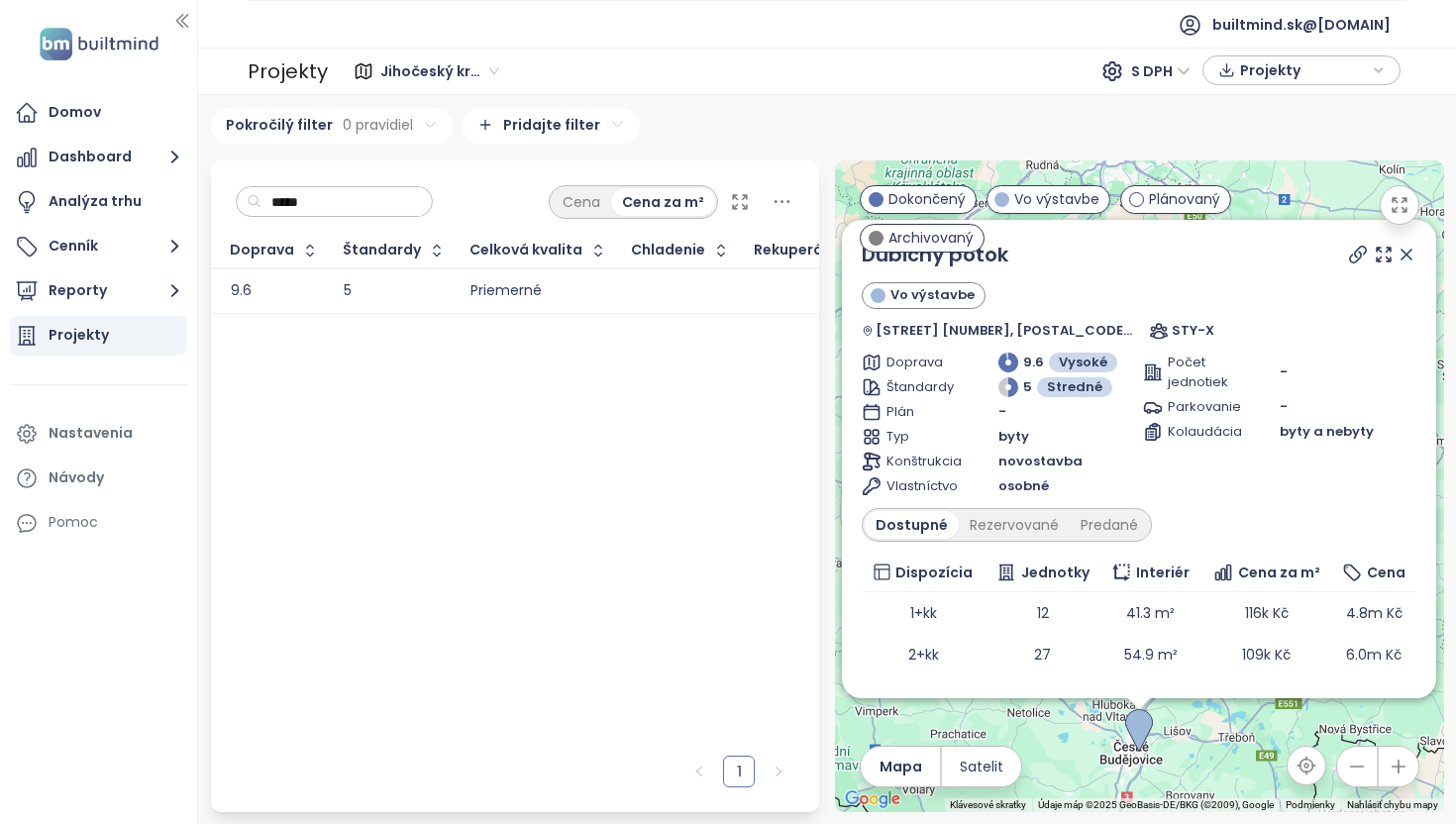 scroll, scrollTop: 0, scrollLeft: 5045, axis: horizontal 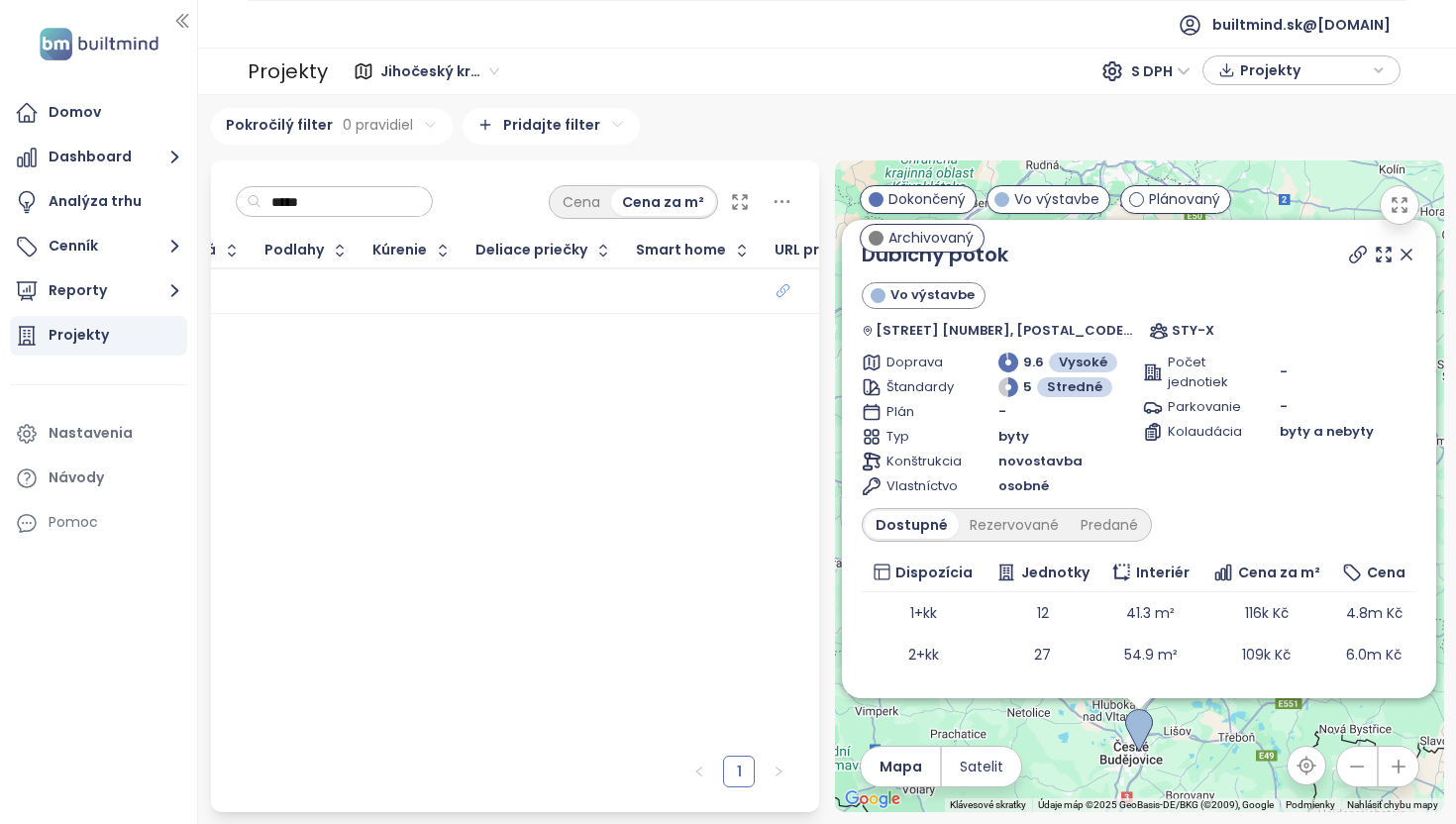 click at bounding box center [833, 291] 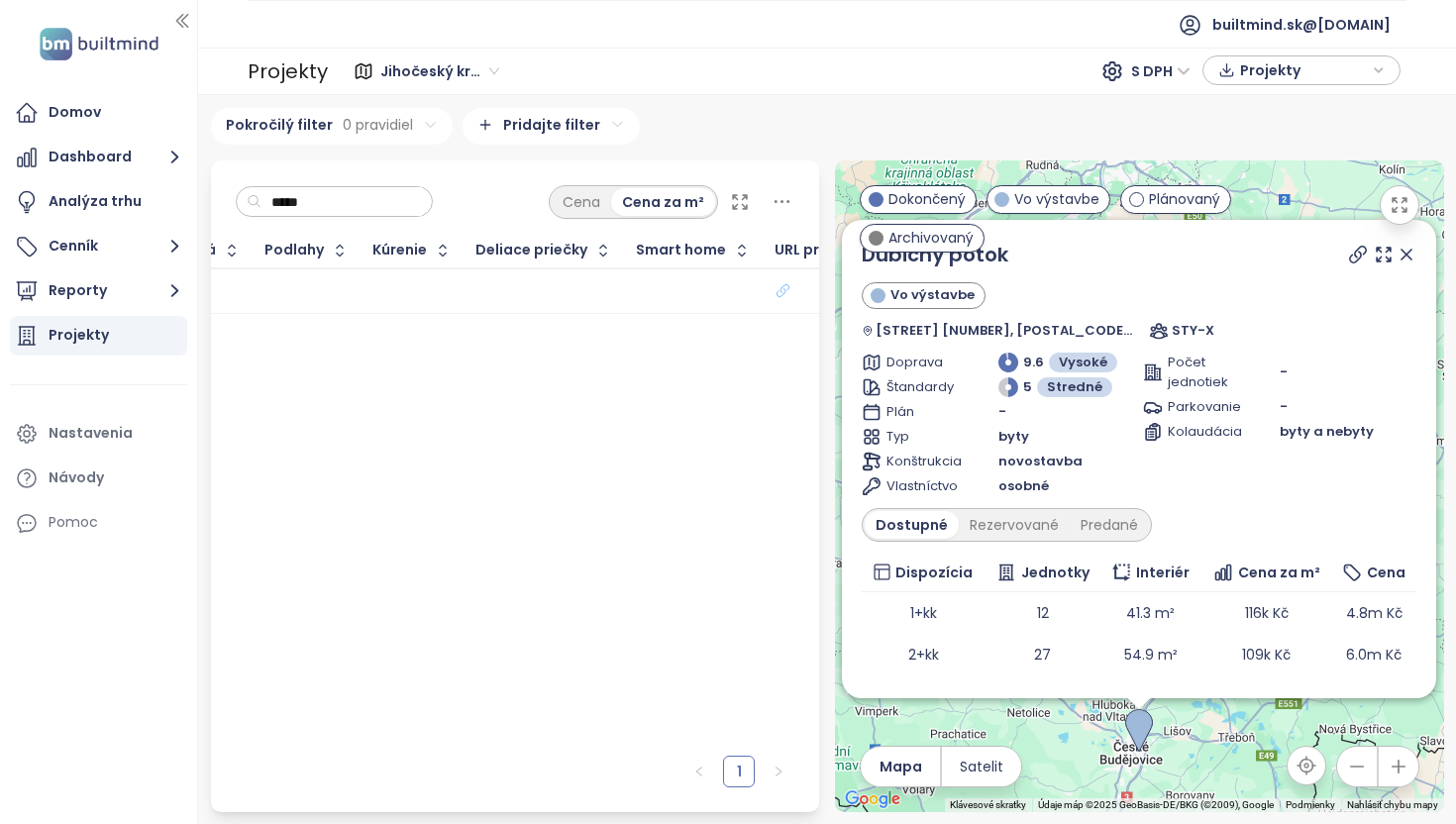 click 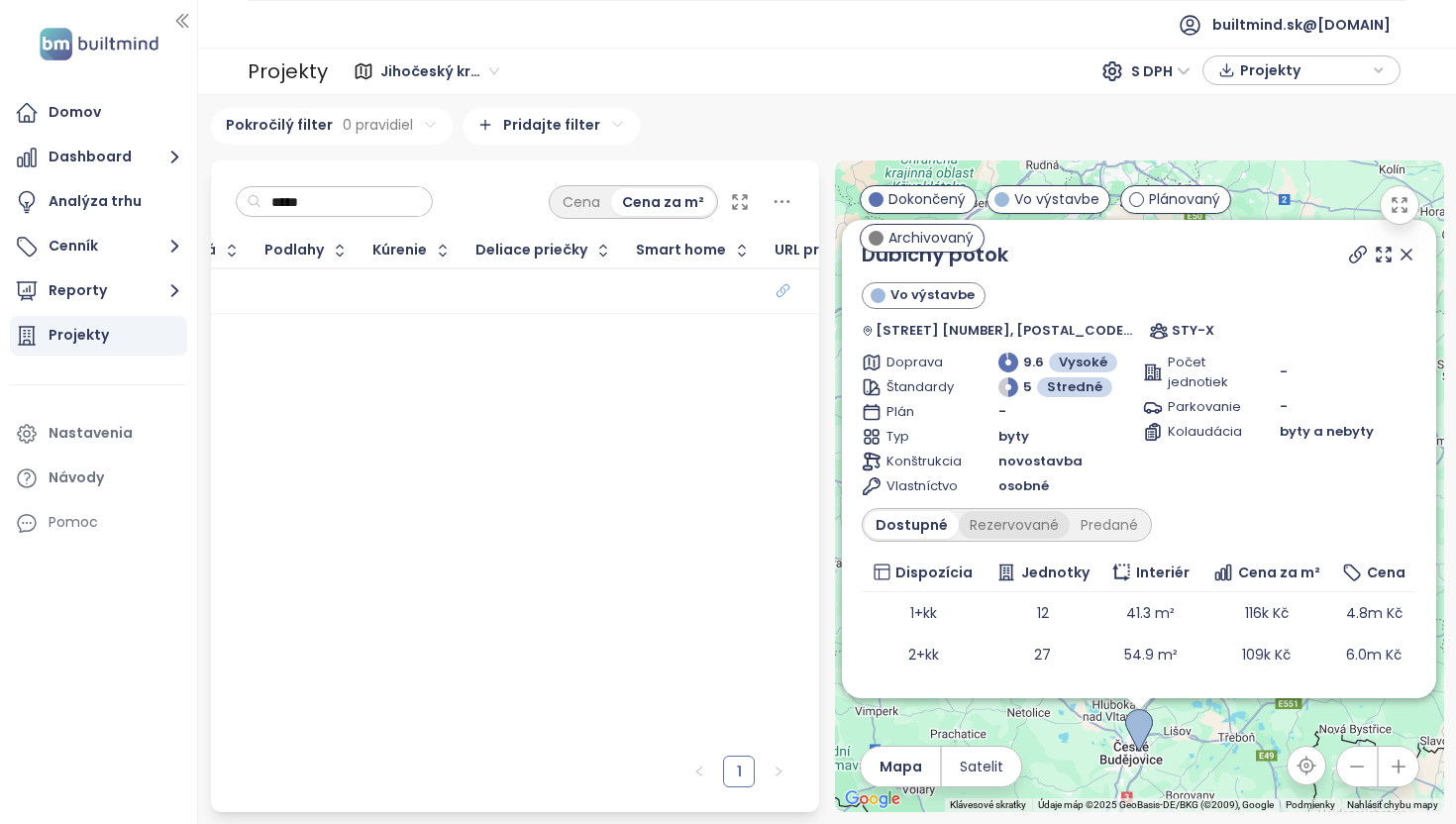 click on "Rezervované" at bounding box center (1014, 525) 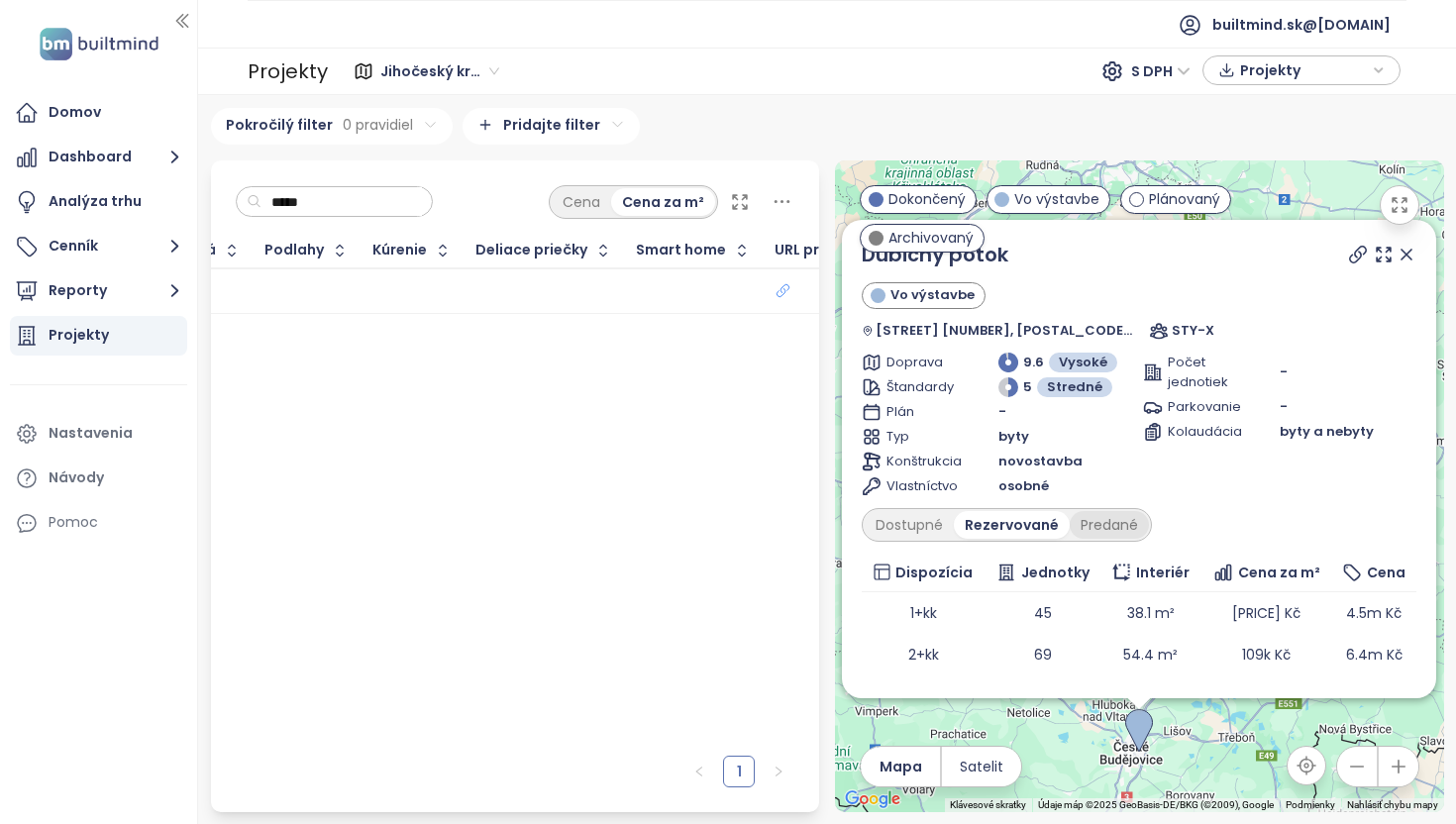click on "Predané" at bounding box center (1109, 525) 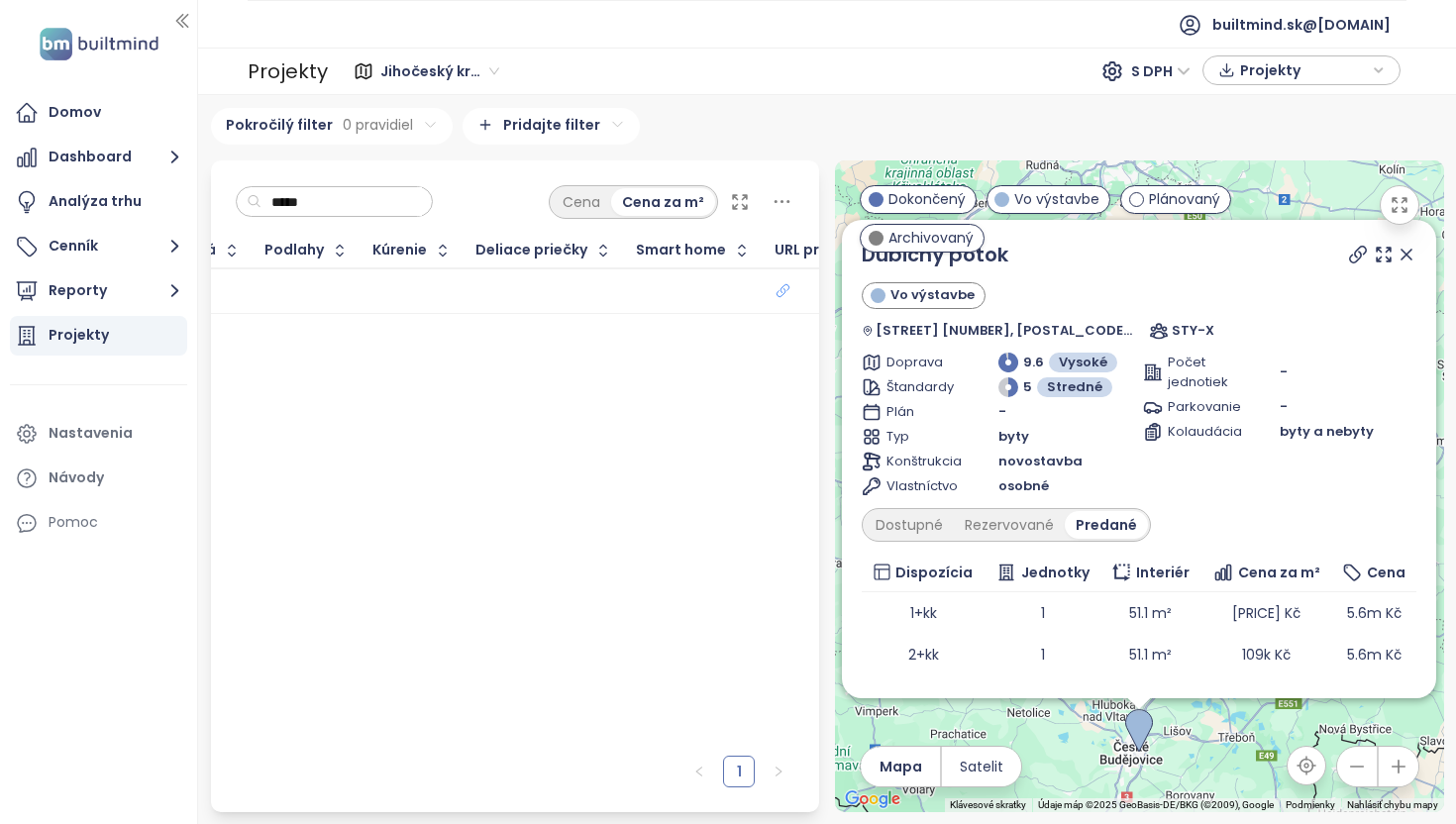 scroll, scrollTop: 38, scrollLeft: 0, axis: vertical 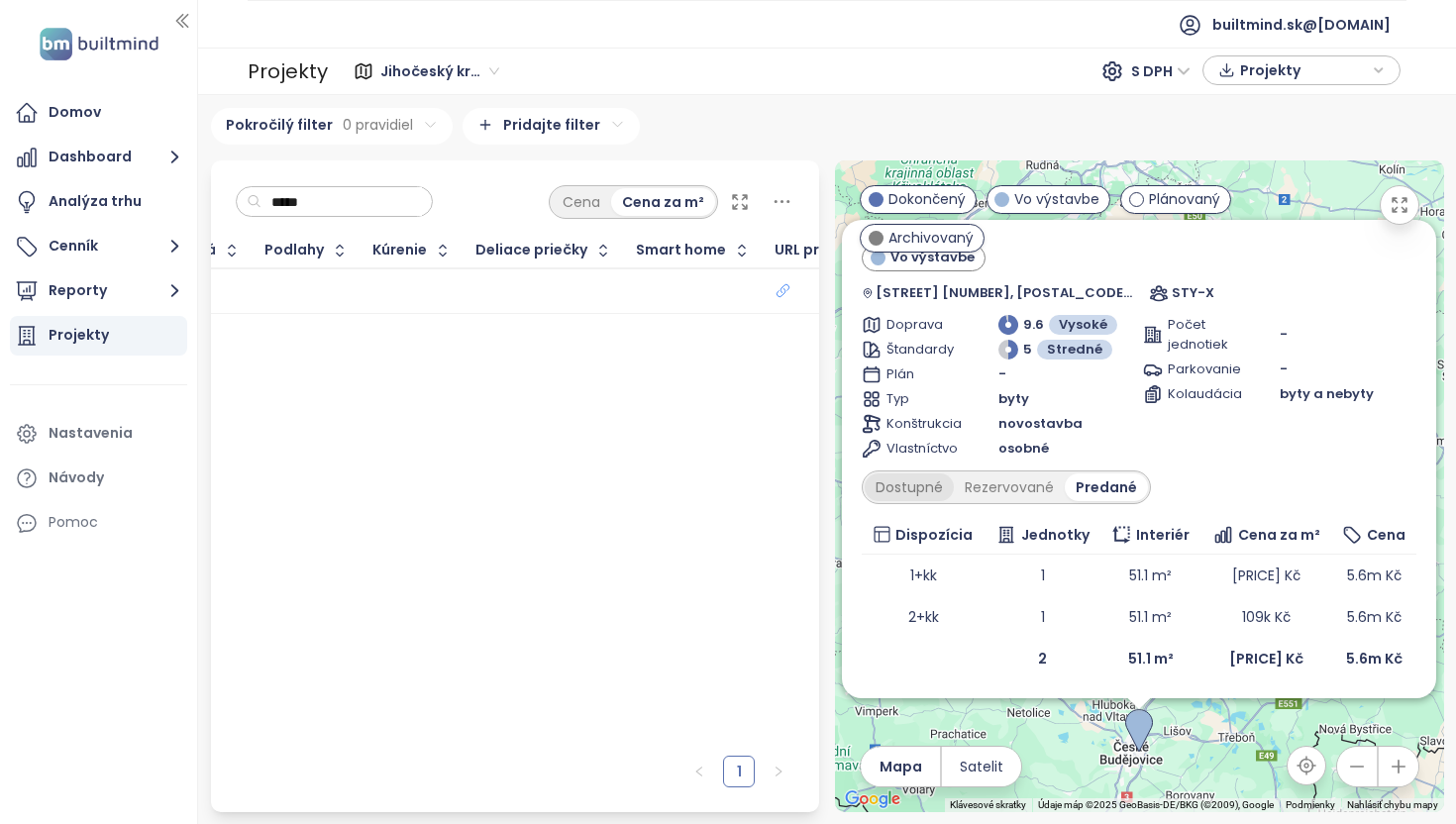 click on "Dostupné" at bounding box center (909, 487) 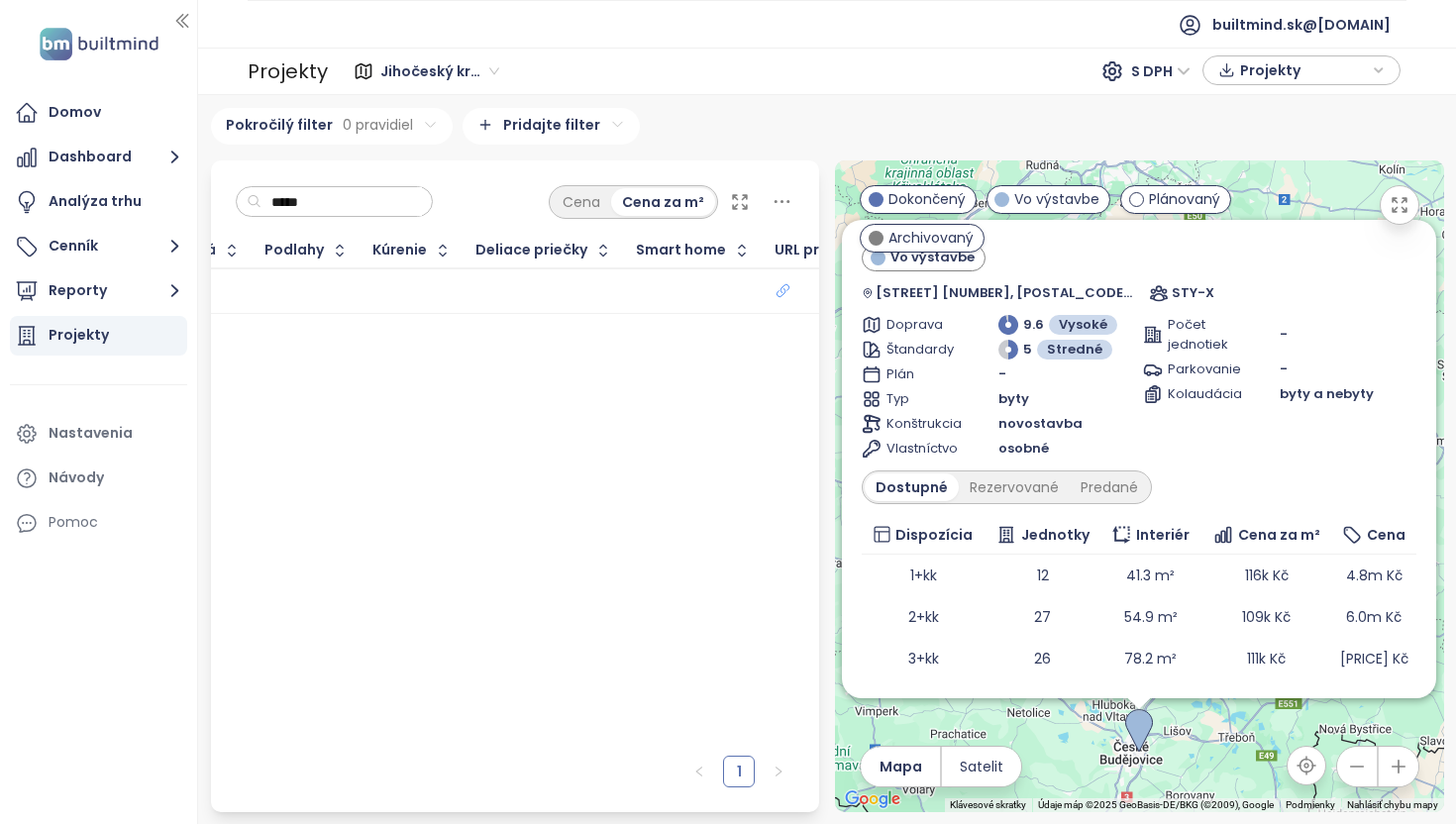 click 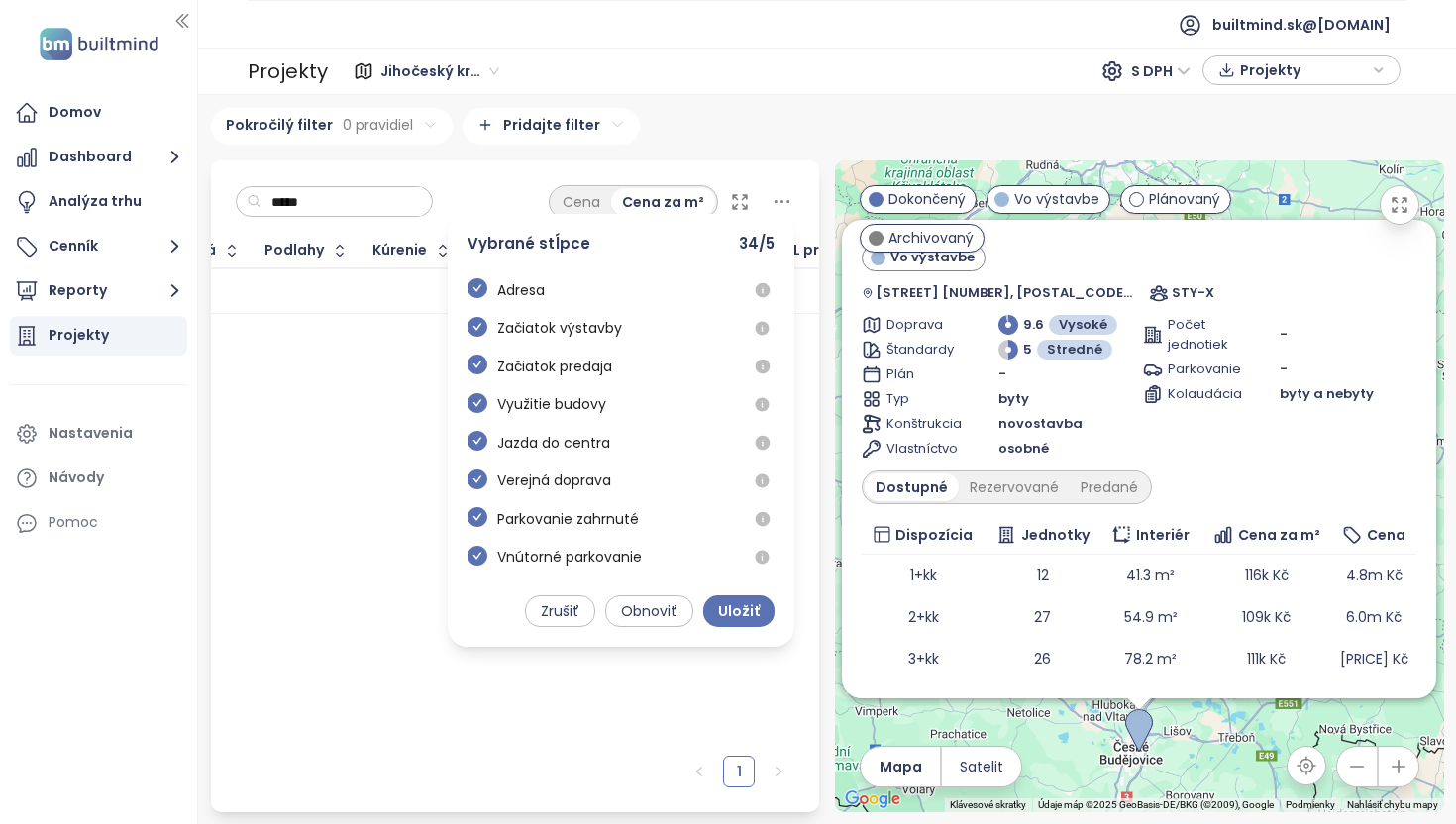drag, startPoint x: 296, startPoint y: 425, endPoint x: 359, endPoint y: 401, distance: 67.41662 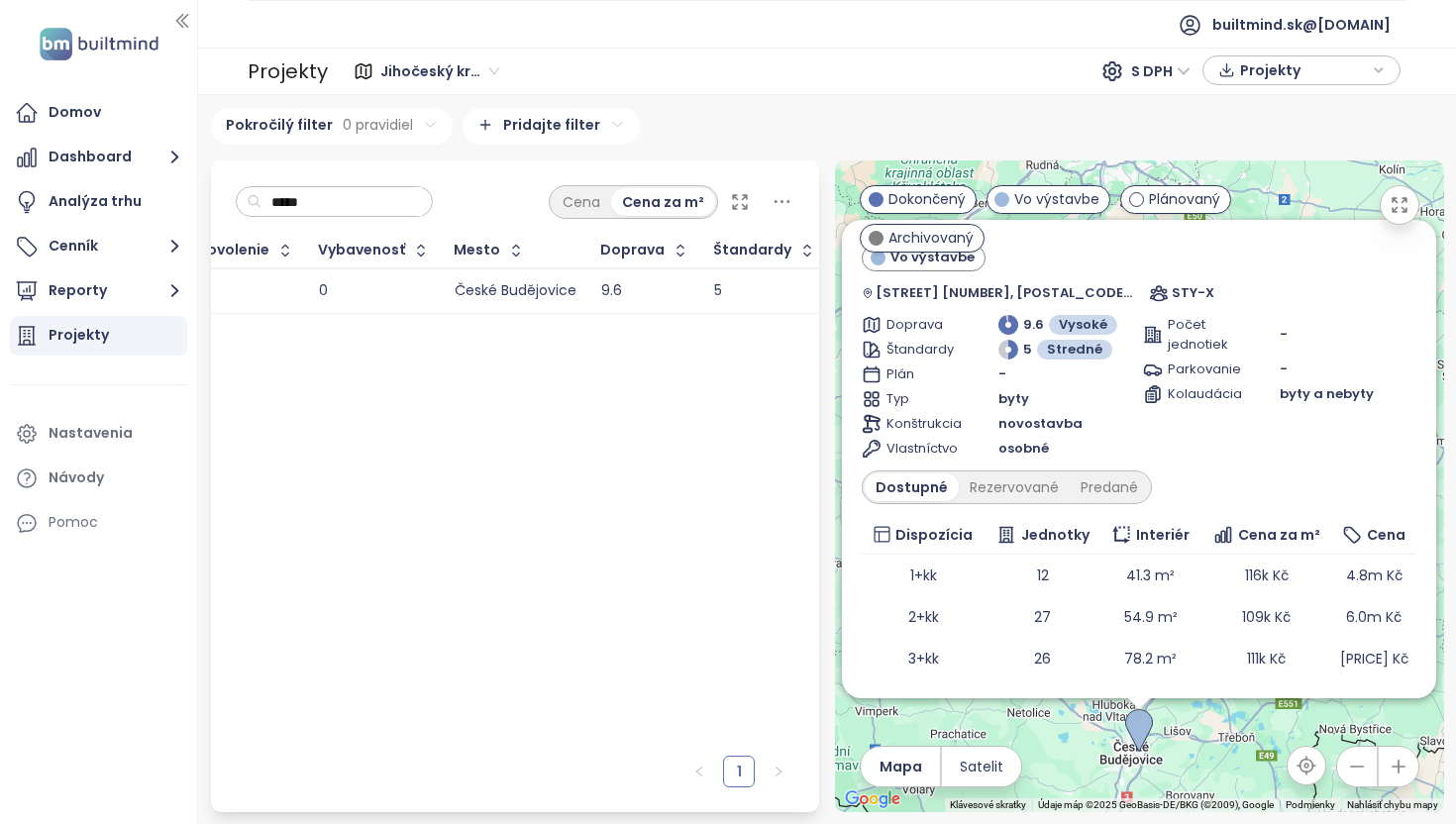 scroll, scrollTop: 0, scrollLeft: 0, axis: both 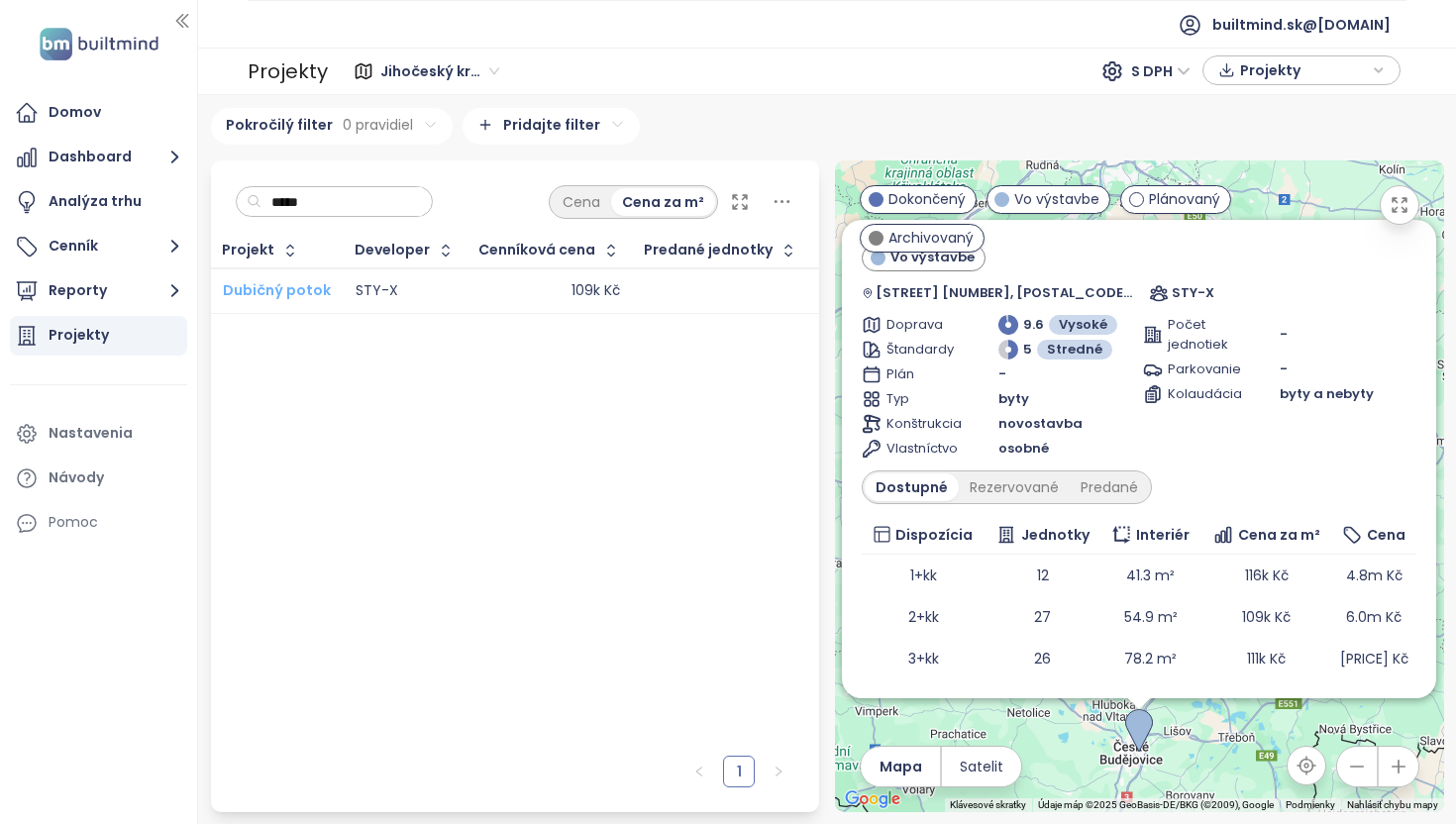 click on "Dubičný potok" at bounding box center [276, 290] 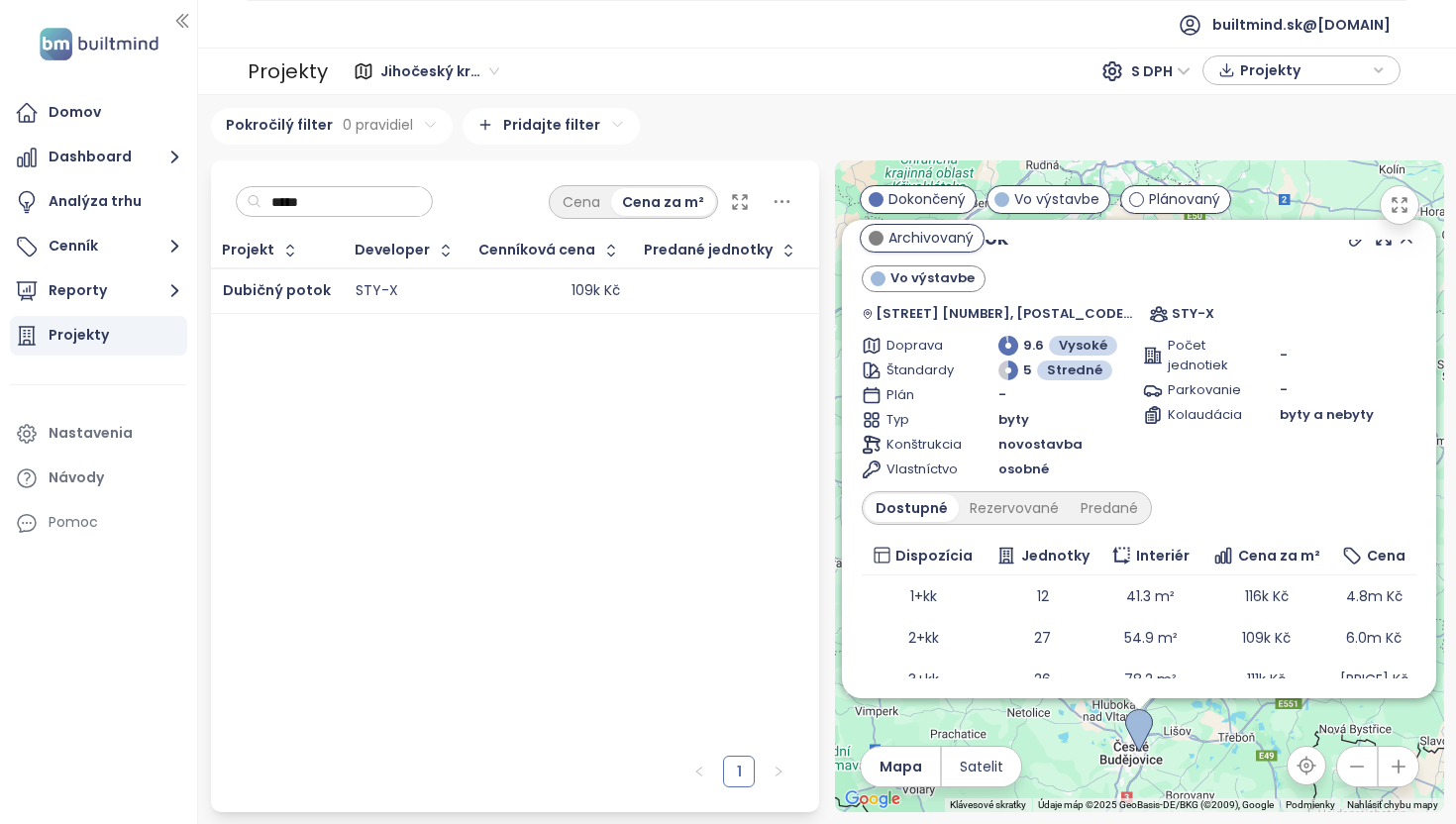 scroll, scrollTop: 0, scrollLeft: 0, axis: both 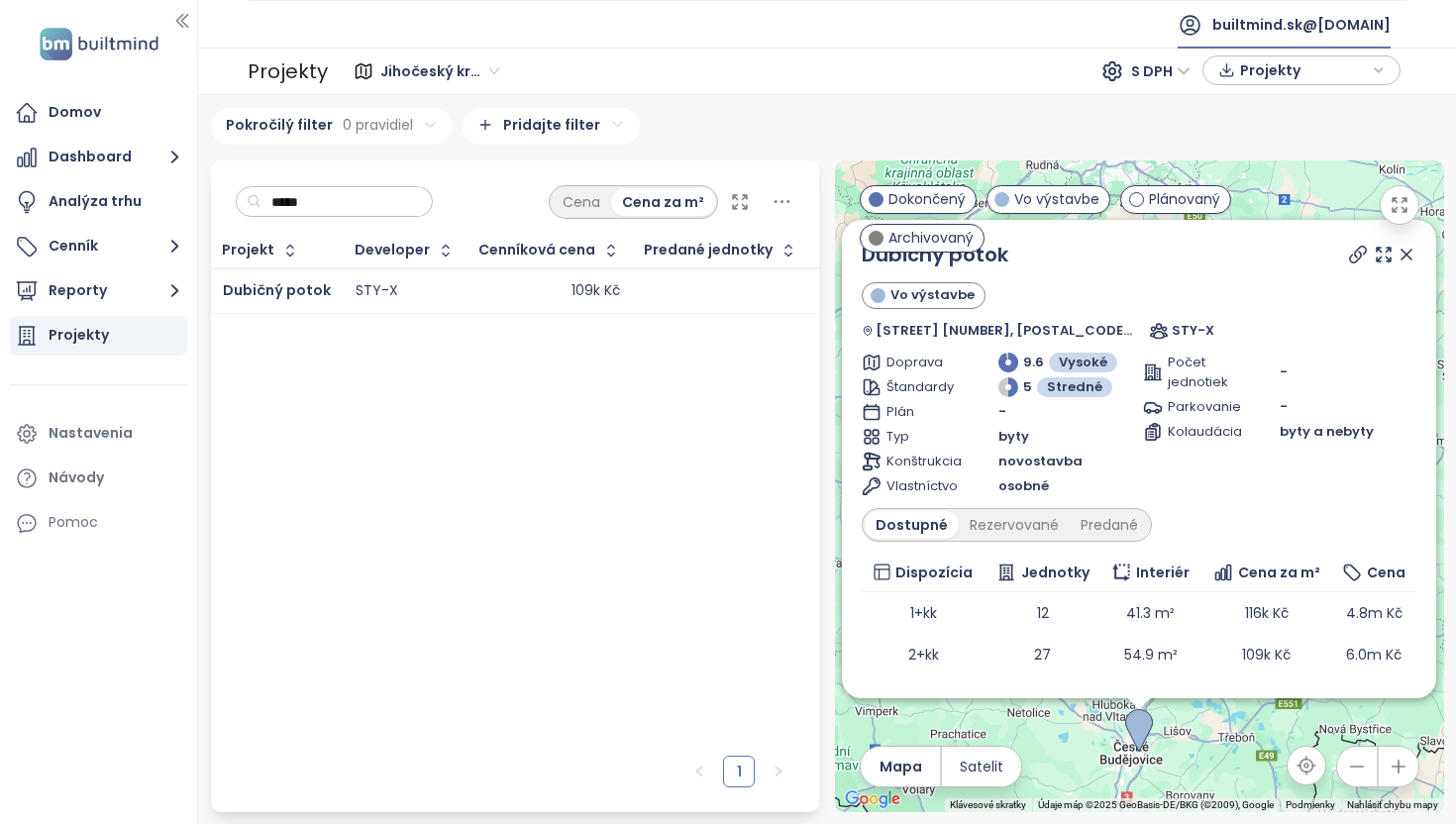 click on "test.cz@builtmind.com" at bounding box center (1301, 25) 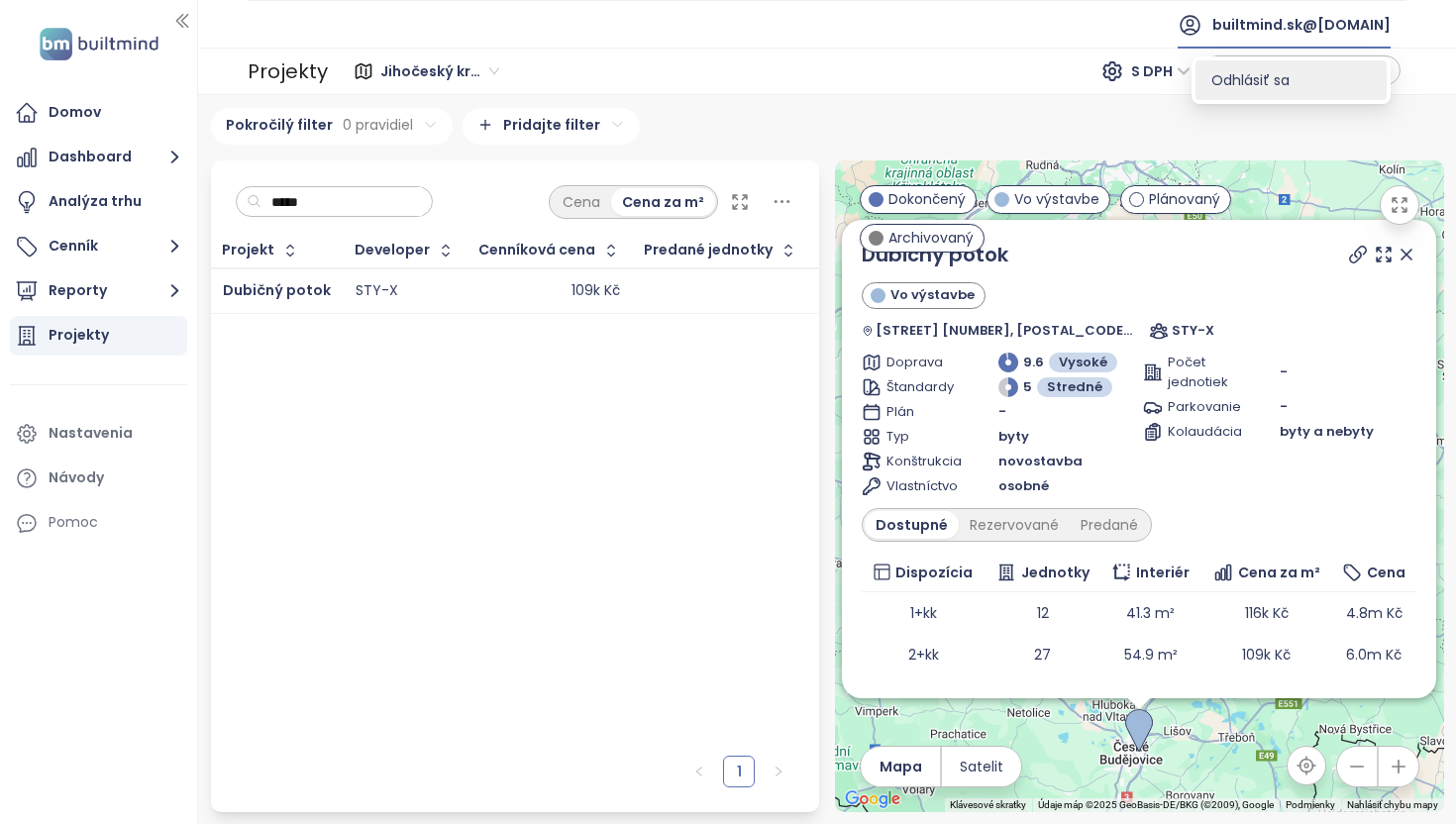 click on "Odhlásiť sa" at bounding box center [1291, 80] 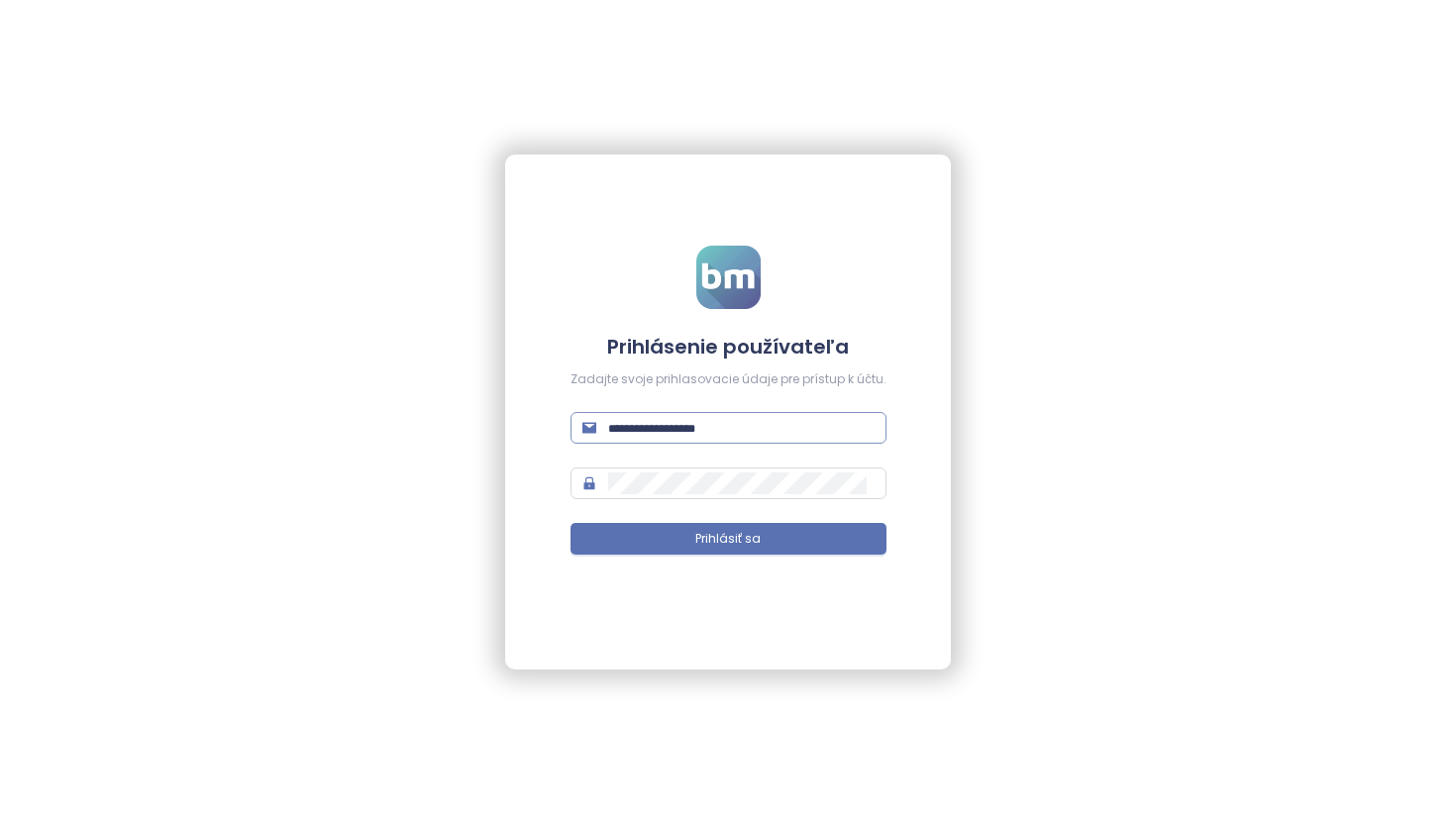 click at bounding box center [728, 428] 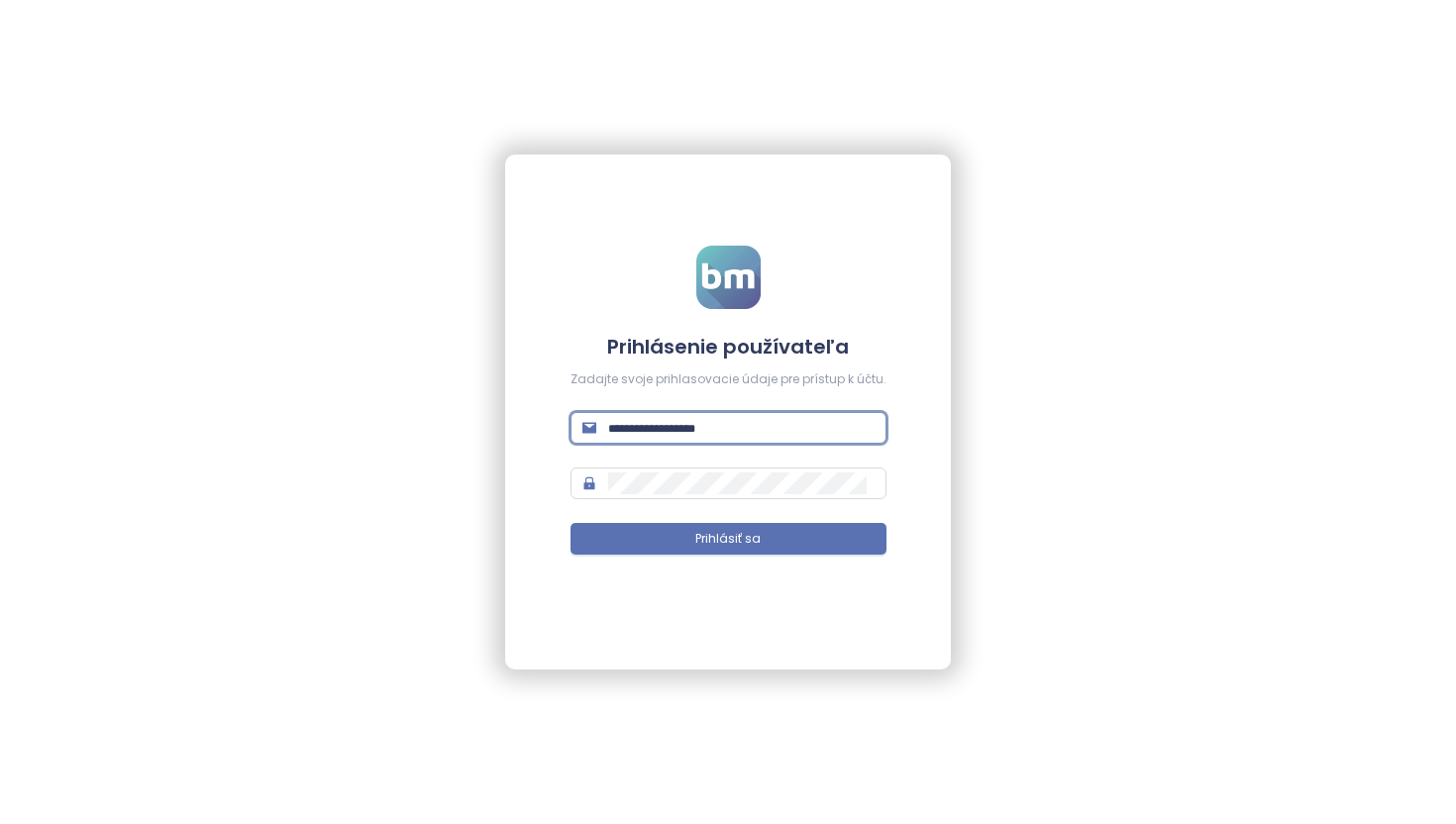 click at bounding box center [741, 428] 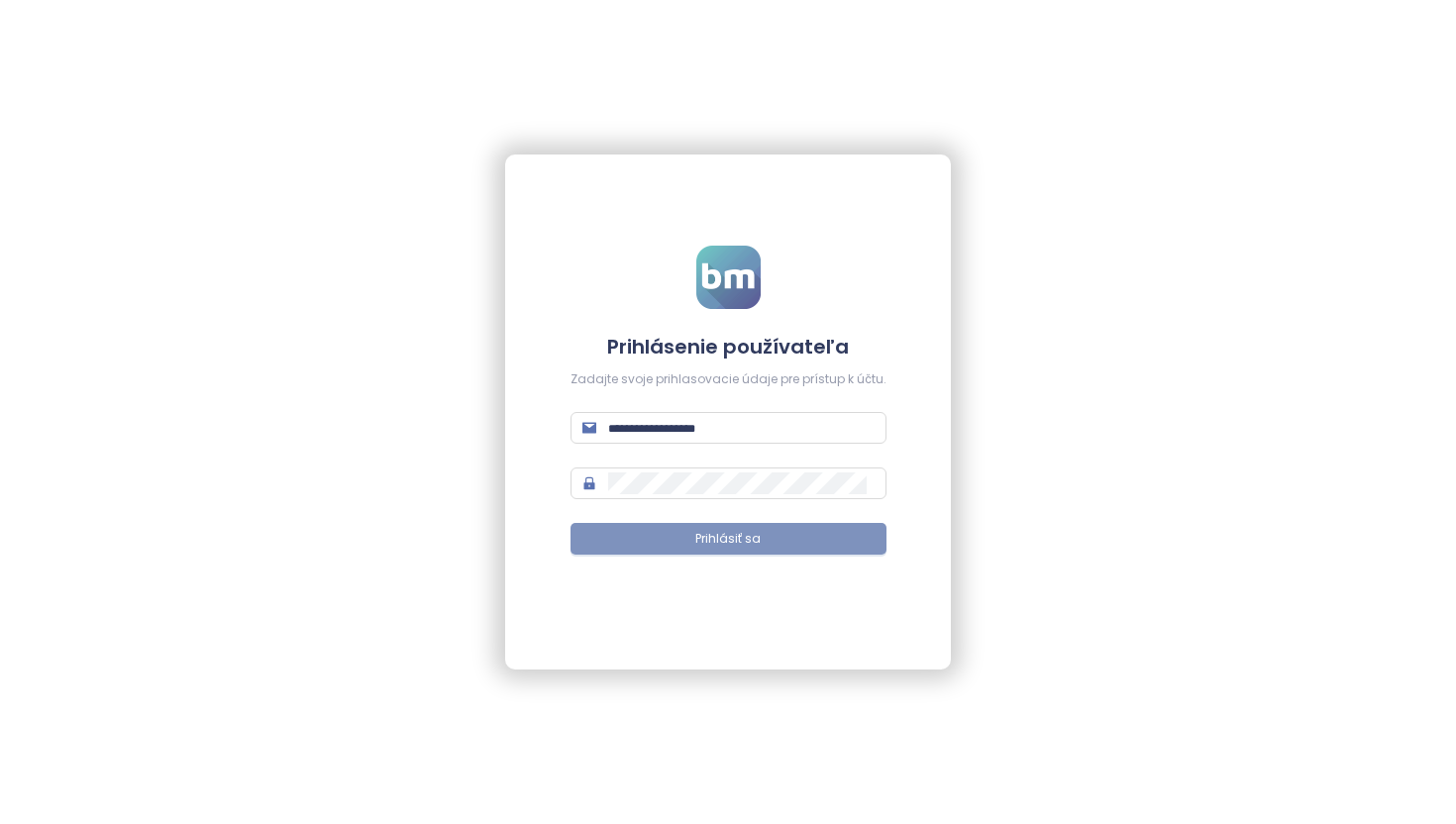 type on "**********" 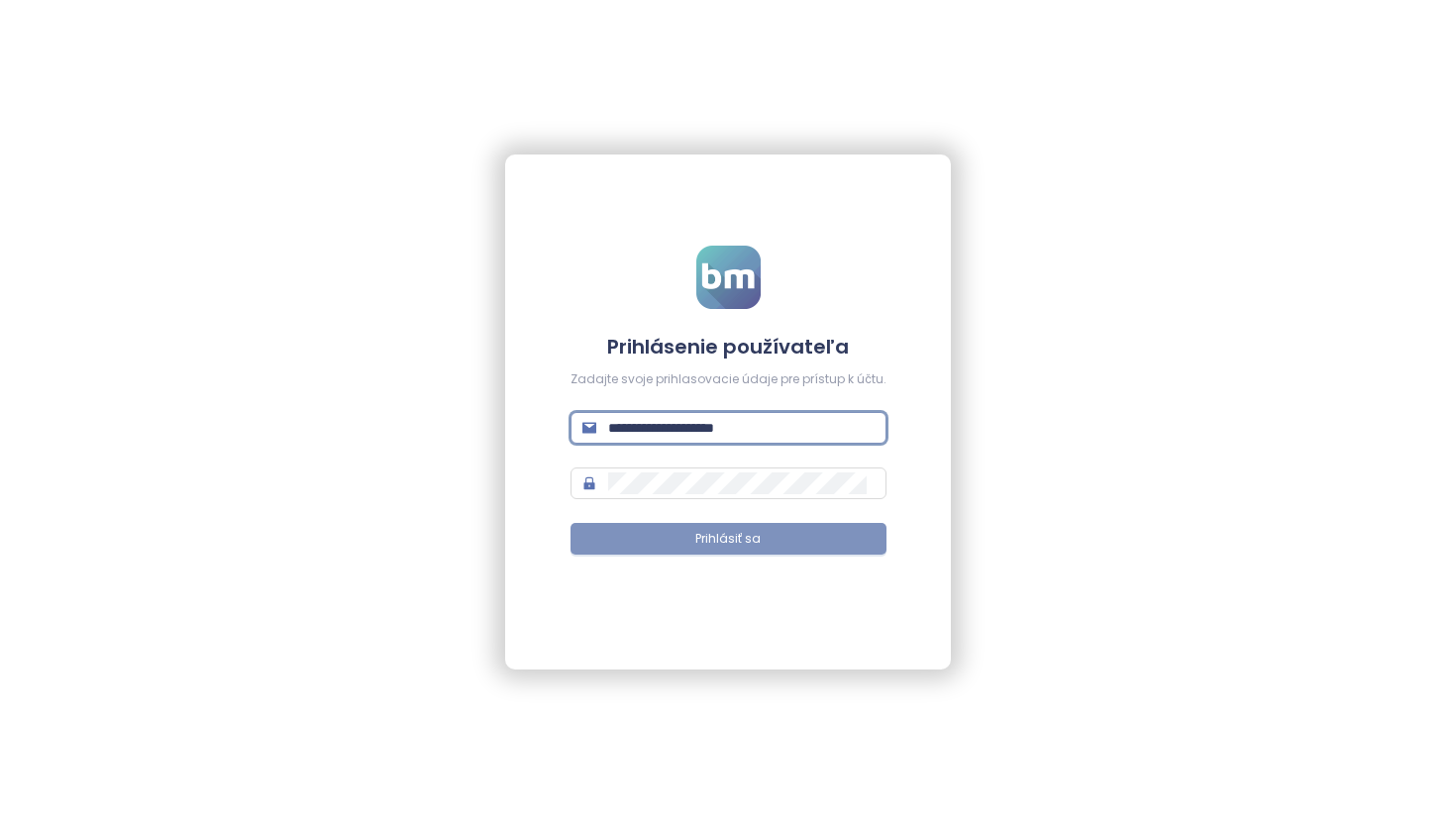 click on "Prihlásiť sa" at bounding box center (728, 539) 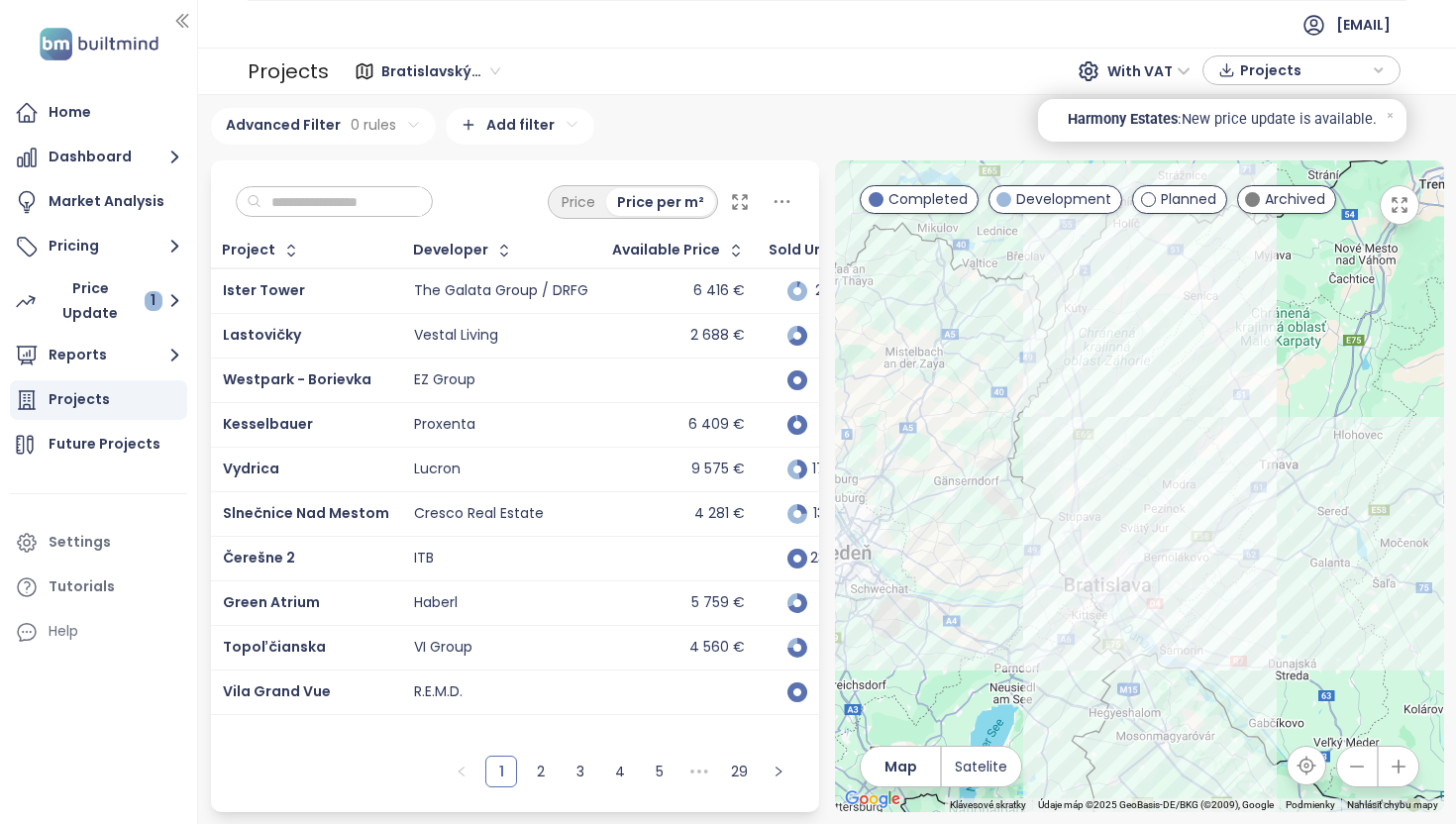 click at bounding box center [342, 202] 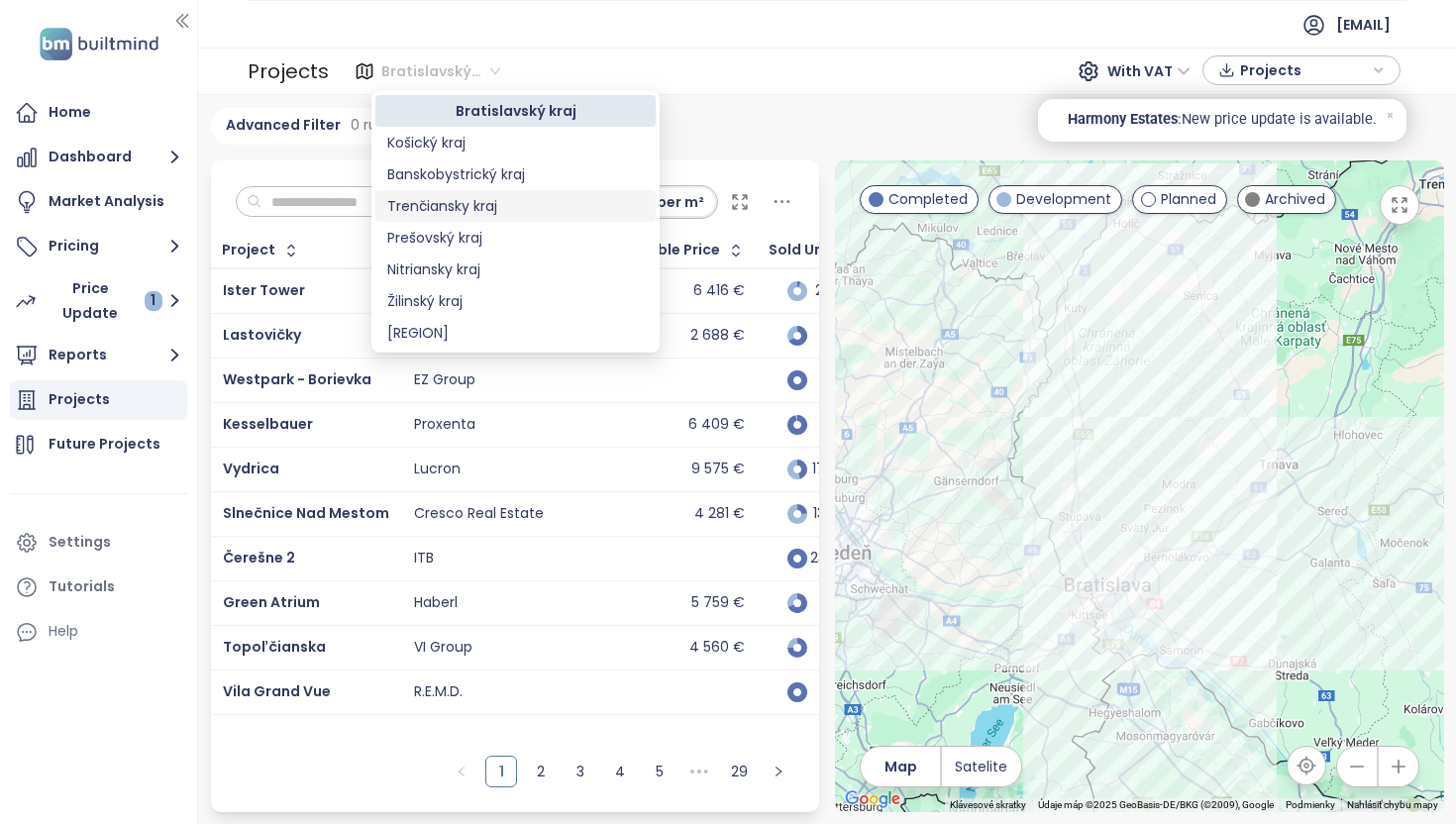 click on "Trenčiansky kraj" at bounding box center (515, 206) 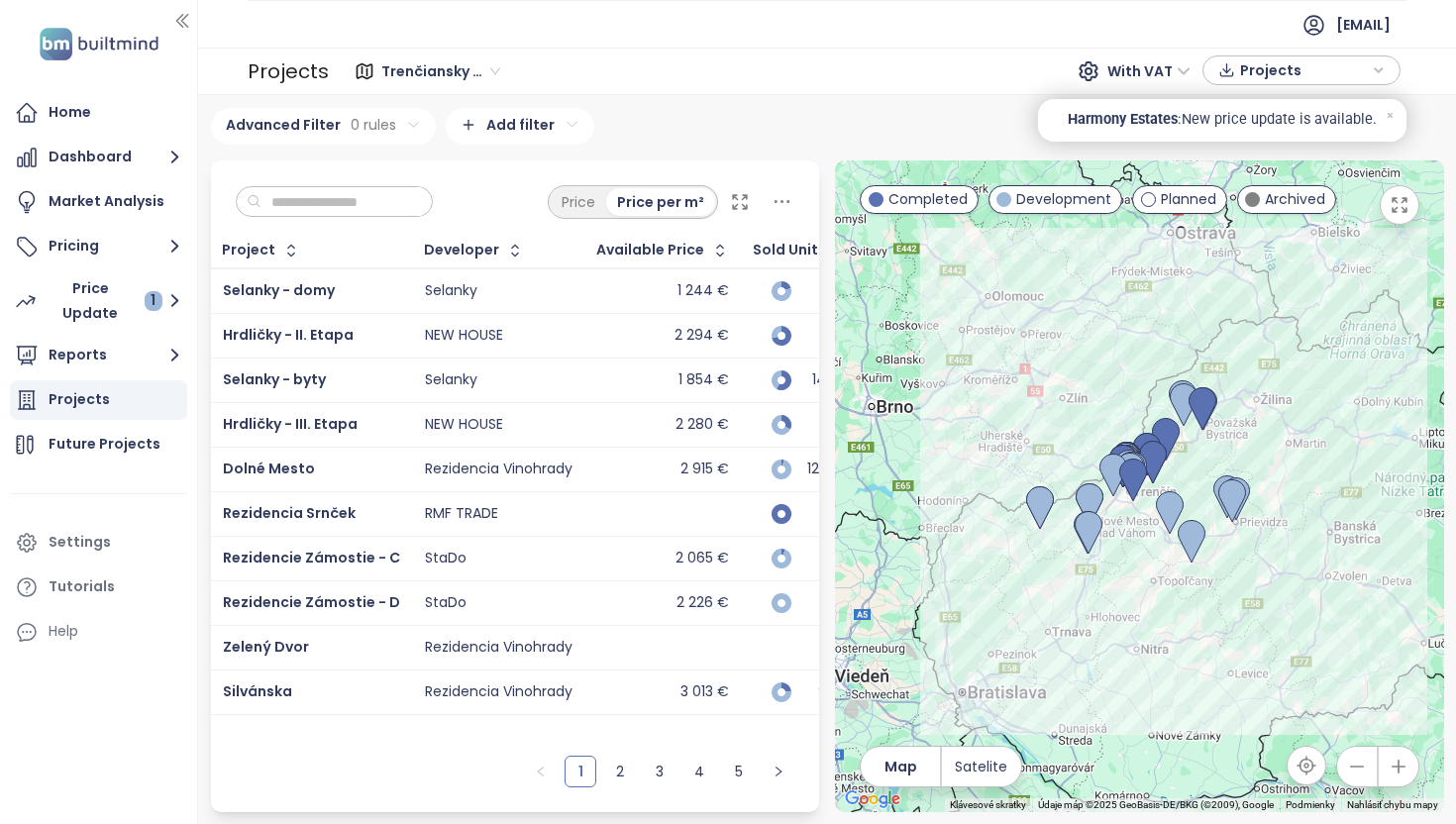click at bounding box center [342, 202] 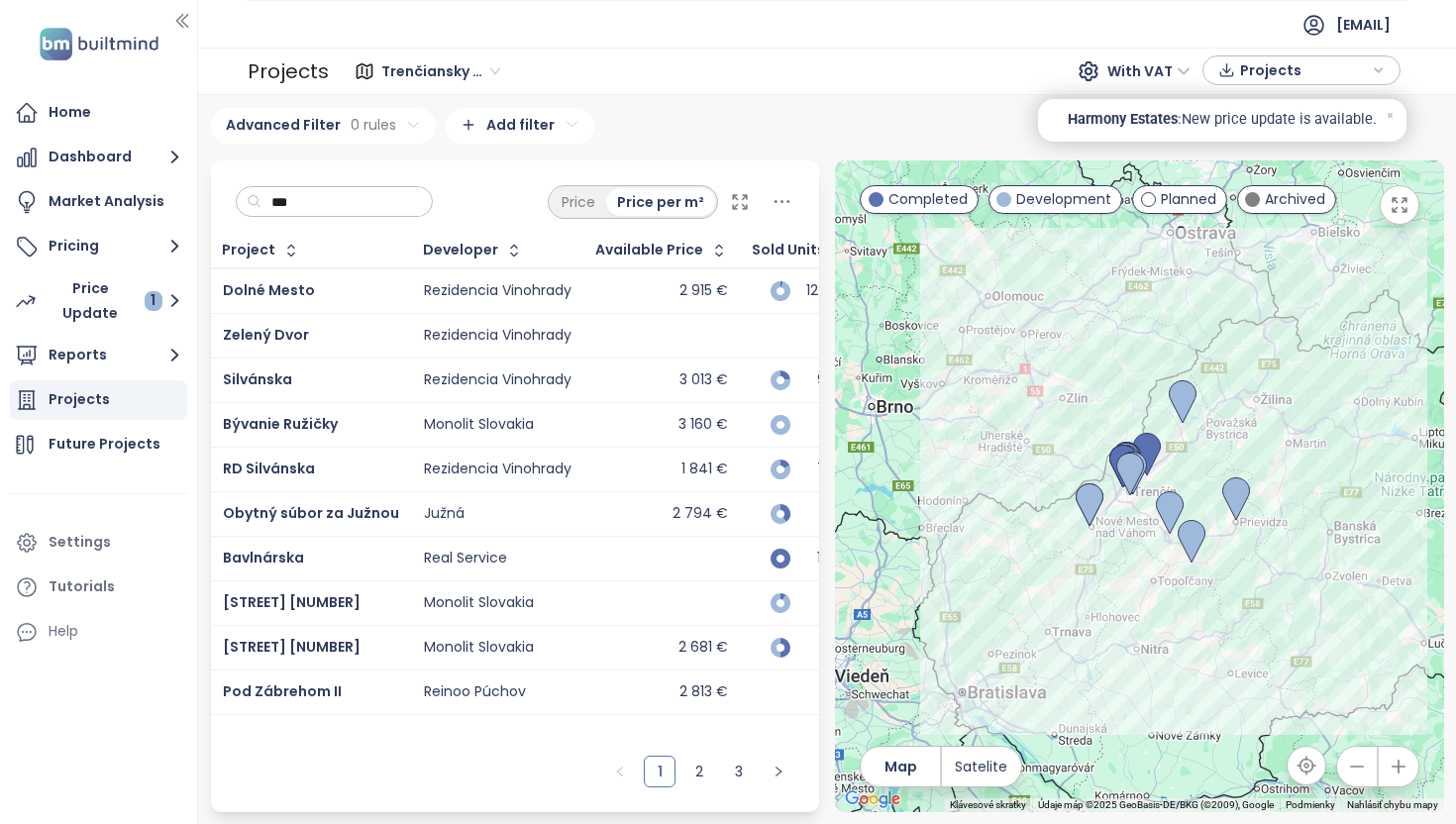 type on "****" 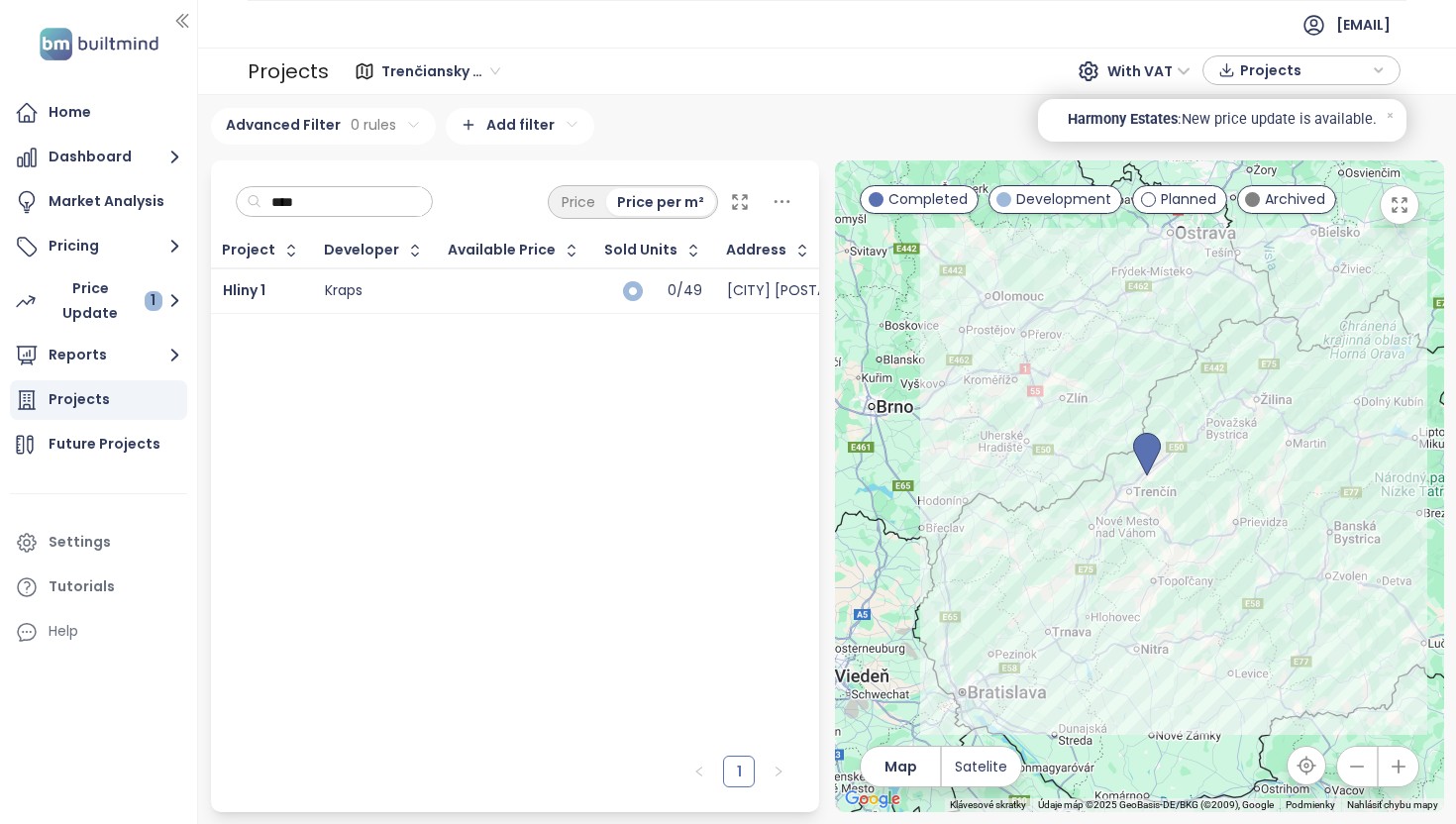drag, startPoint x: 323, startPoint y: 210, endPoint x: 241, endPoint y: 196, distance: 83.18654 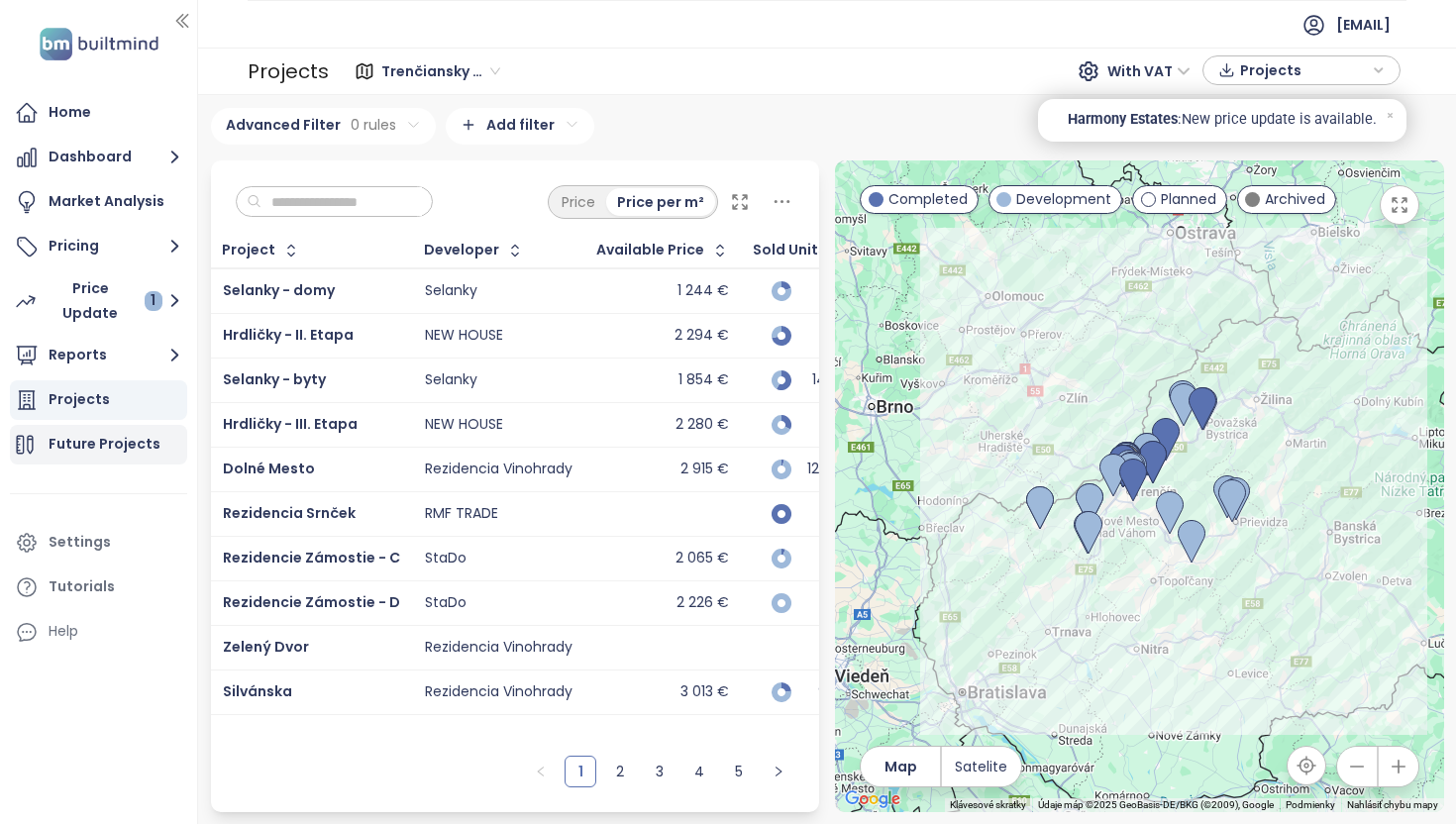 click on "Future Projects" at bounding box center [104, 444] 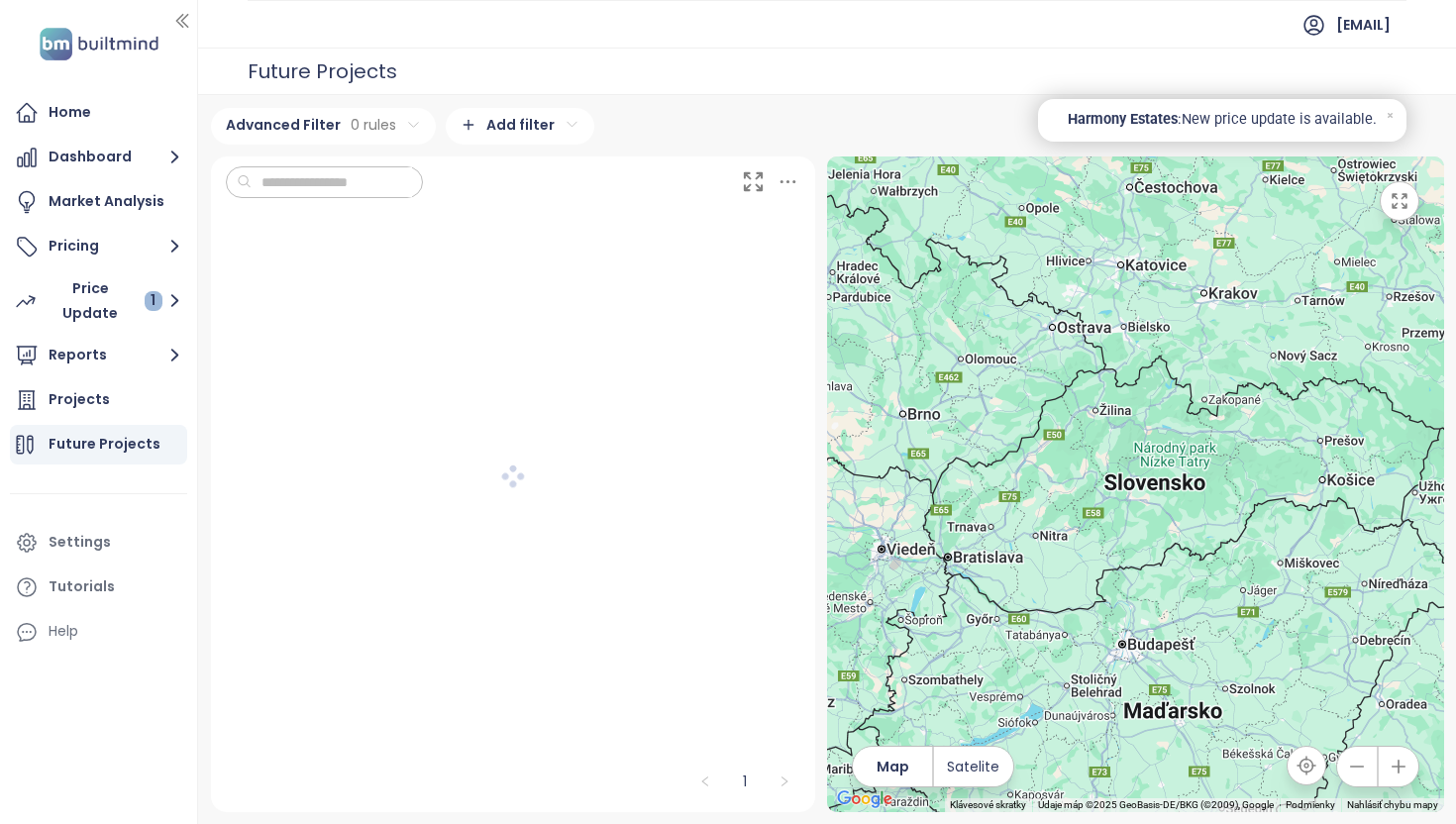 click at bounding box center [332, 182] 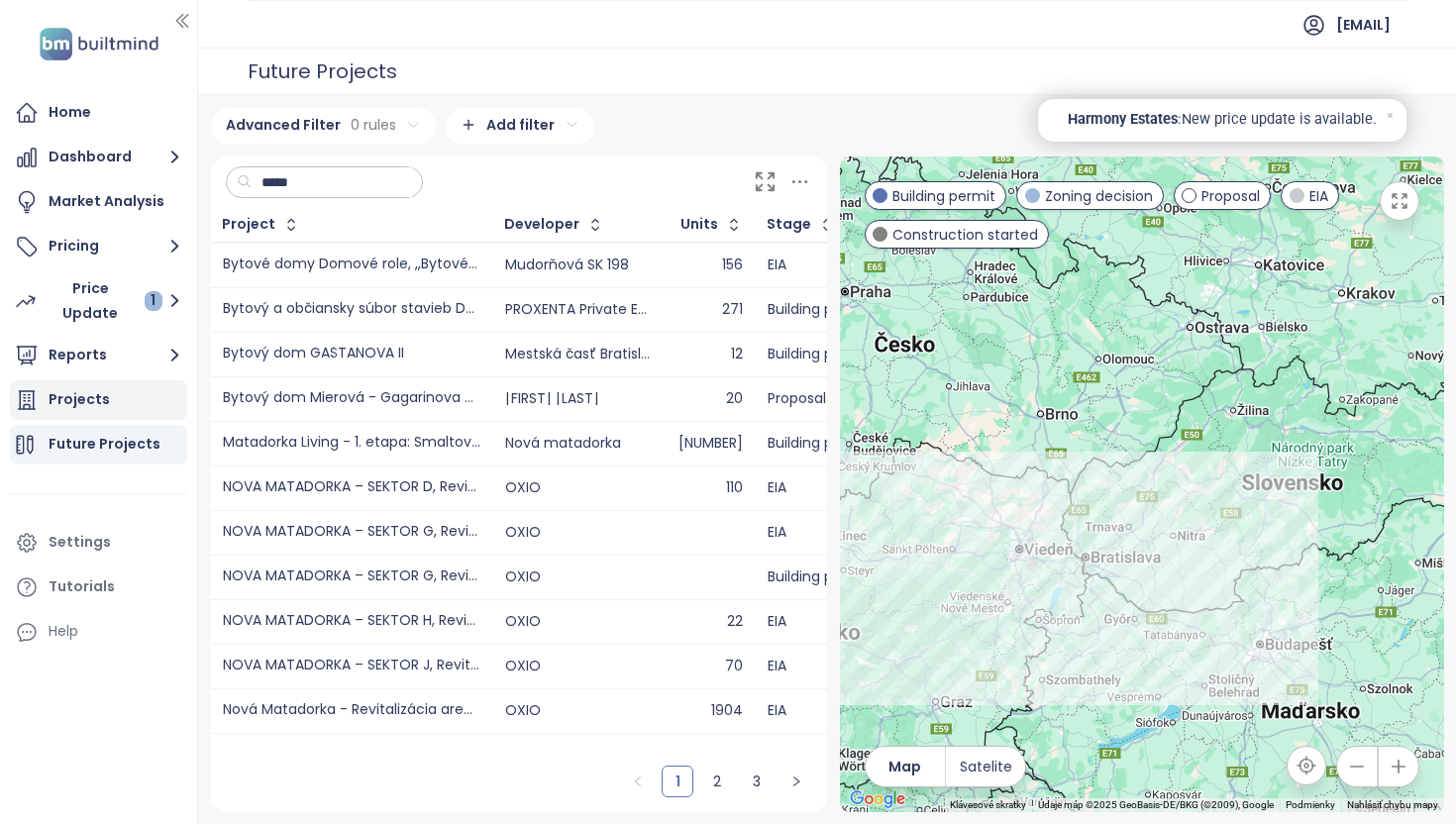 type on "****" 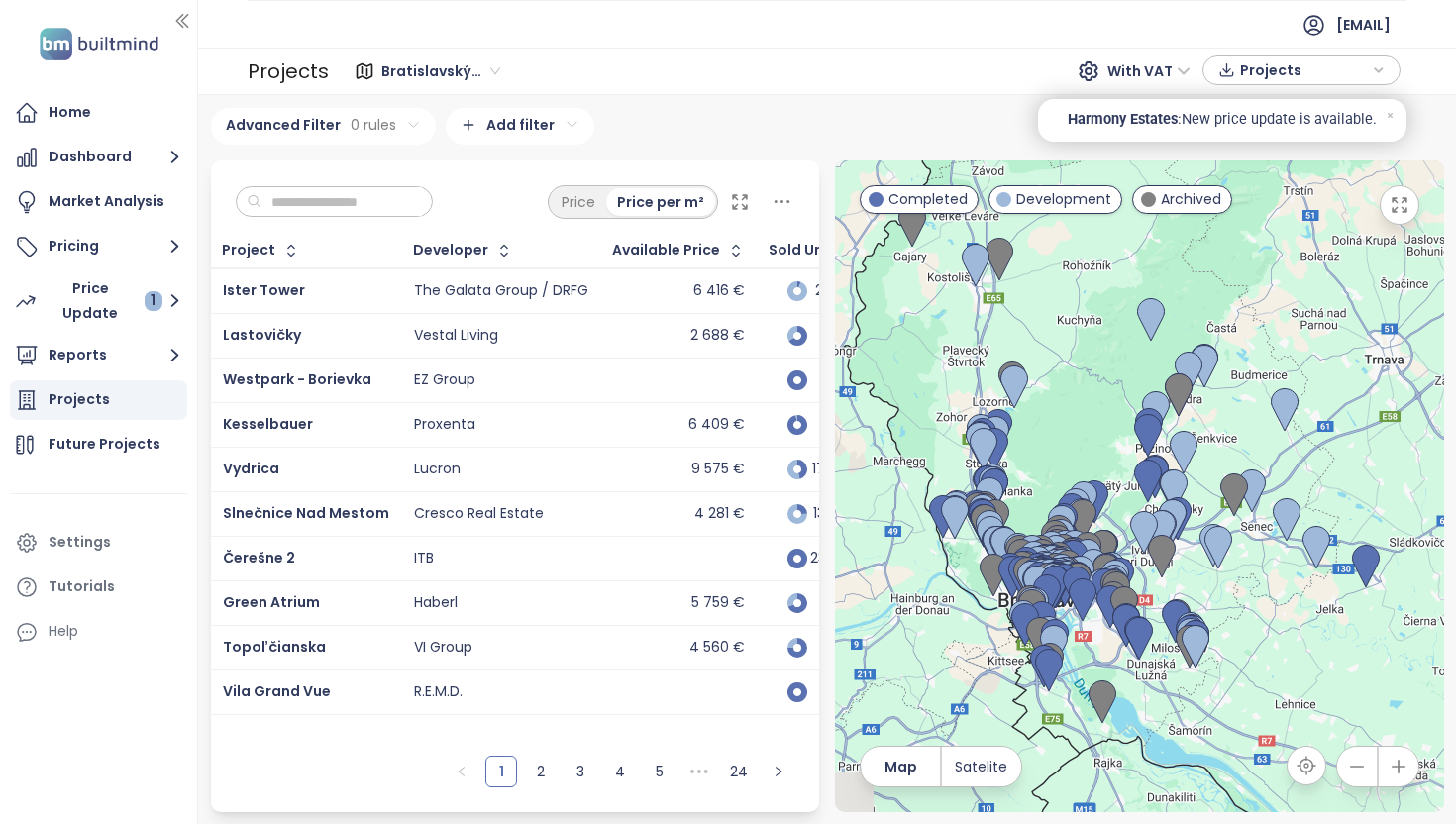 click on "Bratislavský kraj" at bounding box center (441, 71) 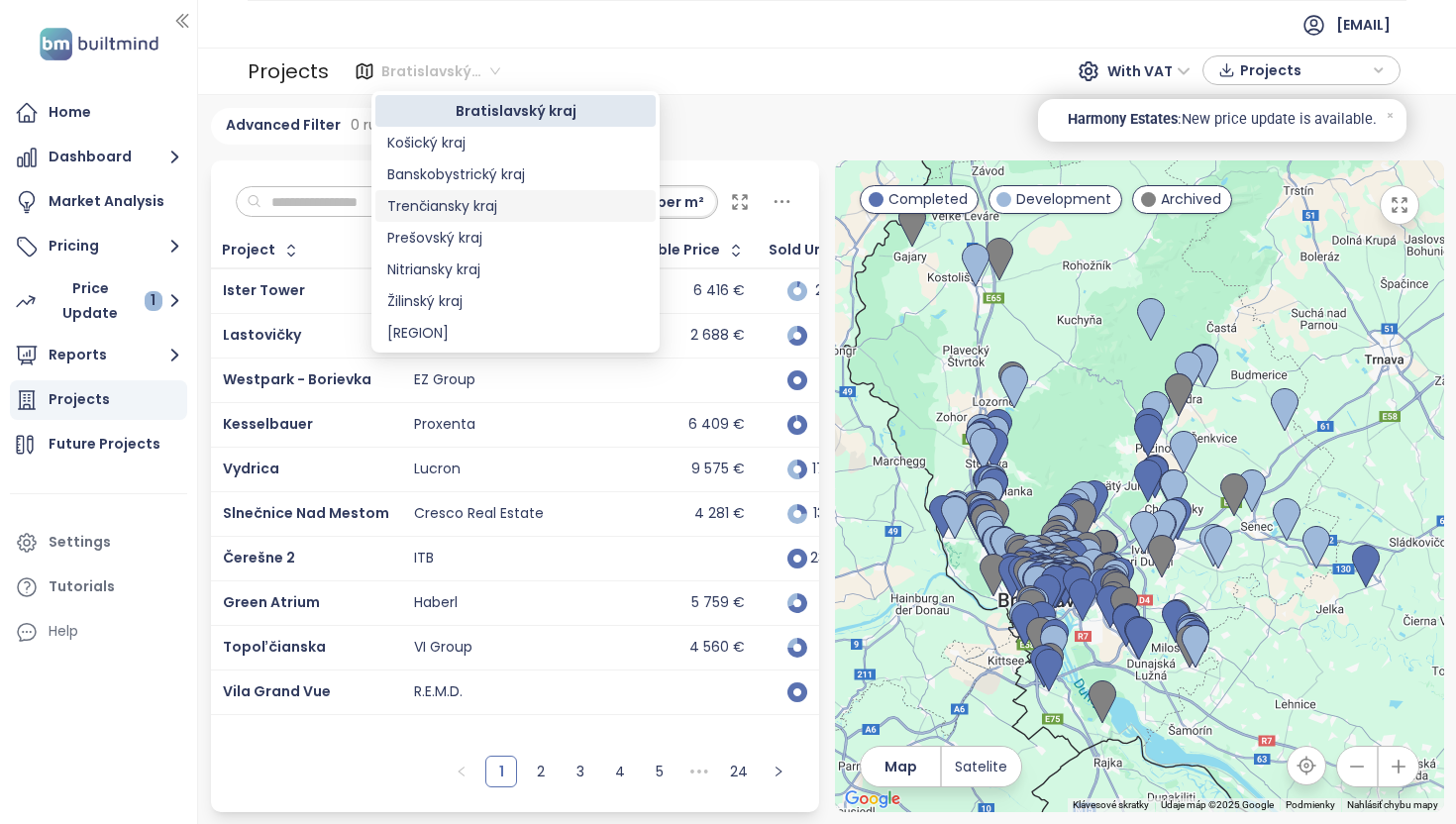 click on "Trenčiansky kraj" at bounding box center (515, 206) 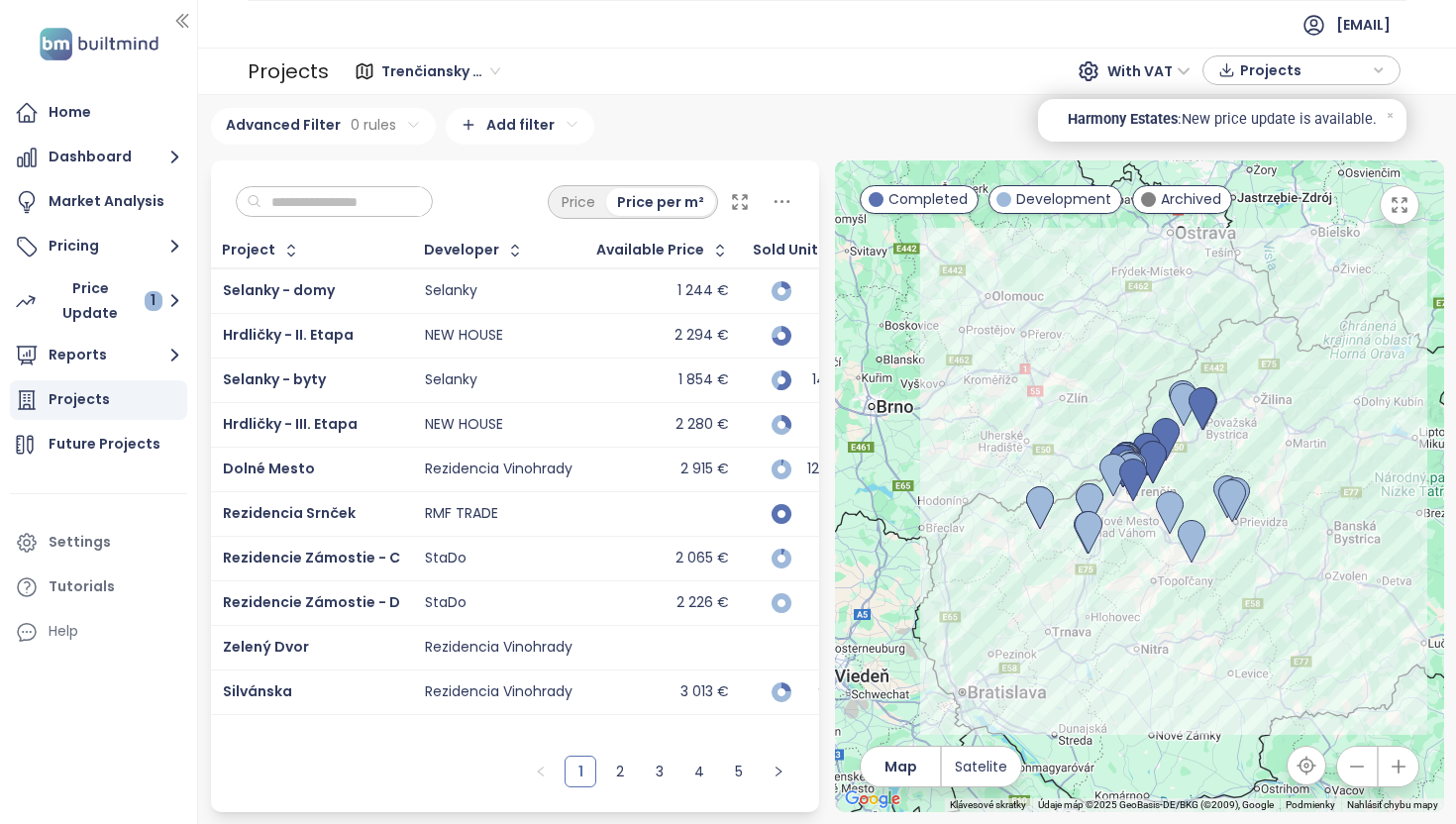 click at bounding box center (342, 202) 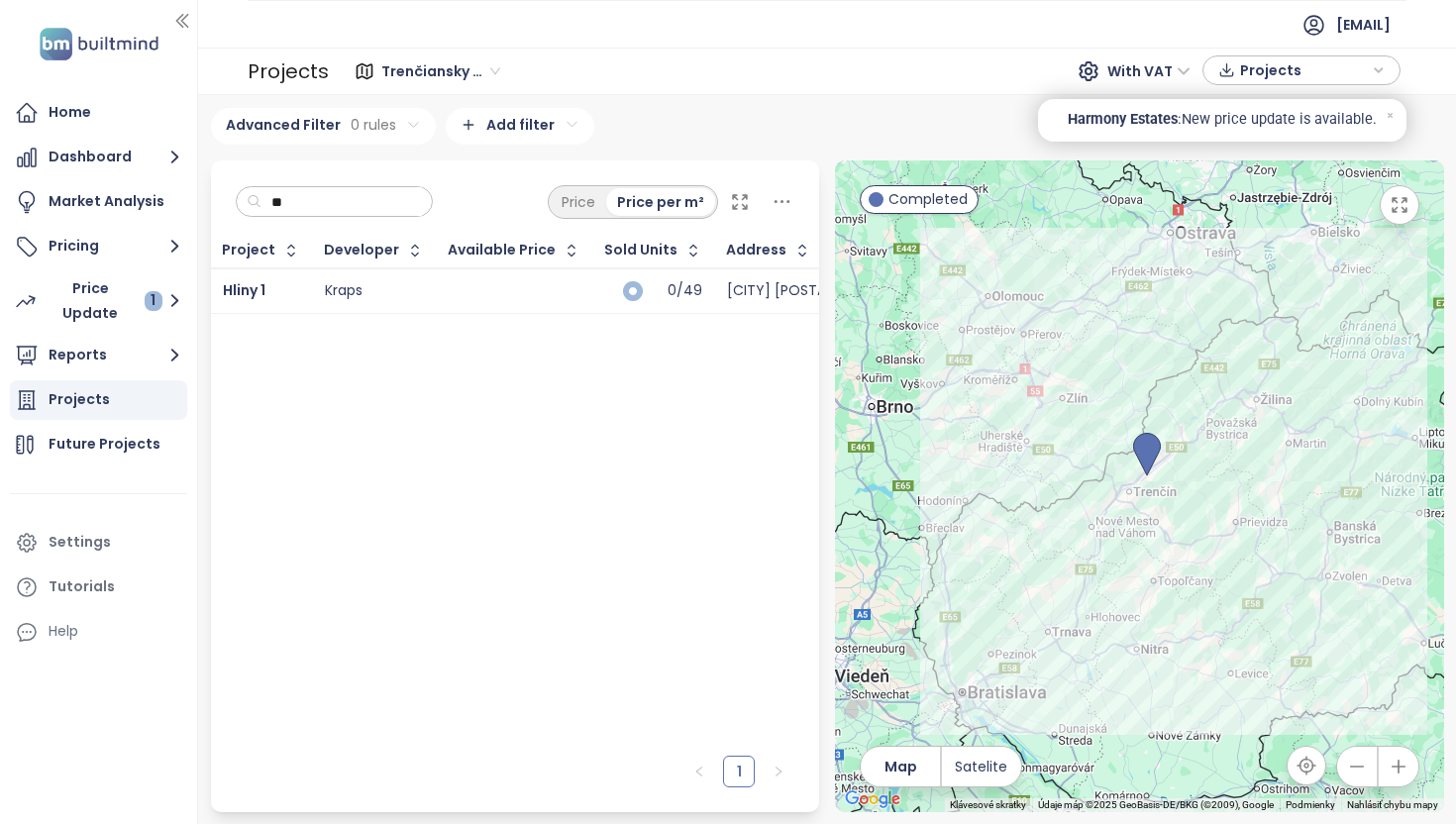type on "*" 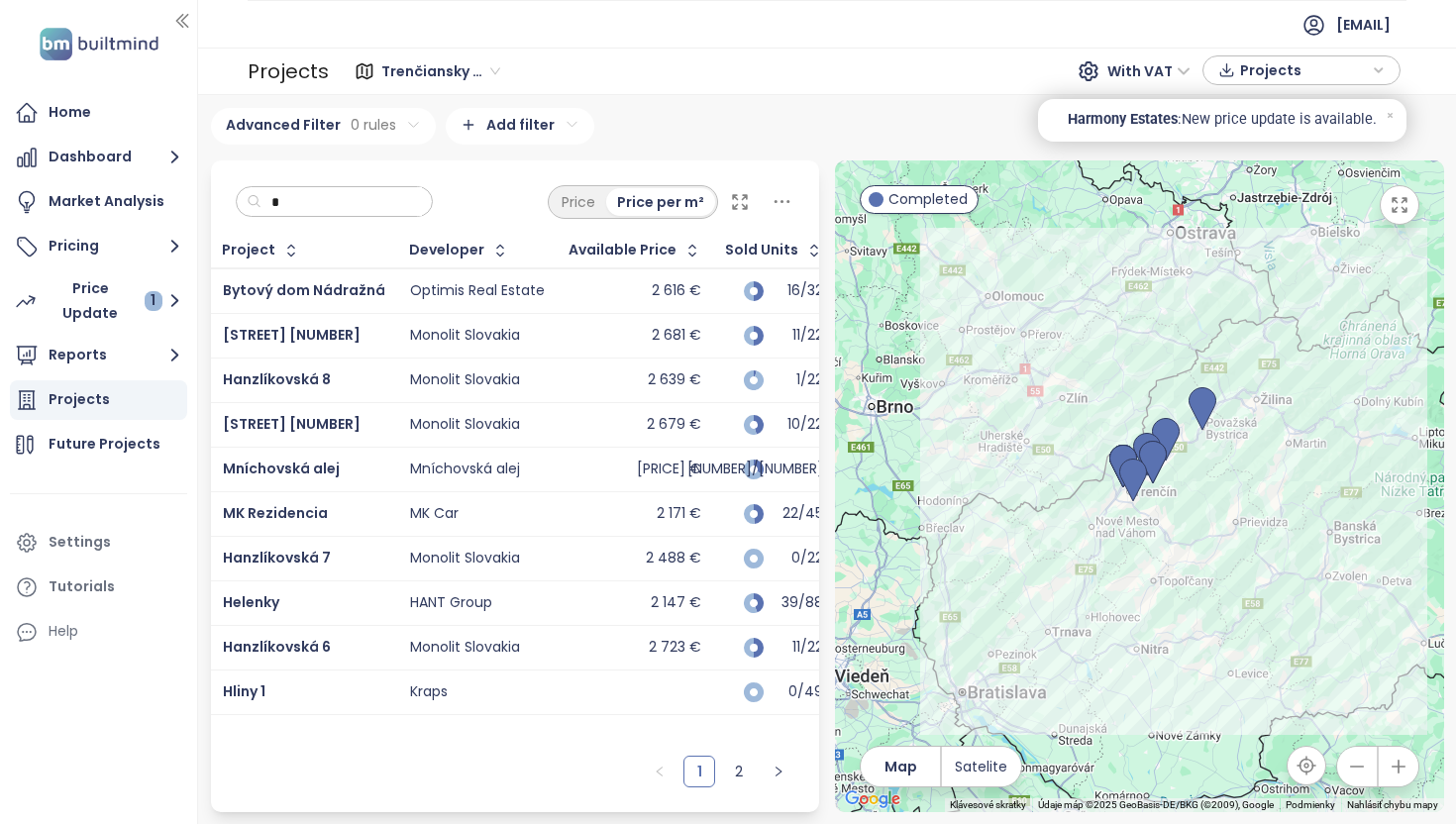 type 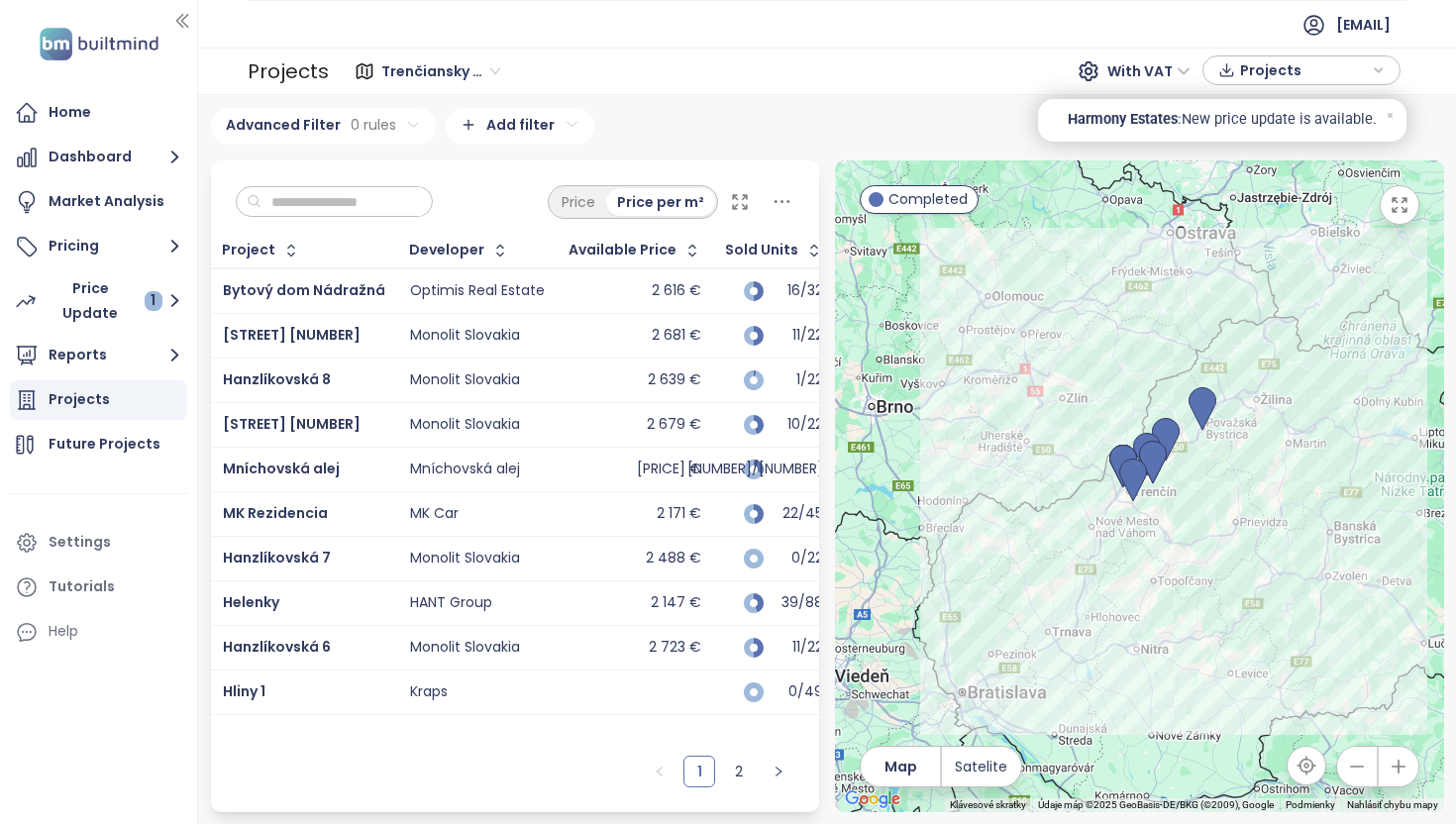 click on "Trenčiansky kraj" at bounding box center [441, 71] 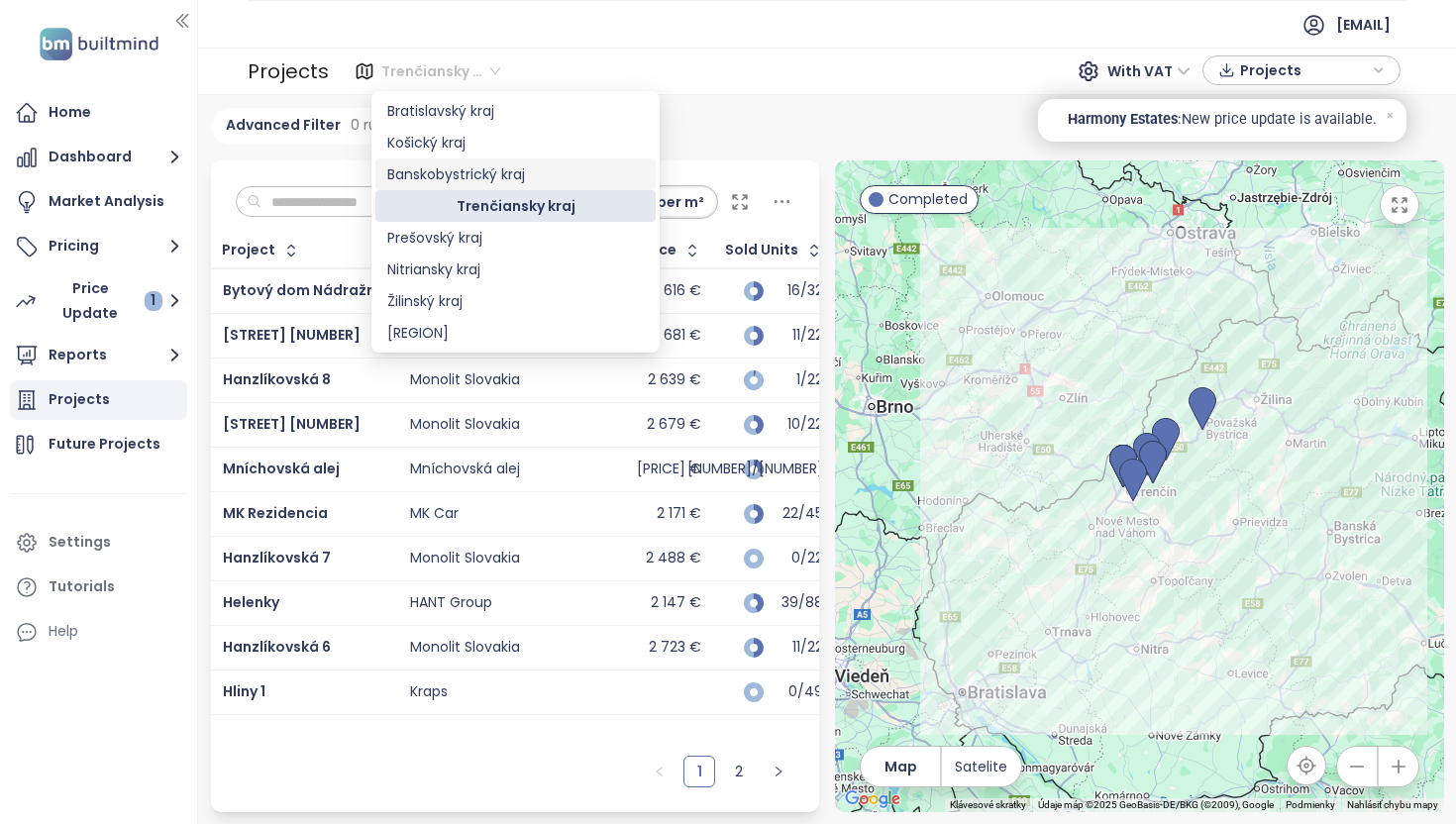 click on "Banskobystrický kraj" at bounding box center [515, 174] 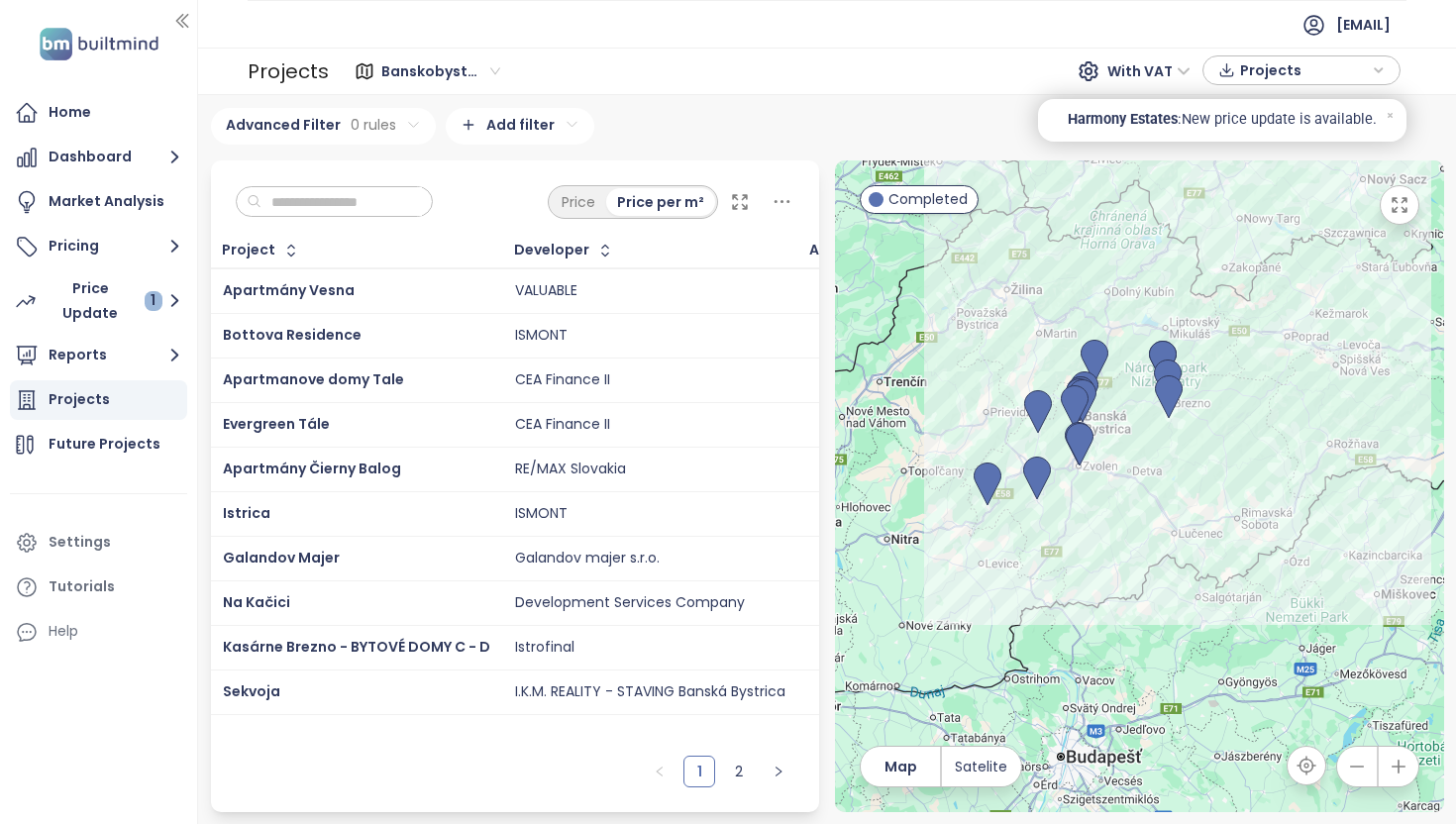 click at bounding box center [342, 202] 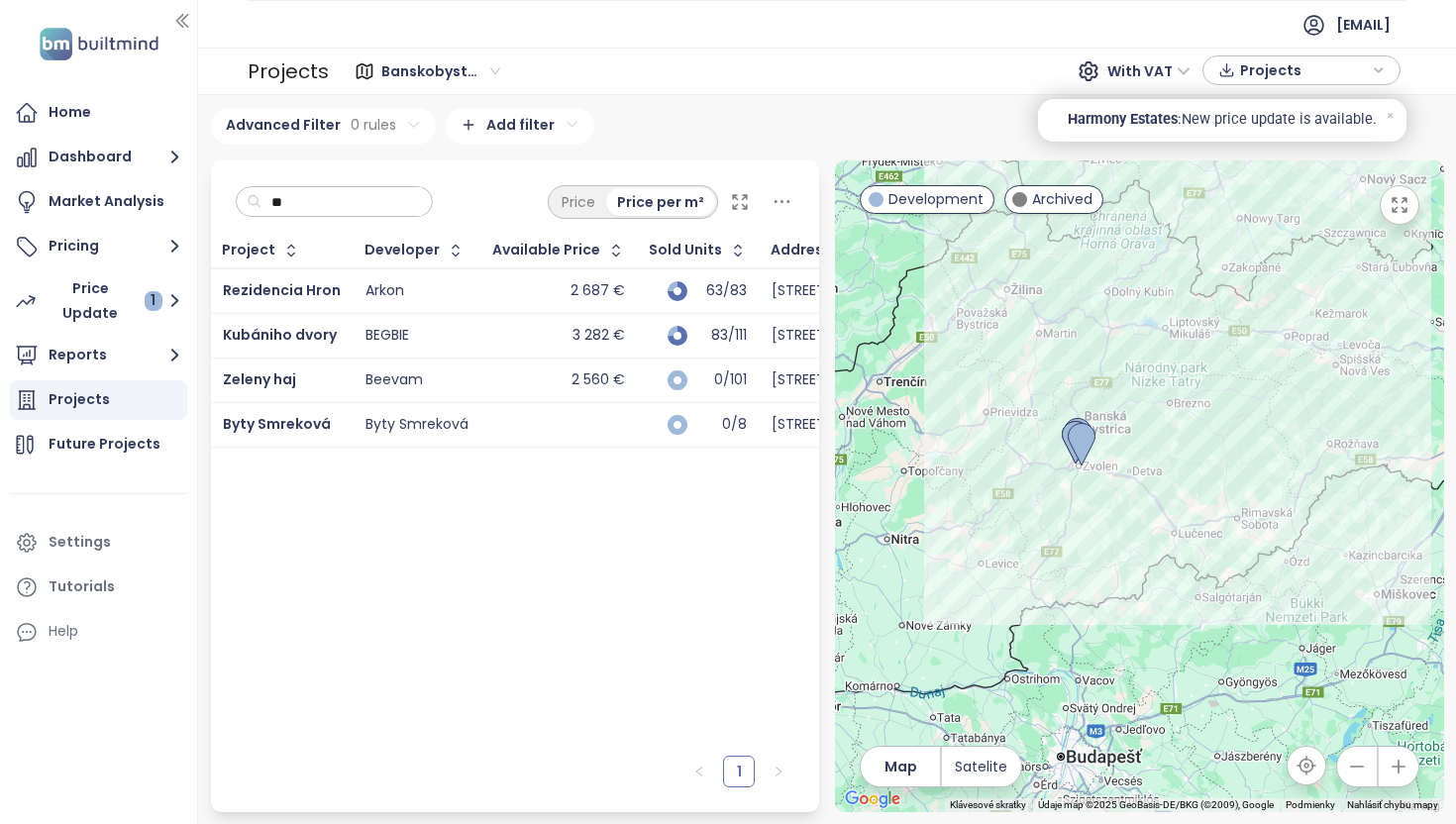 type on "*" 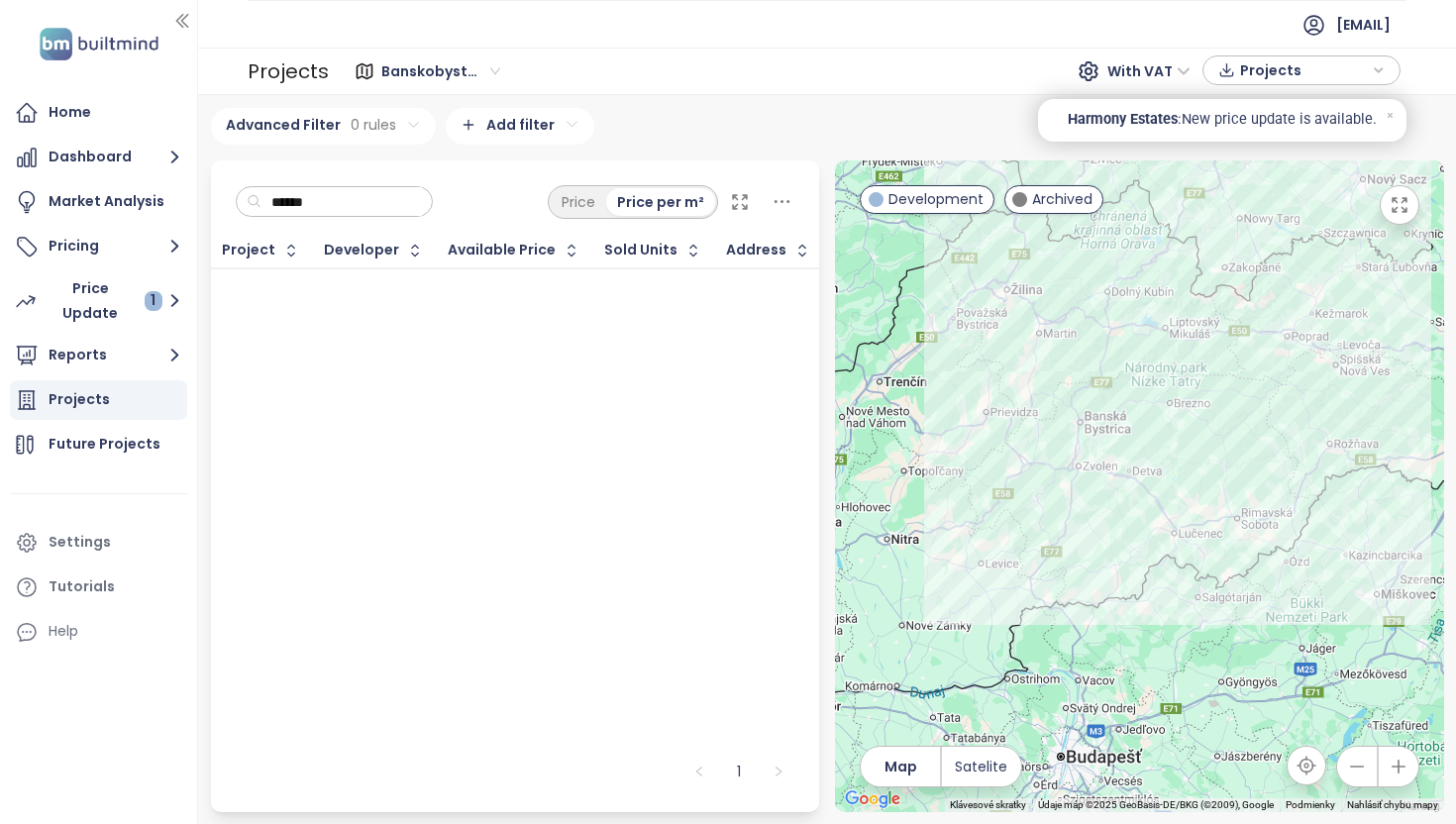 click on "Project Developer Available Price Sold Units Address Construction Start Sale Start Building use Ride to center Public transport Parking Included Indoor Parking Outdoor Parking Cellar Included Cellar Price Cellar Price per SM Payment Construction Payment Contract Payment Occupancy Permit Regular Amenities City Transport Materials Overall quality Cooling Recuperation Exterior blinds Windows Floors Heating Partition walls Smart home Project URL
To pick up a draggable item, press the space bar.
While dragging, use the arrow keys to move the item.
Press space again to drop the item in its new position, or press escape to cancel." at bounding box center (515, 489) 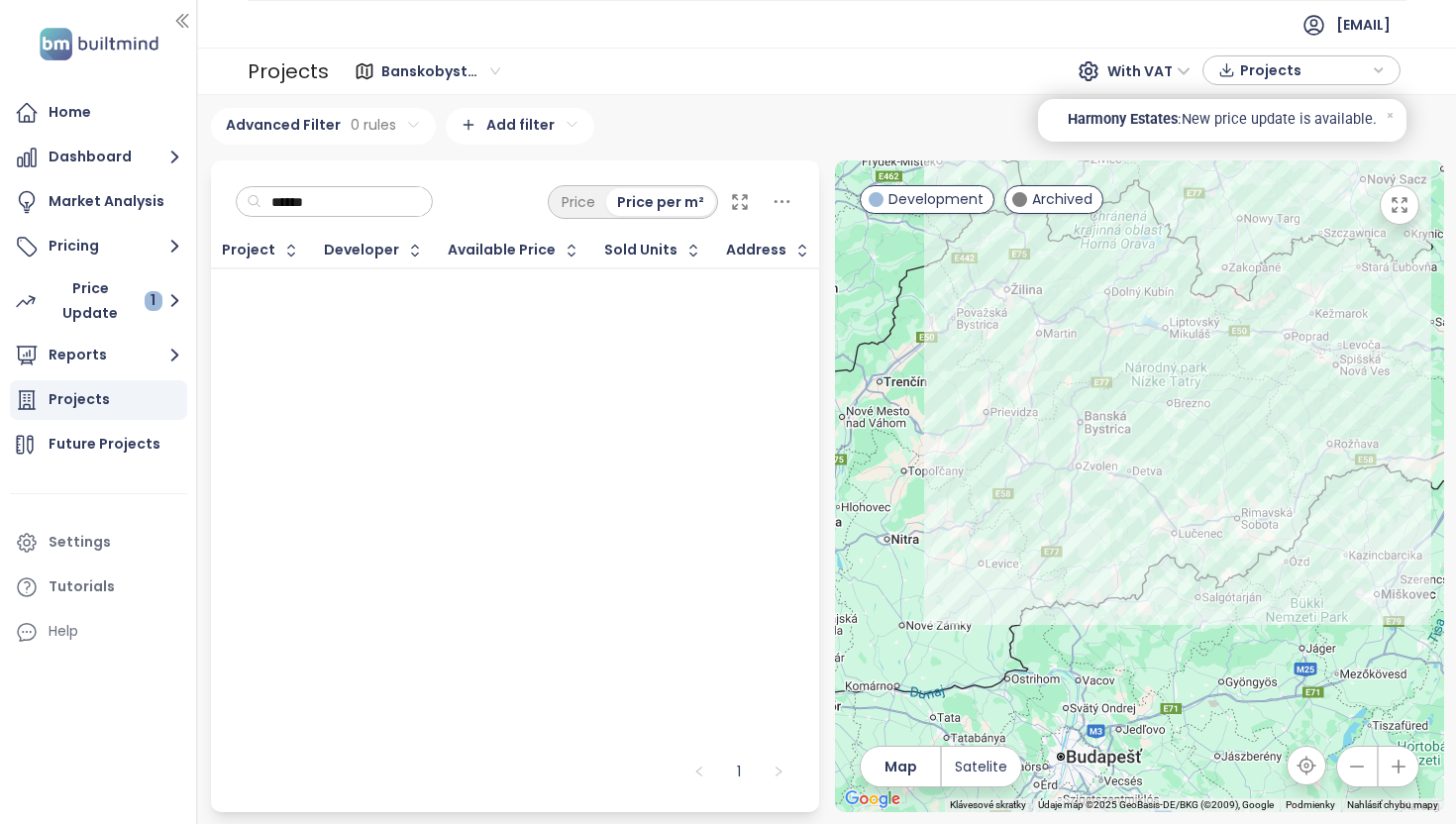 drag, startPoint x: 376, startPoint y: 210, endPoint x: 192, endPoint y: 184, distance: 185.82788 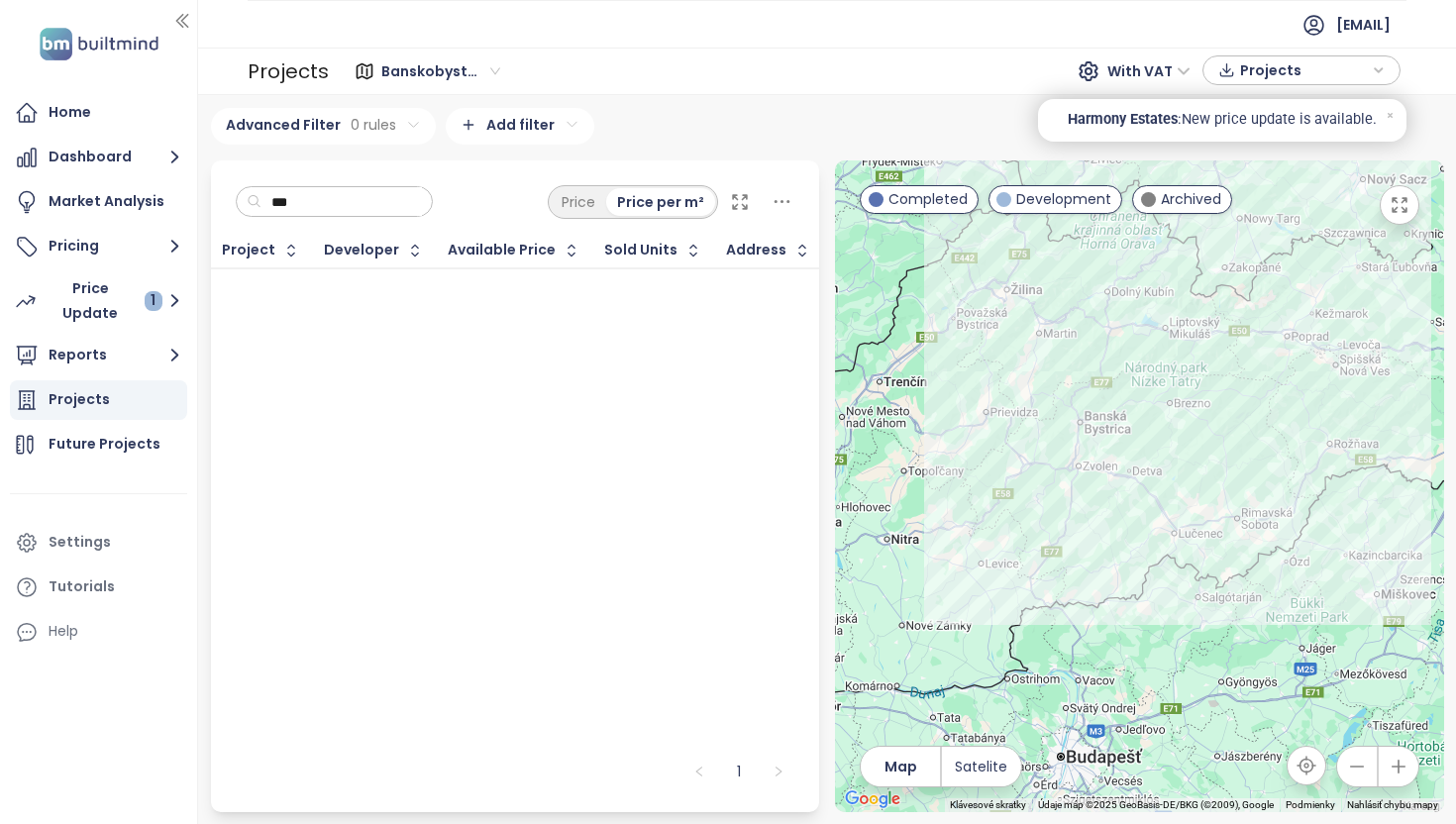 click on "Projects" at bounding box center (79, 399) 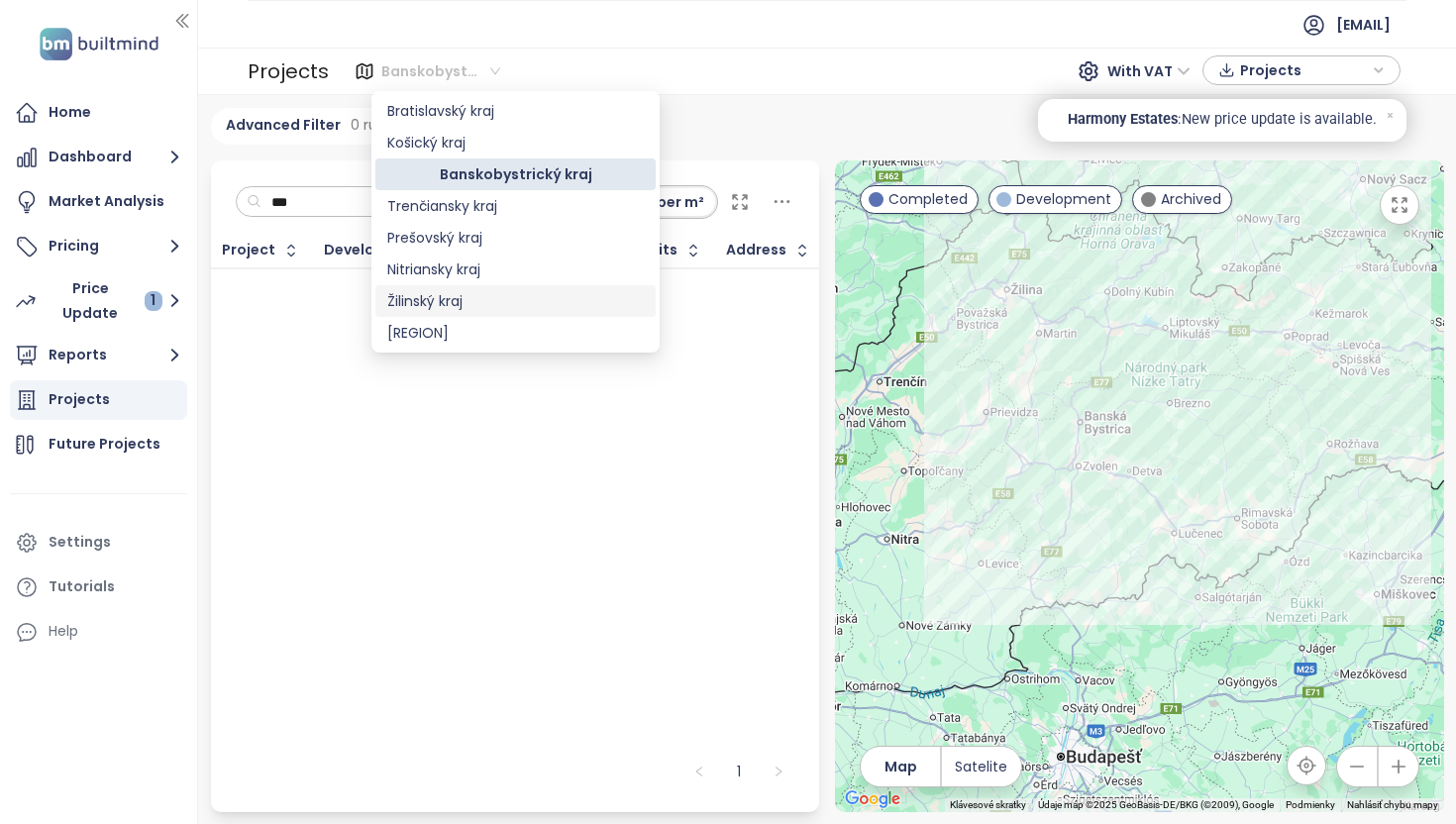click on "Project Developer Available Price Sold Units Address Construction Start Sale Start Building use Ride to center Public transport Parking Included Indoor Parking Outdoor Parking Cellar Included Cellar Price Cellar Price per SM Payment Construction Payment Contract Payment Occupancy Permit Regular Amenities City Transport Materials Overall quality Cooling Recuperation Exterior blinds Windows Floors Heating Partition walls Smart home Project URL
To pick up a draggable item, press the space bar.
While dragging, use the arrow keys to move the item.
Press space again to drop the item in its new position, or press escape to cancel." at bounding box center (515, 489) 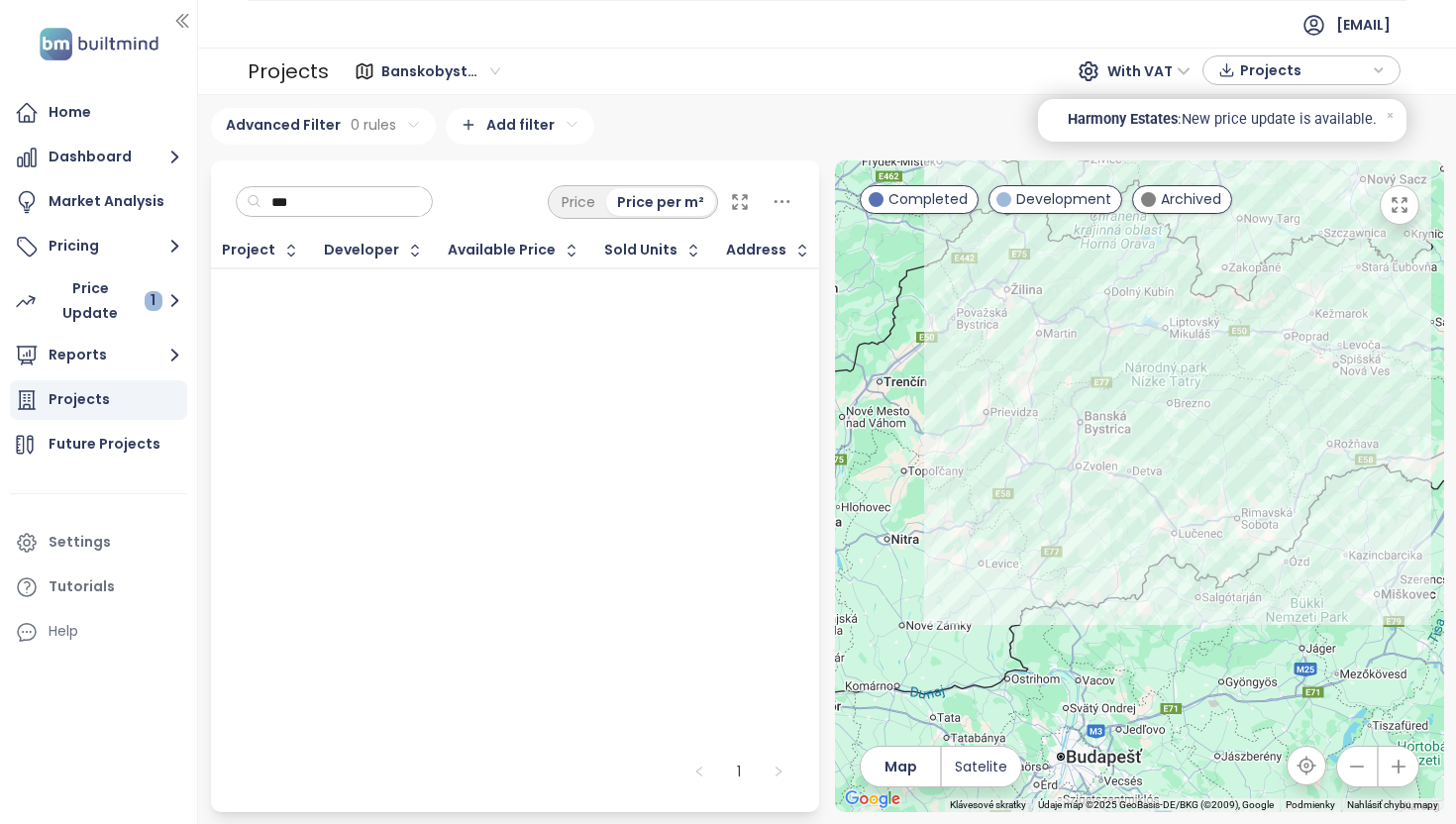 click at bounding box center (1139, 486) 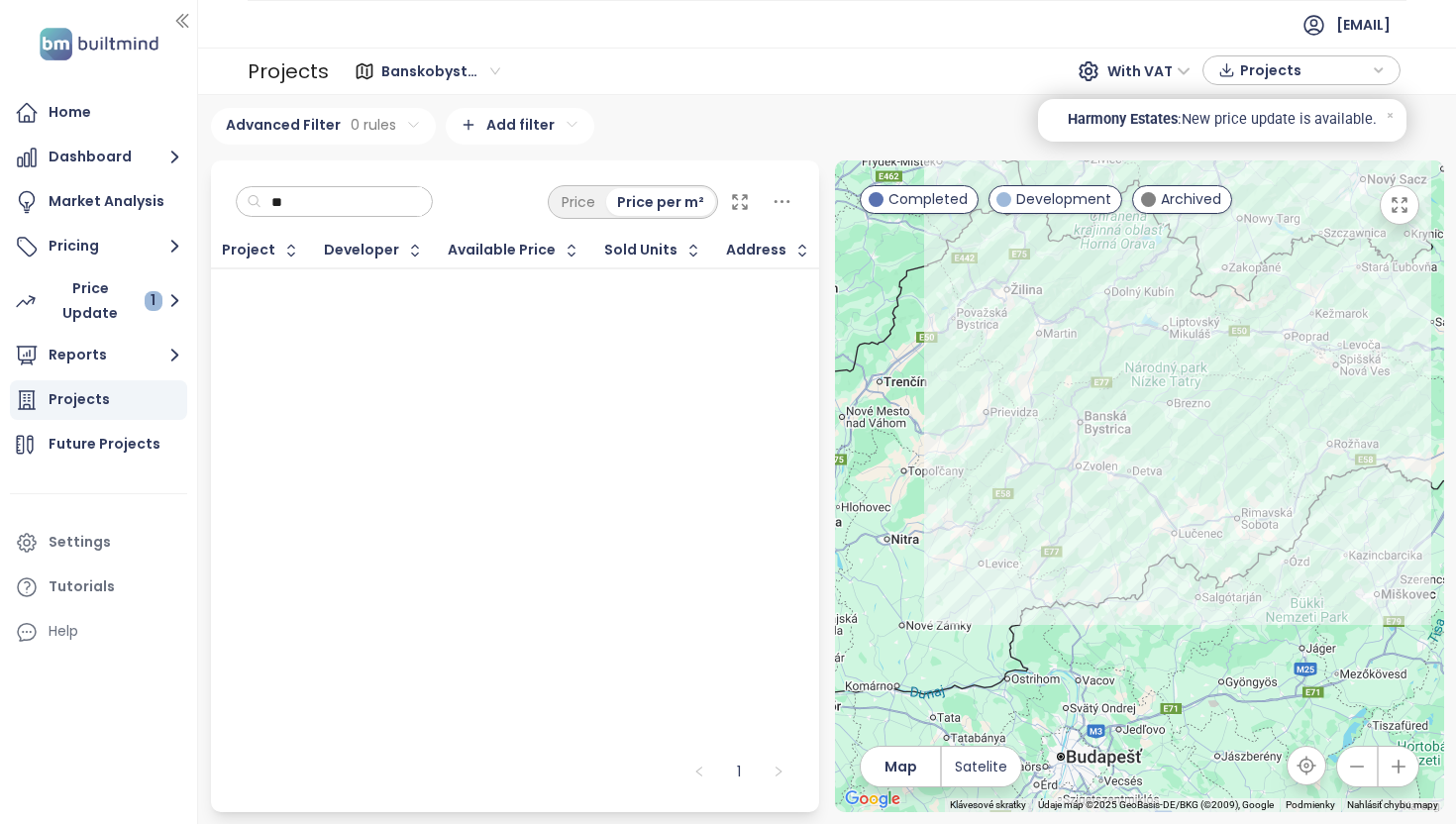 type on "*" 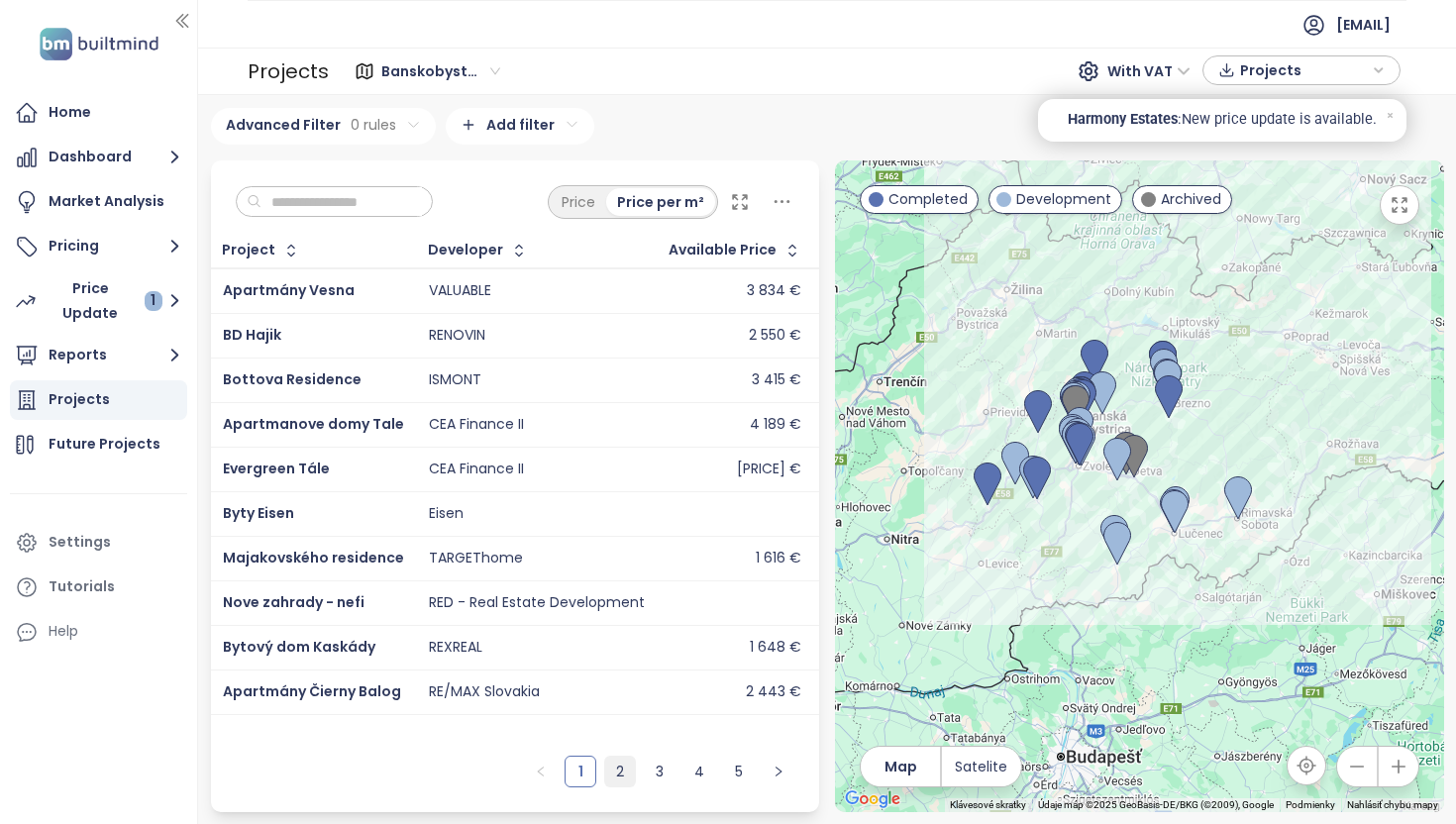 click on "2" at bounding box center (620, 772) 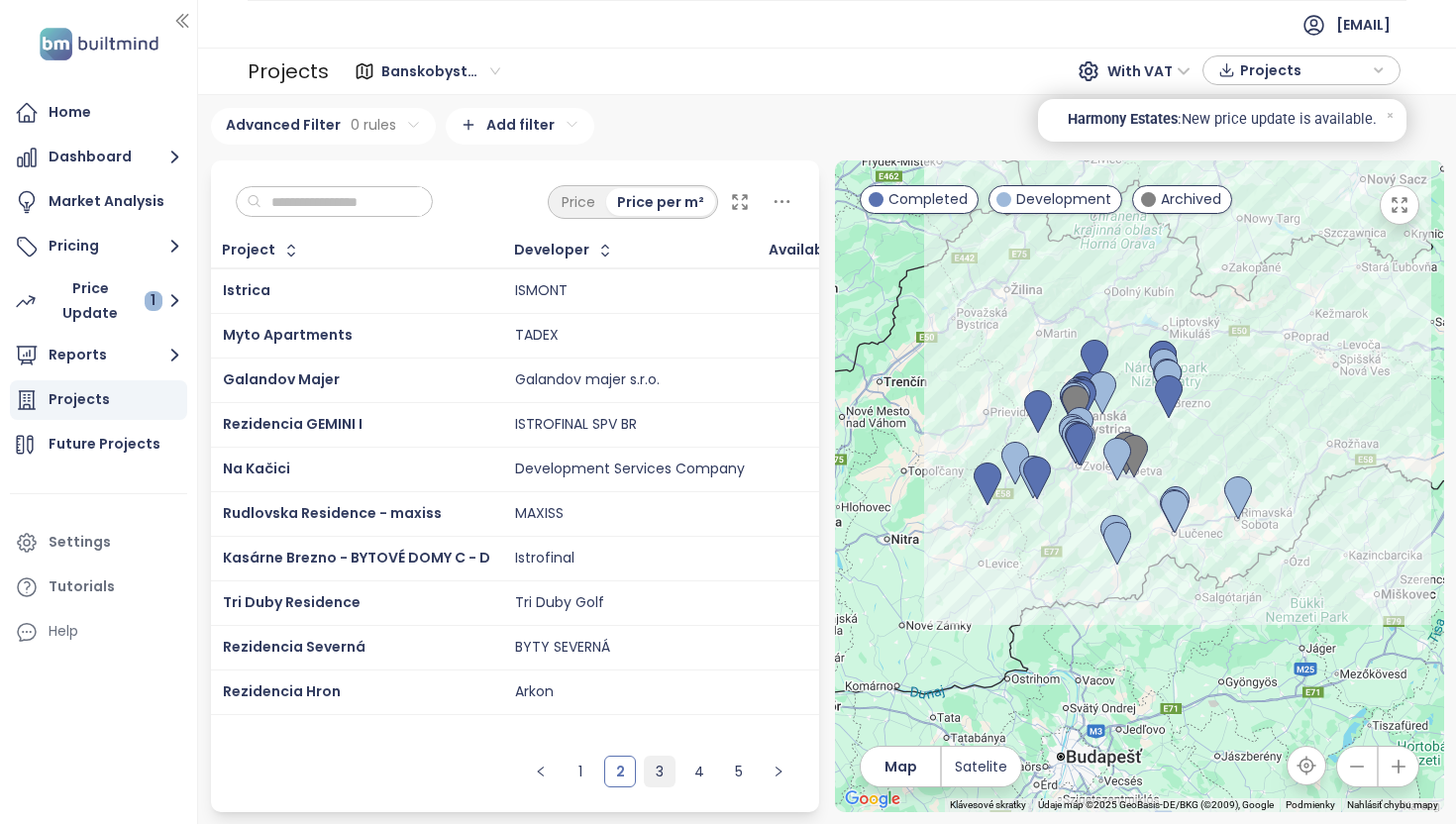 click on "3" at bounding box center (660, 772) 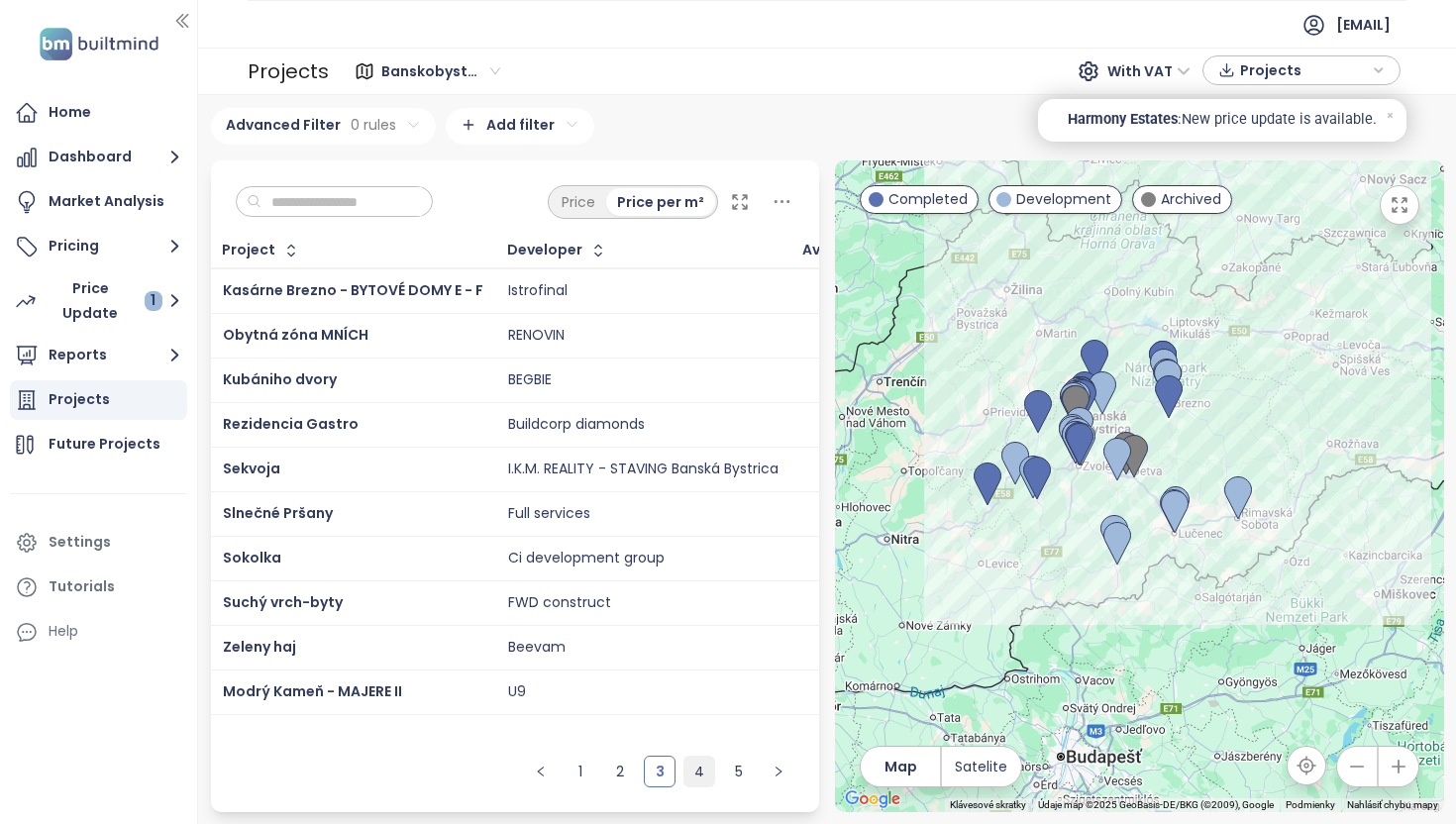 click on "4" at bounding box center [699, 772] 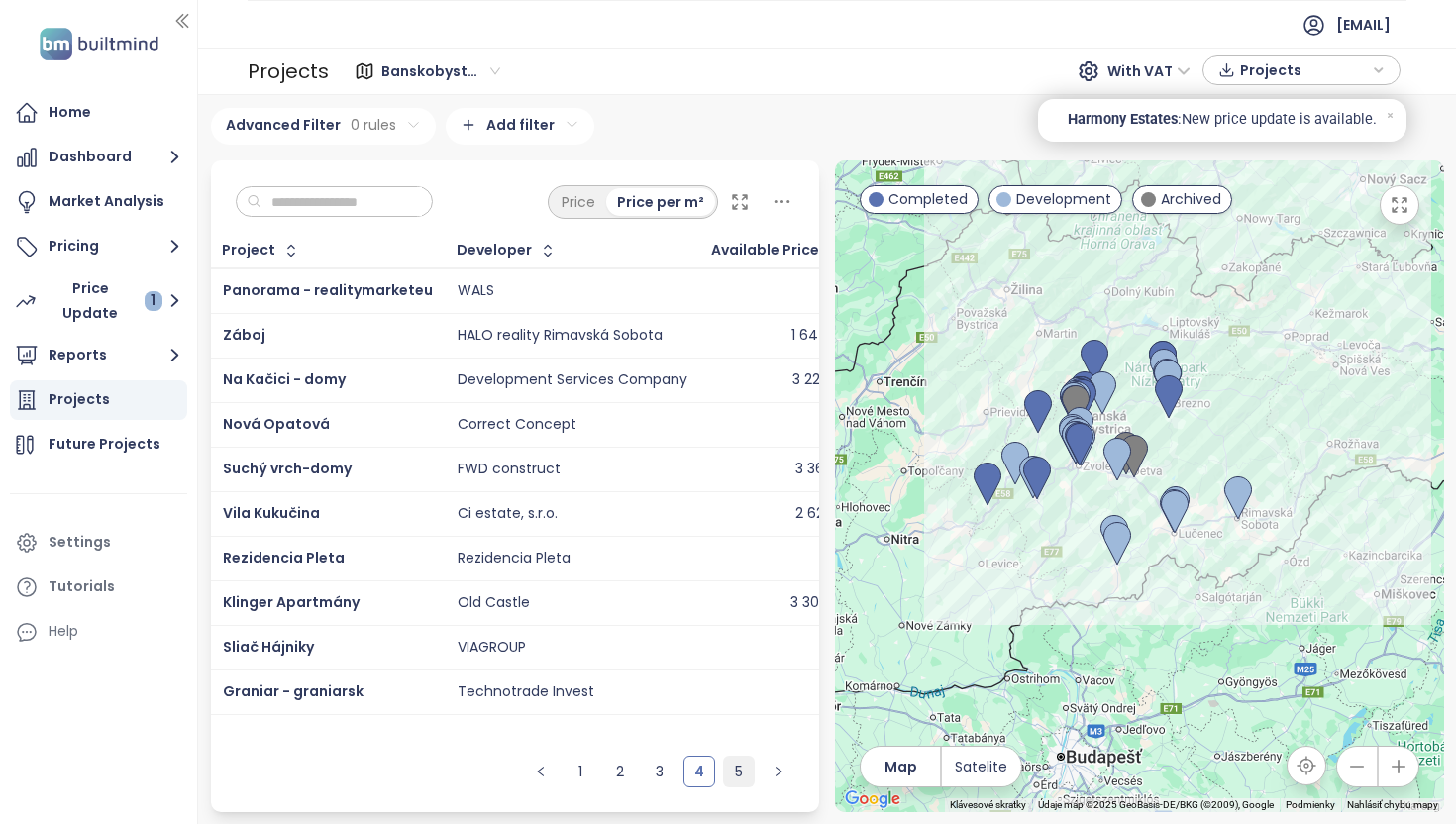 click on "5" at bounding box center (739, 772) 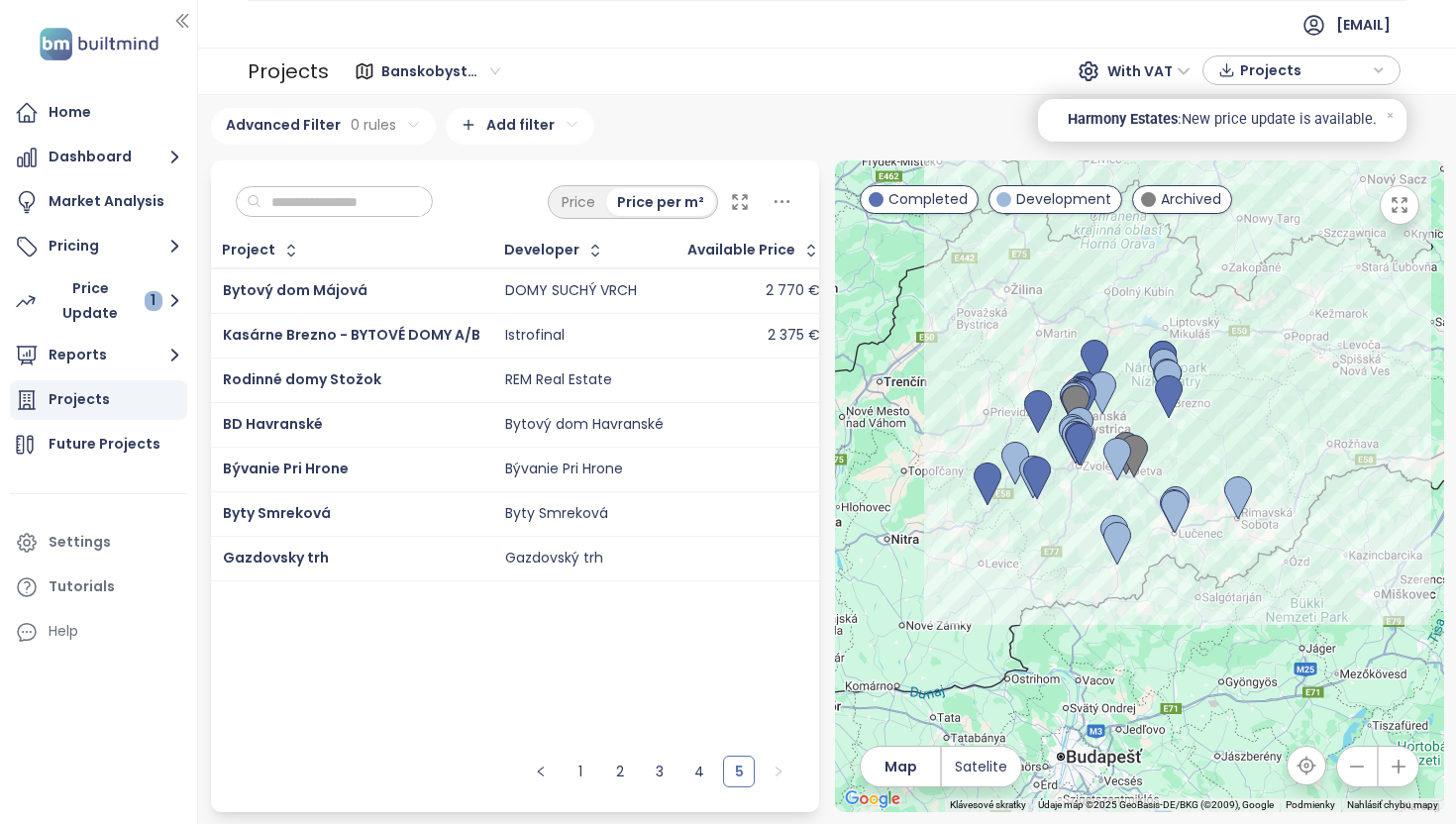 click at bounding box center (342, 202) 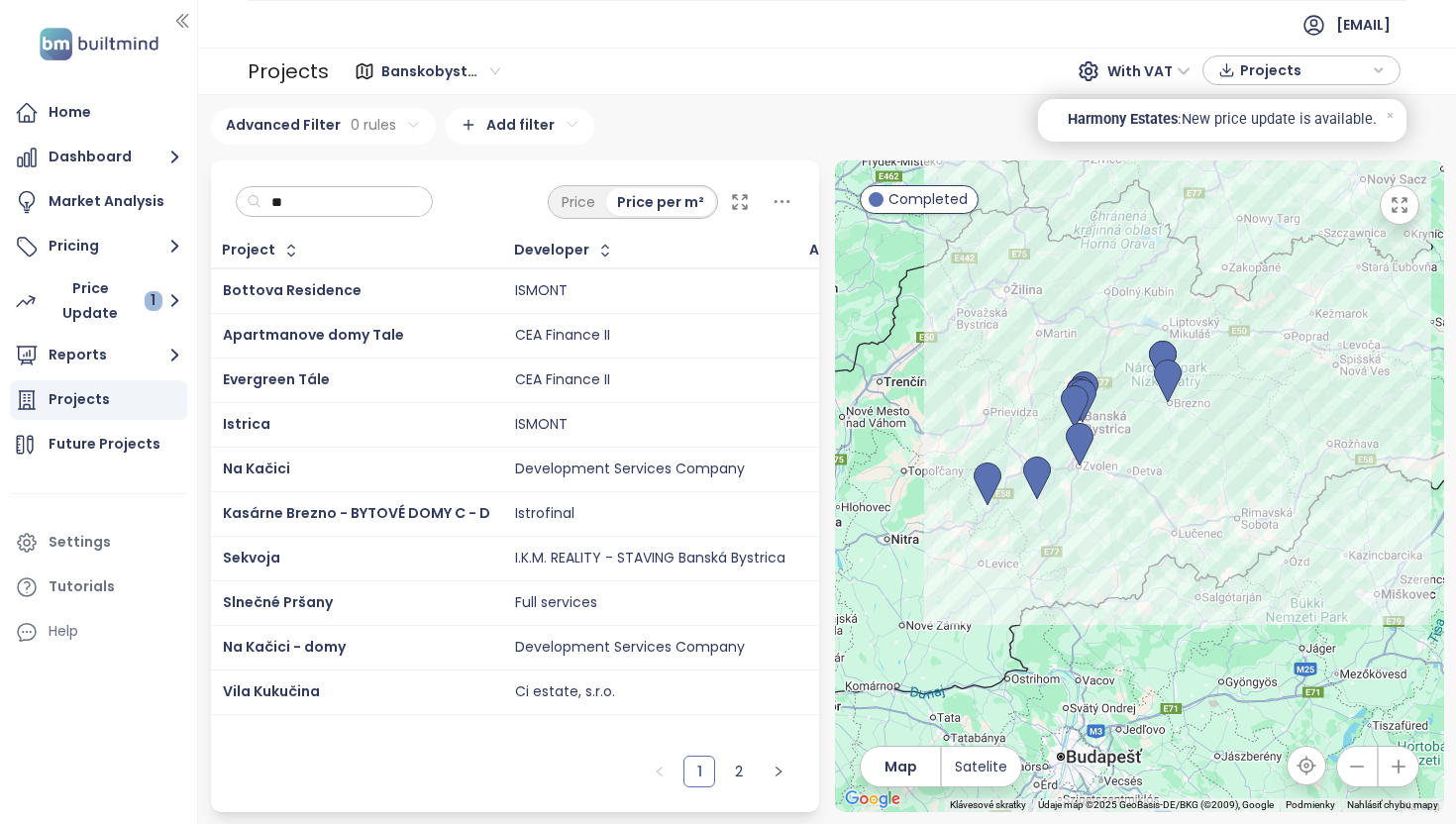 type on "*" 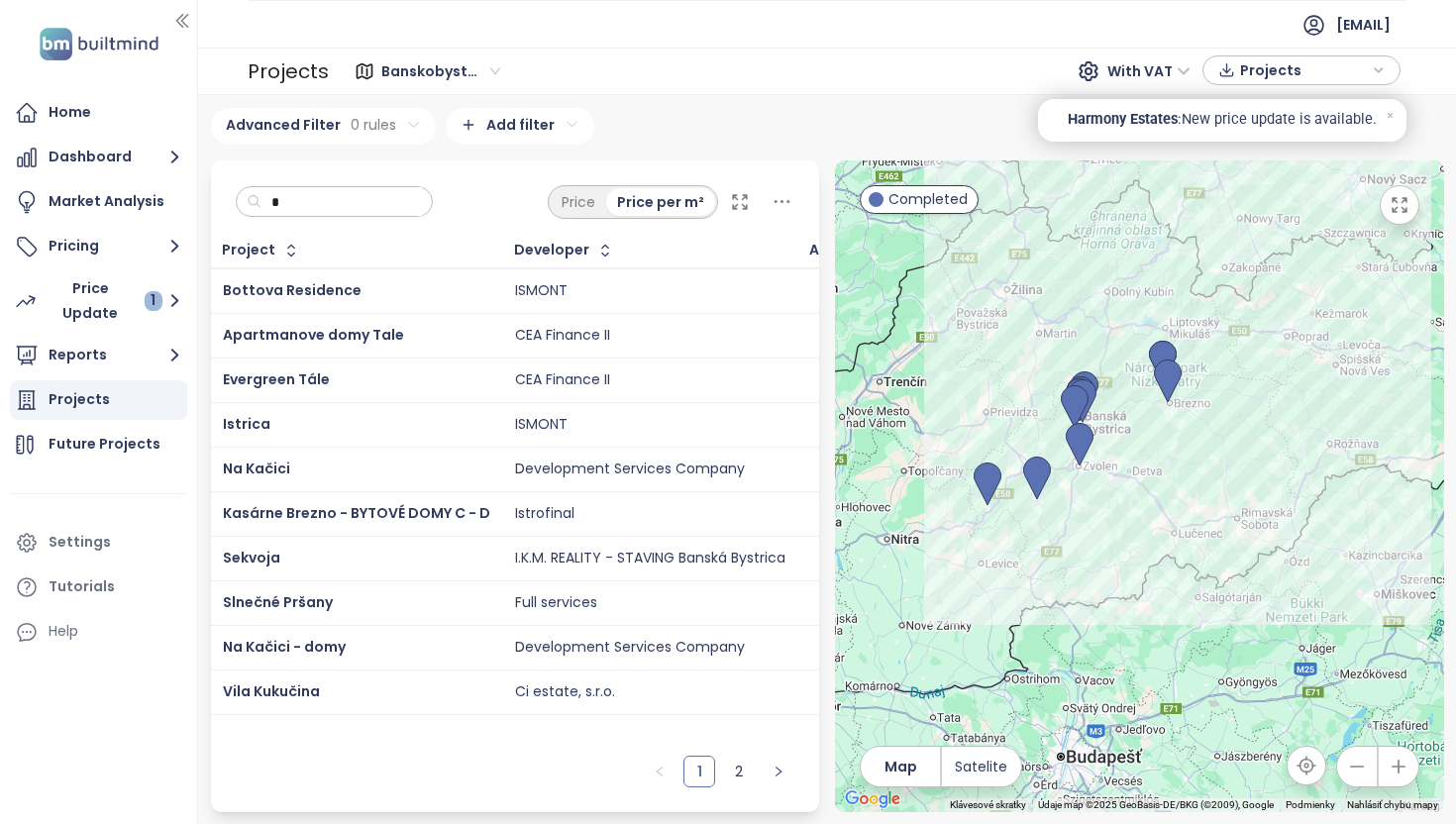 type 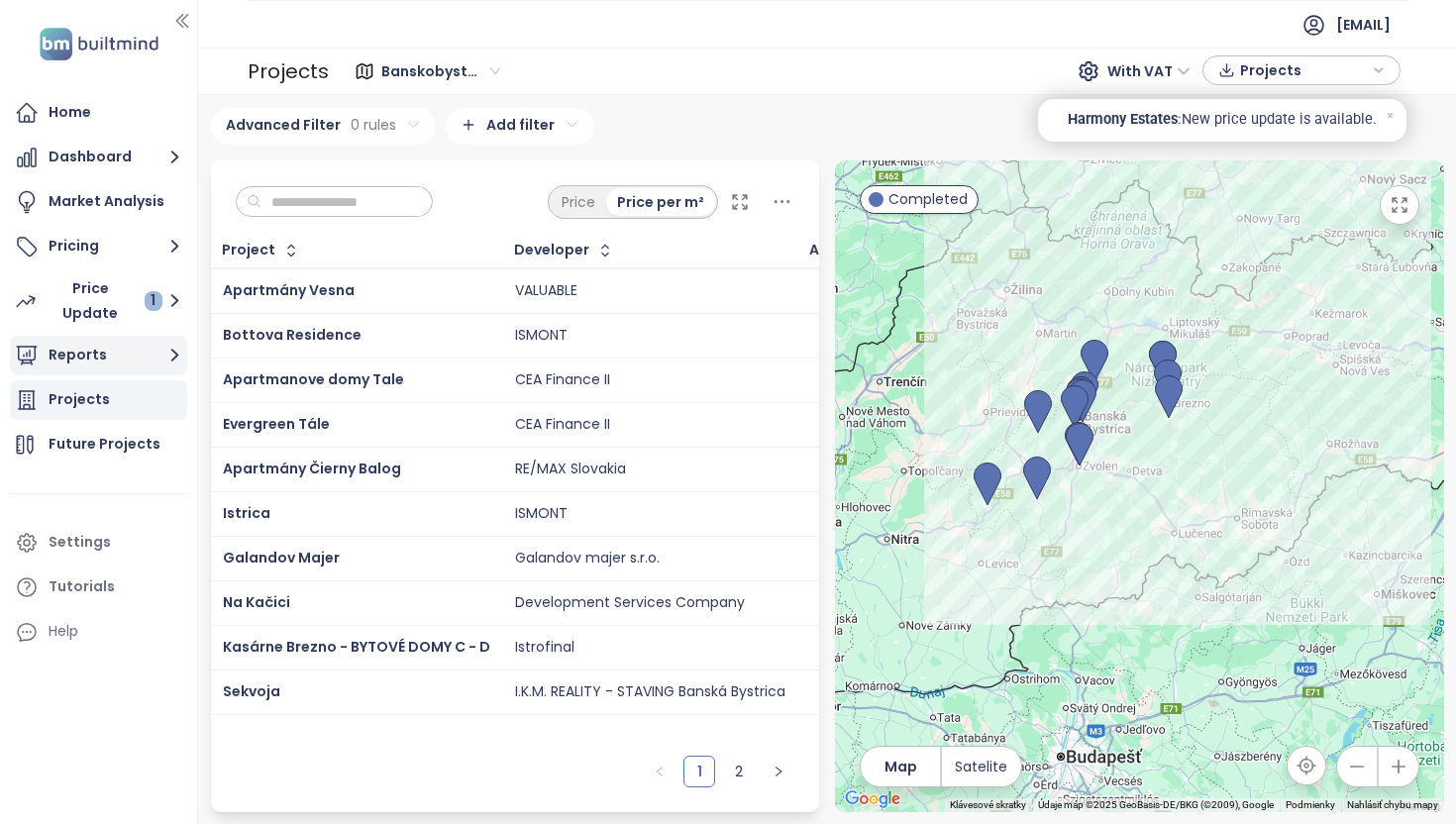 click on "Reports" at bounding box center (98, 356) 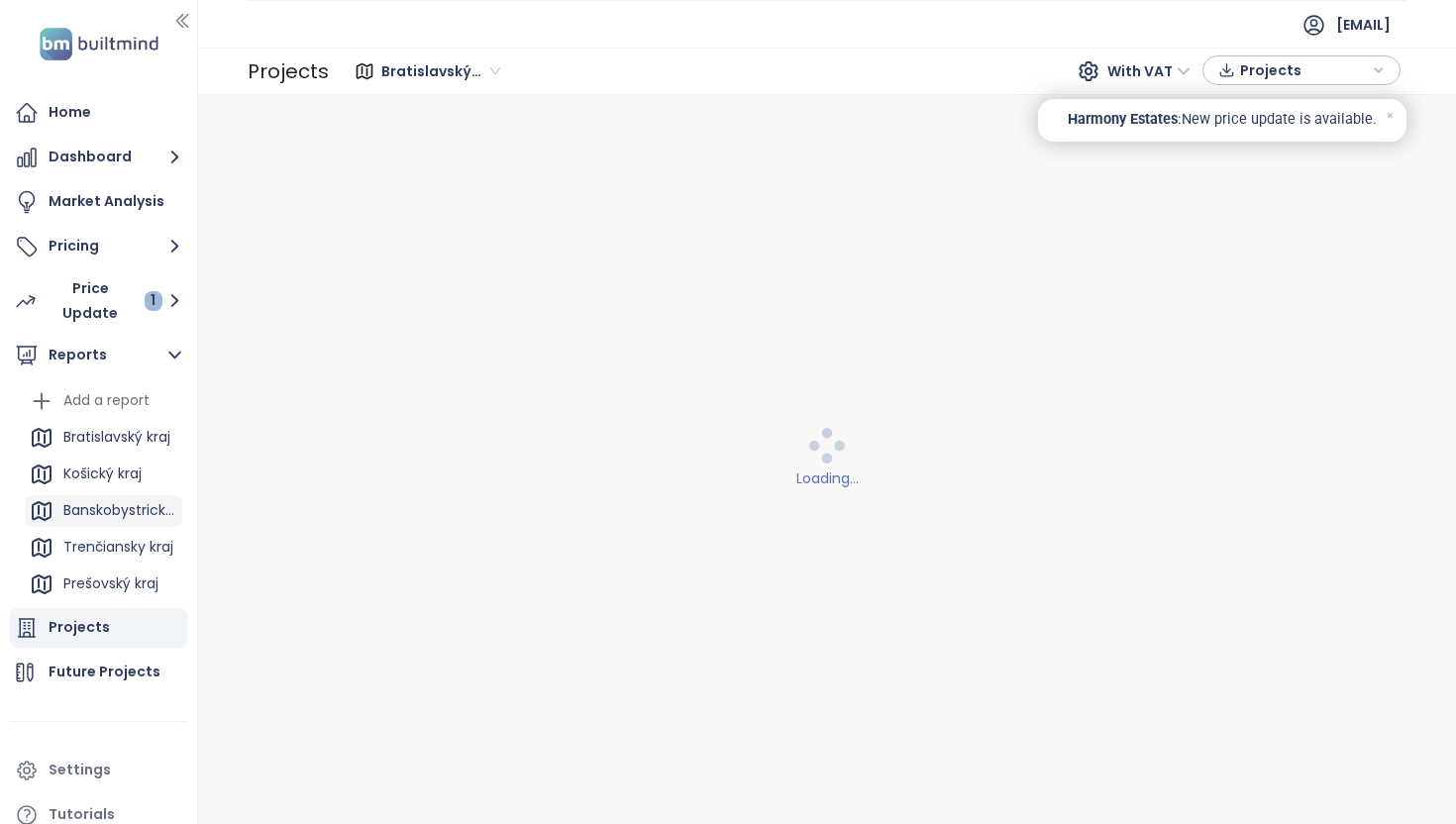 click on "Banskobystrický kraj" at bounding box center (120, 510) 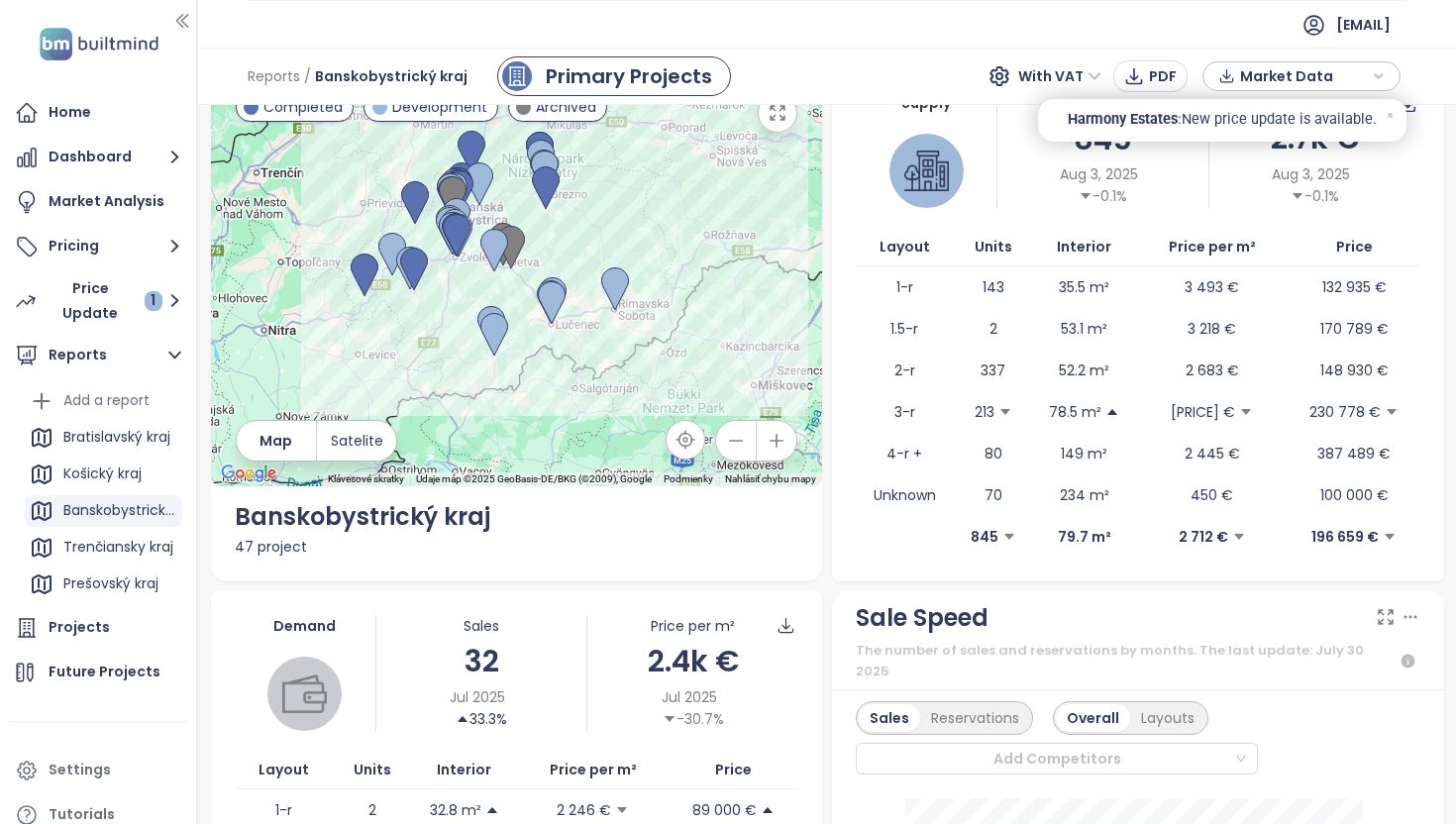 scroll, scrollTop: 17, scrollLeft: 0, axis: vertical 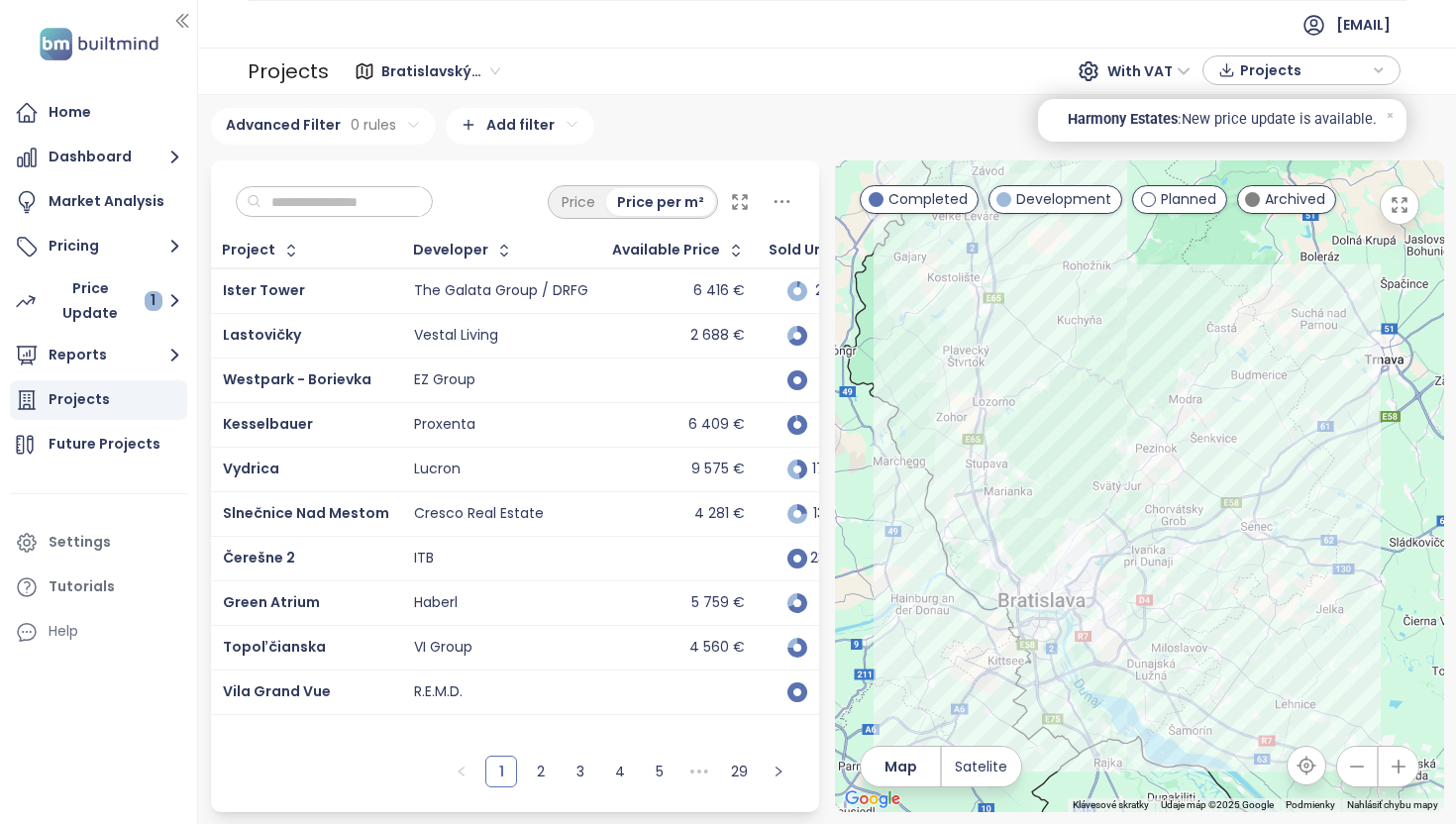 click at bounding box center [342, 202] 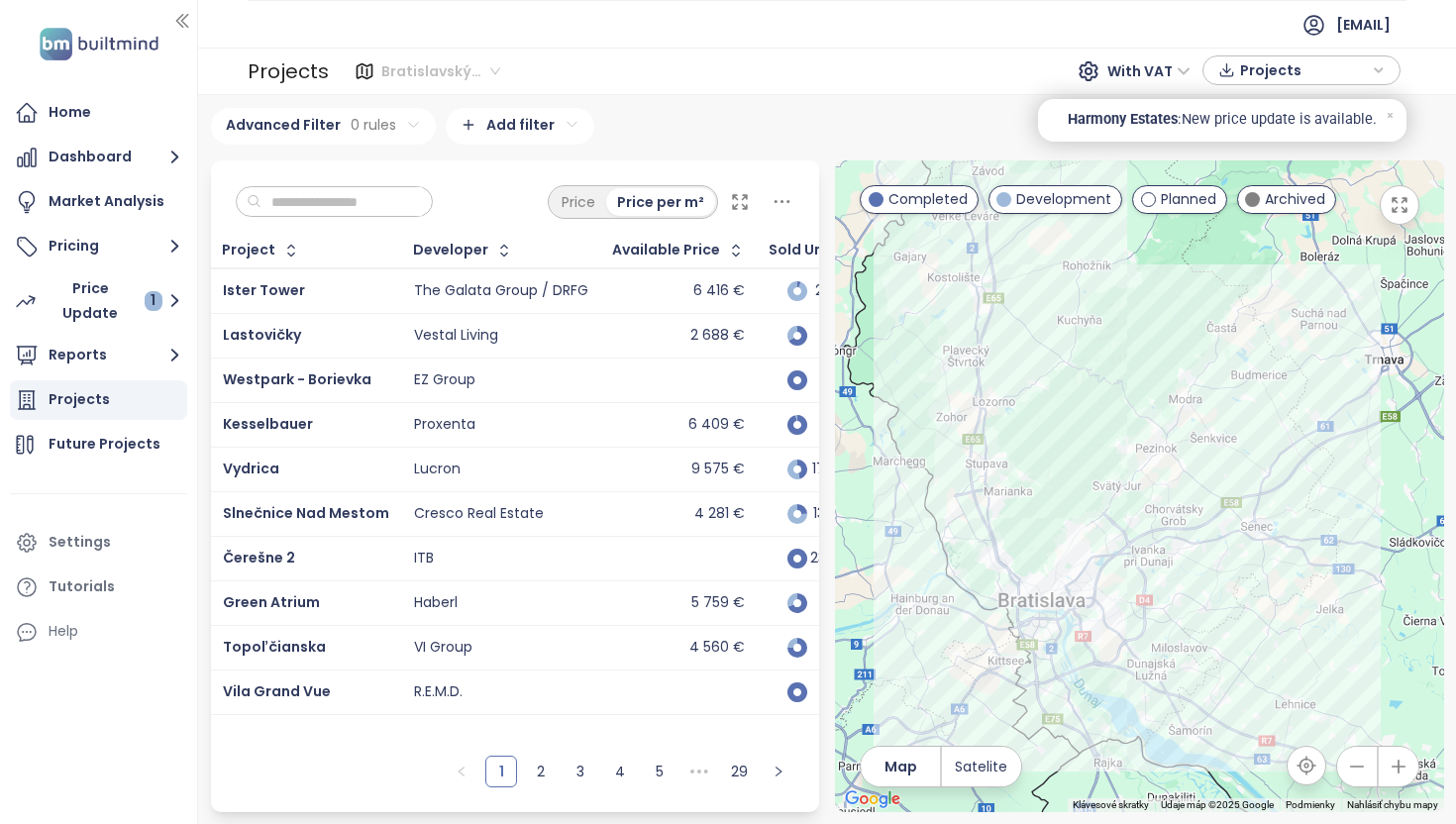 click on "Bratislavský kraj" at bounding box center (441, 71) 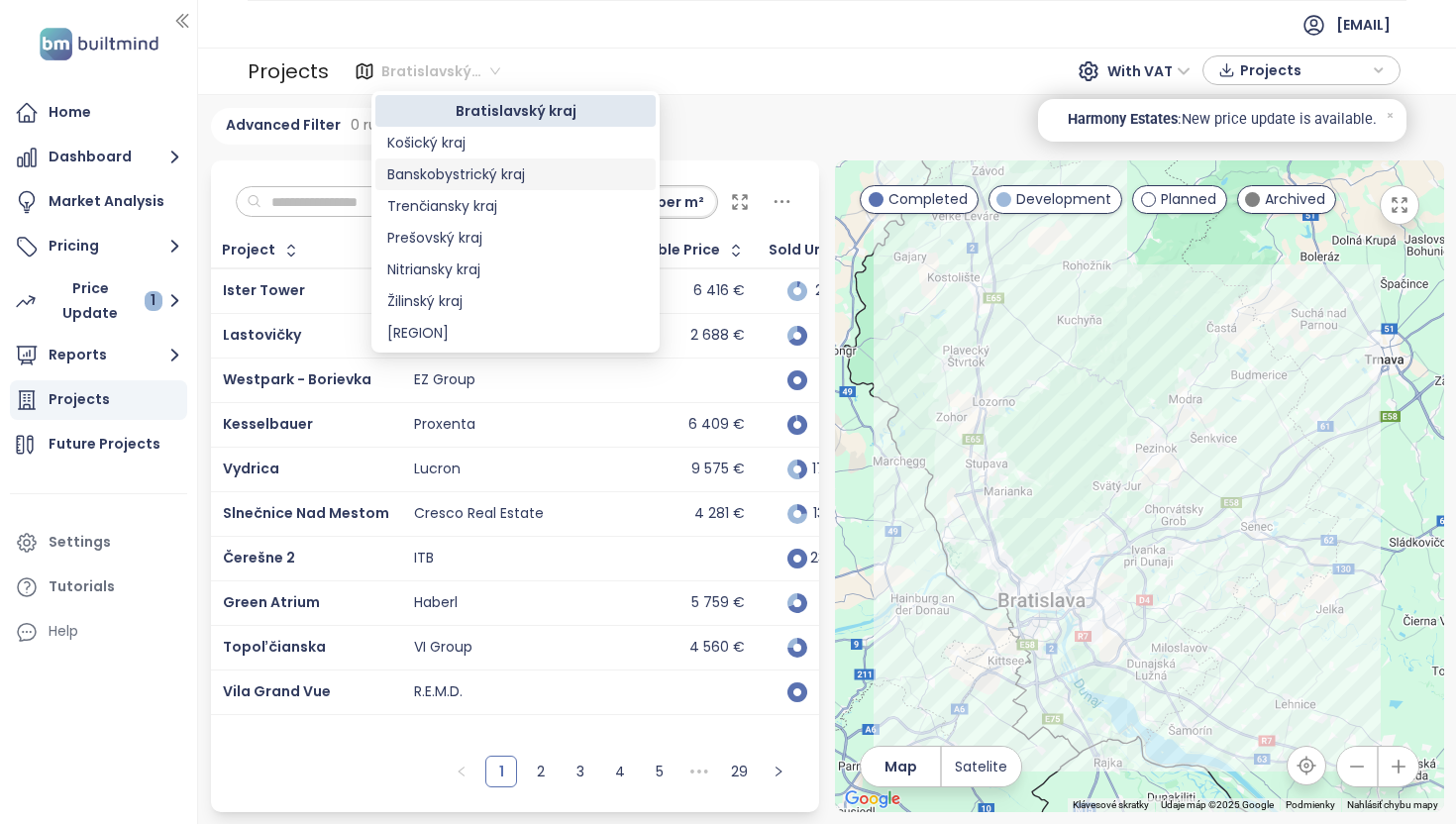click on "Banskobystrický kraj" at bounding box center [515, 174] 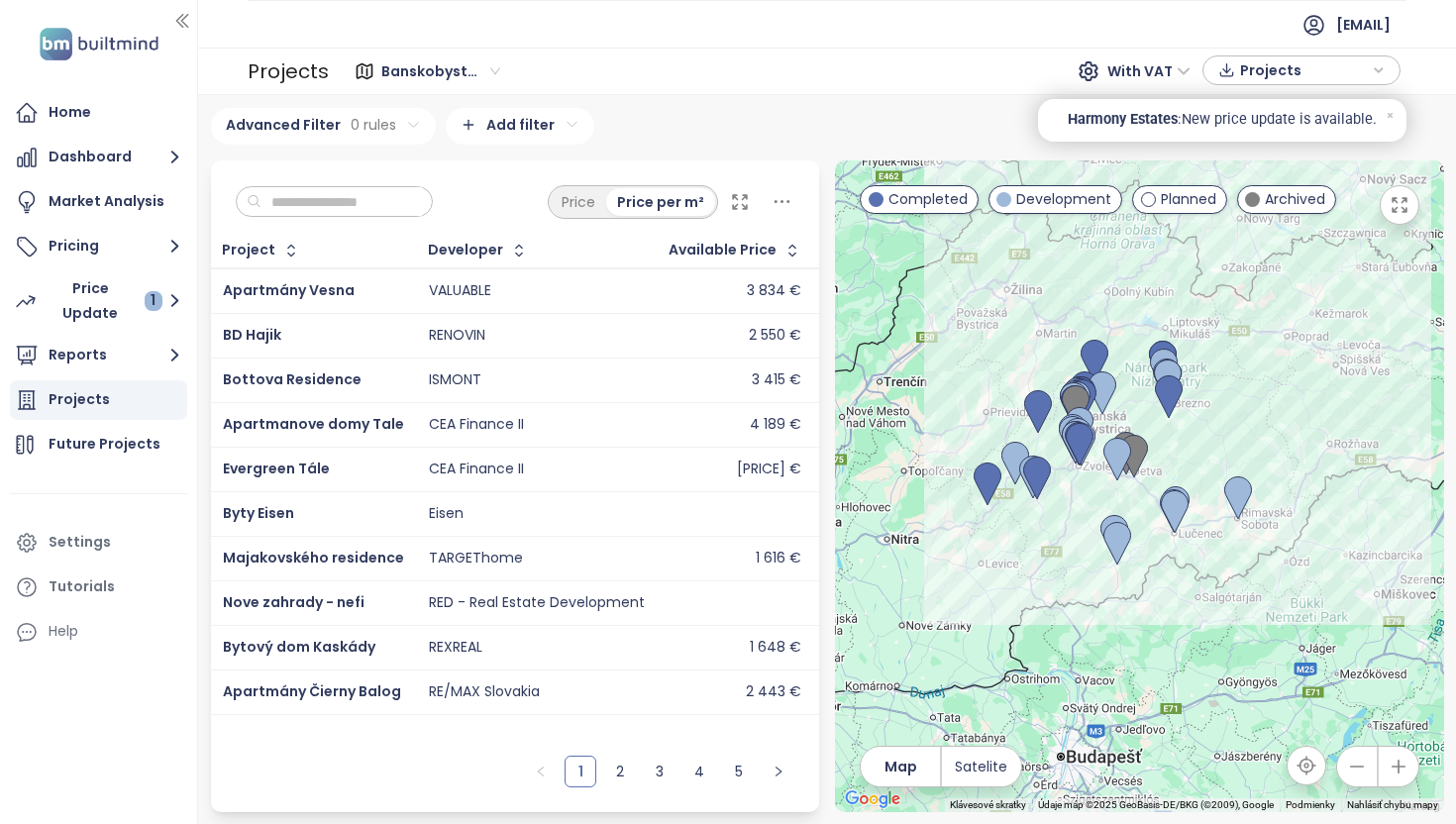 click at bounding box center [342, 202] 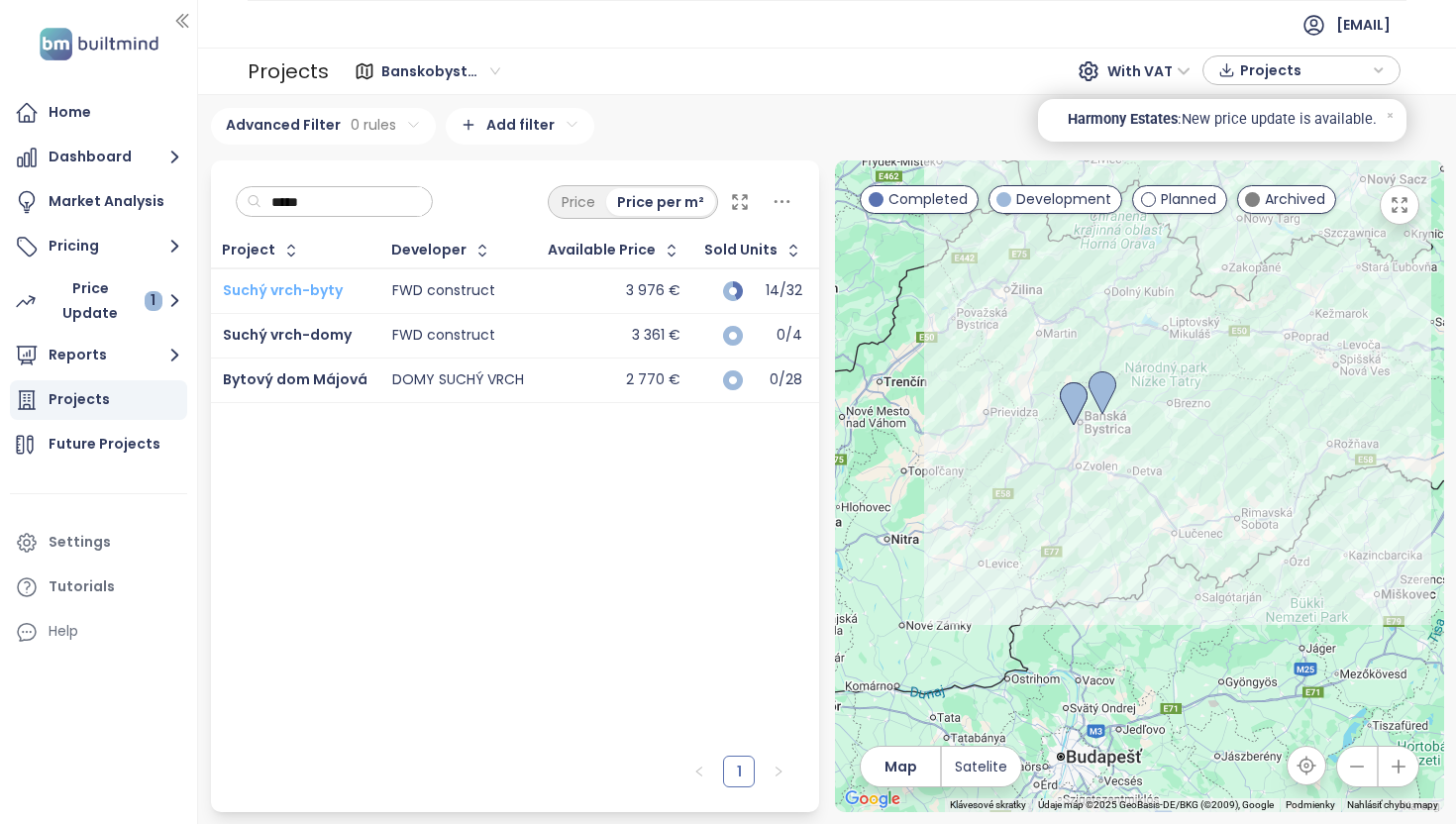 type on "*****" 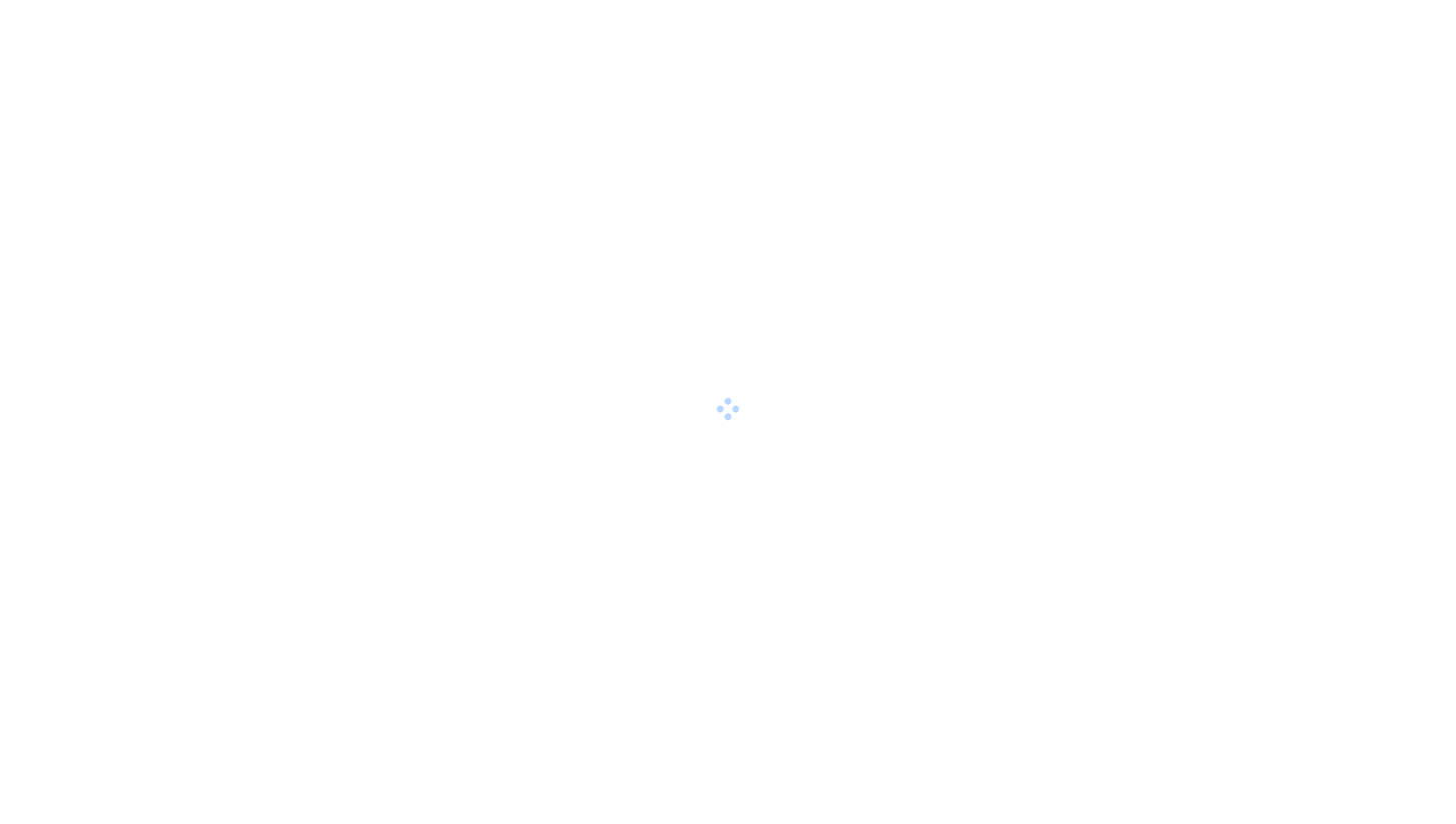 scroll, scrollTop: 0, scrollLeft: 0, axis: both 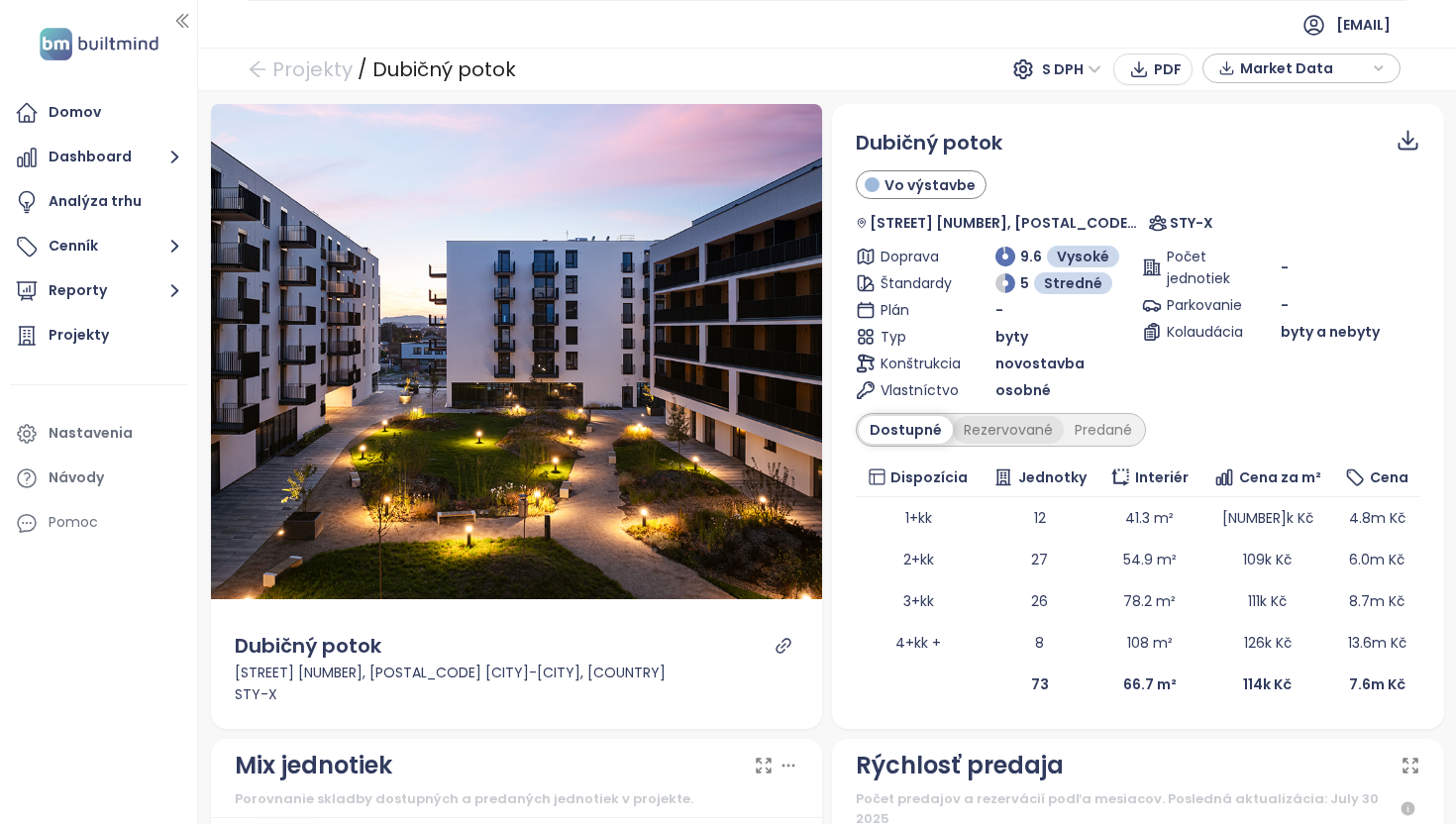 click on "Rezervované" at bounding box center (1008, 430) 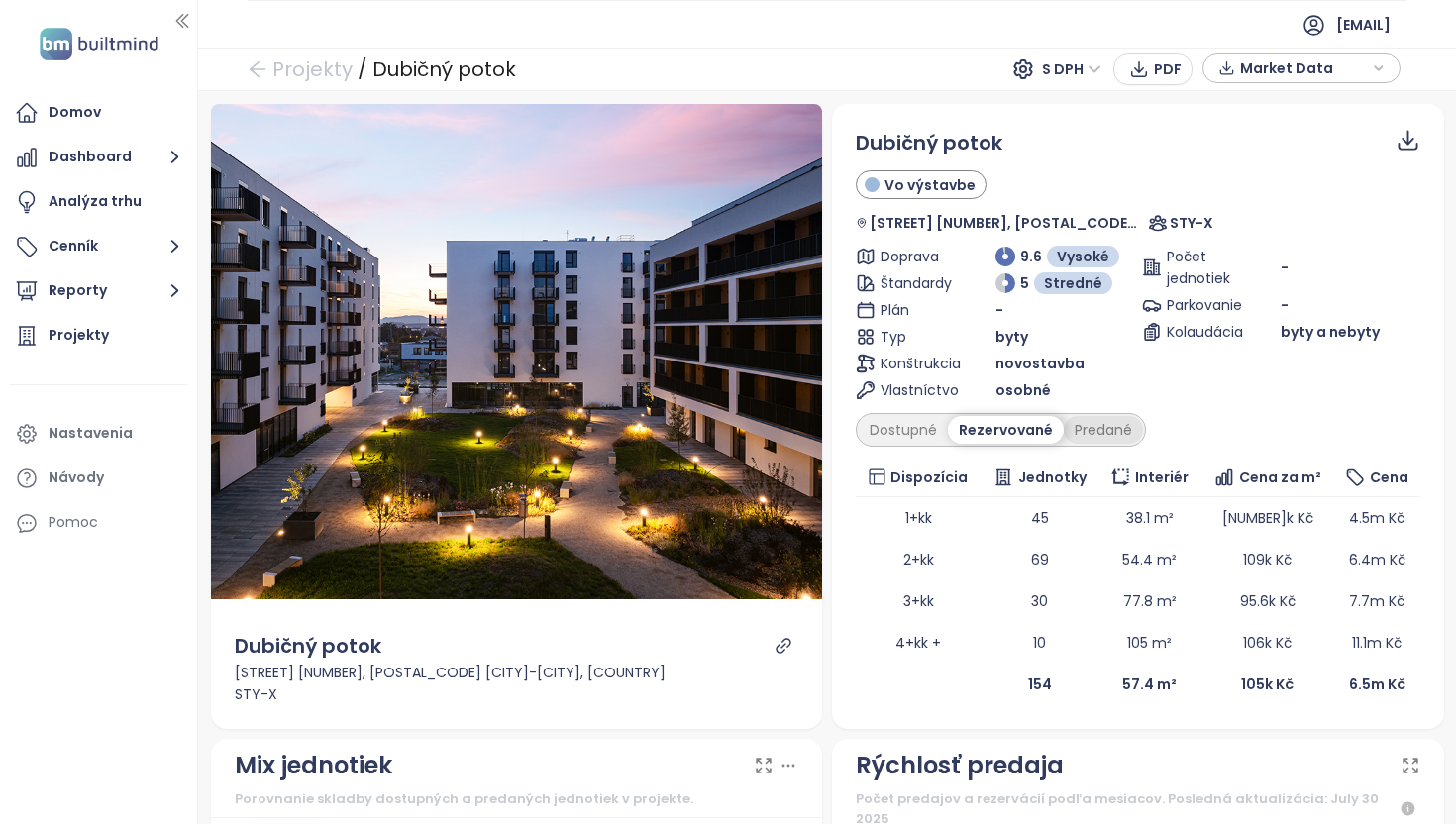 click on "Predané" at bounding box center [1103, 430] 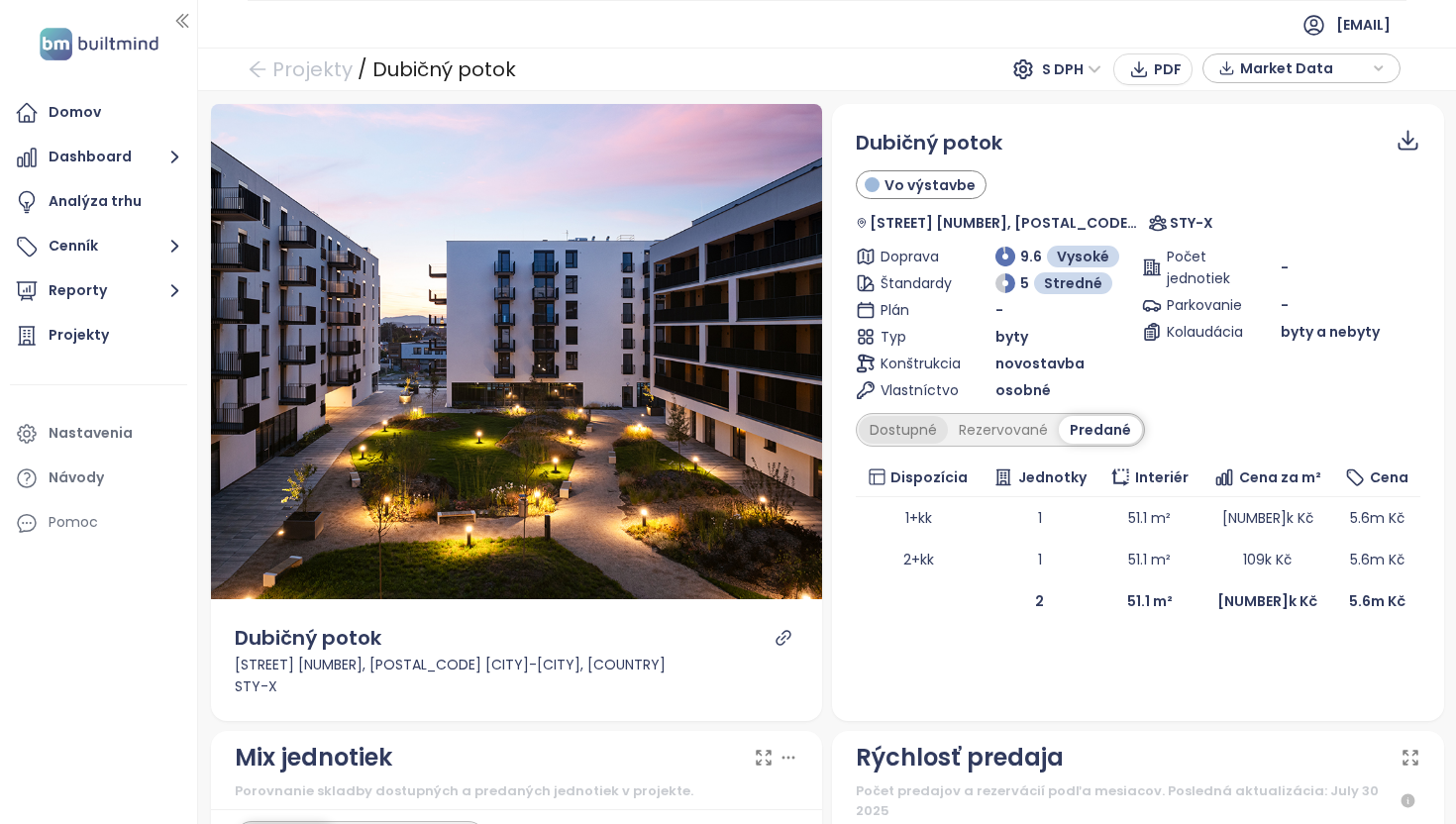 click on "Dostupné" at bounding box center (903, 430) 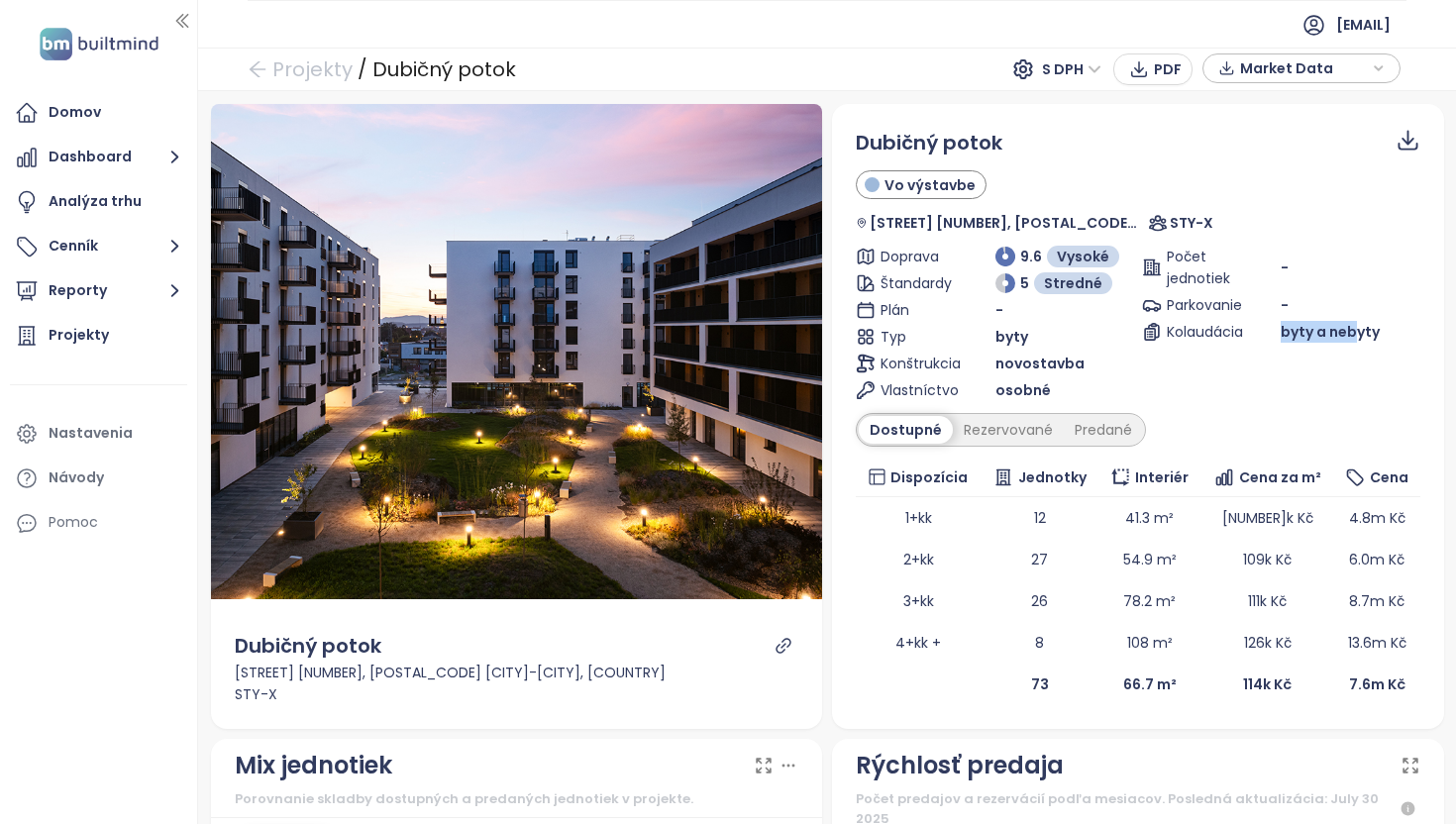 drag, startPoint x: 1249, startPoint y: 339, endPoint x: 1342, endPoint y: 339, distance: 93 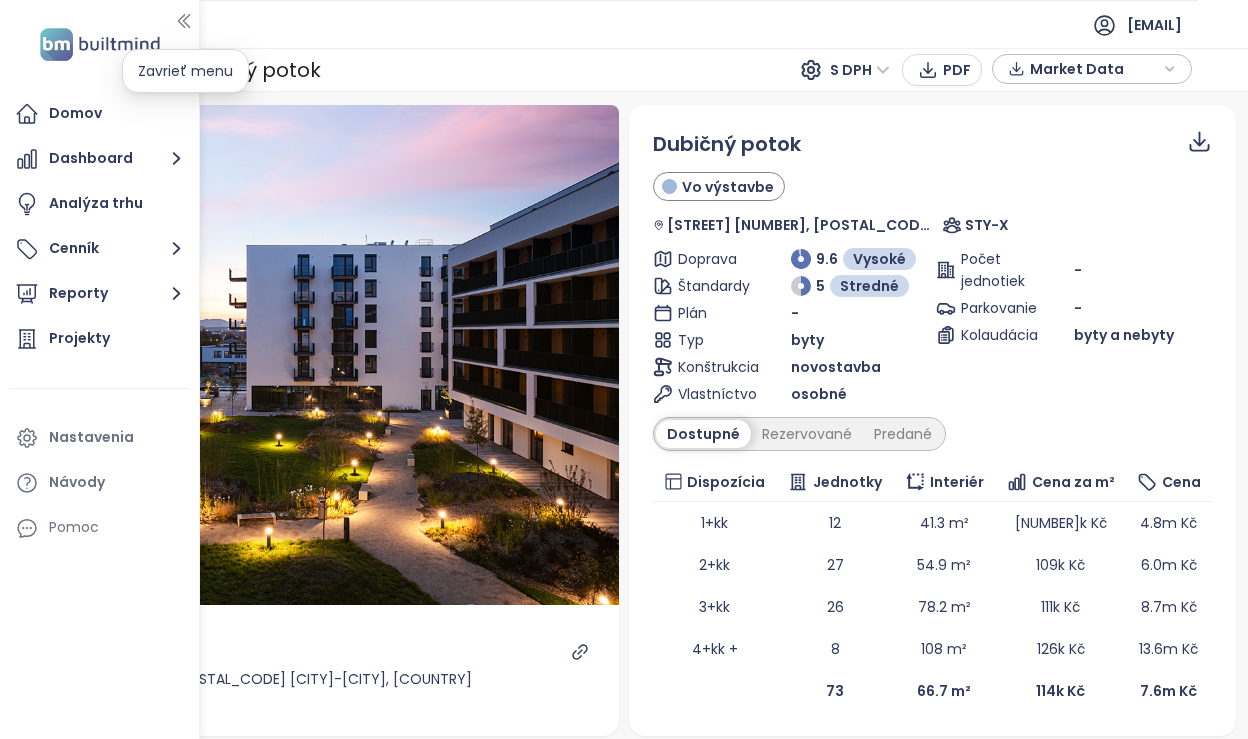 click 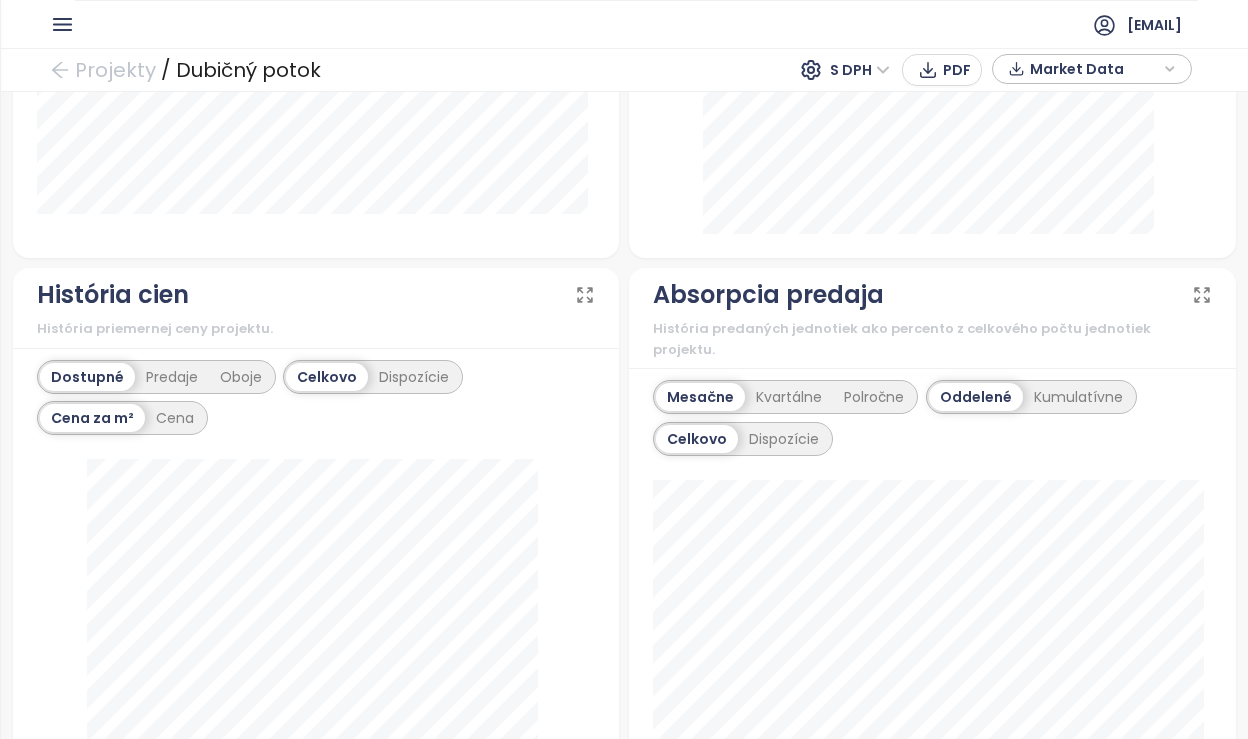 scroll, scrollTop: 1133, scrollLeft: 0, axis: vertical 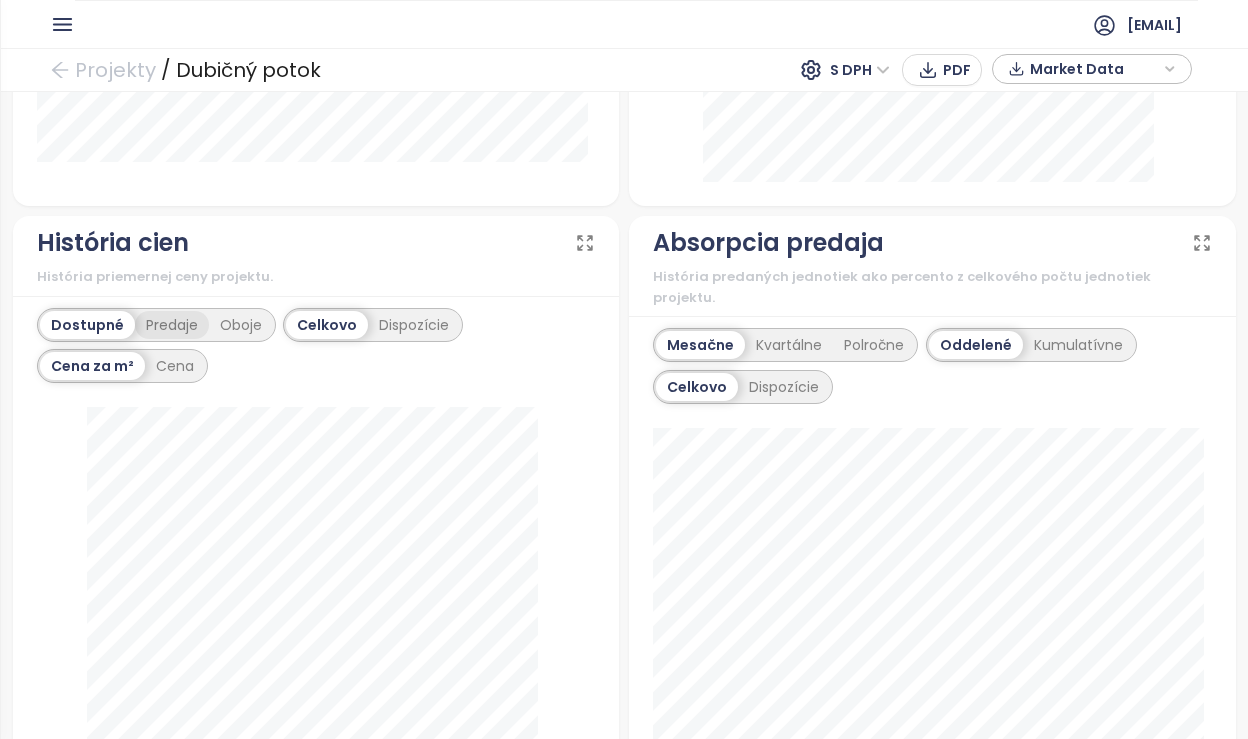 click on "Predaje" at bounding box center (172, 325) 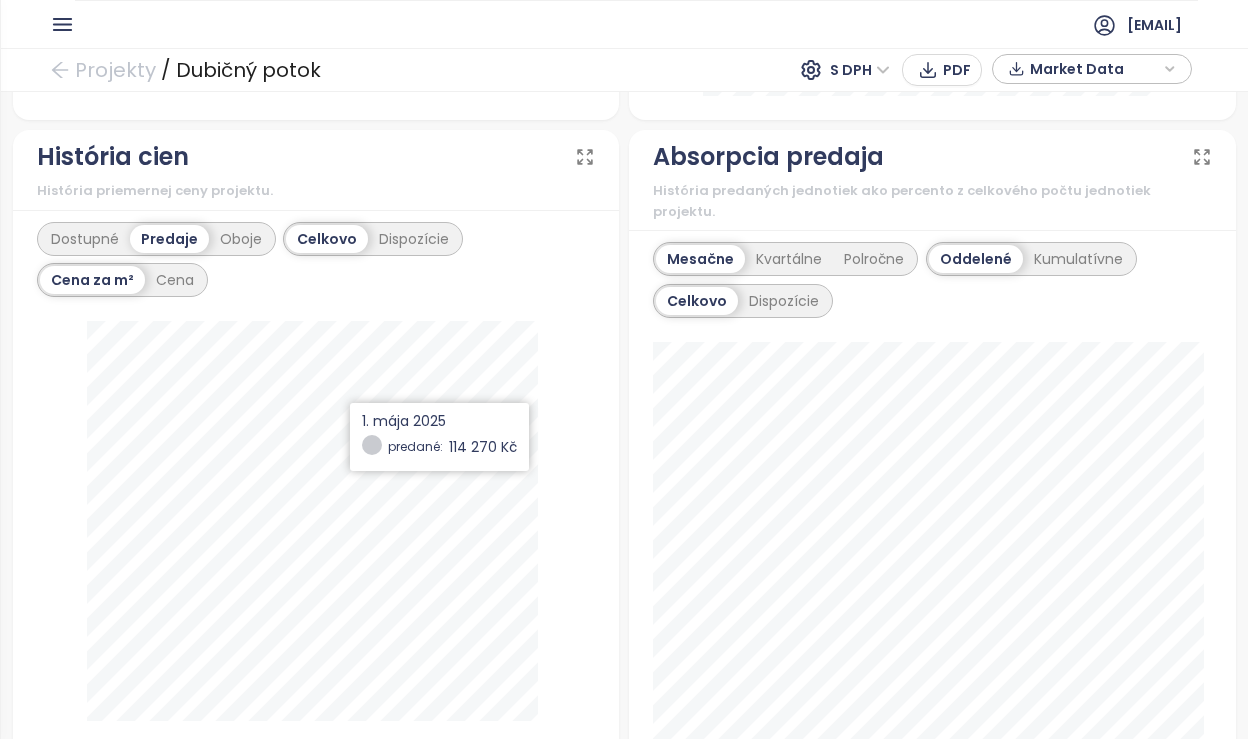 scroll, scrollTop: 1178, scrollLeft: 0, axis: vertical 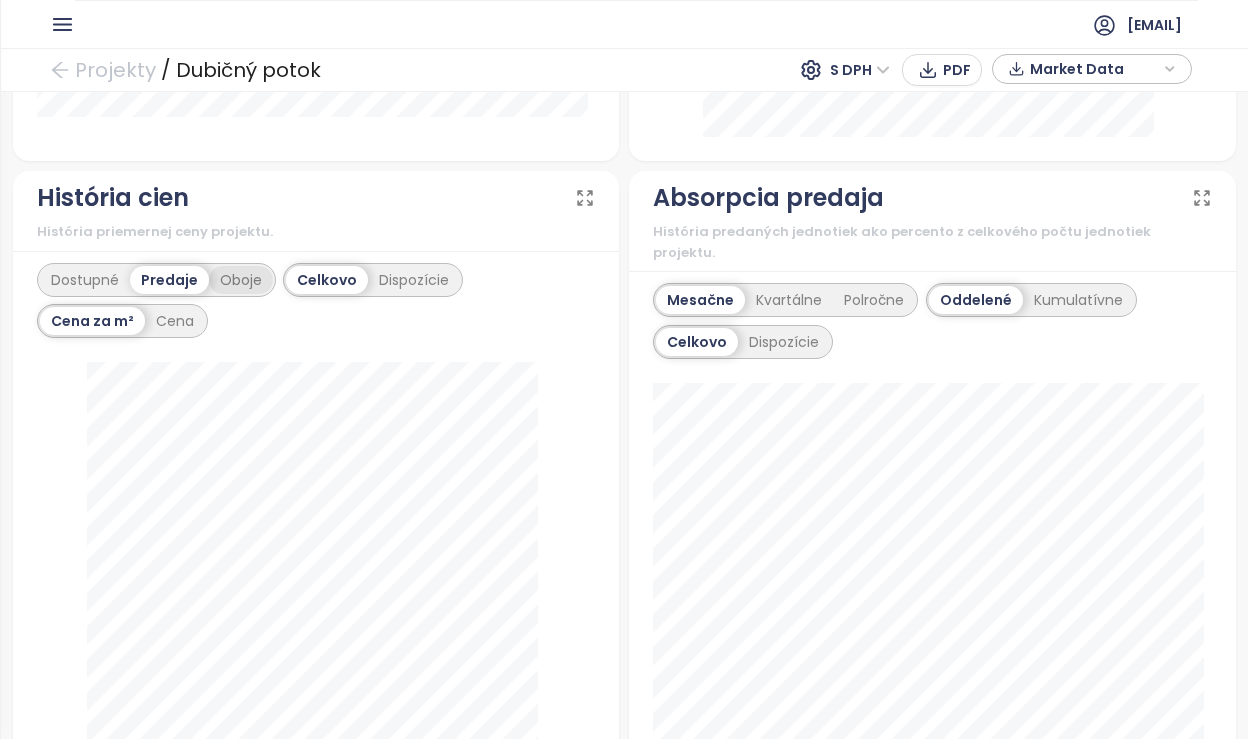 click on "Oboje" at bounding box center [241, 280] 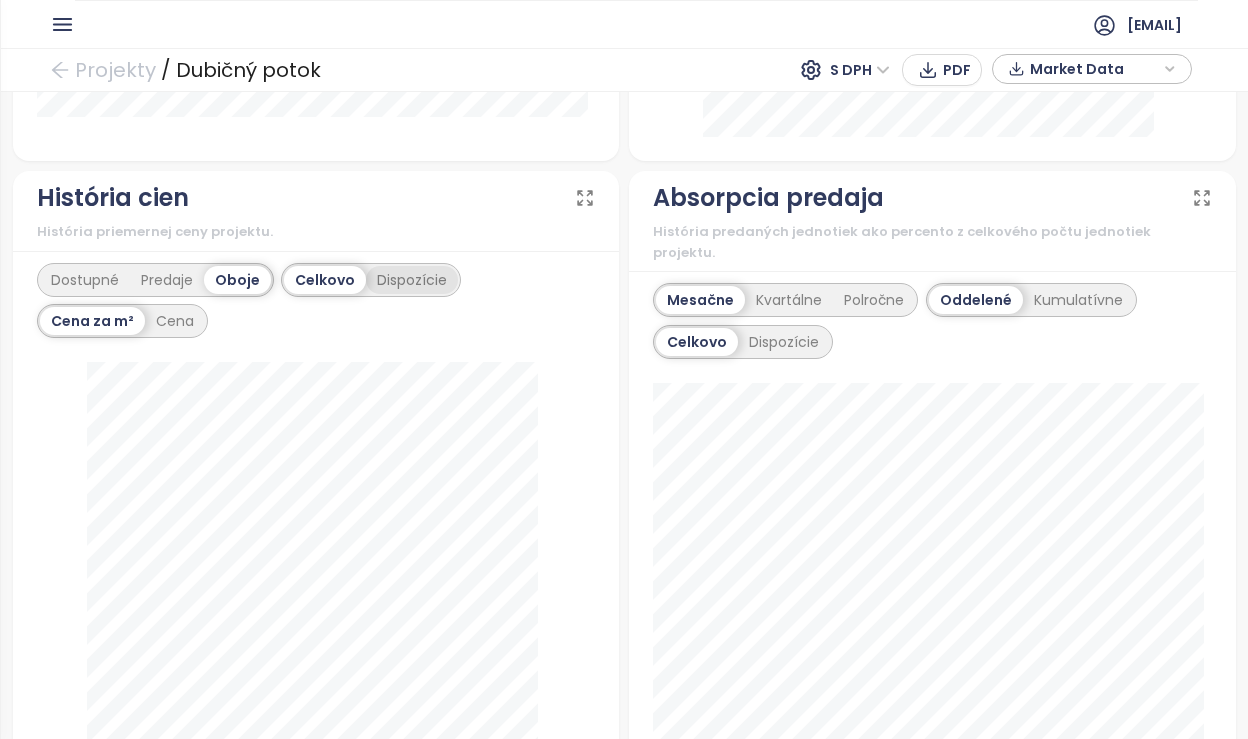 click on "Dispozície" at bounding box center (412, 280) 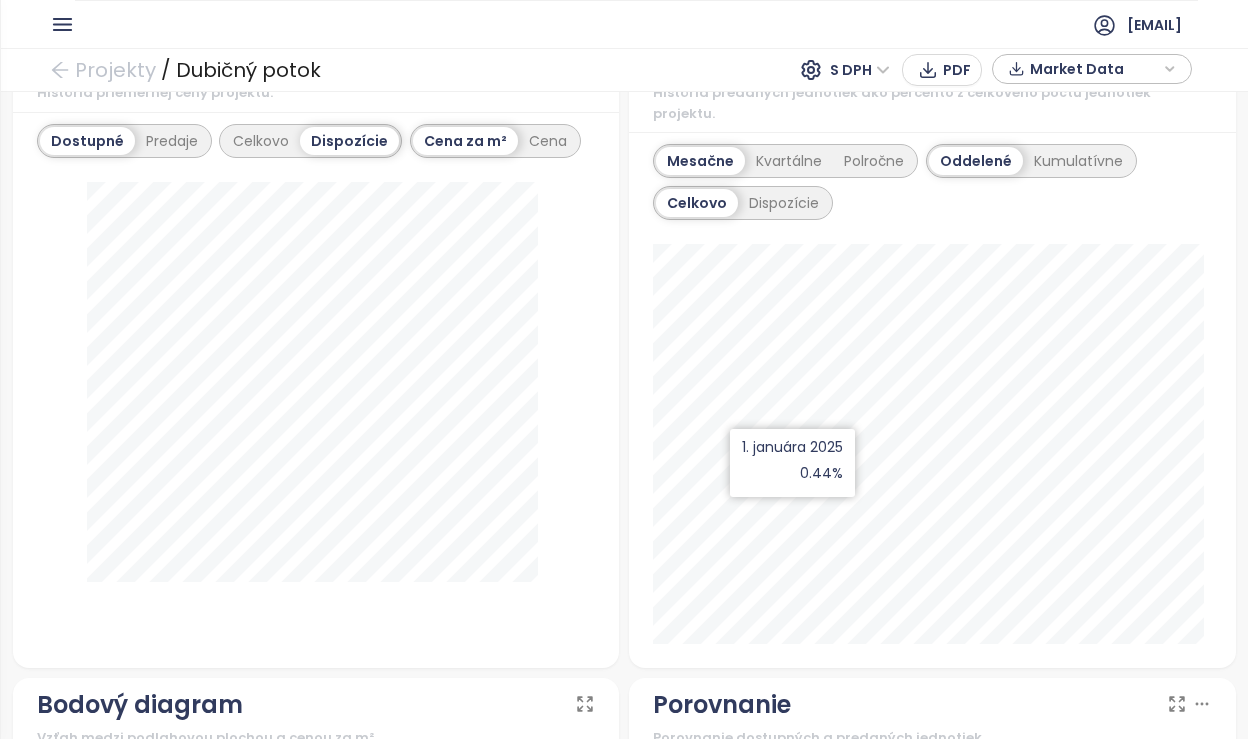 scroll, scrollTop: 1143, scrollLeft: 0, axis: vertical 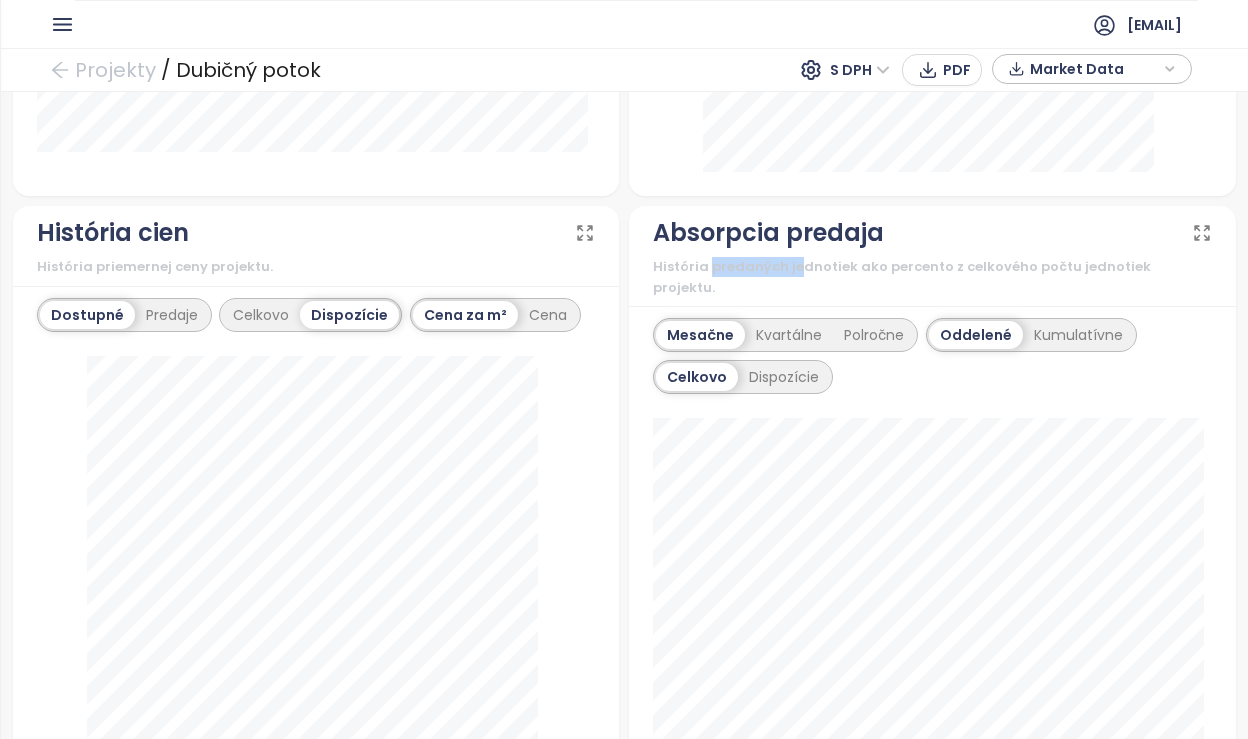 drag, startPoint x: 700, startPoint y: 273, endPoint x: 786, endPoint y: 273, distance: 86 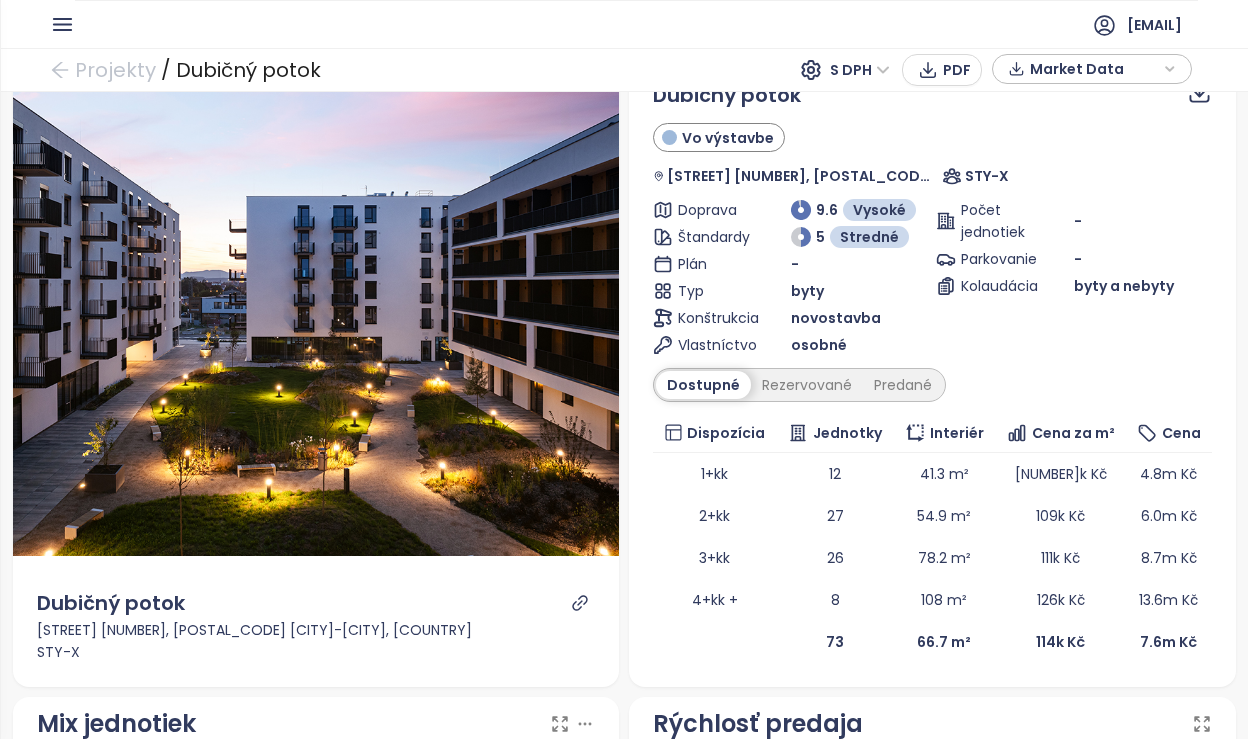 scroll, scrollTop: 0, scrollLeft: 0, axis: both 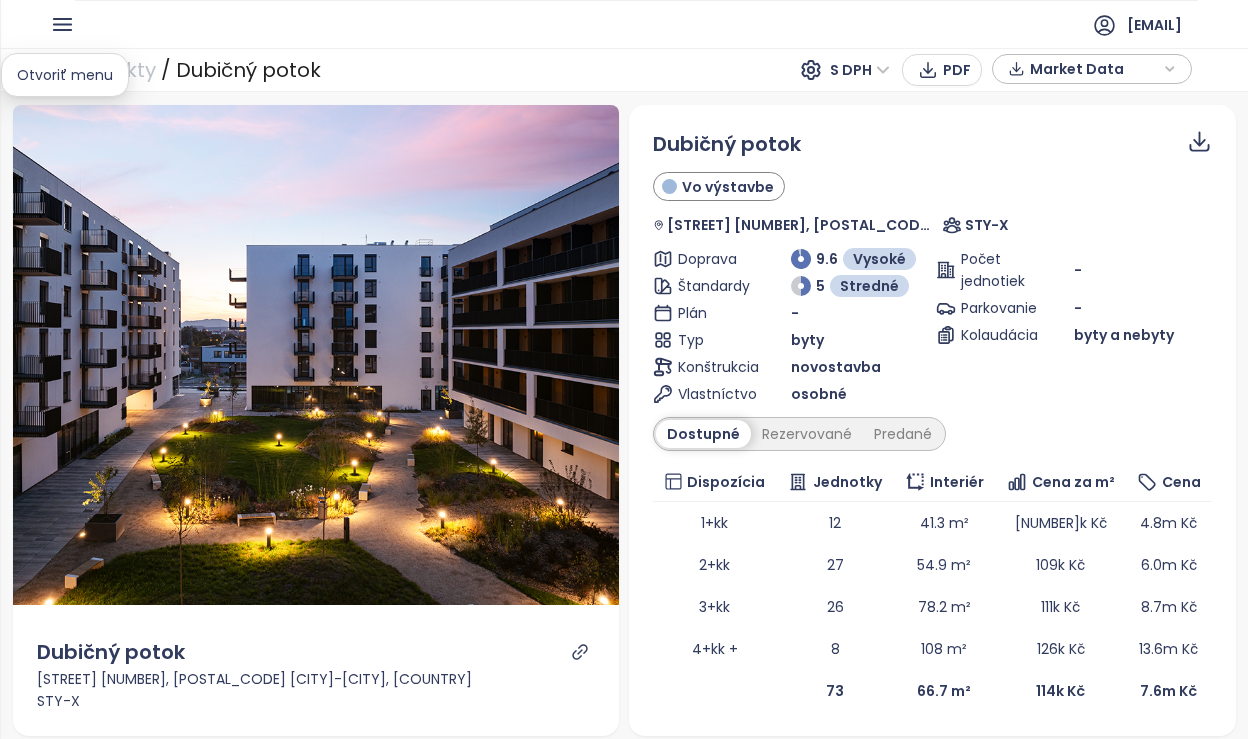 click 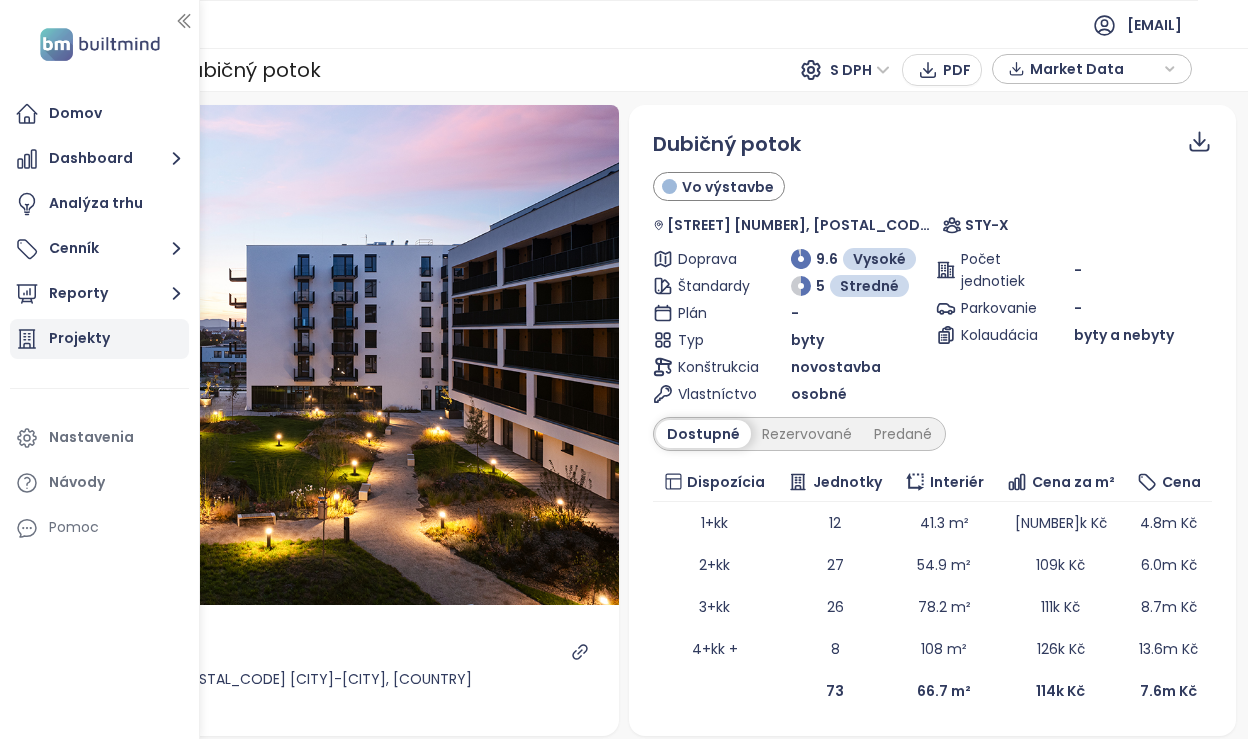 click on "Projekty" at bounding box center [99, 339] 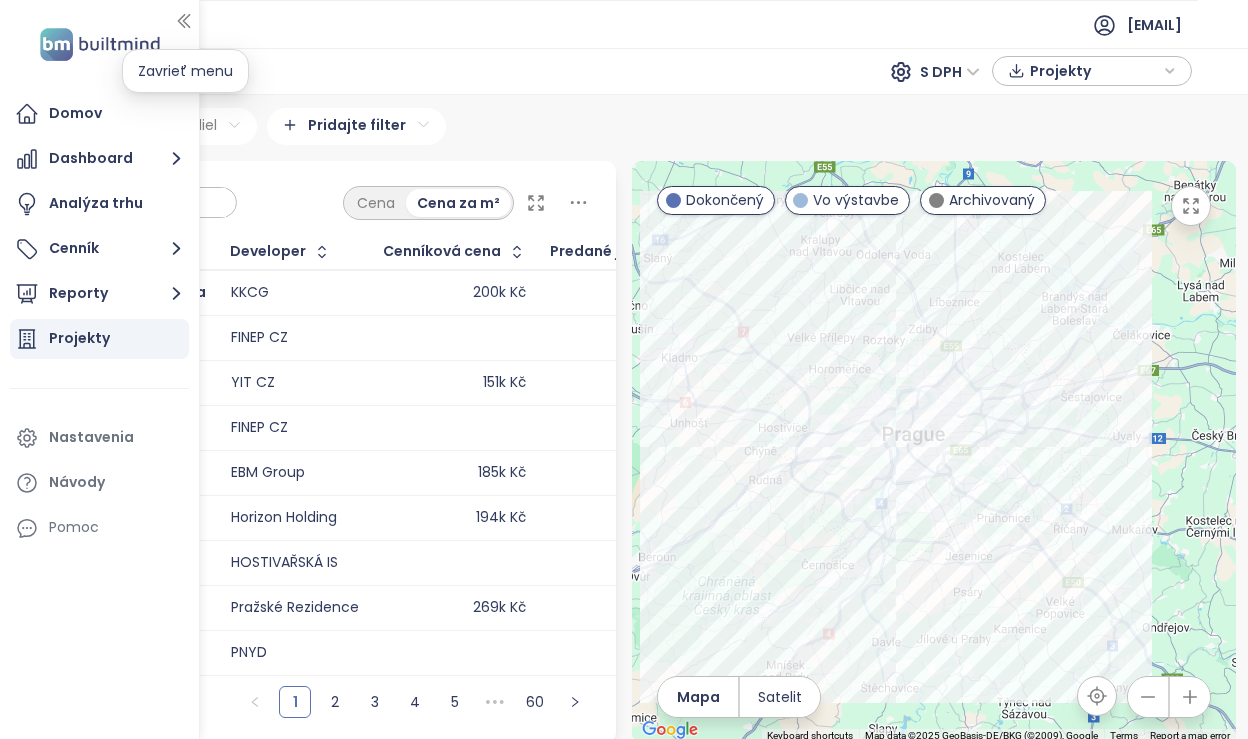 click 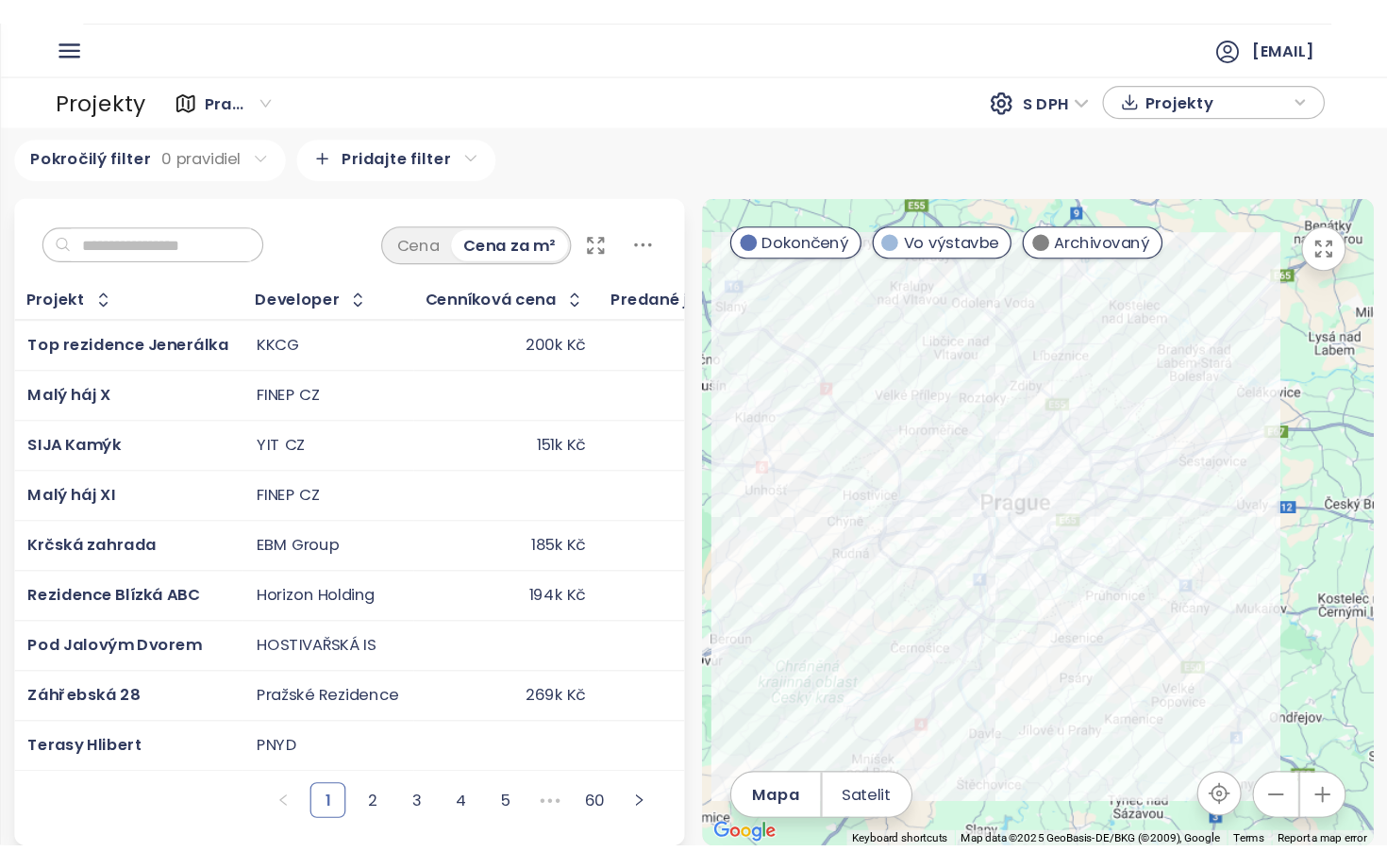 scroll, scrollTop: 4, scrollLeft: 0, axis: vertical 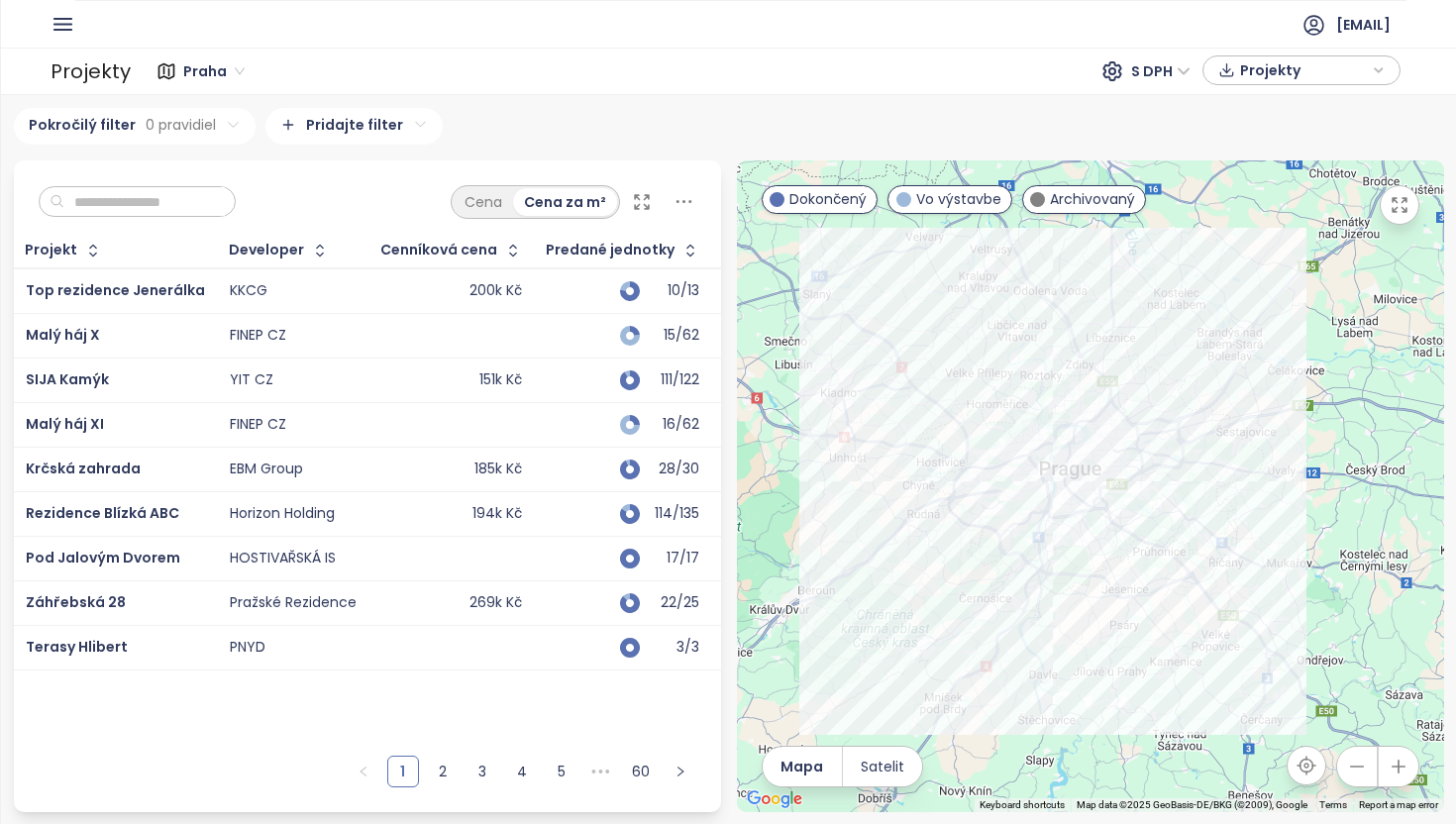 click on "Praha" at bounding box center [214, 71] 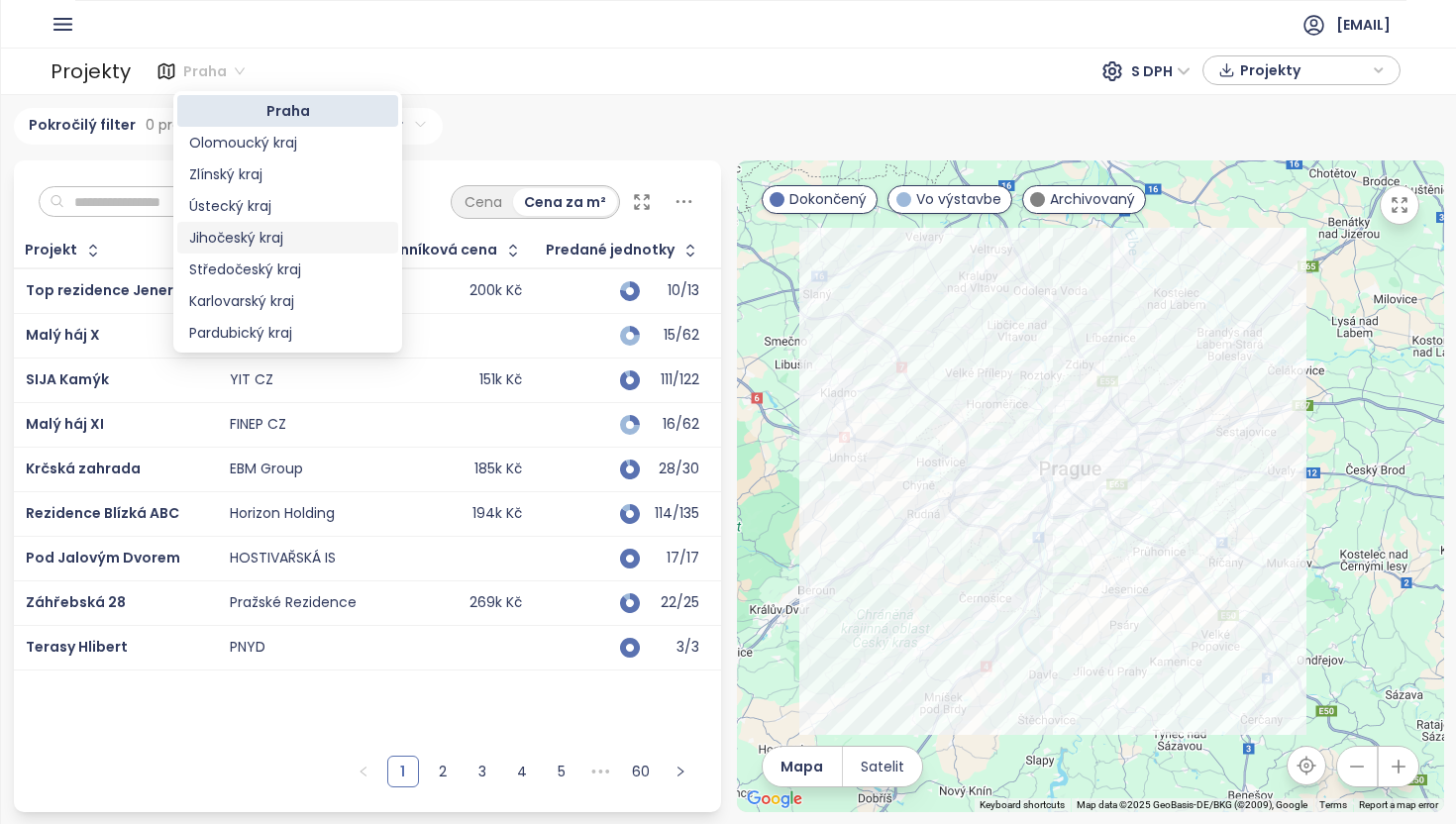 click on "Jihočeský kraj" at bounding box center (287, 238) 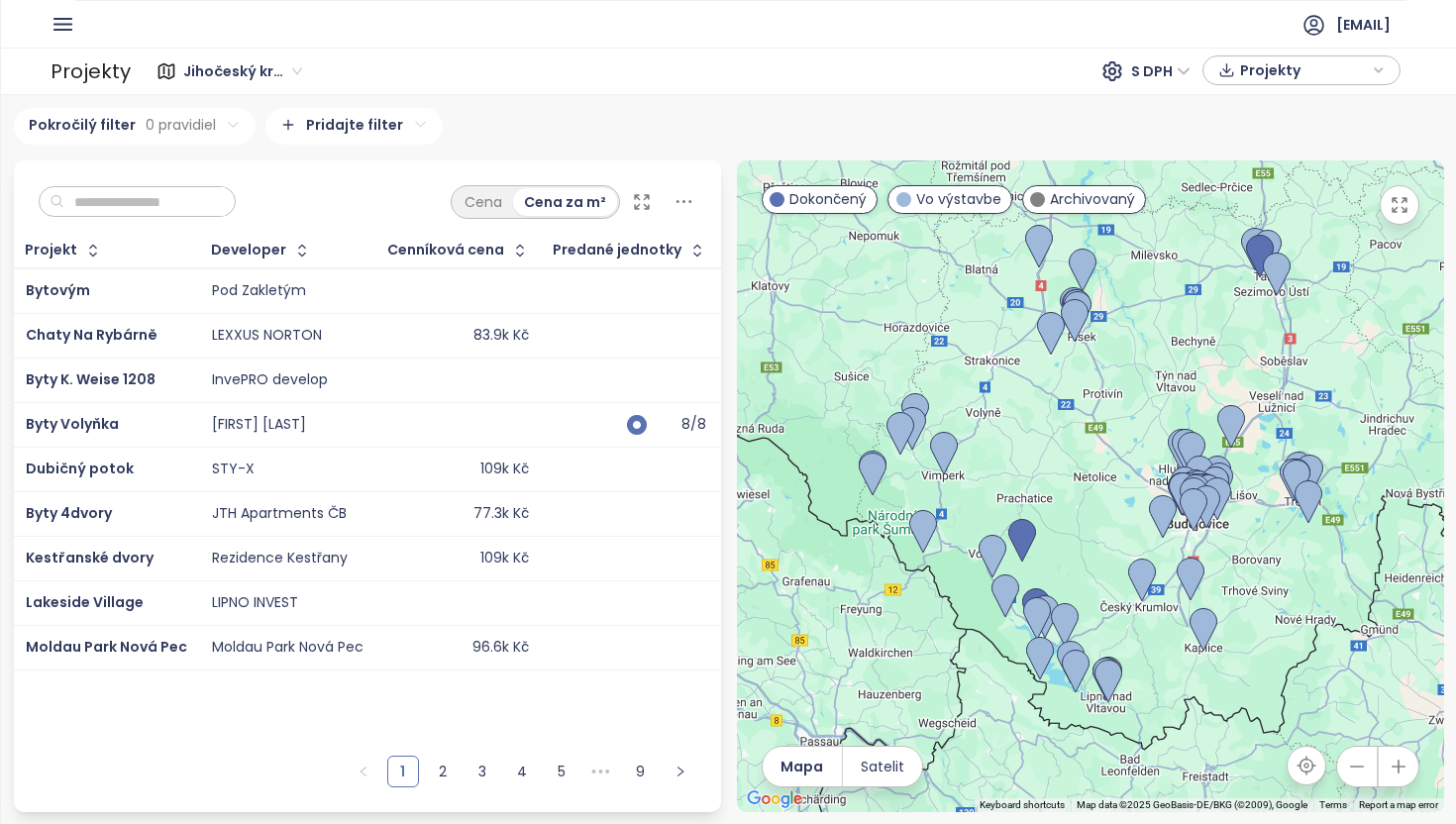 click on "Projekty" at bounding box center (1303, 70) 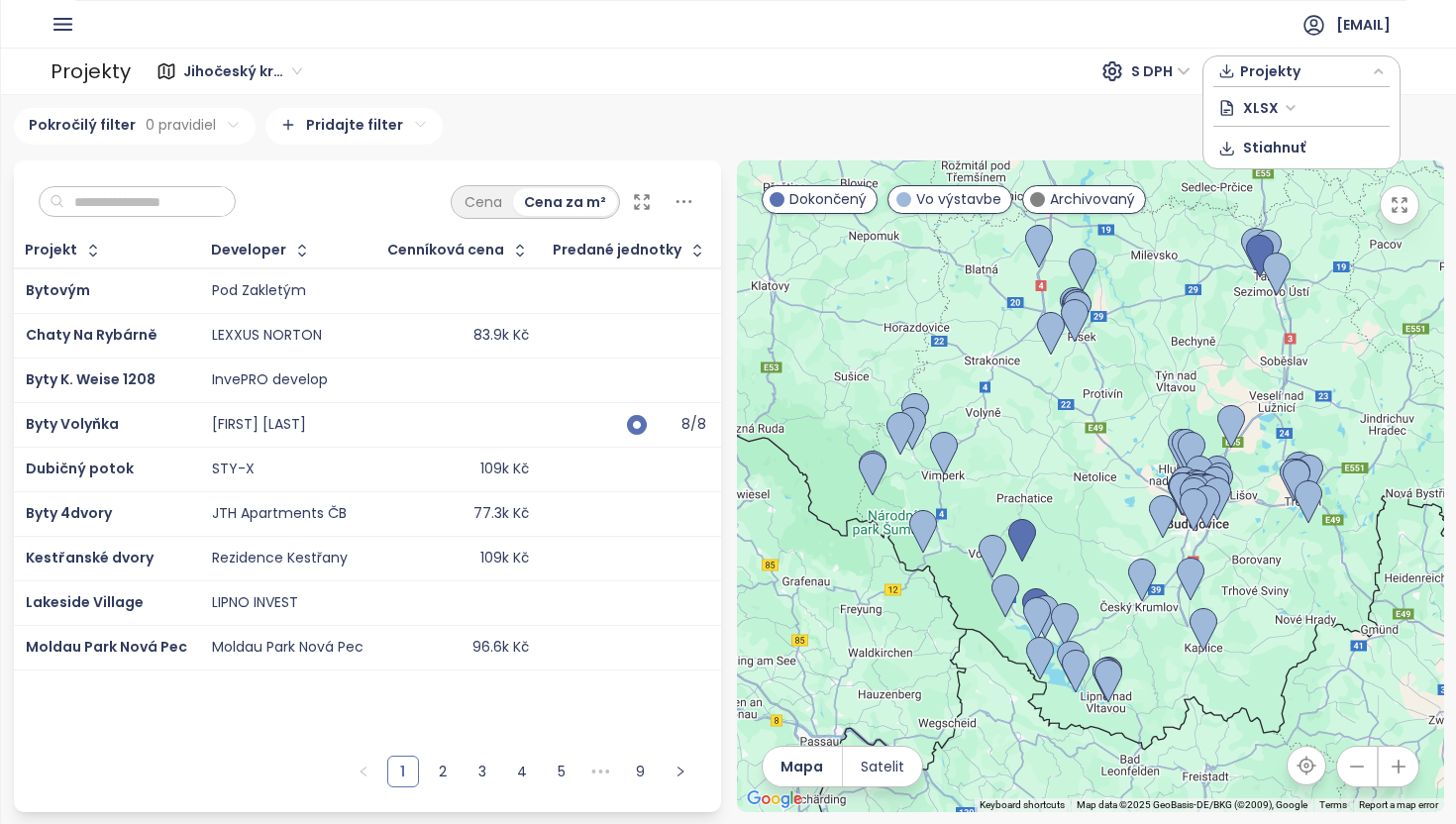 click on "Jihočeský kraj S DPH Projekty XLSX Stiahnuť" at bounding box center [769, 71] 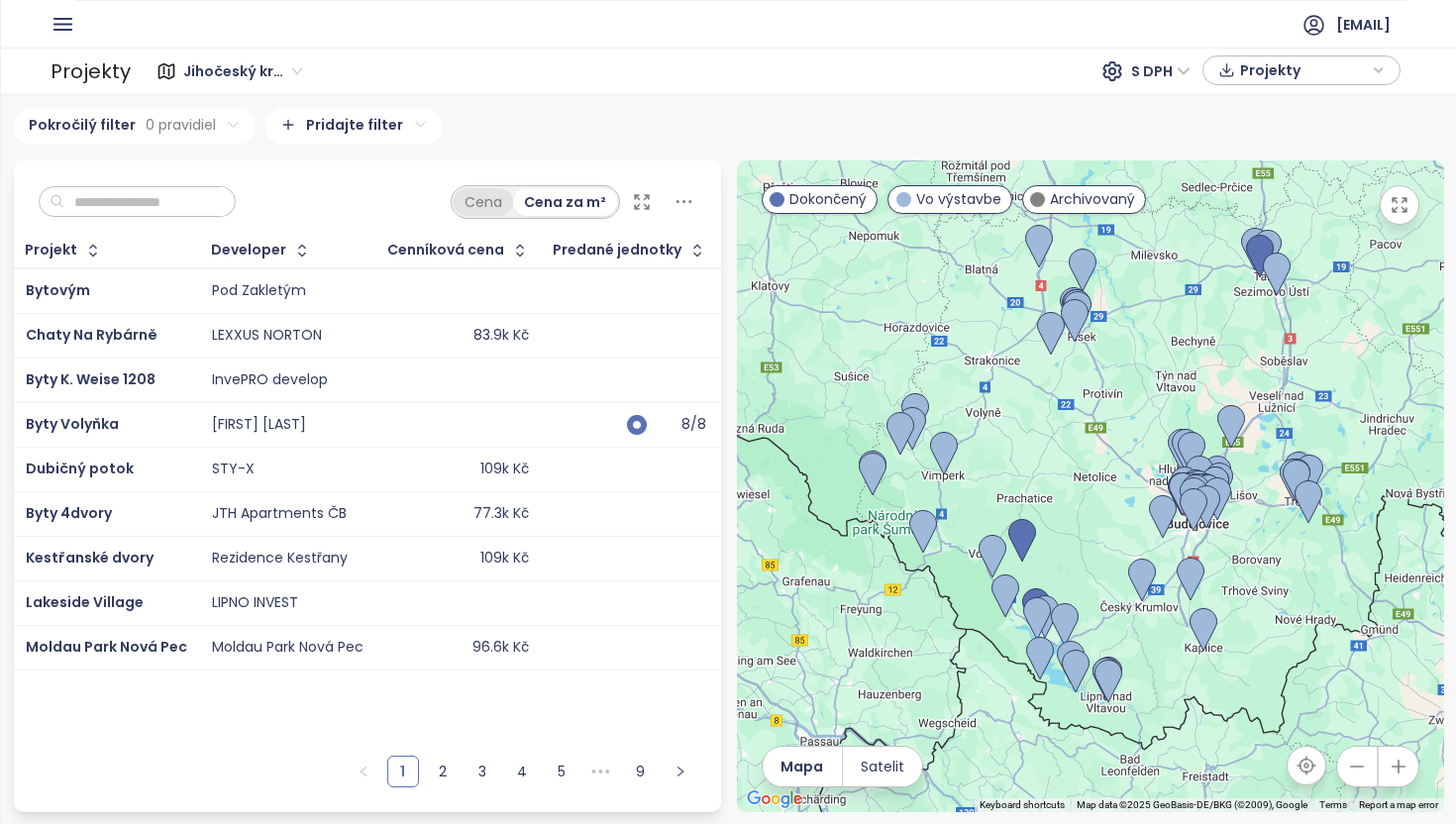 click on "Cena" at bounding box center [483, 202] 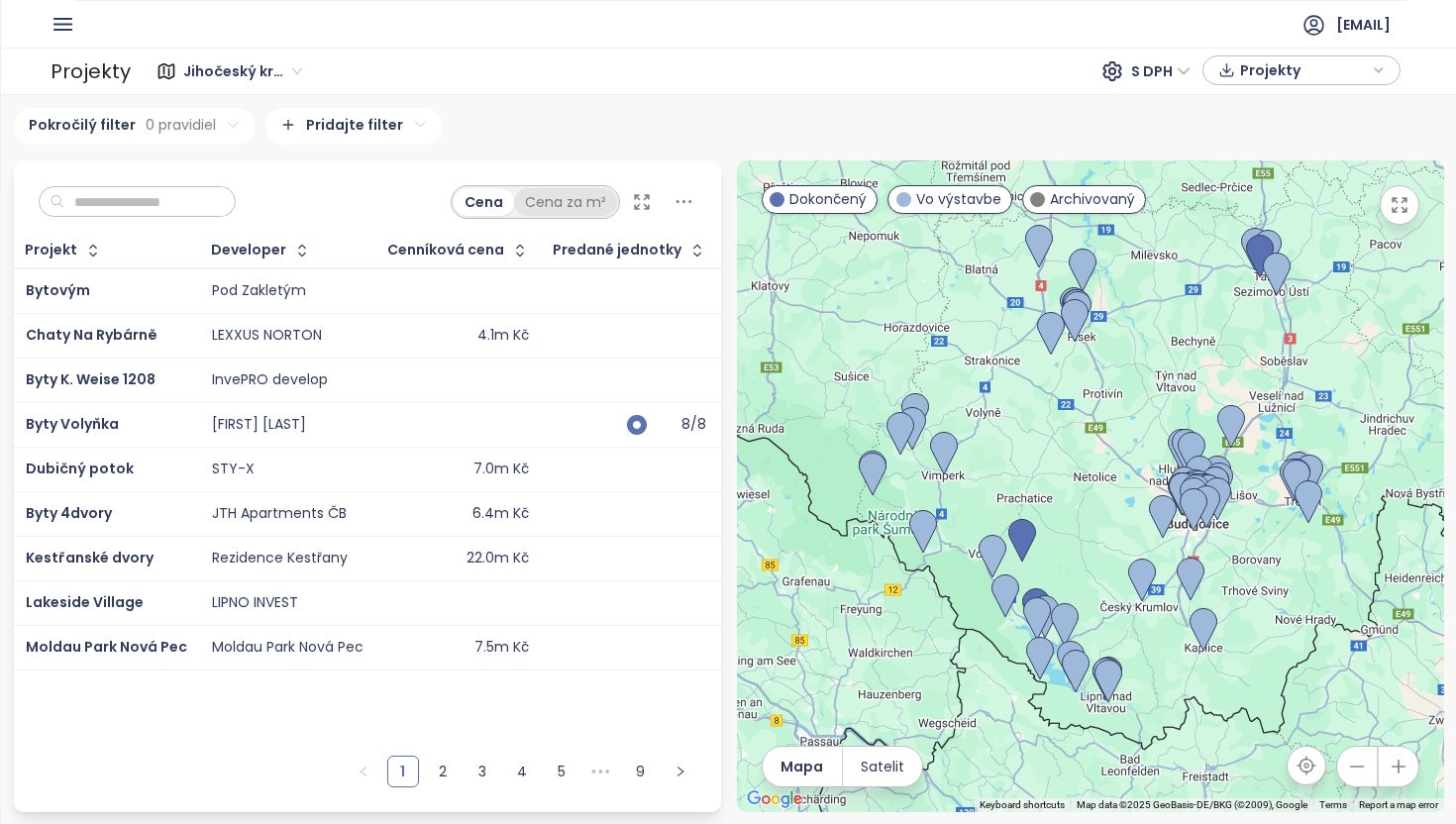 click on "Cena za m²" at bounding box center (566, 202) 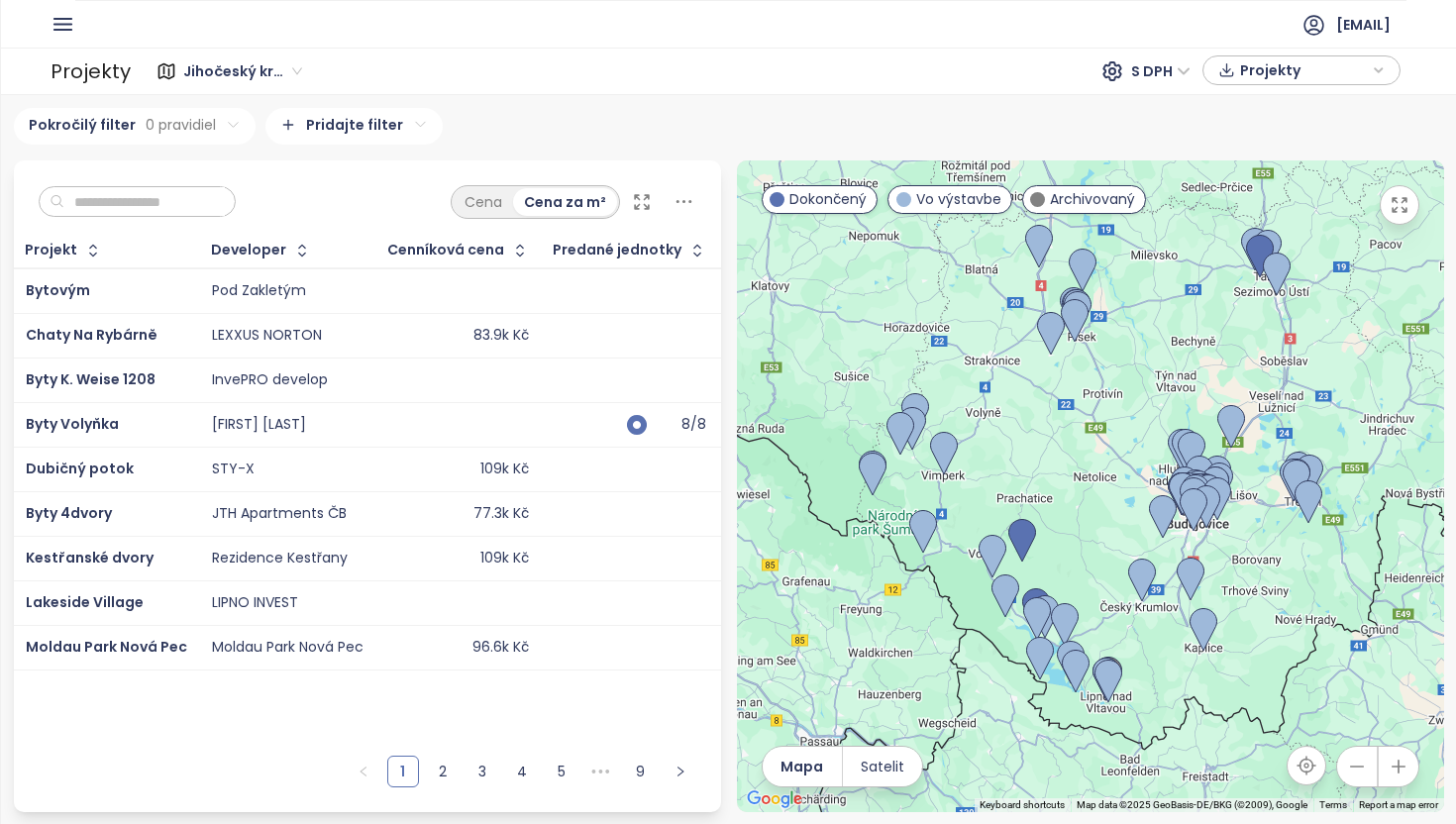 click on "Domov Dashboard Analýza trhu Cenník Reporty Projekty Nastavenia Návody Pomoc test.cz@builtmind.com Projekty Jihočeský kraj S DPH Projekty Praha 599 projektov Area Olomoucký kraj 33 projektov Area Zlínský kraj 19 projektov Area Ústecký kraj 16 projektov Area Jihočeský kraj 77 projektov Area Středočeský kraj 313 projektov Area Karlovarský kraj 15 projektov Area Pardubický kraj 18 projektov Area Plzenský kraj 63 projektov Area Moravskoslezský kraj 22 projektov Area Jihomoravský kraj 220 projektov Area Brno 111 projektov Area Kraj Vysočina 20 projektov Area Liberecký kraj 26 projektov Area Královéhradecký kraj 39 projektov Area ··· BD Žalanského - konkurence 5 projektov ··· vivuskolebnova2 1 projekt ··· velice velke 1318 projektov ··· asfgfgfg 411 projektov ··· test smichov 3 ··· smichov test ··· smichof test ··· smichov test 2 ··· test smichov 4 ··· test smichov 5 ··· test smichov 6 ··· Rent Praha Pokročilý filter 0 pravidiel Pridajte filter Cena 0" at bounding box center [728, 412] 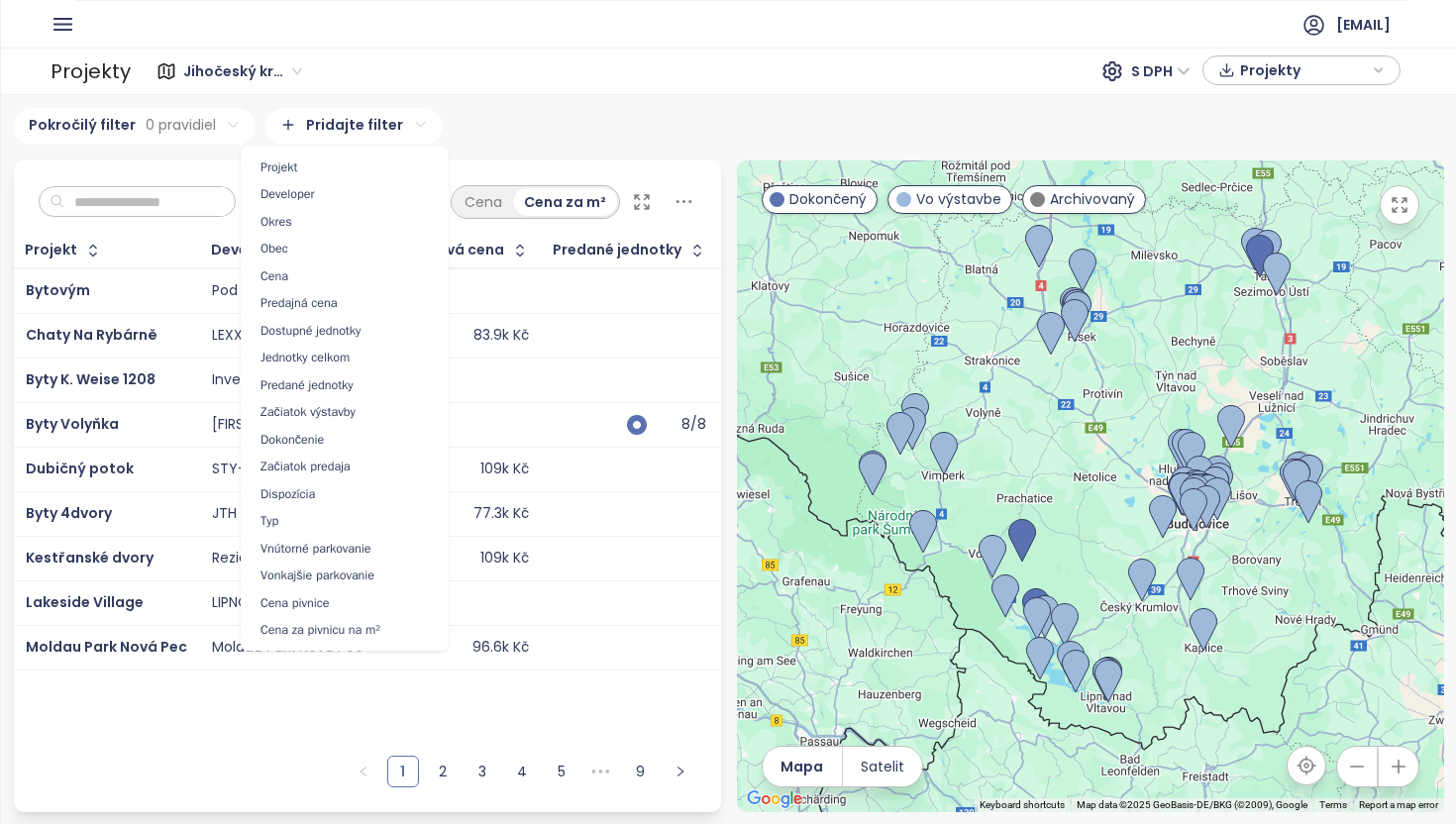 click on "Domov Dashboard Analýza trhu Cenník Reporty Projekty Nastavenia Návody Pomoc test.cz@builtmind.com Projekty Jihočeský kraj S DPH Projekty Praha 599 projektov Area Olomoucký kraj 33 projektov Area Zlínský kraj 19 projektov Area Ústecký kraj 16 projektov Area Jihočeský kraj 77 projektov Area Středočeský kraj 313 projektov Area Karlovarský kraj 15 projektov Area Pardubický kraj 18 projektov Area Plzenský kraj 63 projektov Area Moravskoslezský kraj 22 projektov Area Jihomoravský kraj 220 projektov Area Brno 111 projektov Area Kraj Vysočina 20 projektov Area Liberecký kraj 26 projektov Area Královéhradecký kraj 39 projektov Area ··· BD Žalanského - konkurence 5 projektov ··· vivuskolebnova2 1 projekt ··· velice velke 1318 projektov ··· asfgfgfg 411 projektov ··· test smichov 3 ··· smichov test ··· smichof test ··· smichov test 2 ··· test smichov 4 ··· test smichov 5 ··· test smichov 6 ··· Rent Praha Pokročilý filter 0 pravidiel Pridajte filter Cena 0" at bounding box center [728, 412] 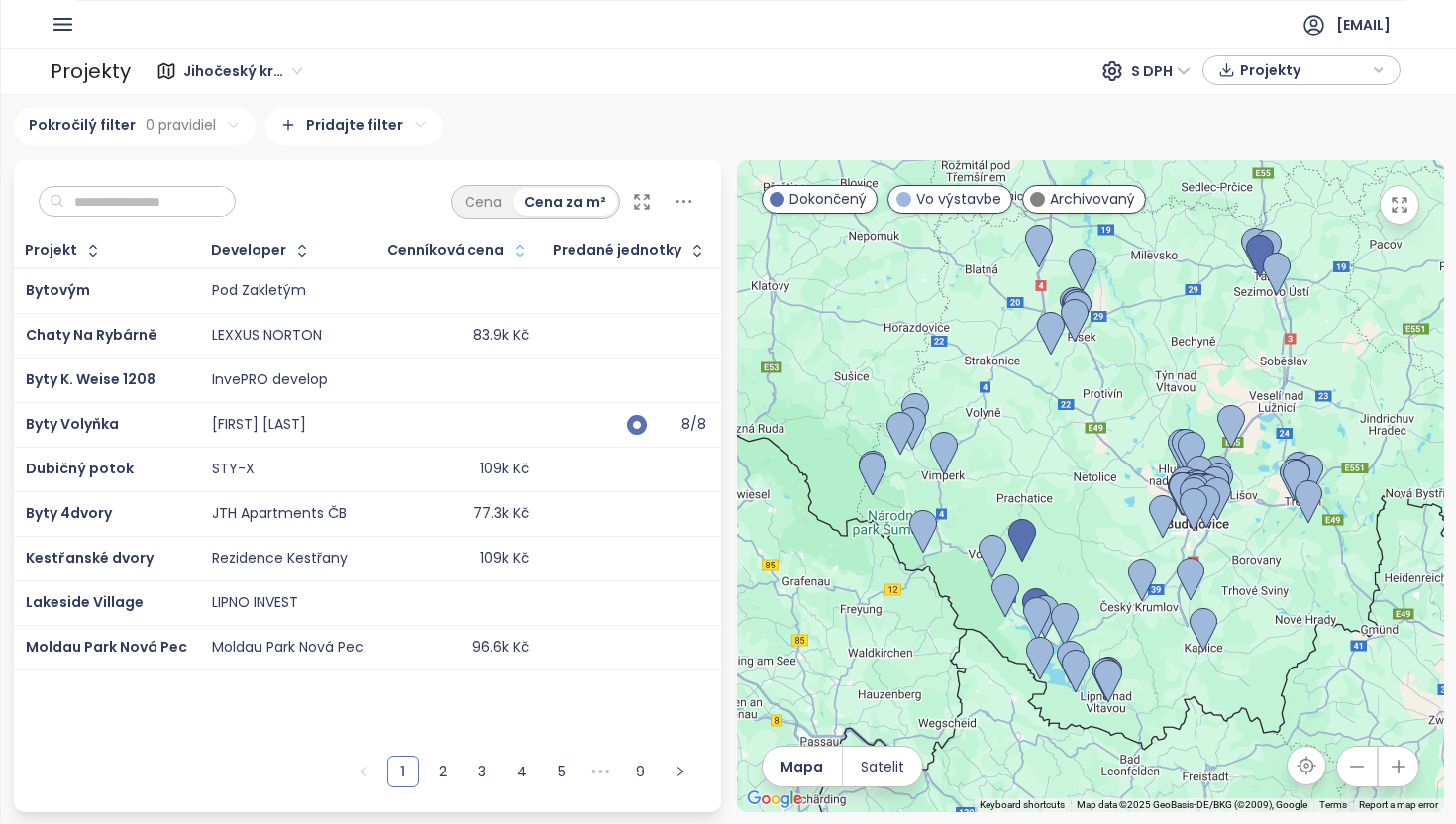 click at bounding box center (517, 251) 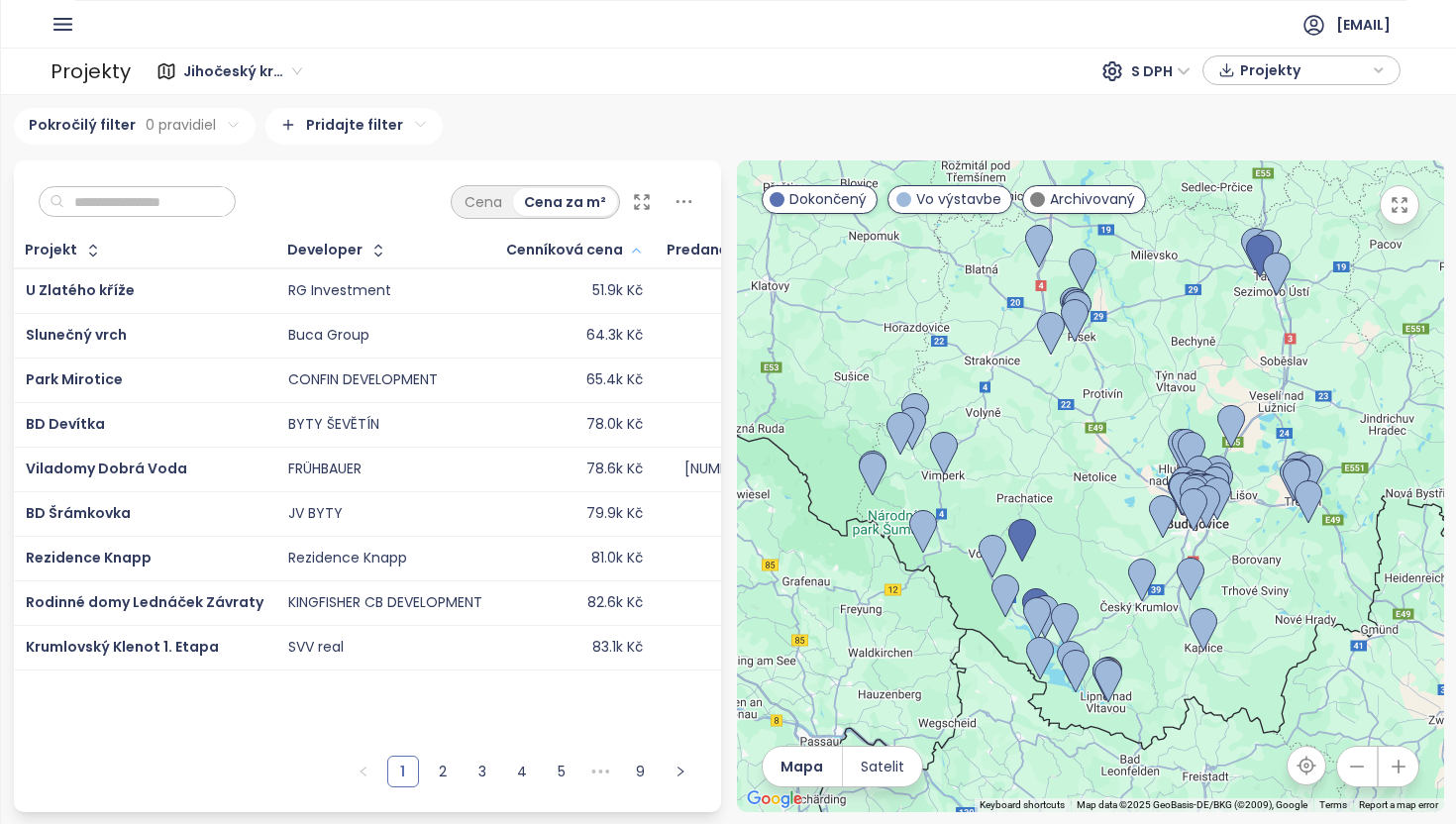 click 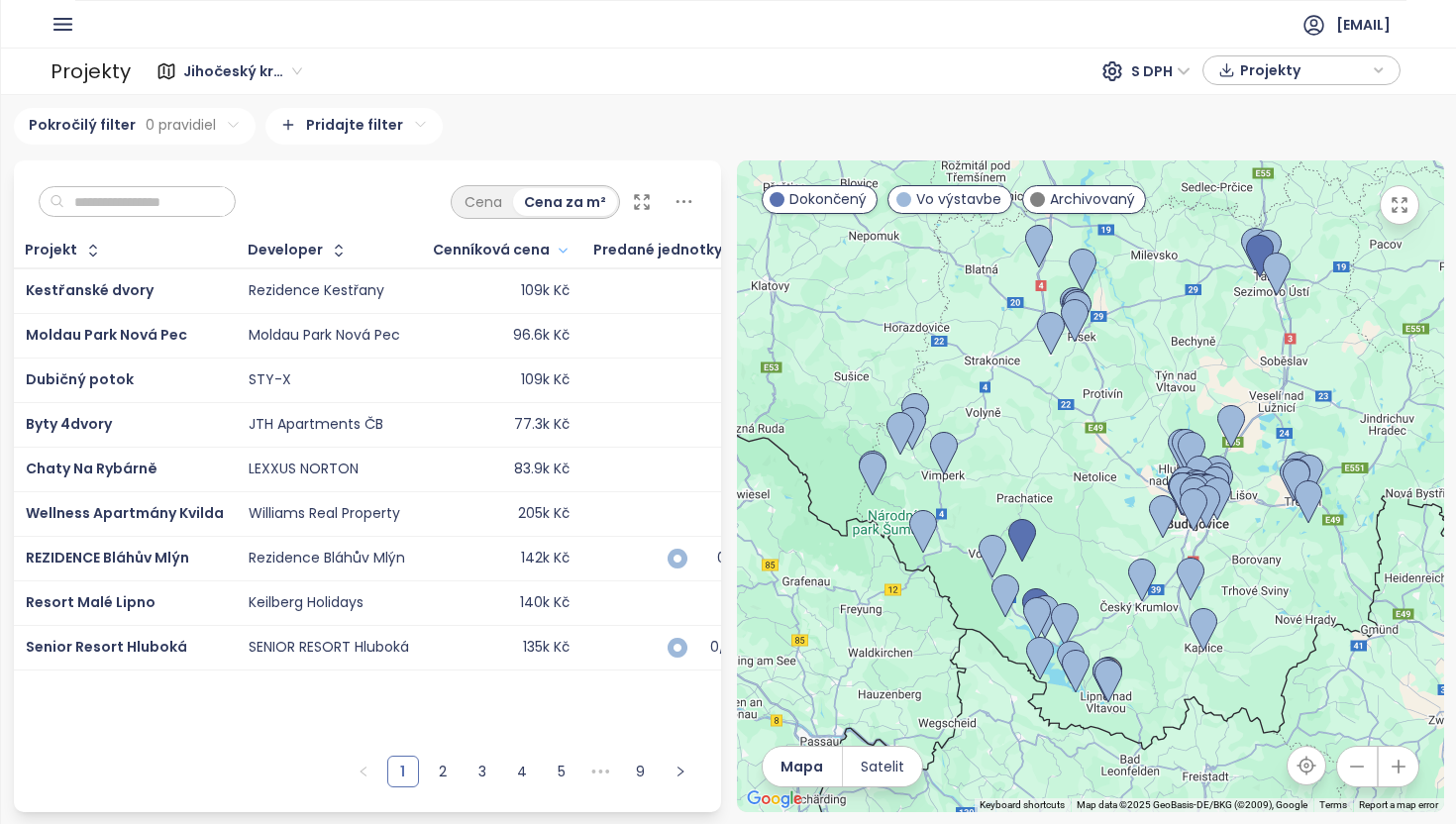click 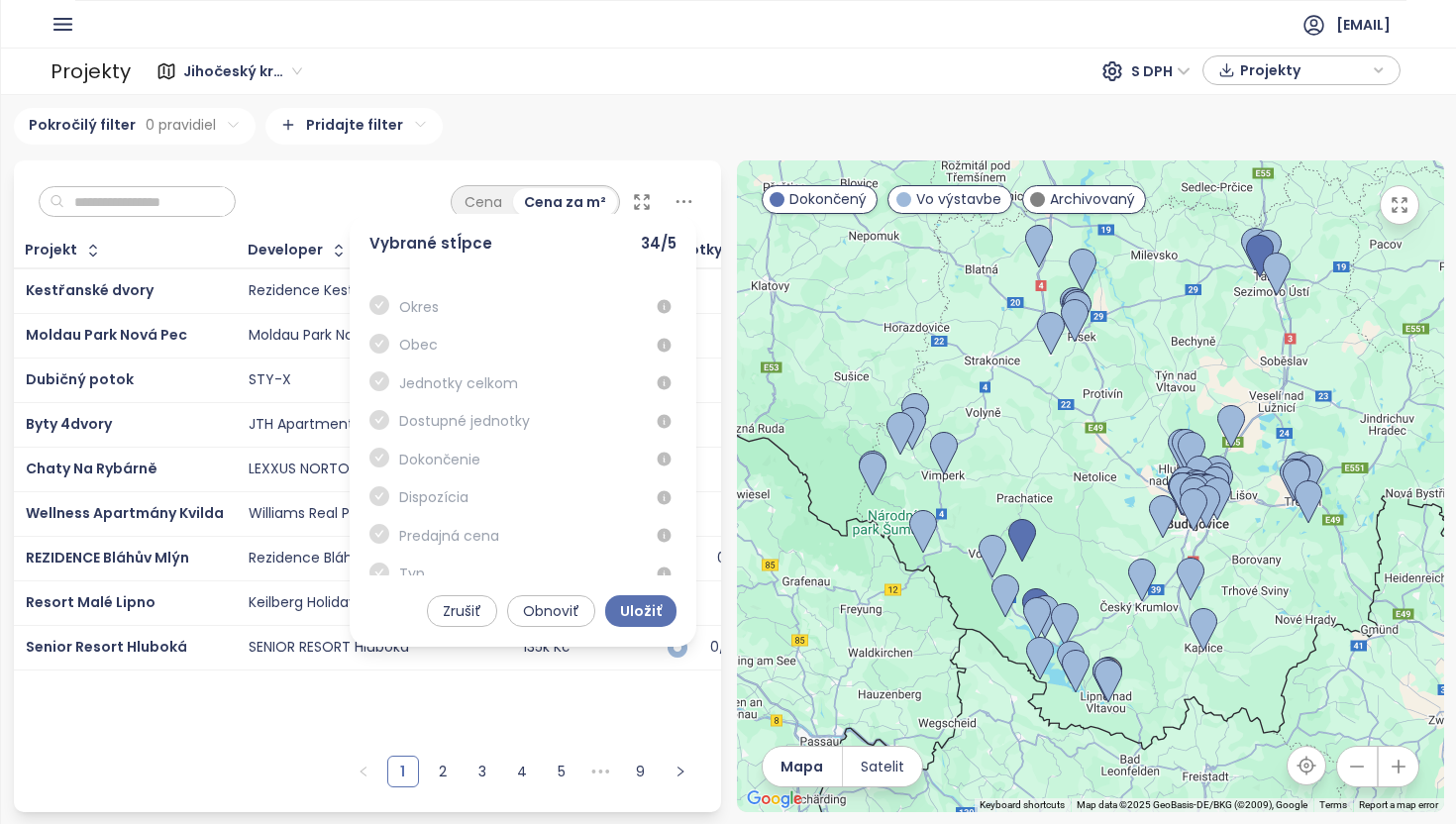 scroll, scrollTop: 1441, scrollLeft: 0, axis: vertical 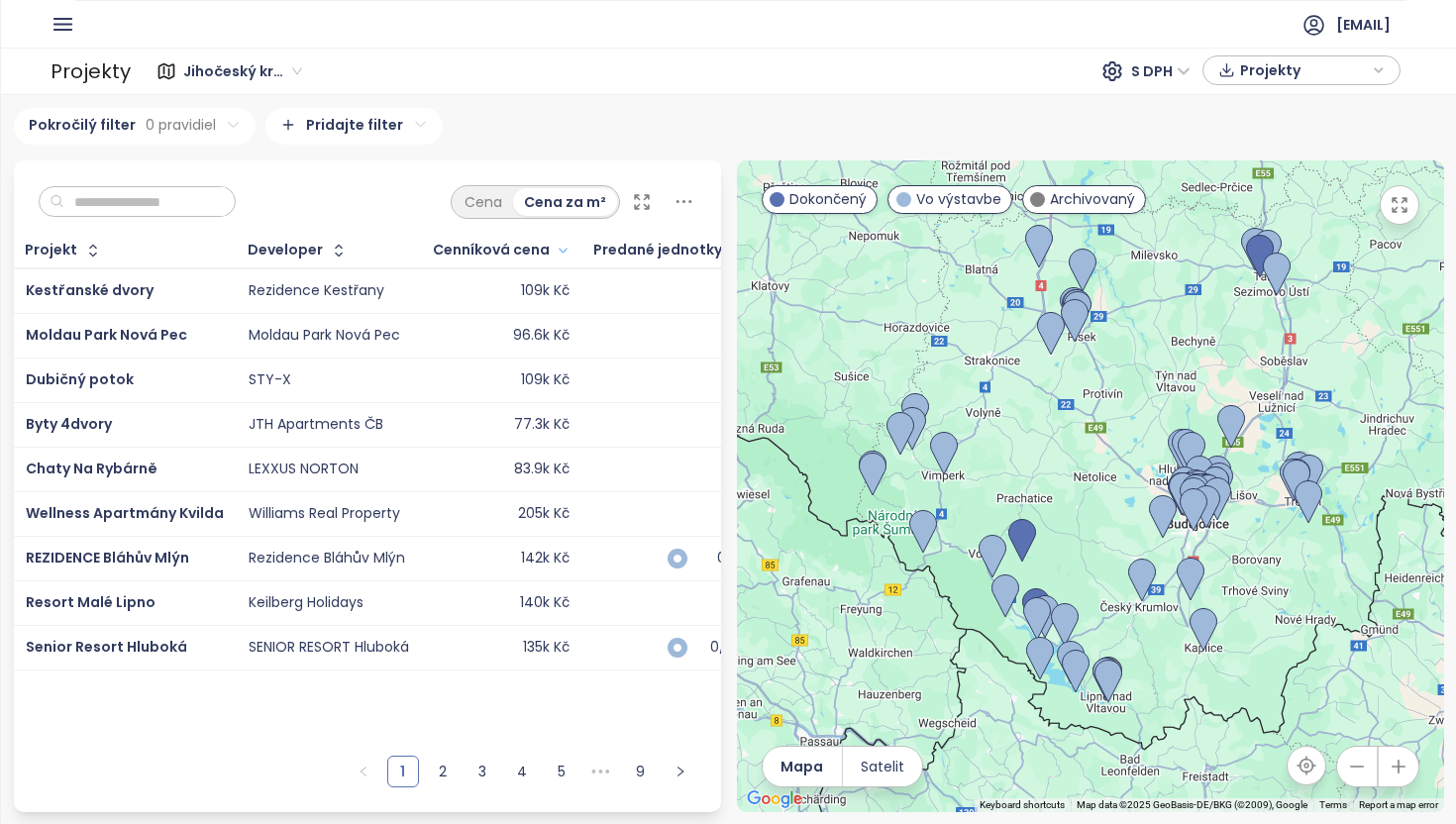 click on "Pokročilý filter 0 pravidiel Pridajte filter" at bounding box center (729, 126) 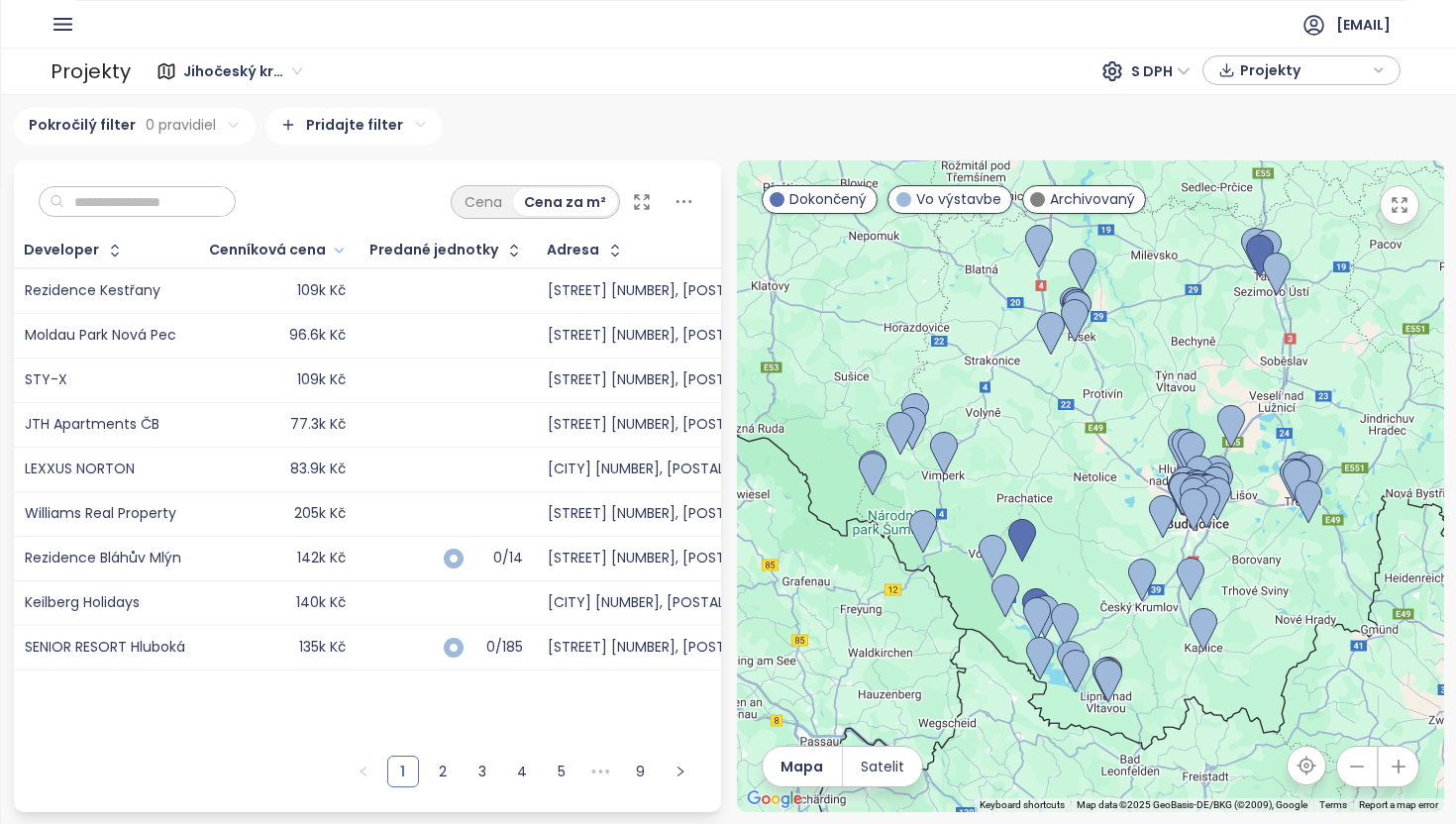 scroll, scrollTop: 0, scrollLeft: 0, axis: both 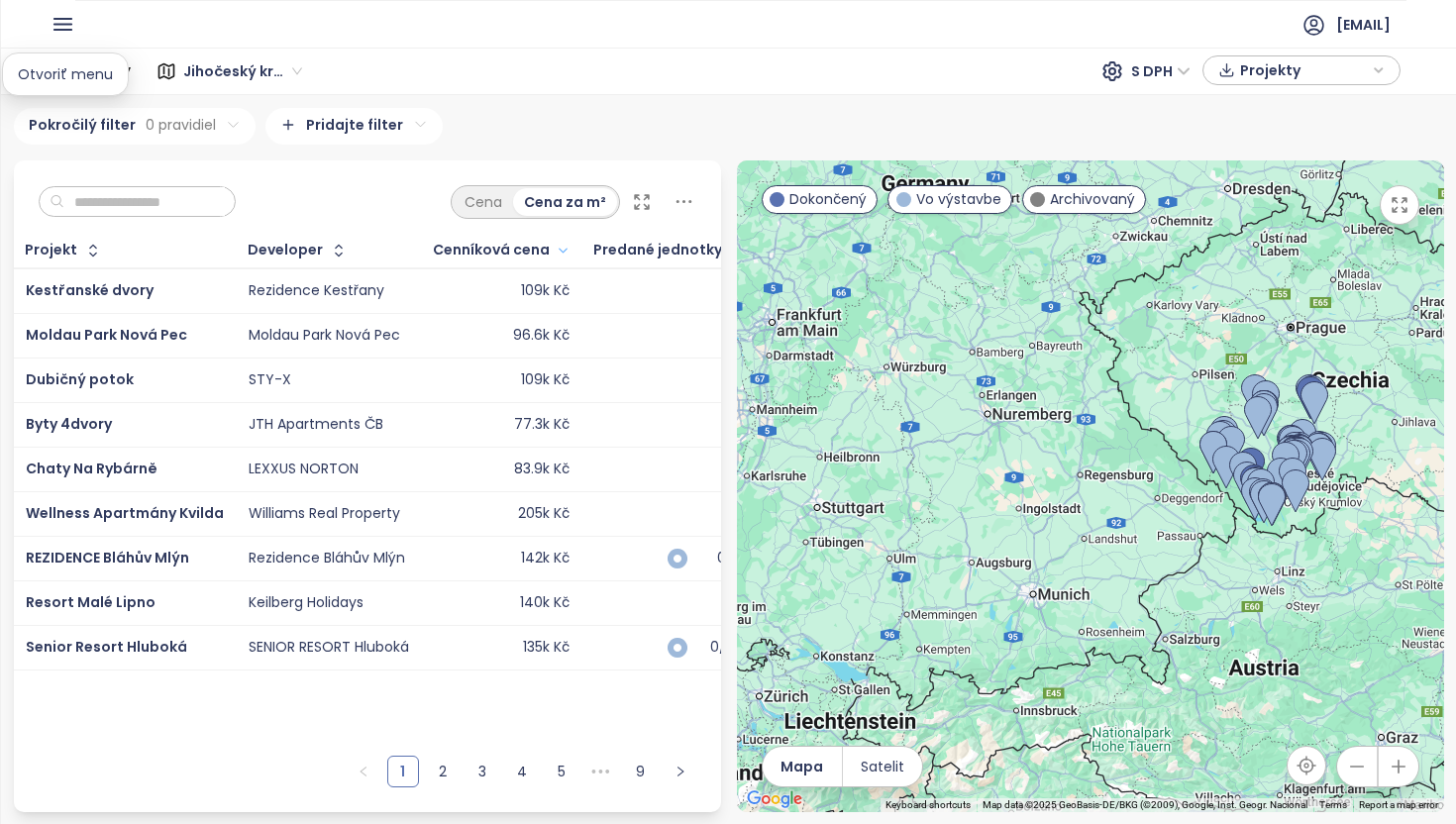 click 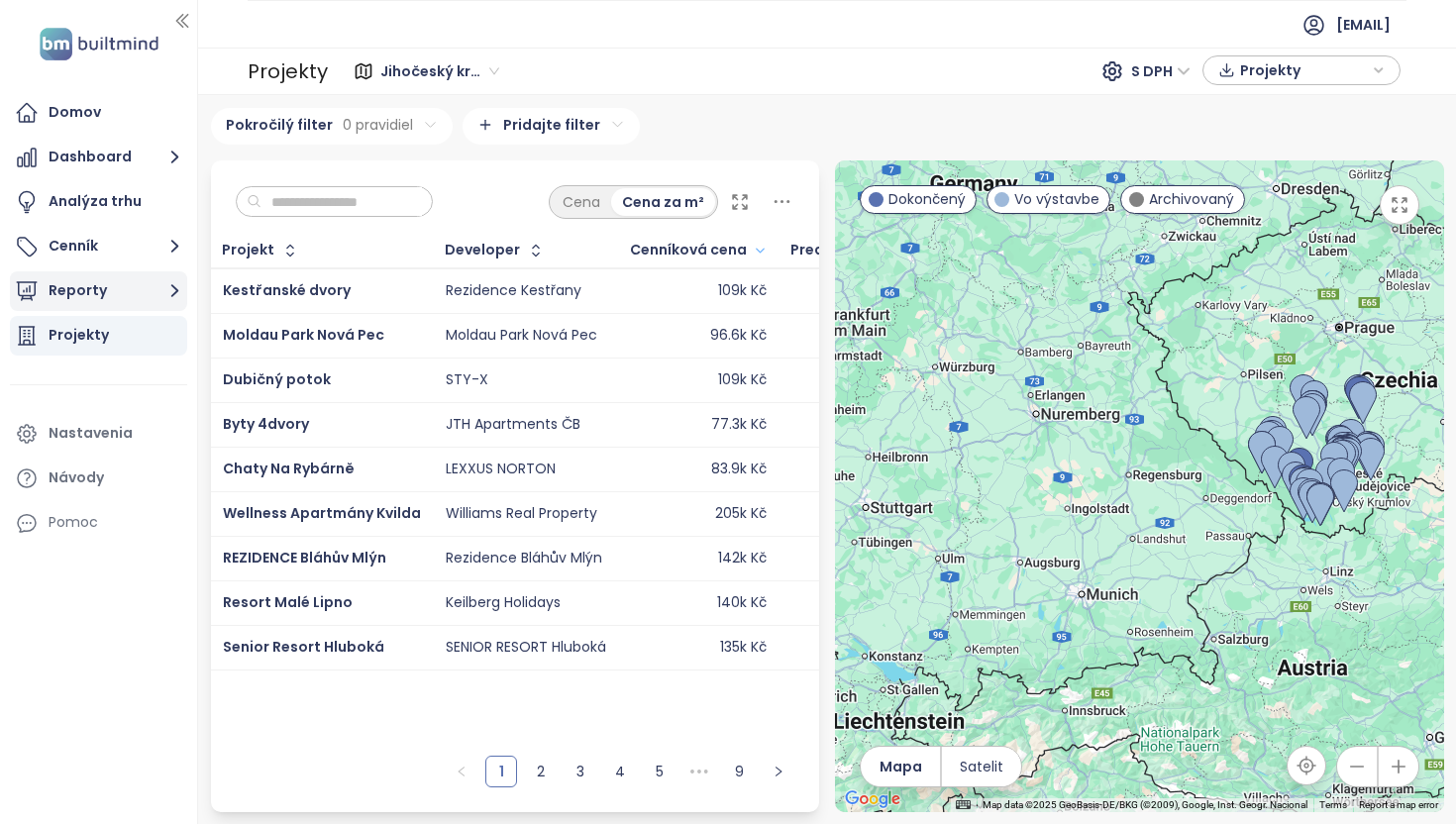 click on "Reporty" at bounding box center [98, 291] 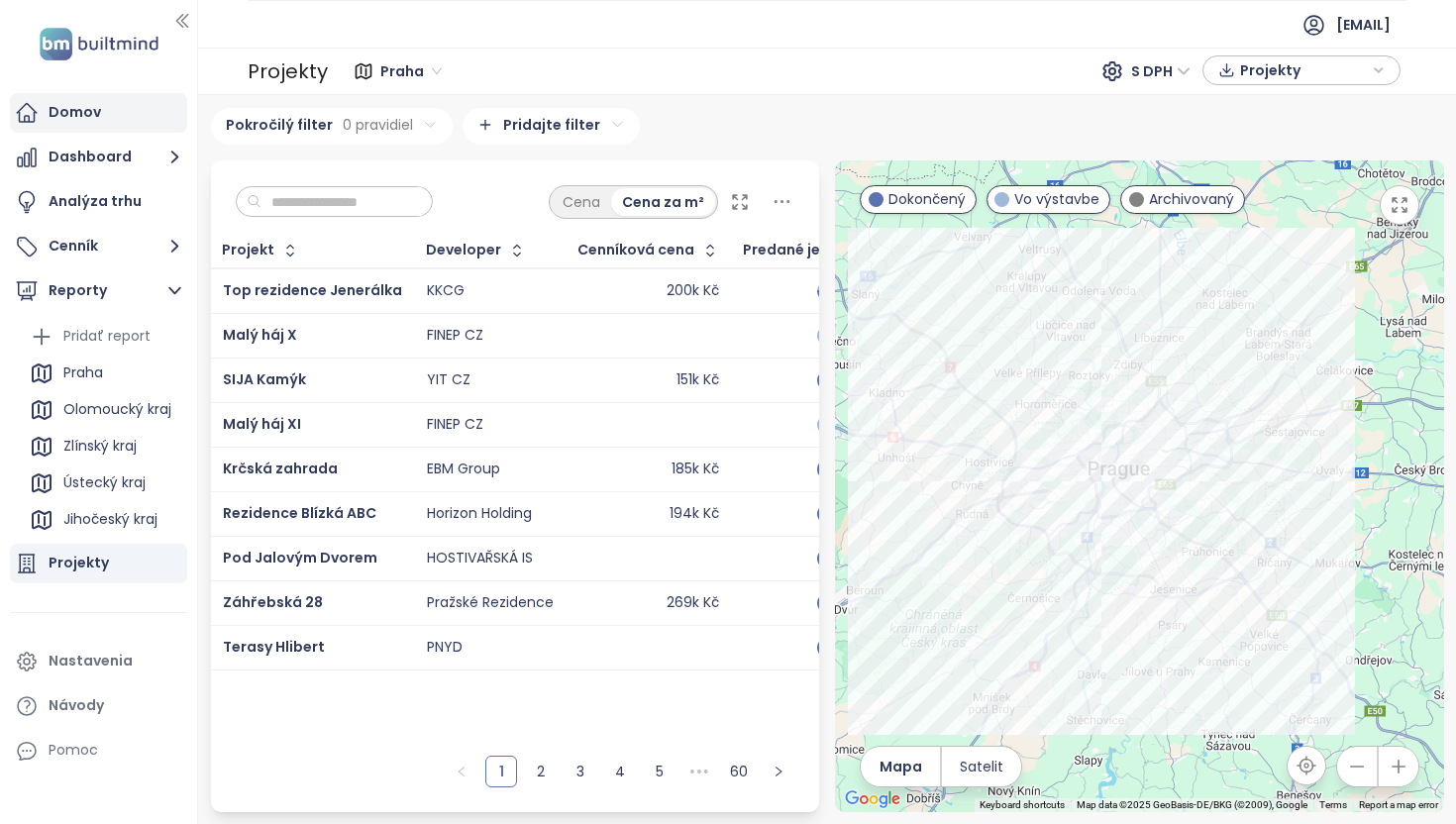 click on "Domov" at bounding box center [98, 113] 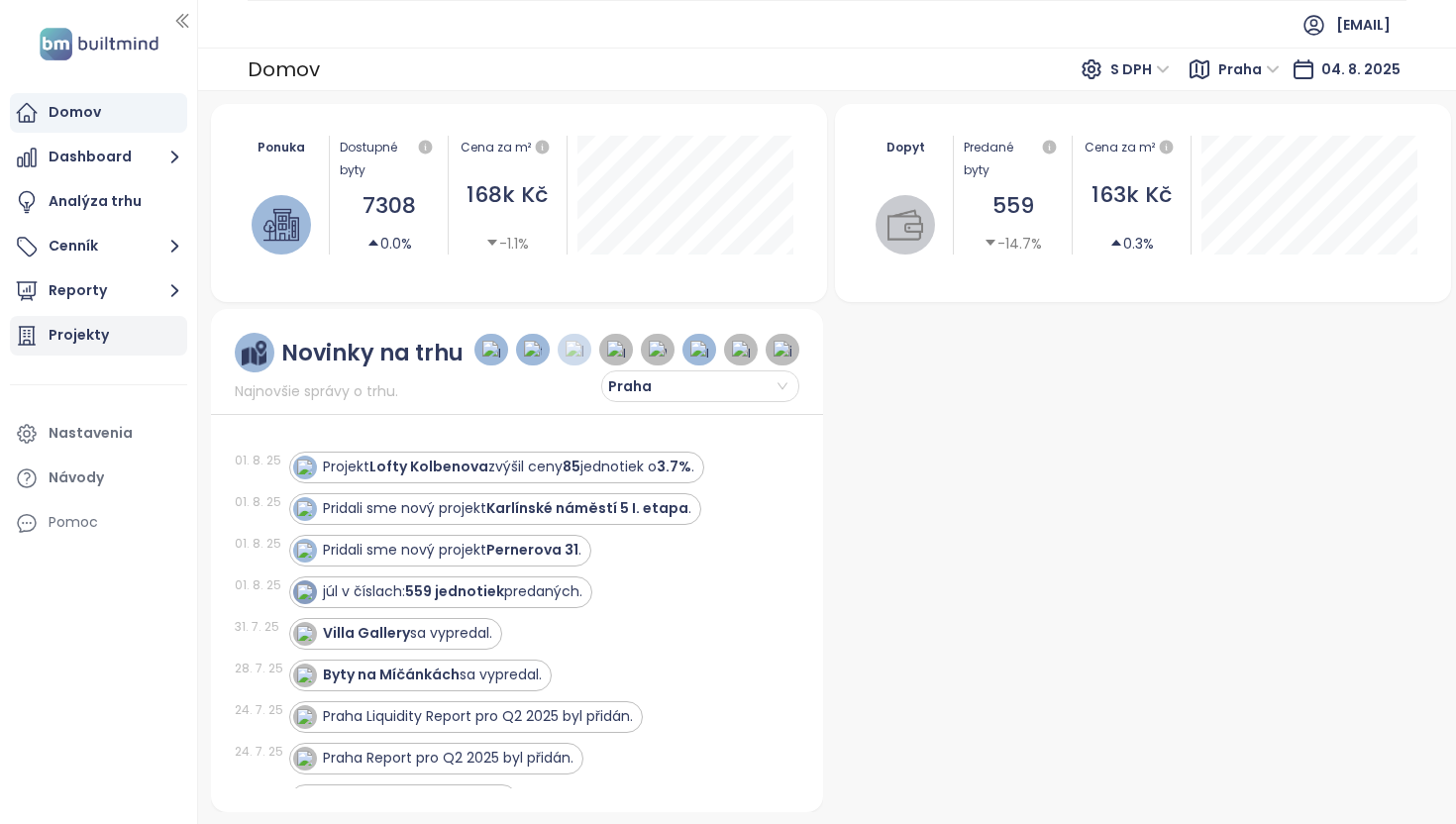 click on "Projekty" at bounding box center [78, 335] 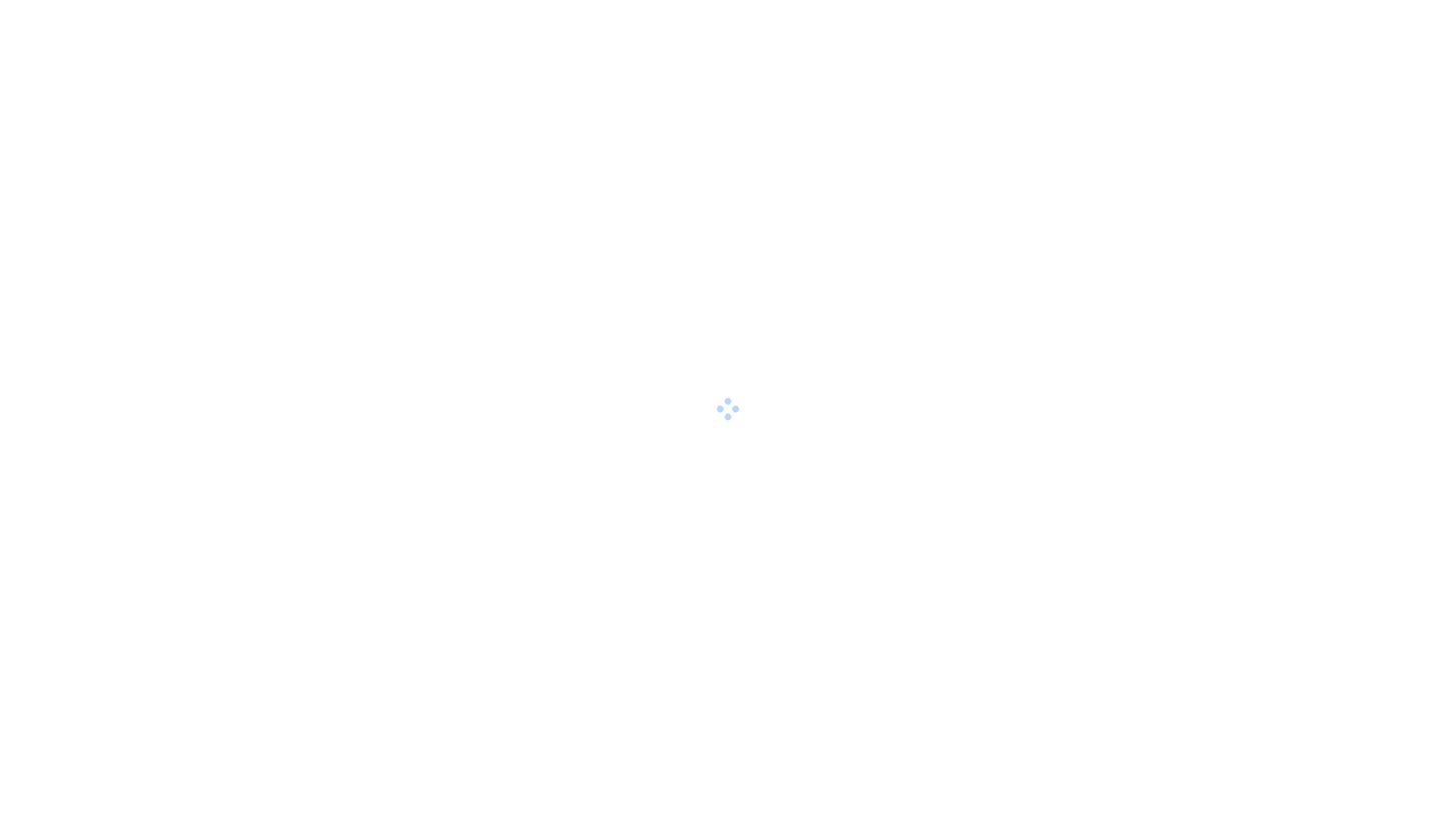 scroll, scrollTop: 0, scrollLeft: 0, axis: both 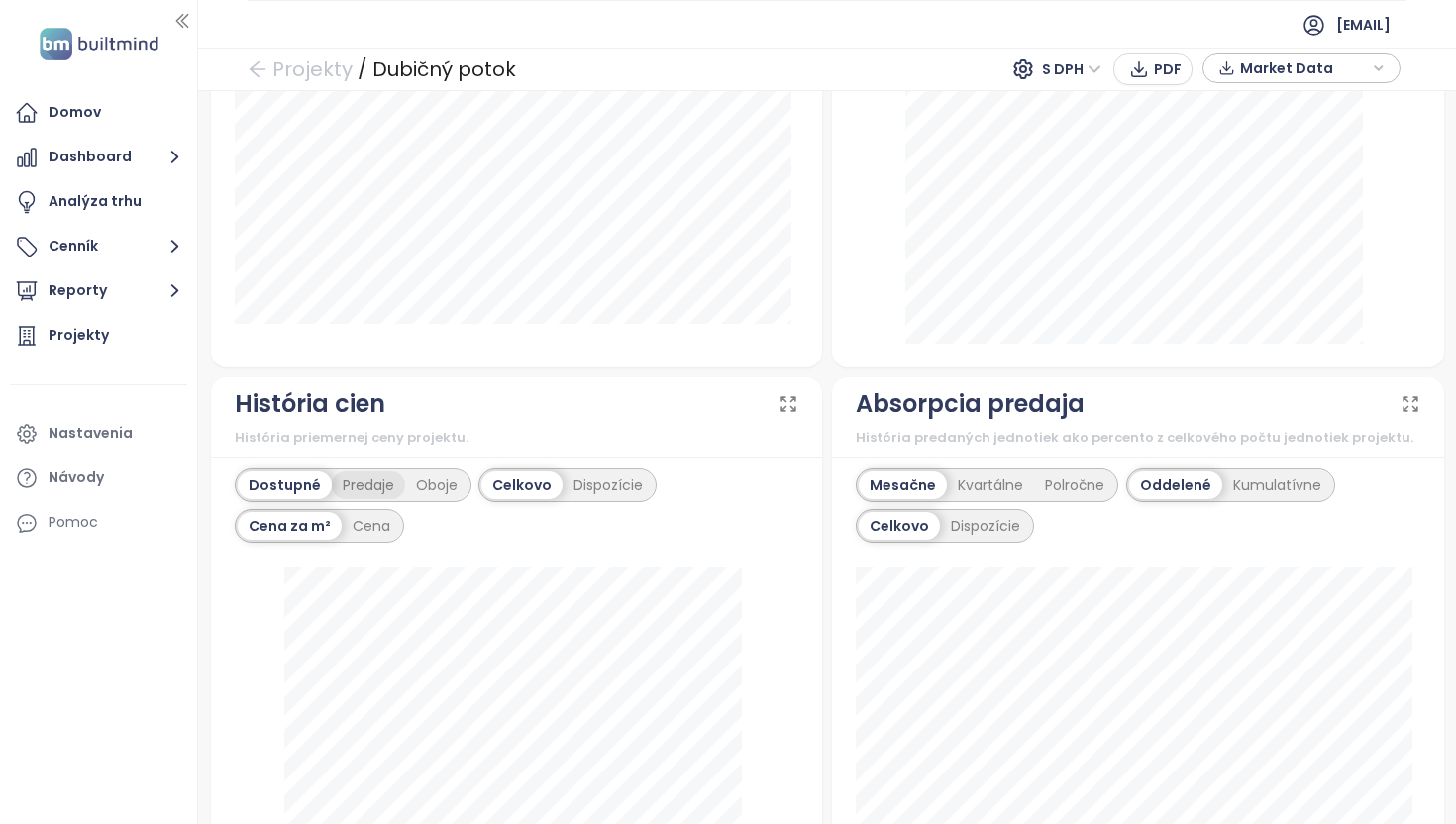 click on "Predaje" at bounding box center [368, 485] 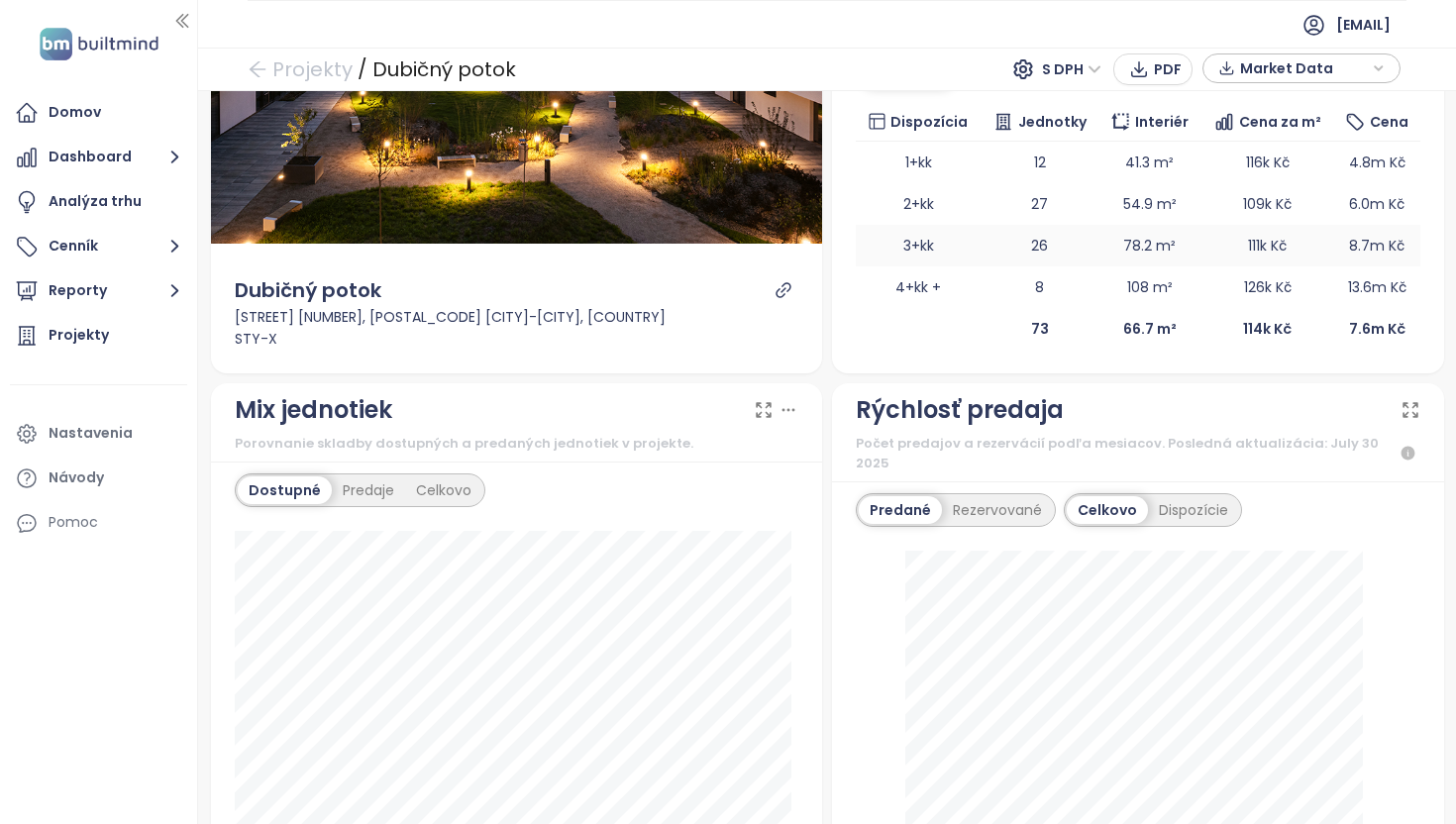 scroll, scrollTop: 156, scrollLeft: 0, axis: vertical 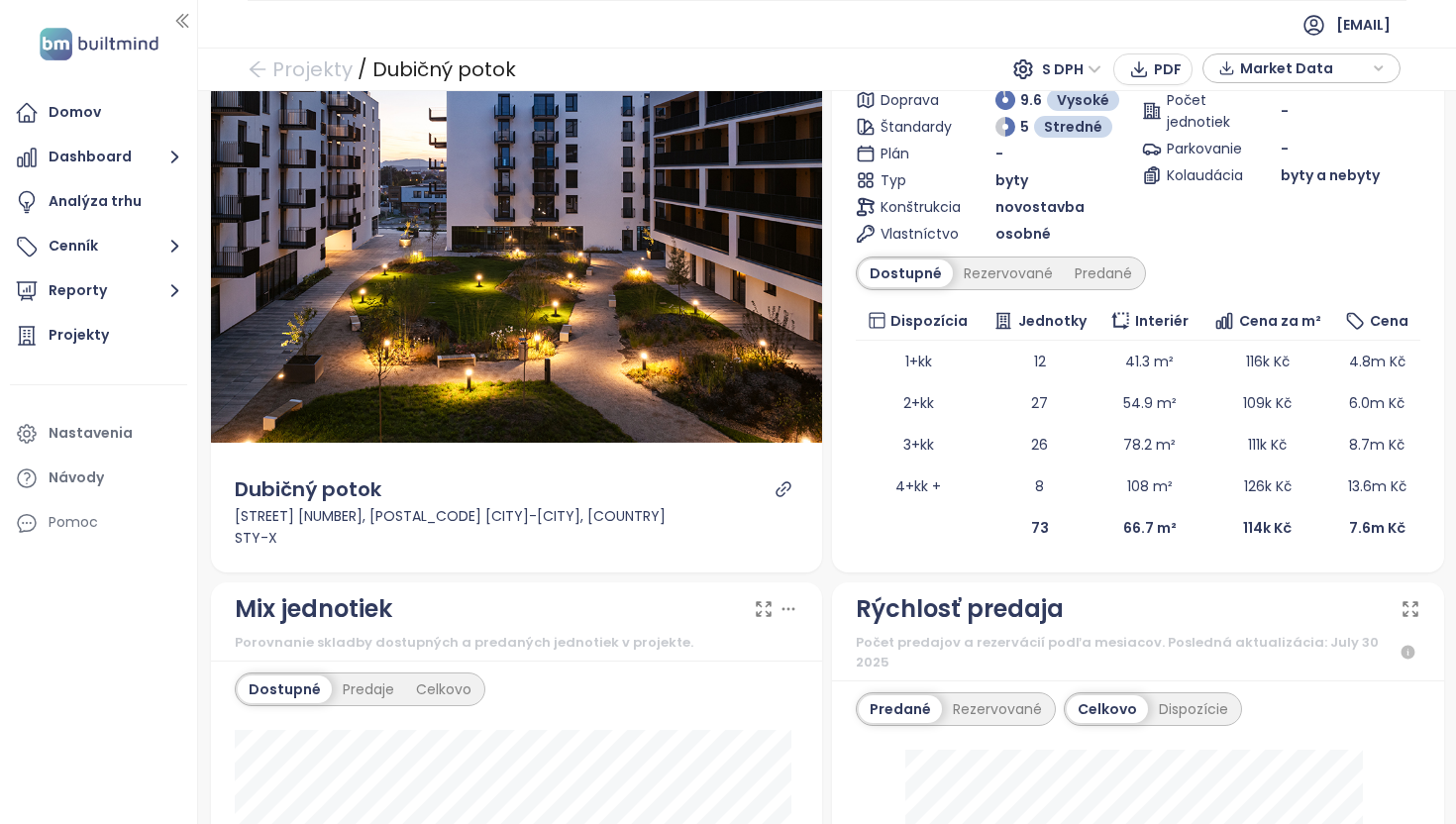 drag, startPoint x: 1035, startPoint y: 319, endPoint x: 1045, endPoint y: 320, distance: 10.049876 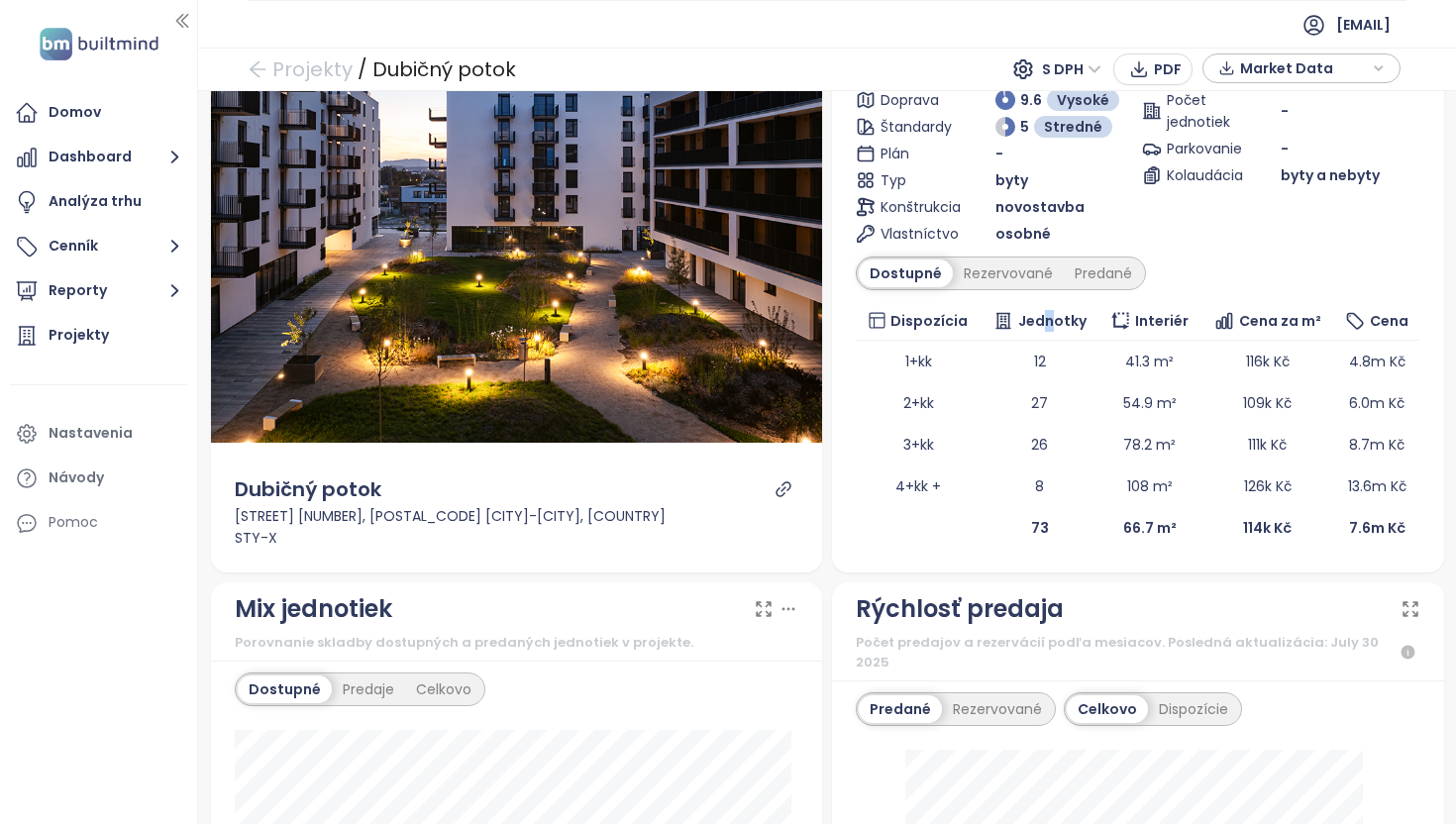 click on "Dispozícia Jednotky Interiér Cena za m² Cena 1+kk 12 41.3 m² 116k Kč 4.8m Kč 2+kk 27 54.9 m² 109k Kč 6.0m Kč 3+kk 26 78.2 m² 111k Kč 8.7m Kč 4+kk + 8 108 m² 126k Kč 13.6m Kč 73 66.7 m² 114k Kč 7.6m Kč" at bounding box center [1138, 425] 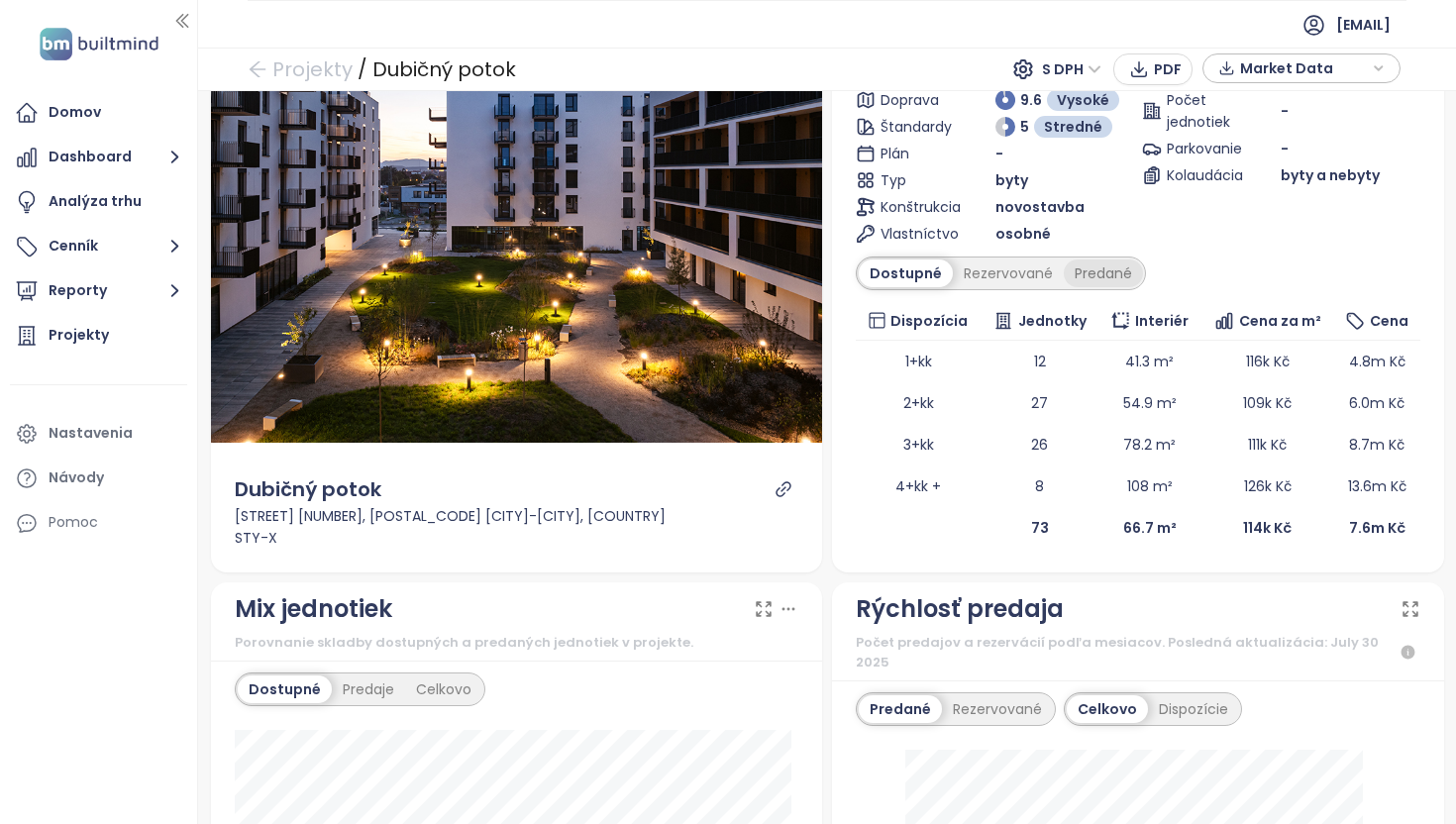 click on "Predané" at bounding box center (1103, 273) 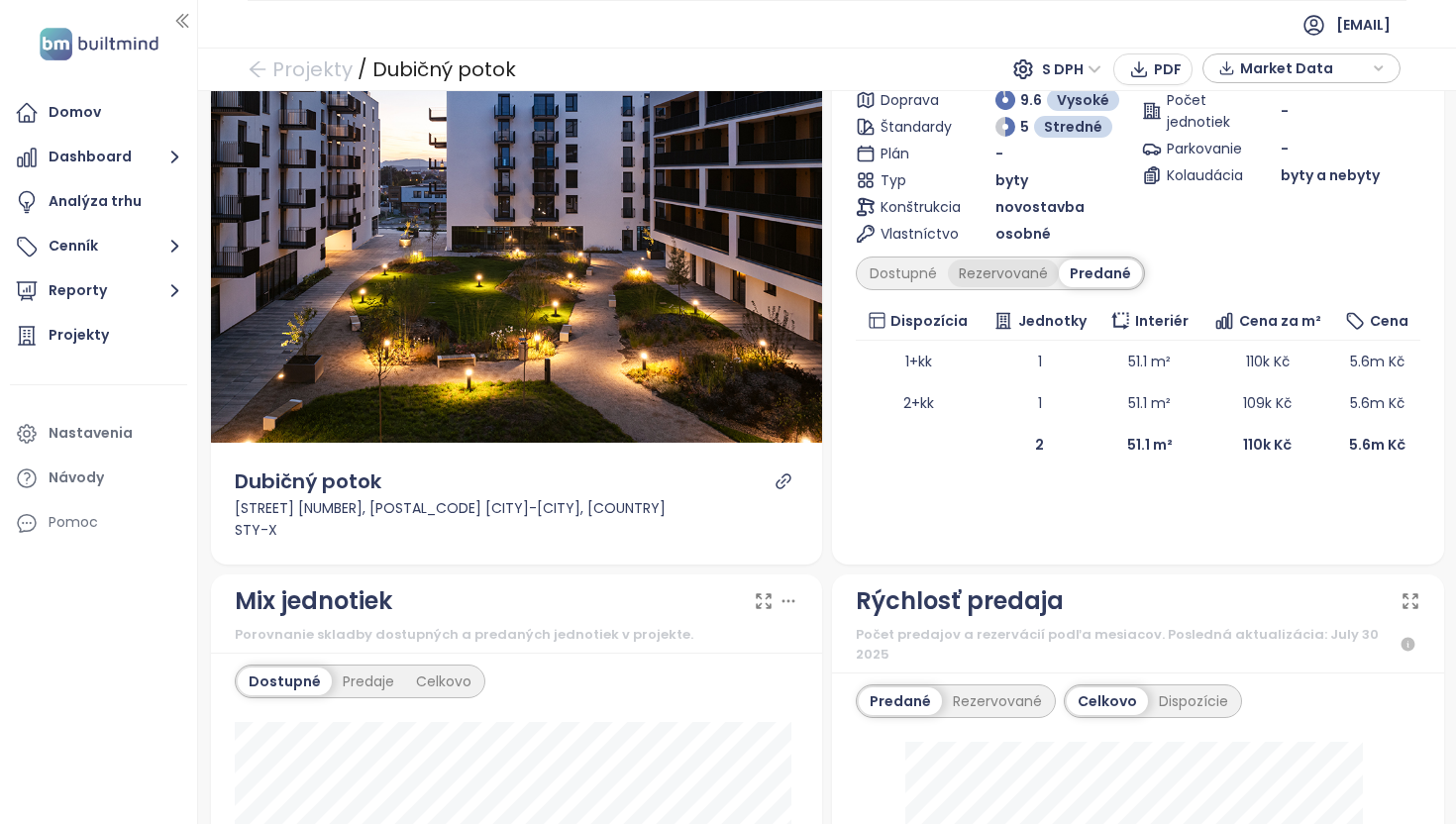 click on "Rezervované" at bounding box center (1003, 273) 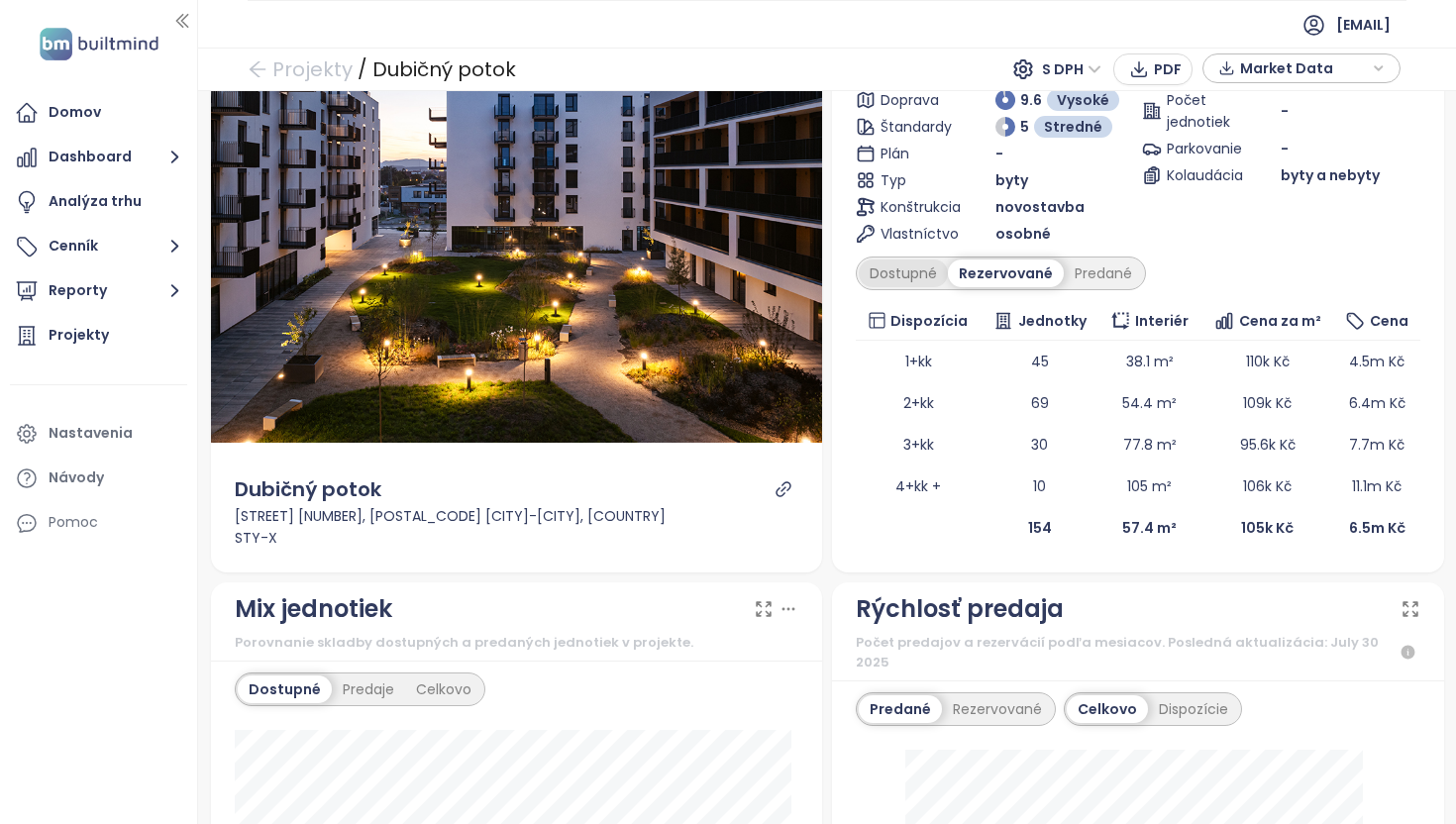 click on "Dostupné" at bounding box center (903, 273) 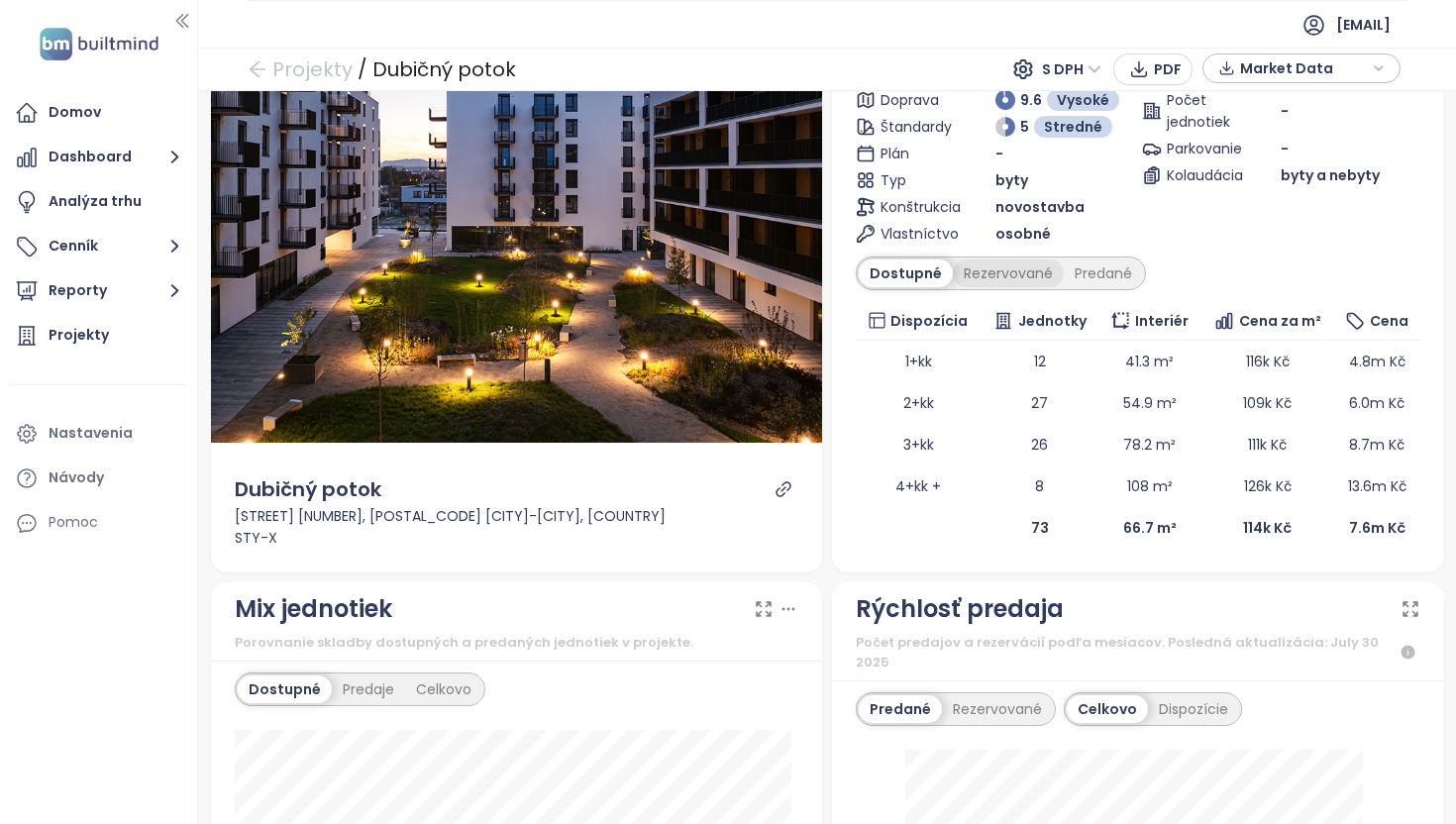 click on "Rezervované" at bounding box center (1008, 273) 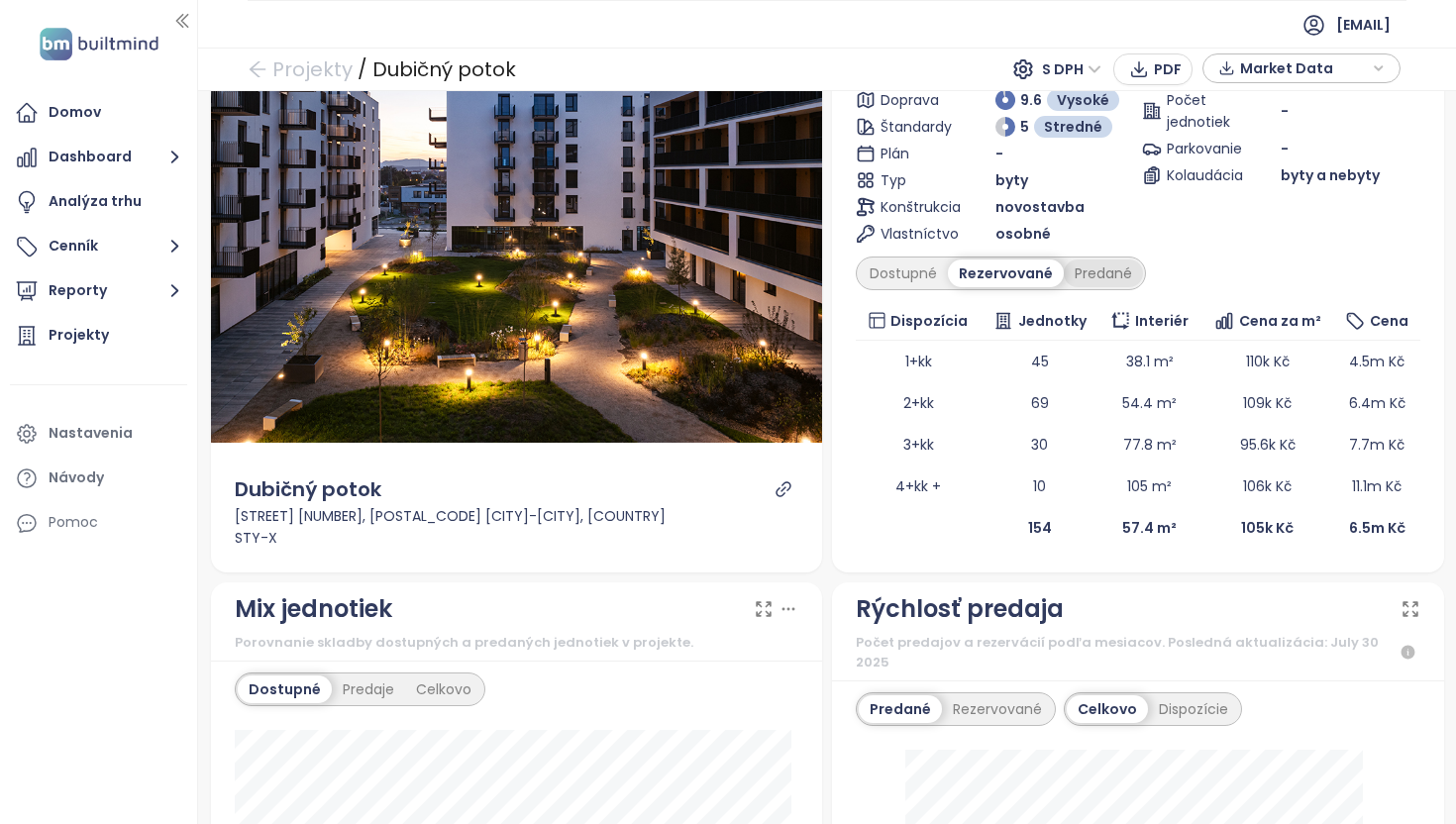click on "Predané" at bounding box center (1103, 273) 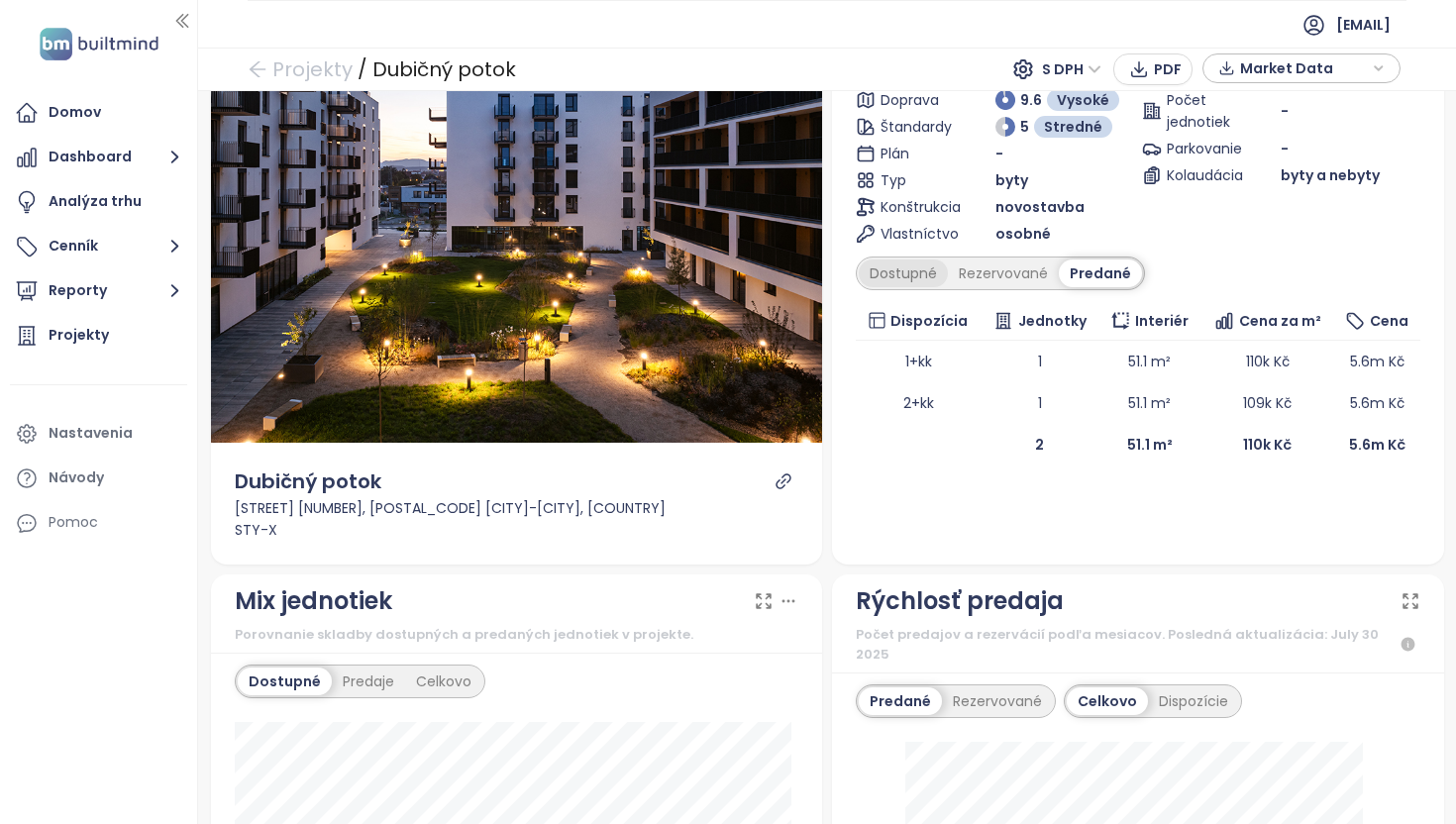 click on "Dostupné" at bounding box center (903, 273) 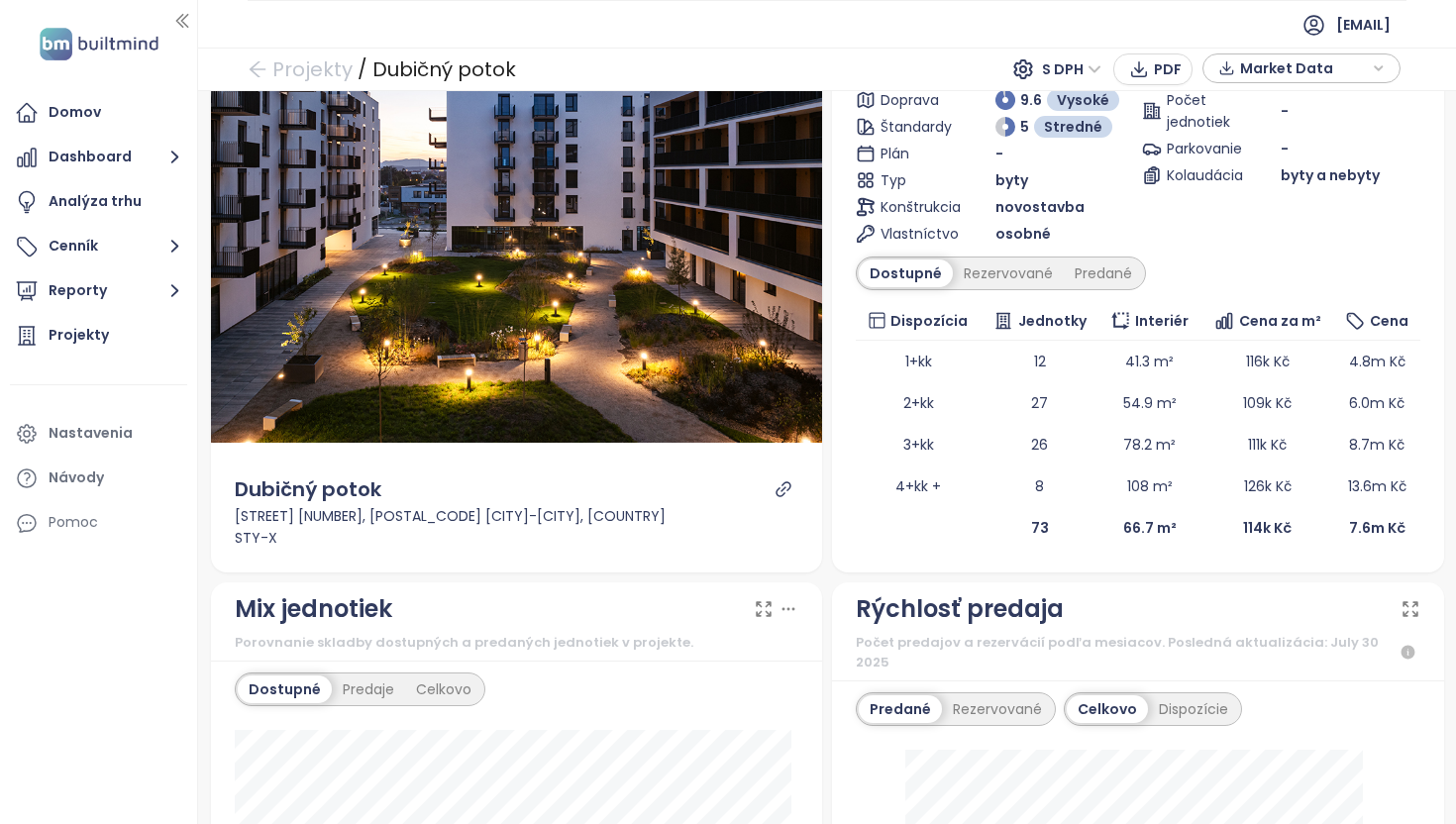scroll, scrollTop: 0, scrollLeft: 0, axis: both 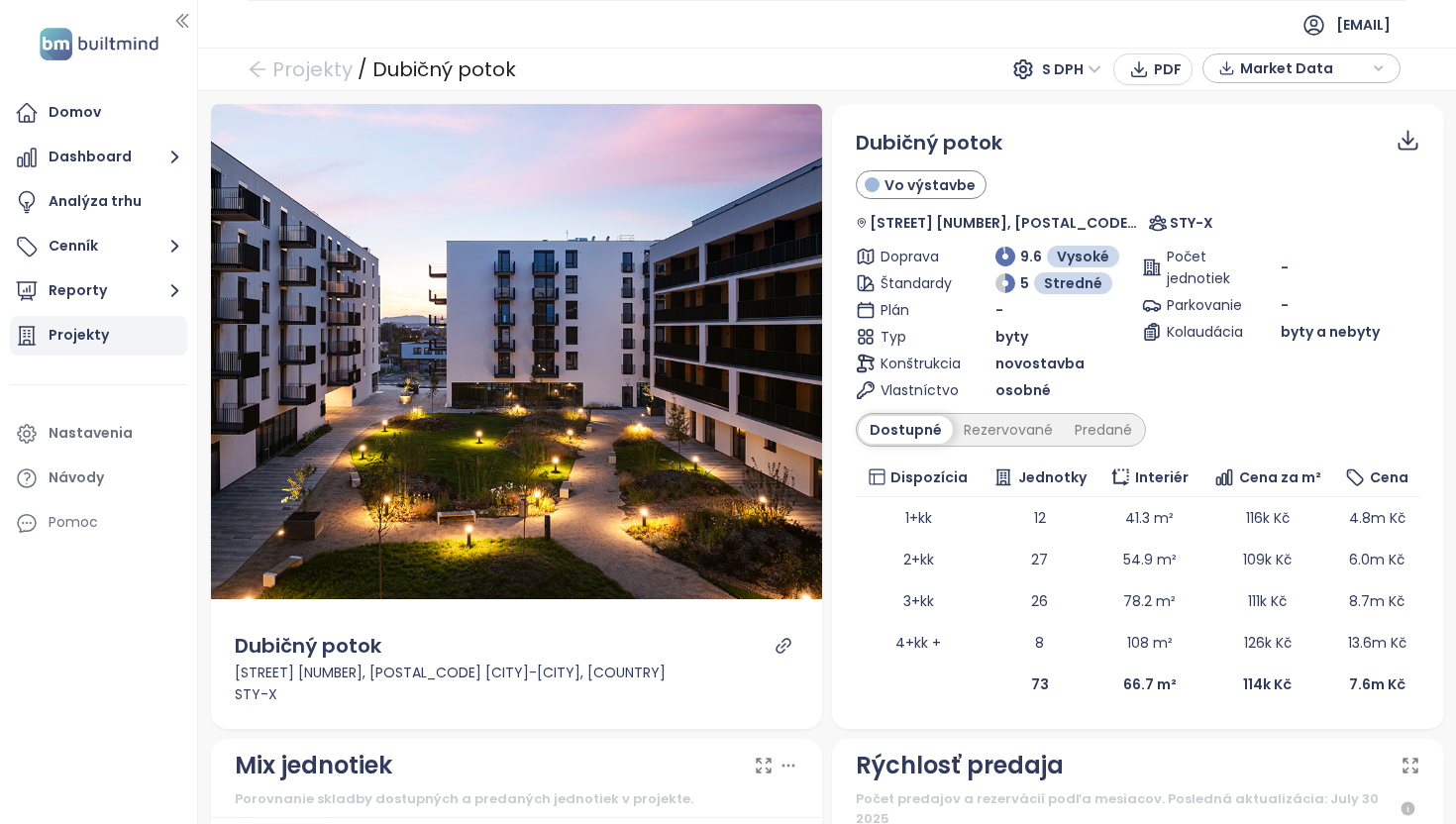click on "Projekty" at bounding box center [98, 336] 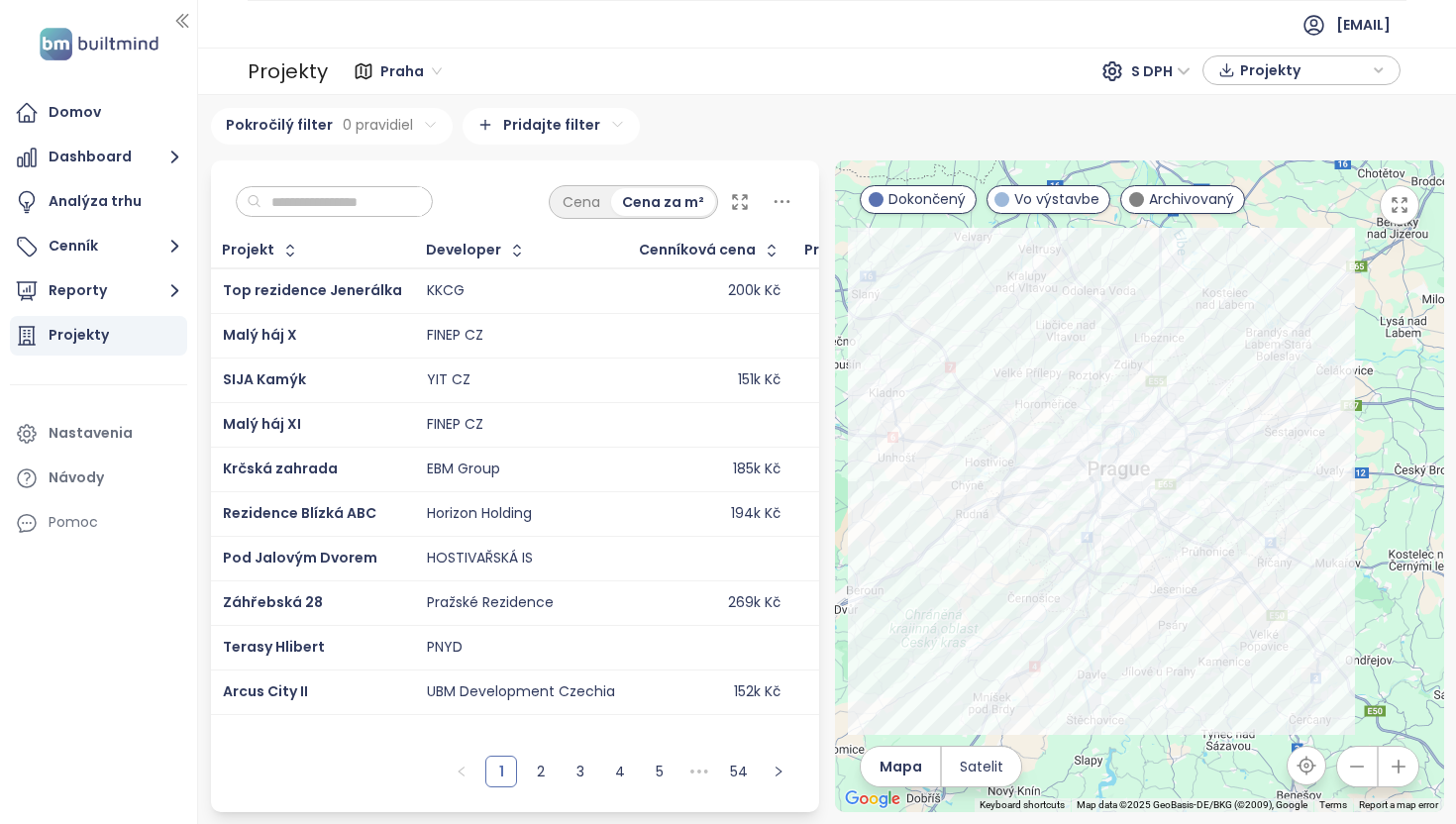 click on "Praha" at bounding box center [411, 71] 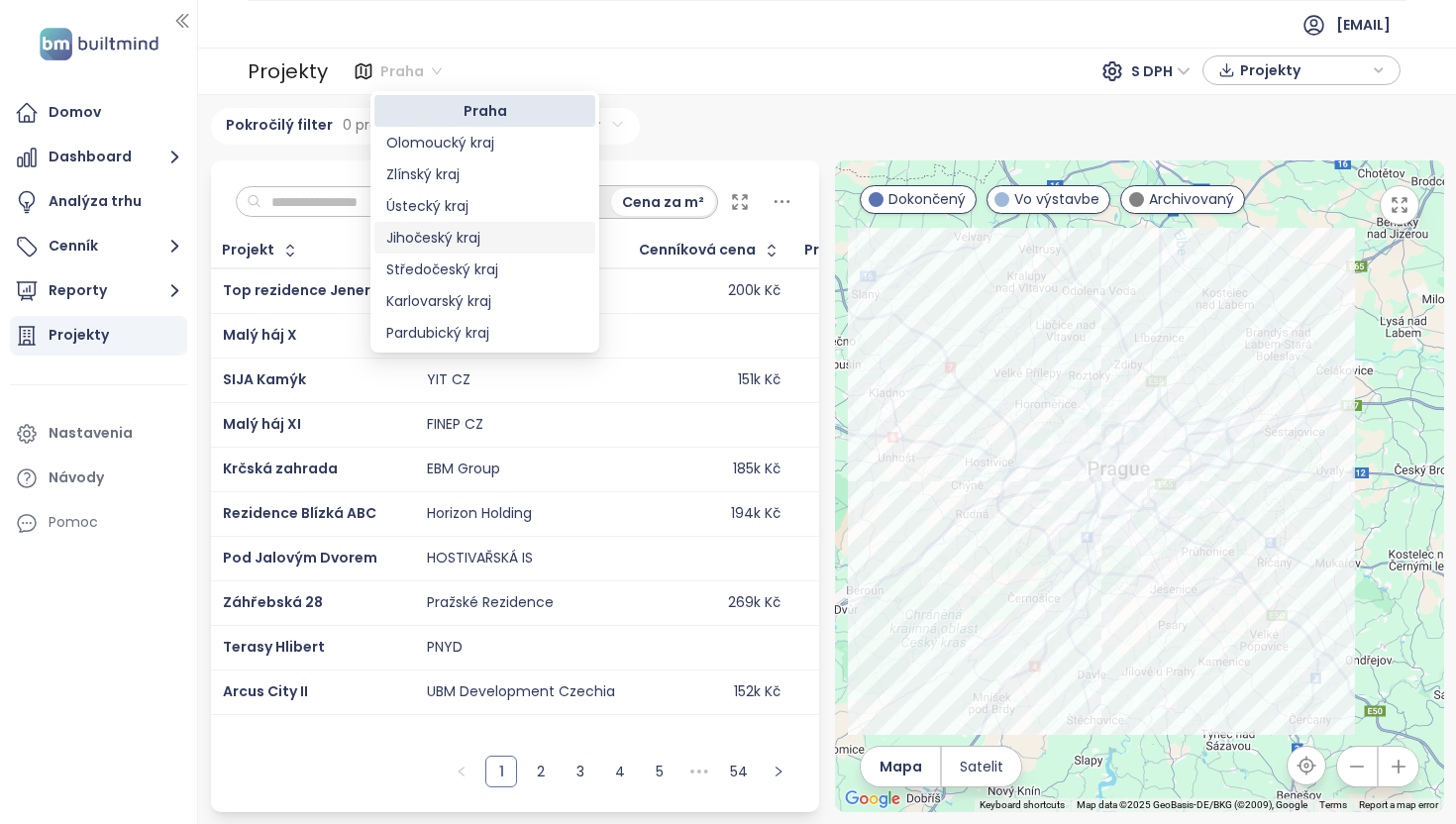 click on "Jihočeský kraj" at bounding box center (484, 238) 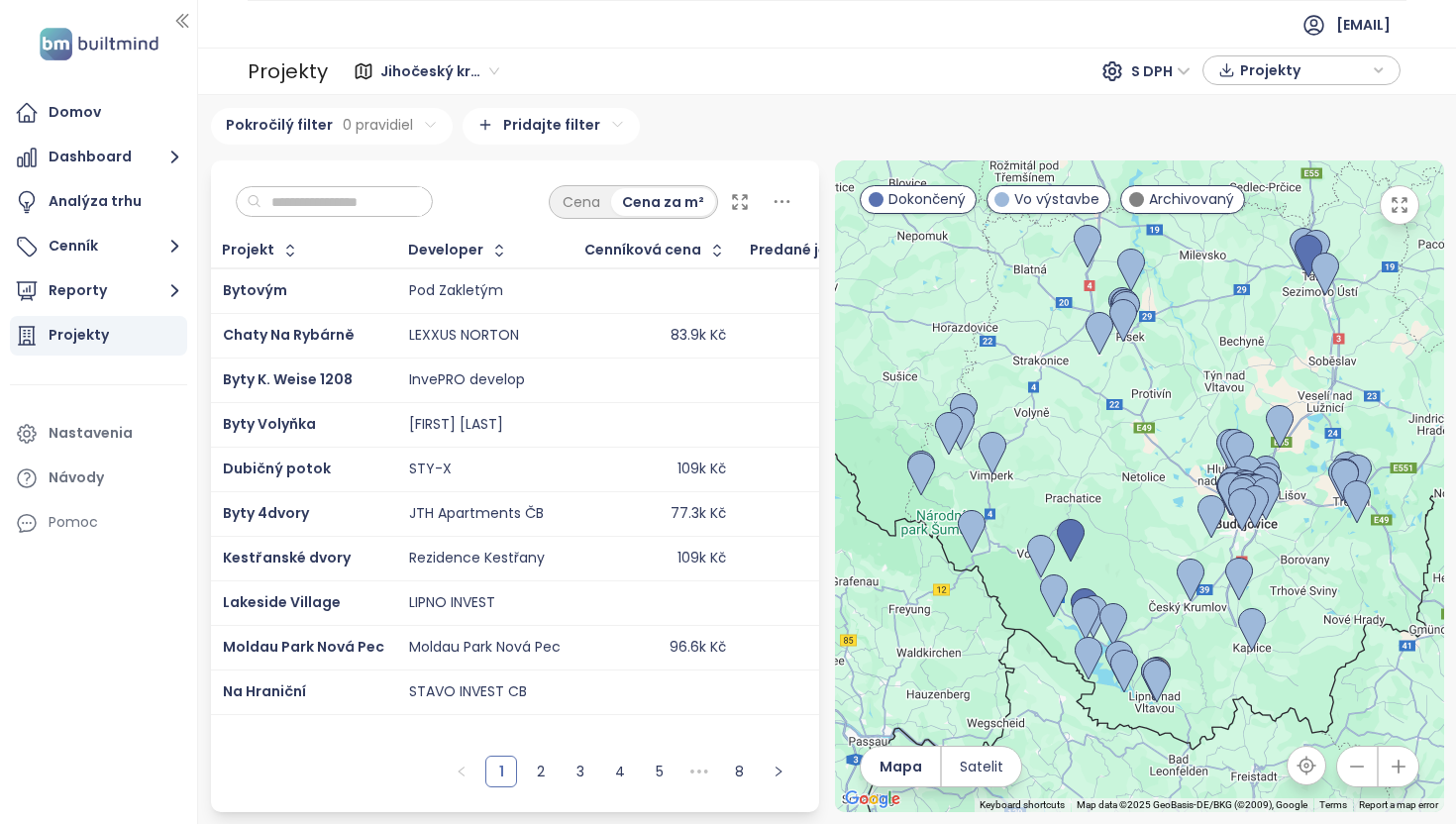 click at bounding box center (342, 202) 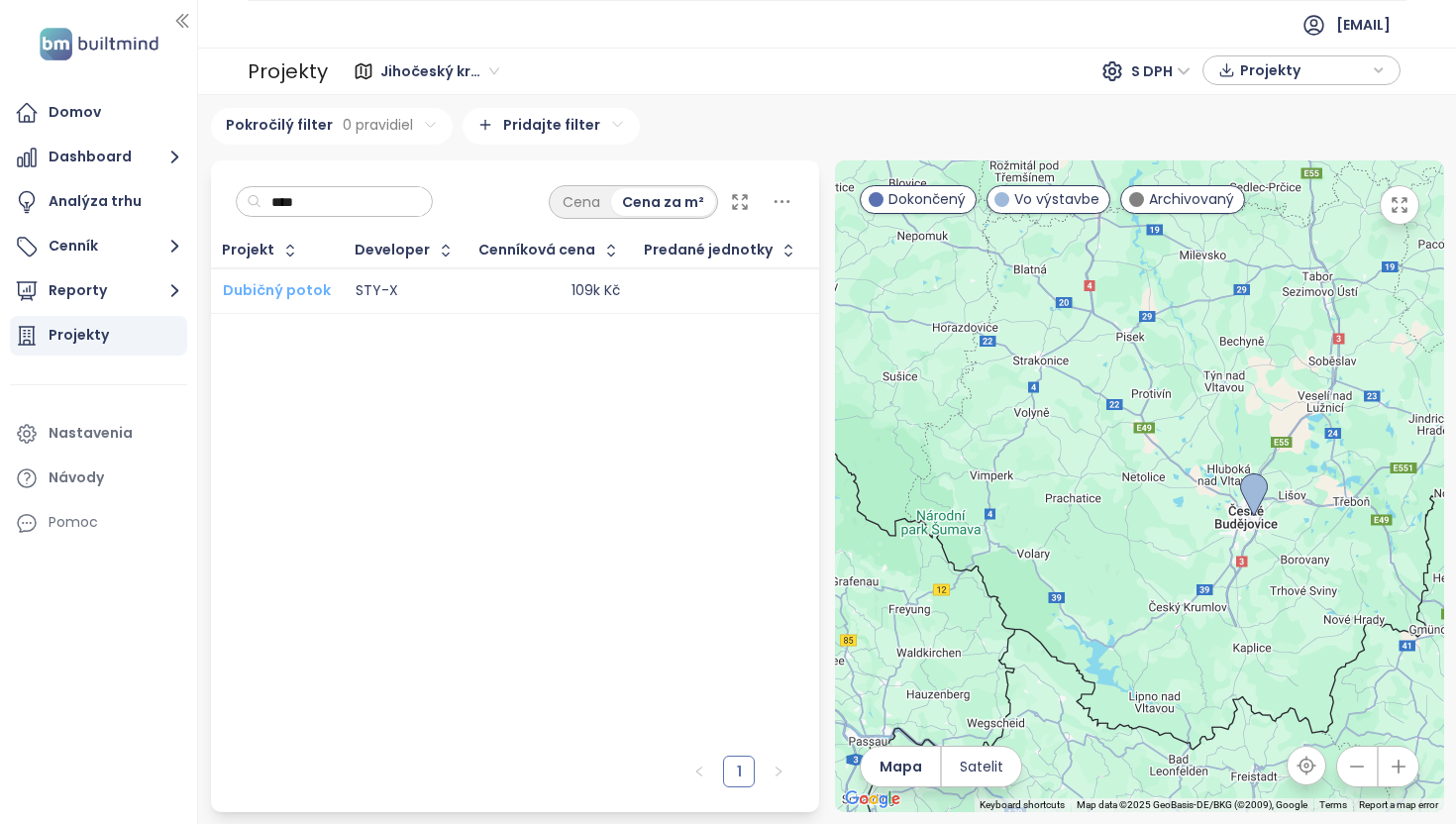 type on "****" 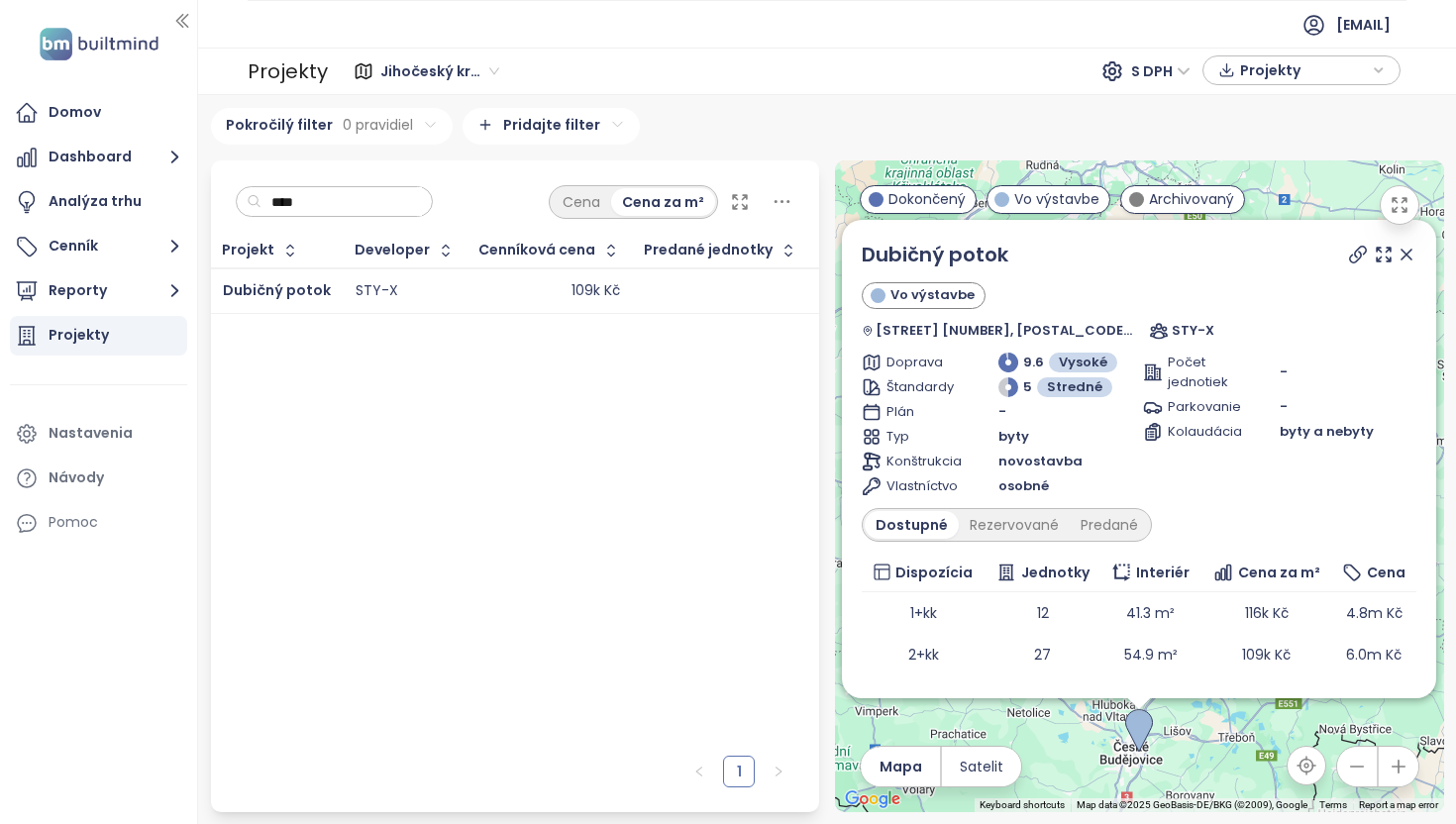 scroll, scrollTop: 121, scrollLeft: 0, axis: vertical 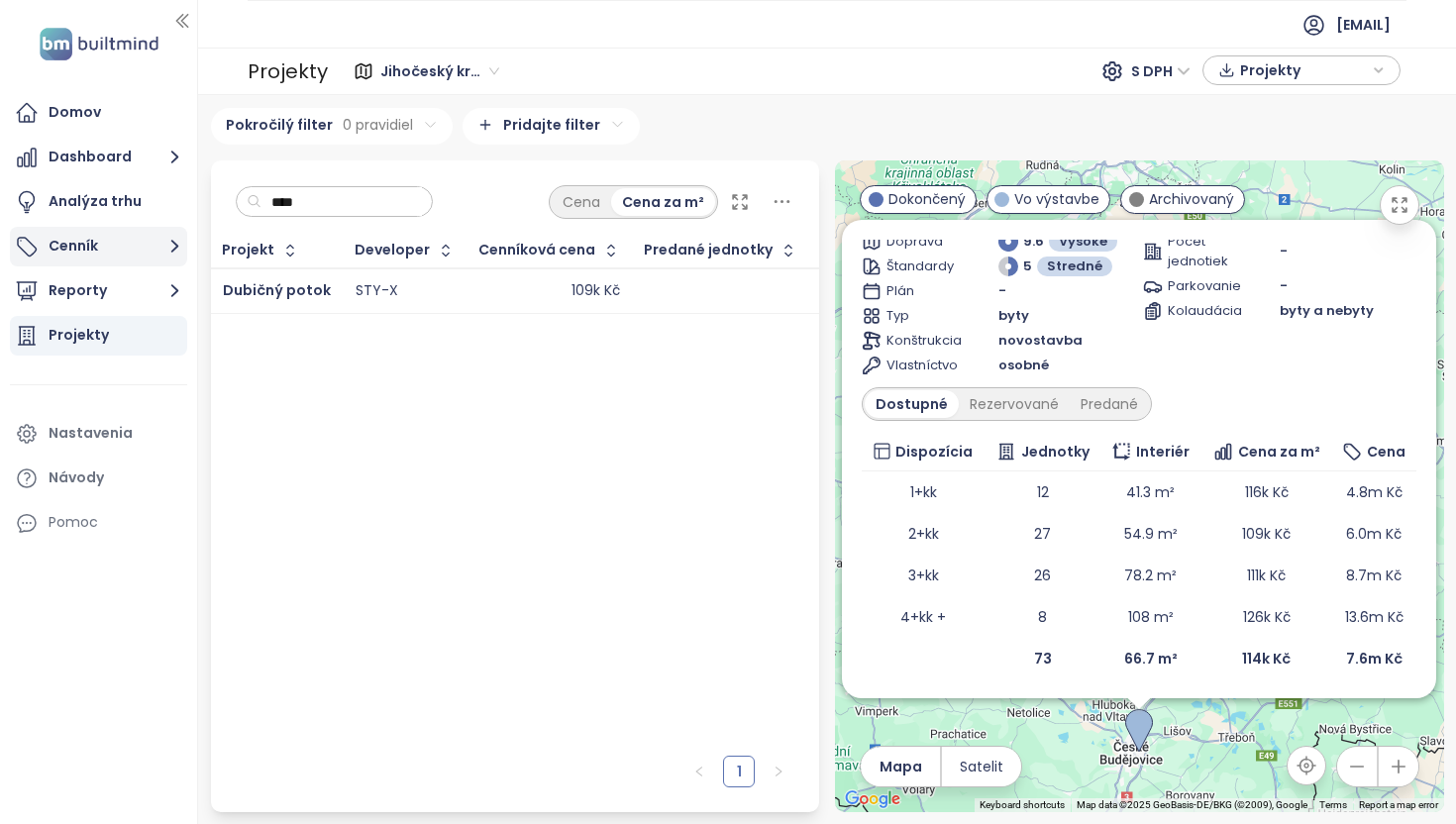 click on "Cenník" at bounding box center (98, 247) 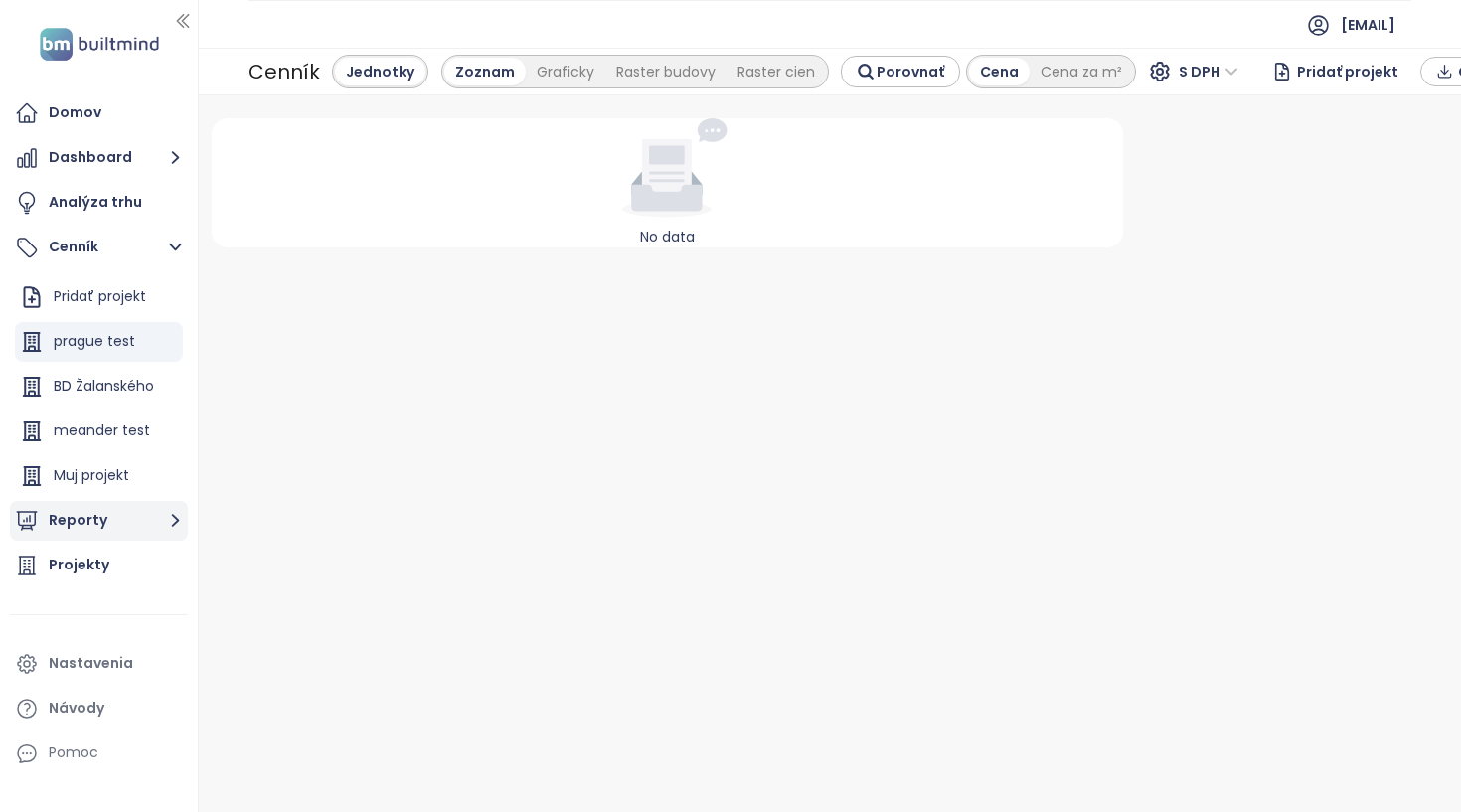 click on "Reporty" at bounding box center (98, 521) 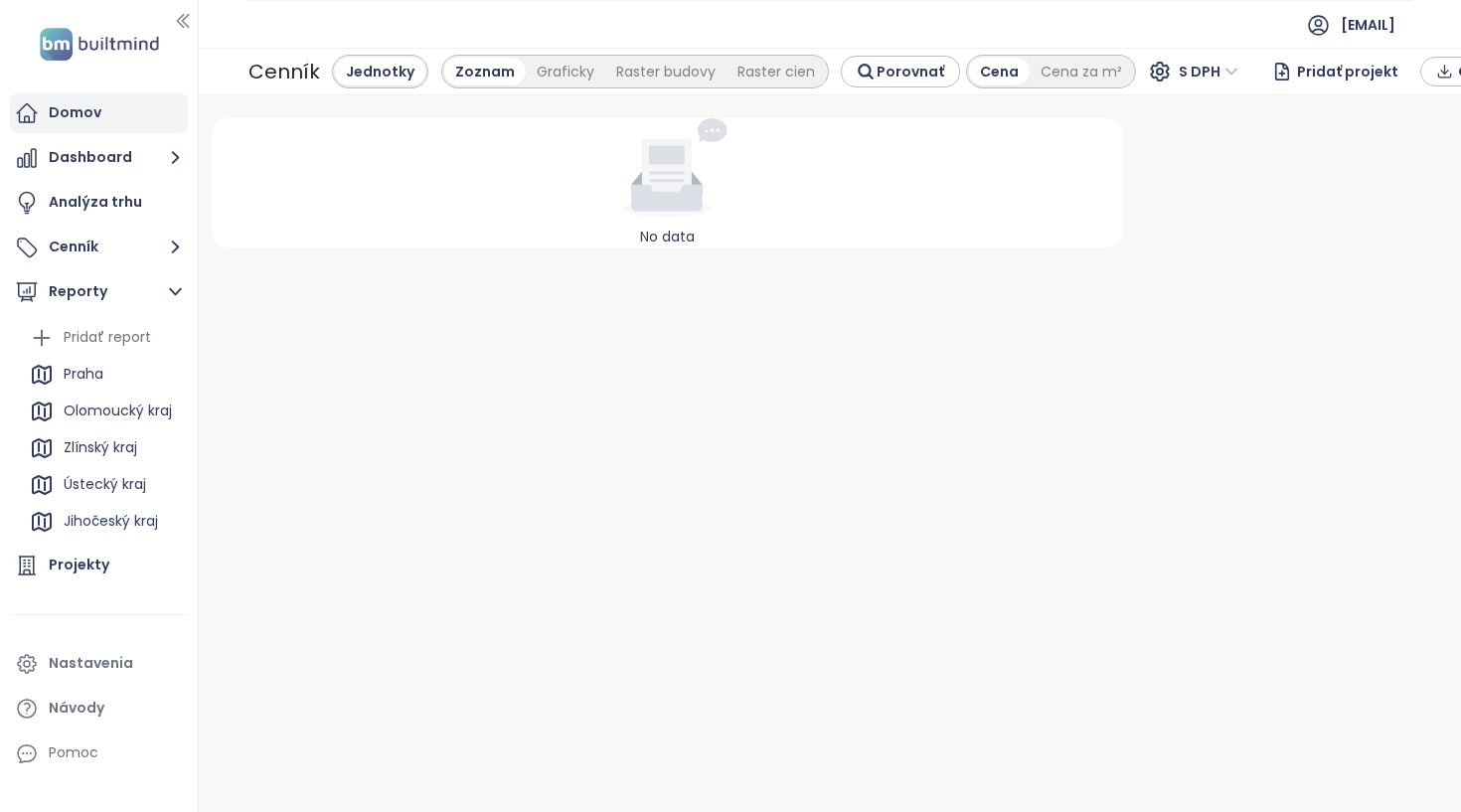 click on "Domov" at bounding box center (75, 112) 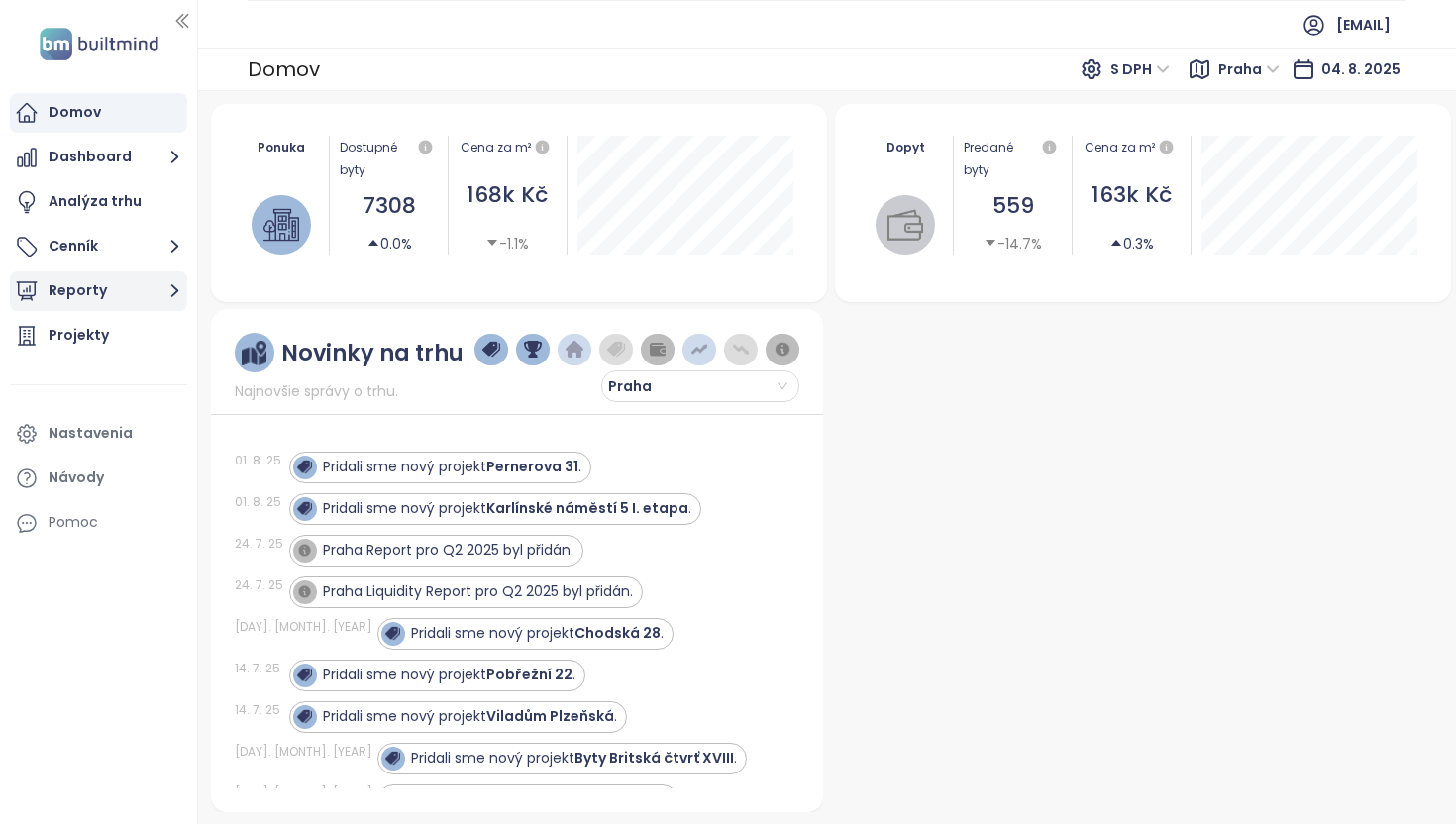 click on "Reporty" at bounding box center (98, 291) 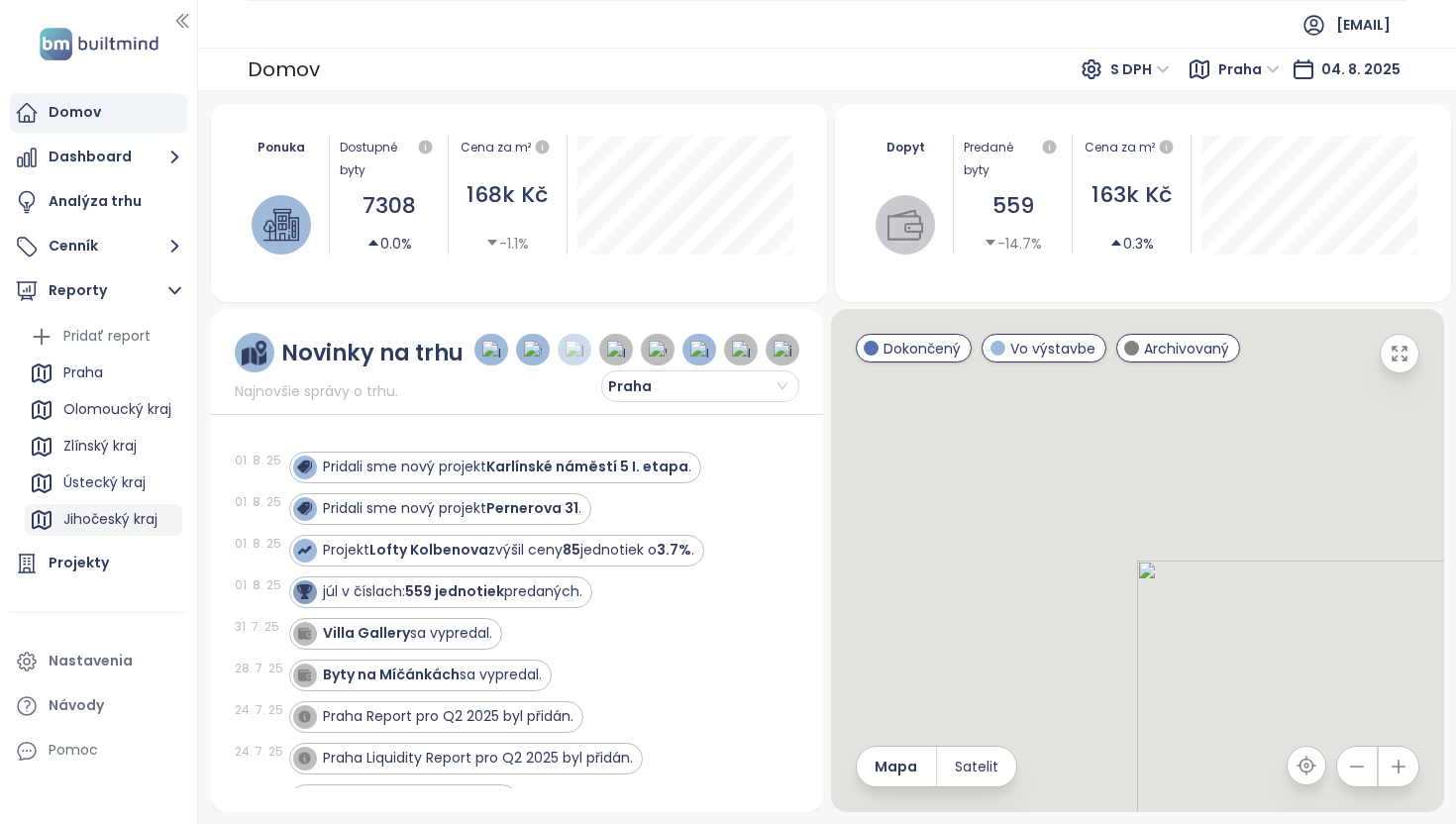click on "Jihočeský kraj" at bounding box center [110, 519] 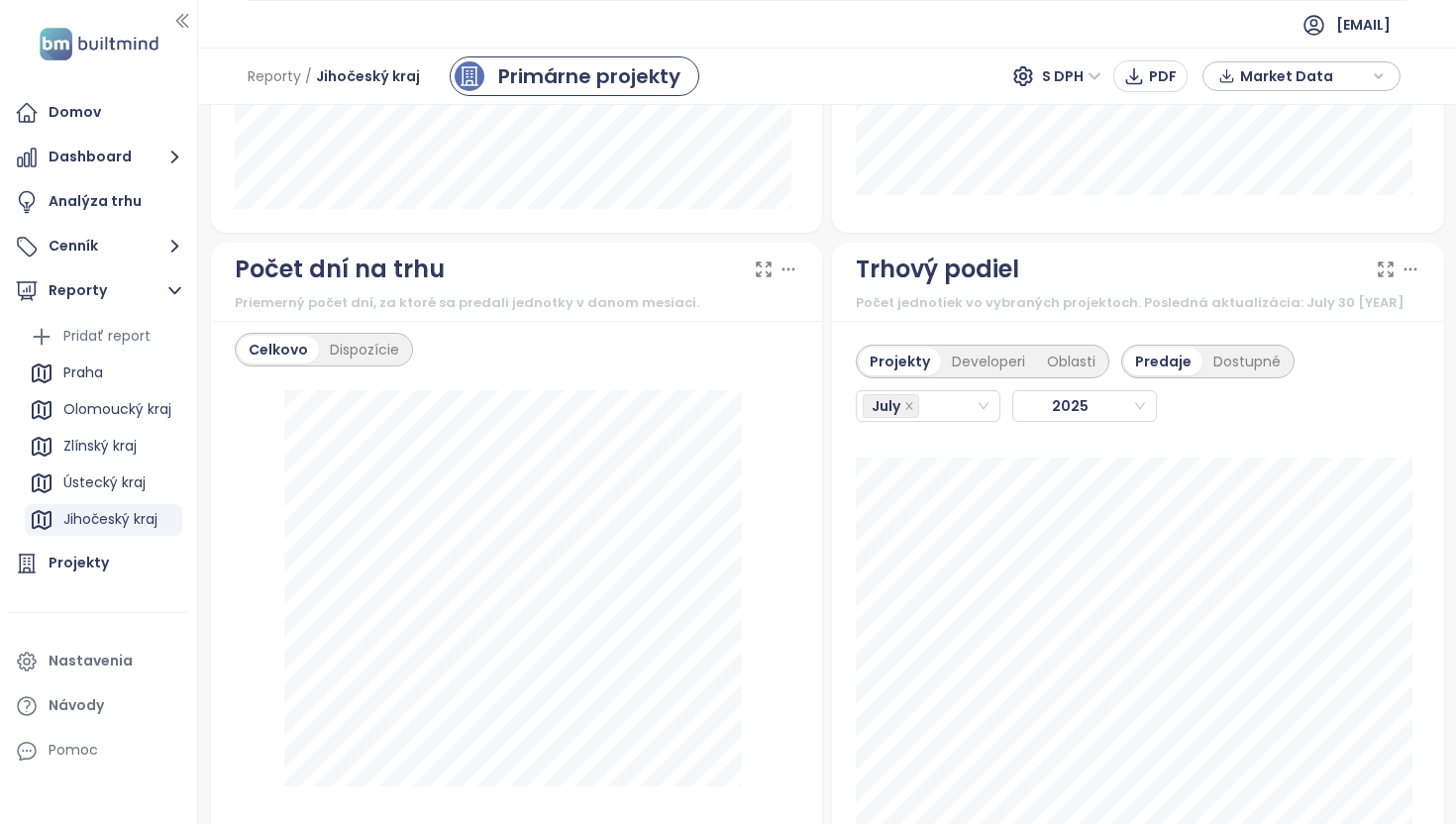scroll, scrollTop: 2216, scrollLeft: 0, axis: vertical 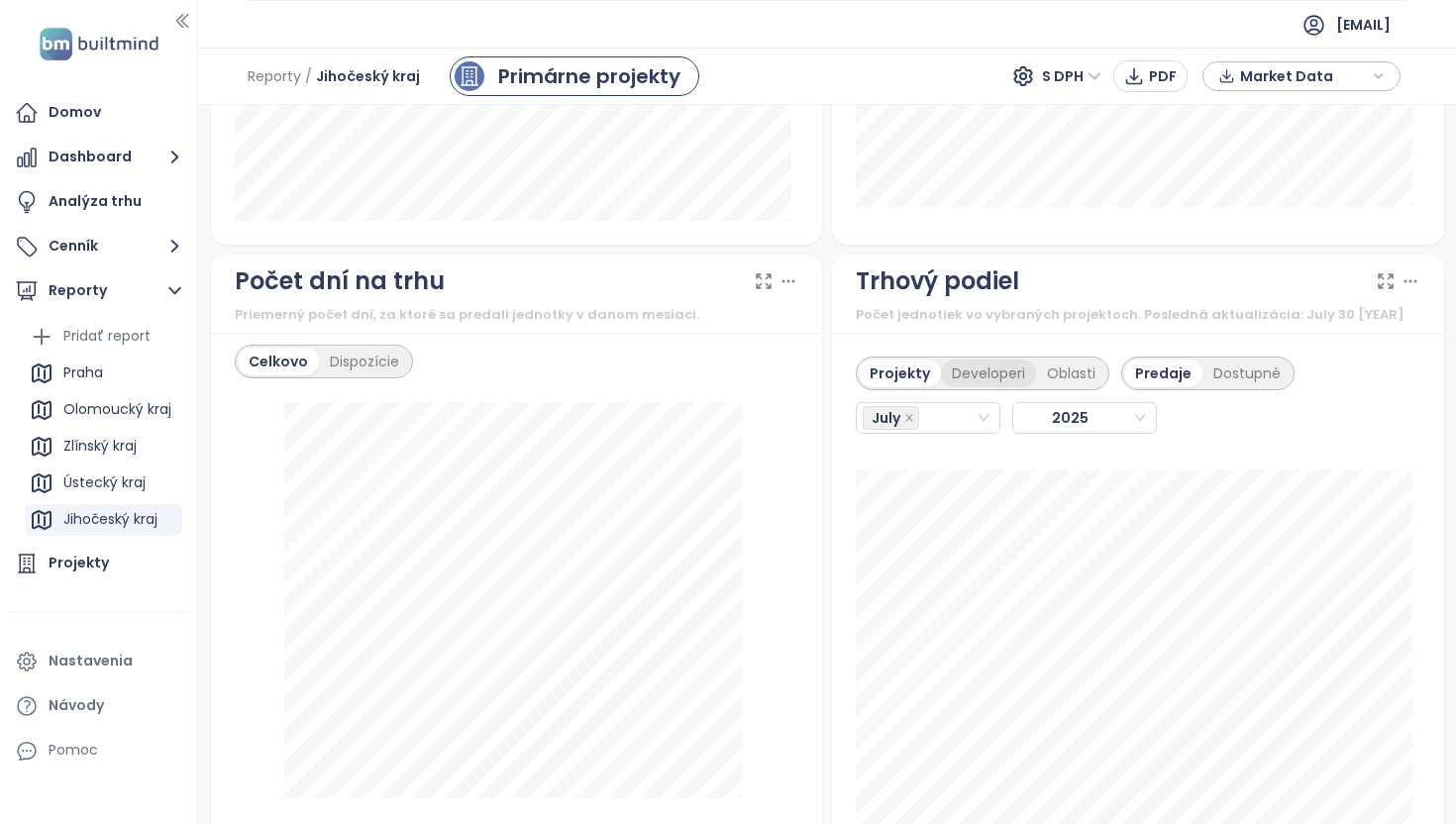 click on "Developeri" at bounding box center (988, 373) 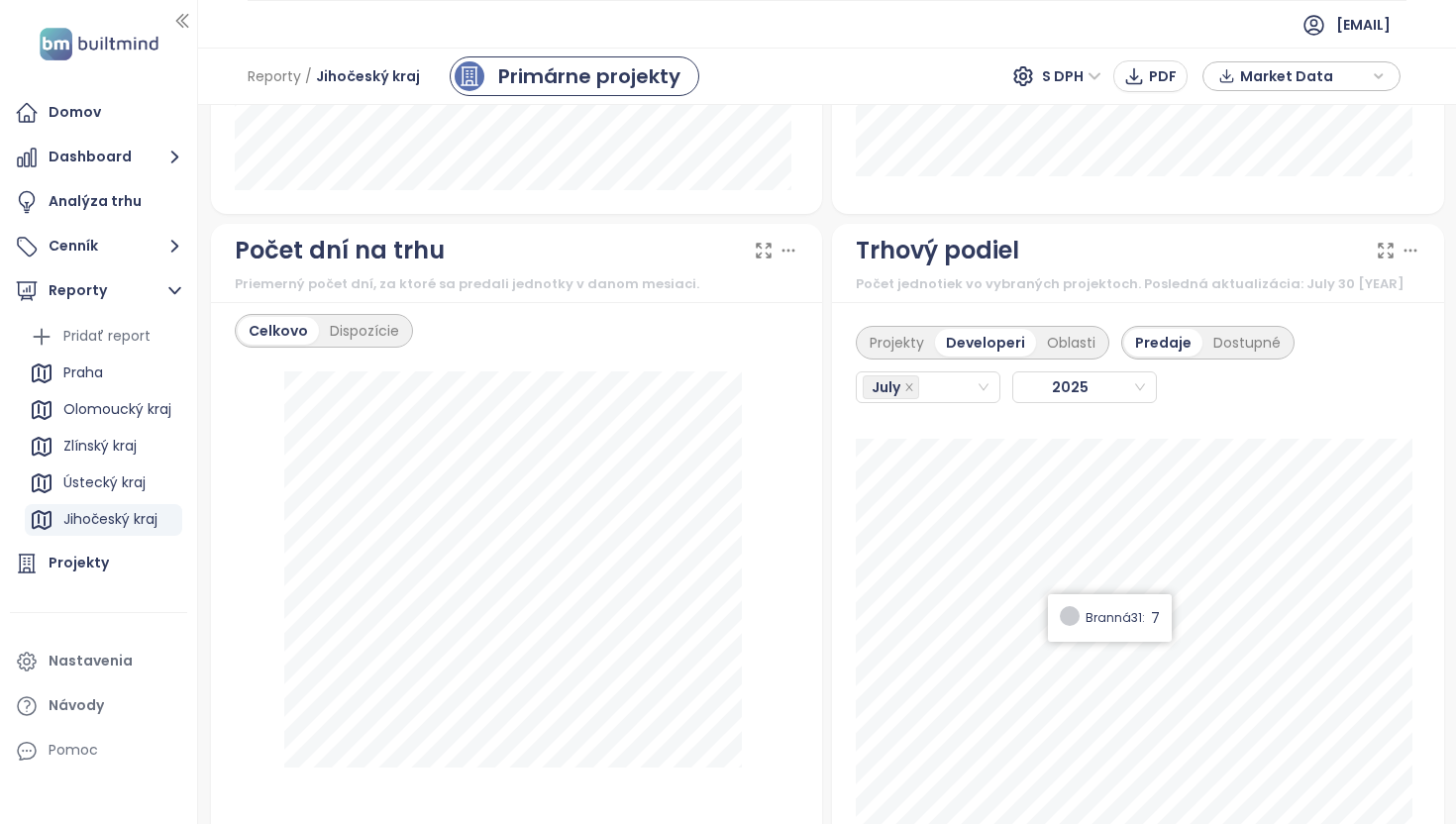 scroll, scrollTop: 2363, scrollLeft: 0, axis: vertical 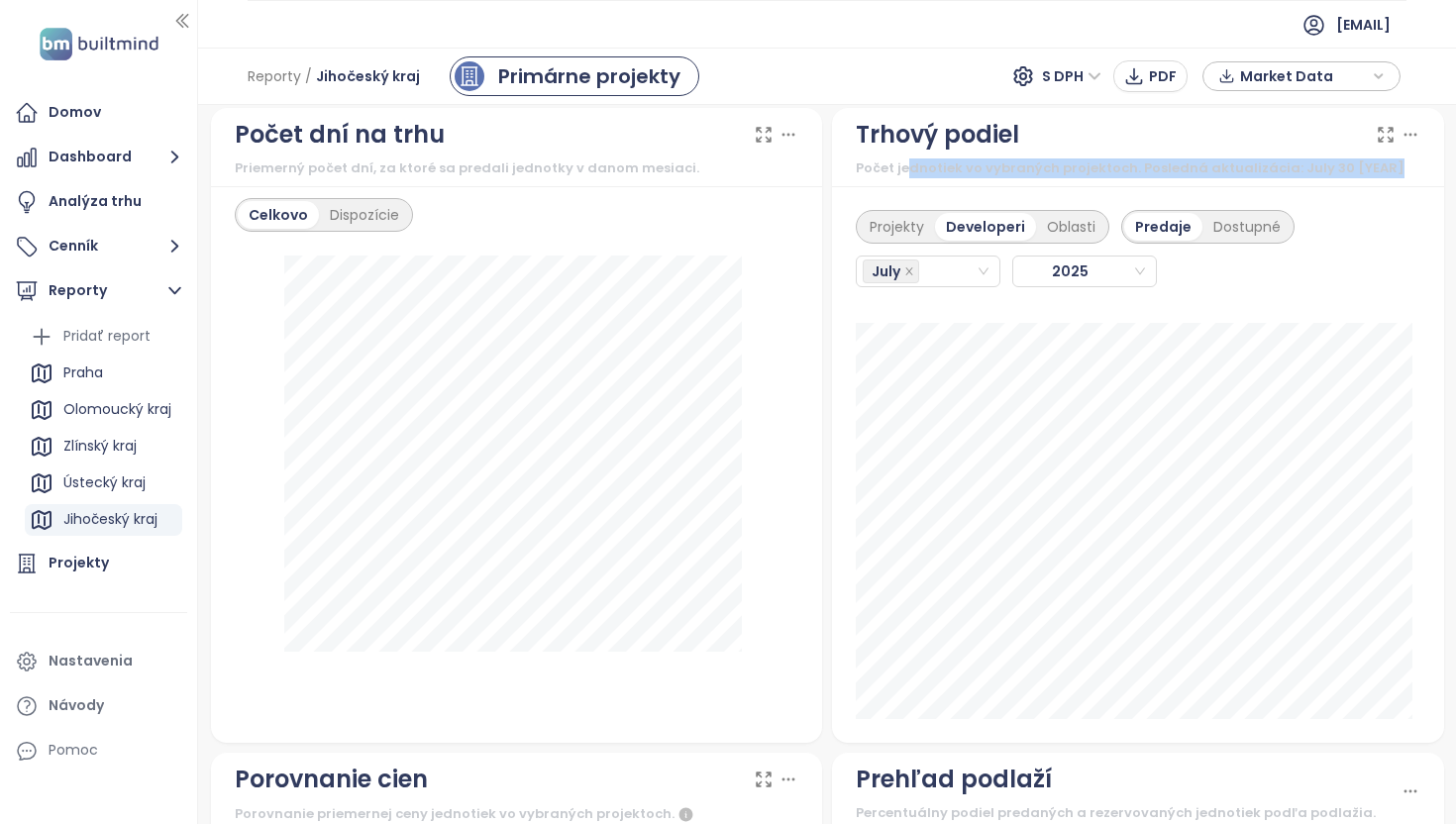 drag, startPoint x: 895, startPoint y: 154, endPoint x: 1045, endPoint y: 177, distance: 151.75309 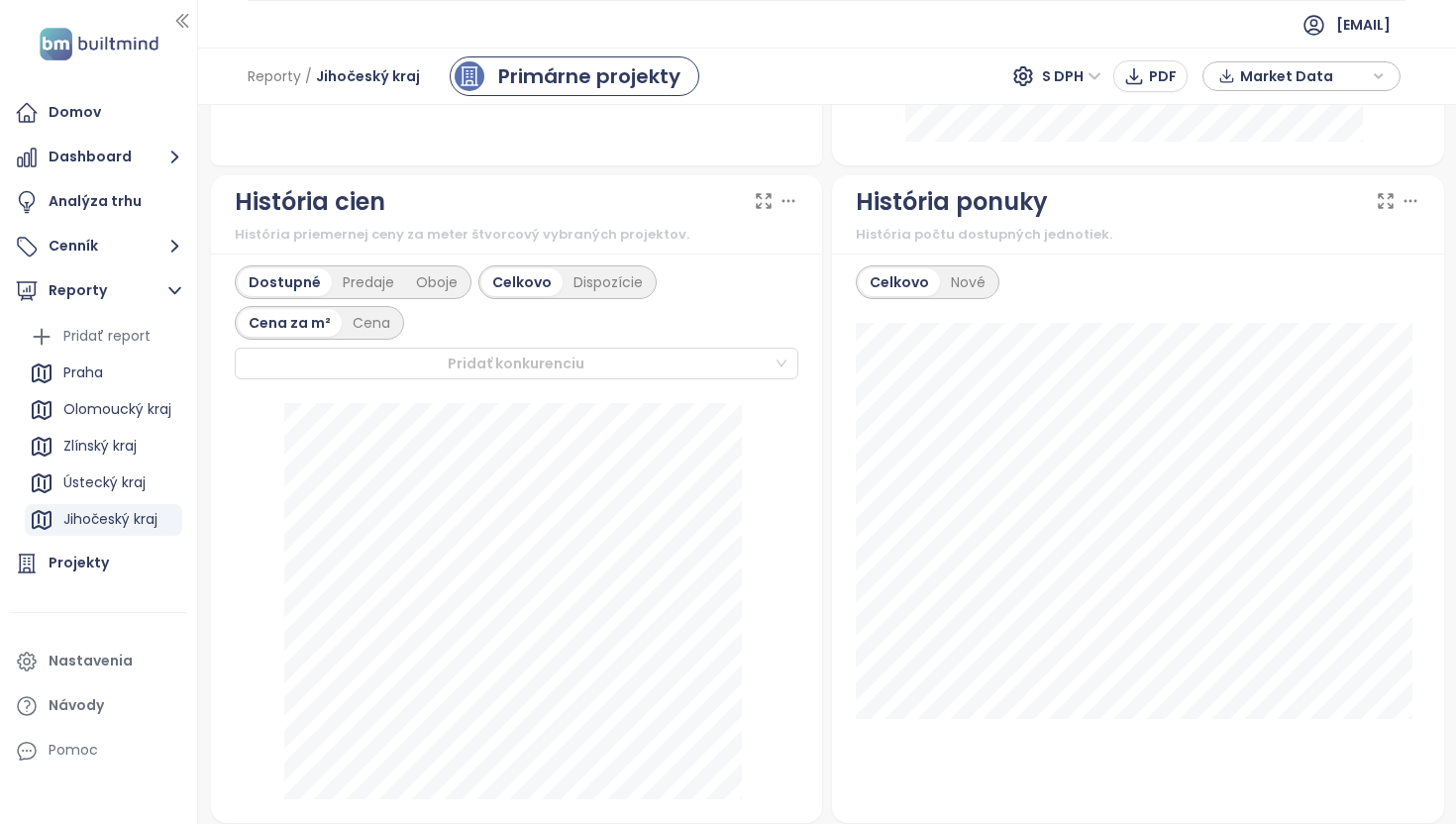 scroll, scrollTop: 991, scrollLeft: 0, axis: vertical 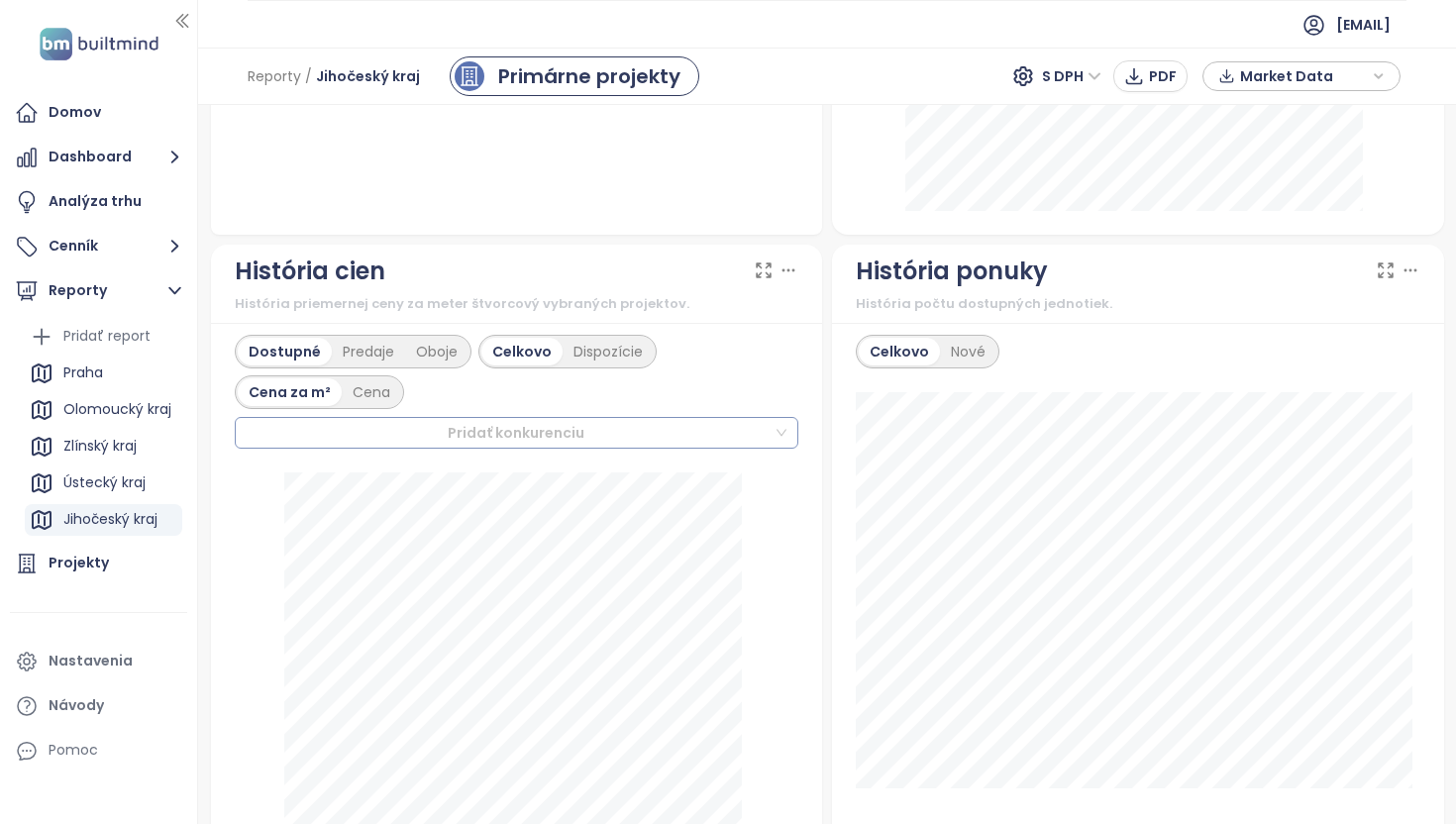 click at bounding box center (508, 433) 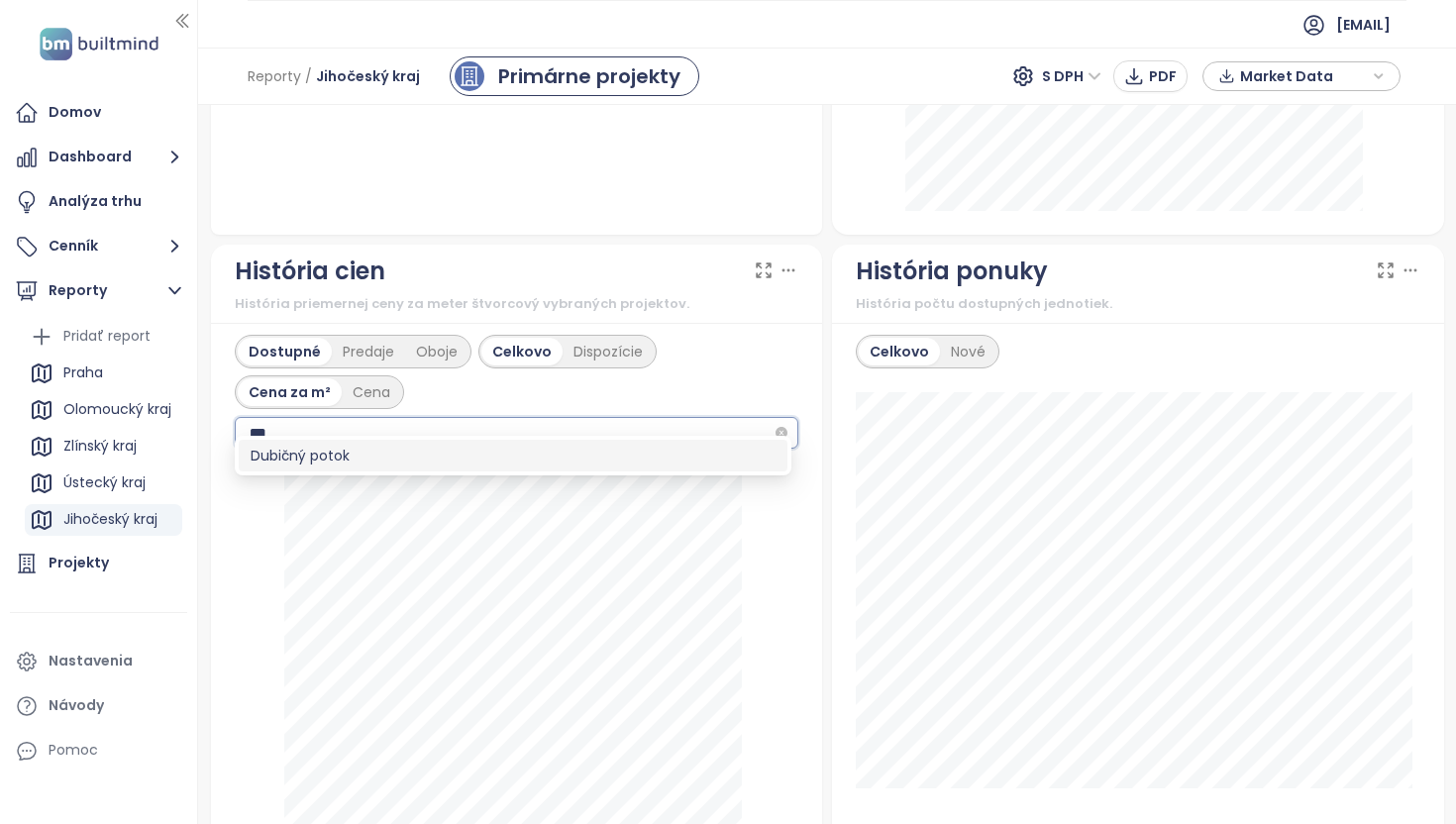 type on "****" 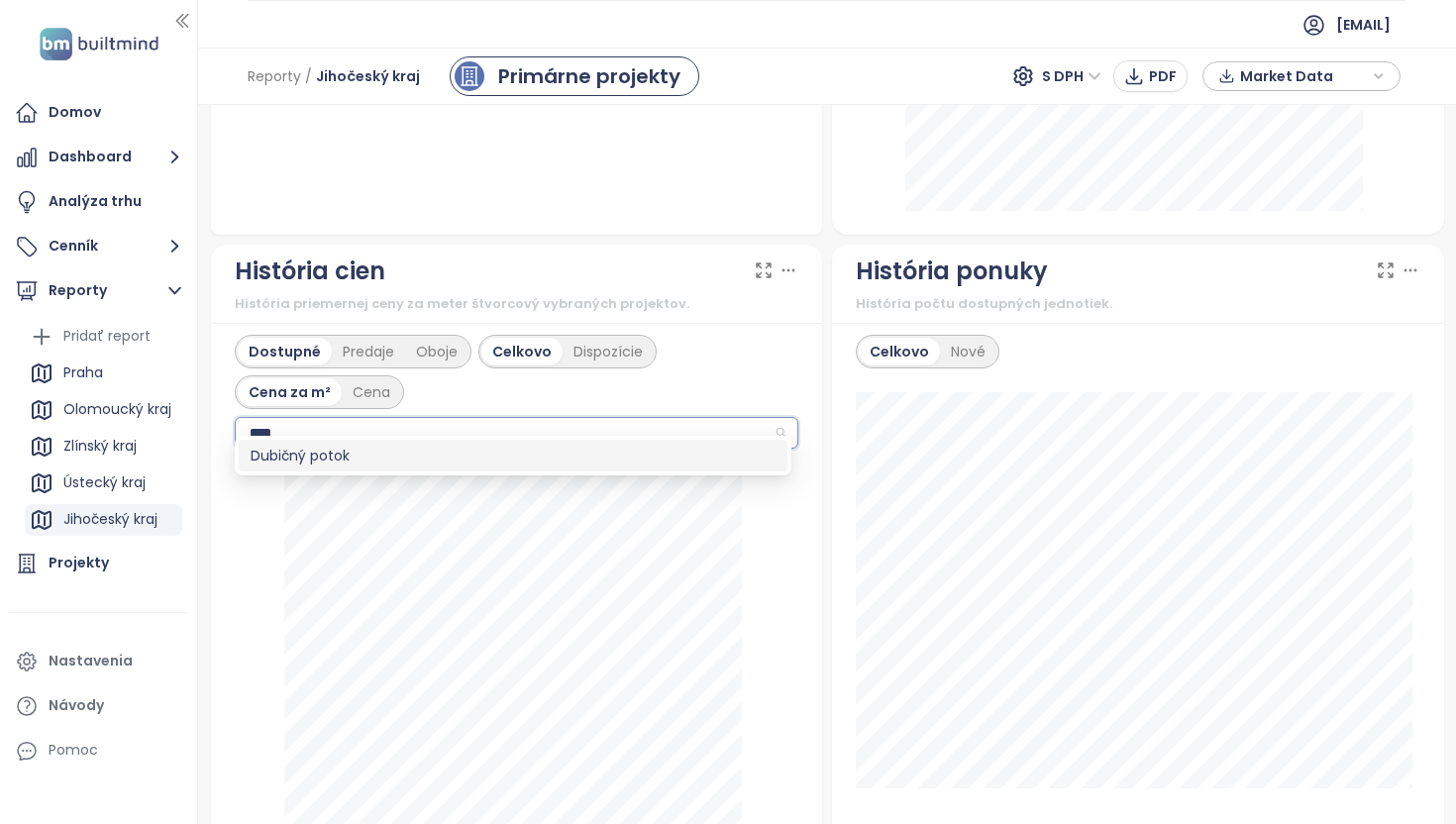 click on "Dubičný potok" at bounding box center (513, 456) 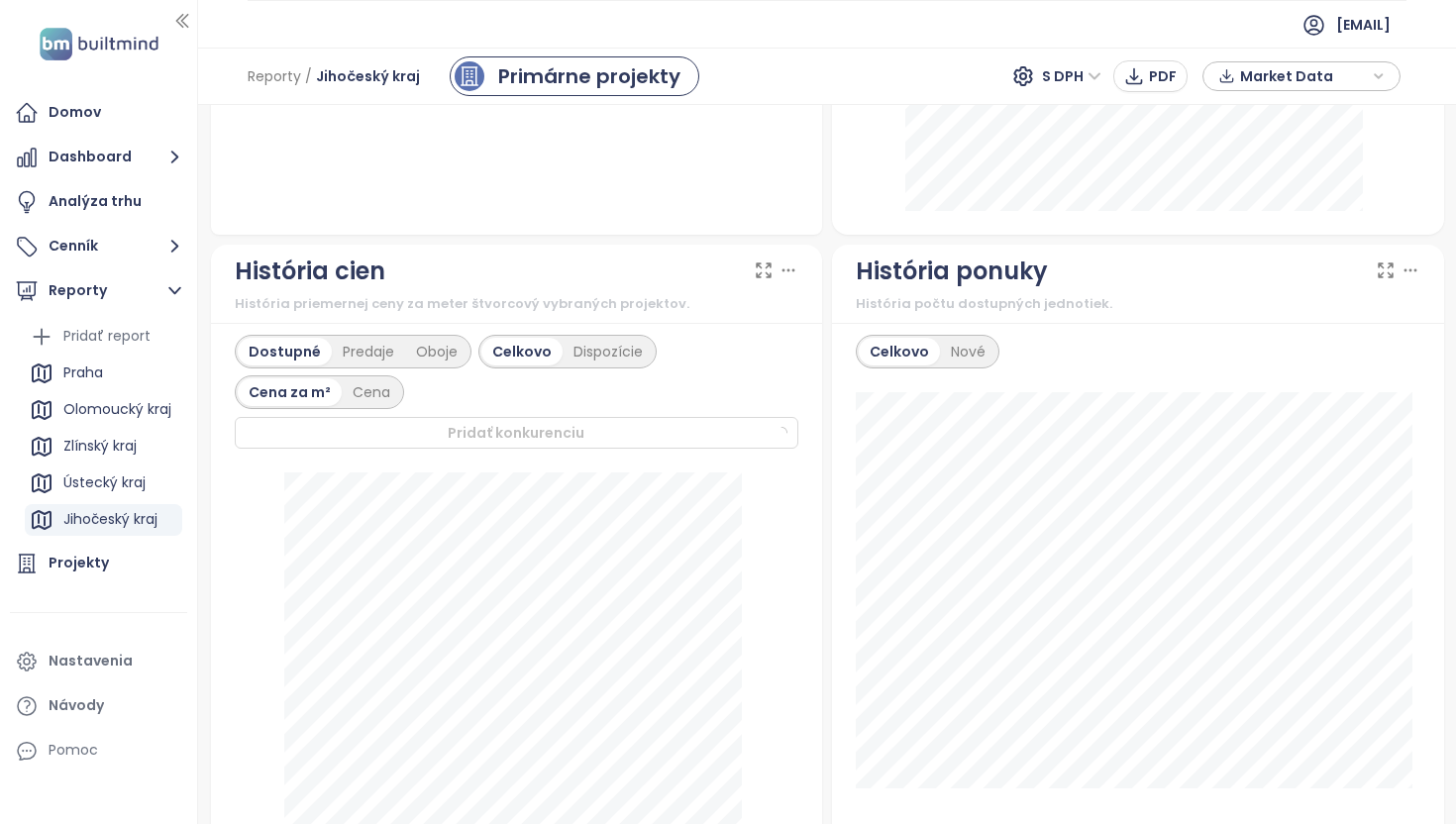 click on "Dostupné Predaje Oboje Celkovo Dispozície Cena za m² Cena   Pridať konkurenciu" at bounding box center (517, 391) 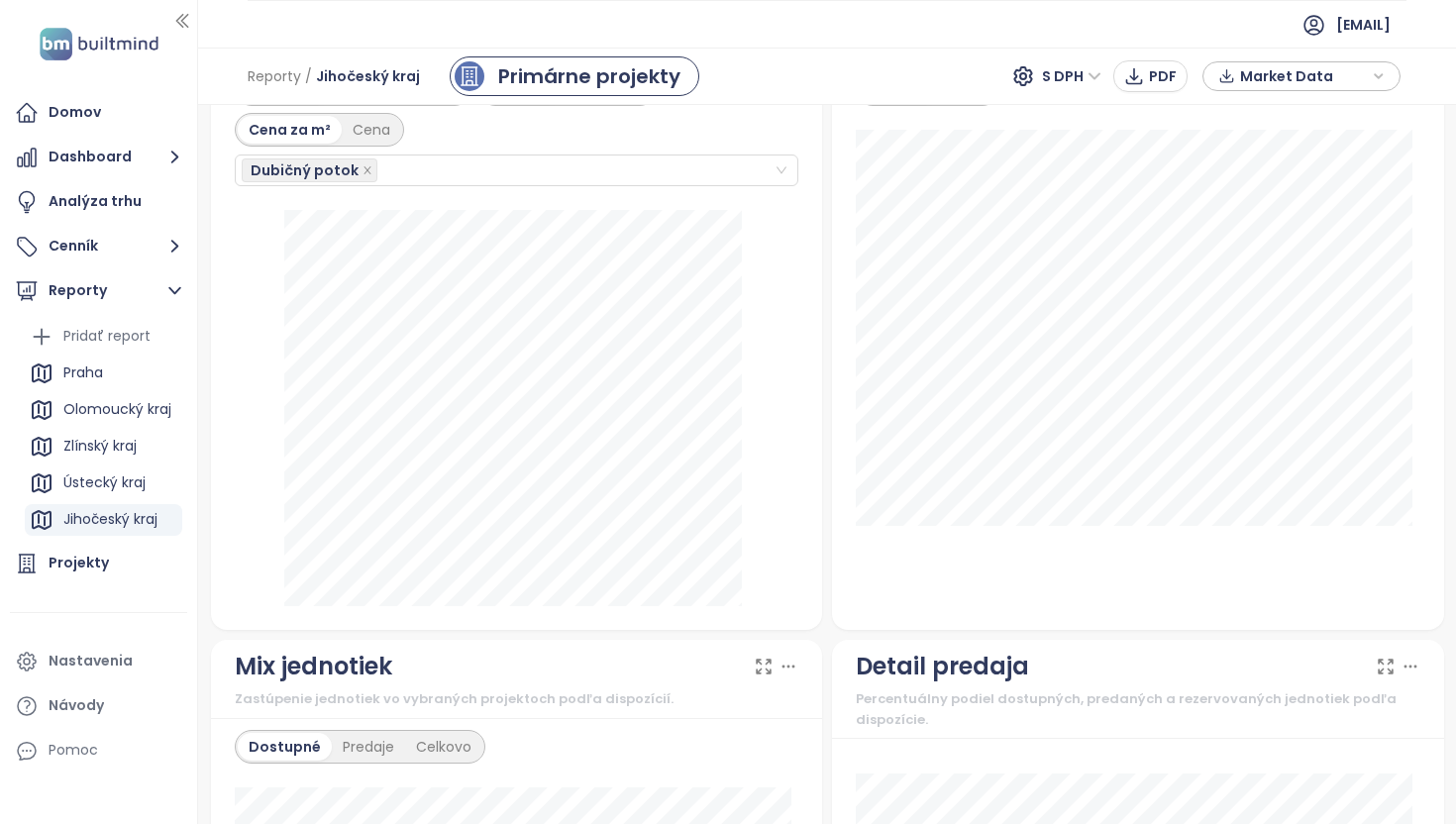scroll, scrollTop: 1071, scrollLeft: 0, axis: vertical 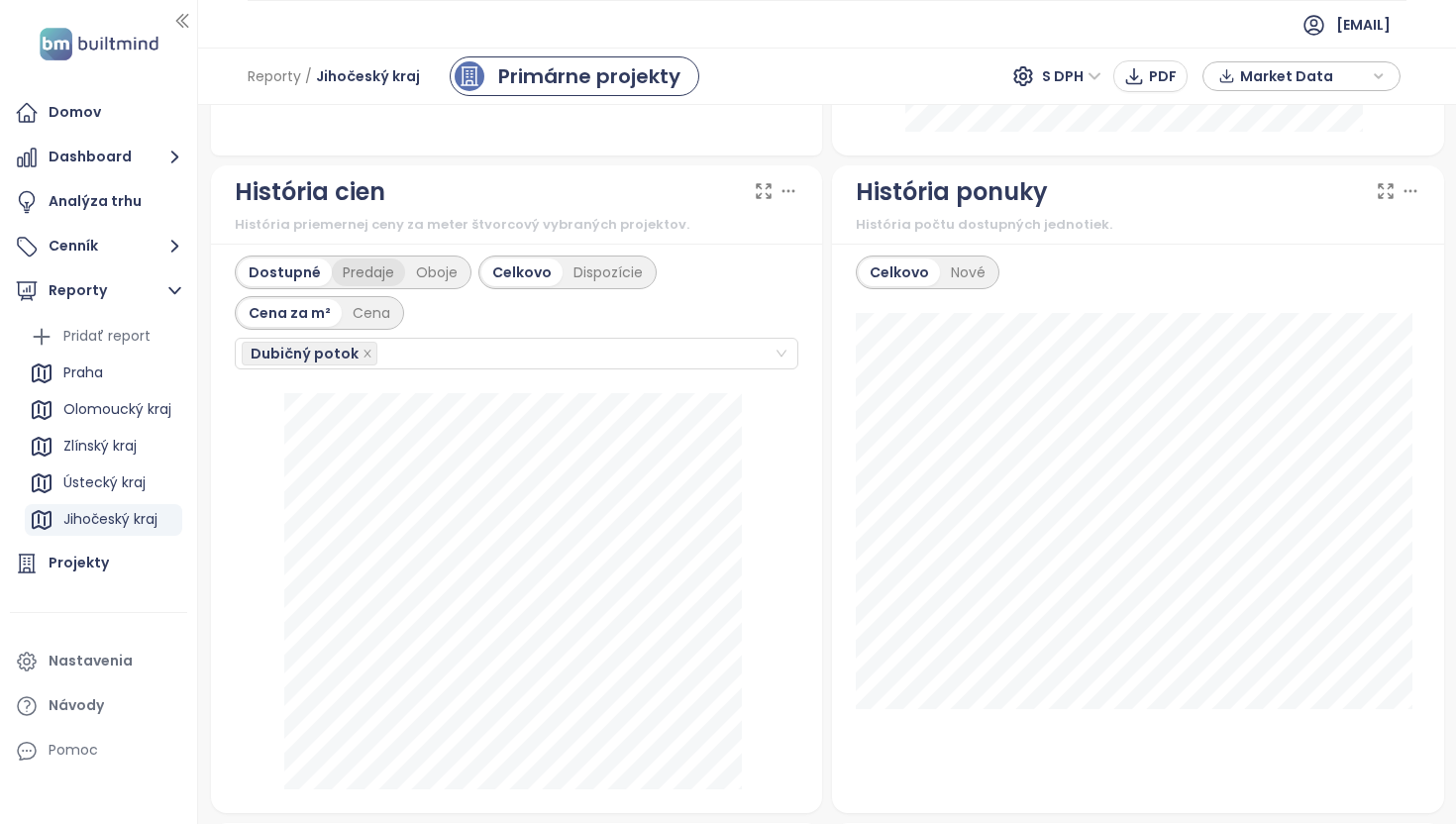 click on "Predaje" at bounding box center (368, 272) 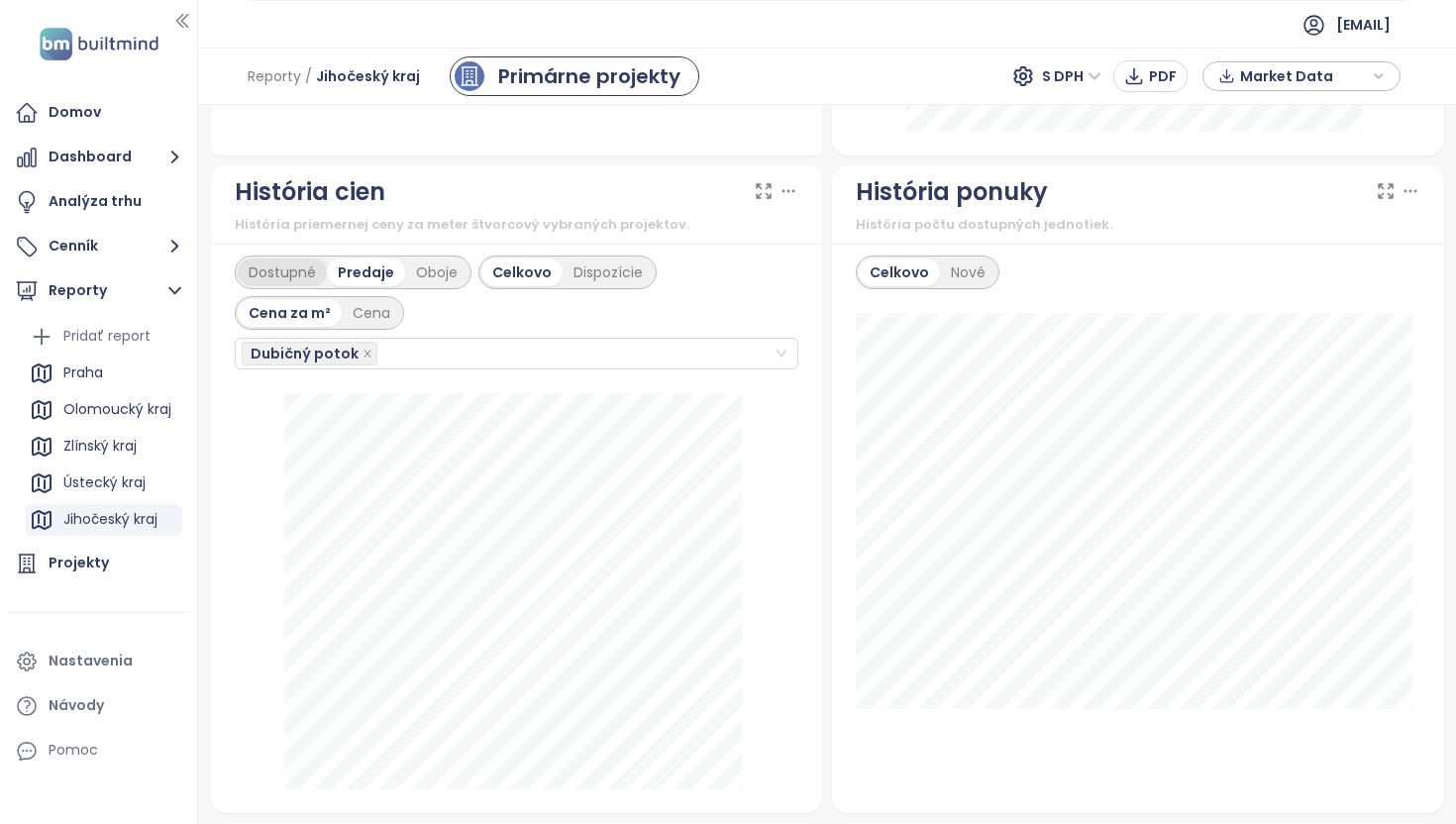 click on "Dostupné" at bounding box center [282, 272] 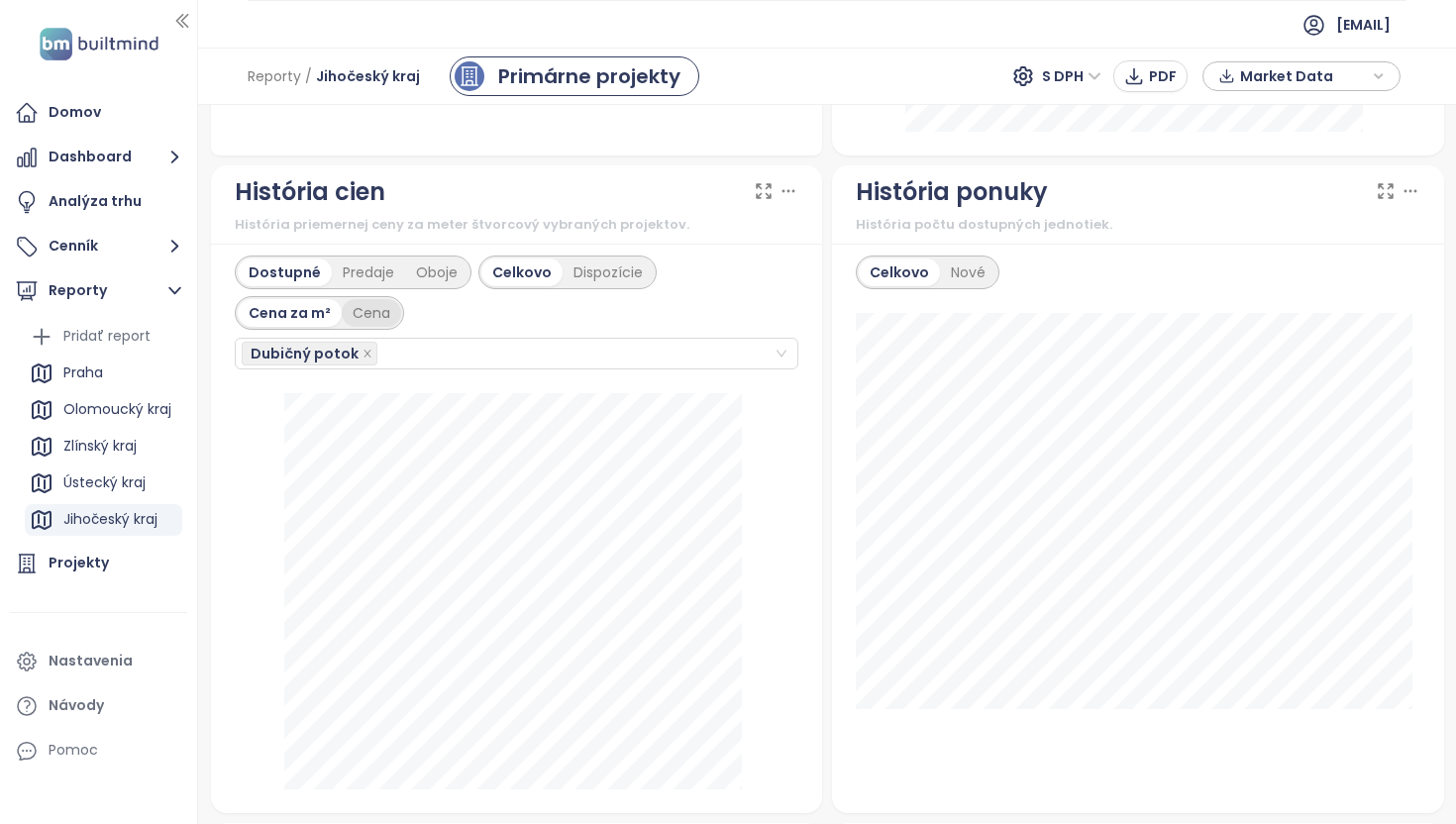 click on "Cena" at bounding box center [371, 313] 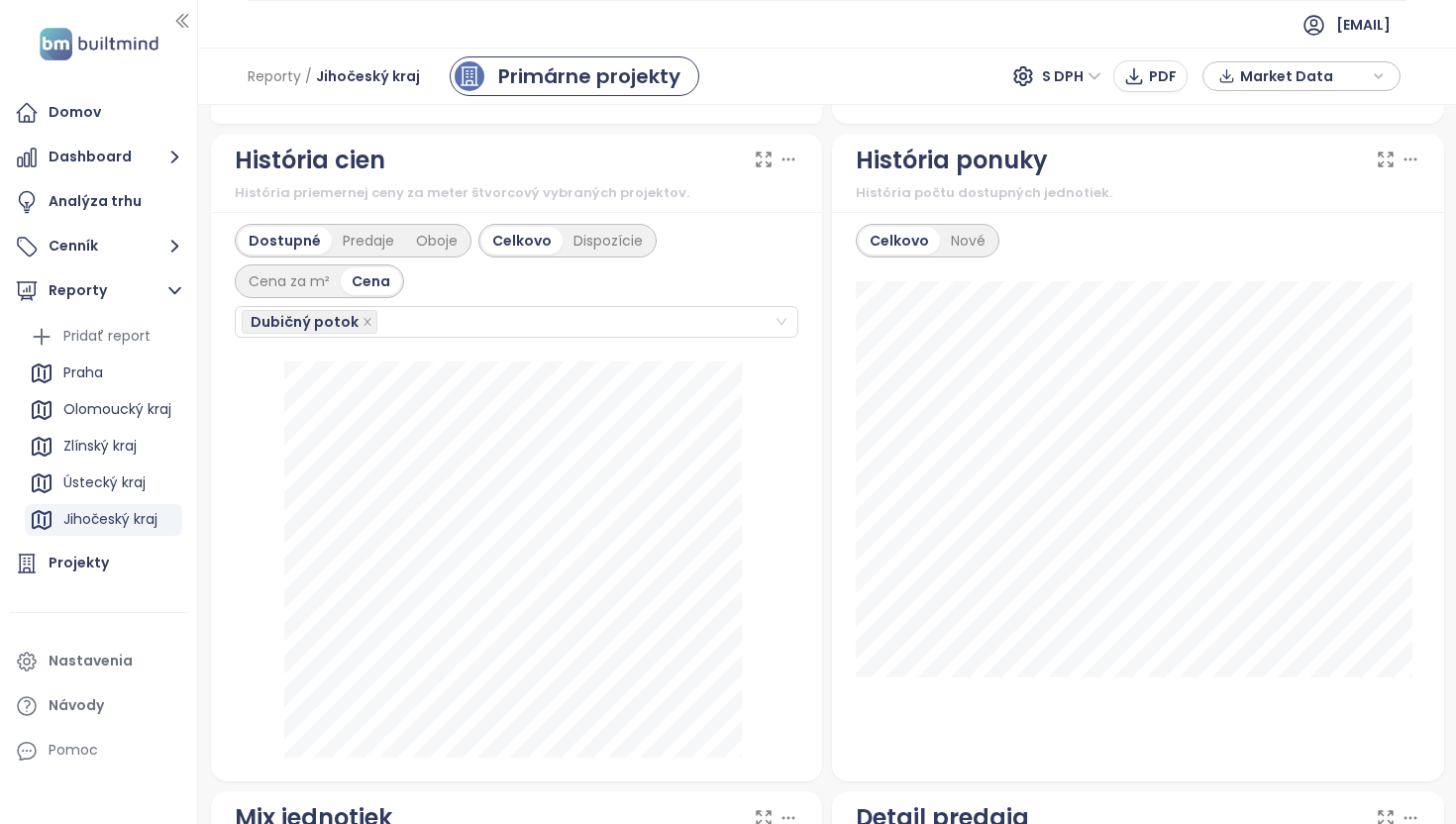 scroll, scrollTop: 1117, scrollLeft: 0, axis: vertical 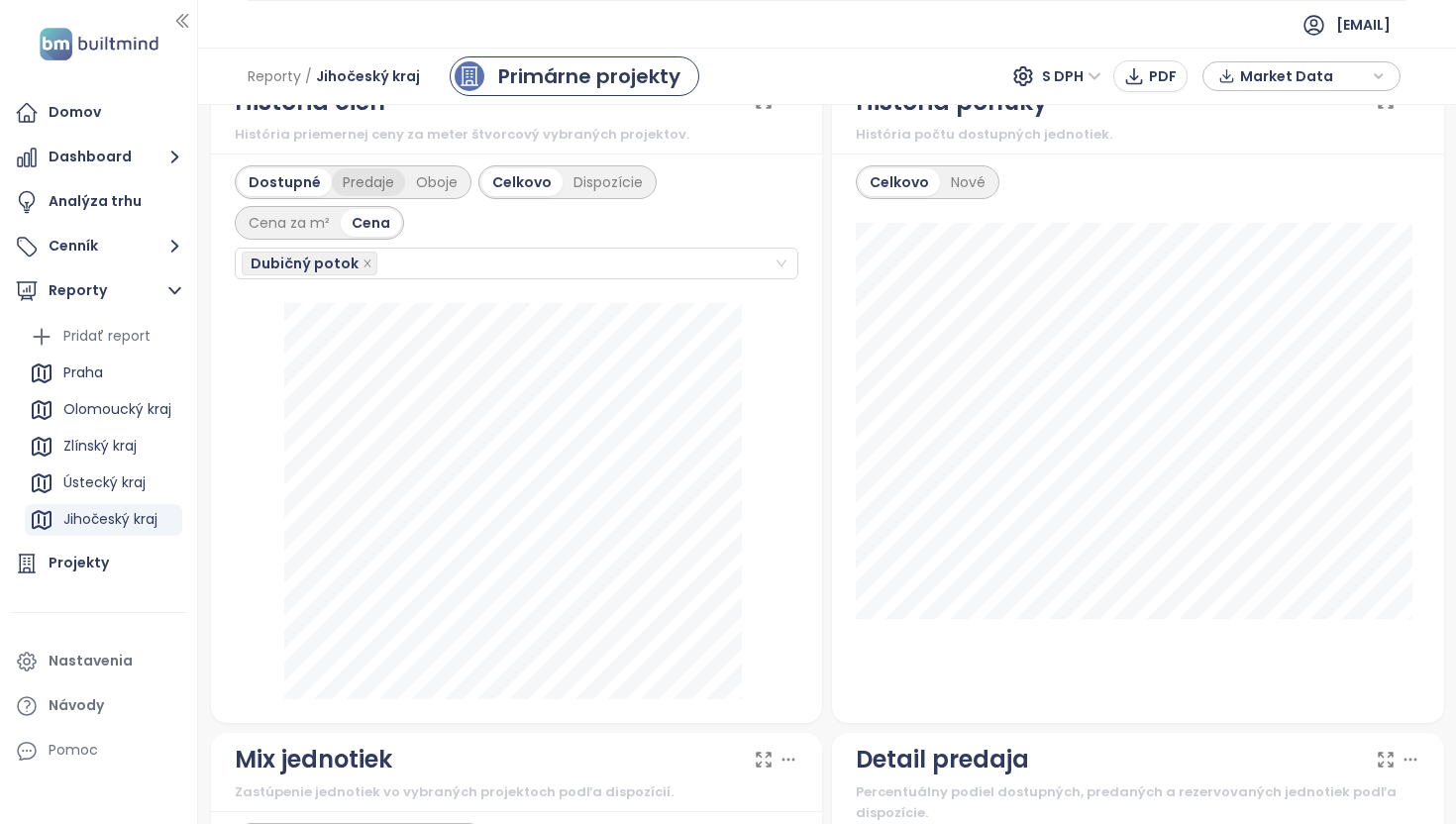 click on "Predaje" at bounding box center [368, 182] 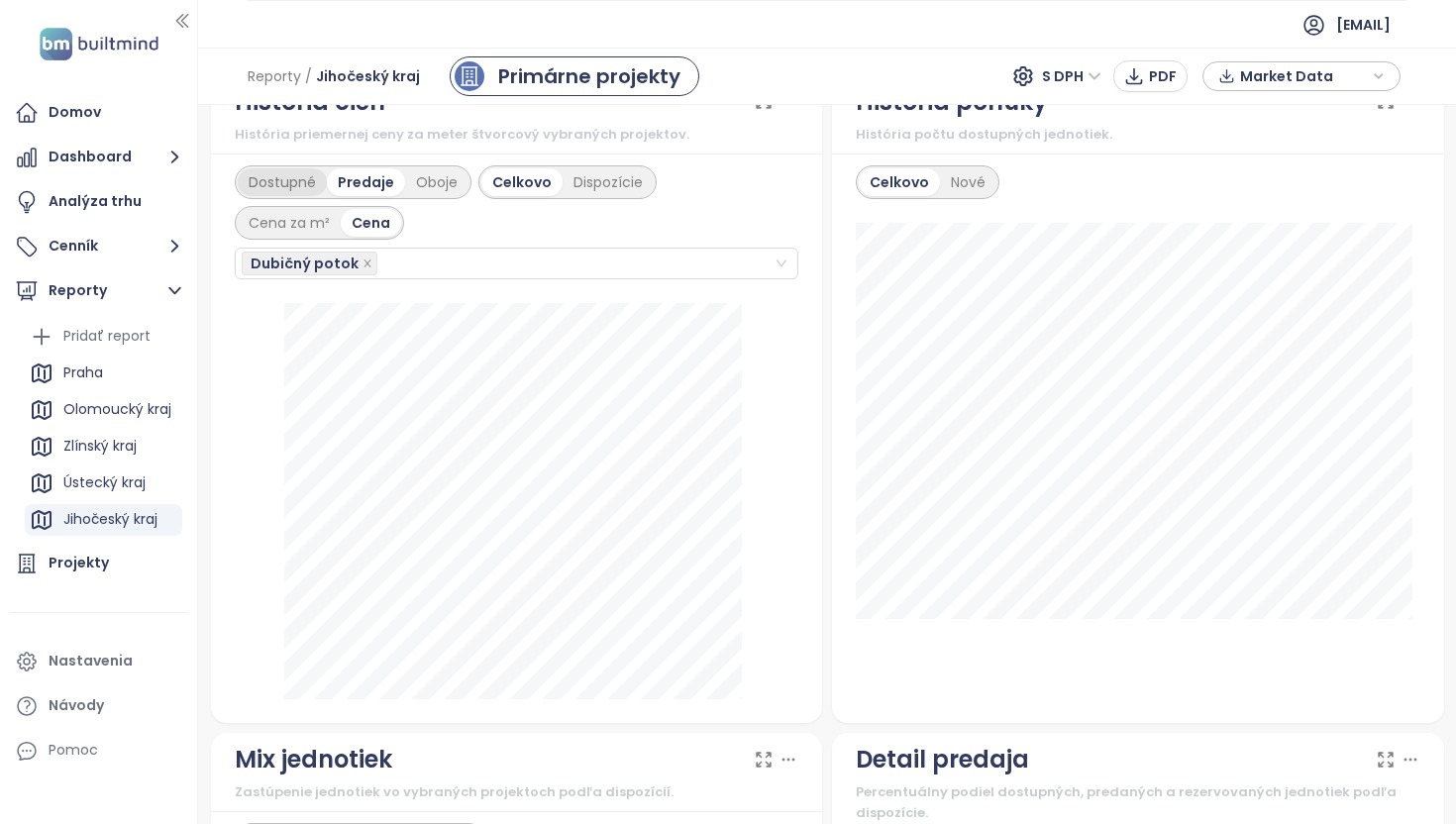 click on "Dostupné" at bounding box center (282, 182) 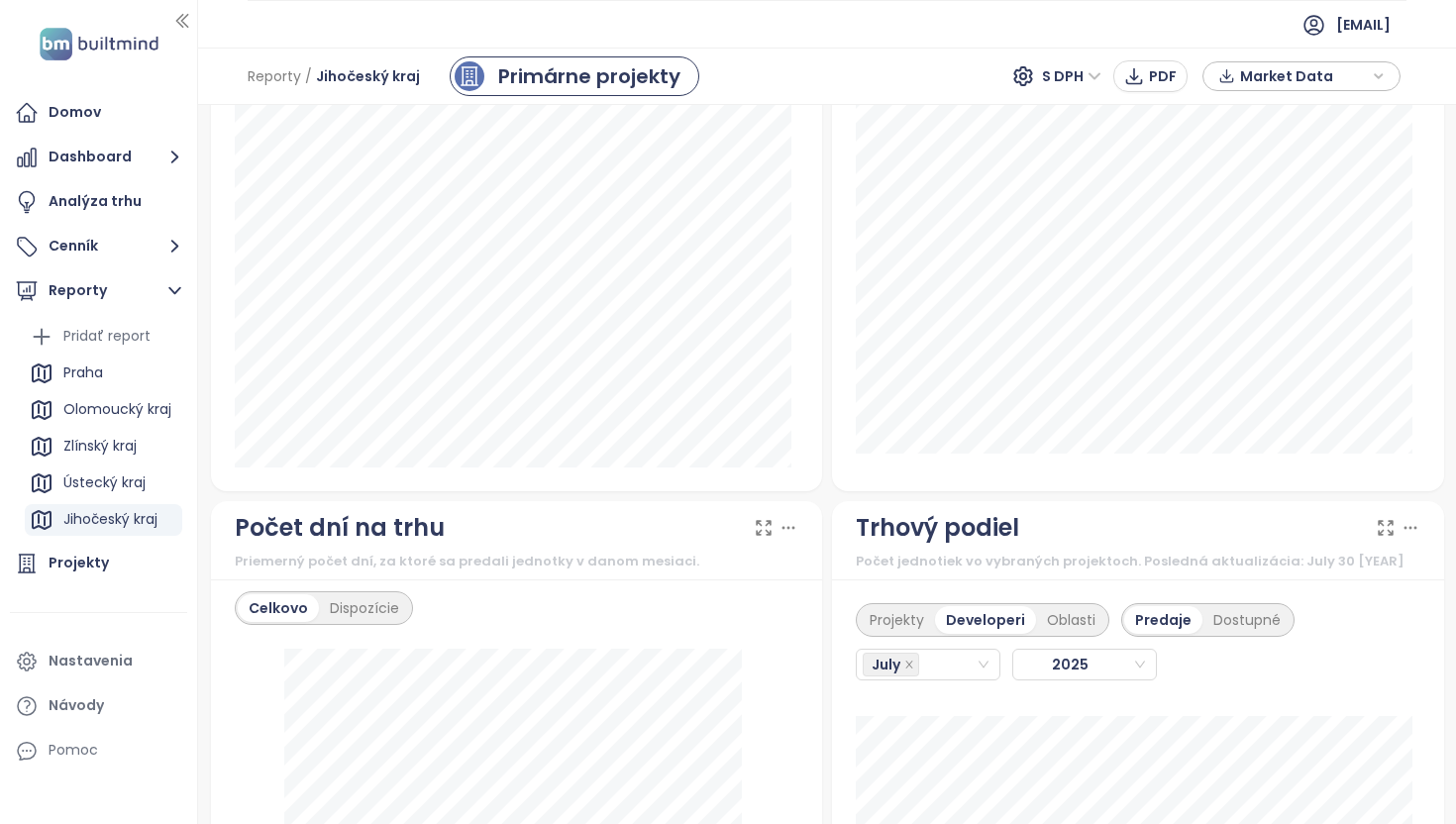 scroll, scrollTop: 2391, scrollLeft: 0, axis: vertical 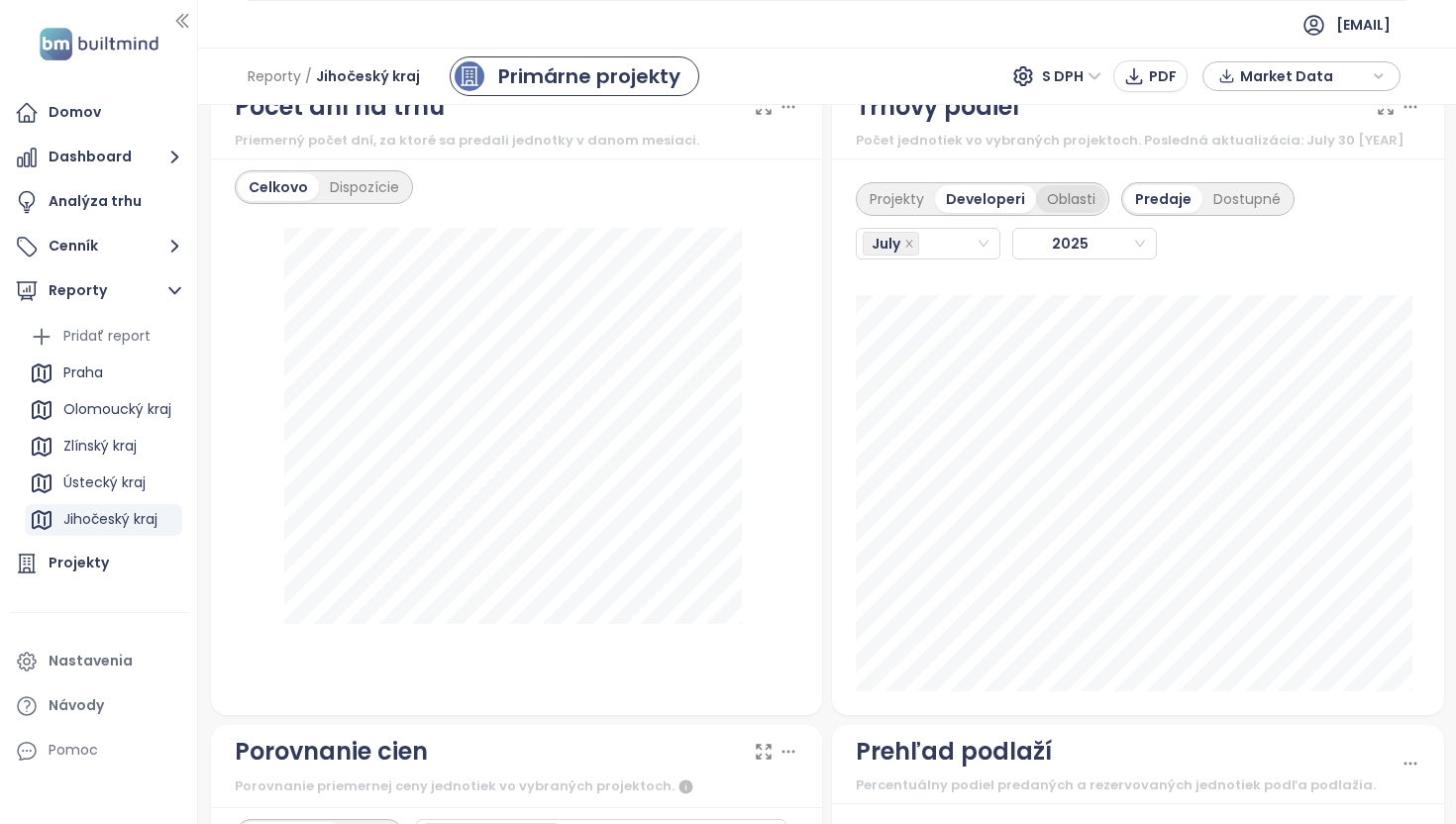 click on "Oblasti" at bounding box center (1071, 199) 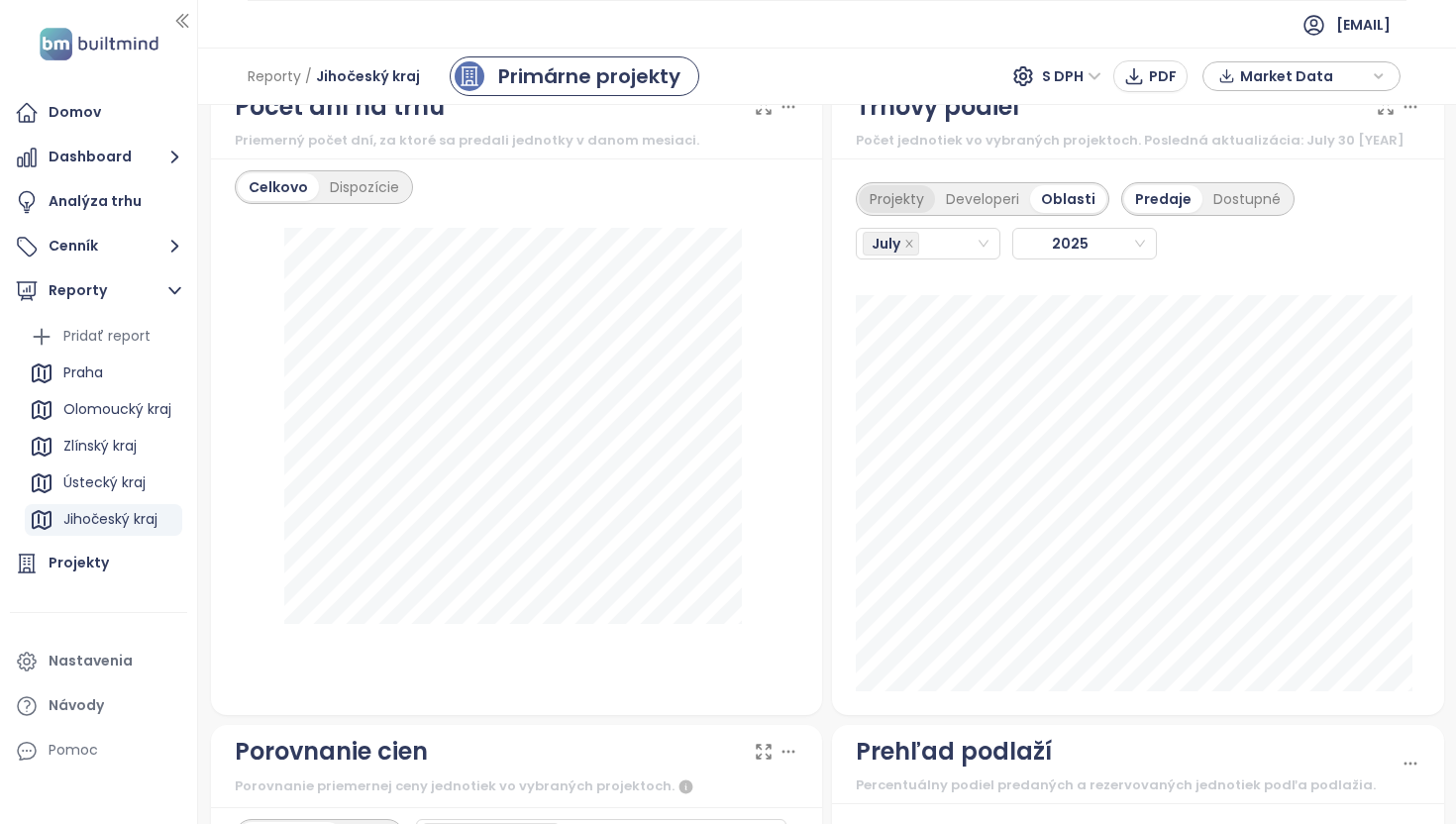 click on "Projekty" at bounding box center [896, 199] 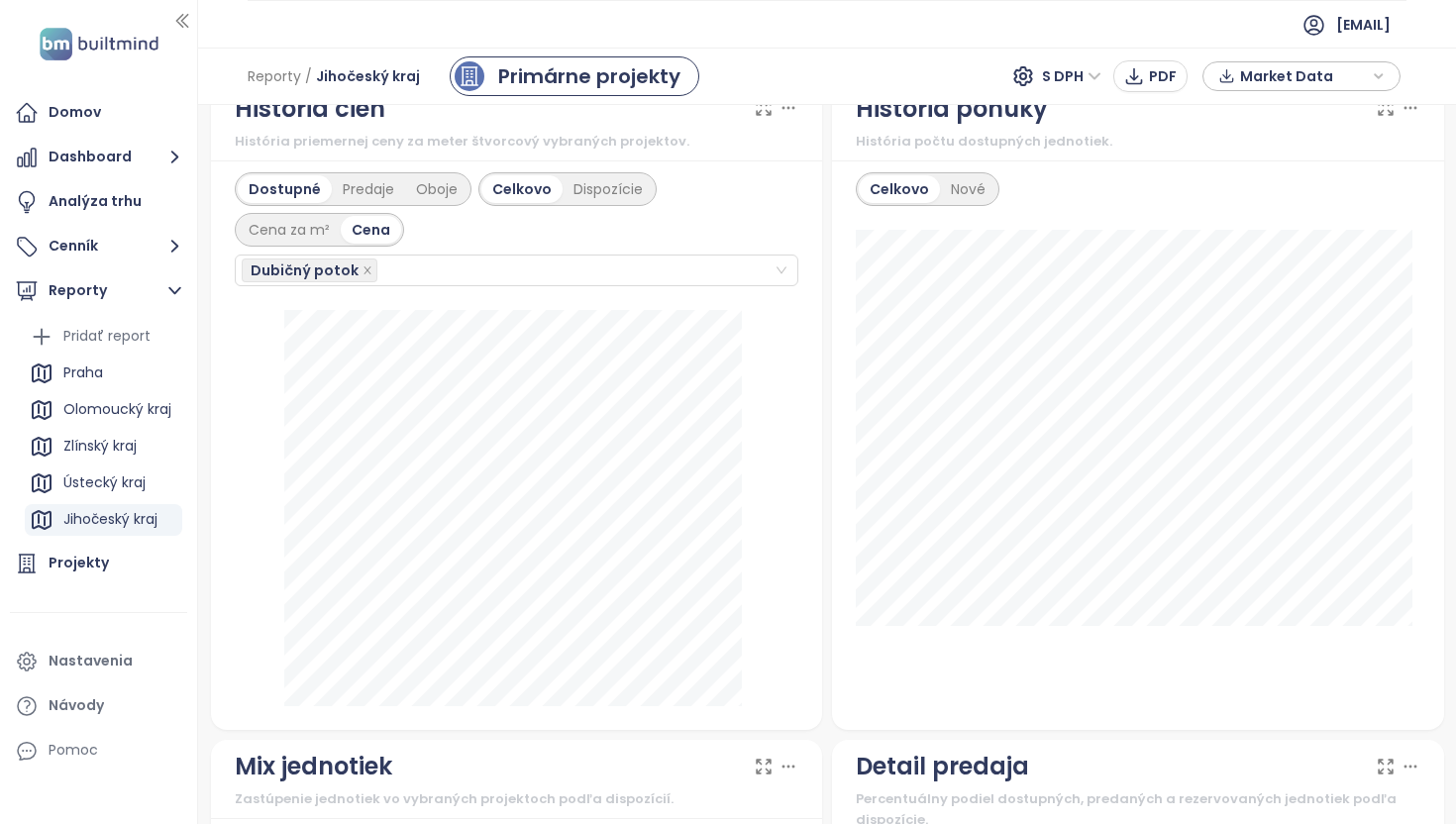 scroll, scrollTop: 1150, scrollLeft: 0, axis: vertical 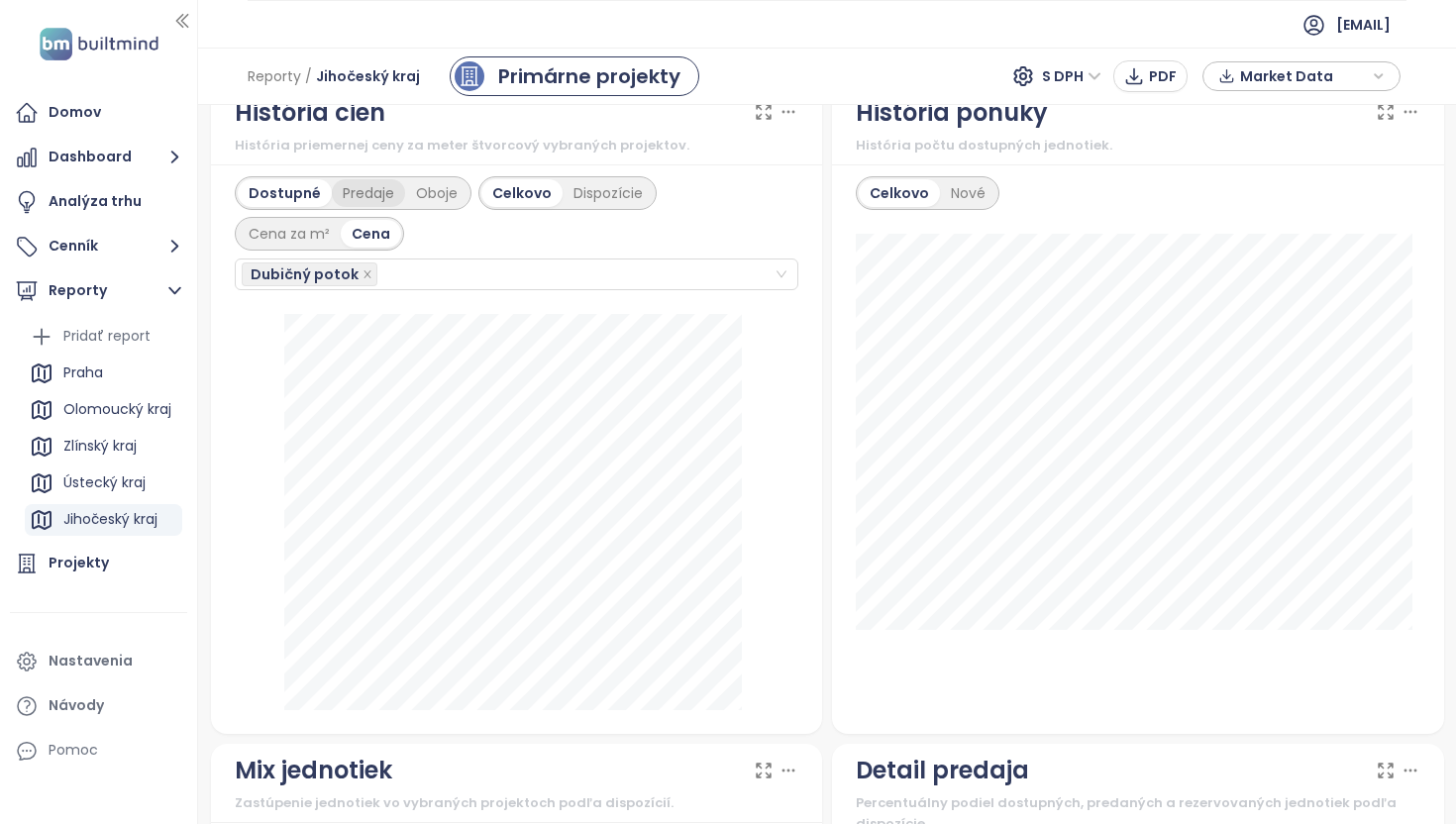 click on "Predaje" at bounding box center (368, 193) 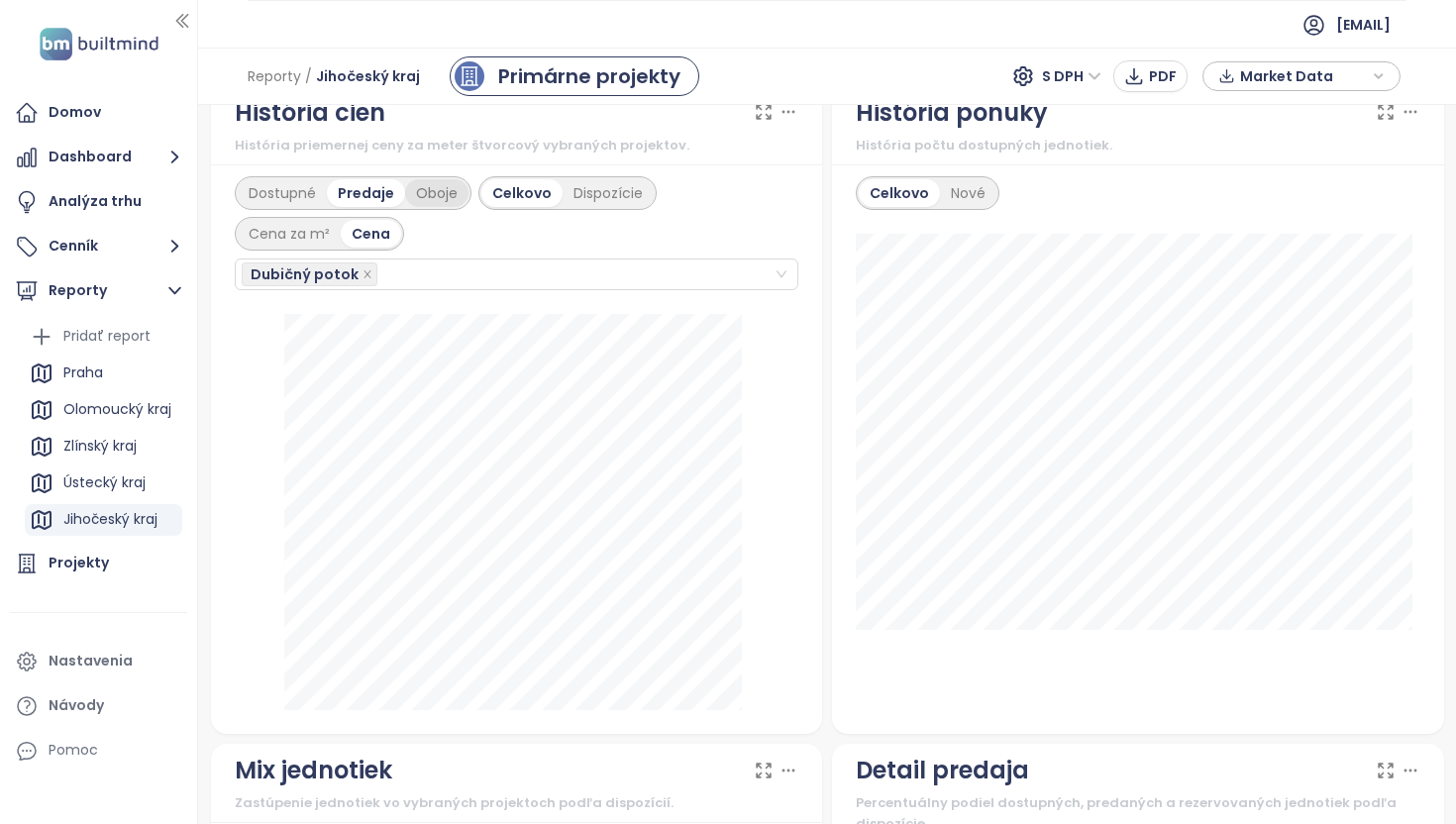 click on "Oboje" at bounding box center [437, 193] 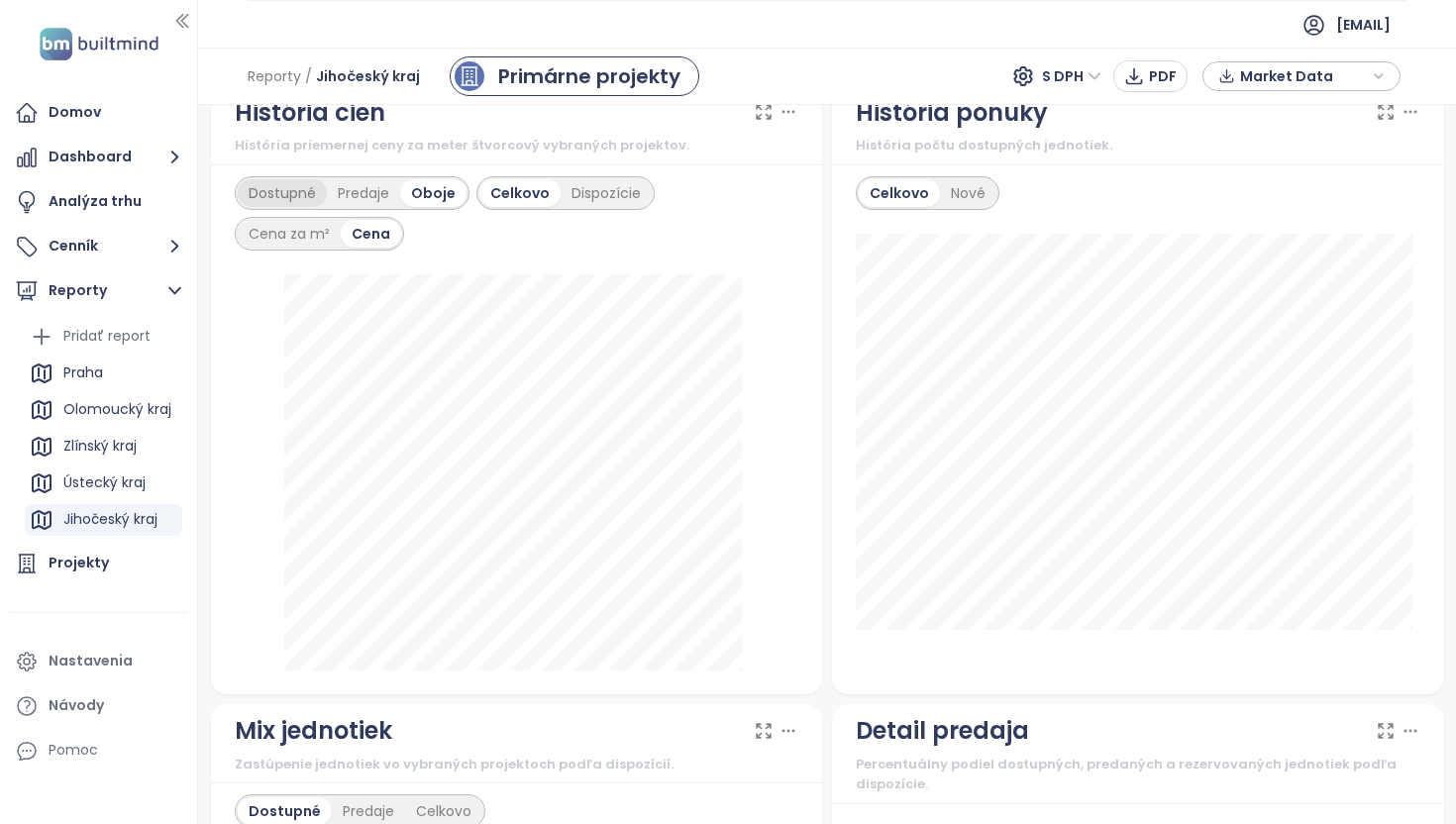 click on "Dostupné" at bounding box center (282, 193) 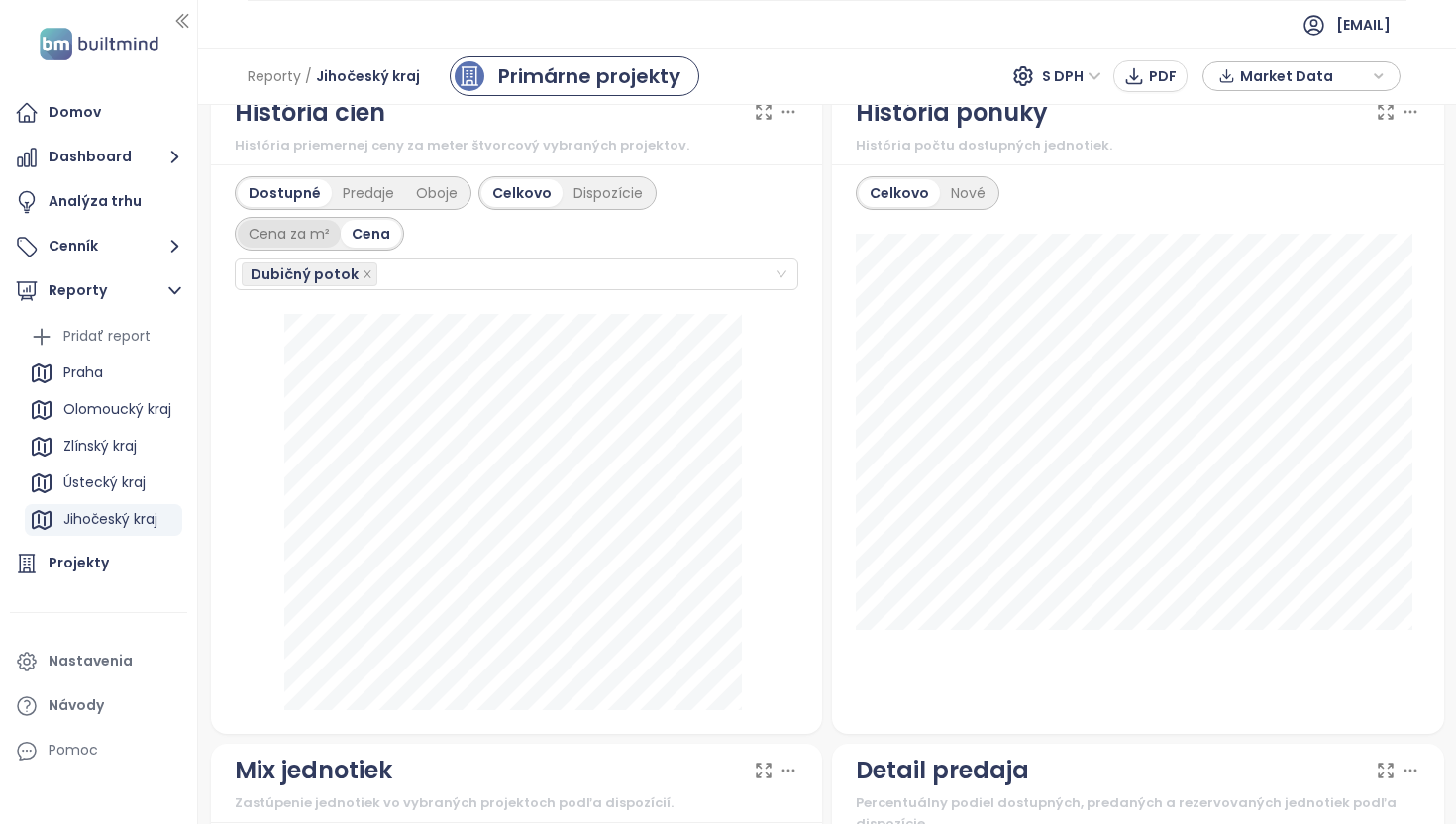 click on "Cena za m²" at bounding box center (289, 234) 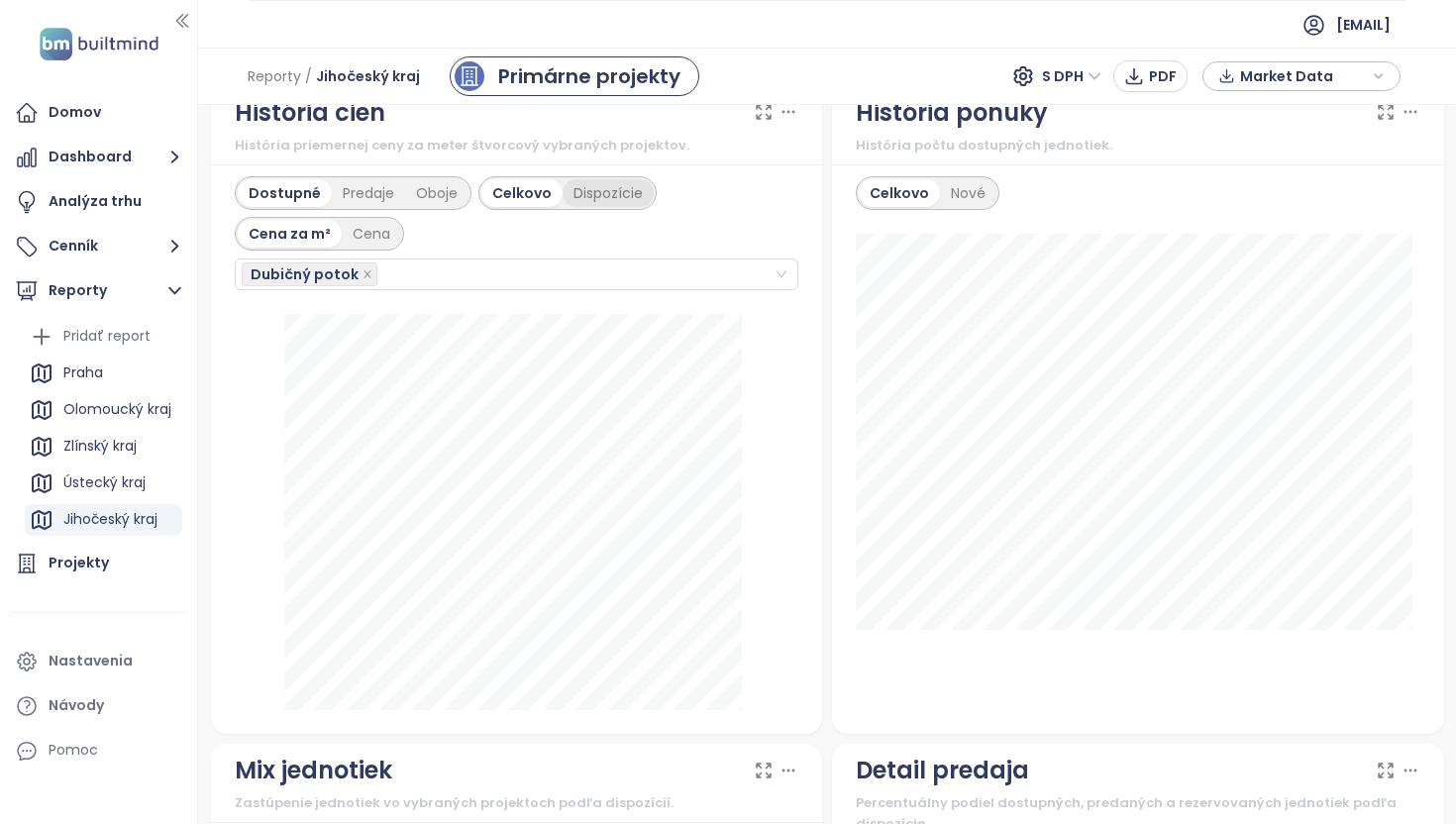 click on "Dispozície" at bounding box center [608, 193] 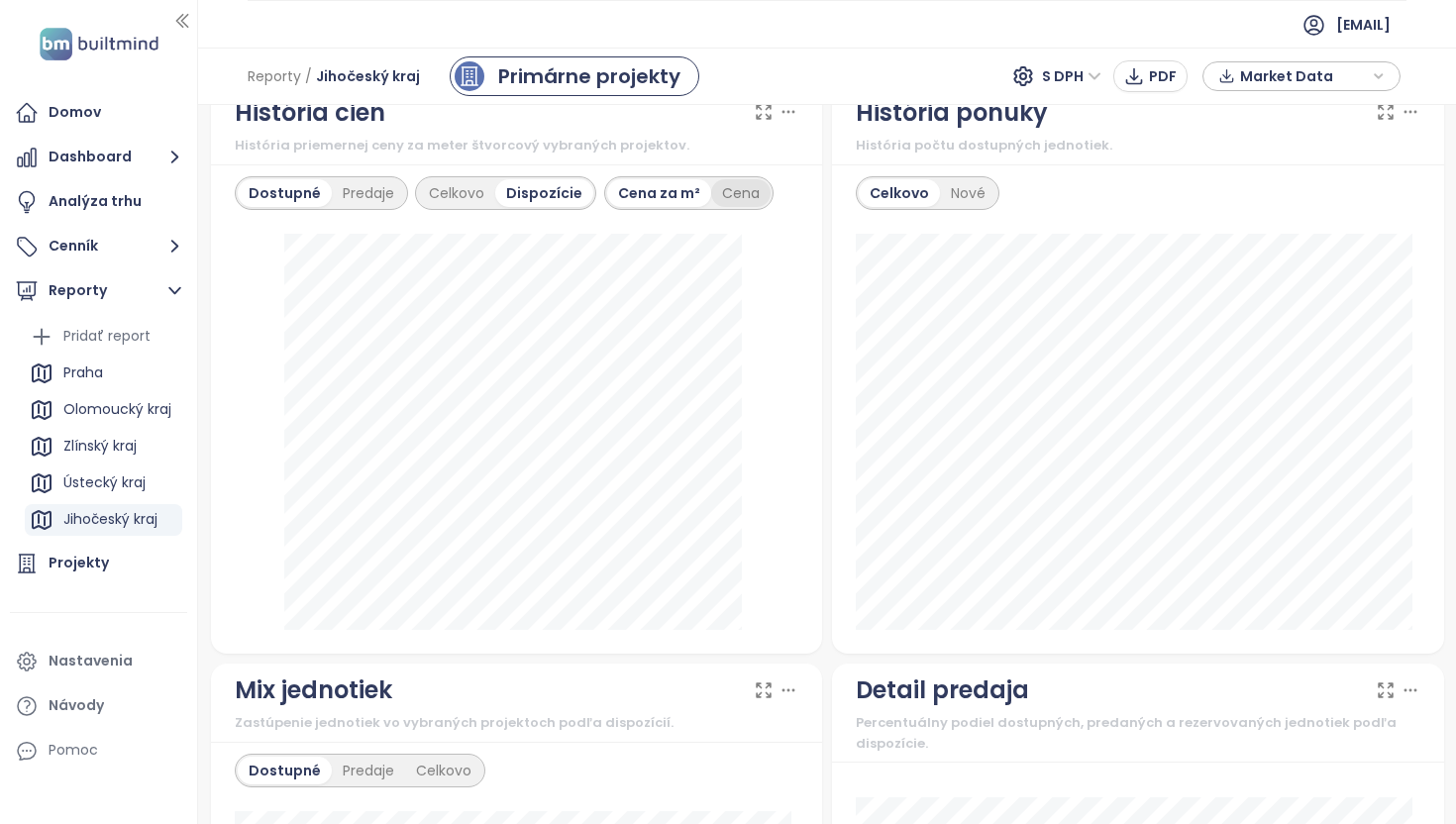 click on "Cena" at bounding box center (741, 193) 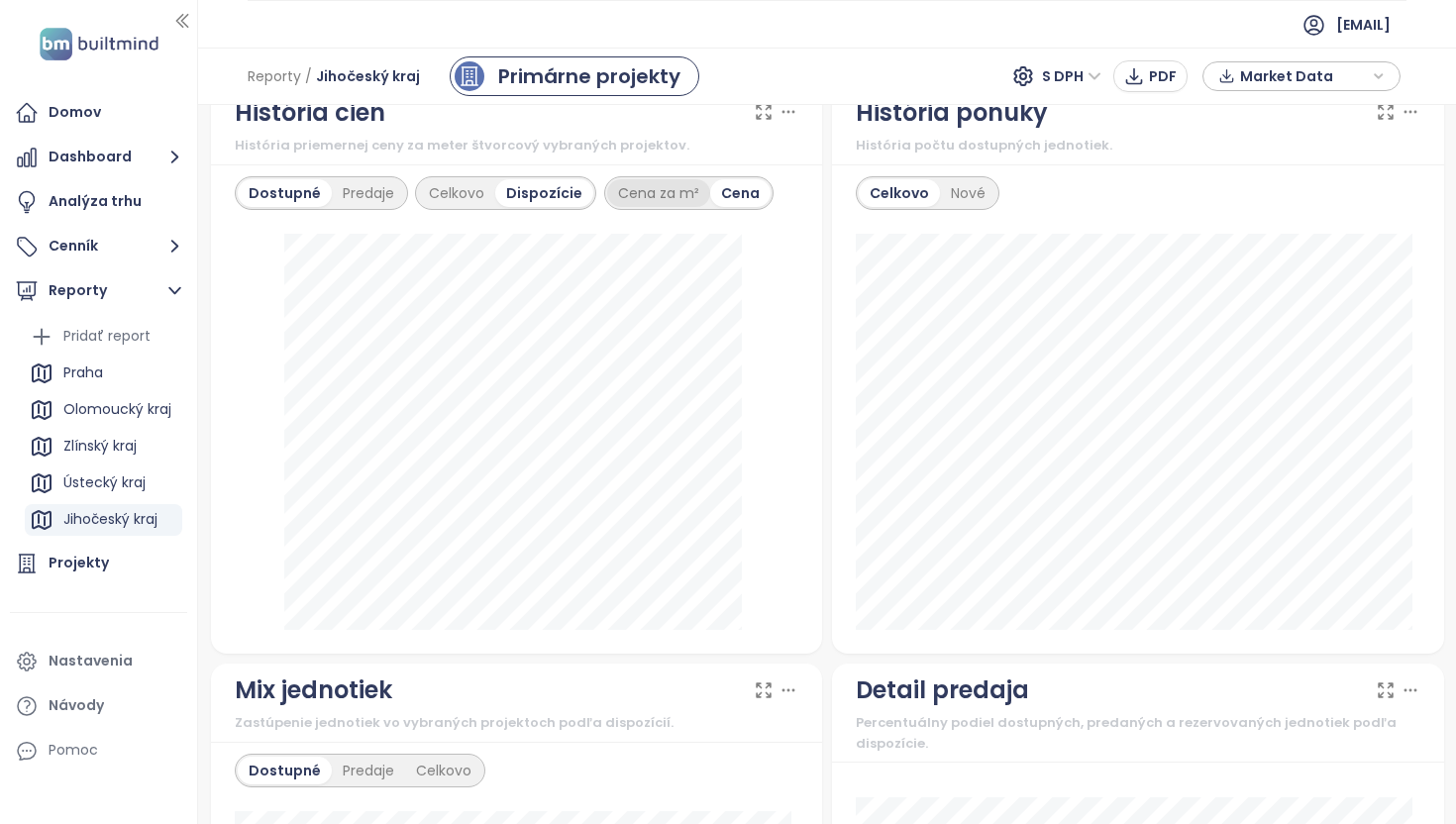 click on "Cena za m²" at bounding box center [659, 193] 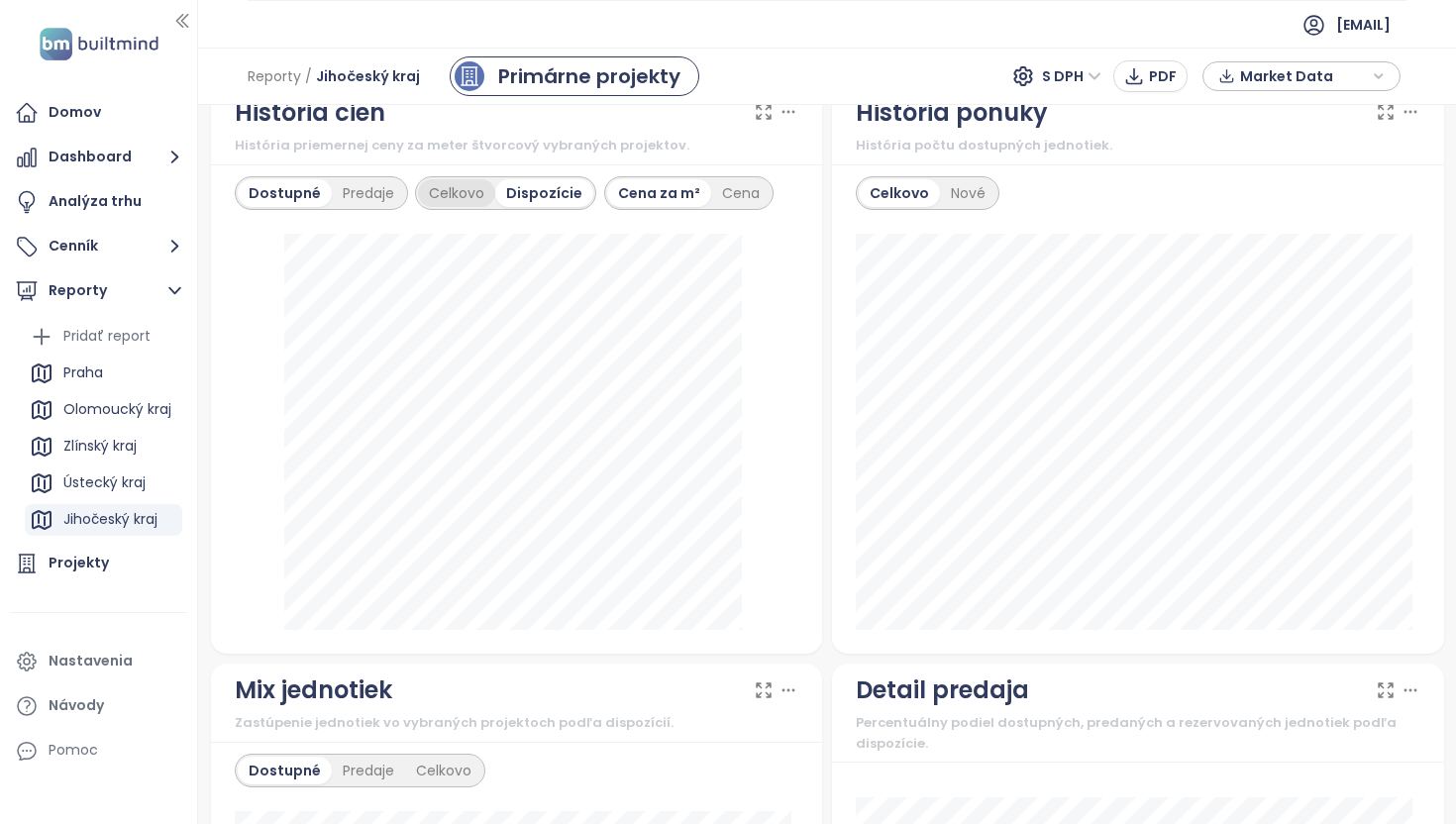 click on "Celkovo" at bounding box center (457, 193) 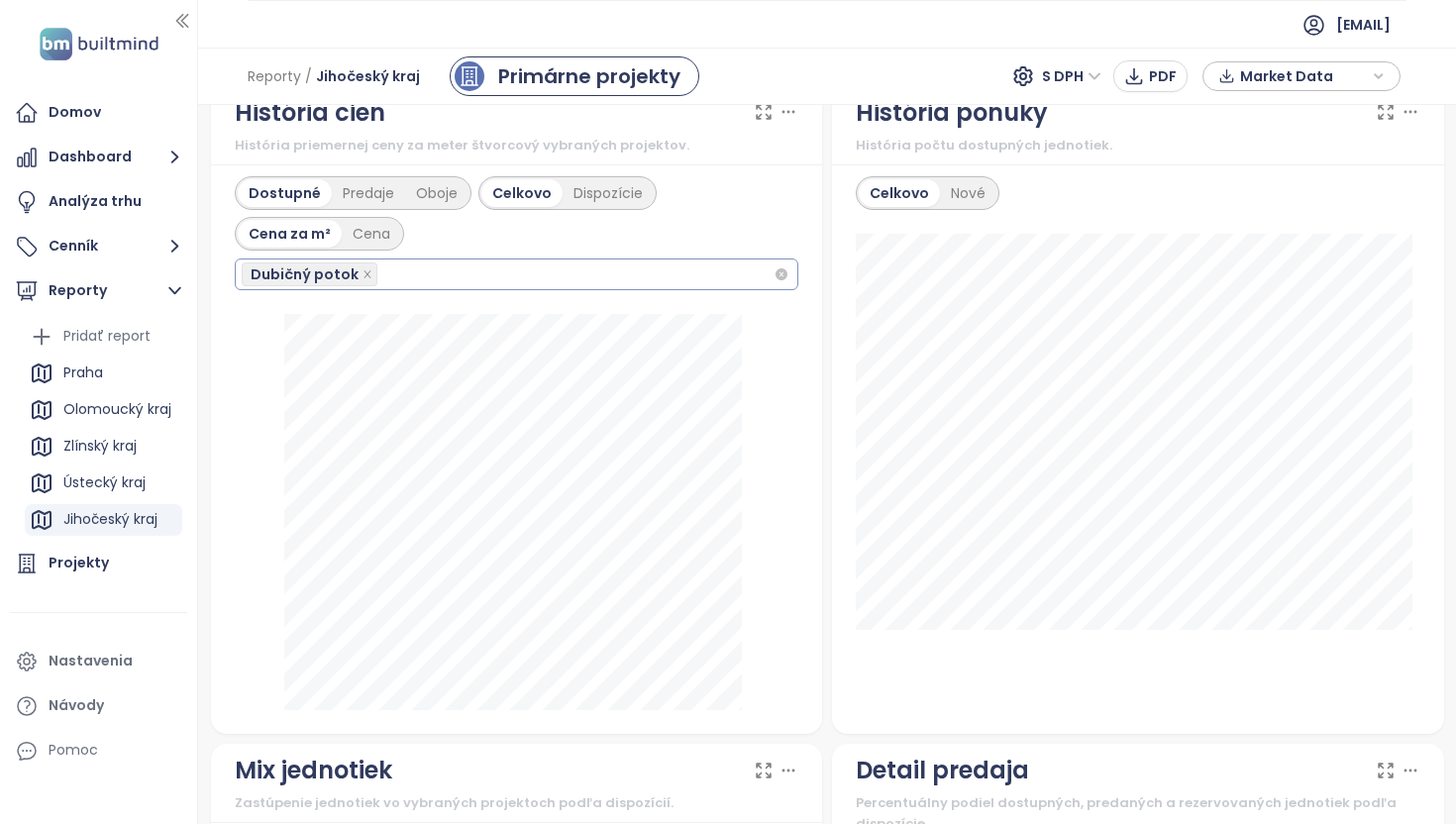 click on "Dubičný potok" at bounding box center (508, 274) 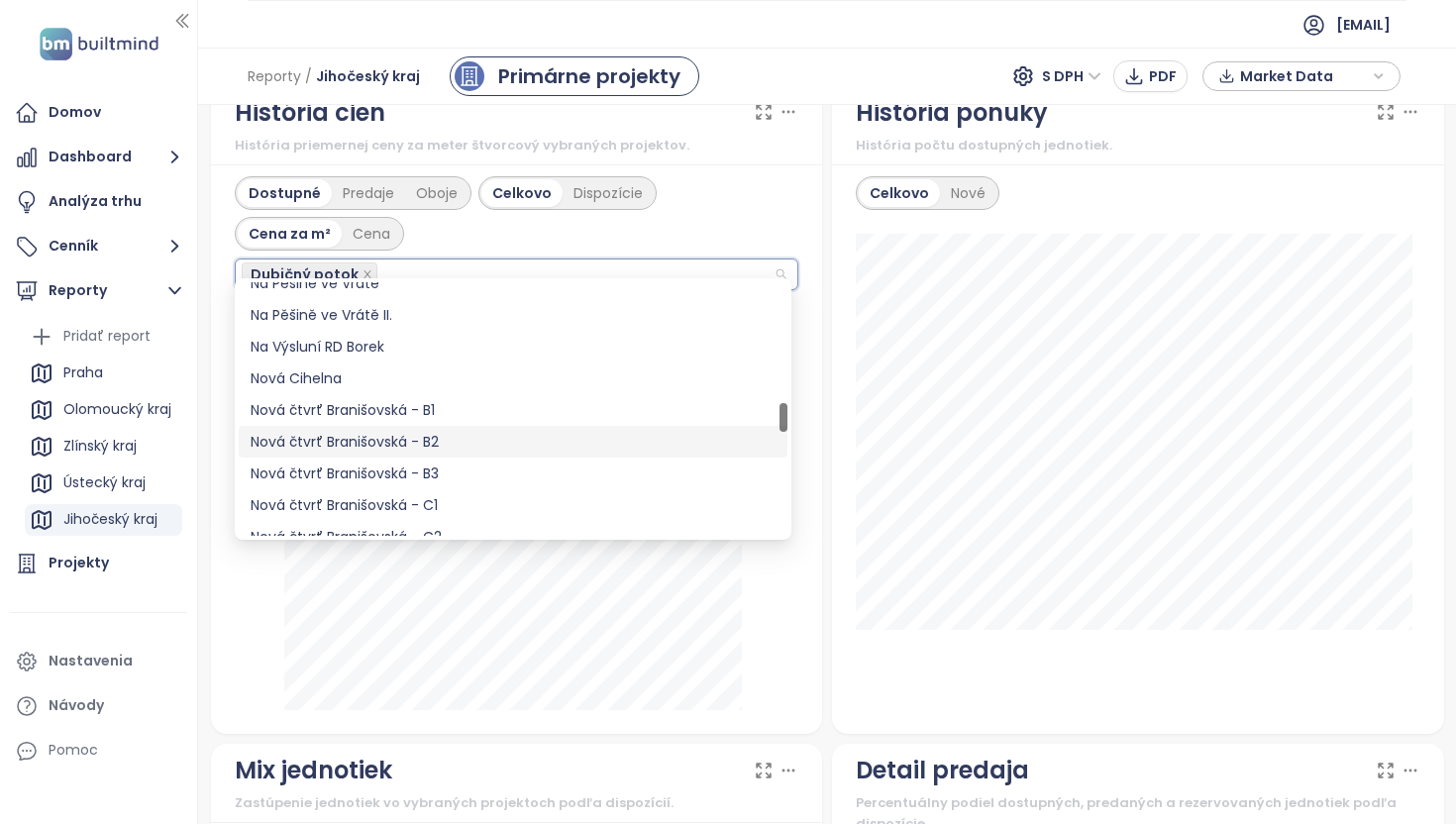 scroll, scrollTop: 1223, scrollLeft: 0, axis: vertical 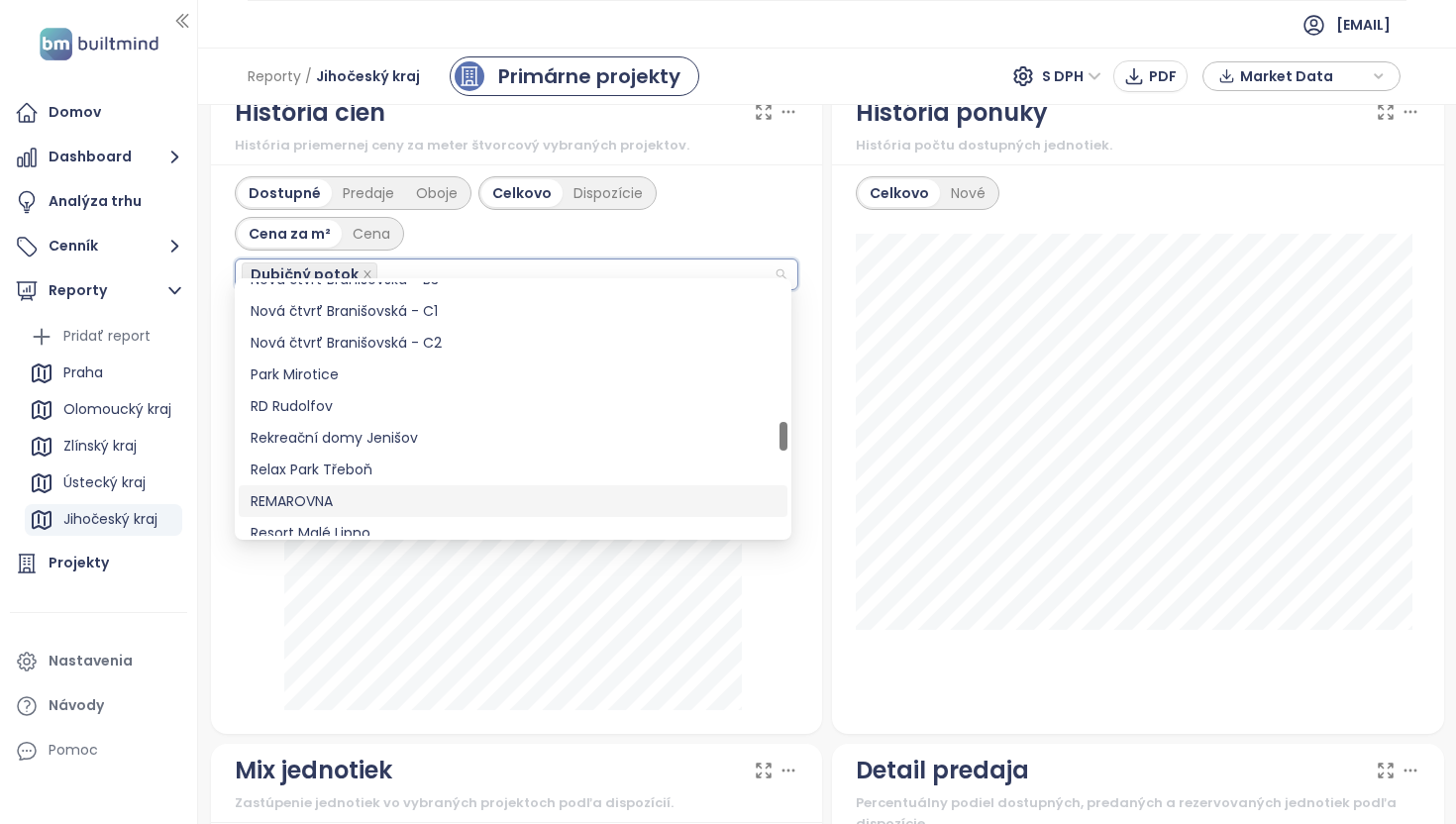 click on "Dostupné Predaje Oboje Celkovo Dispozície Cena za m² Cena Dubičný potok   8. decembra 2024
dostupné:
99 171 Kč
Dubičný potok:
109 830 Kč" at bounding box center (517, 449) 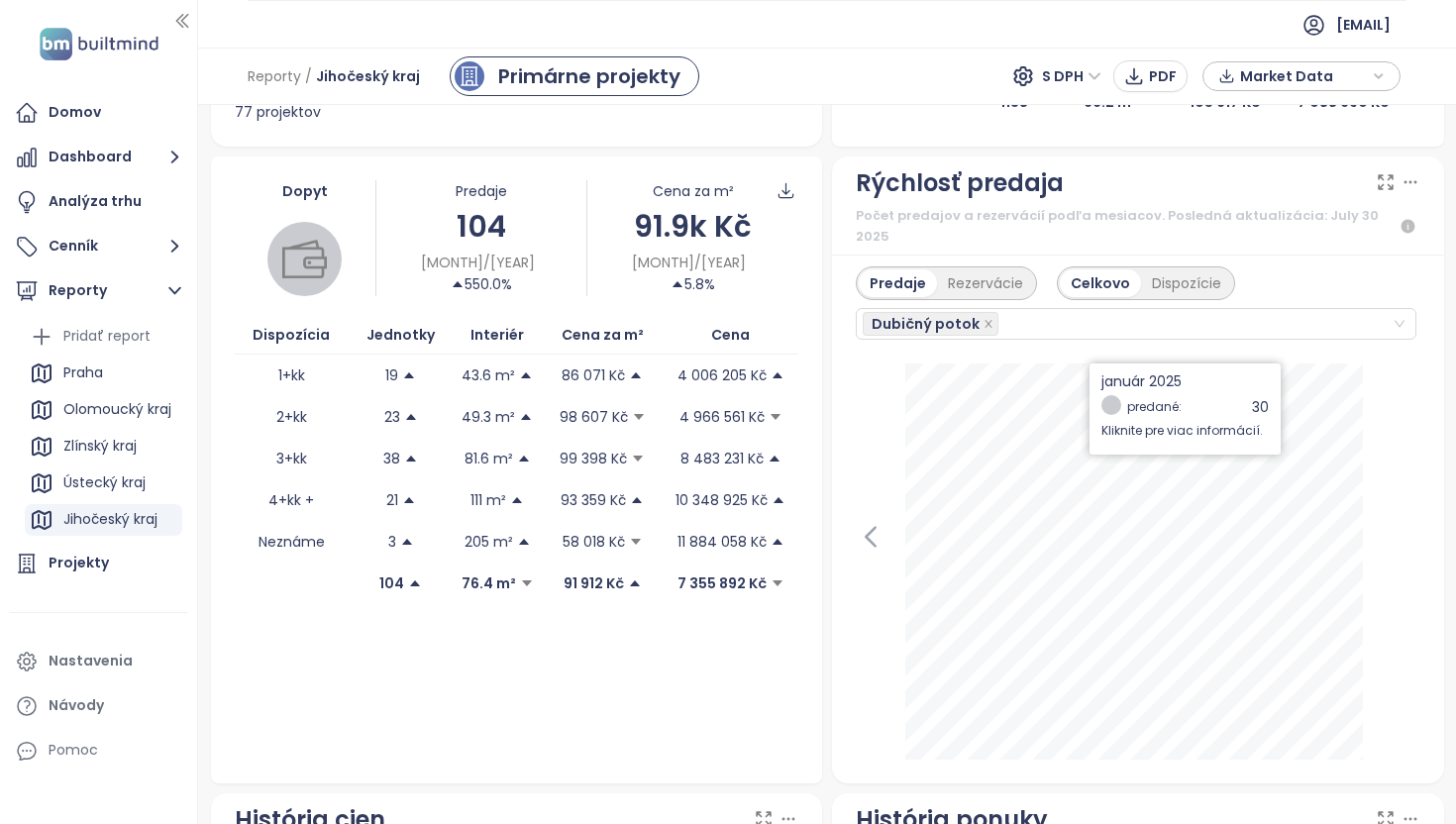 scroll, scrollTop: 447, scrollLeft: 0, axis: vertical 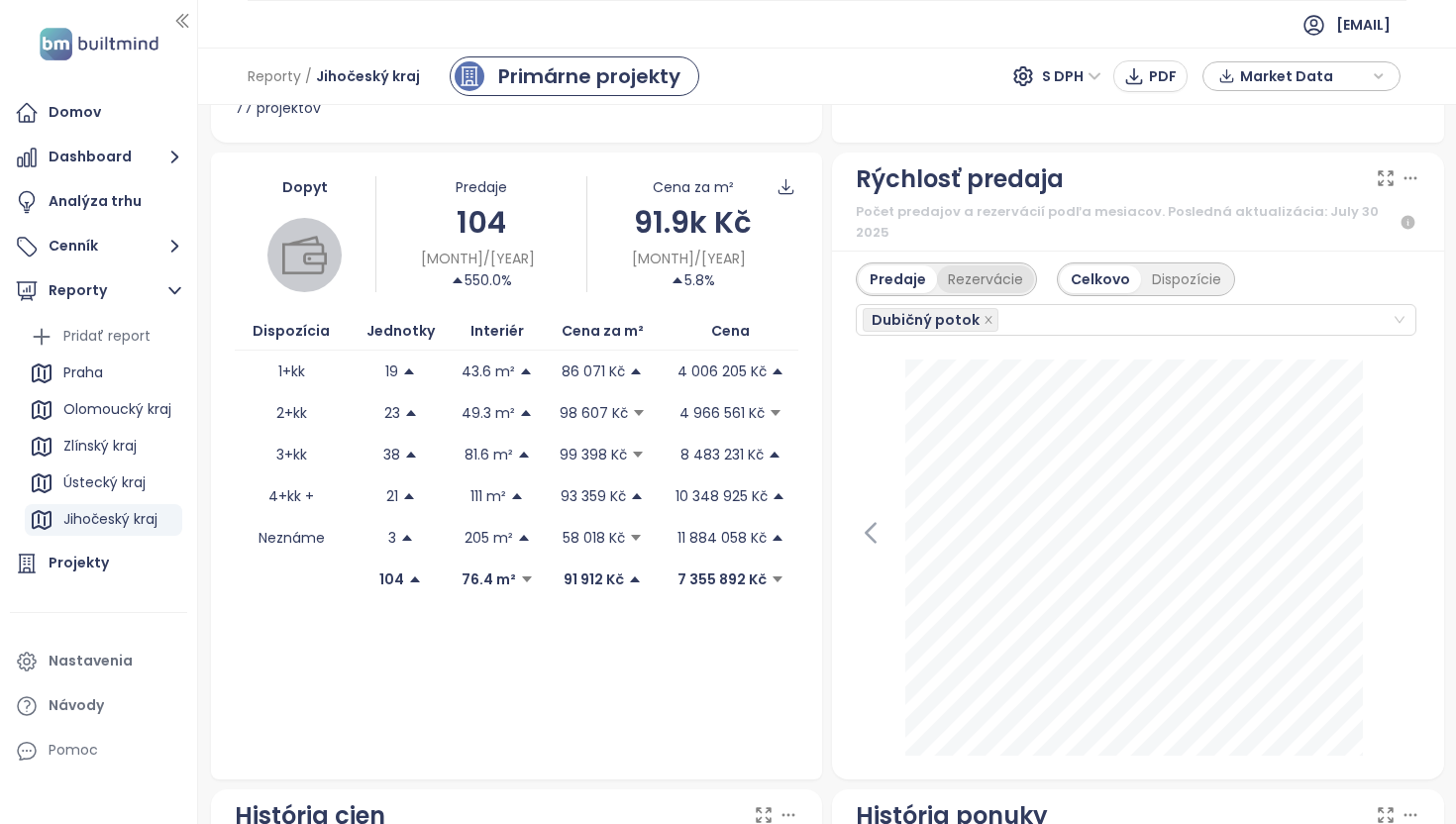 click on "Rezervácie" at bounding box center (986, 279) 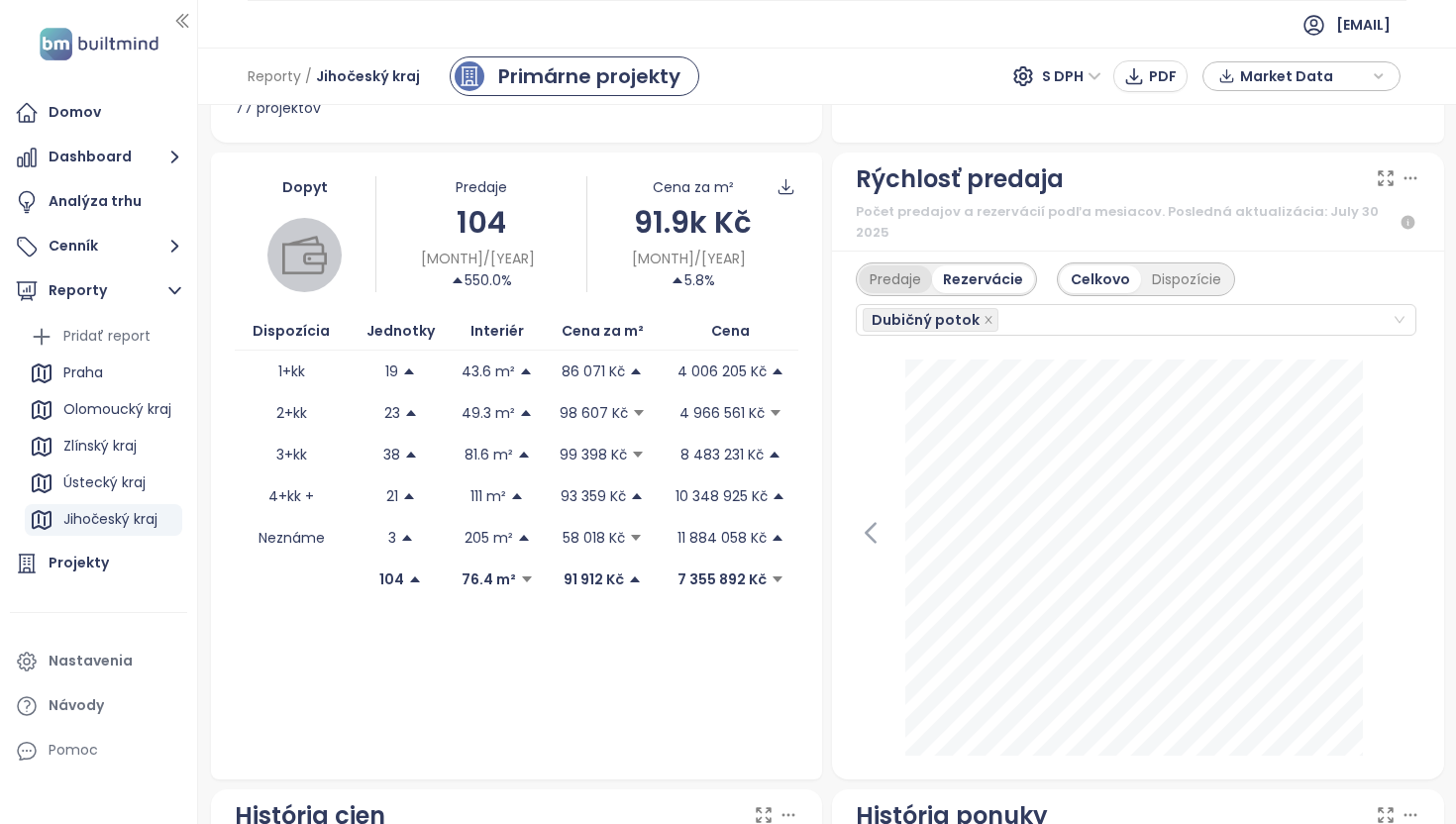 click on "Predaje" at bounding box center (895, 279) 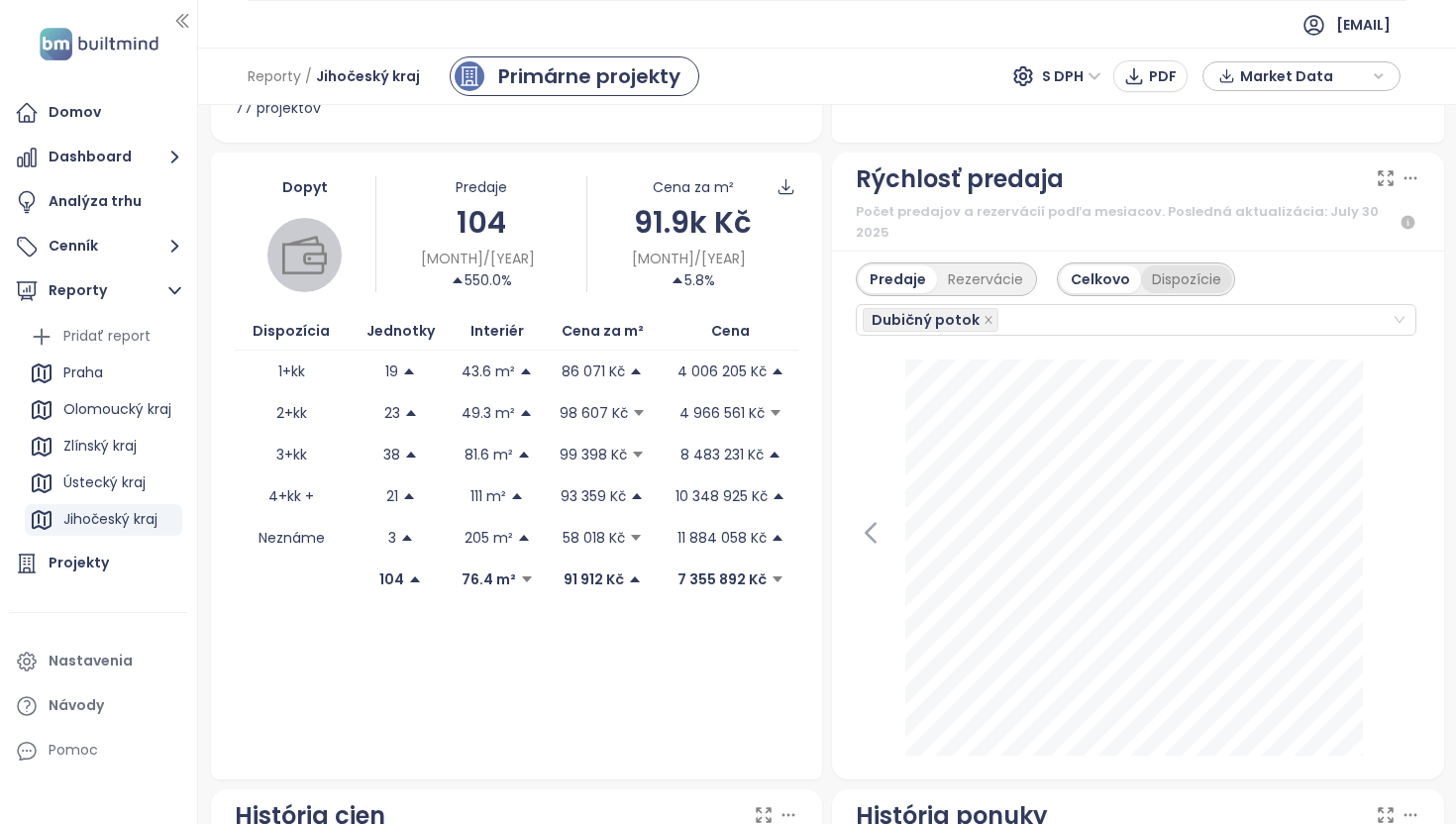 click on "Dispozície" at bounding box center (1187, 279) 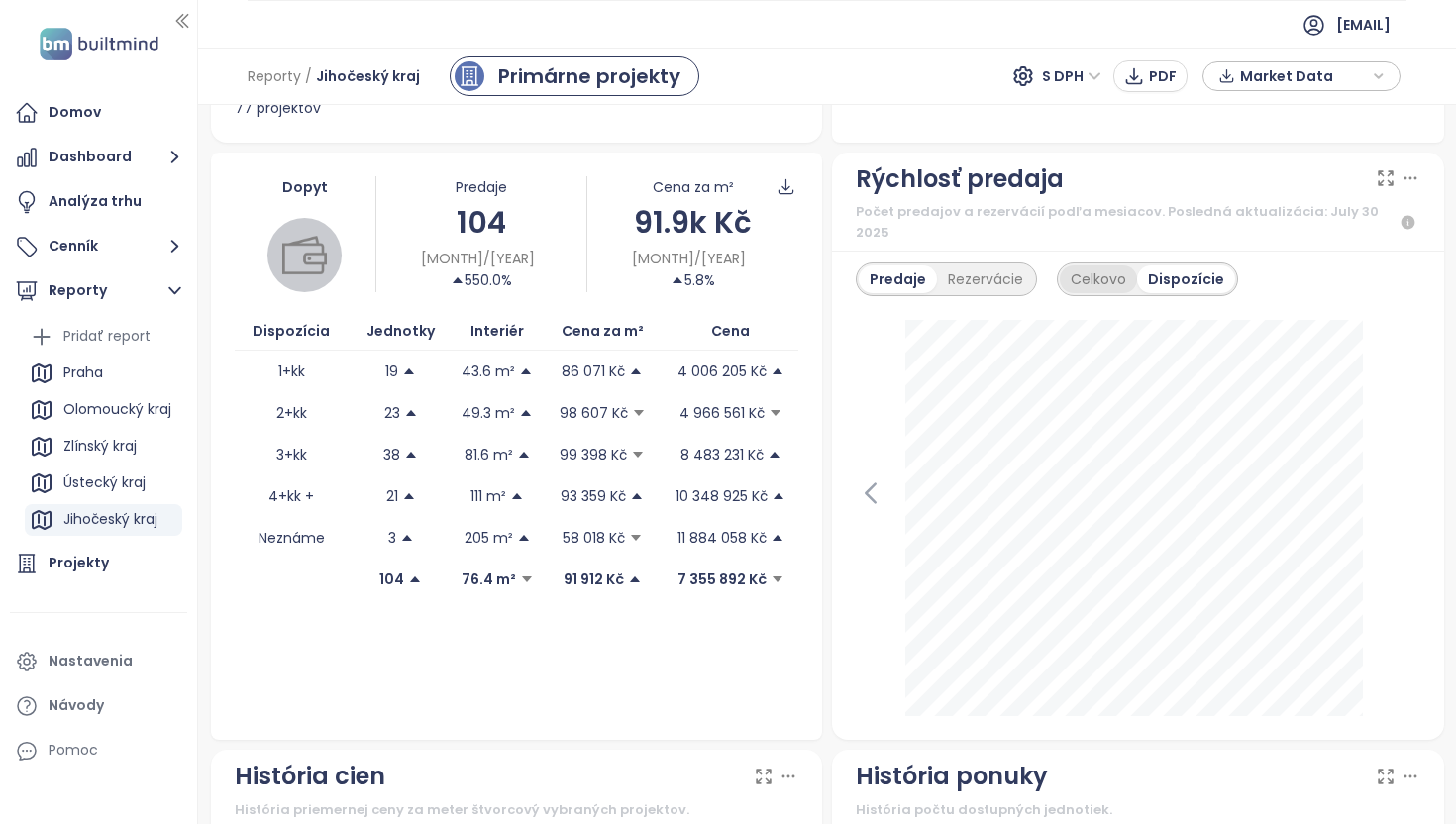 click on "Celkovo" at bounding box center (1098, 279) 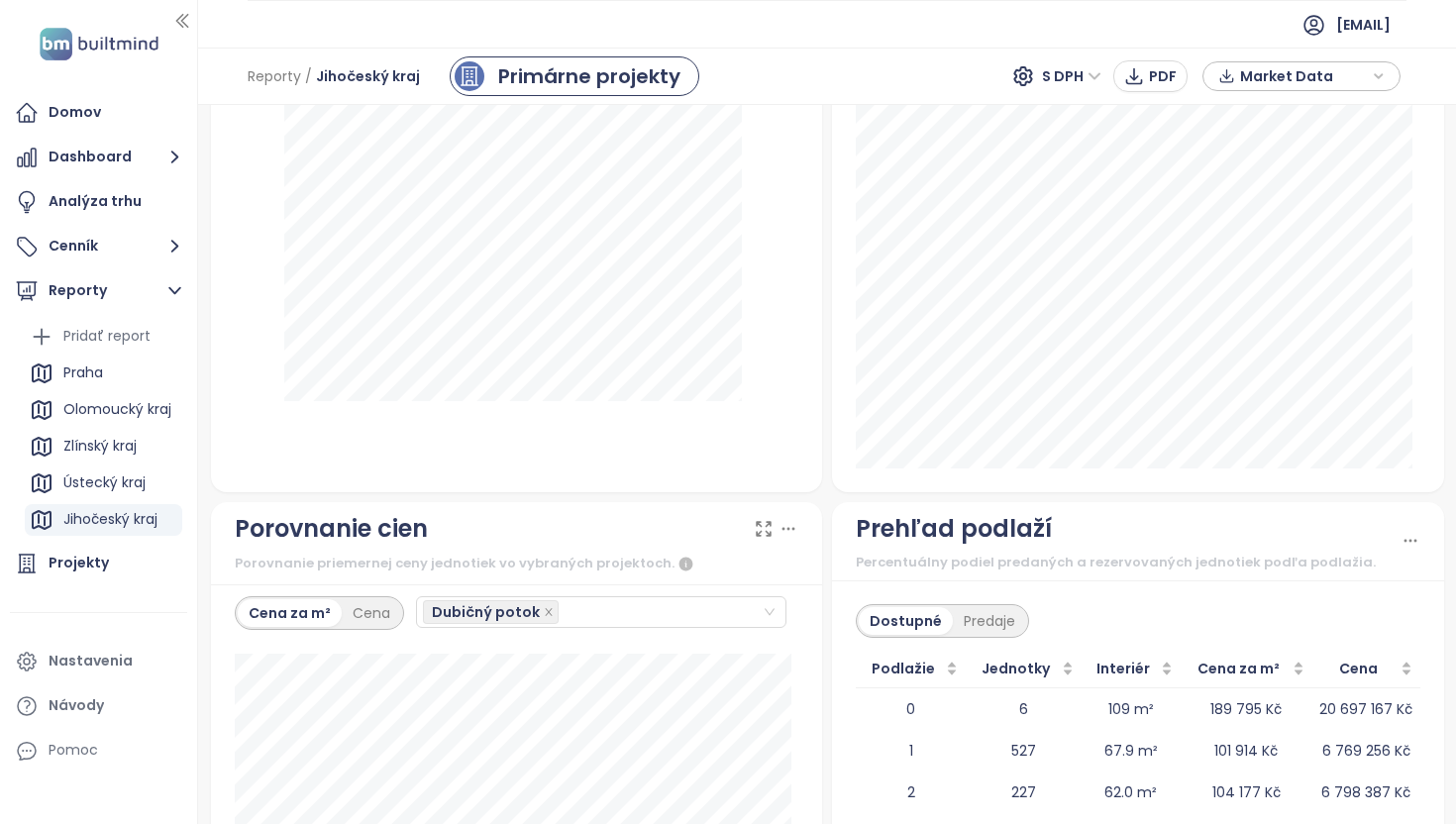 scroll, scrollTop: 2616, scrollLeft: 0, axis: vertical 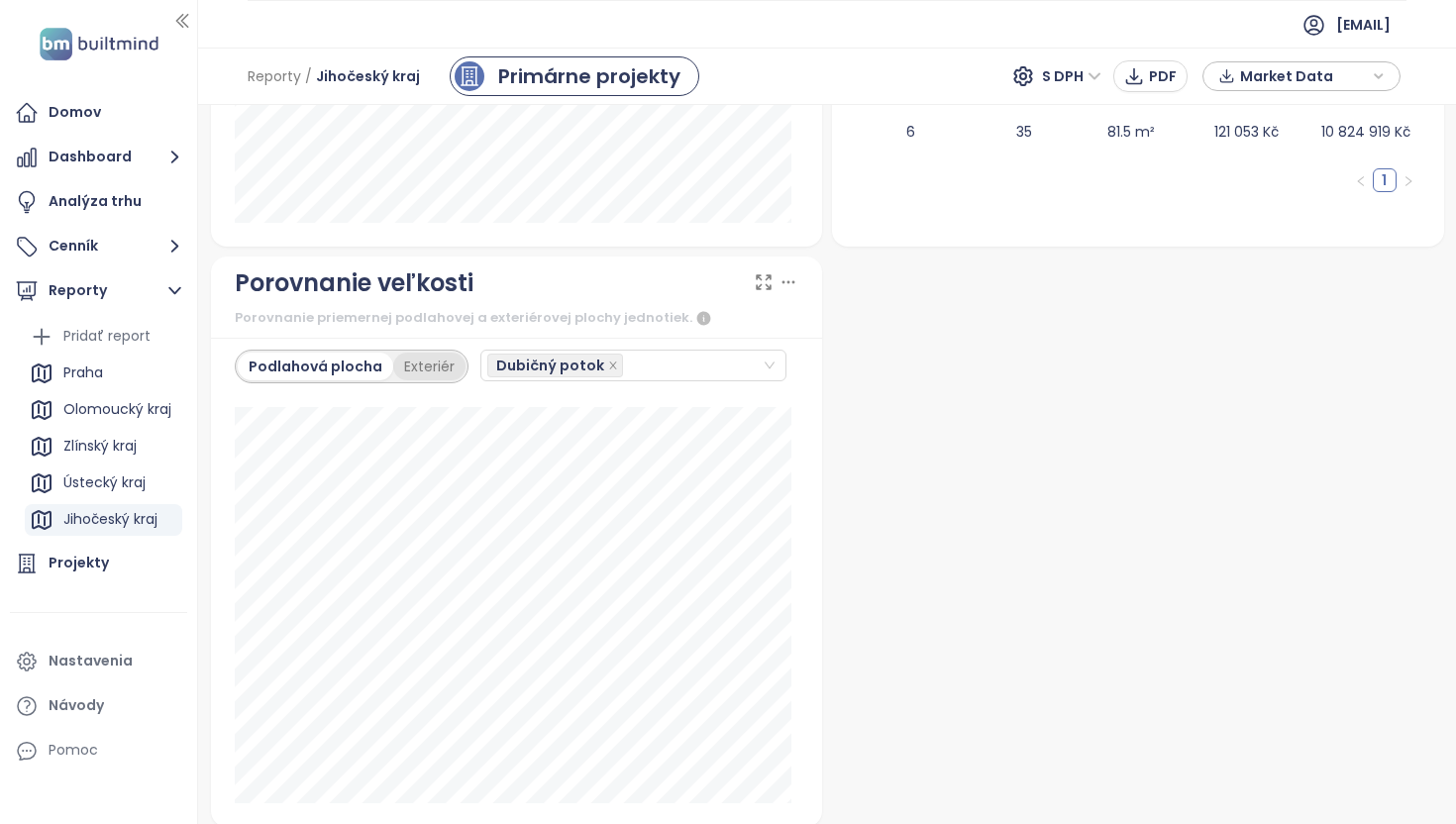 click on "Exteriér" at bounding box center [429, 366] 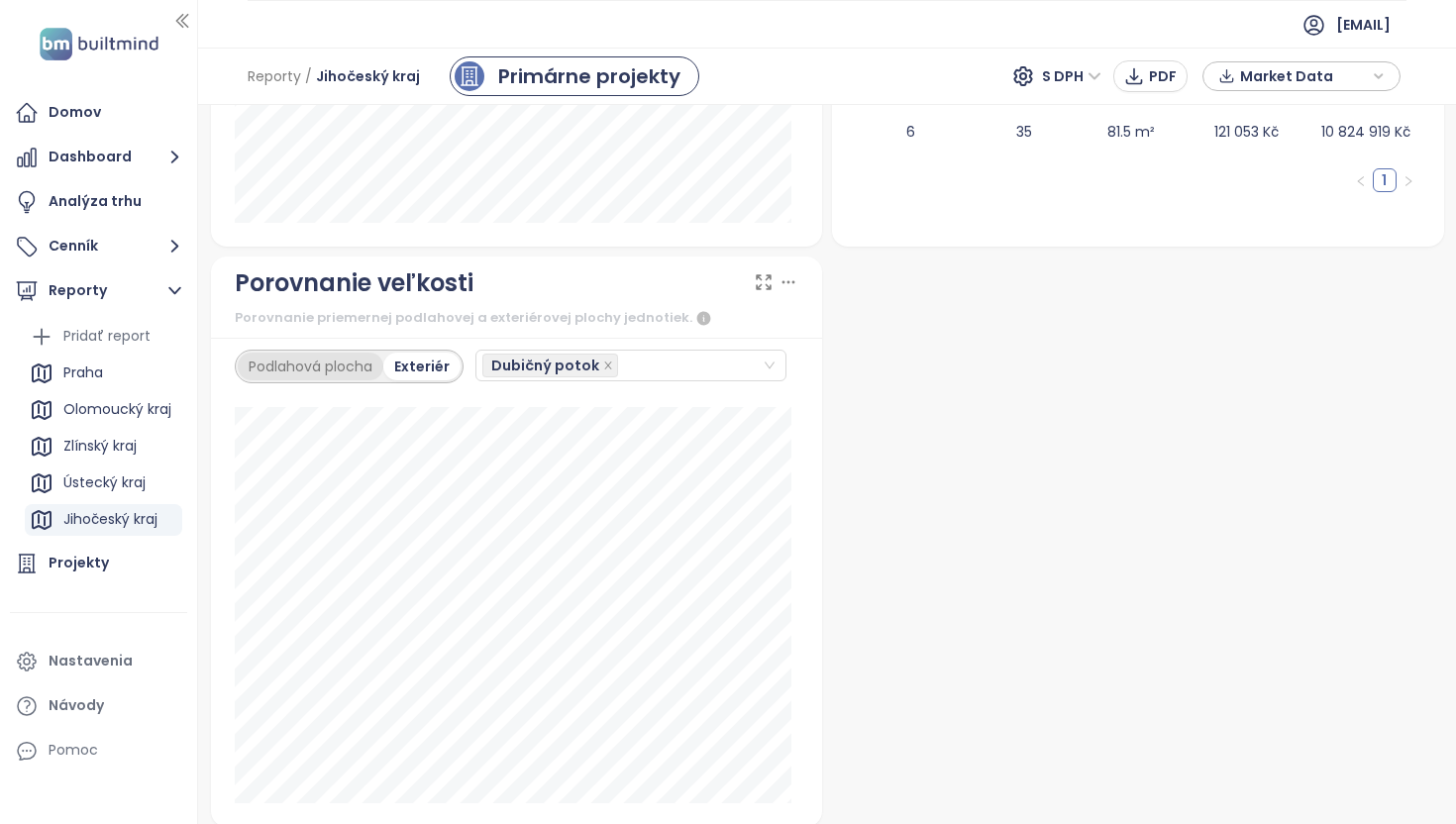 click on "Podlahová plocha" at bounding box center [310, 366] 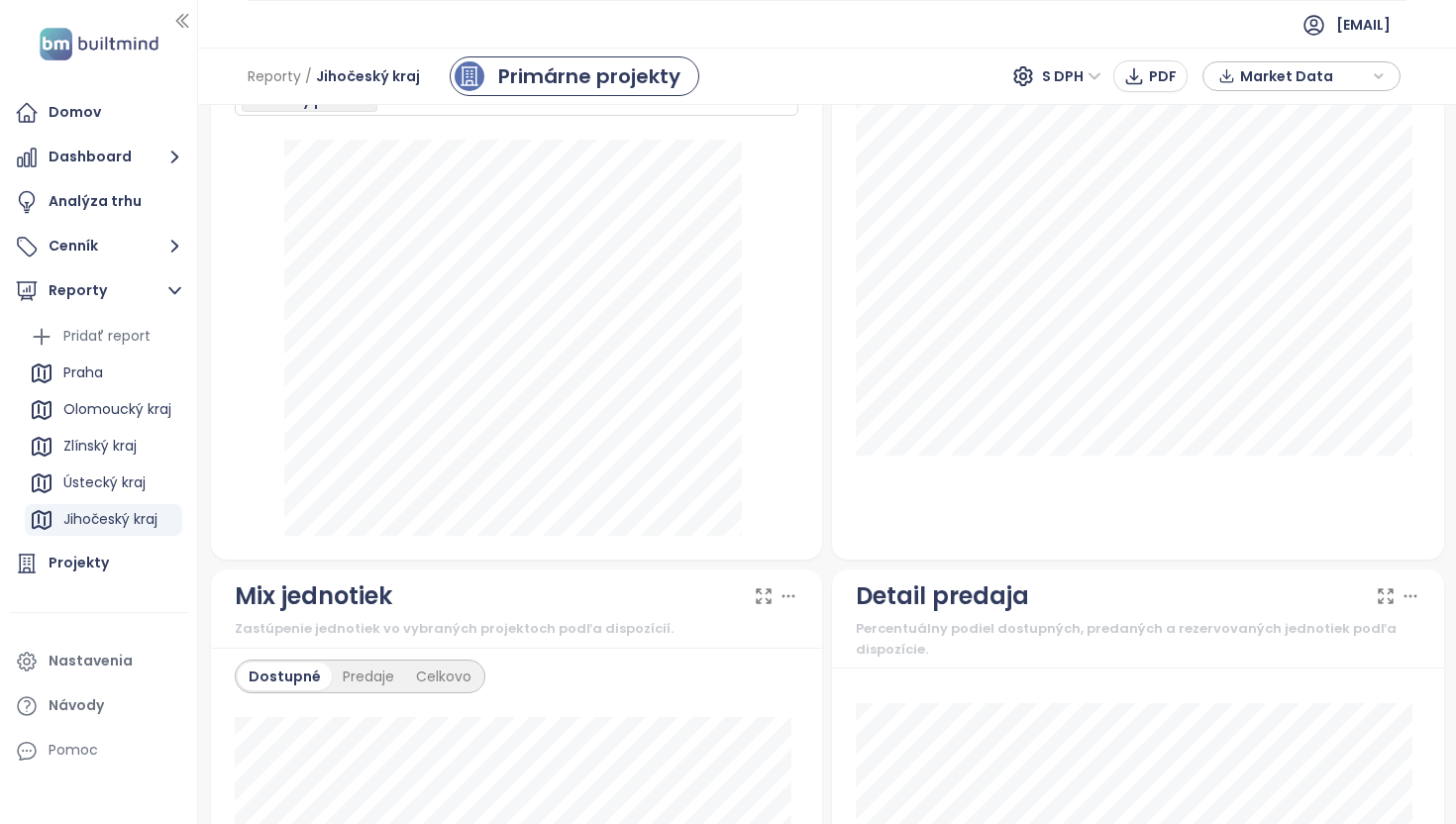 scroll, scrollTop: 1201, scrollLeft: 0, axis: vertical 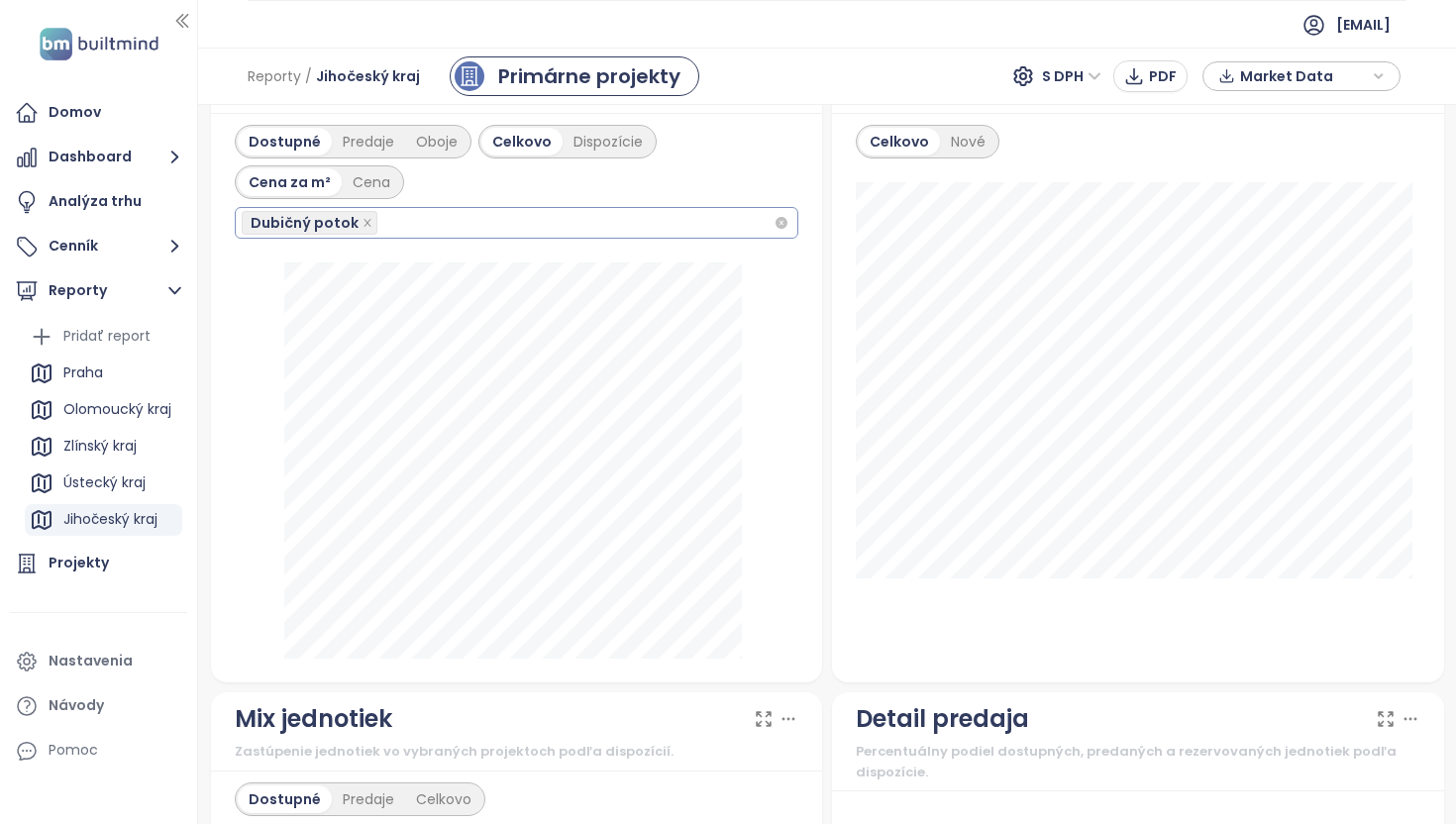 click on "Dubičný potok" at bounding box center [508, 223] 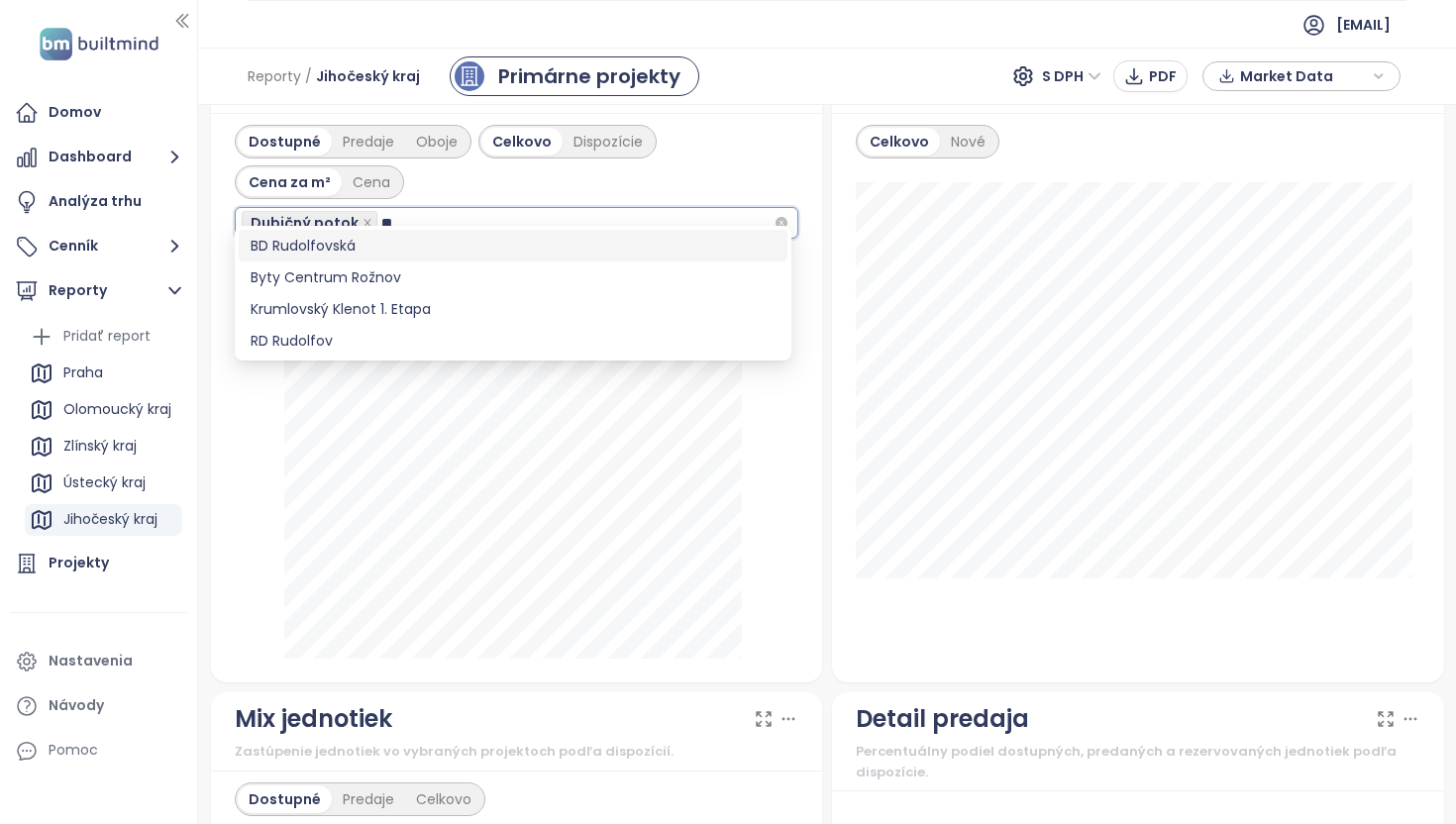 scroll, scrollTop: 0, scrollLeft: 0, axis: both 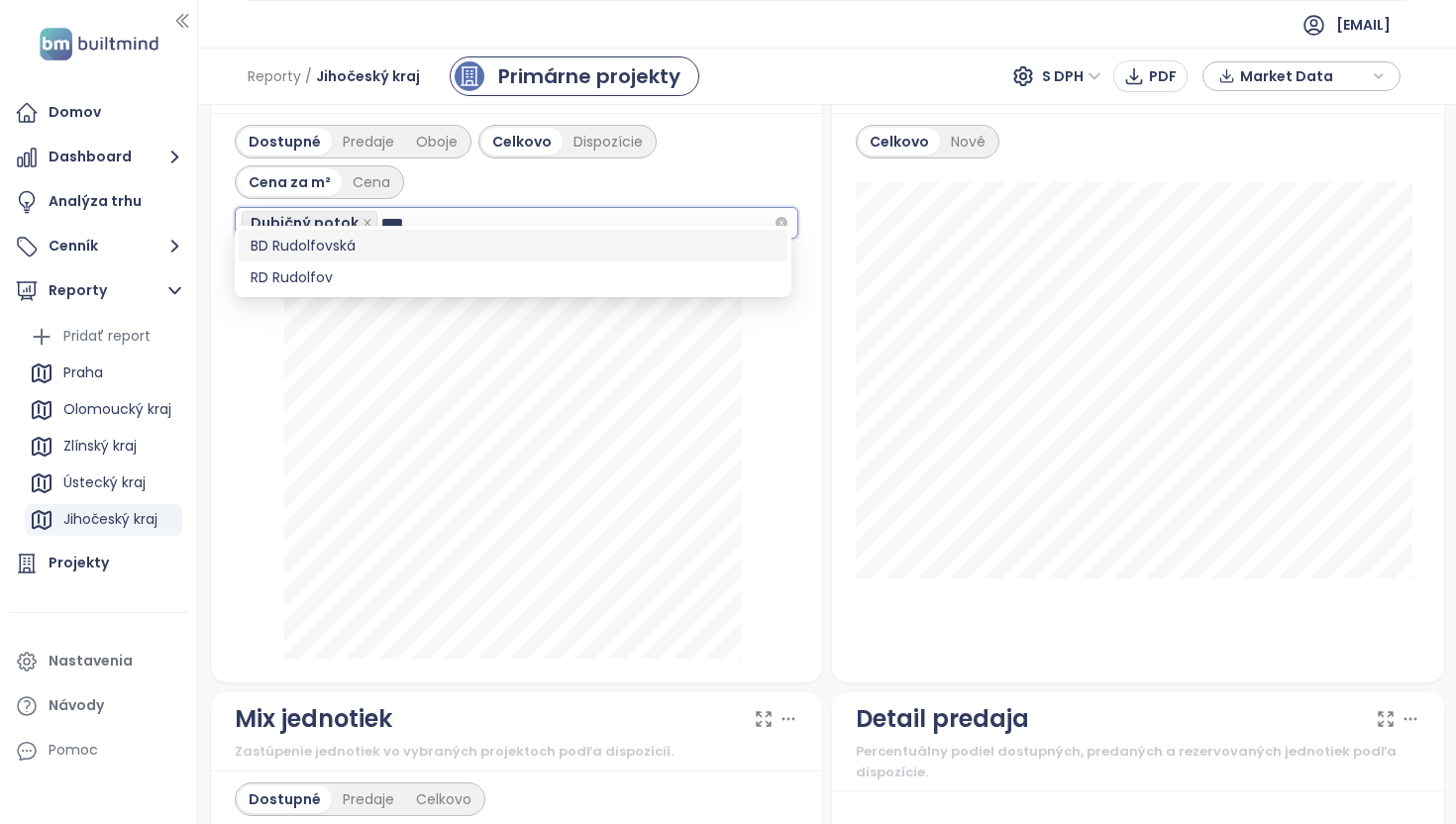type on "*****" 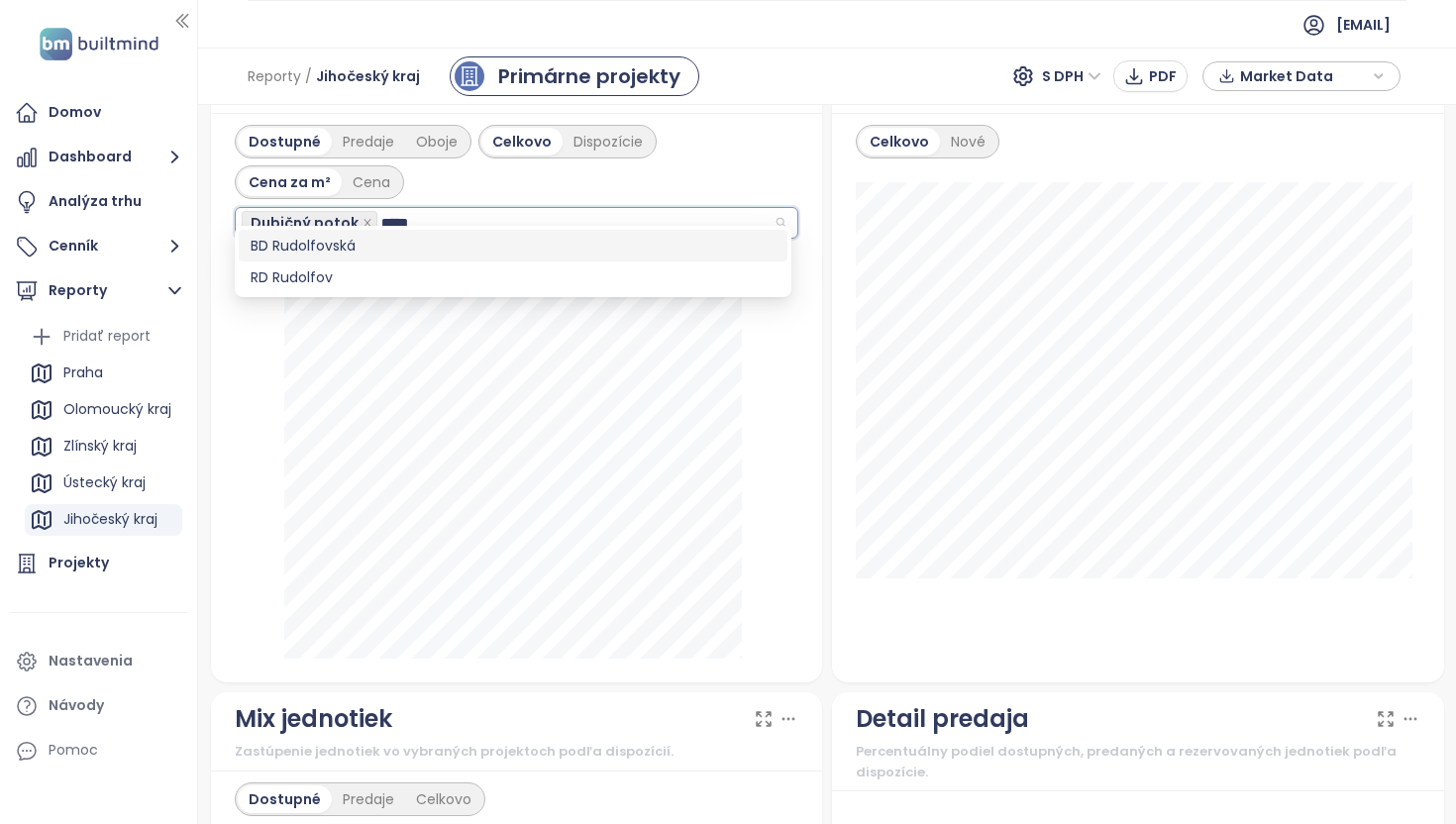 click on "BD Rudolfovská" at bounding box center (513, 246) 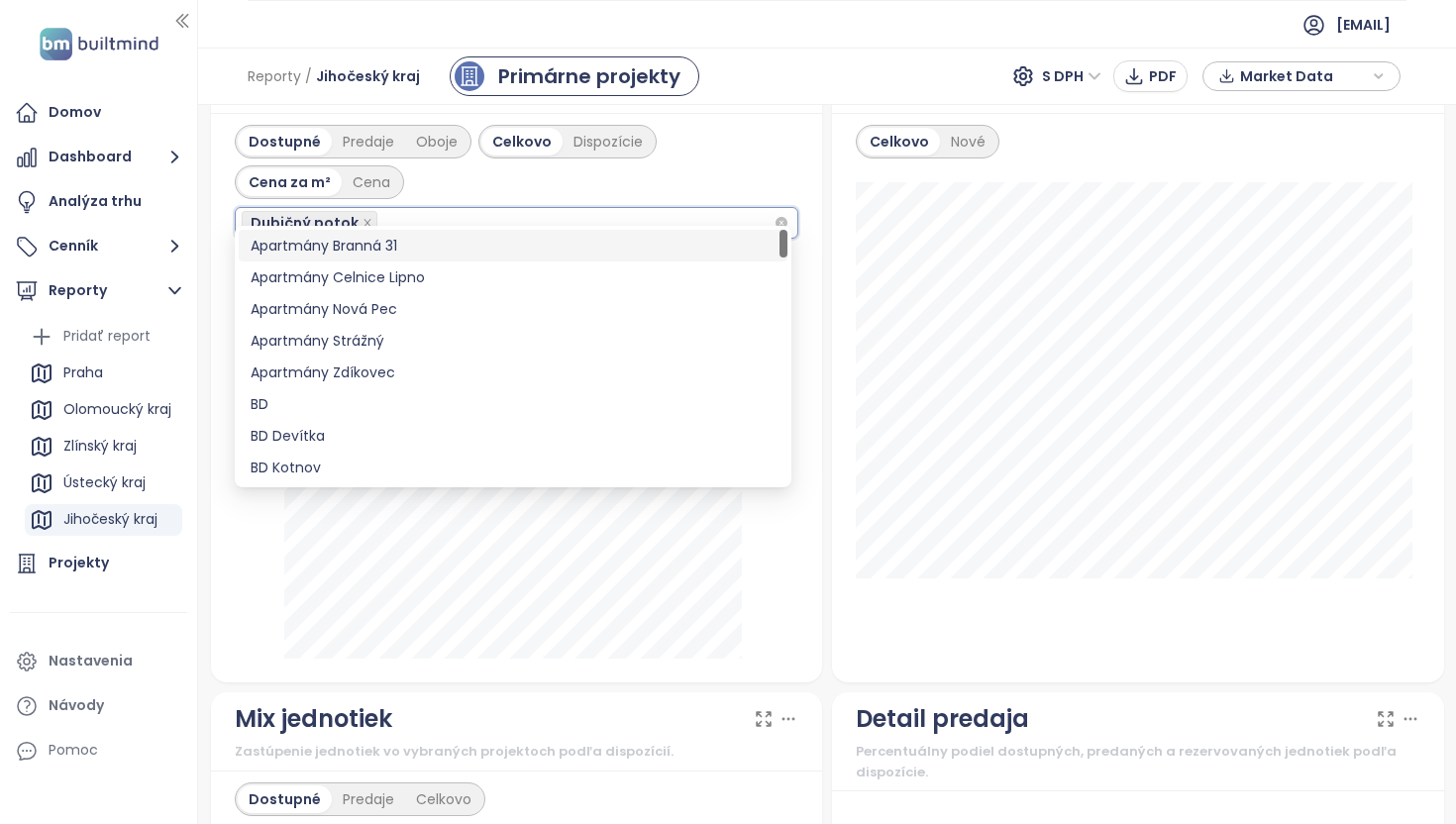 click on "Dubičný potok" at bounding box center [508, 223] 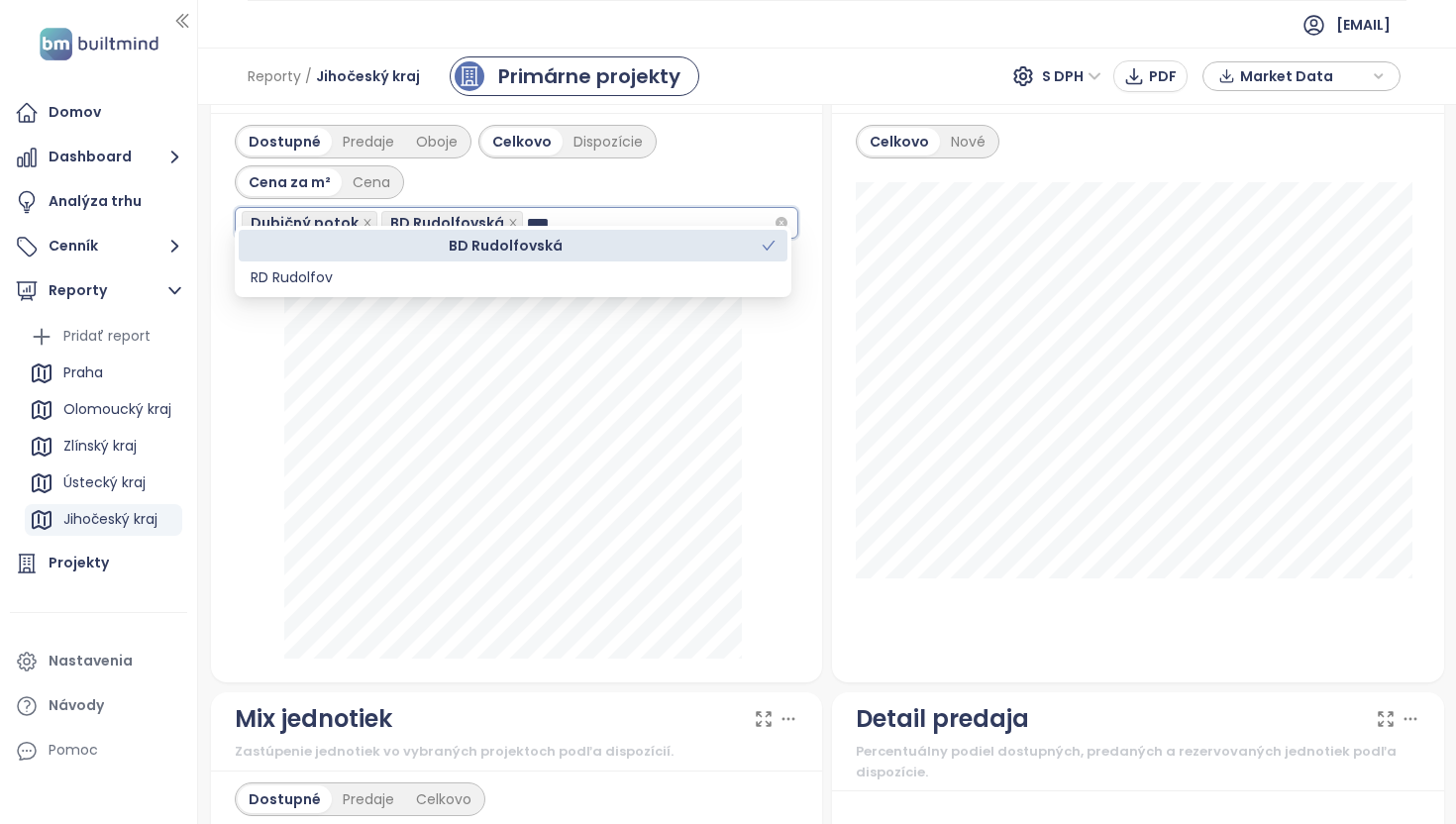 type on "*****" 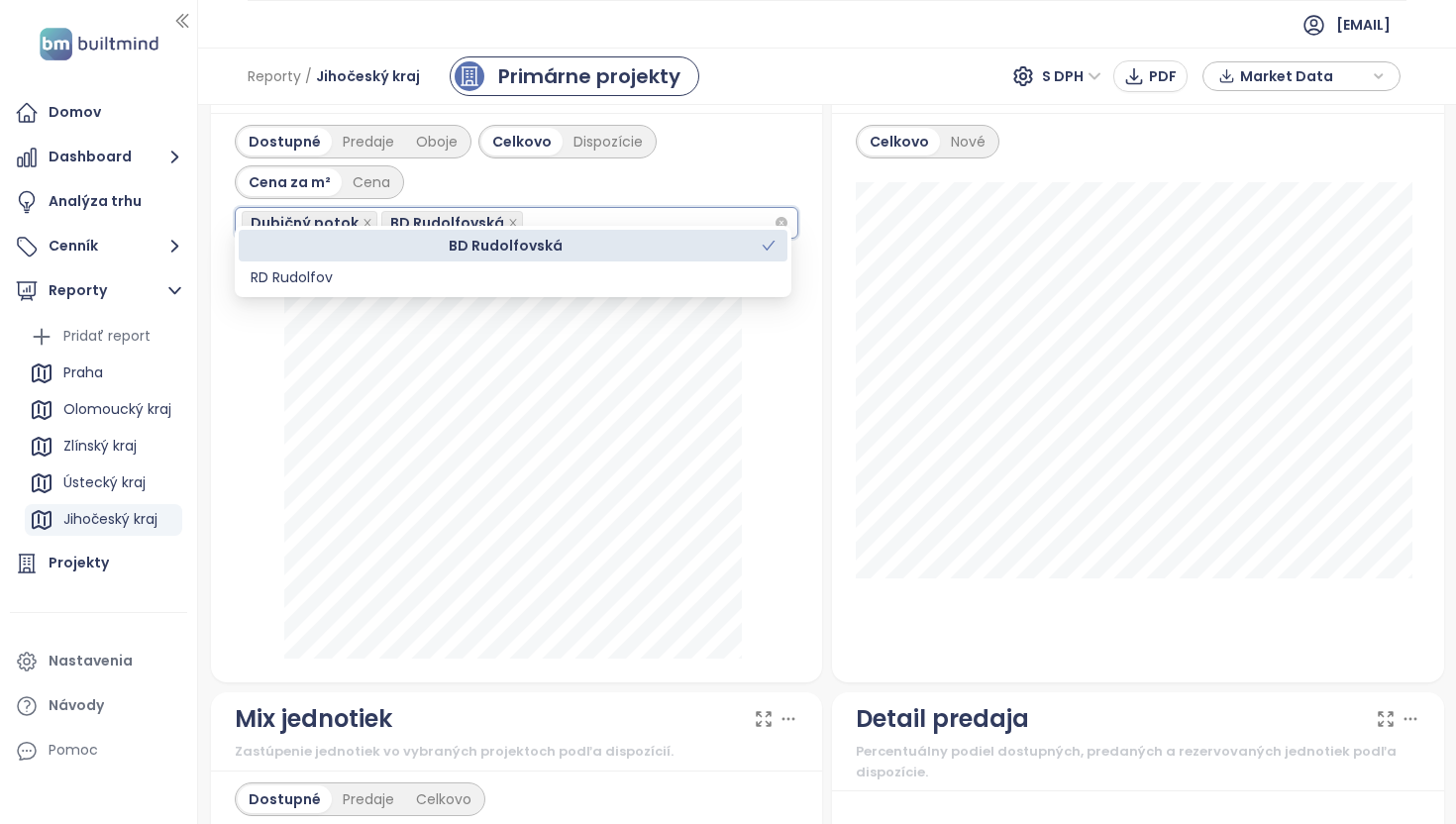 click on "Dubičný potok BD Rudolfovská rudol" at bounding box center [508, 223] 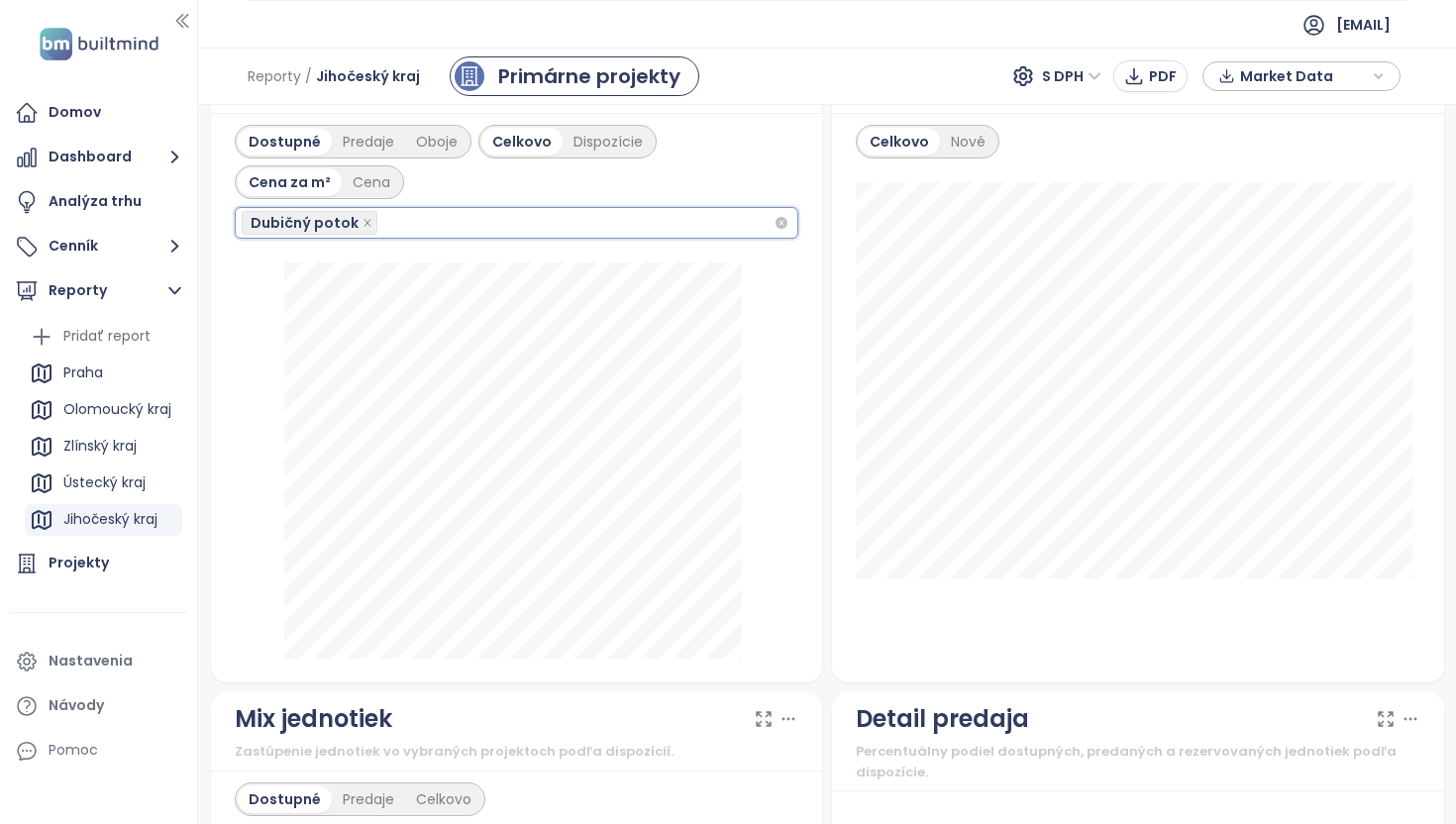 click on "Dubičný potok" at bounding box center (508, 223) 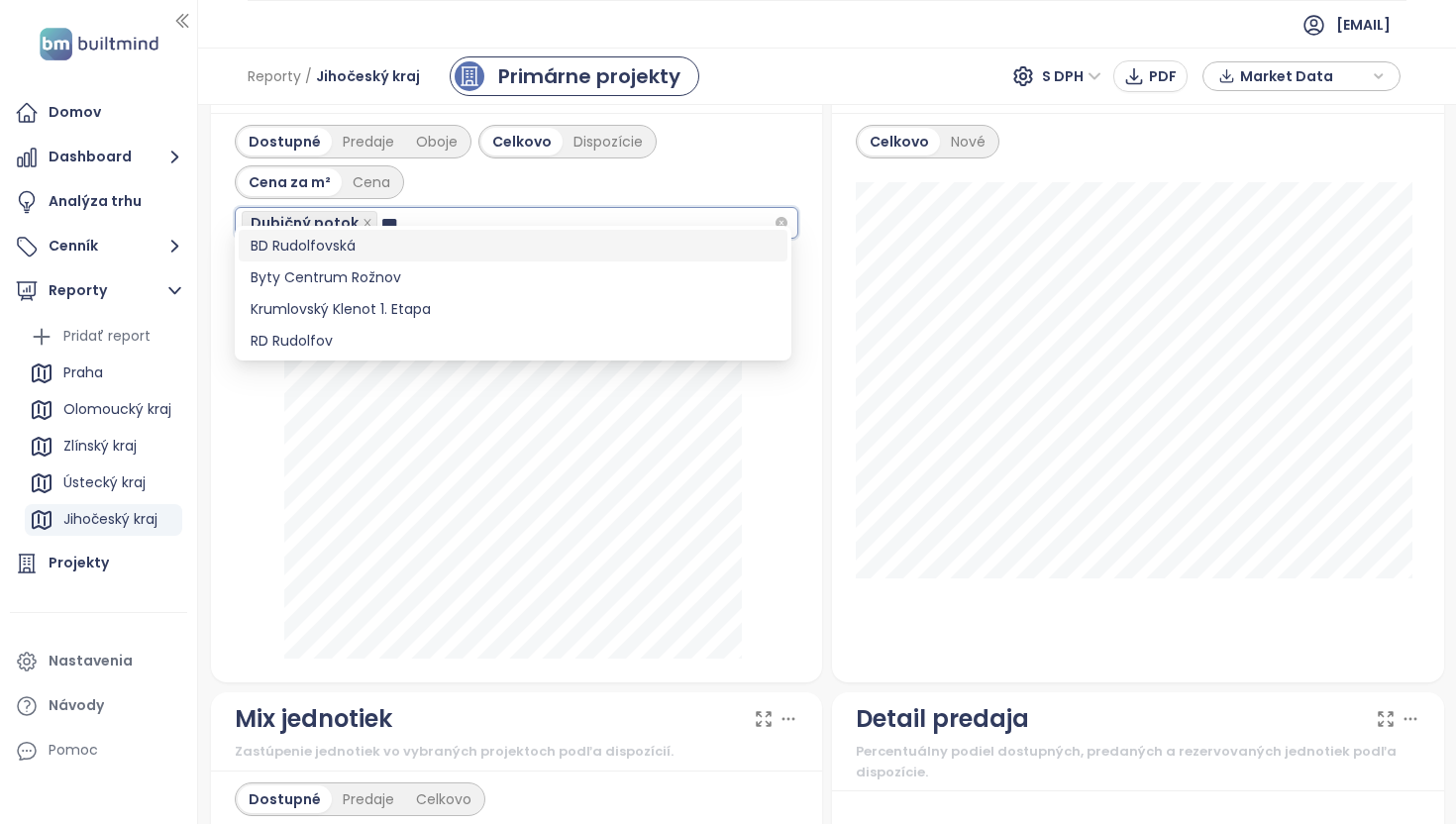 type on "****" 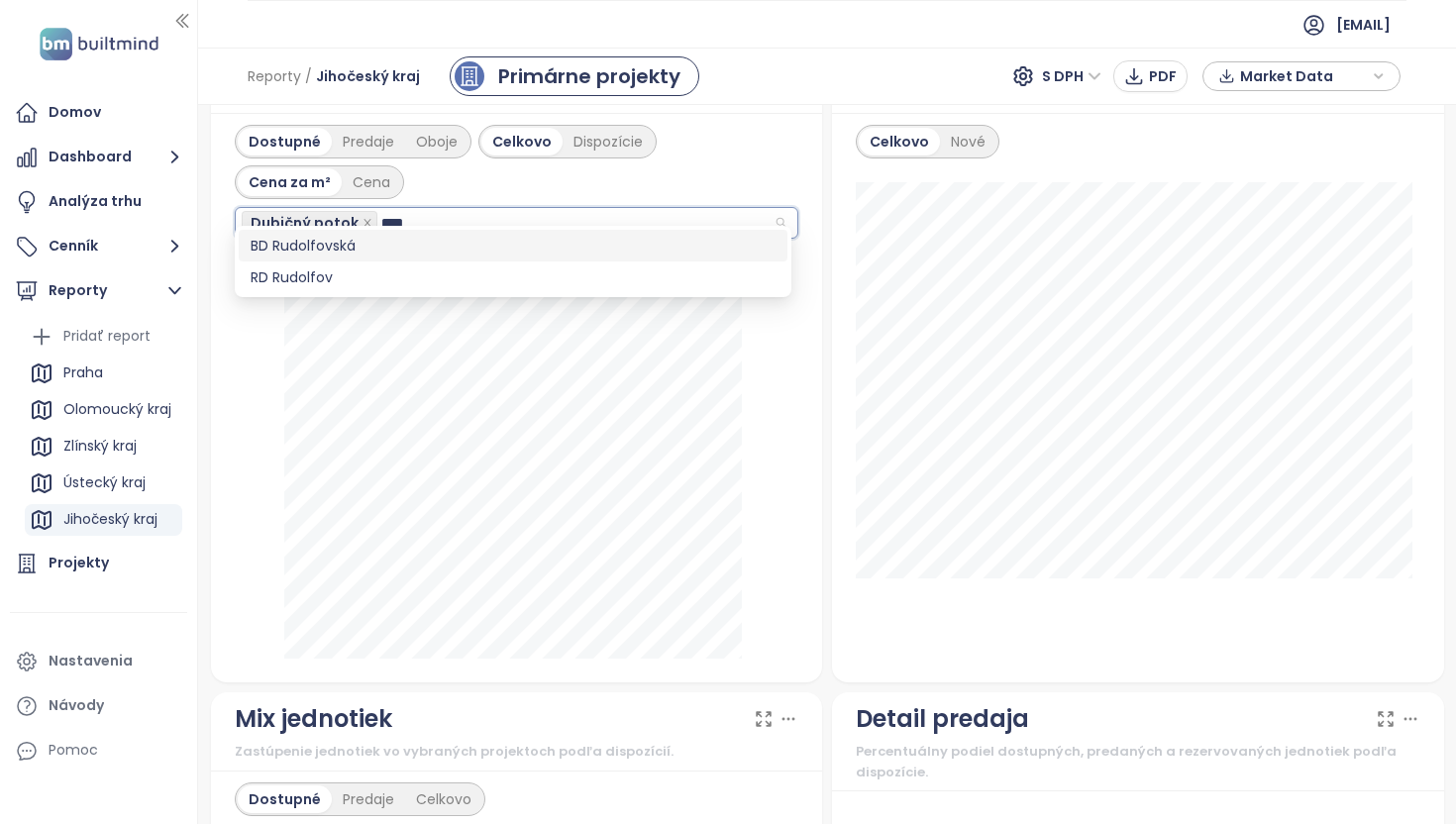 click on "BD Rudolfovská" at bounding box center (513, 246) 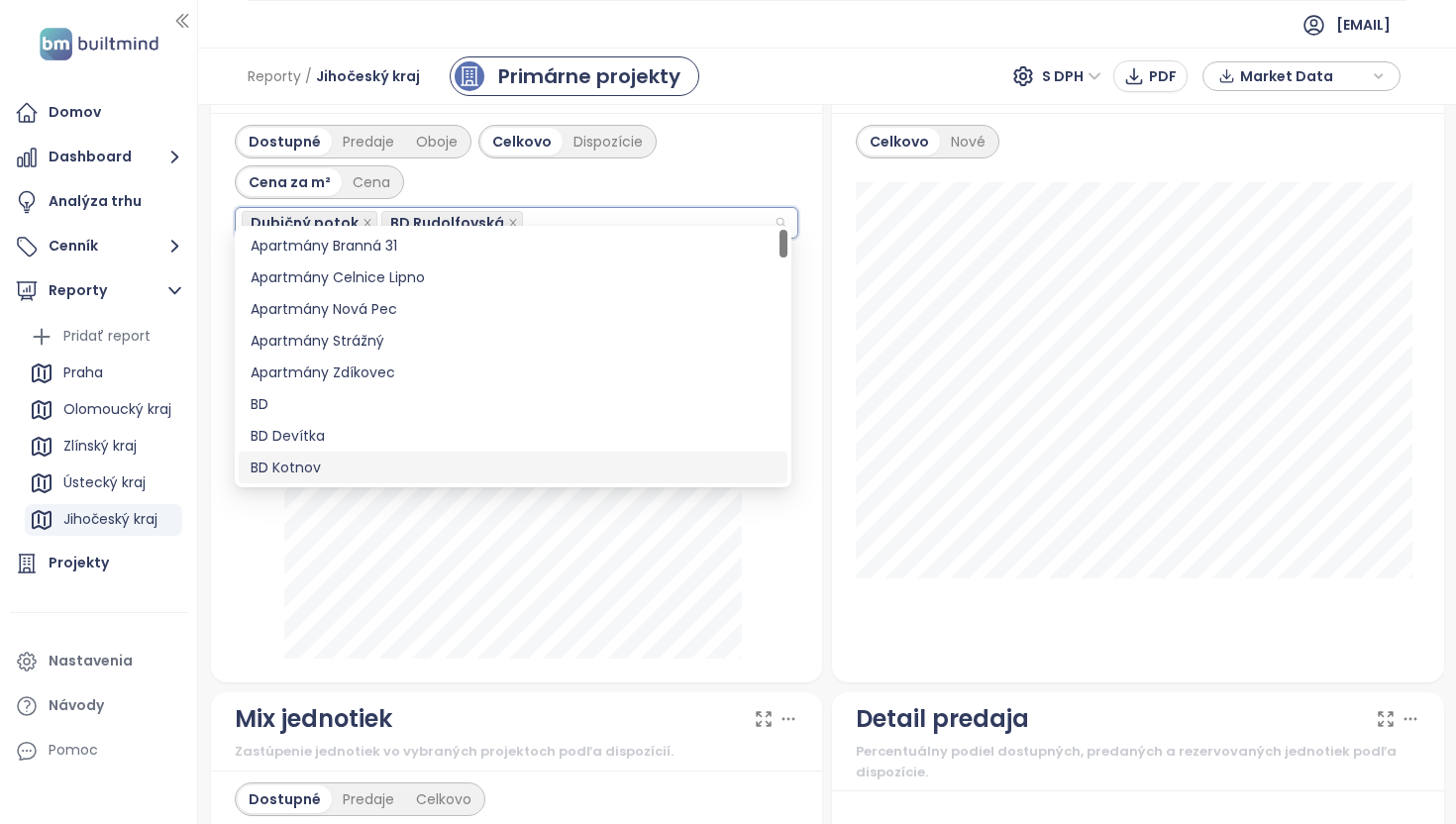 click on "Dostupné Predaje Oboje Celkovo Dispozície Cena za m² Cena Dubičný potok BD Rudolfovská" at bounding box center (517, 397) 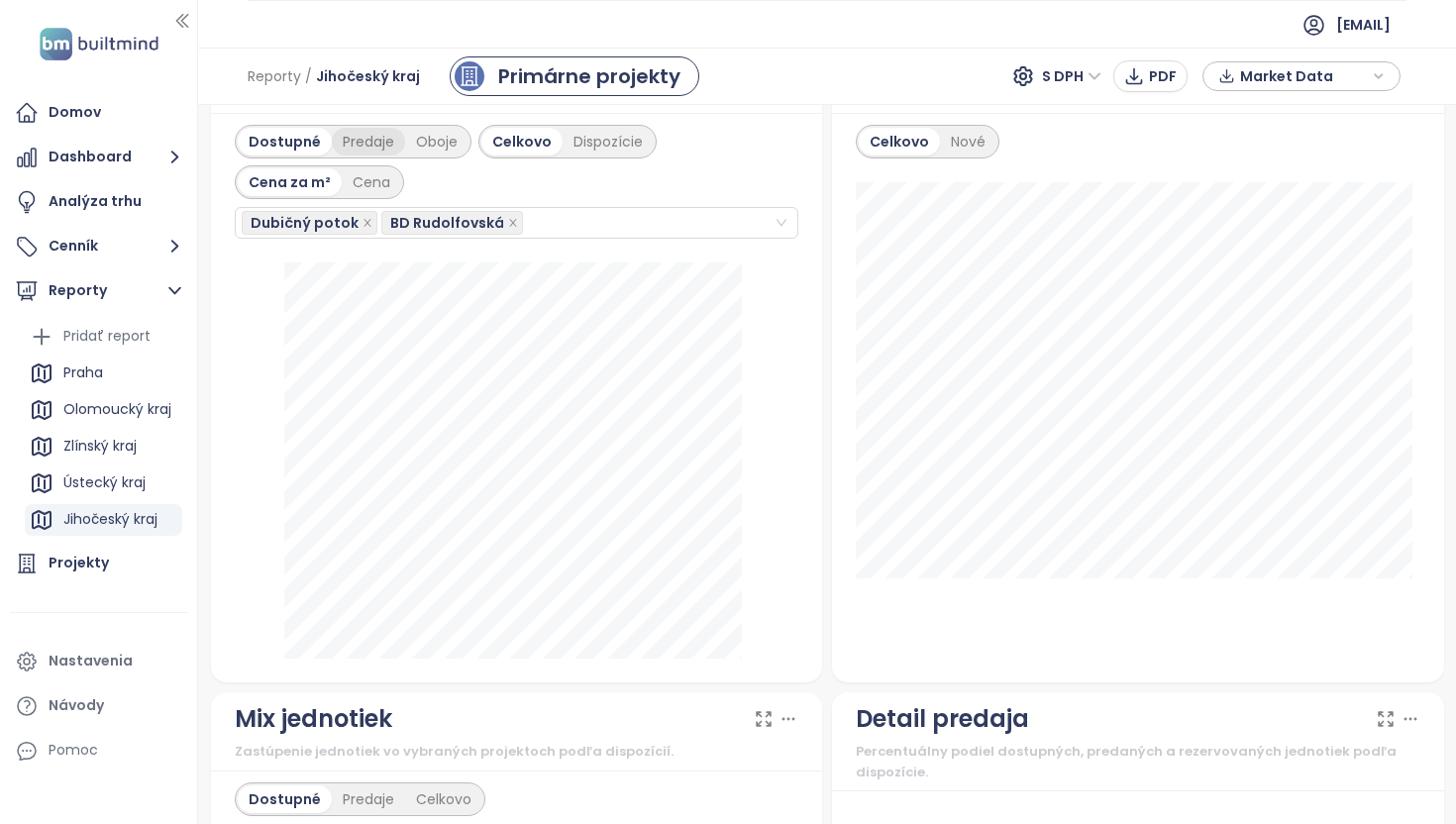 click on "Predaje" at bounding box center [368, 142] 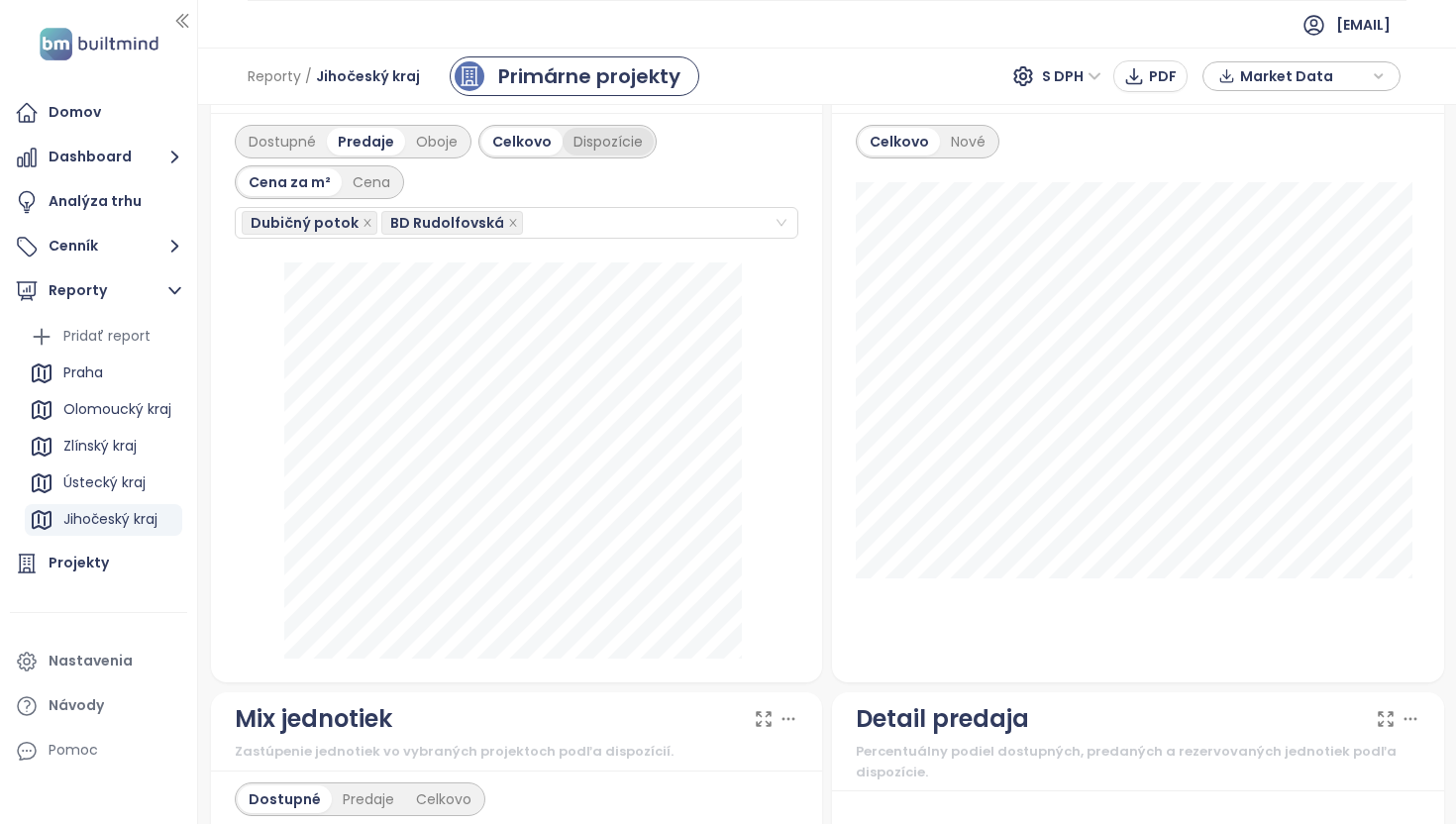 click on "Dispozície" at bounding box center (608, 142) 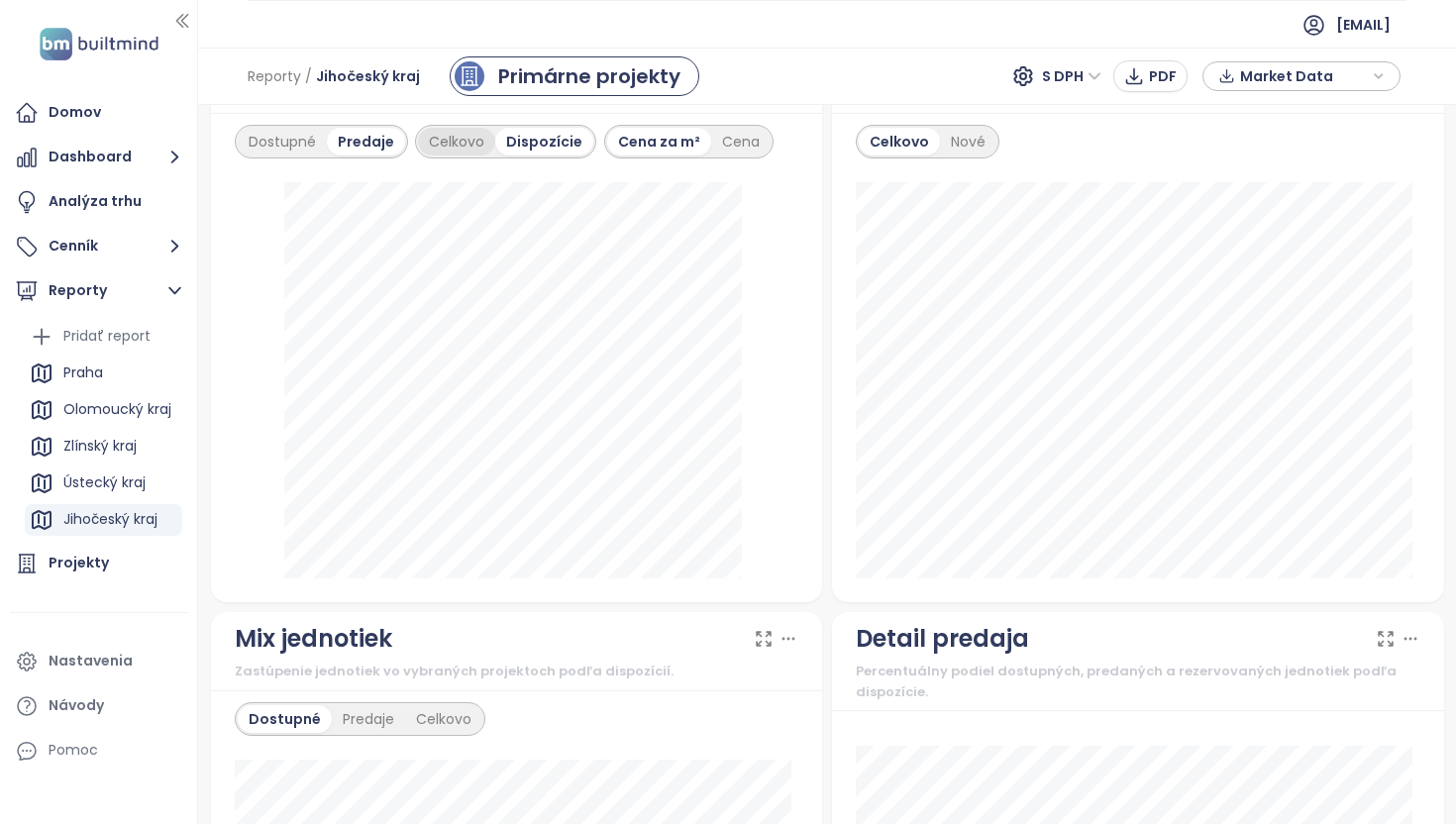 click on "Celkovo" at bounding box center (457, 142) 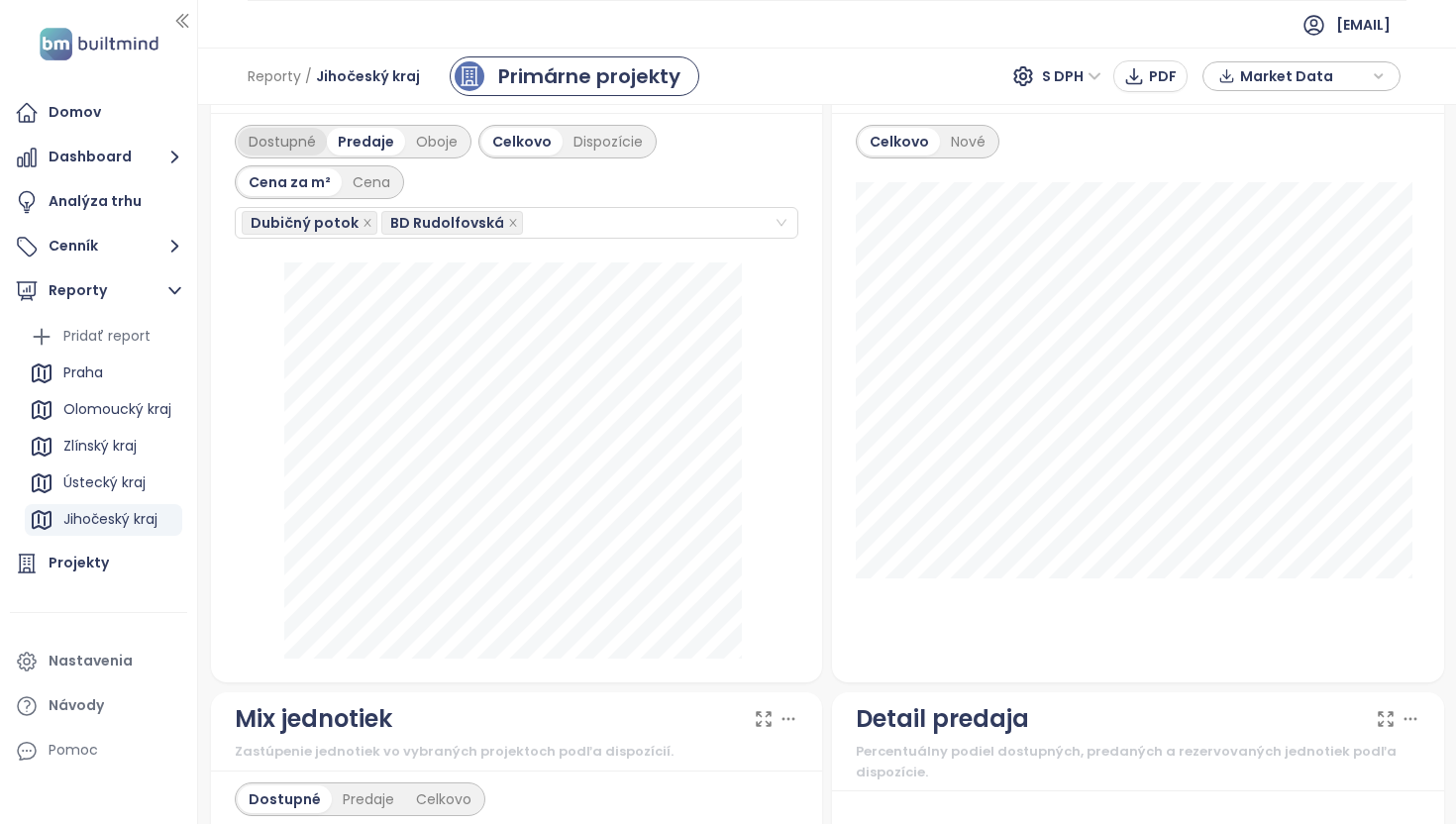 click on "Dostupné" at bounding box center [282, 142] 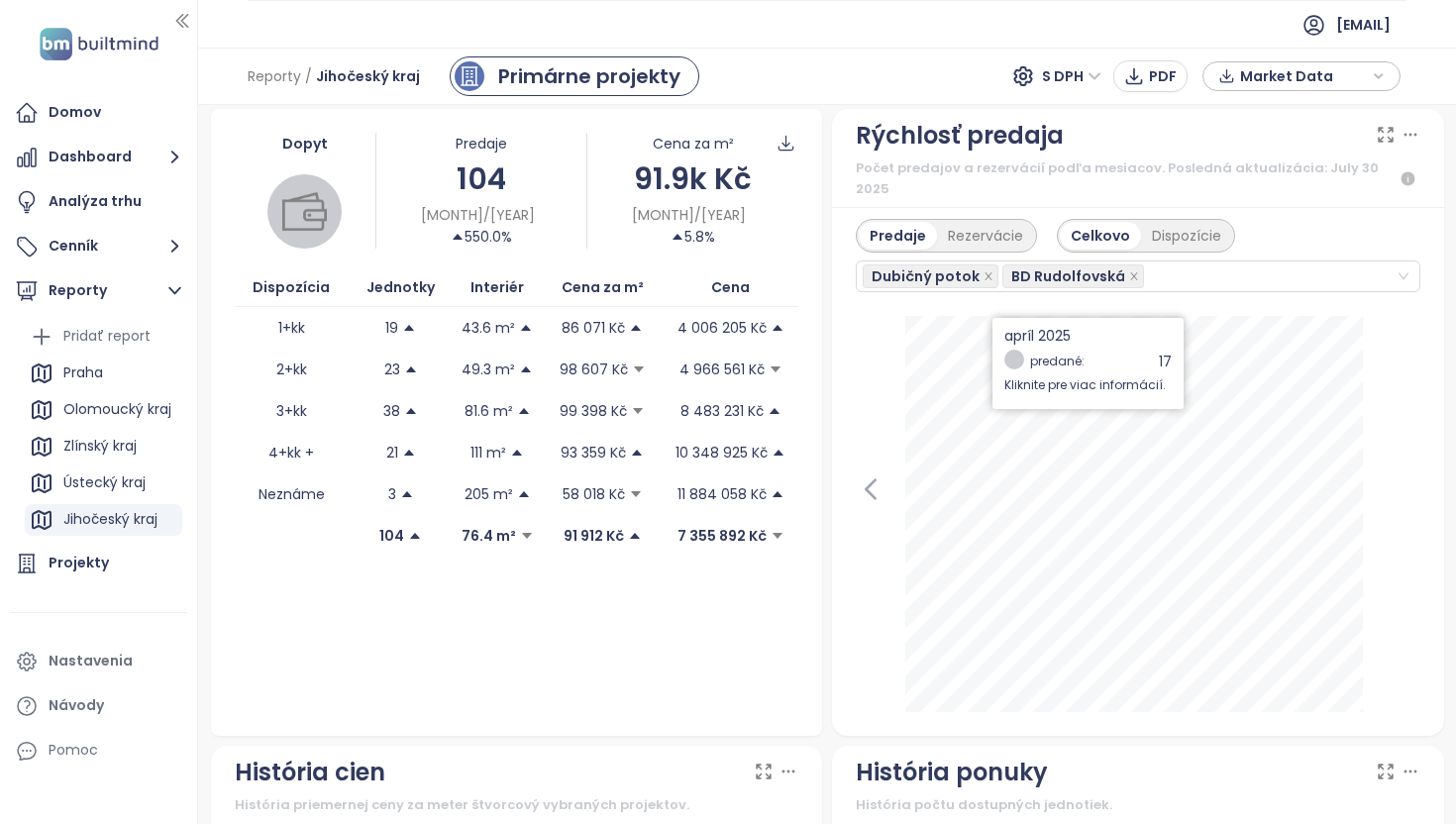 scroll, scrollTop: 487, scrollLeft: 0, axis: vertical 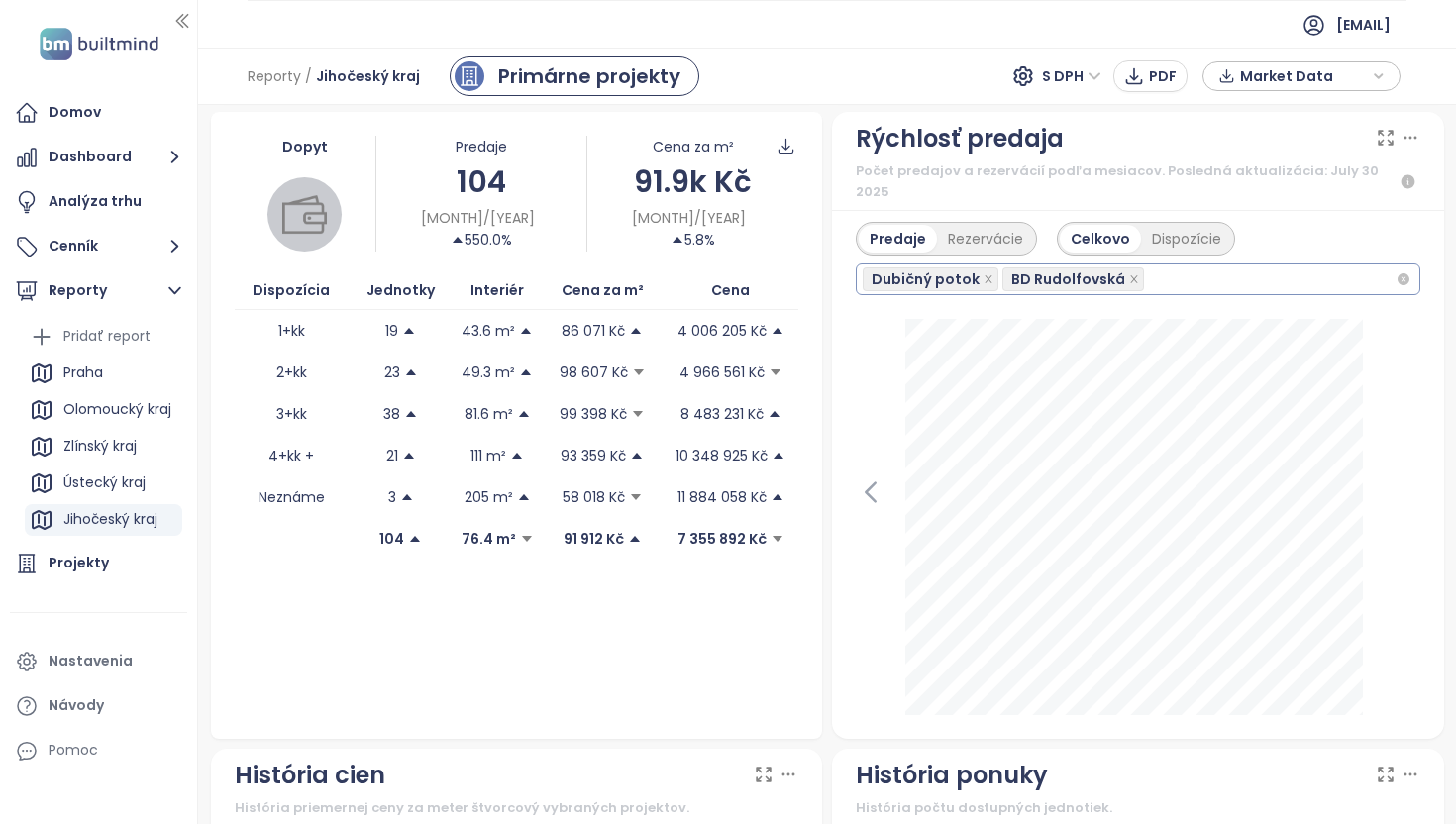 click on "Dubičný potok BD Rudolfovská" at bounding box center [1129, 279] 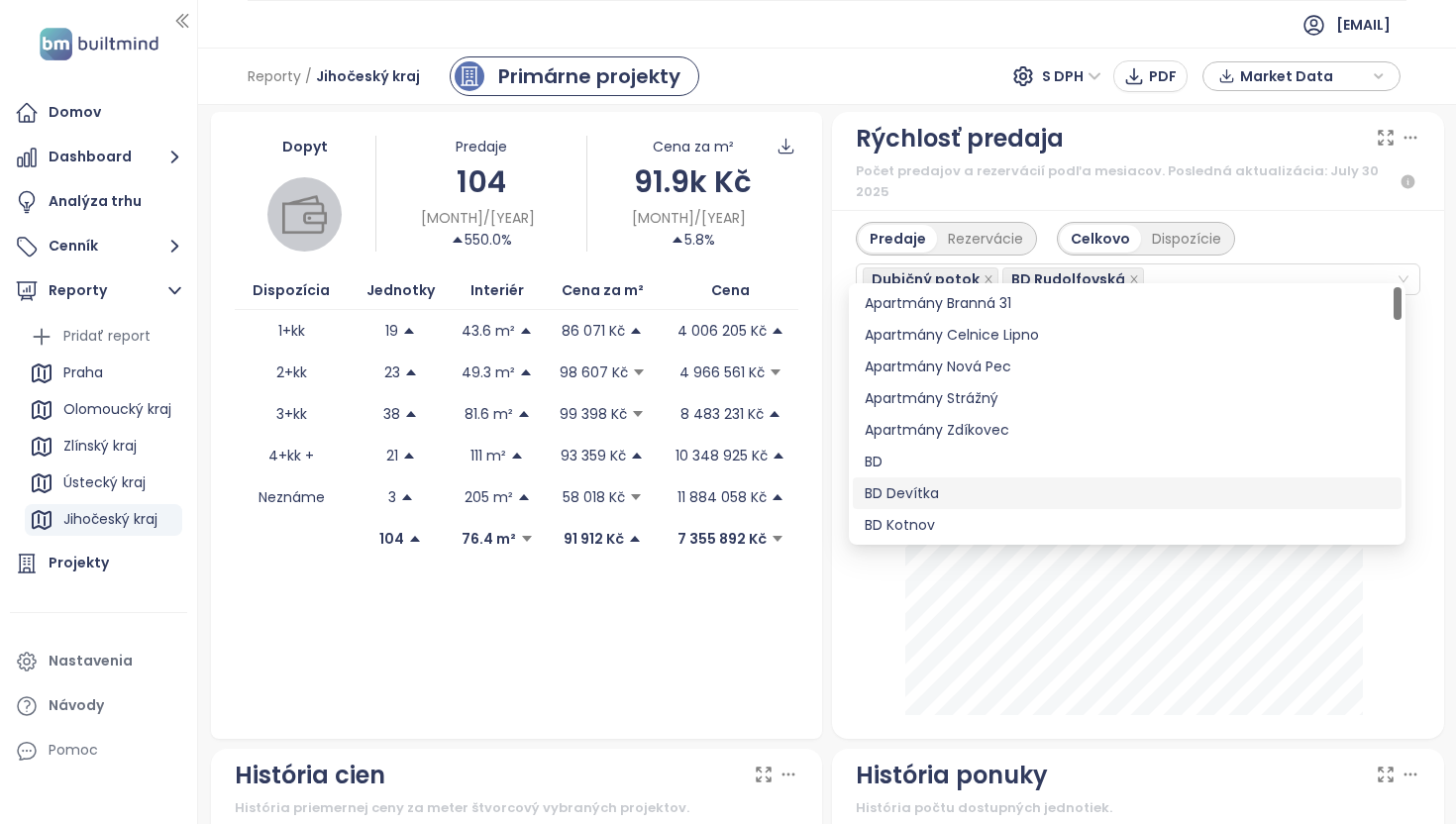 click on "Rýchlosť predaja Počet predajov a rezervácií podľa mesiacov. Posledná aktualizácia: July 30 2025 Predaje Rezervácie Celkovo Dispozície Dubičný potok BD Rudolfovská   júl 2025
Dubičný potok:
1
Kliknite pre viac informácií." at bounding box center (1138, 425) 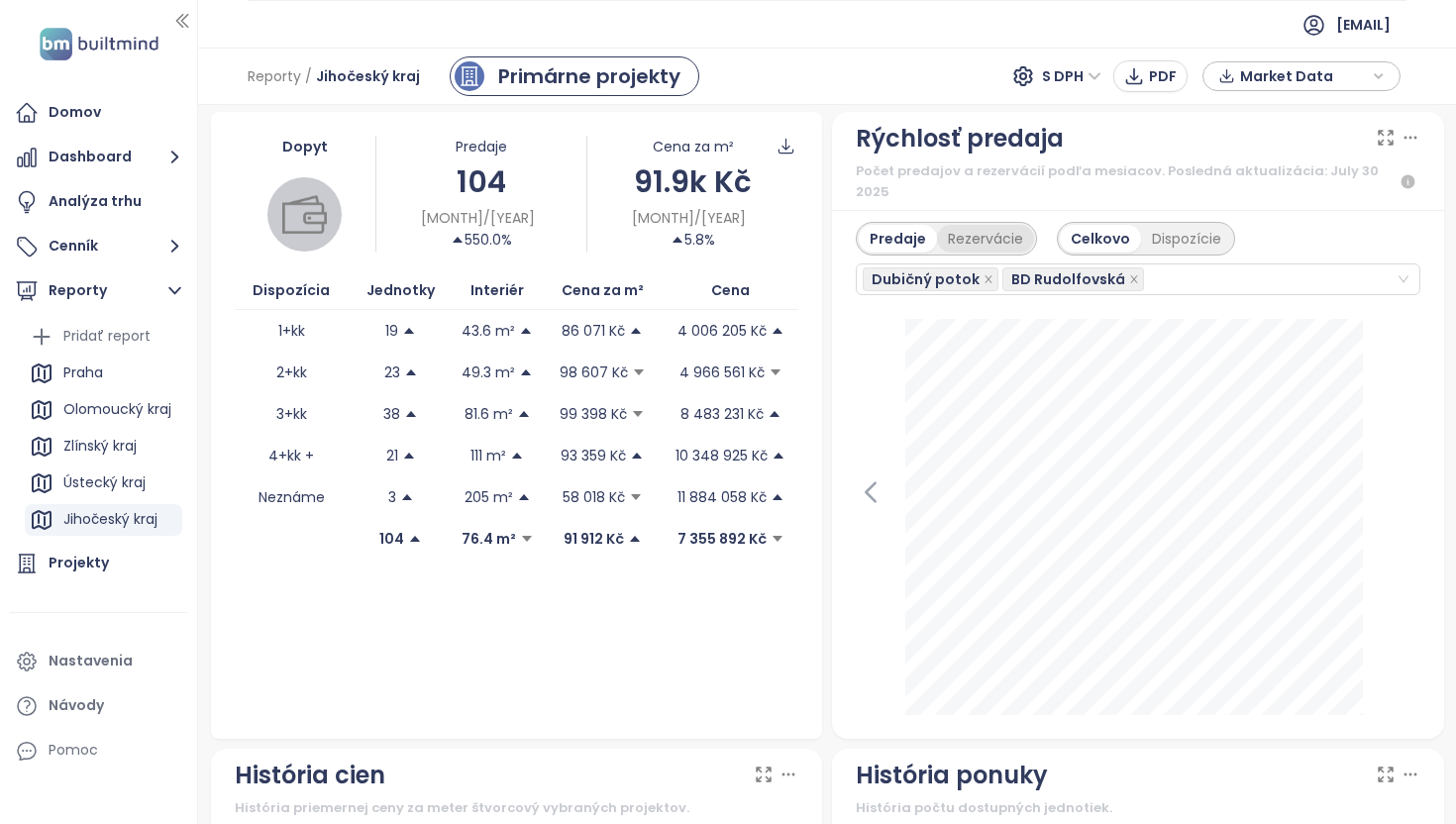 click on "Rezervácie" at bounding box center (986, 239) 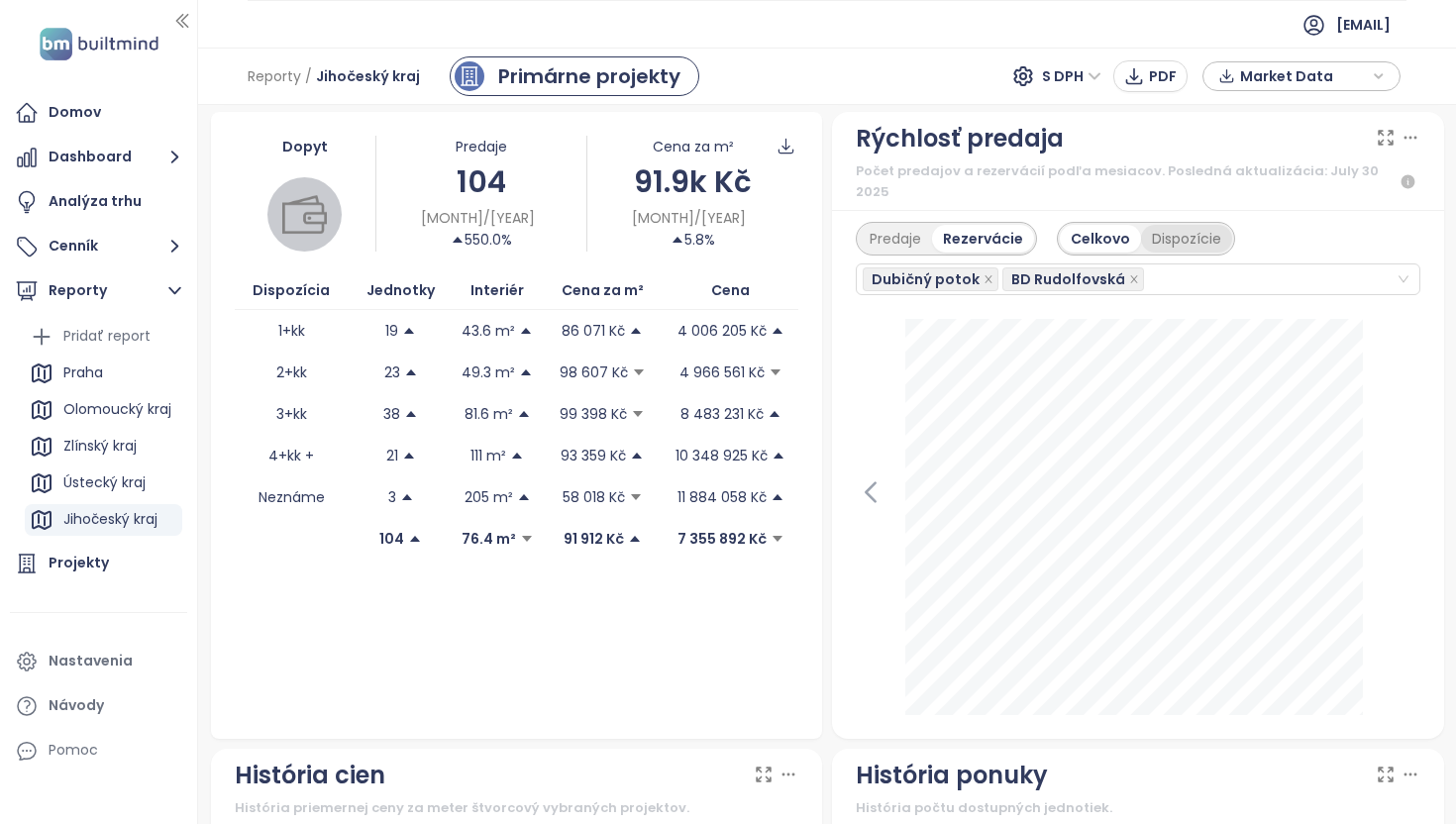 click on "Dispozície" at bounding box center (1187, 239) 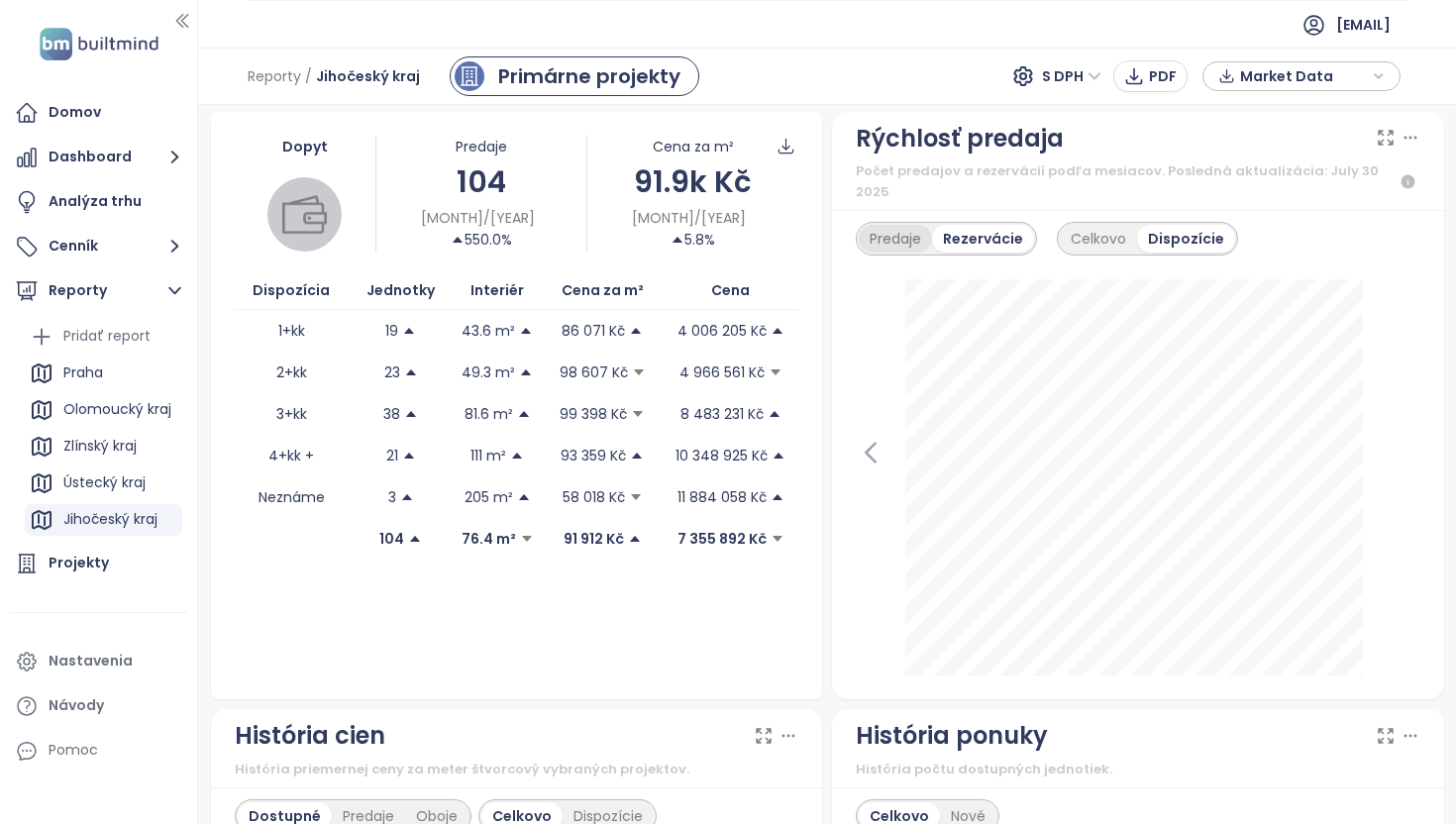click on "Predaje" at bounding box center (895, 239) 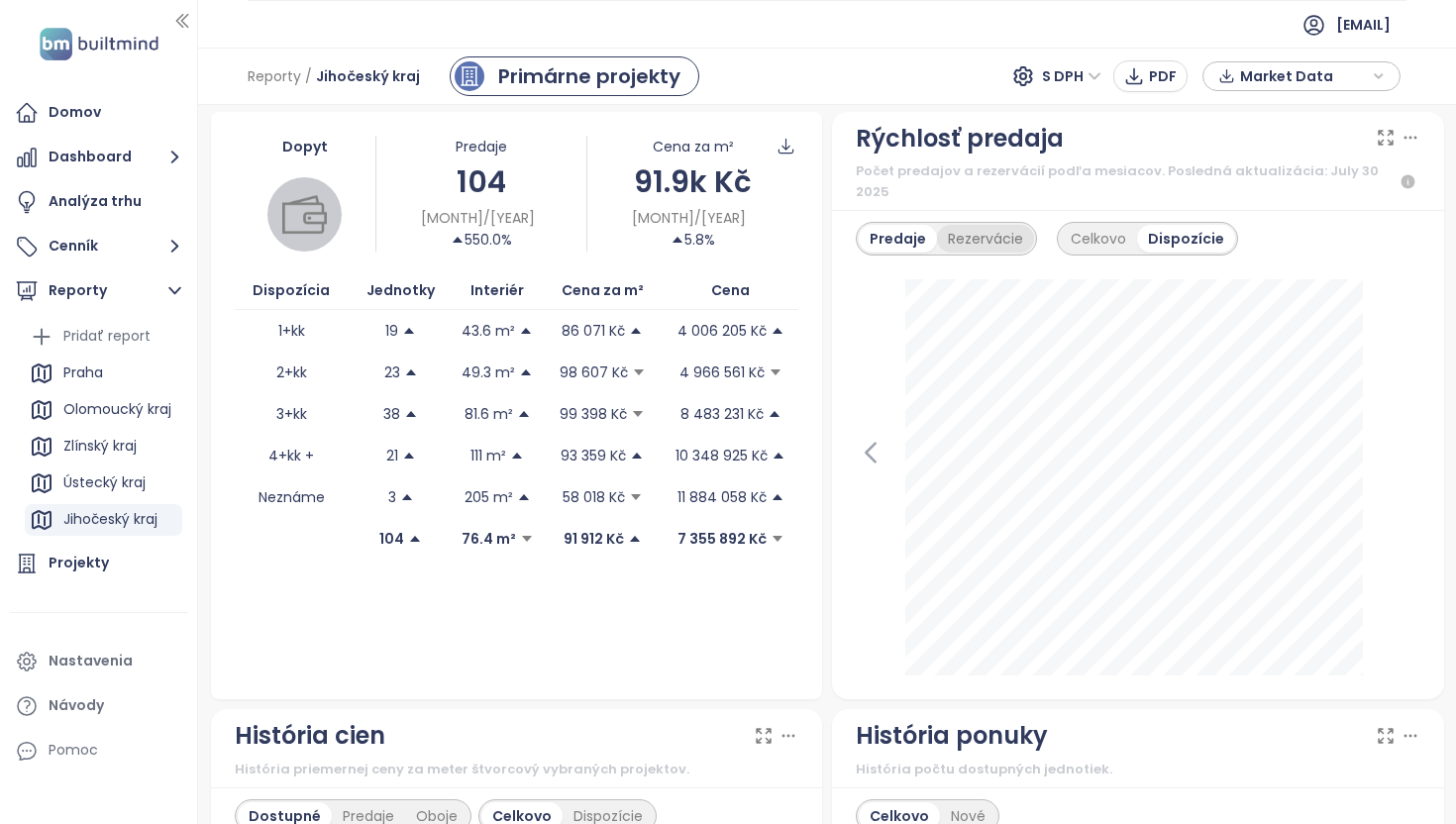 click on "Rezervácie" at bounding box center [986, 239] 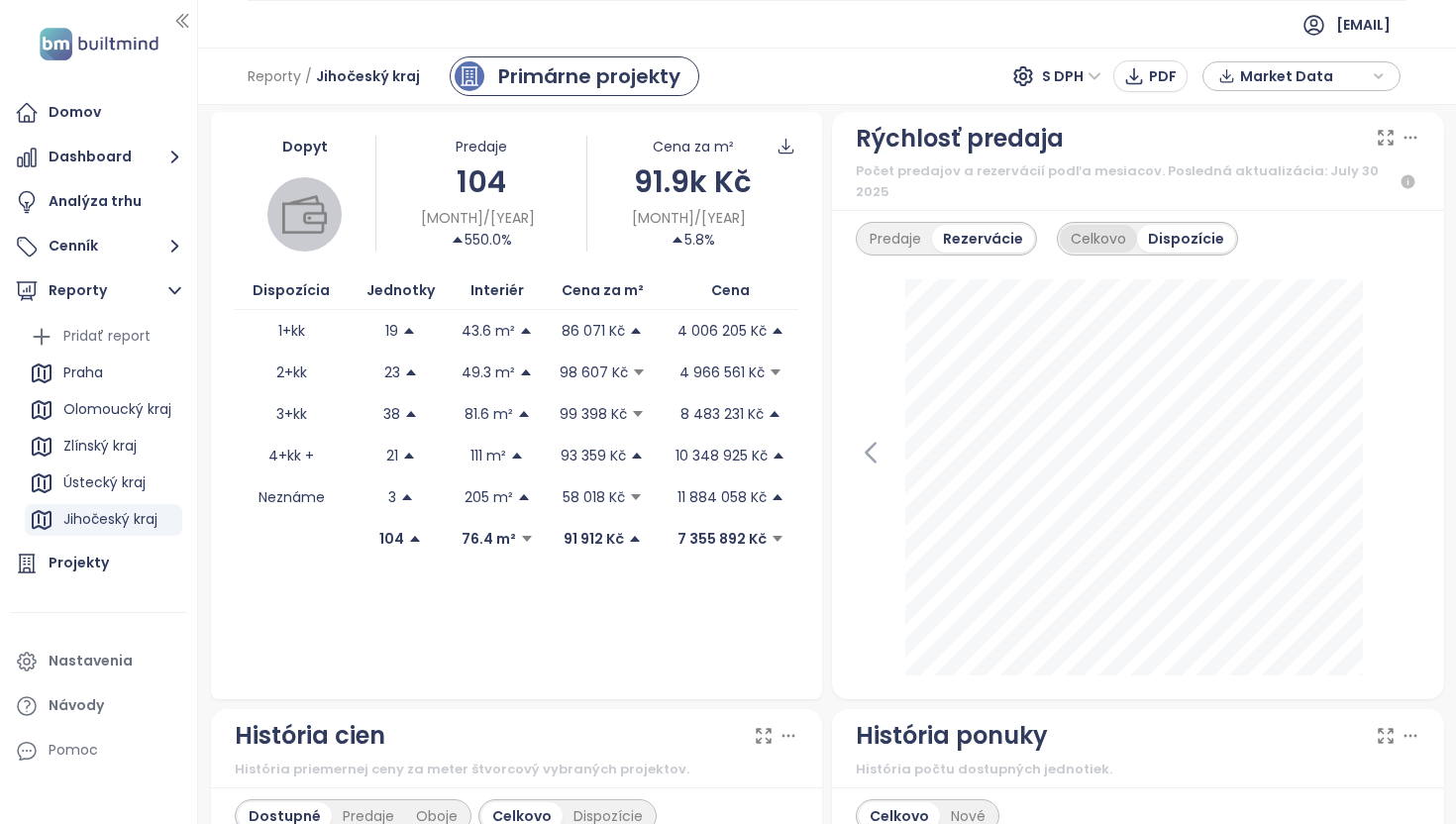 click on "Celkovo" at bounding box center [1098, 239] 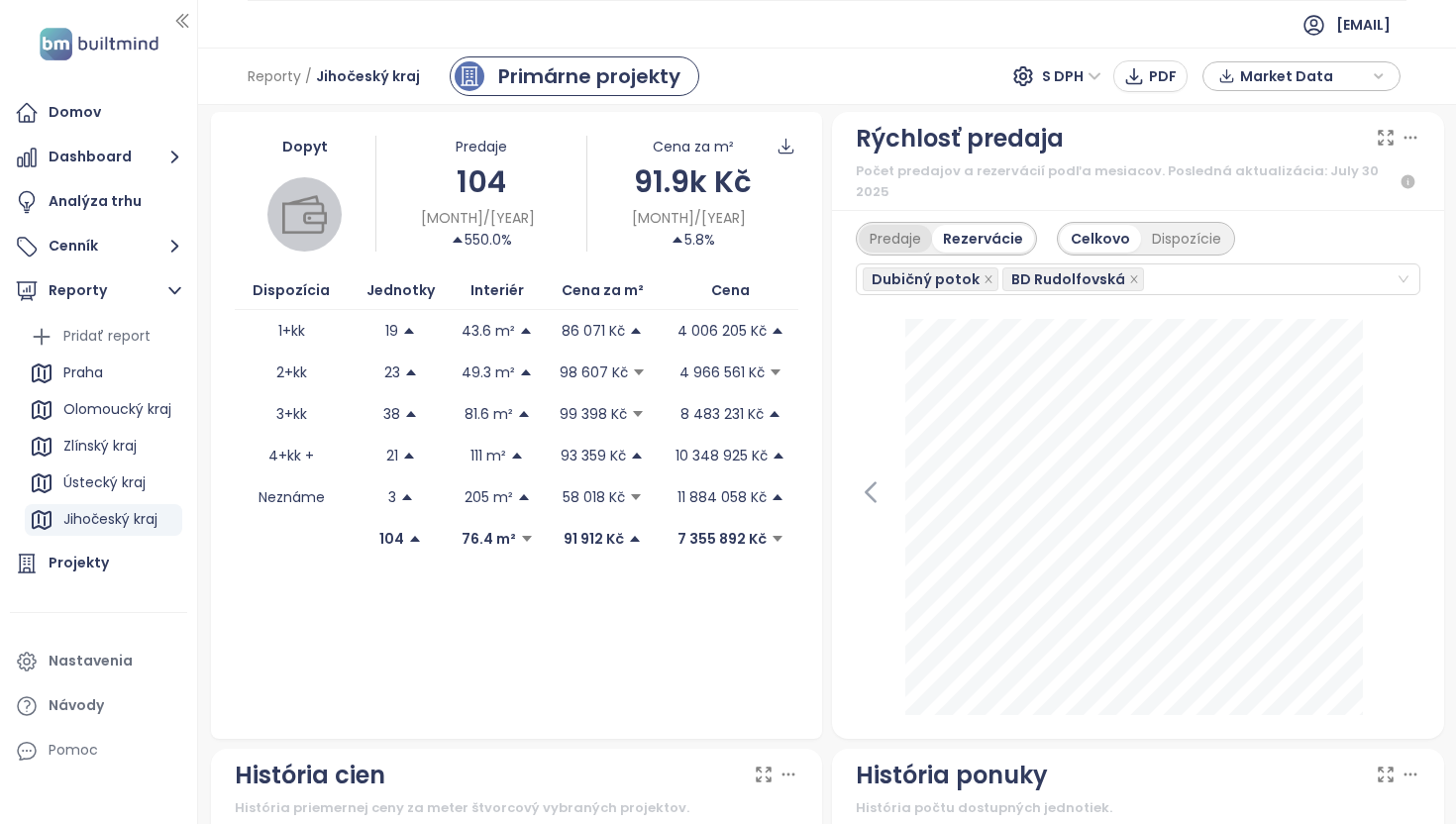 click on "Predaje" at bounding box center (895, 239) 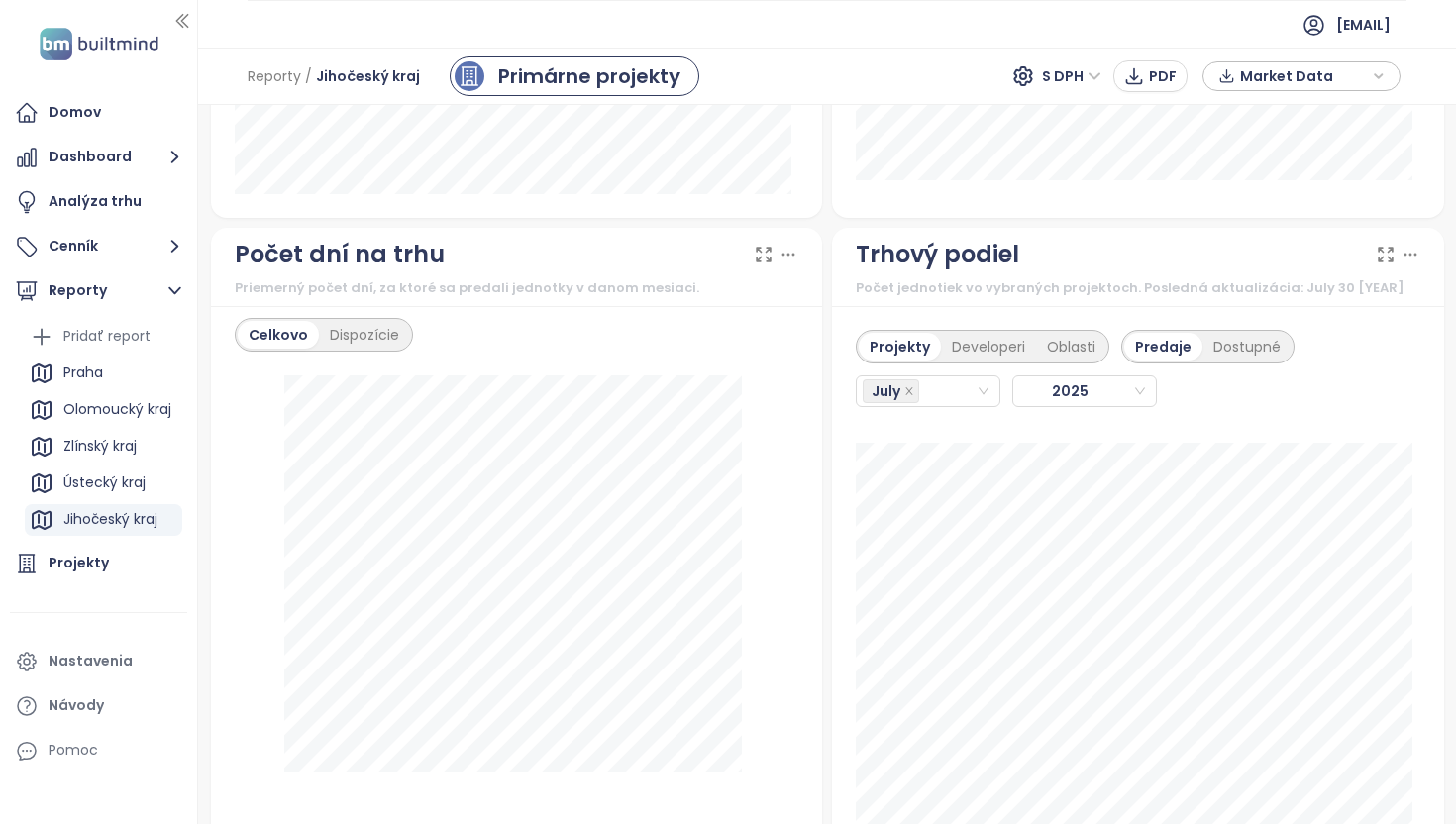 scroll, scrollTop: 2318, scrollLeft: 0, axis: vertical 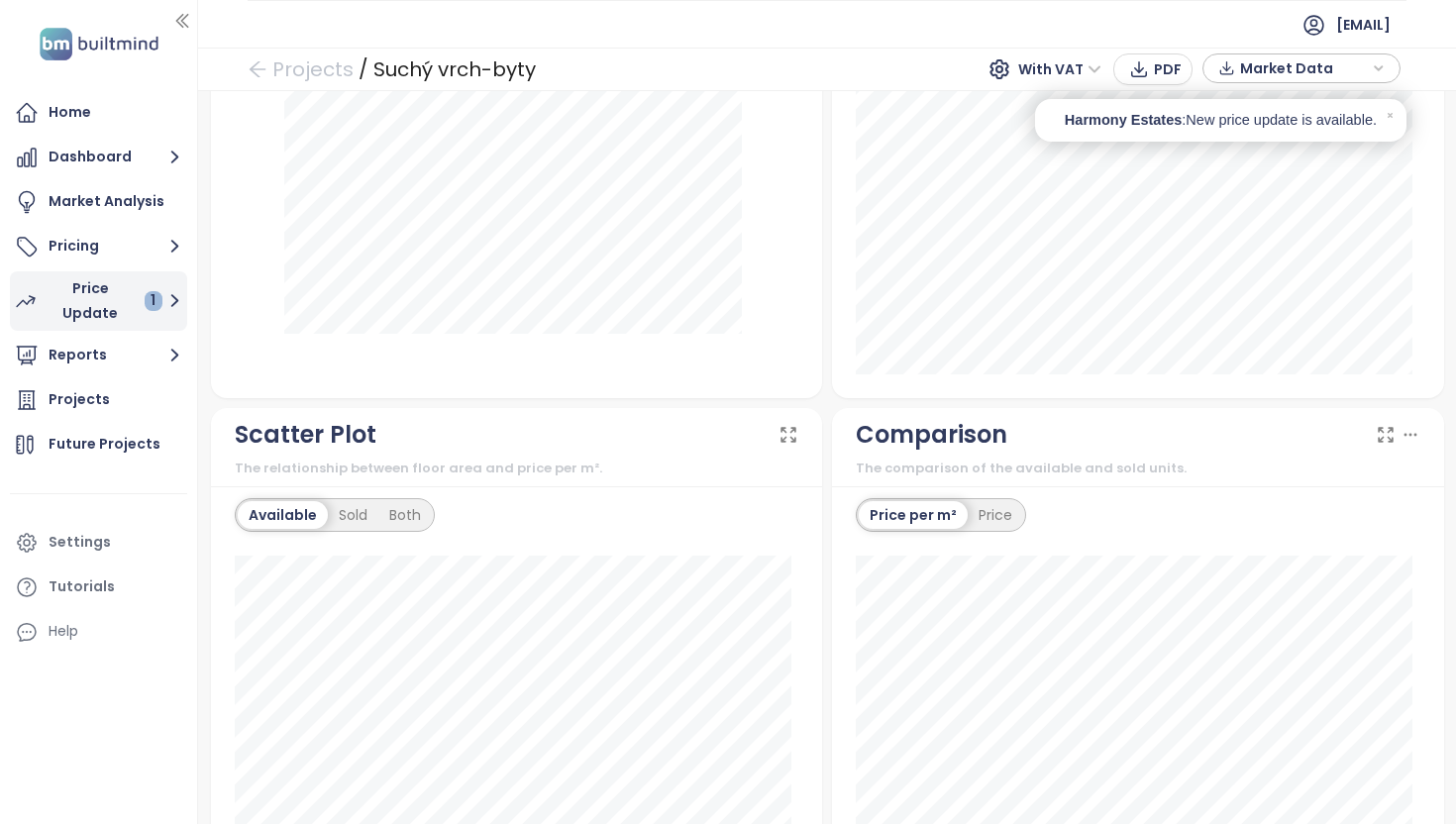 click on "Price Update   1" at bounding box center [104, 301] 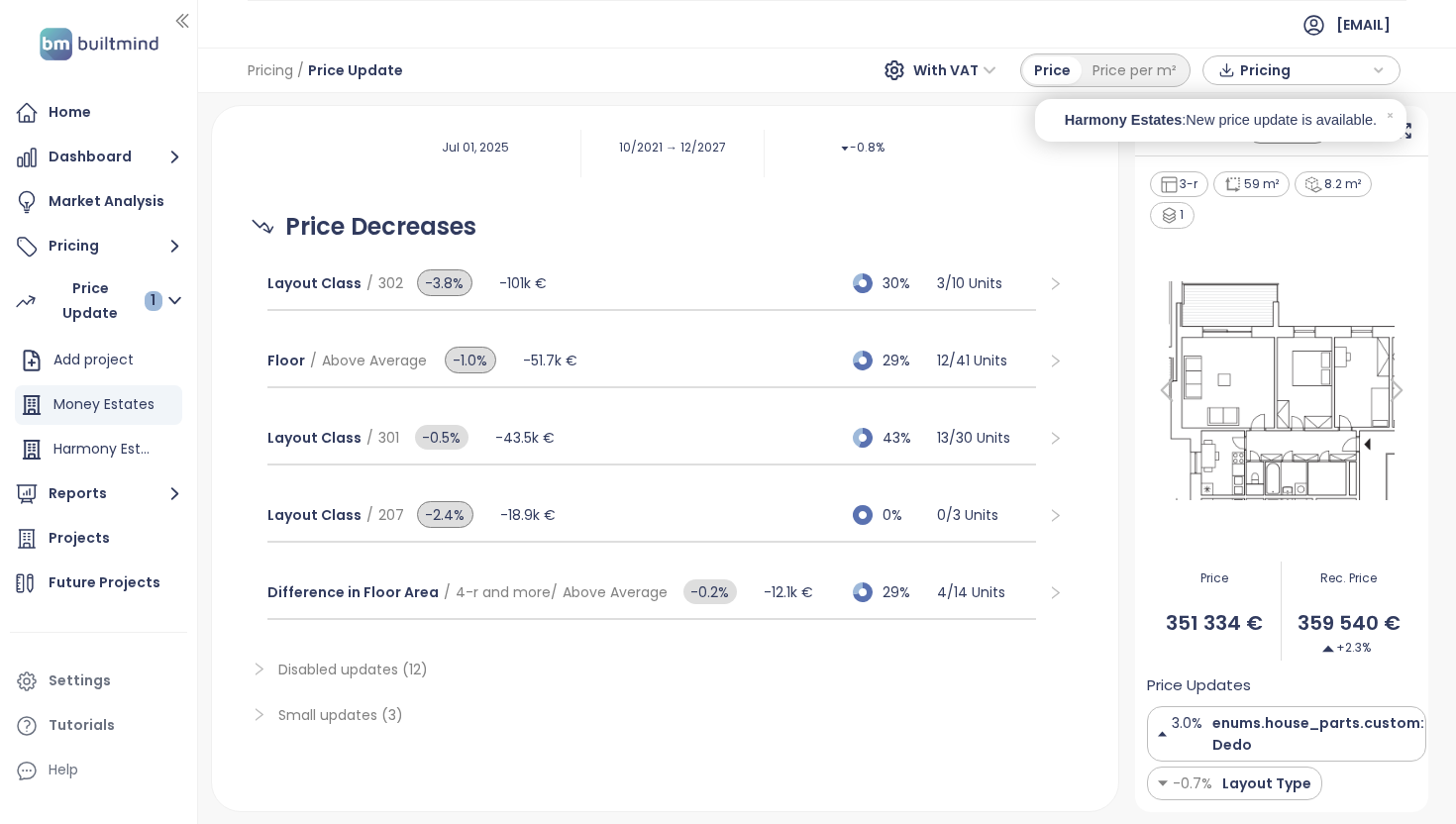 scroll, scrollTop: 0, scrollLeft: 0, axis: both 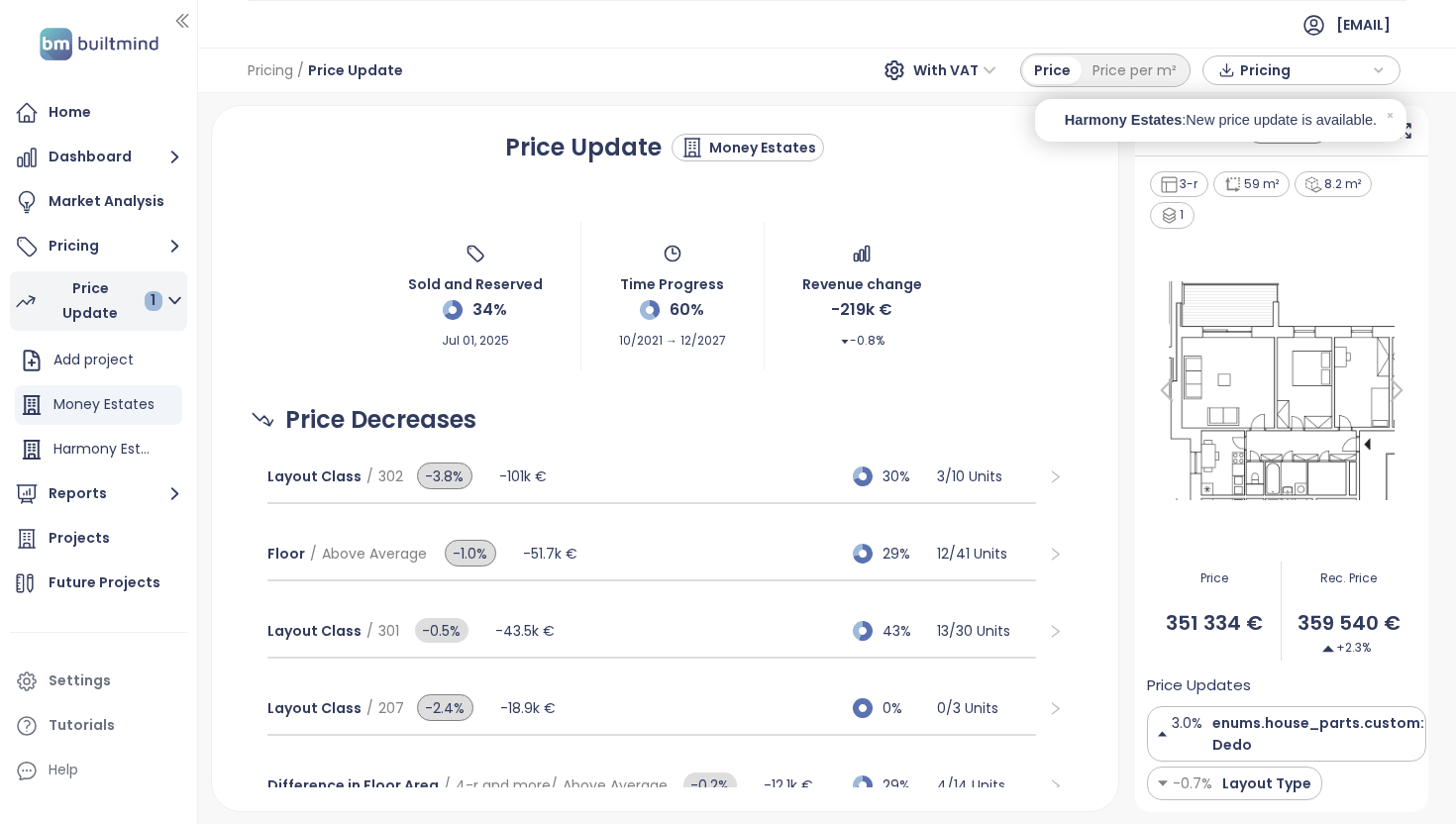 click on "Price Update   1" at bounding box center (104, 301) 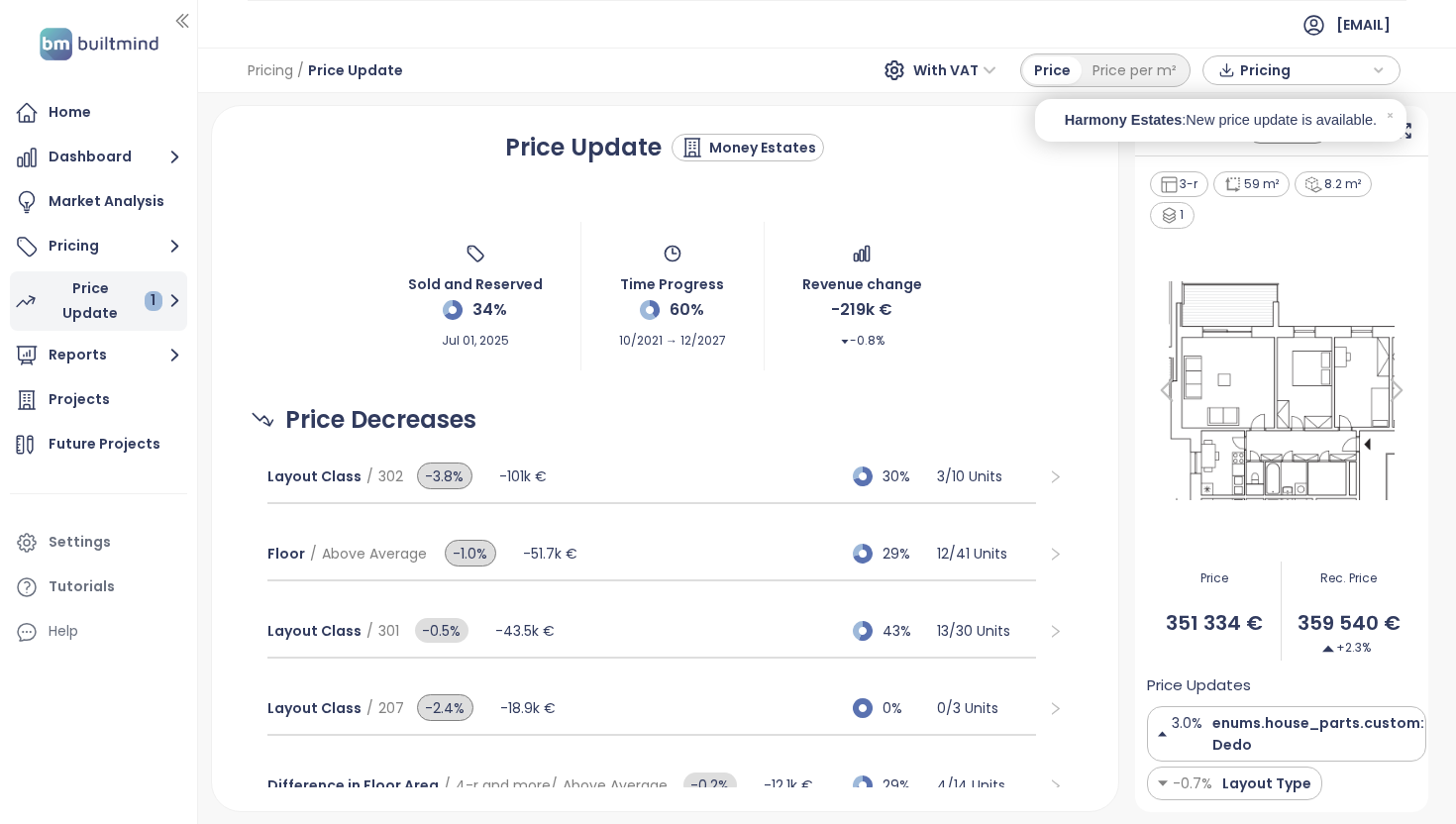 click on "1" at bounding box center [154, 301] 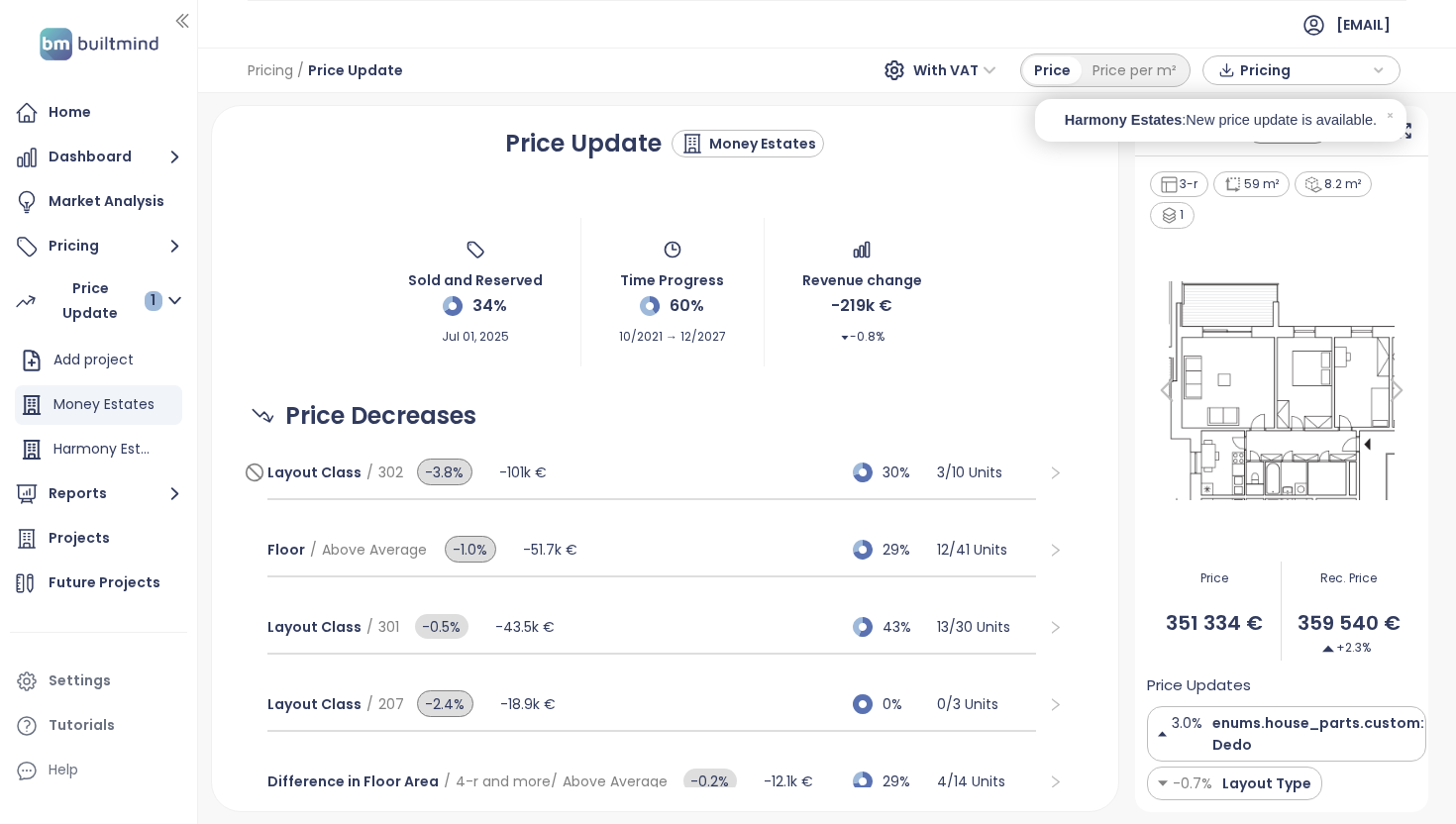 scroll, scrollTop: 0, scrollLeft: 0, axis: both 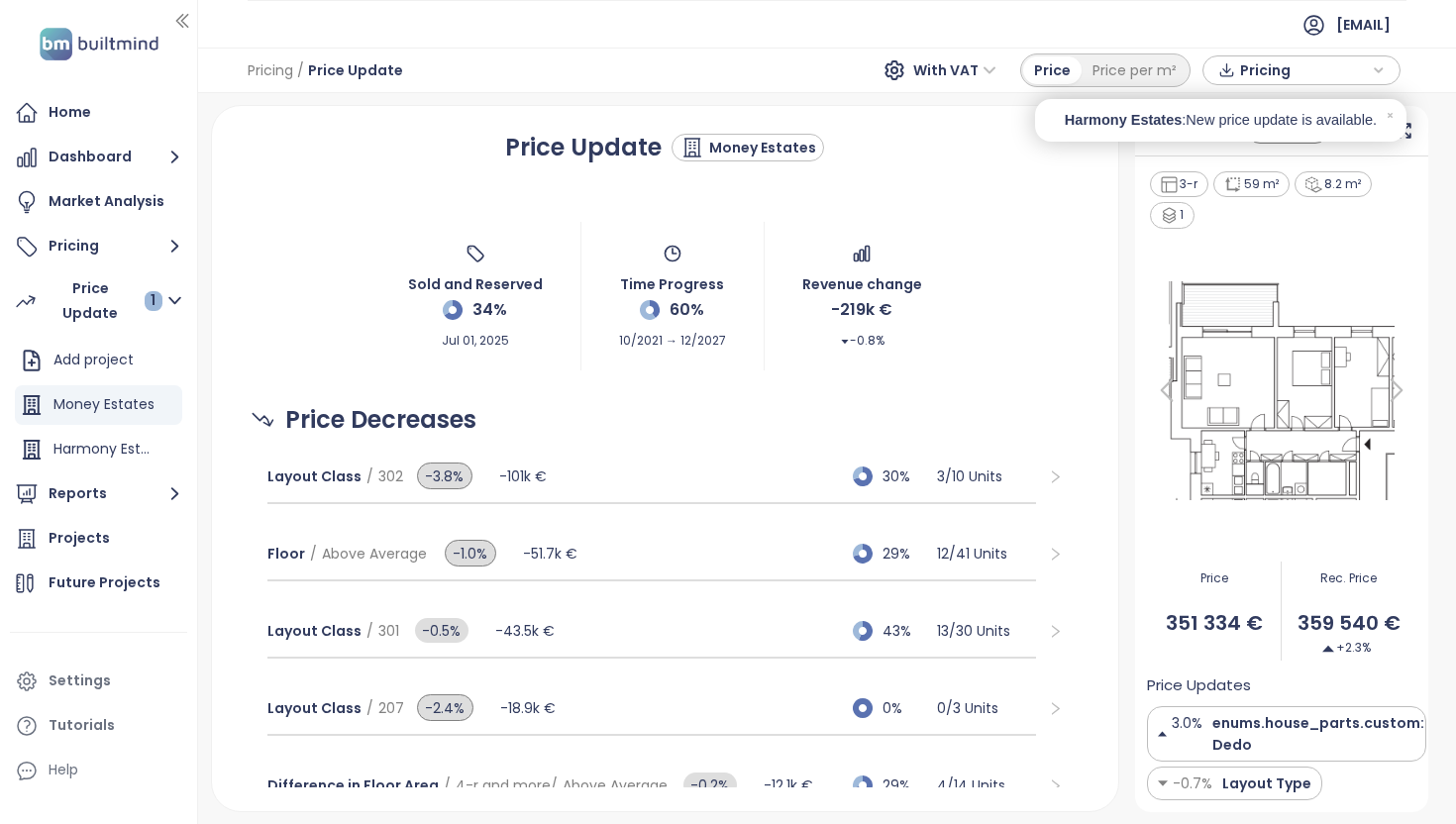 click on "Pricing" at bounding box center [1303, 70] 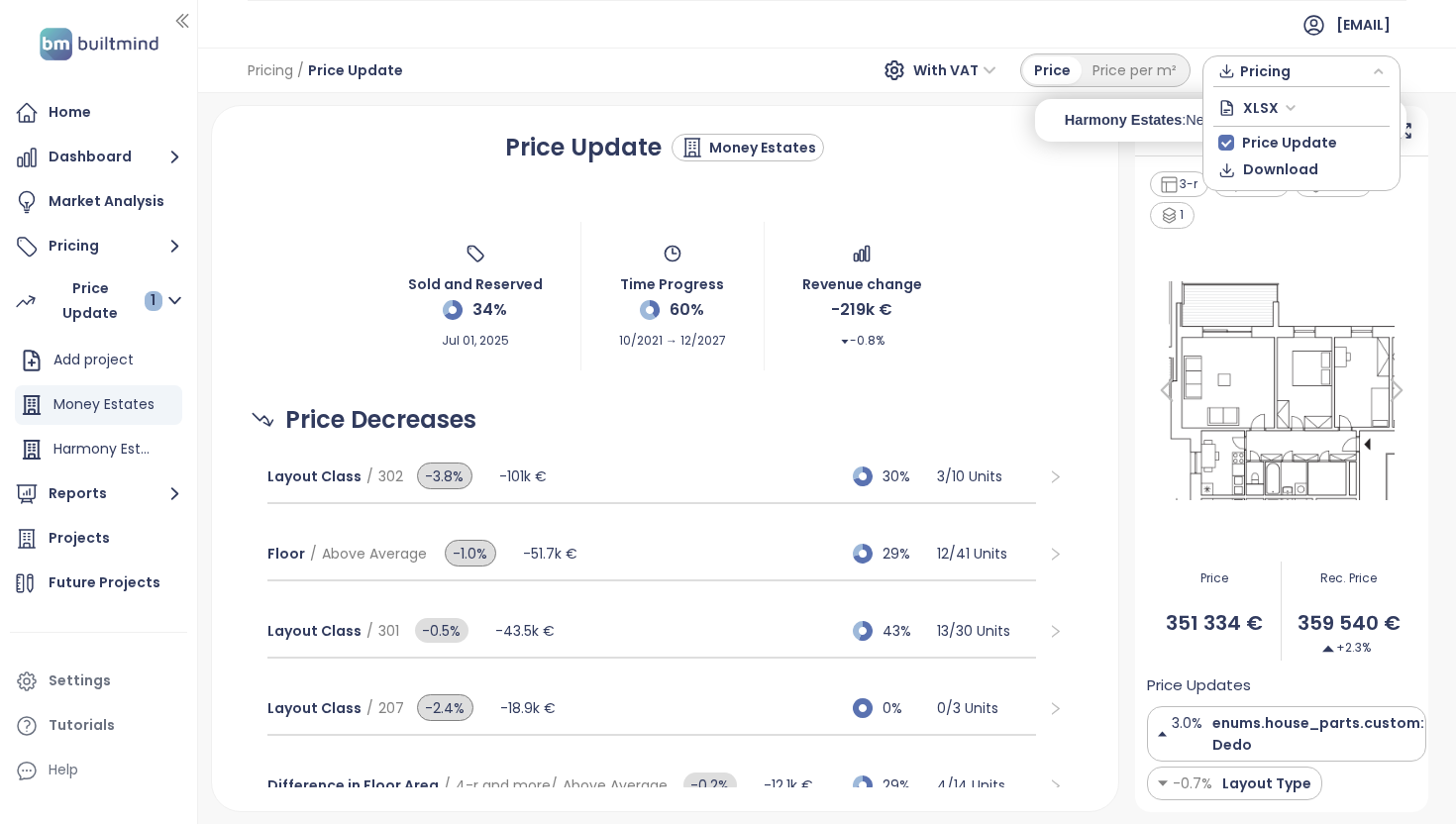click on "Sold and Reserved 34% Jul 01, 2025 Time Progress 60% 10/2021 → 12/2027 Revenue change -219k € -0.8%" at bounding box center [666, 297] 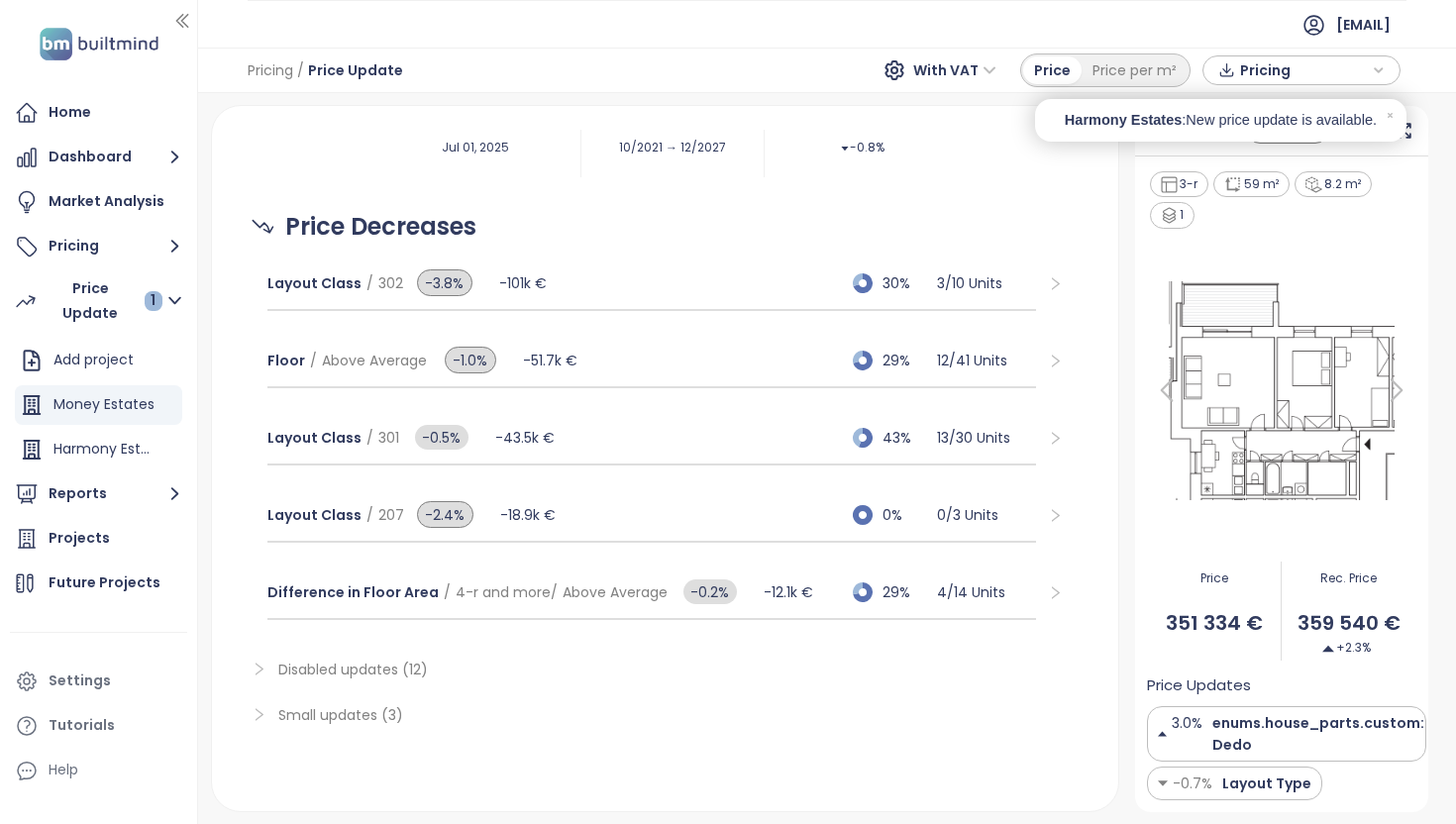 scroll, scrollTop: 0, scrollLeft: 0, axis: both 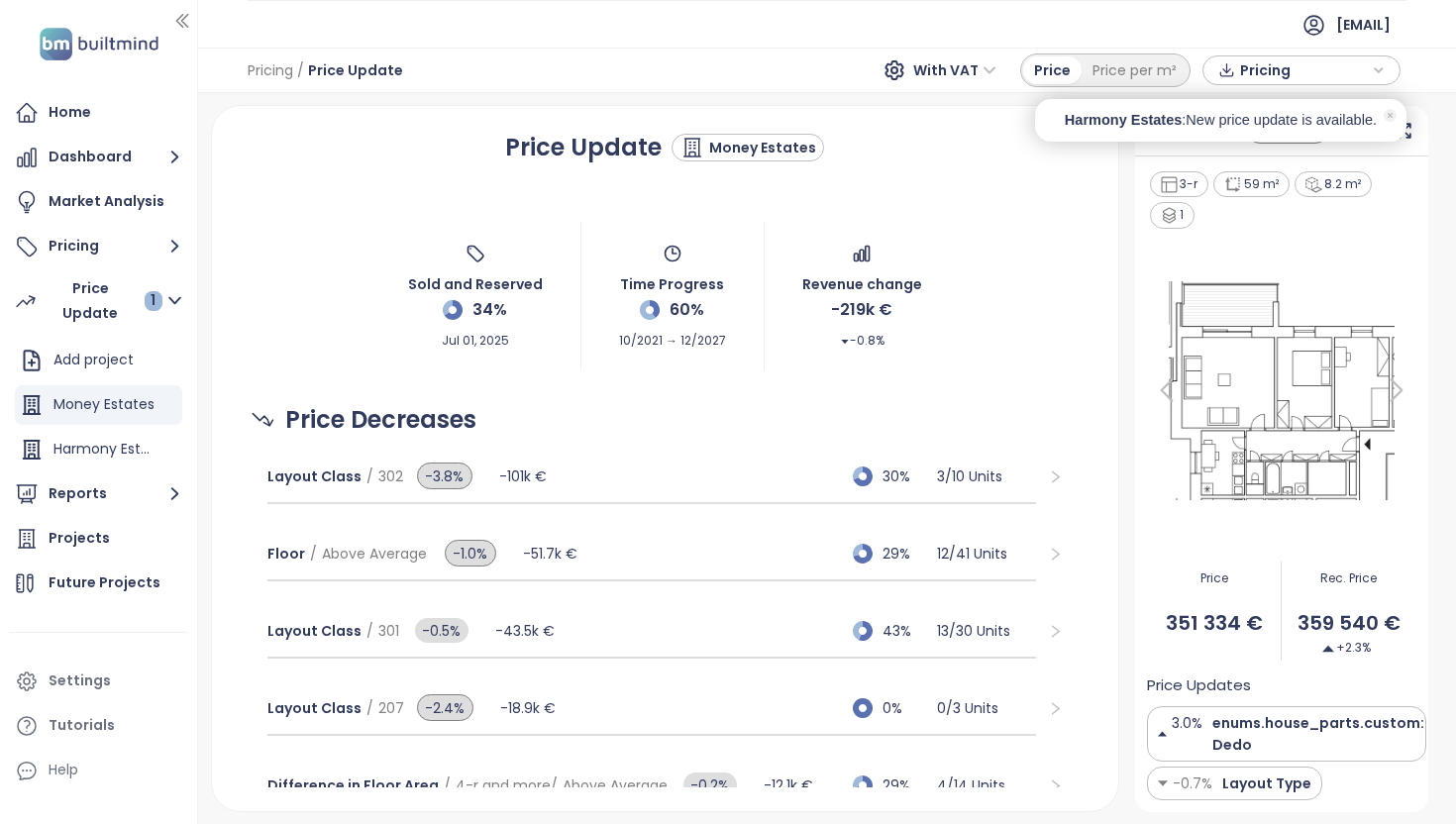 click 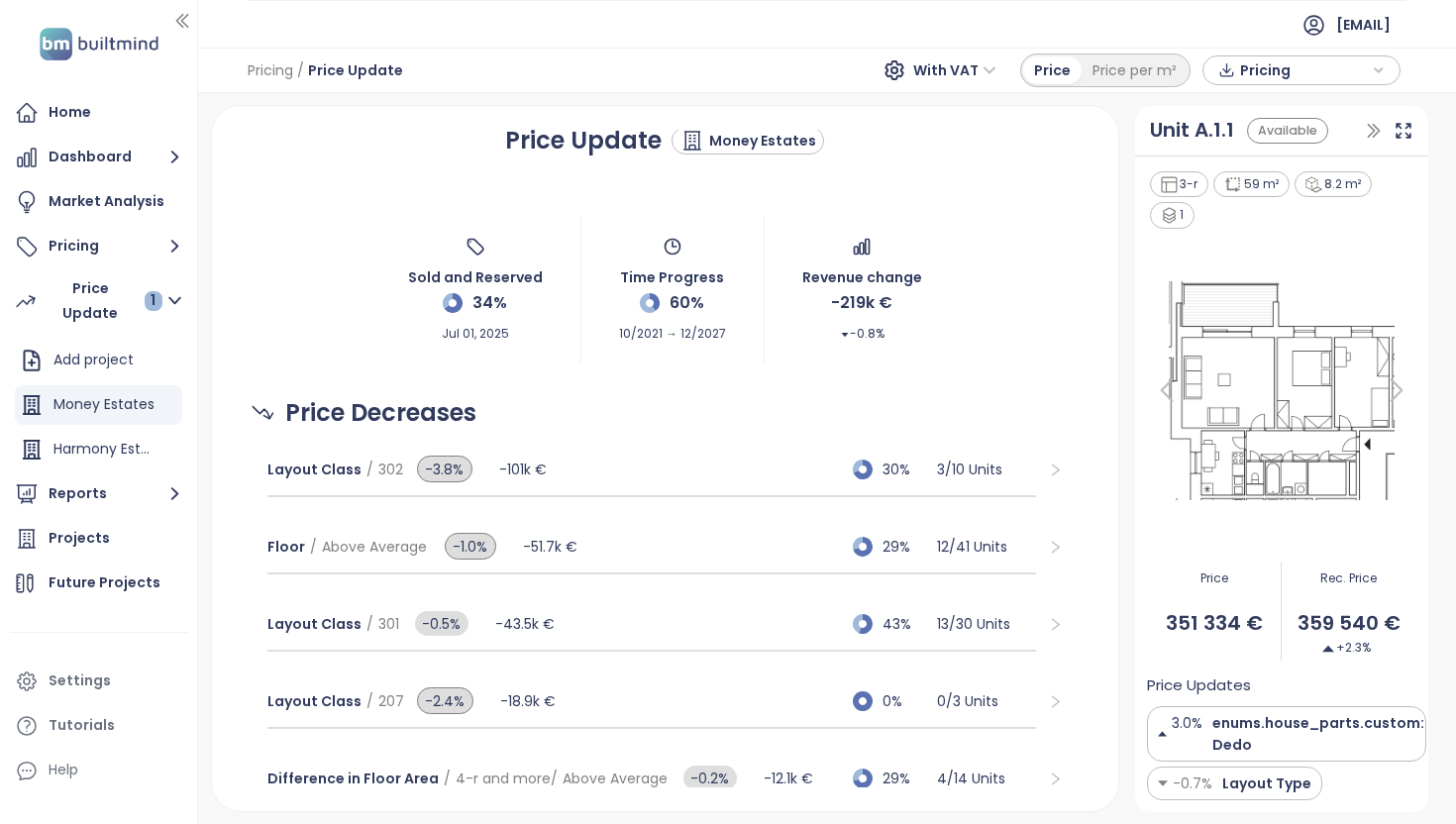 scroll, scrollTop: 0, scrollLeft: 0, axis: both 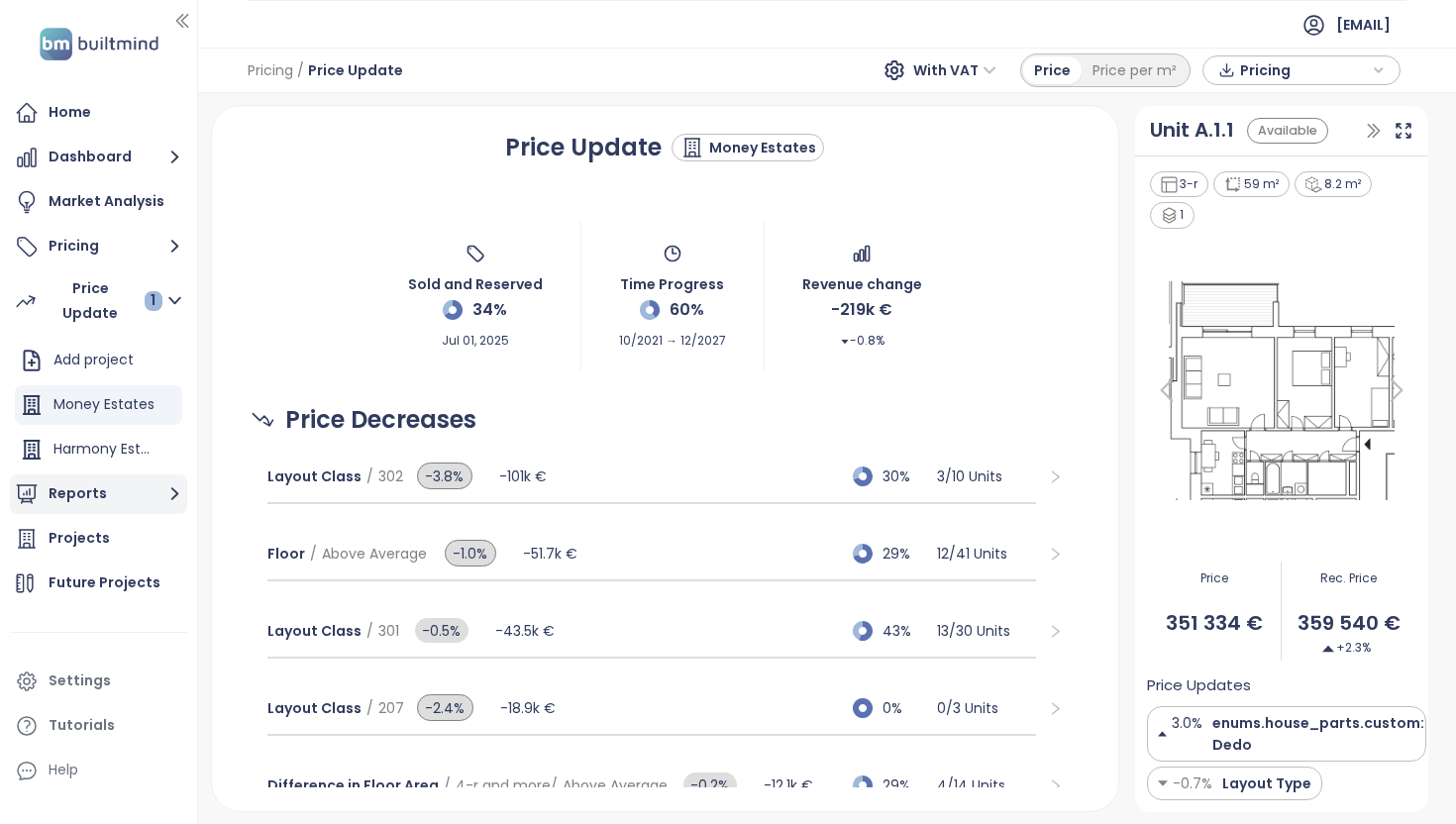 click on "Reports" at bounding box center [98, 494] 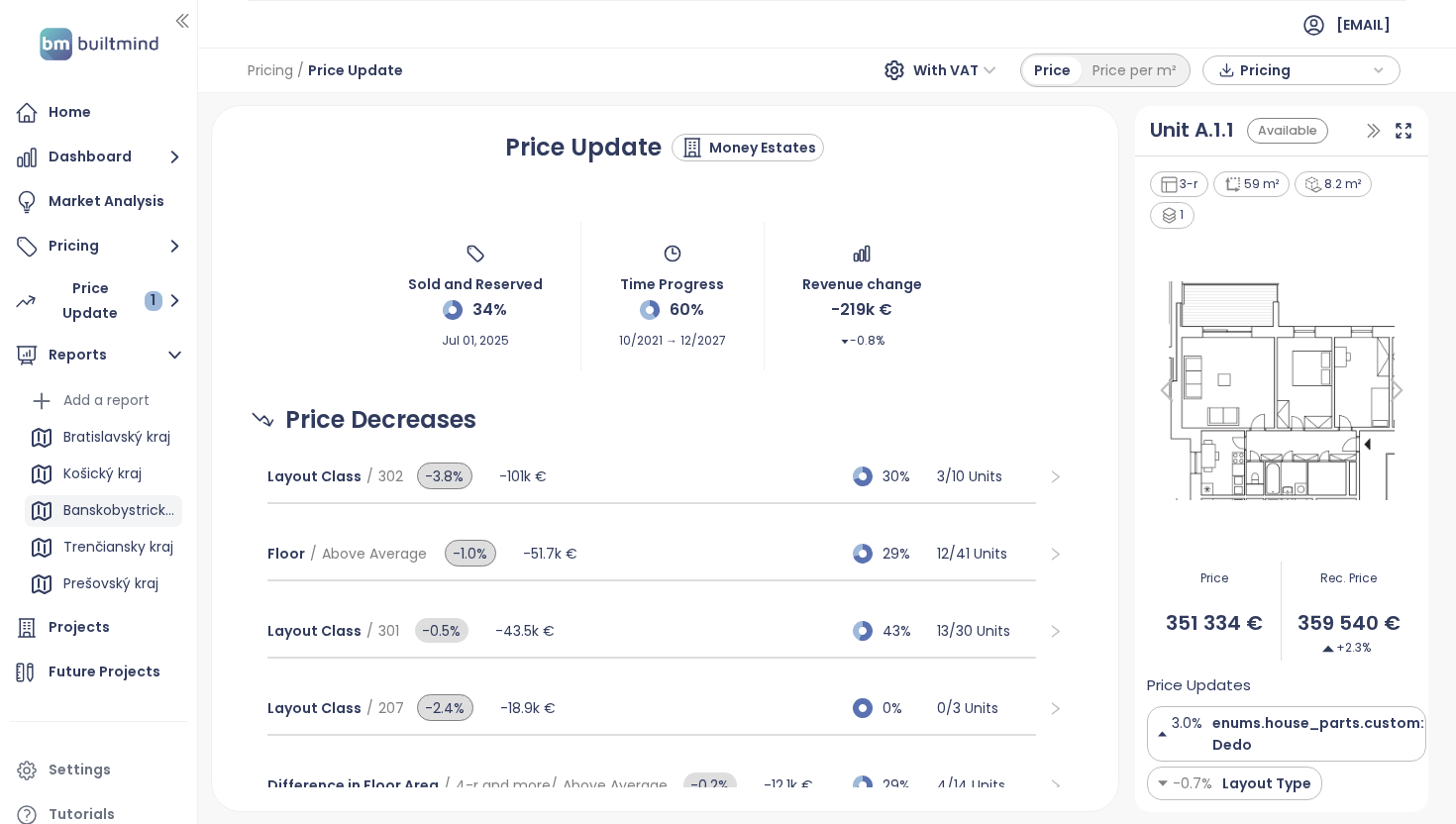 click on "Banskobystrický kraj" at bounding box center [120, 510] 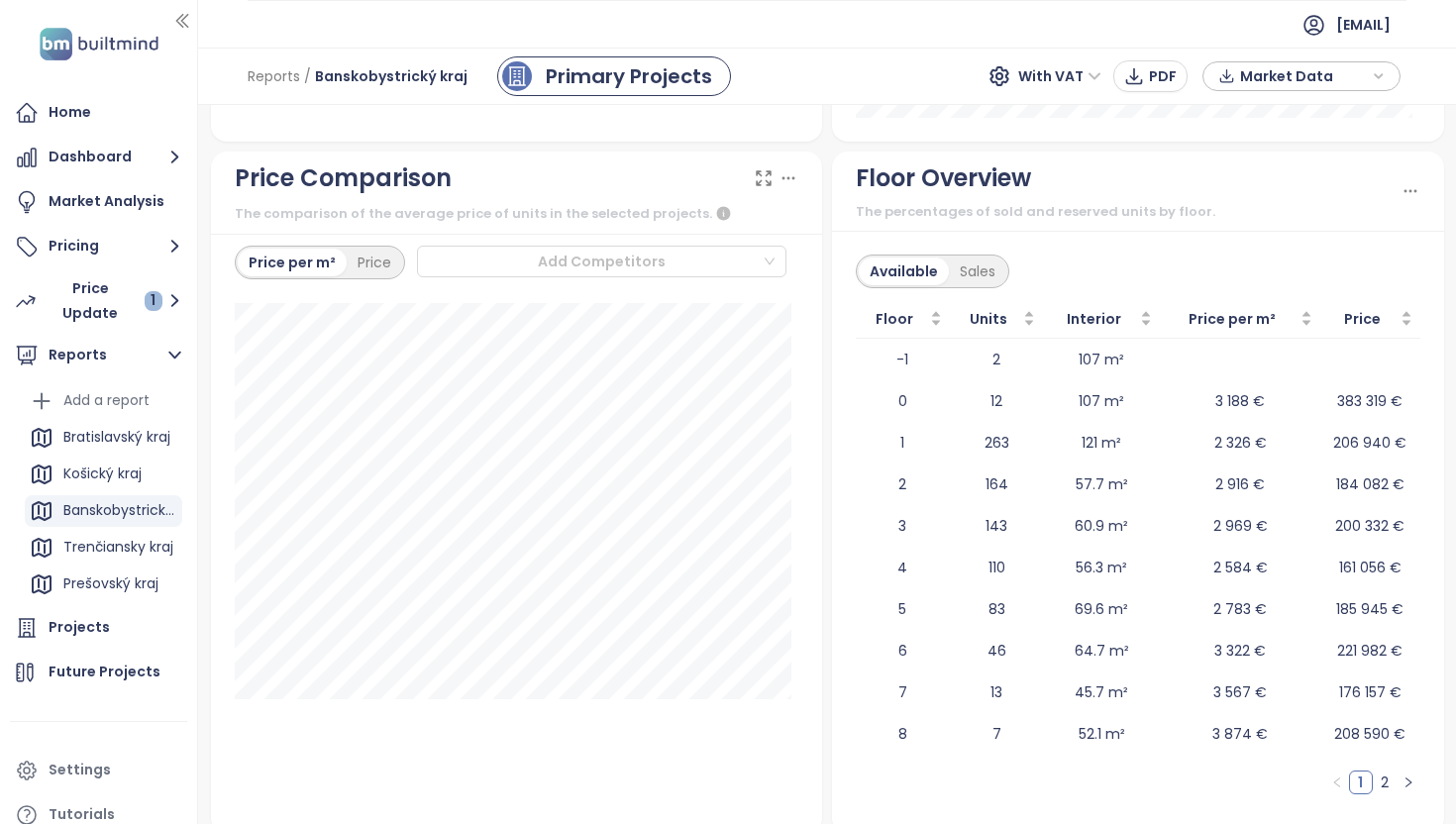 scroll, scrollTop: 2965, scrollLeft: 0, axis: vertical 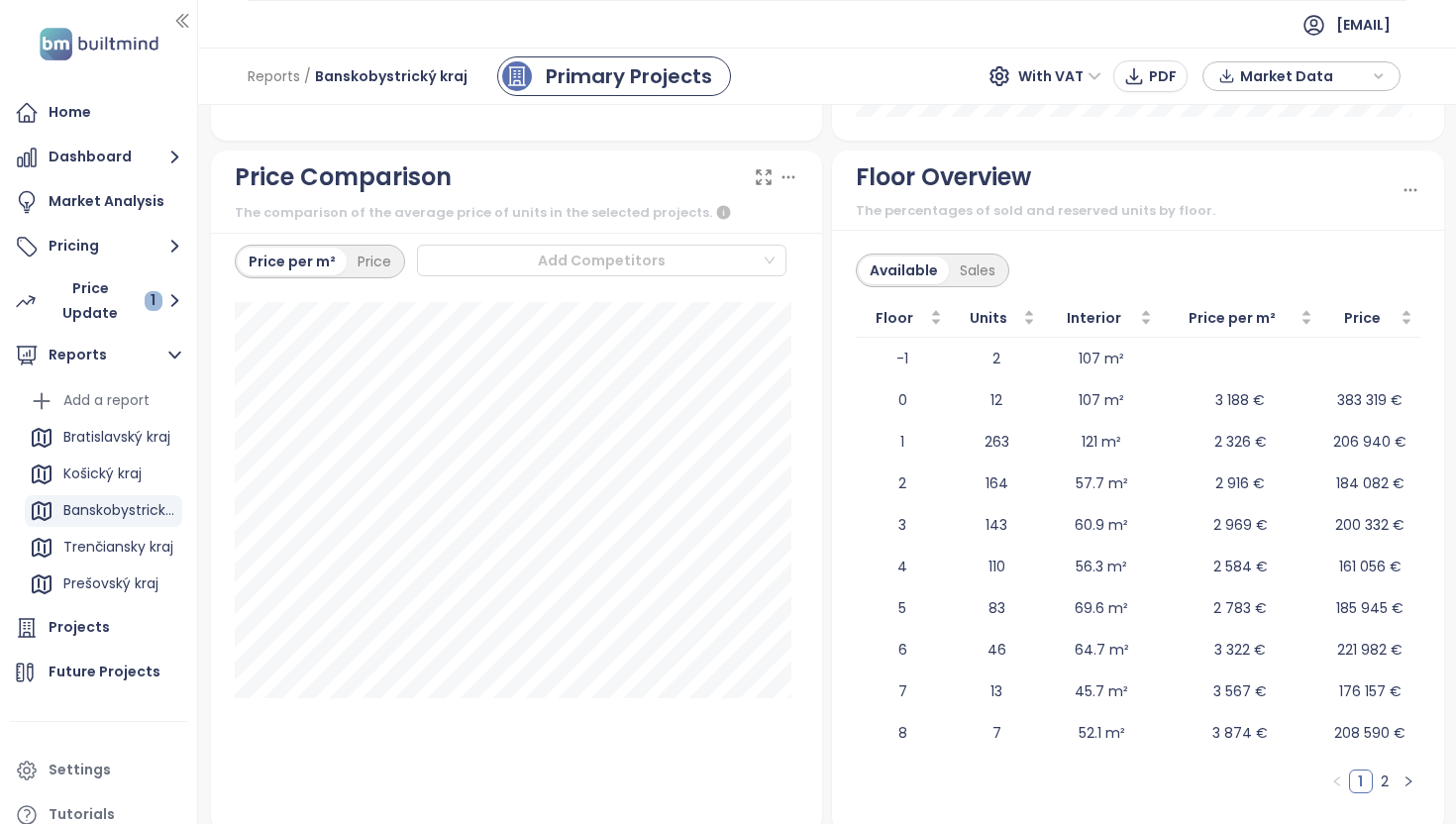 click on "Price per m² Price   Add Competitors" at bounding box center [517, 261] 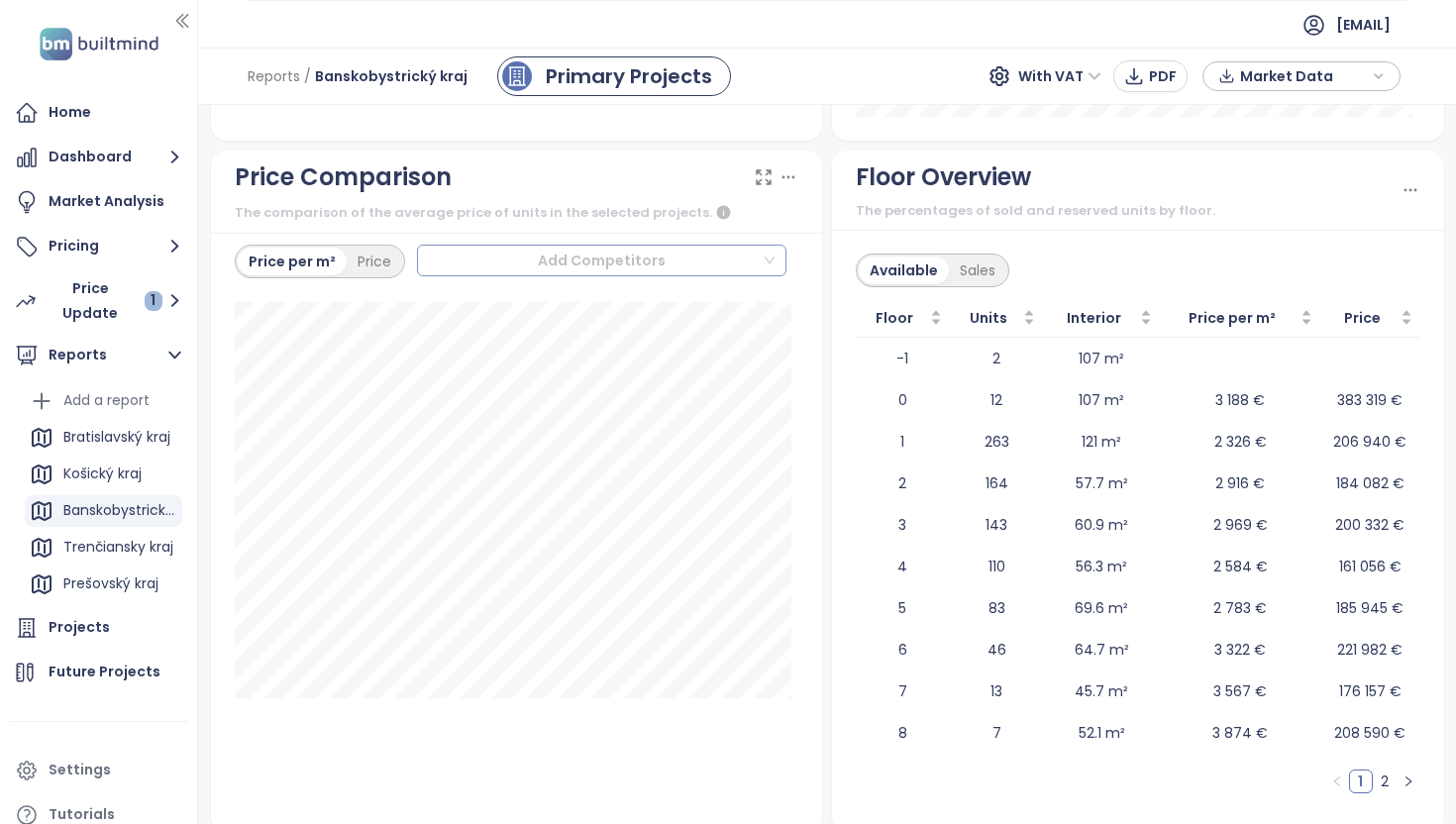 click at bounding box center (593, 260) 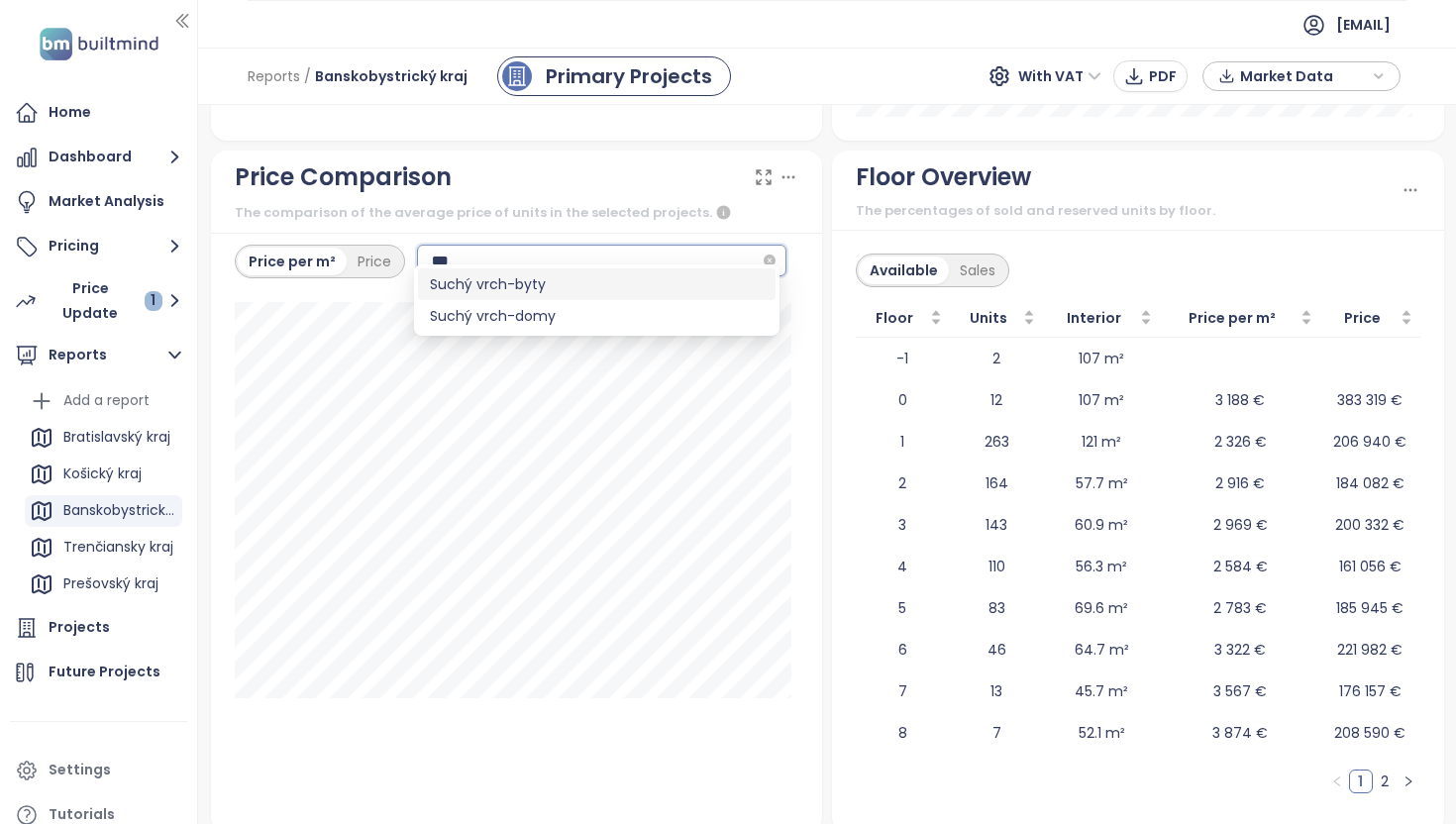 type on "****" 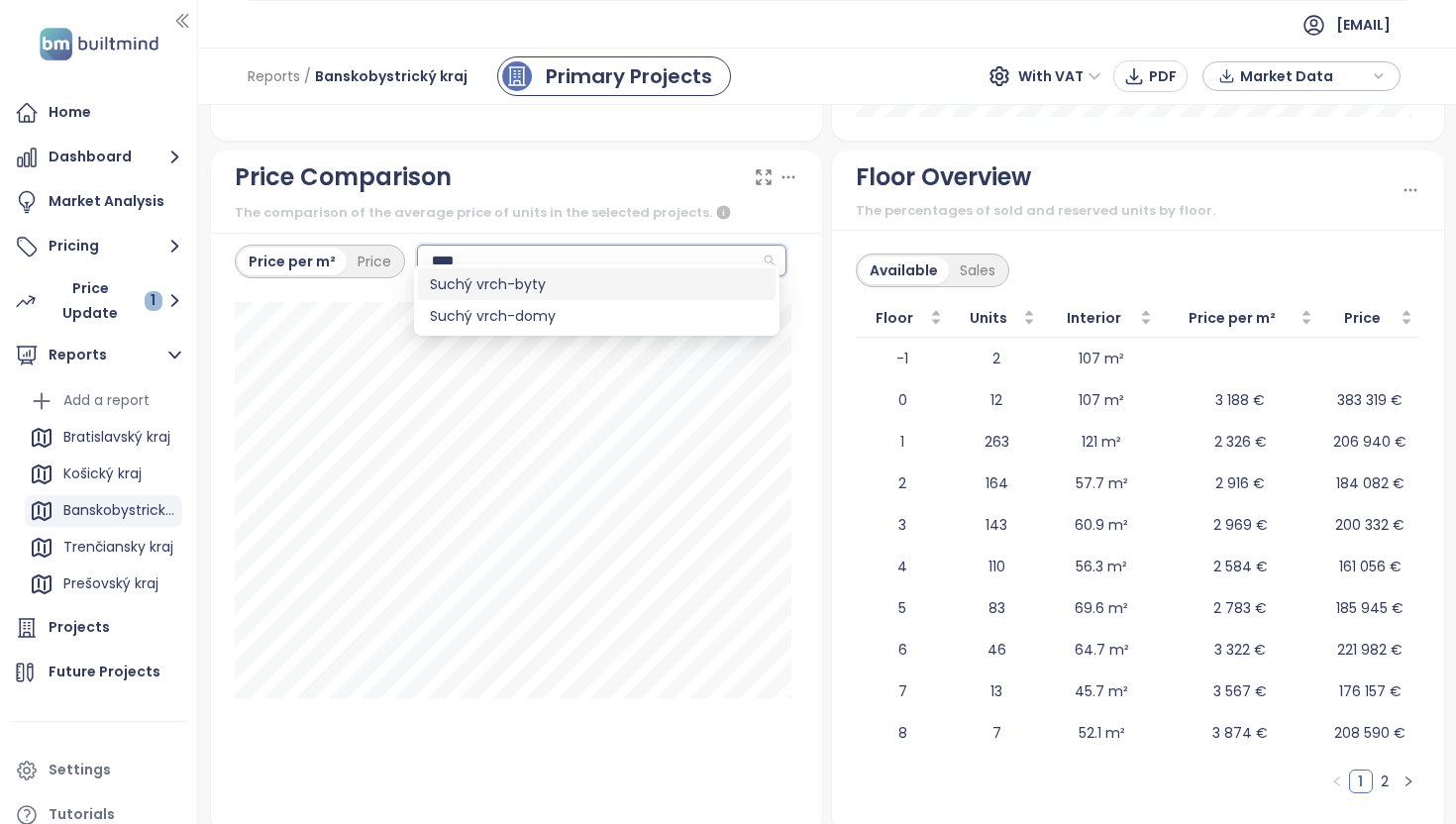 click on "Suchý vrch-byty" at bounding box center [596, 284] 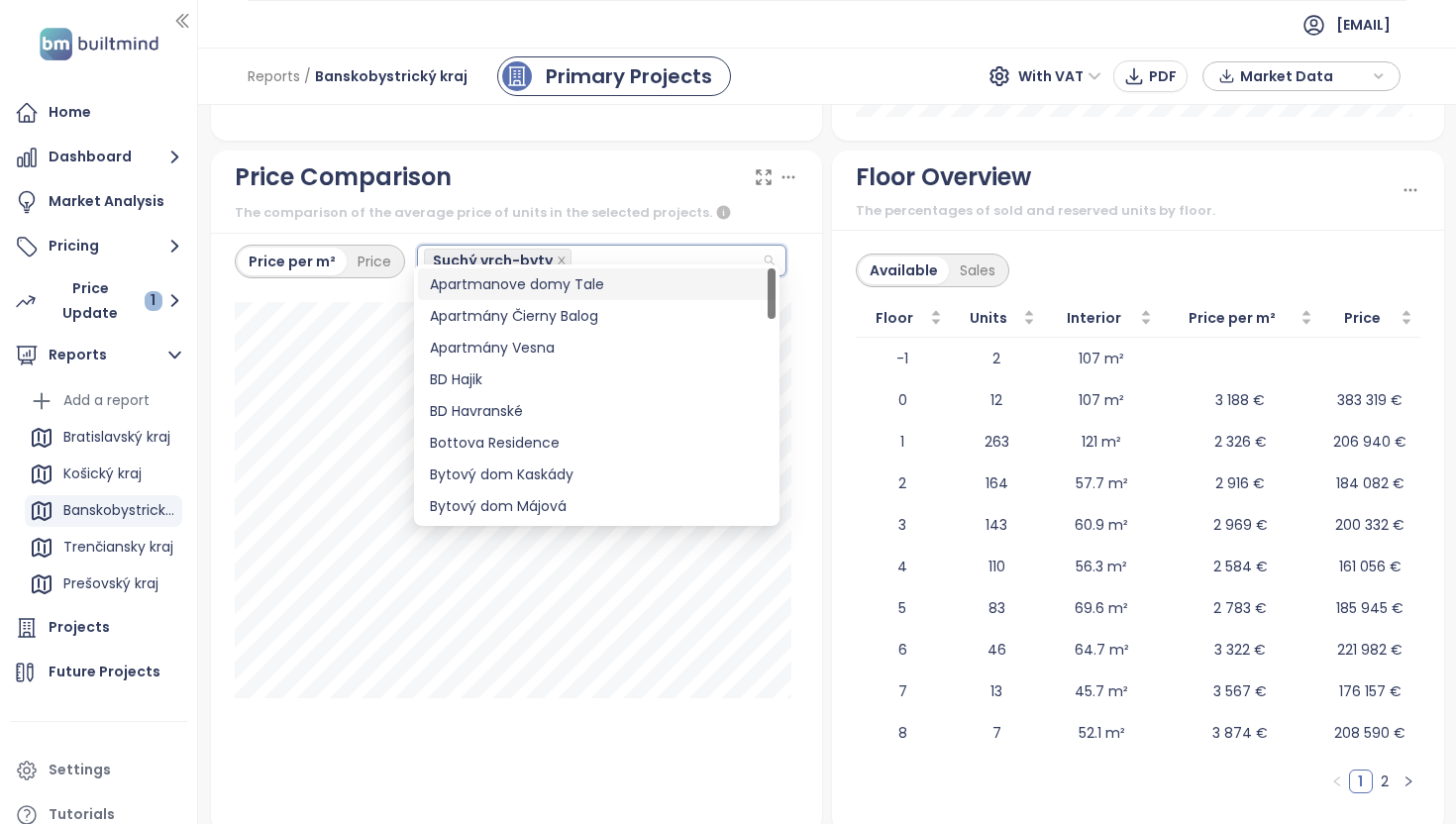 click on "Price per m² Price Suchý vrch-byty" at bounding box center (517, 532) 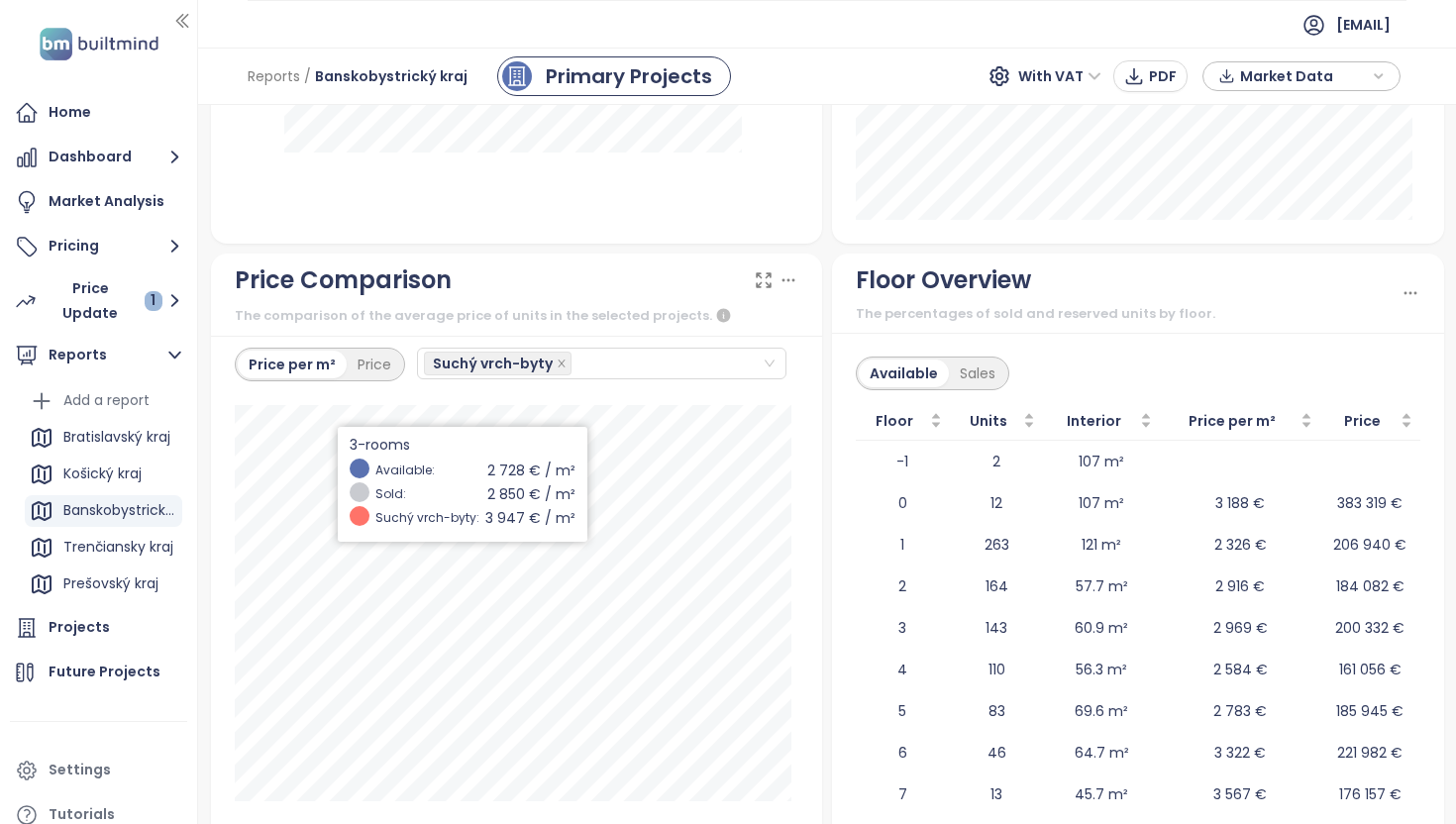 scroll, scrollTop: 2854, scrollLeft: 0, axis: vertical 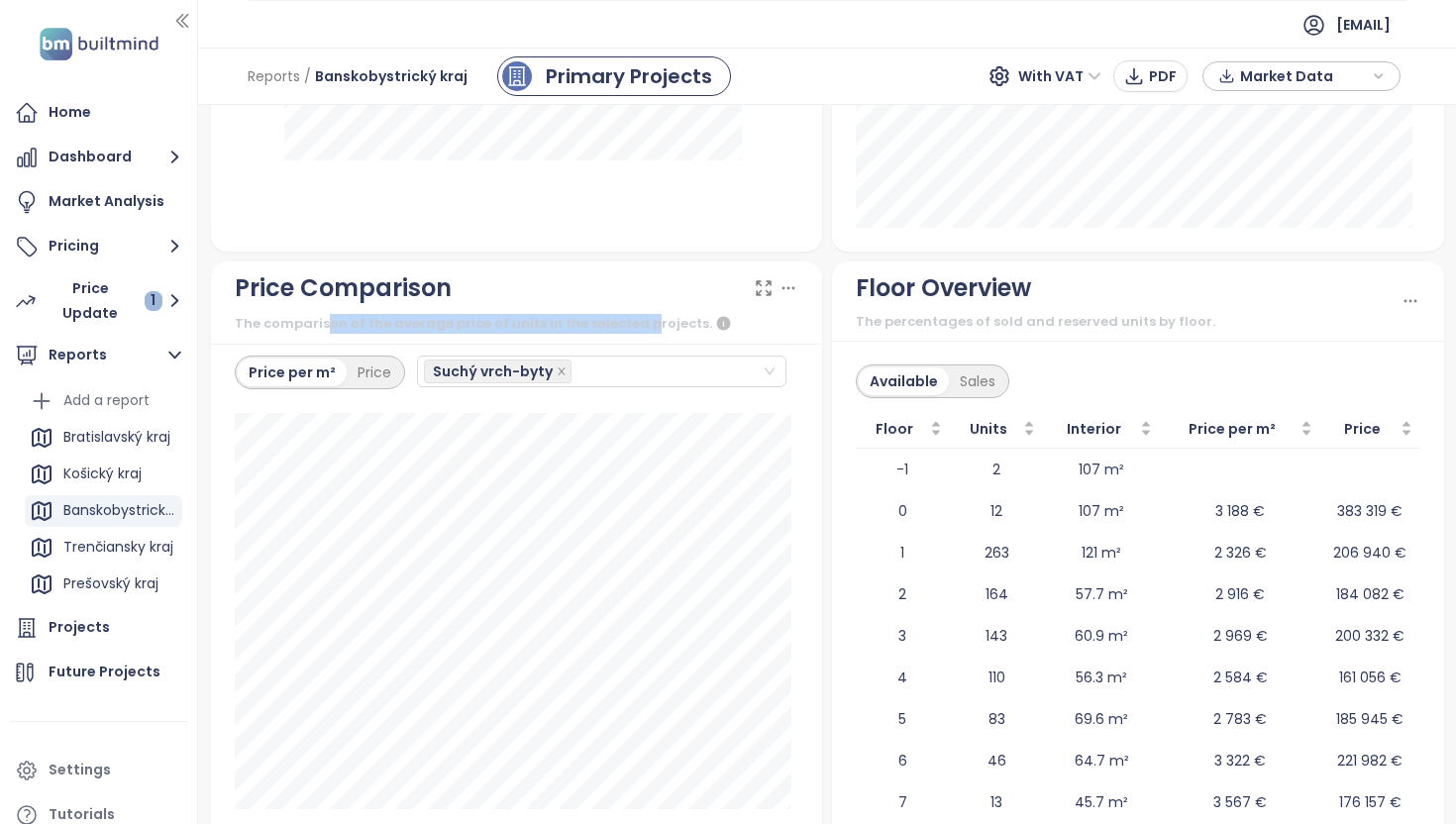 drag, startPoint x: 321, startPoint y: 304, endPoint x: 638, endPoint y: 306, distance: 317.00631 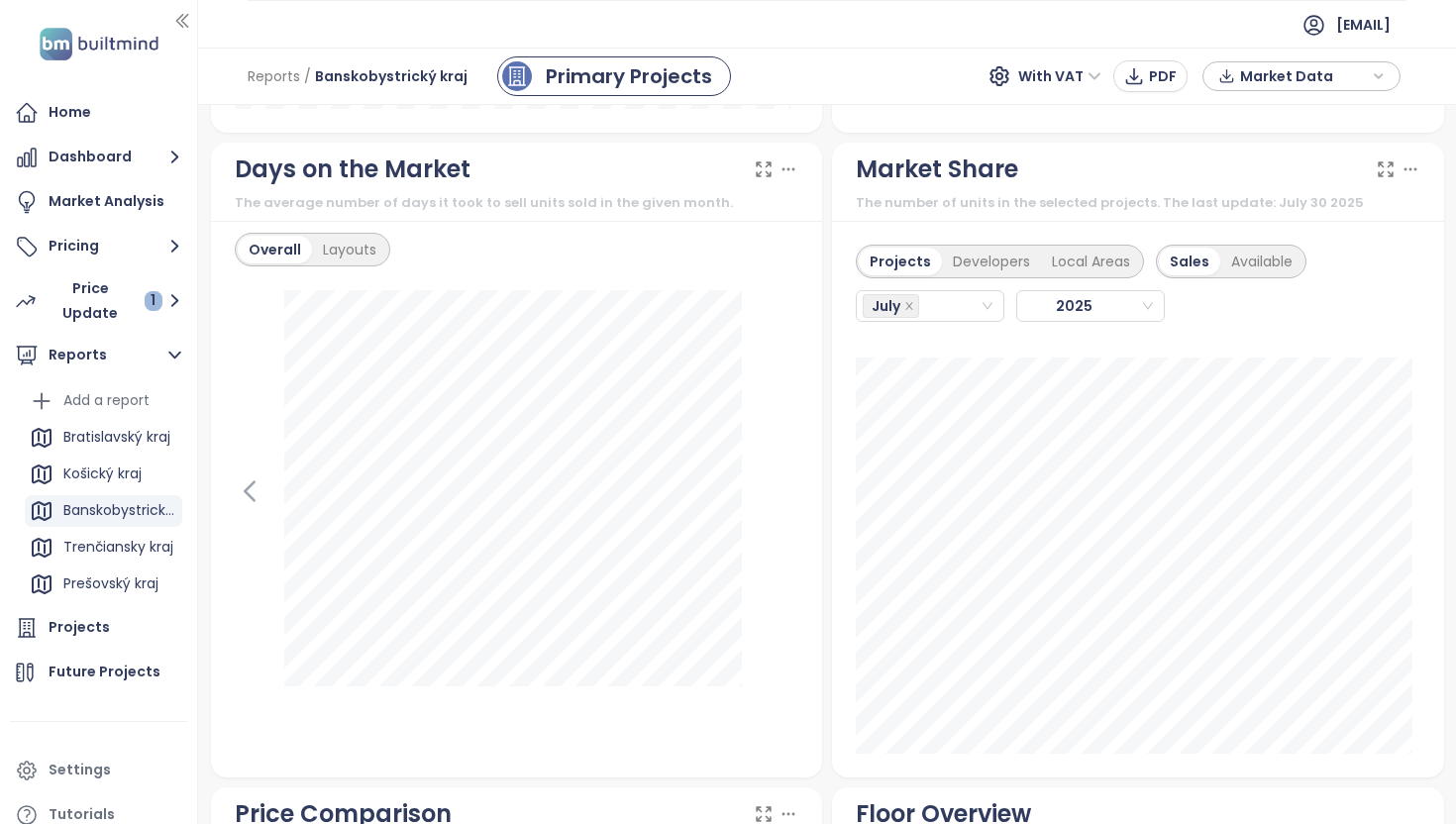 scroll, scrollTop: 2327, scrollLeft: 0, axis: vertical 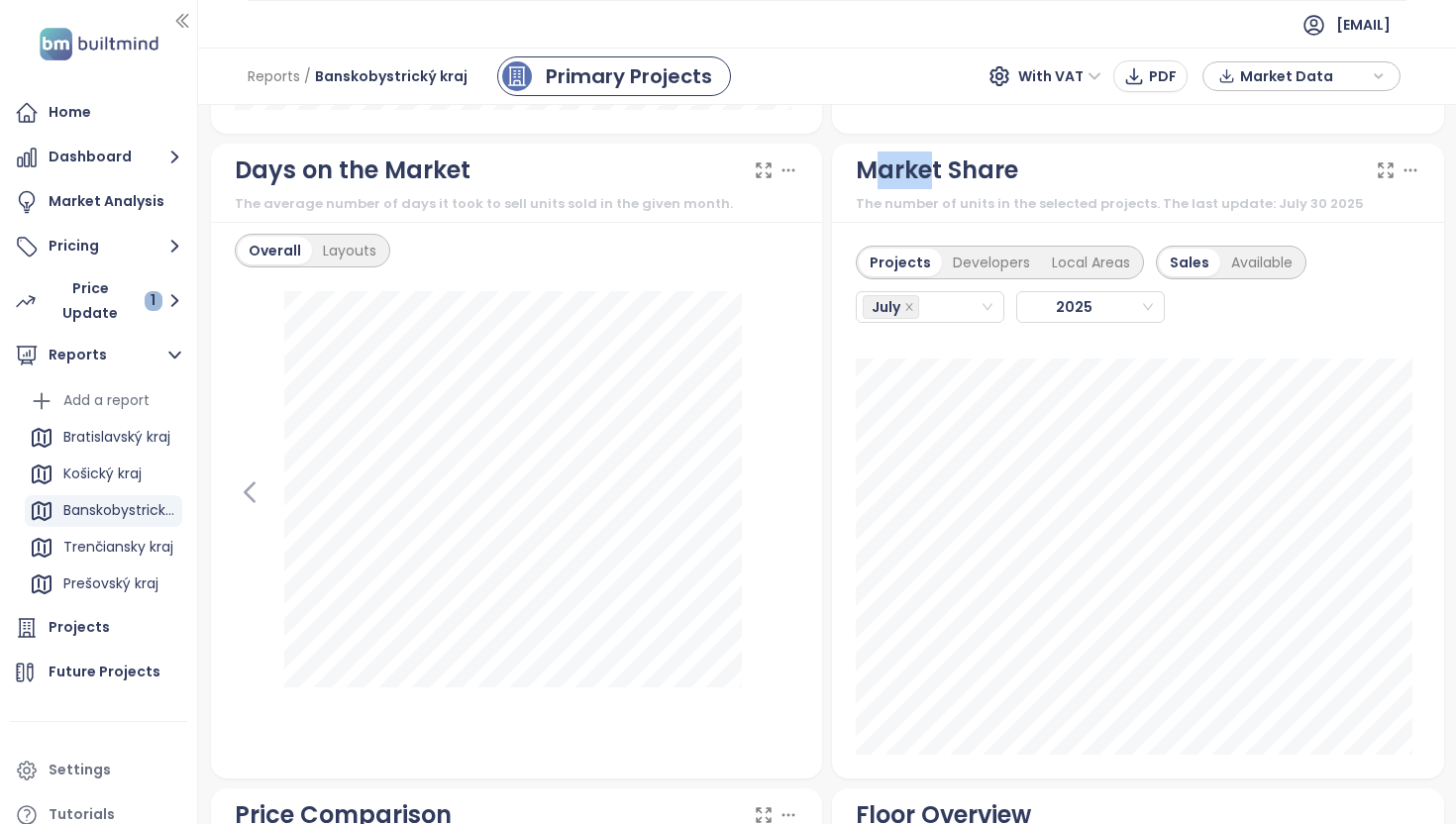 drag, startPoint x: 866, startPoint y: 160, endPoint x: 950, endPoint y: 207, distance: 96.25487 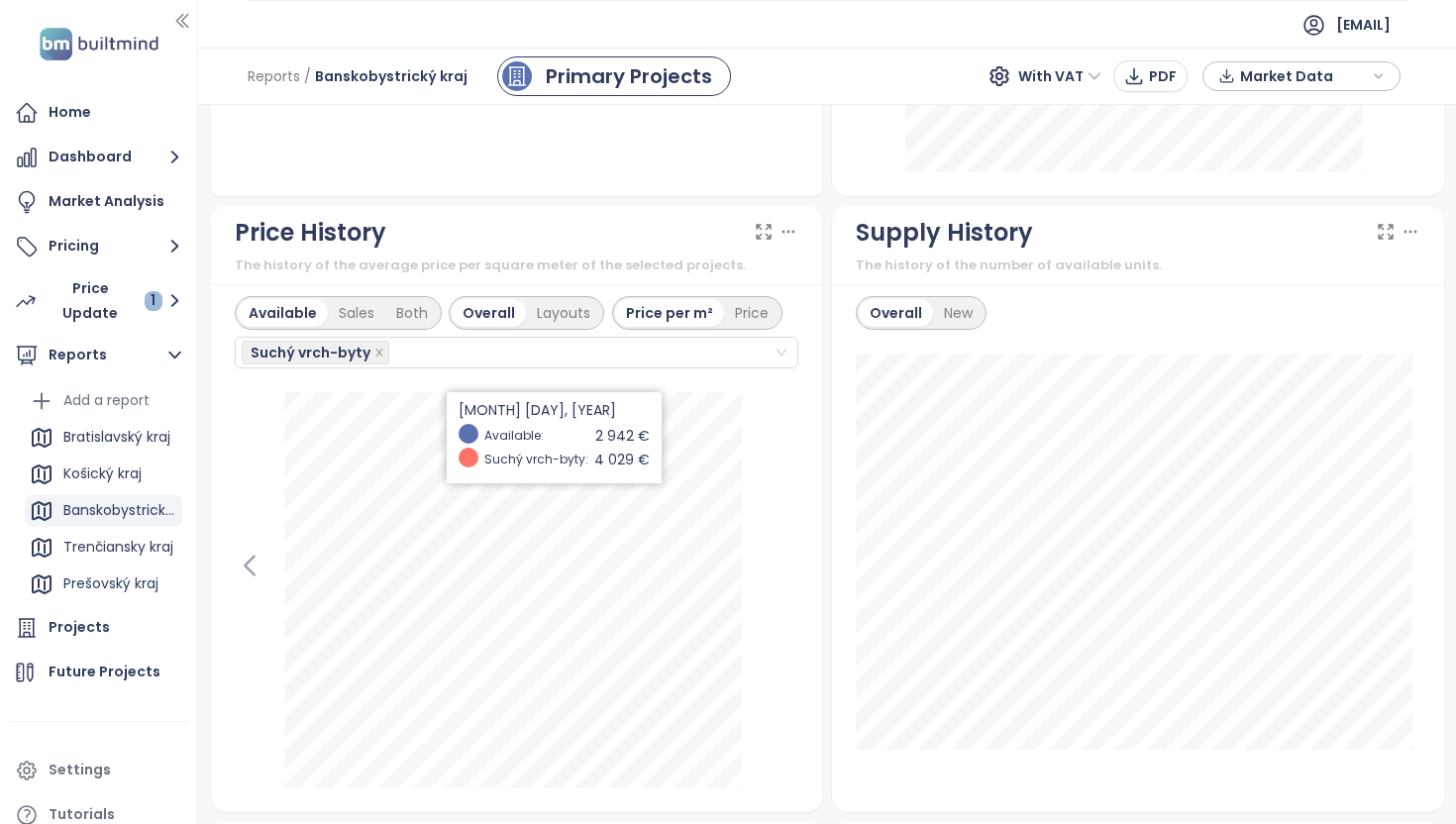 scroll, scrollTop: 1118, scrollLeft: 0, axis: vertical 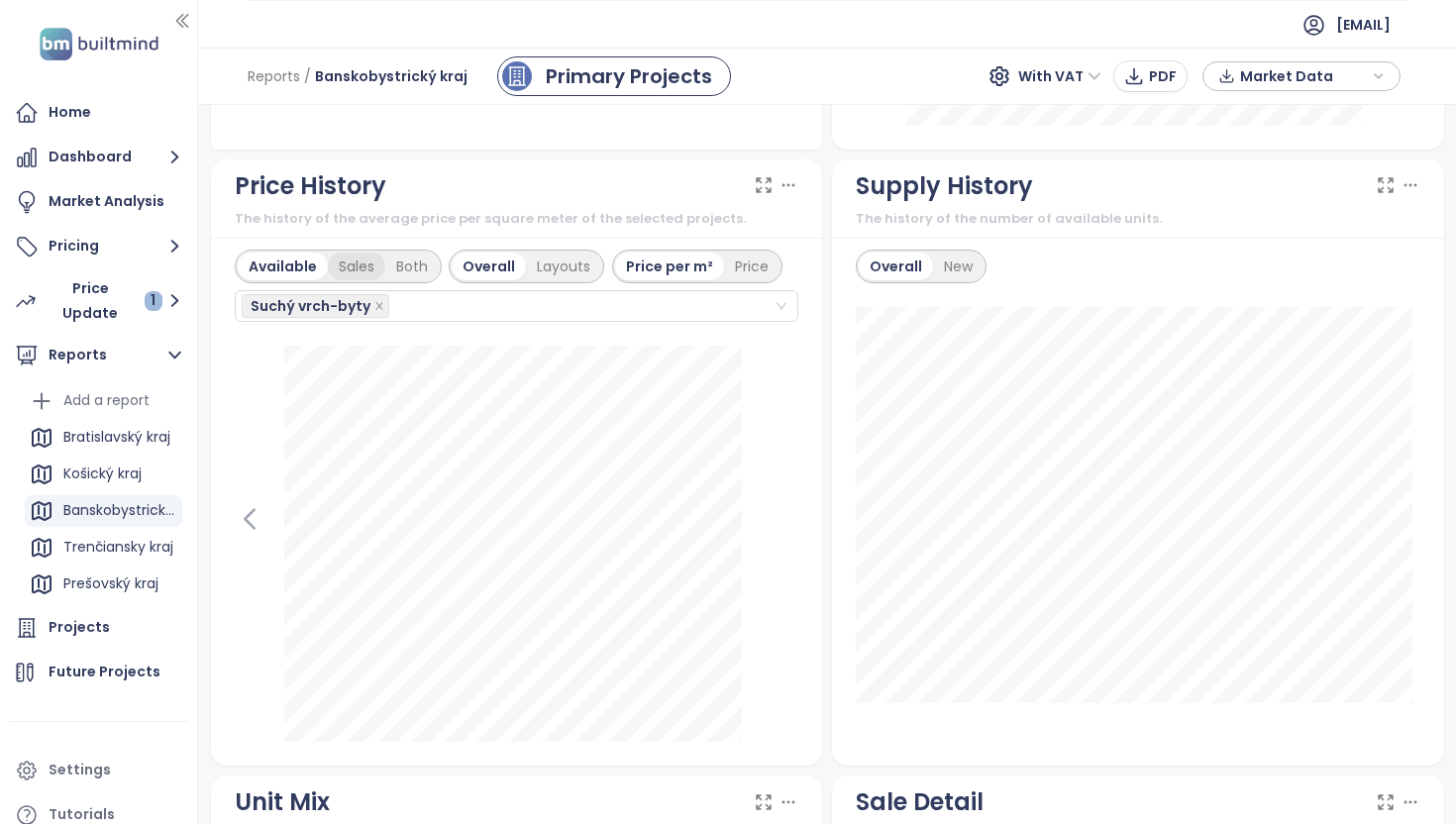 click on "Sales" at bounding box center (357, 266) 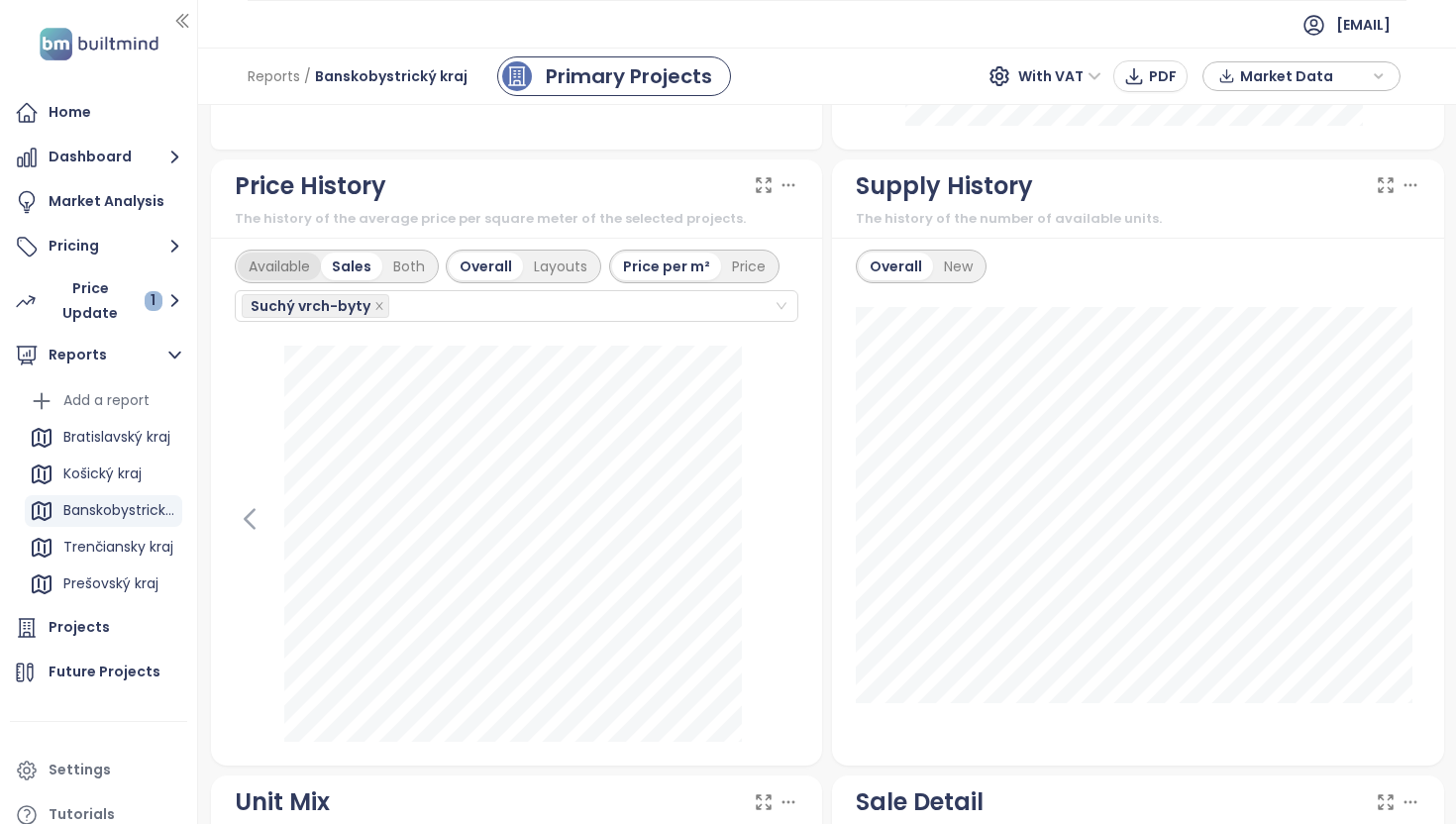 click on "Available" at bounding box center (279, 266) 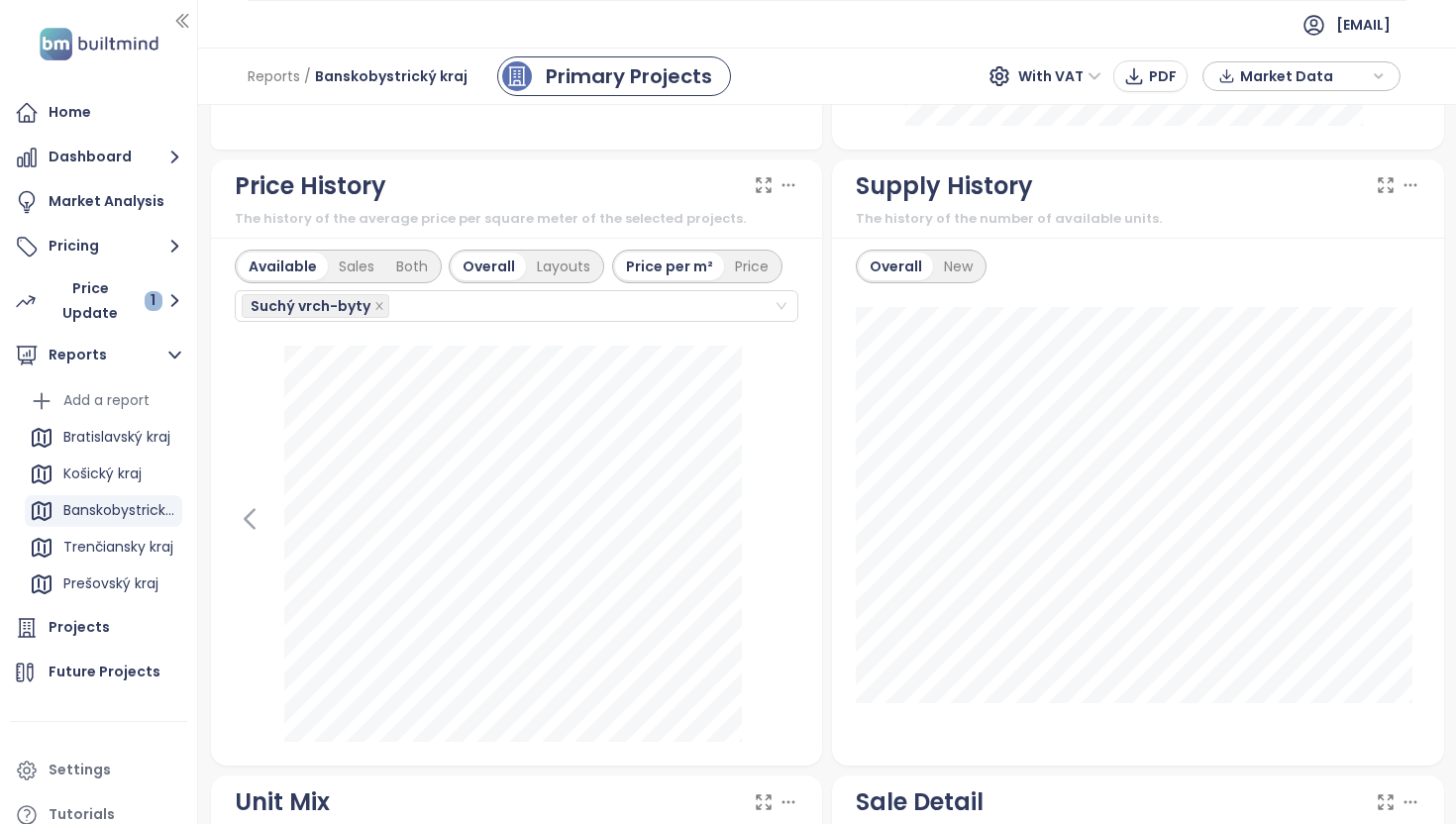 drag, startPoint x: 341, startPoint y: 210, endPoint x: 507, endPoint y: 218, distance: 166.19266 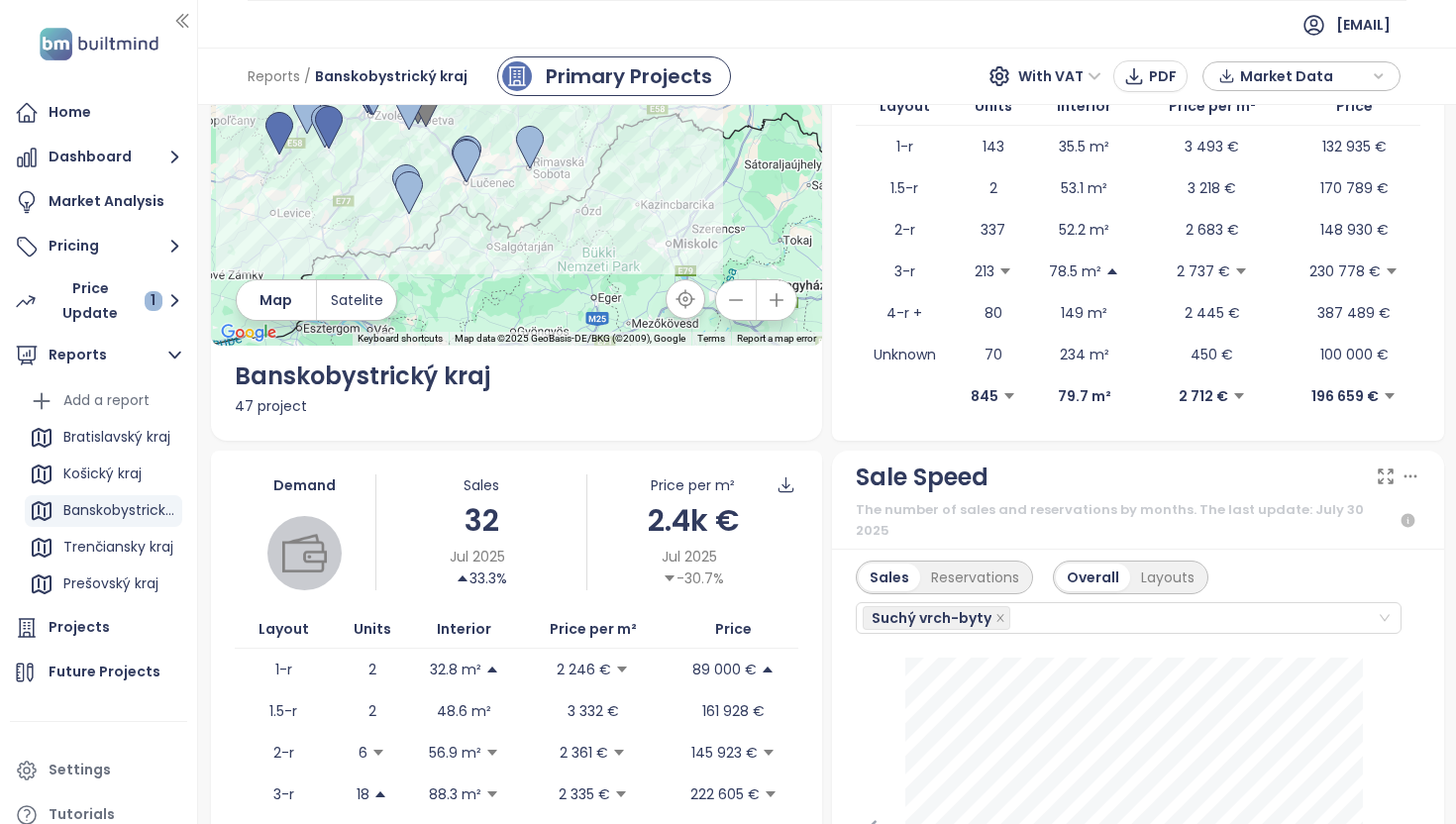 scroll, scrollTop: 0, scrollLeft: 0, axis: both 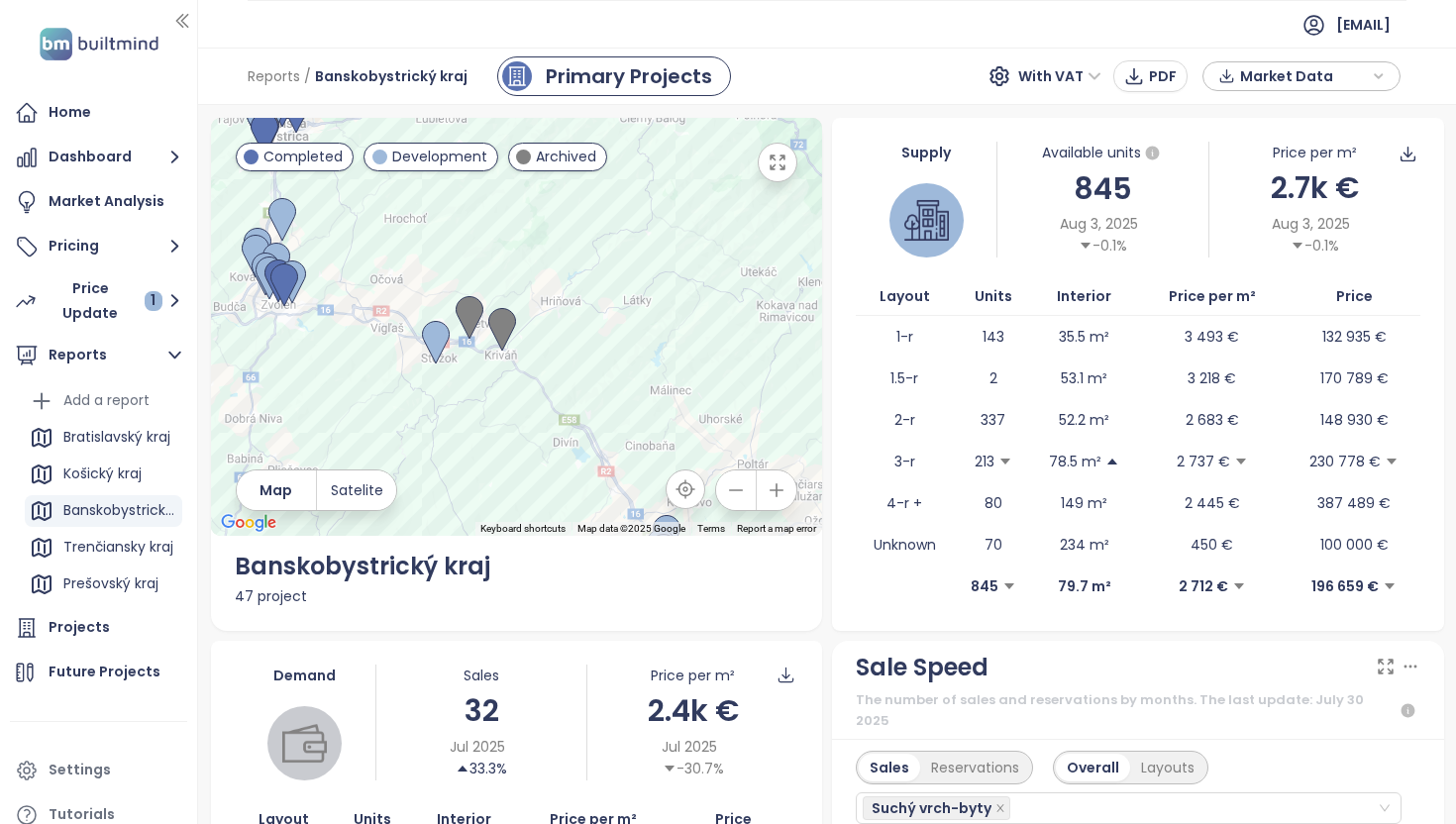 click on "Reports" at bounding box center (273, 76) 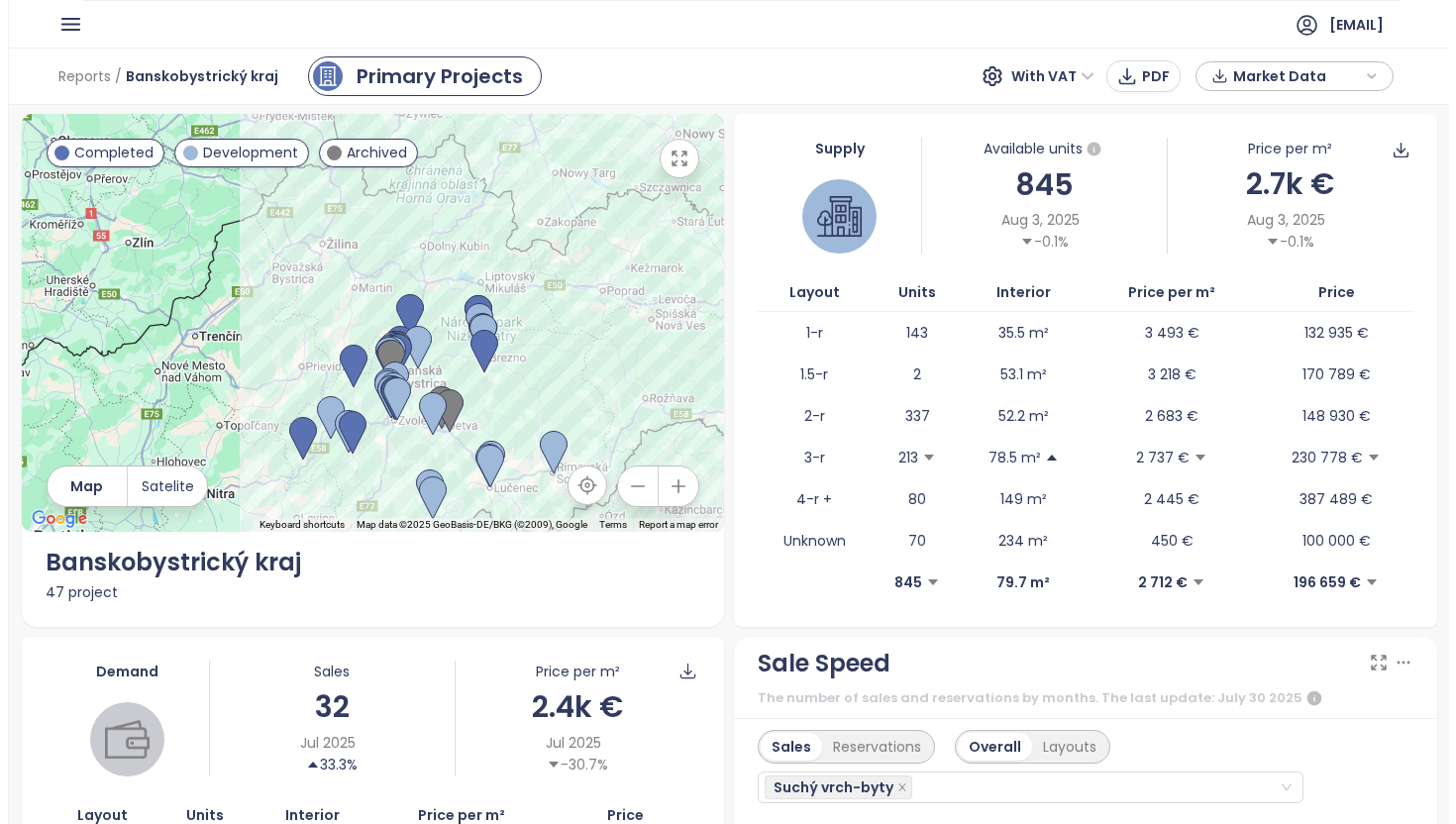 scroll, scrollTop: 0, scrollLeft: 0, axis: both 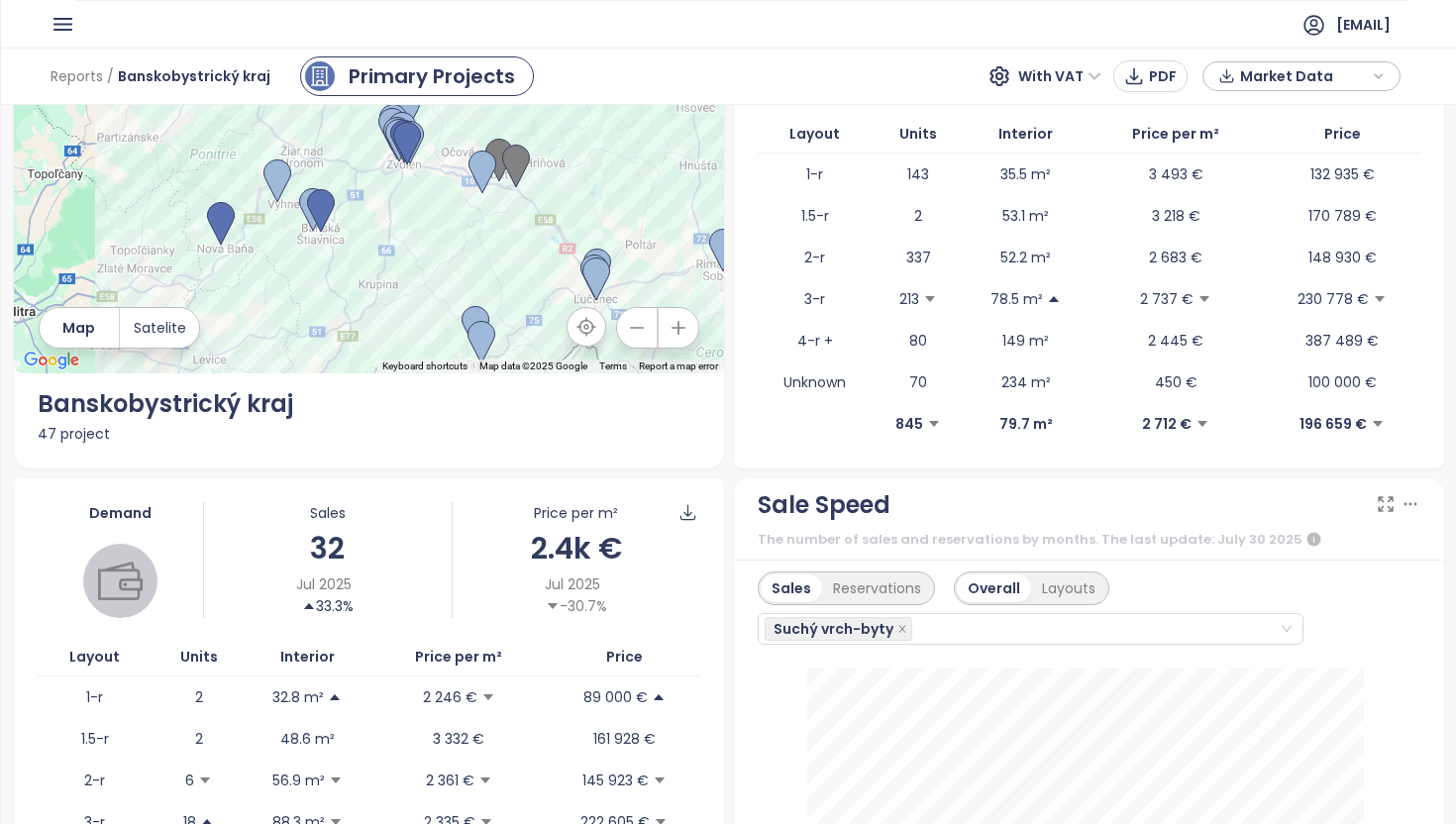 click 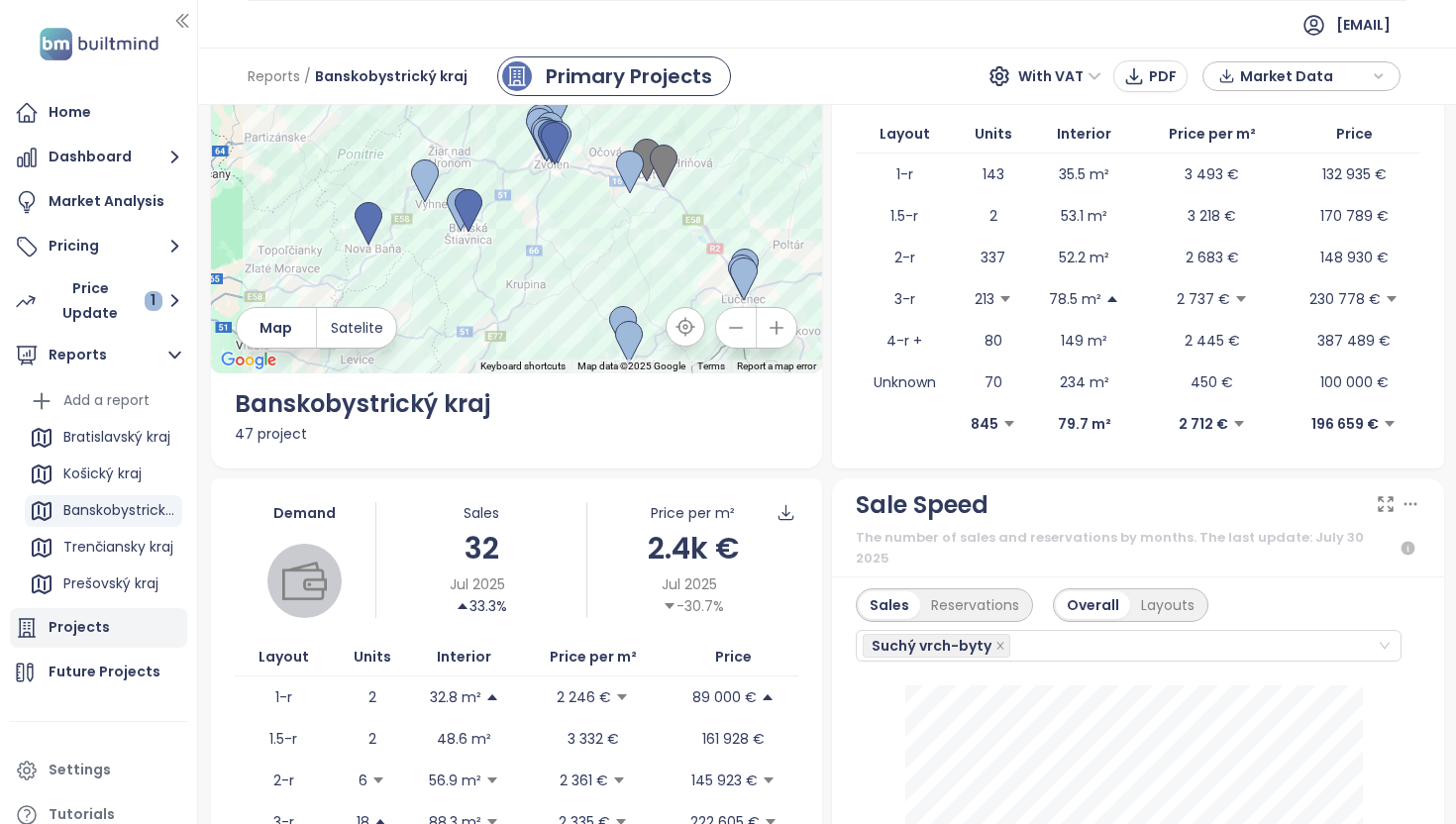 click on "Projects" at bounding box center [98, 628] 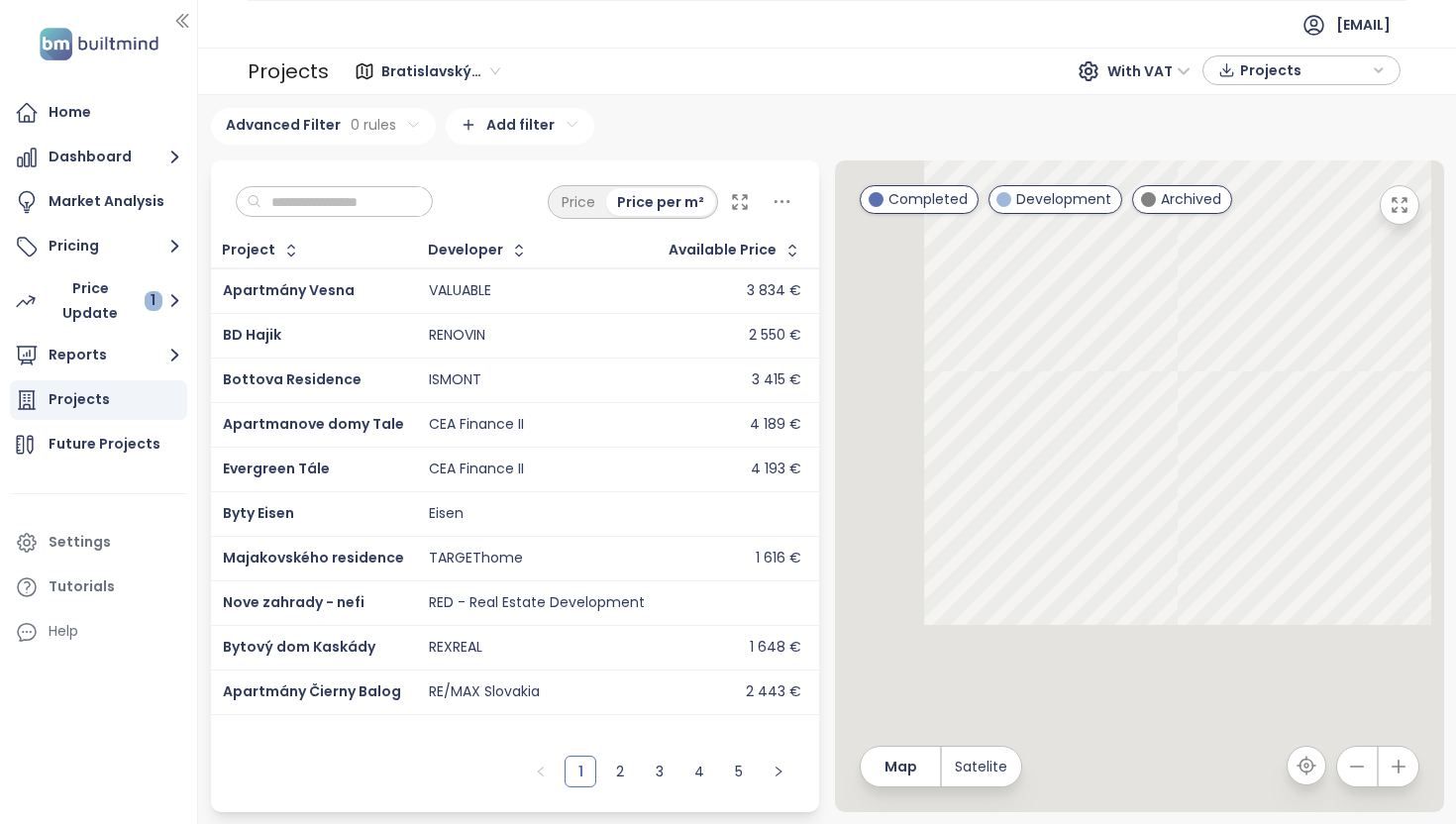 click on "Bratislavský kraj" at bounding box center (441, 71) 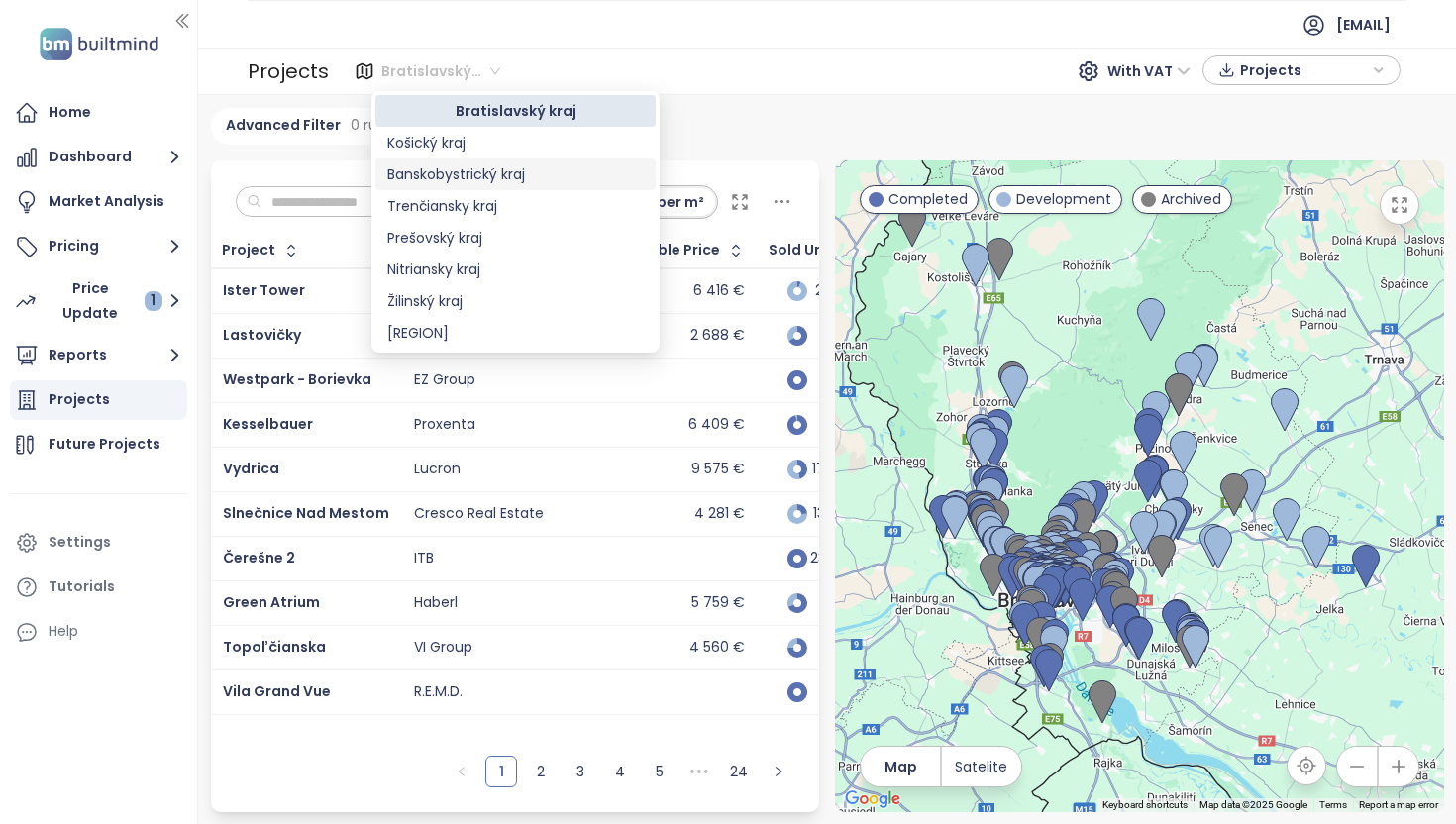 click on "Banskobystrický kraj" at bounding box center [515, 174] 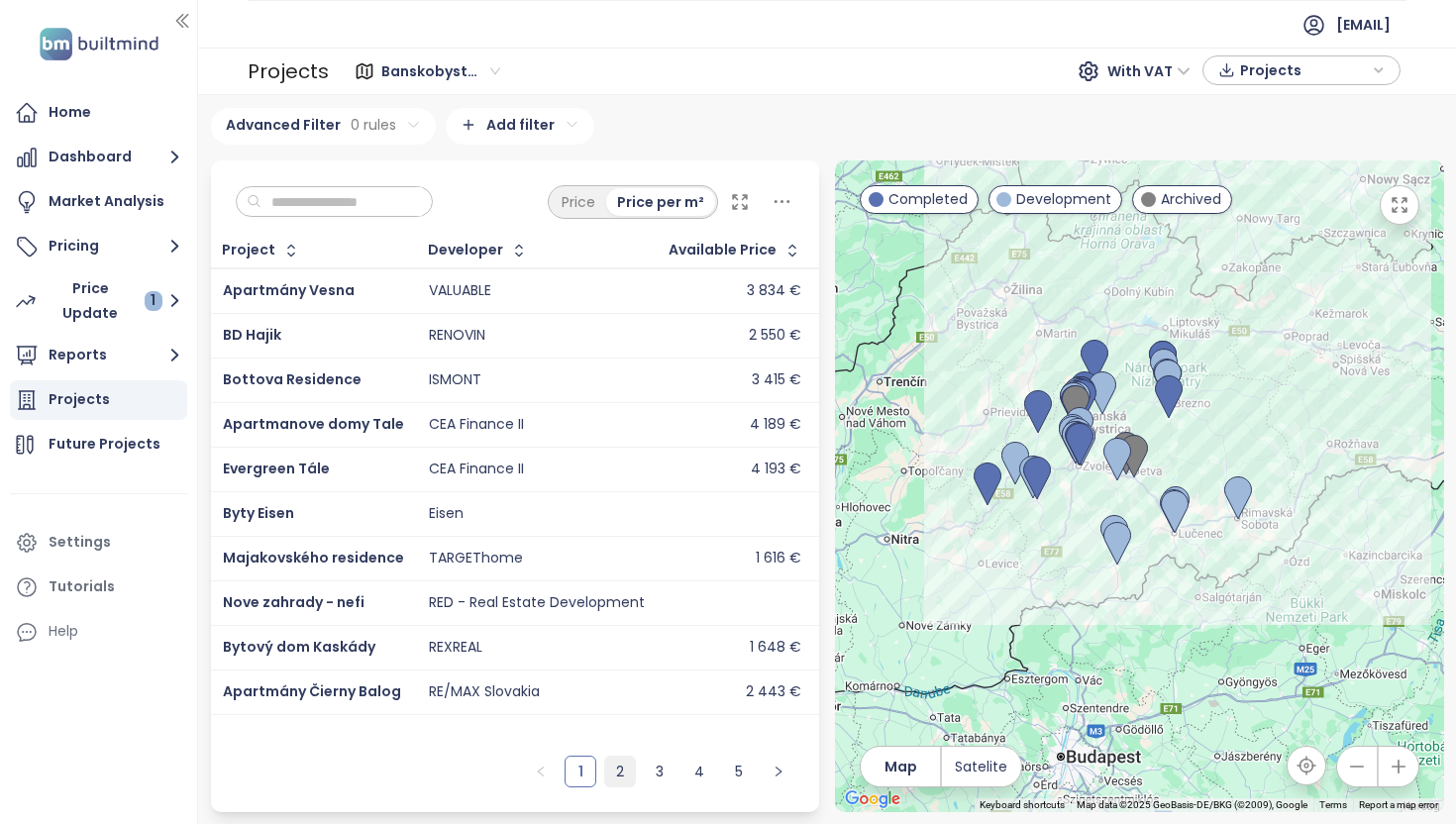 click on "2" at bounding box center (620, 772) 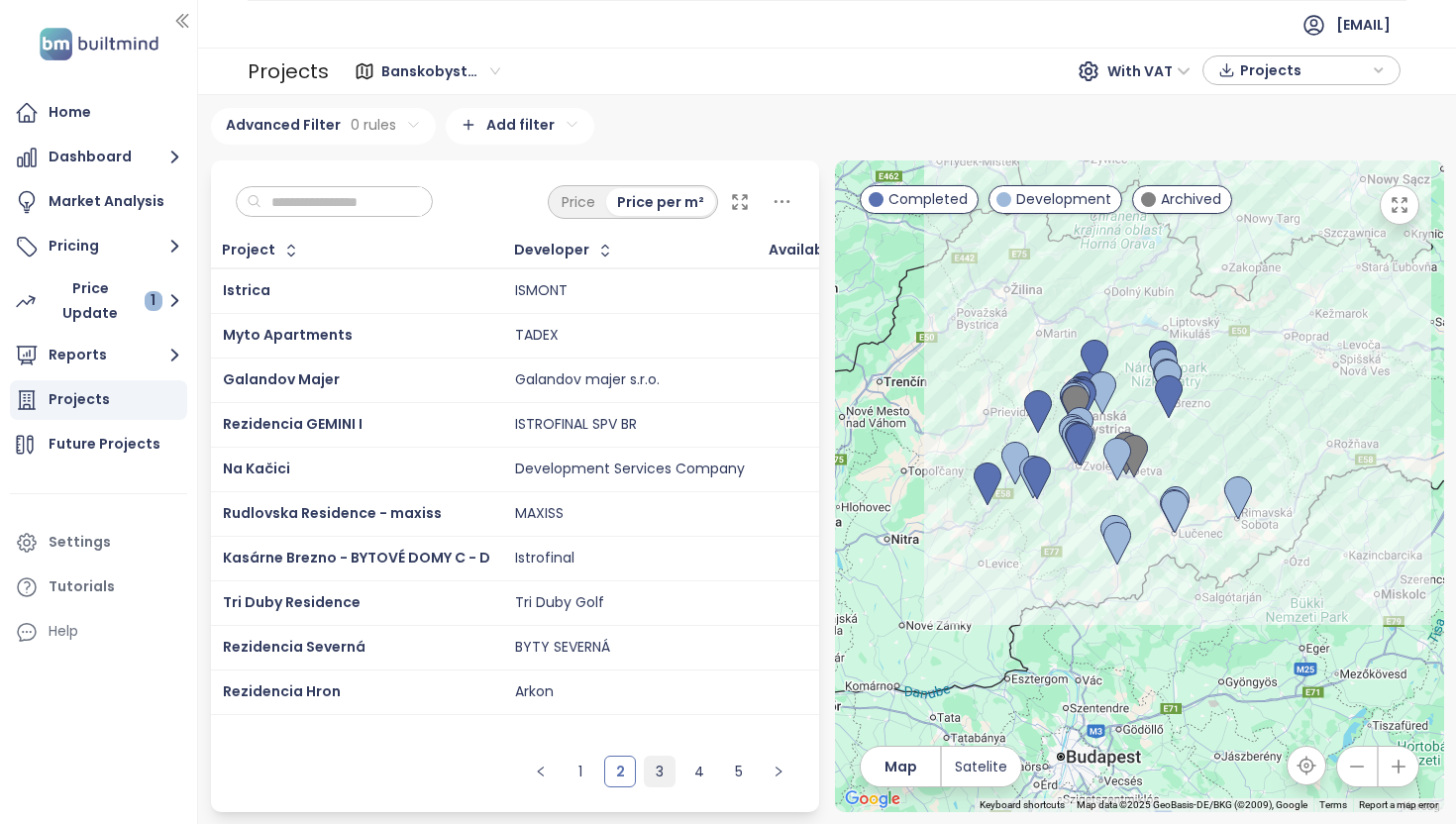 click on "3" at bounding box center (660, 772) 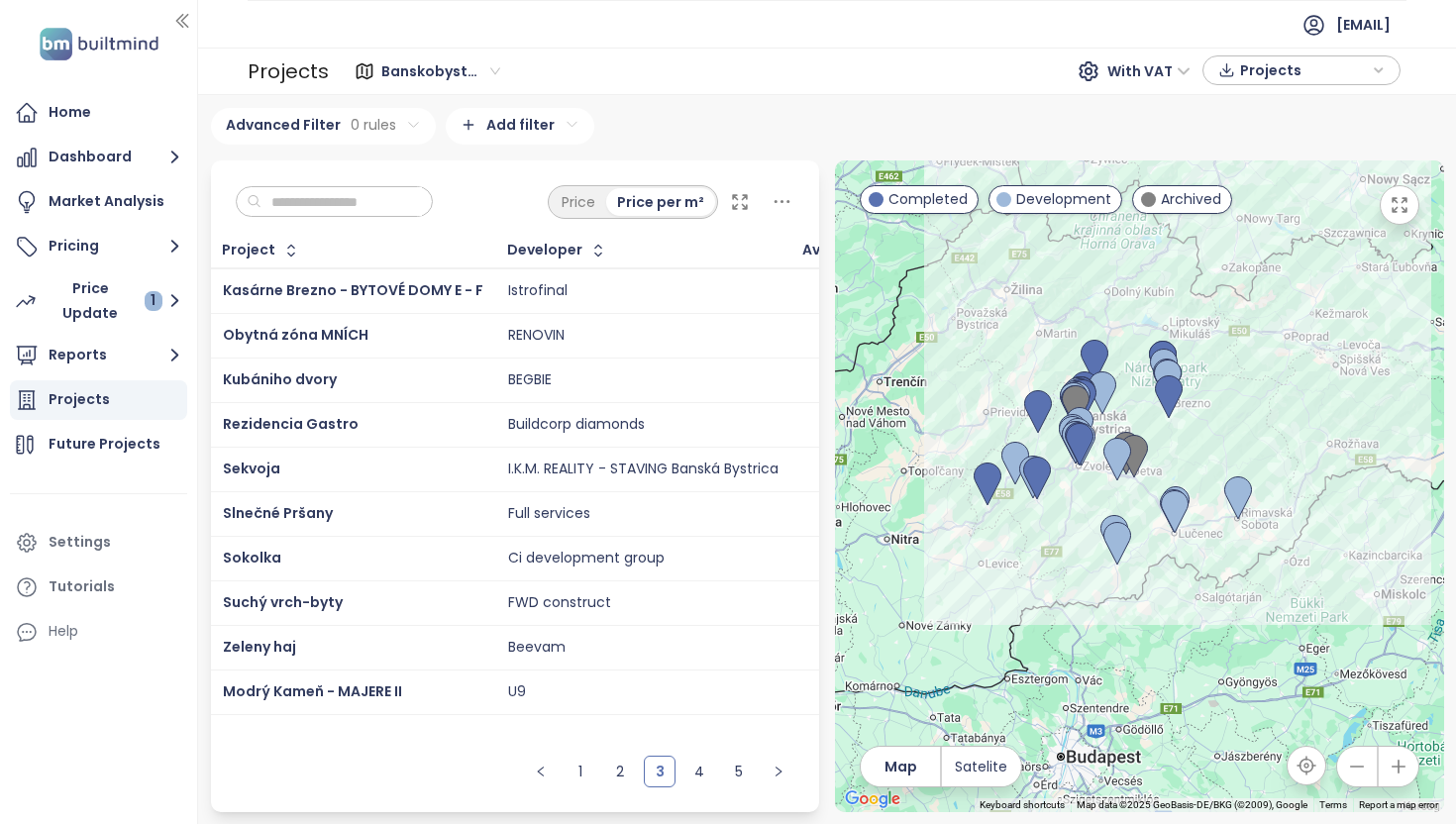 click on "Suchý vrch-byty" at bounding box center (354, 602) 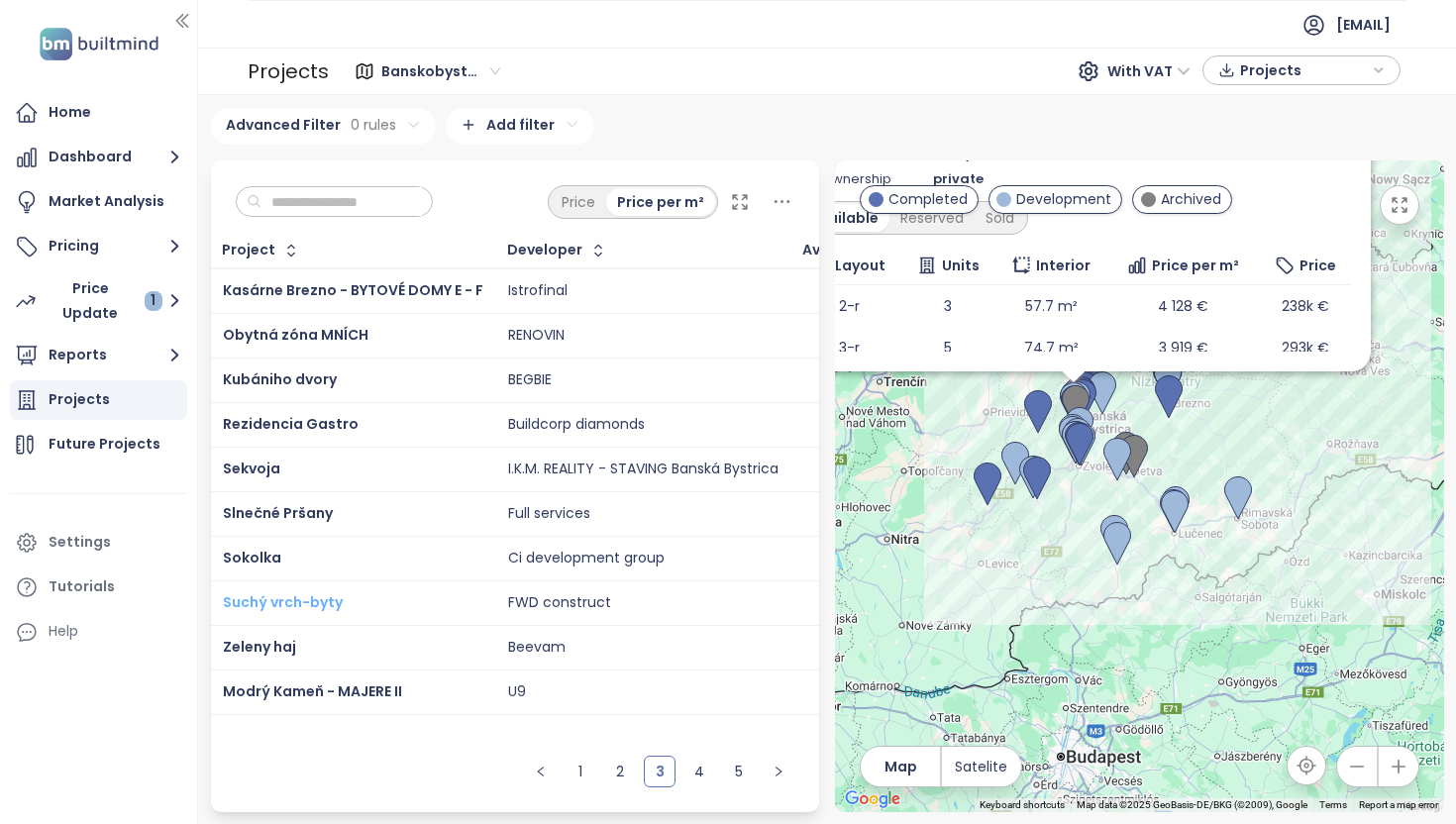 click on "Suchý vrch-byty" at bounding box center (282, 602) 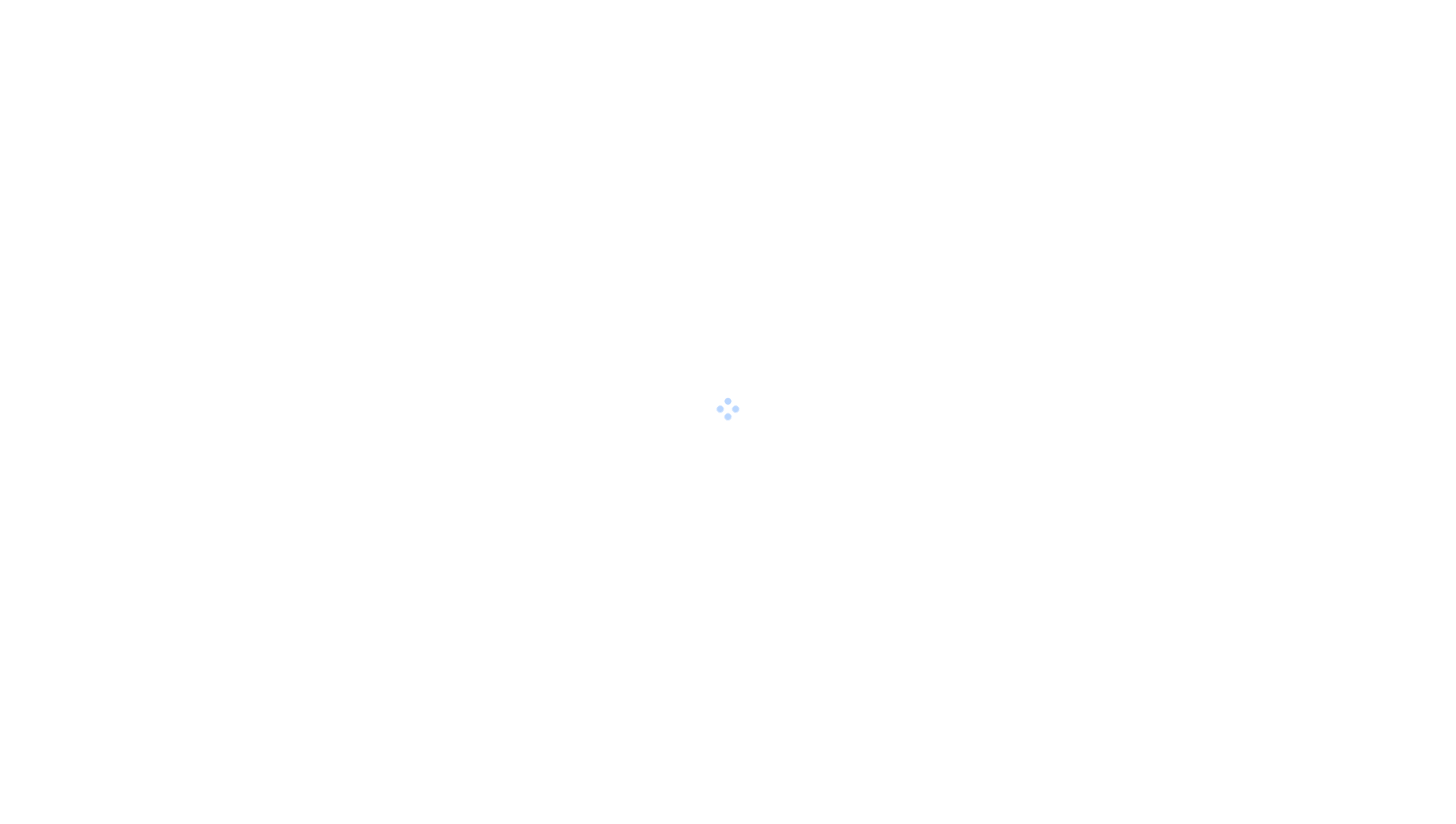 scroll, scrollTop: 0, scrollLeft: 0, axis: both 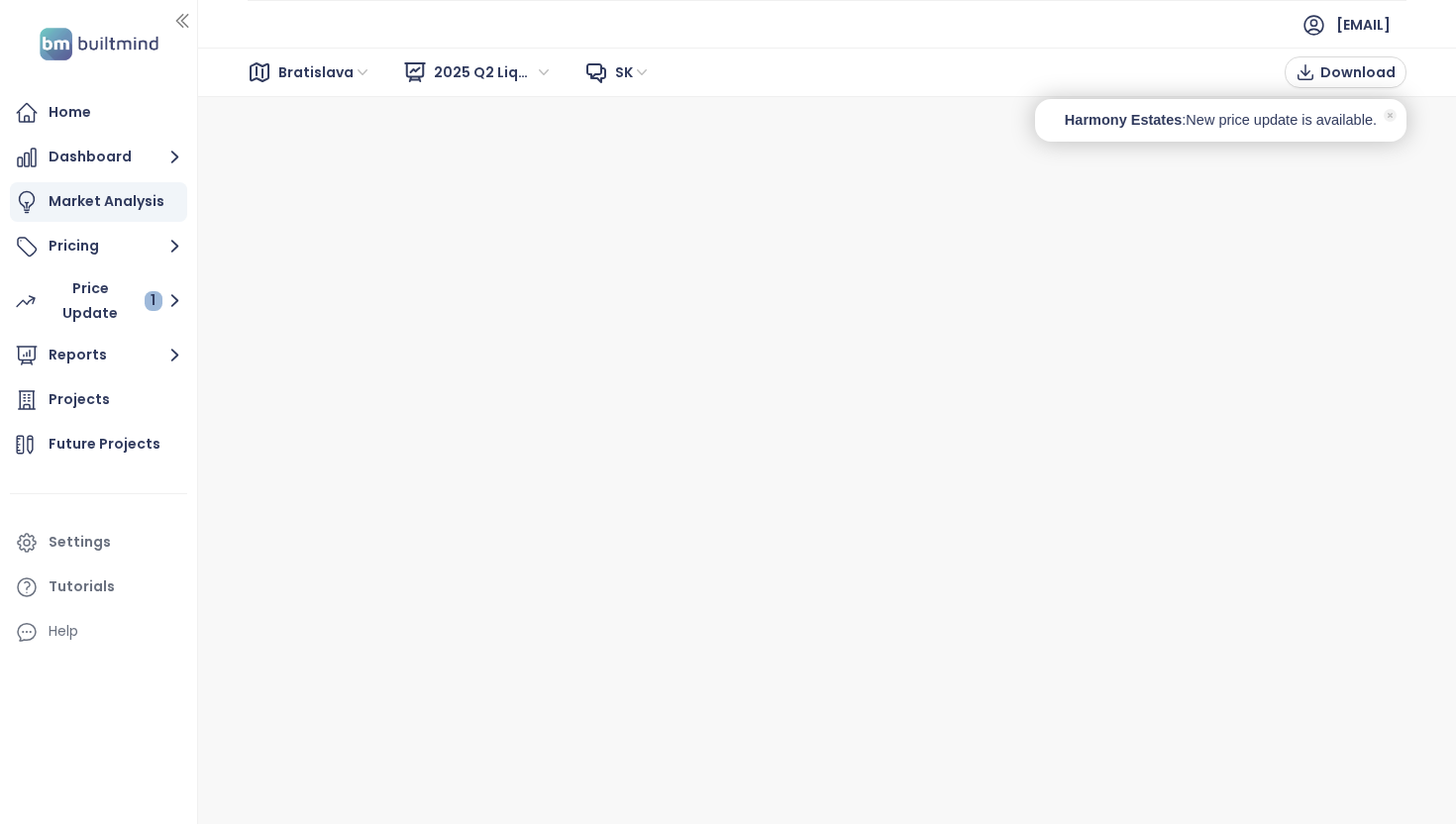 click 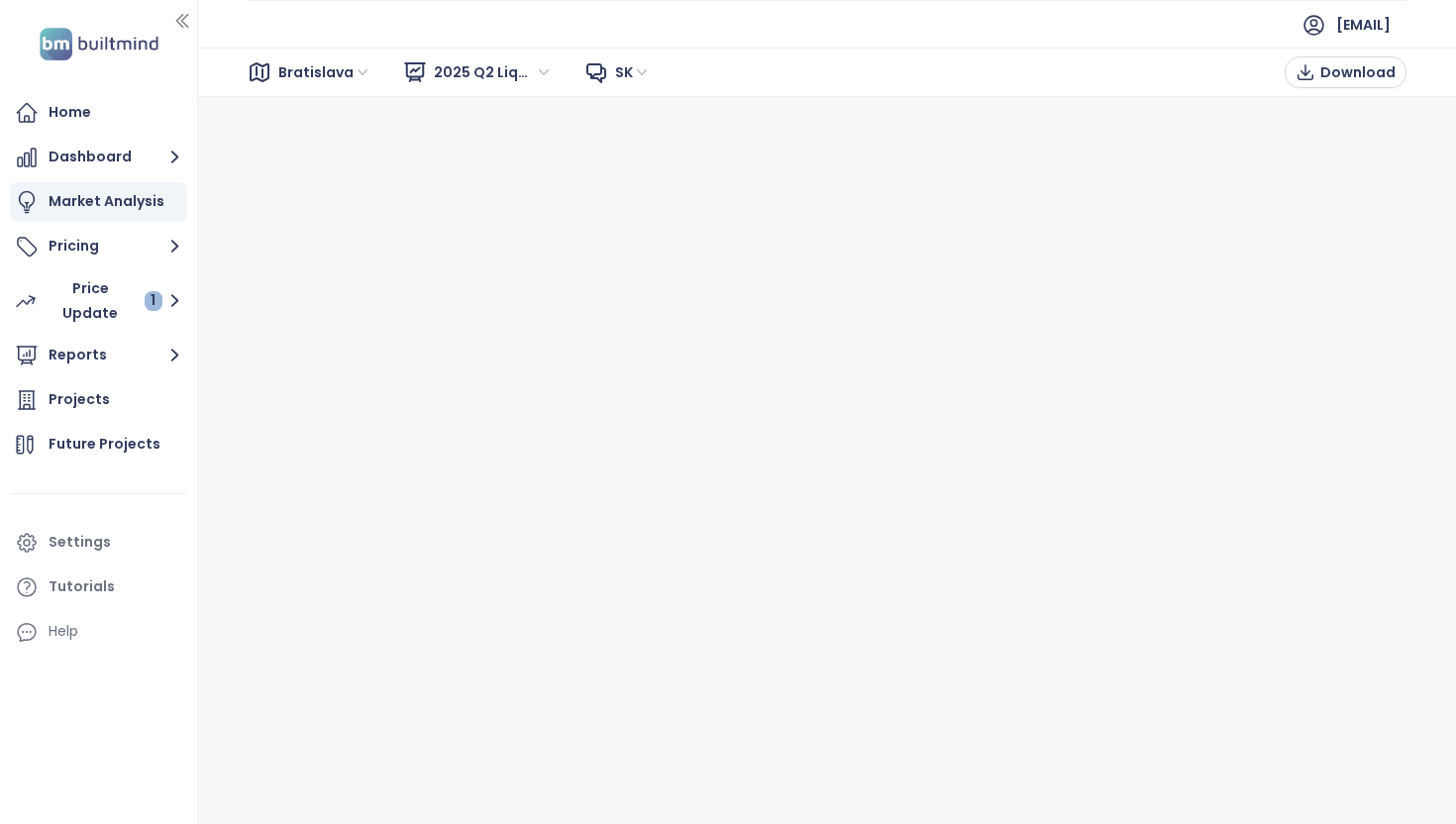 click on "2025 Q2 Liquidity Report" at bounding box center (493, 72) 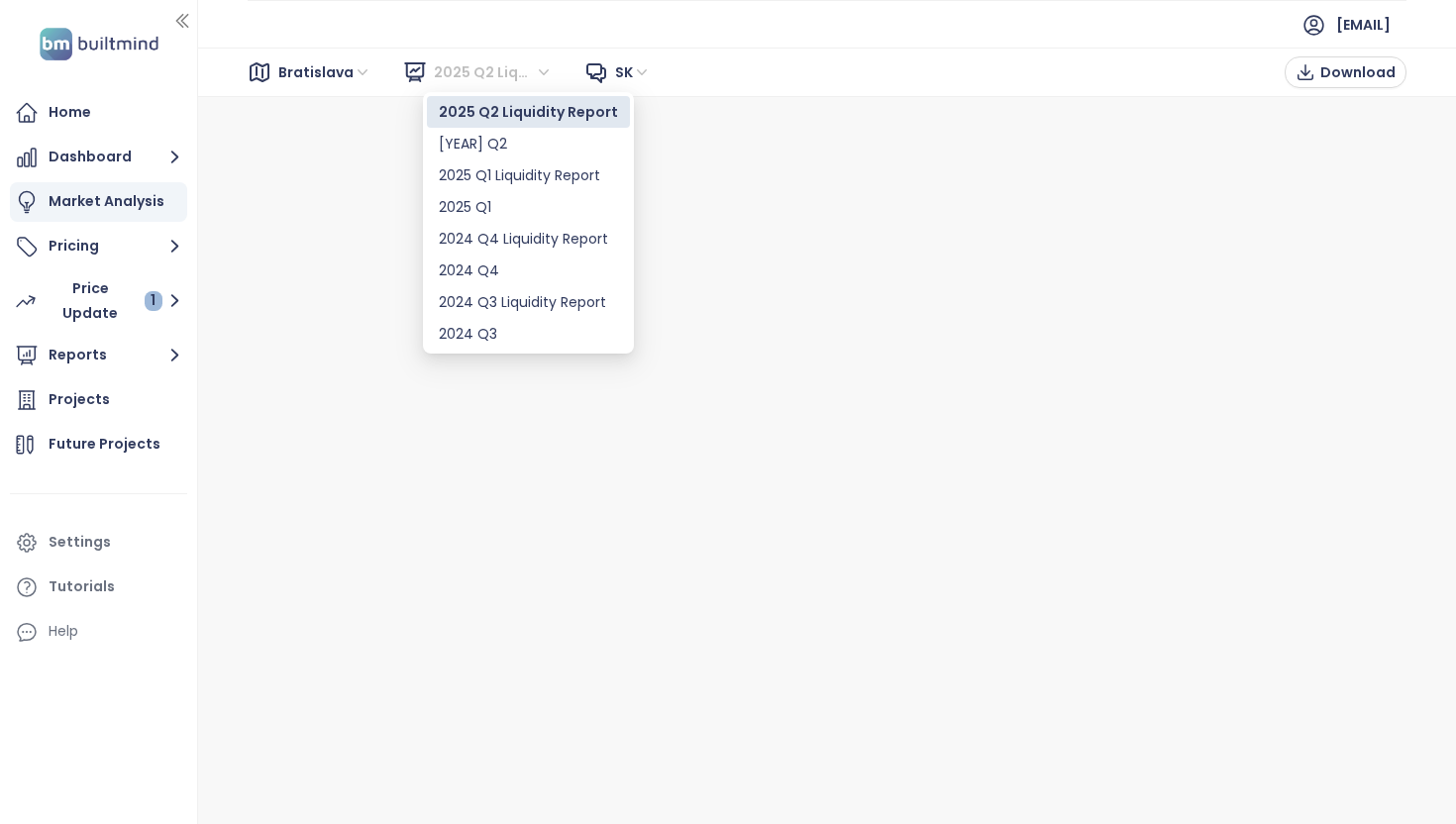 click on "Bratislava" at bounding box center (325, 72) 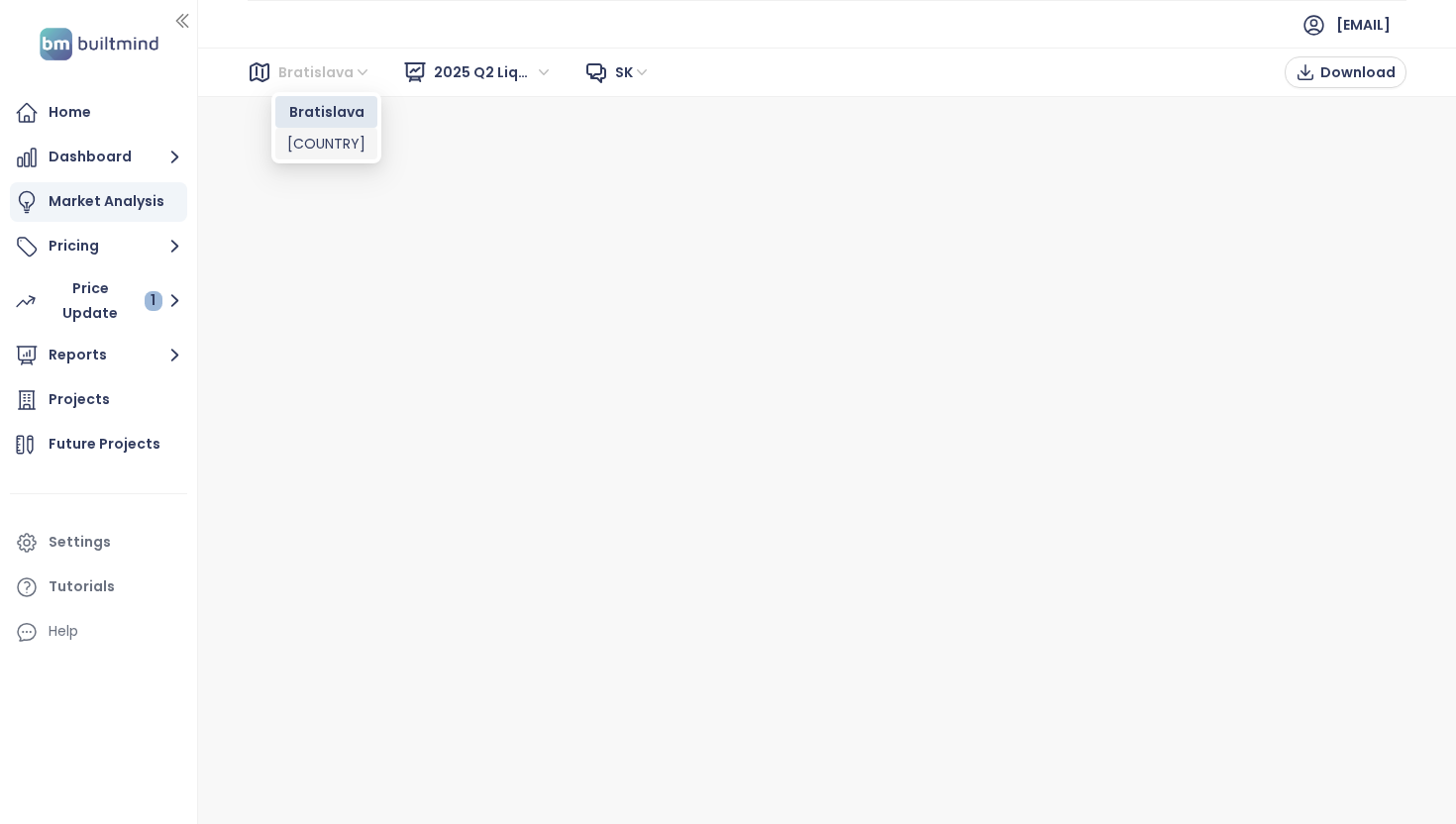 click on "[CITY] [YEAR] Q2 Liquidity Report sk" at bounding box center (465, 72) 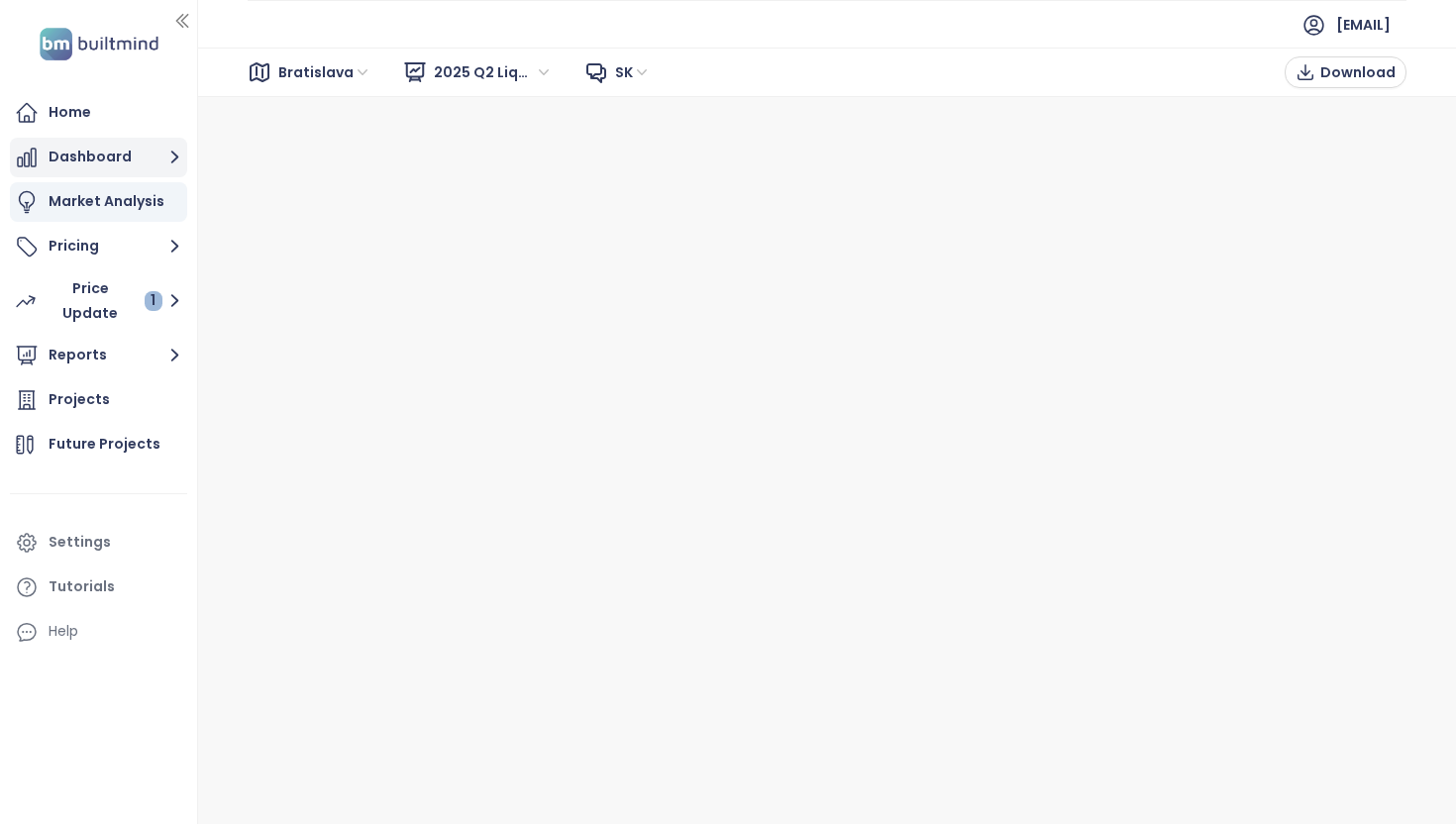 click on "Dashboard" at bounding box center (98, 157) 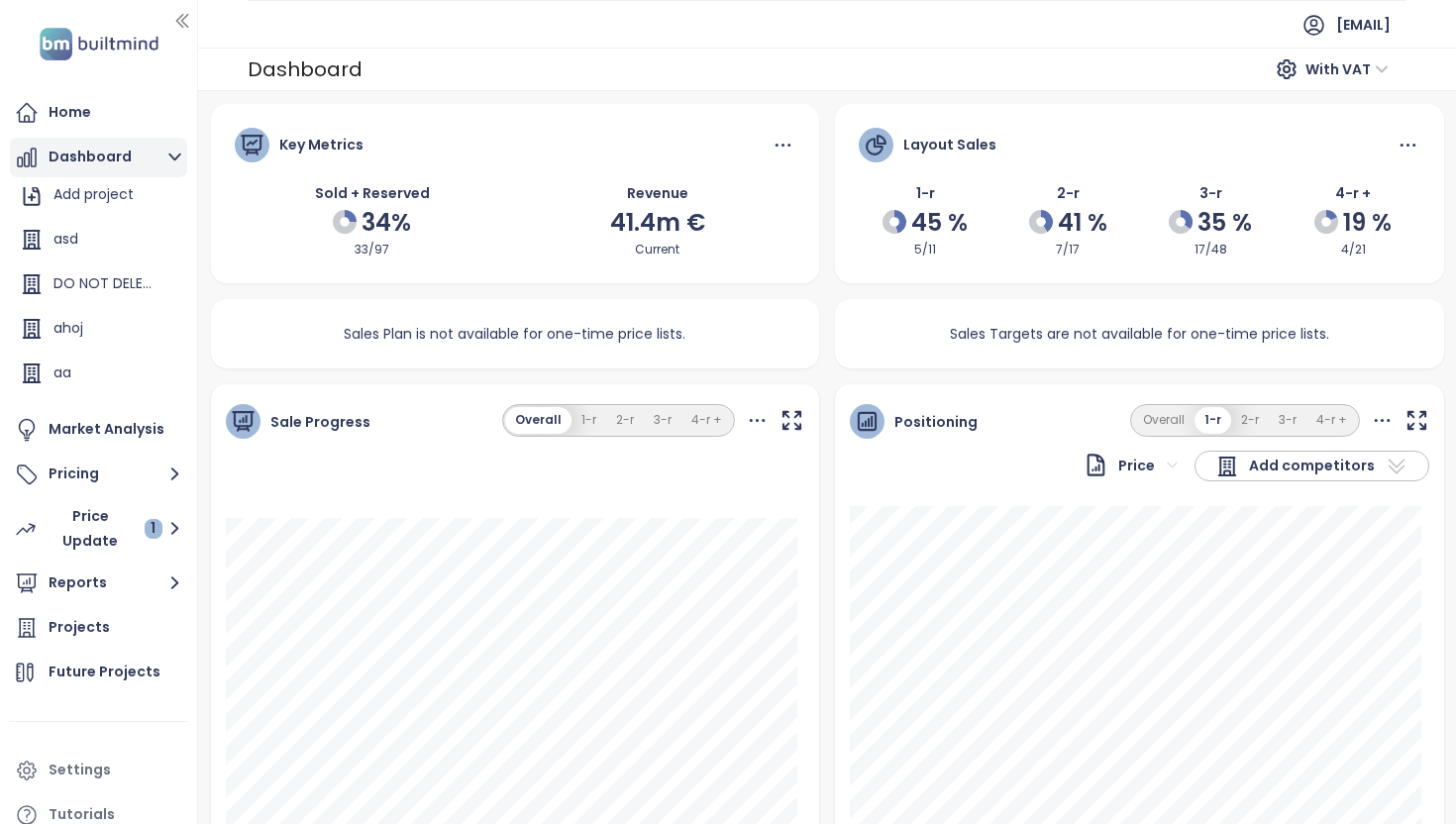 scroll, scrollTop: 0, scrollLeft: 0, axis: both 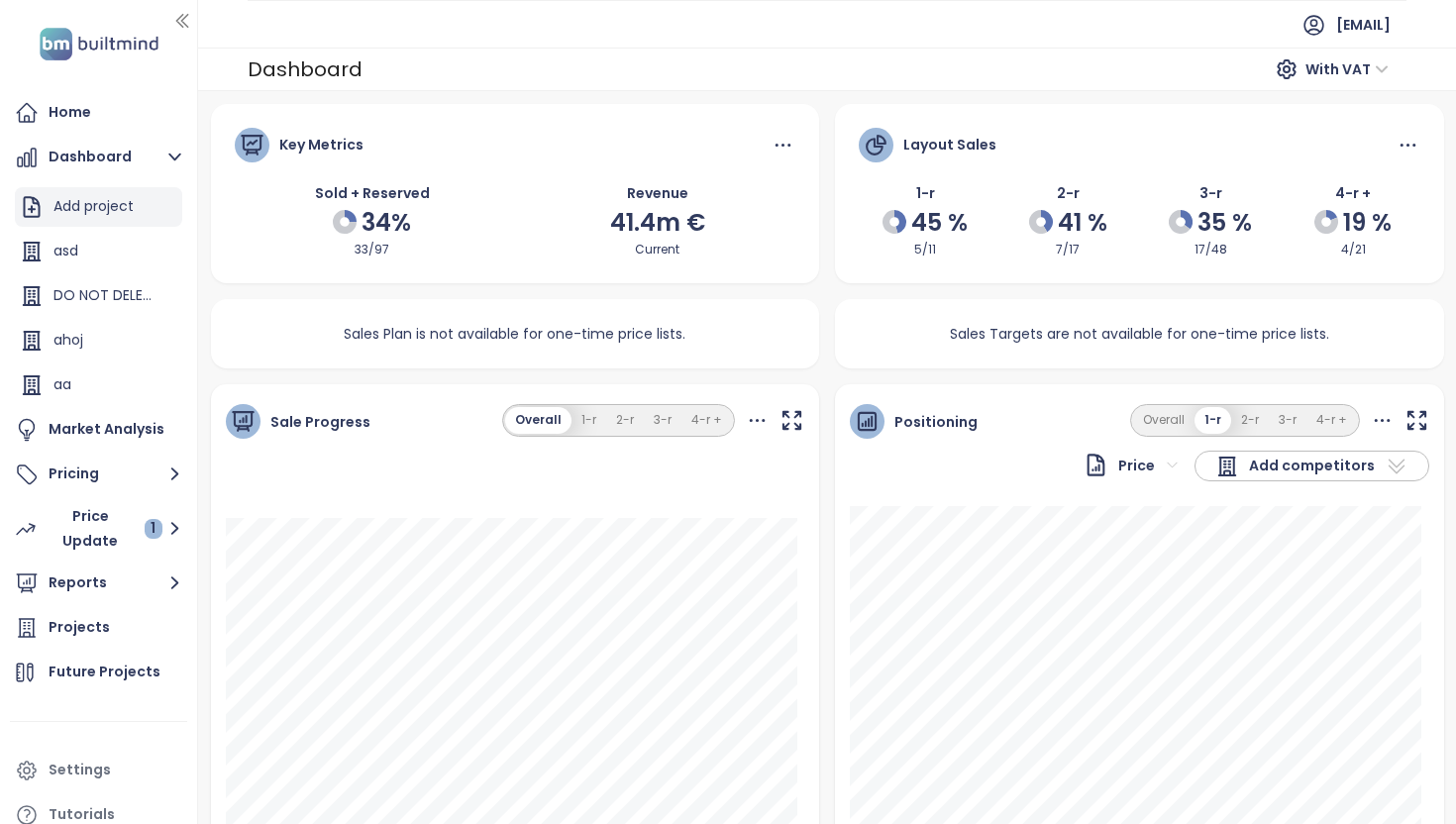 click on "Add project" at bounding box center (93, 206) 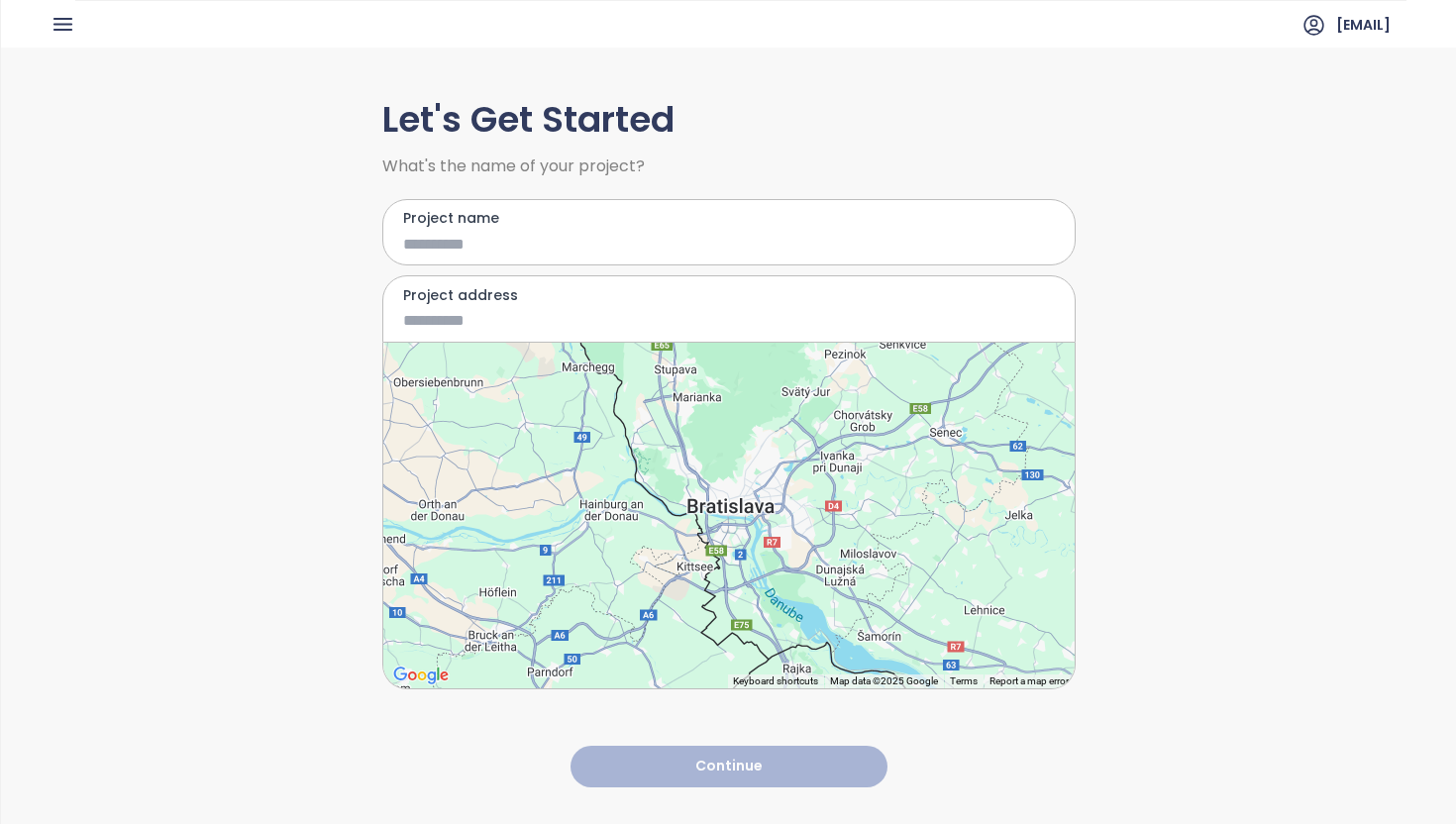 click on "Project name" at bounding box center [714, 244] 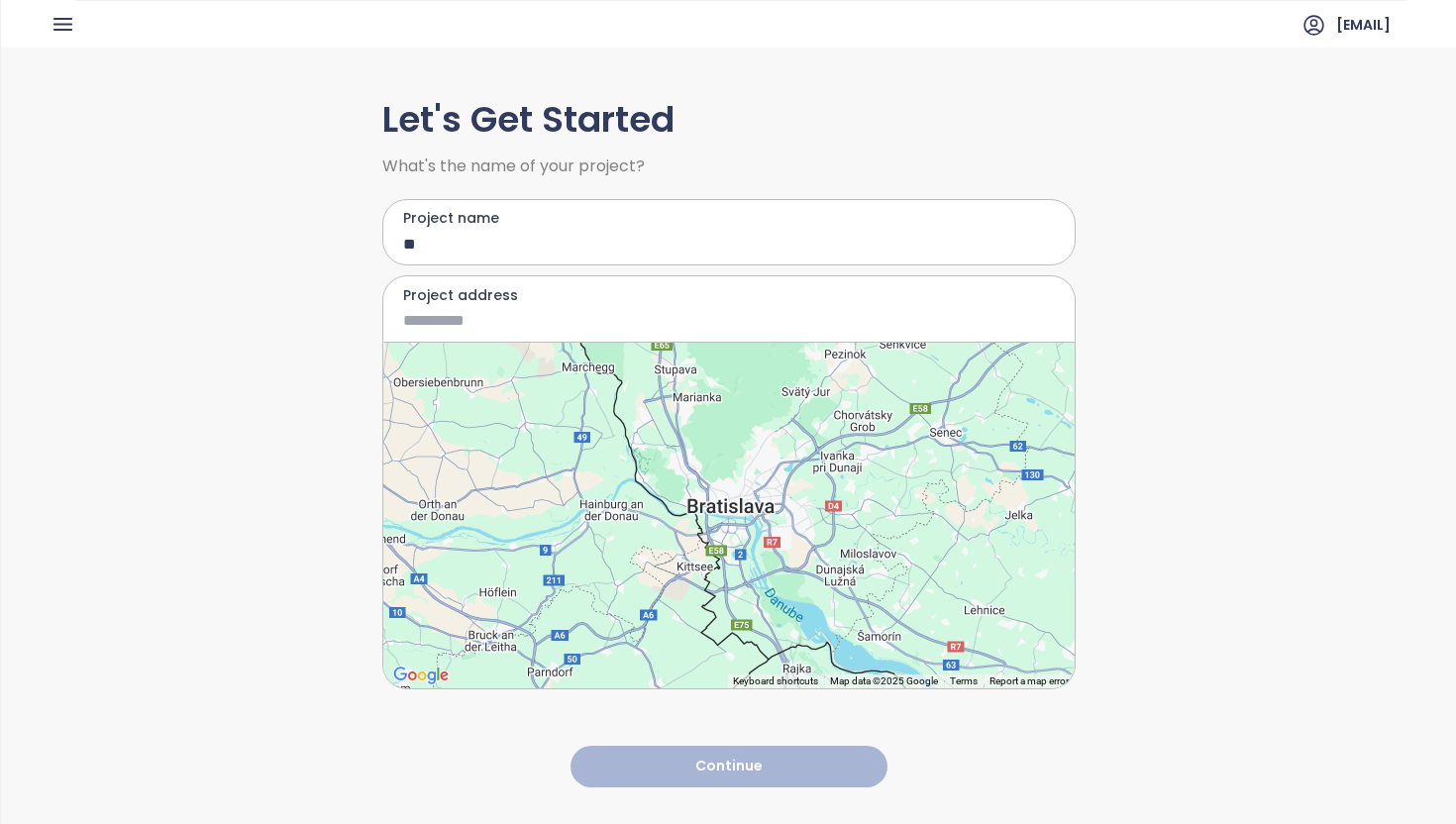 type on "*" 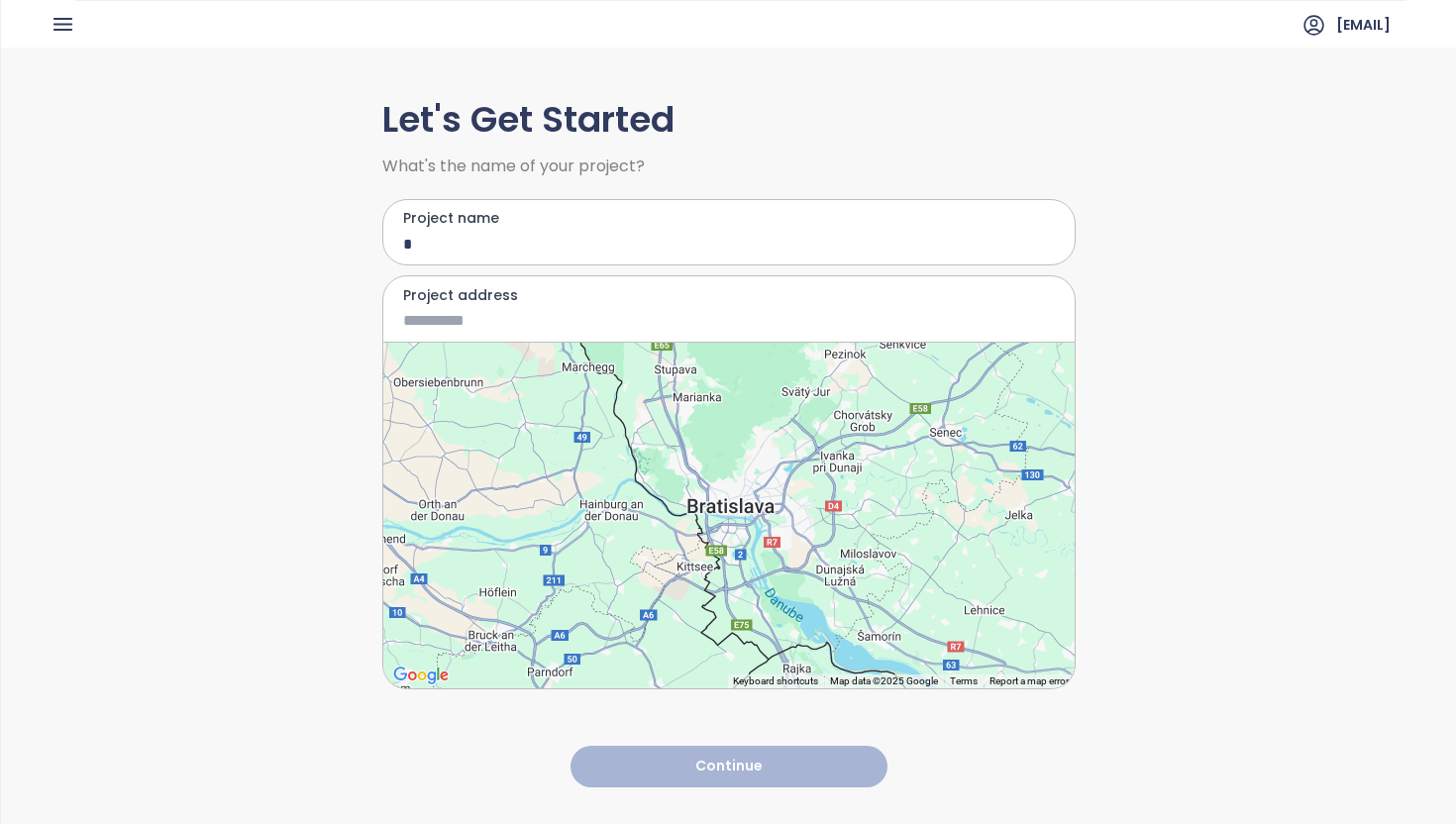 type 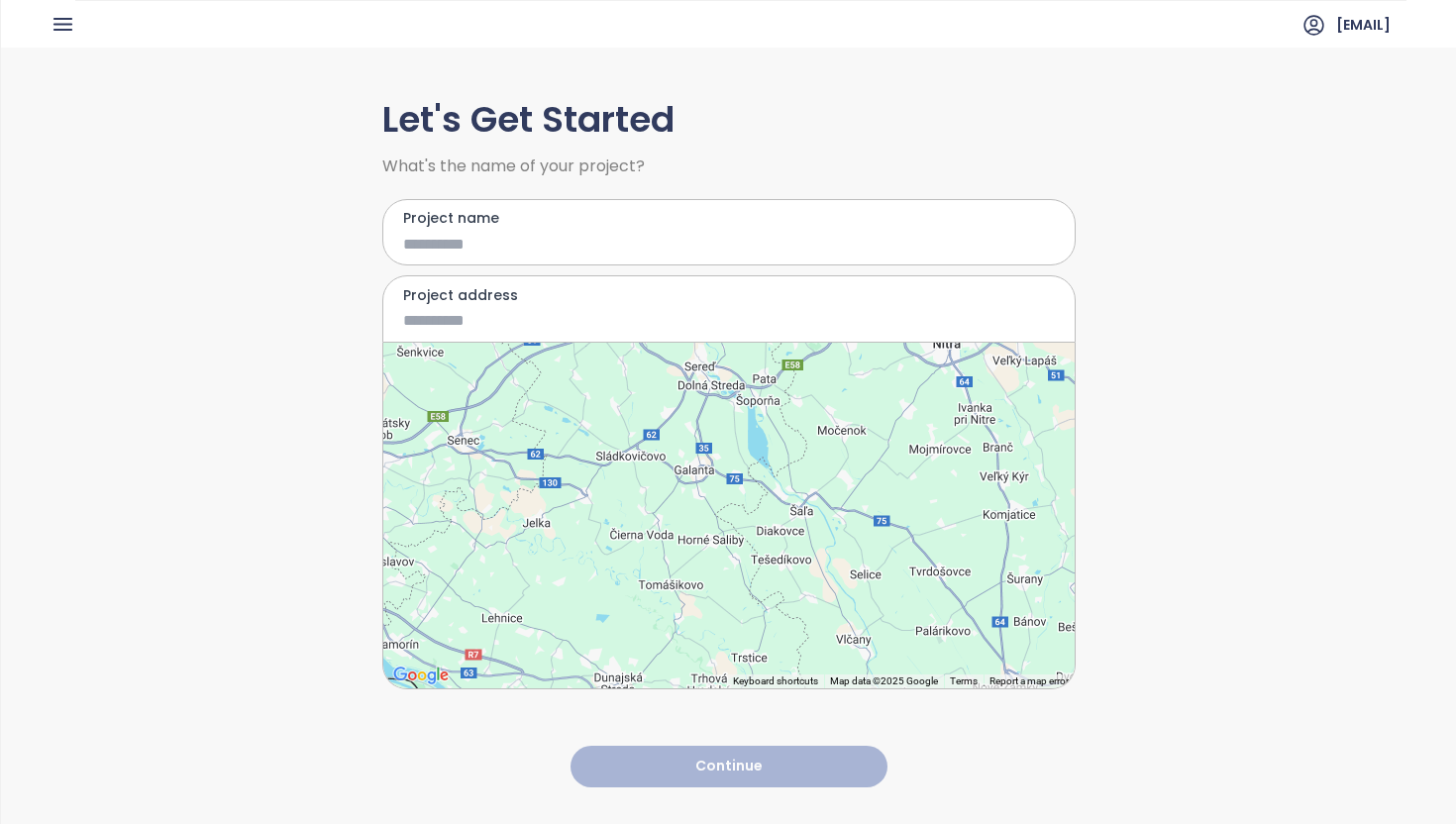 drag, startPoint x: 775, startPoint y: 452, endPoint x: 456, endPoint y: 460, distance: 319.1003 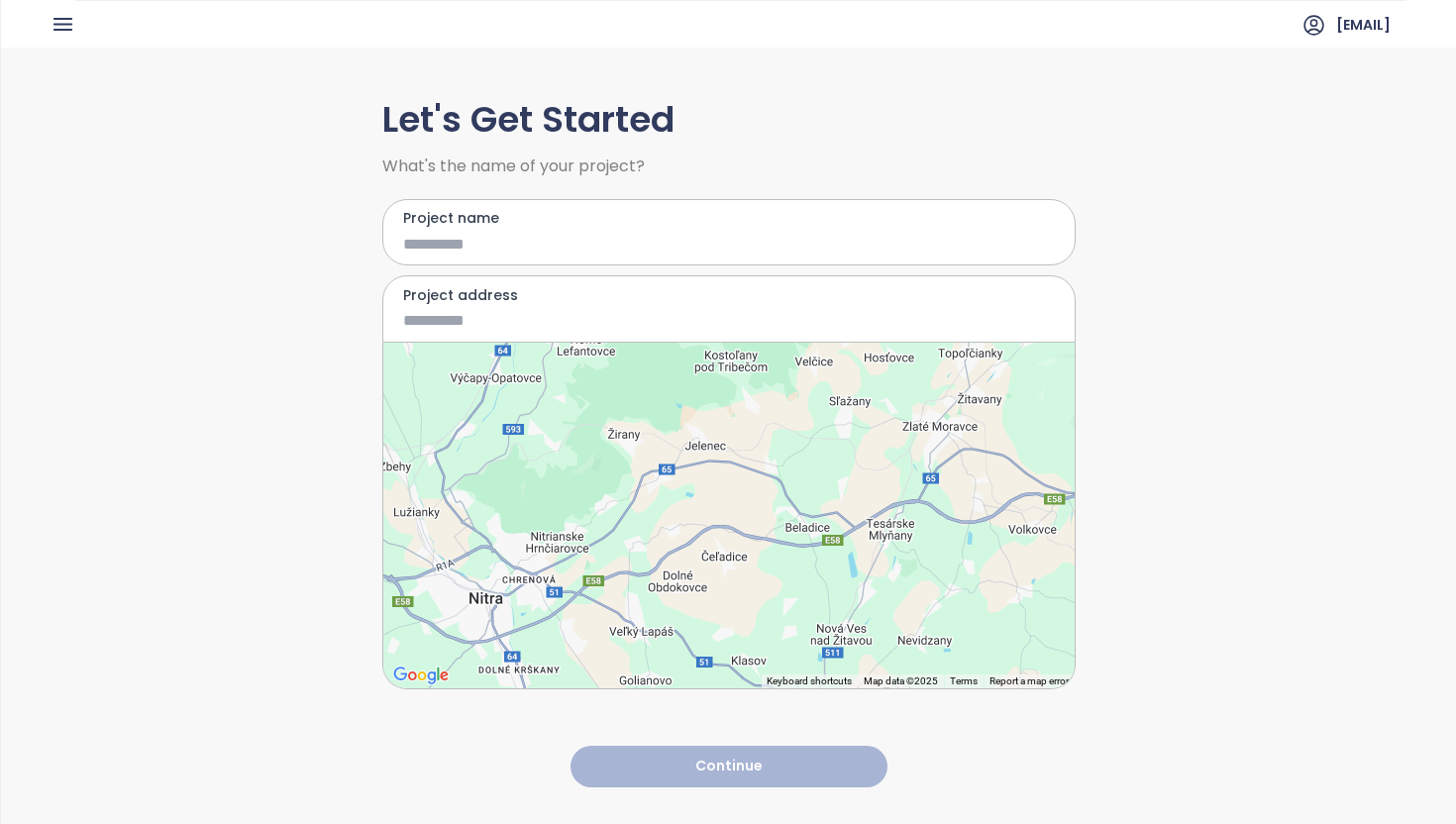 drag, startPoint x: 948, startPoint y: 447, endPoint x: 637, endPoint y: 645, distance: 368.68008 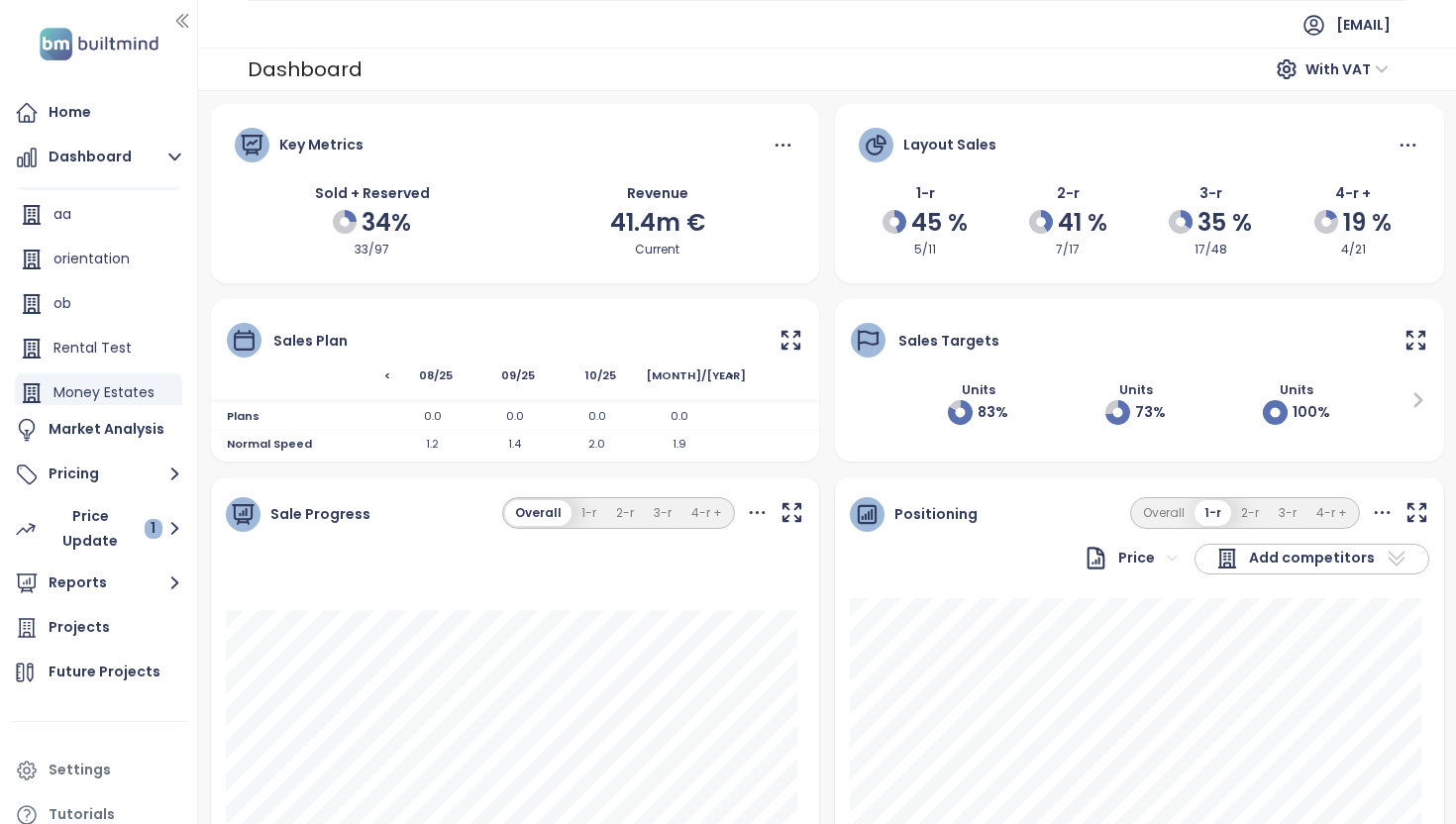 scroll, scrollTop: 0, scrollLeft: 0, axis: both 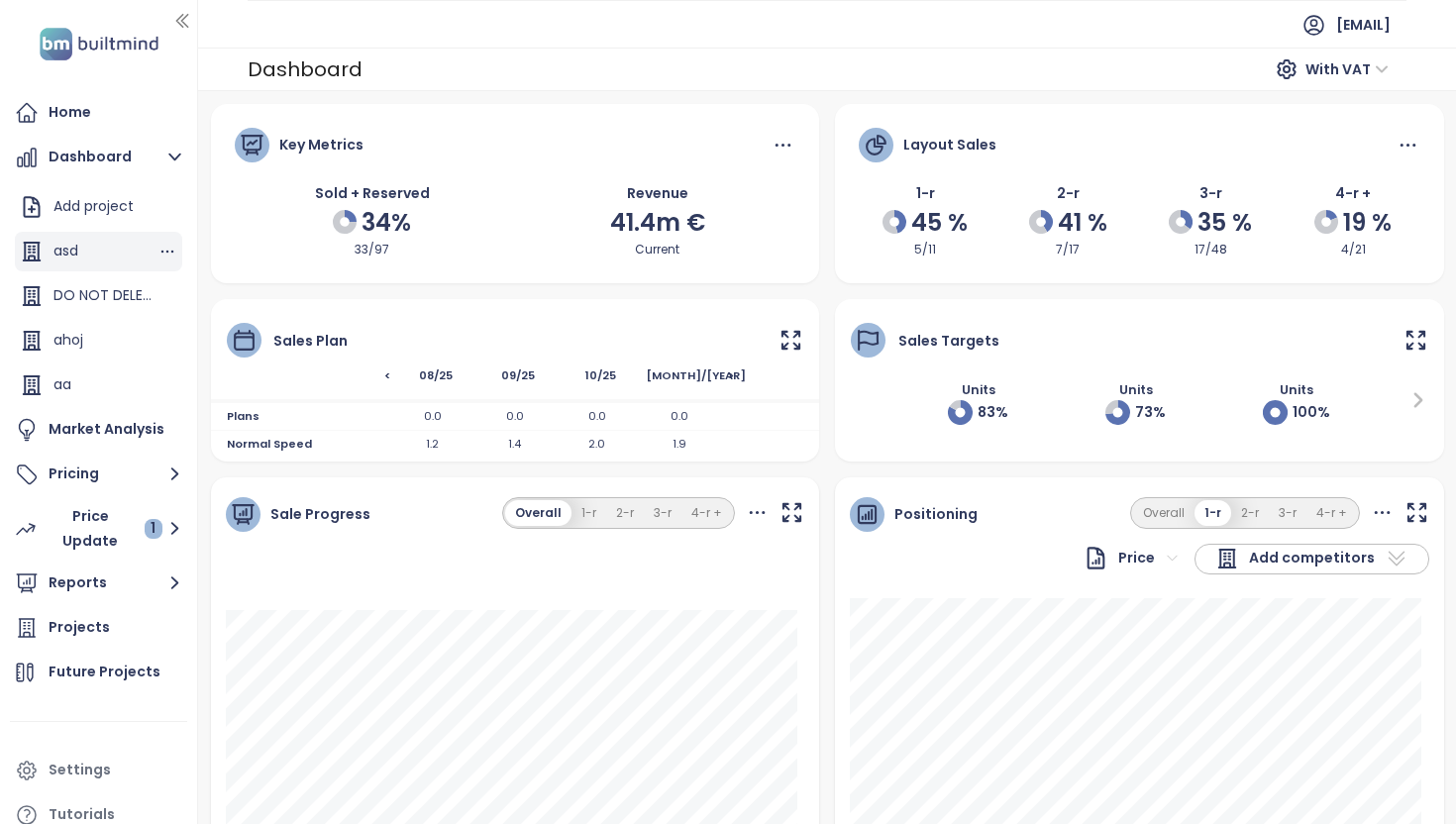 click on "asd" at bounding box center [65, 251] 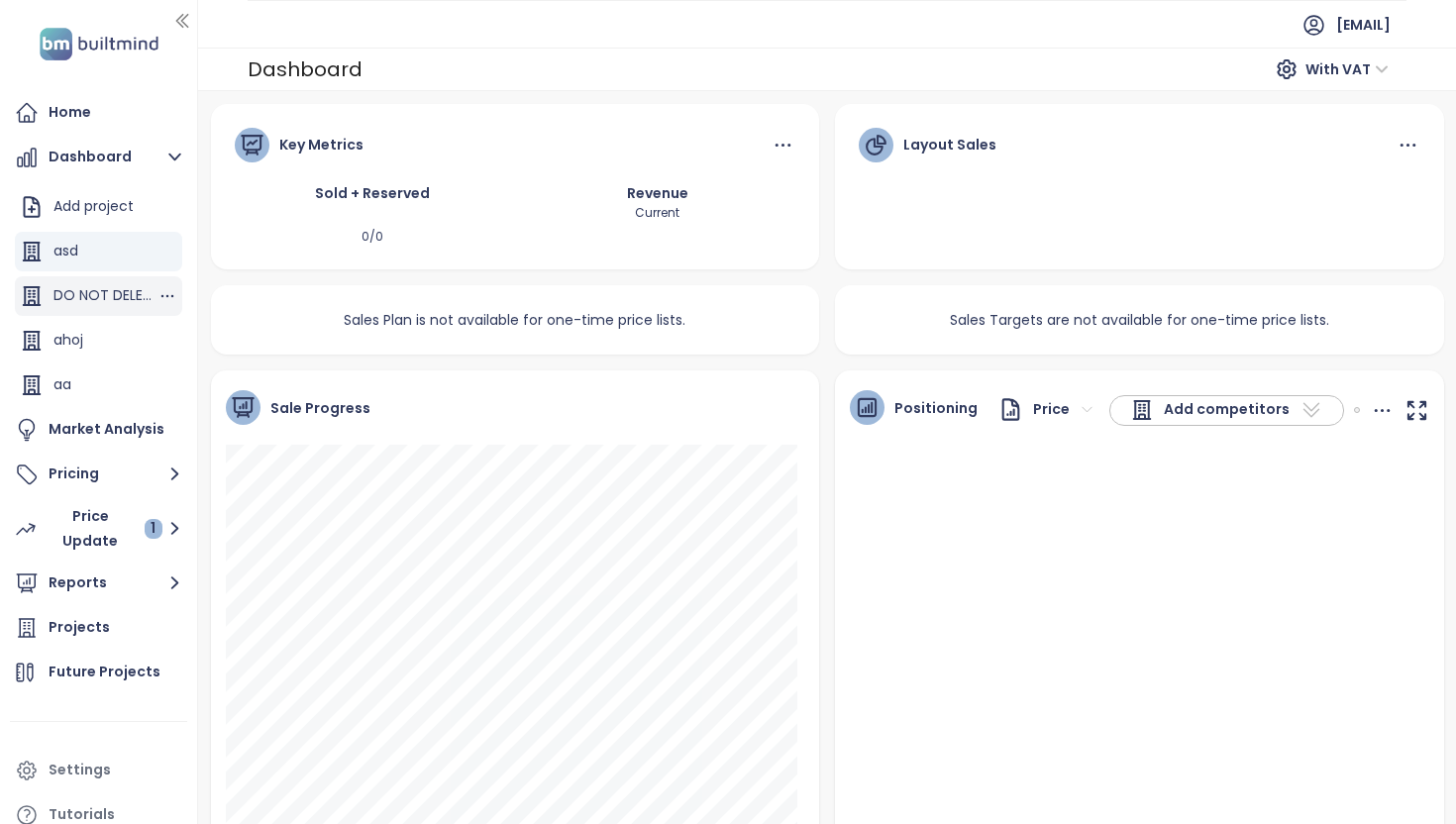 click on "DO NOT DELETE this test pls" at bounding box center (105, 295) 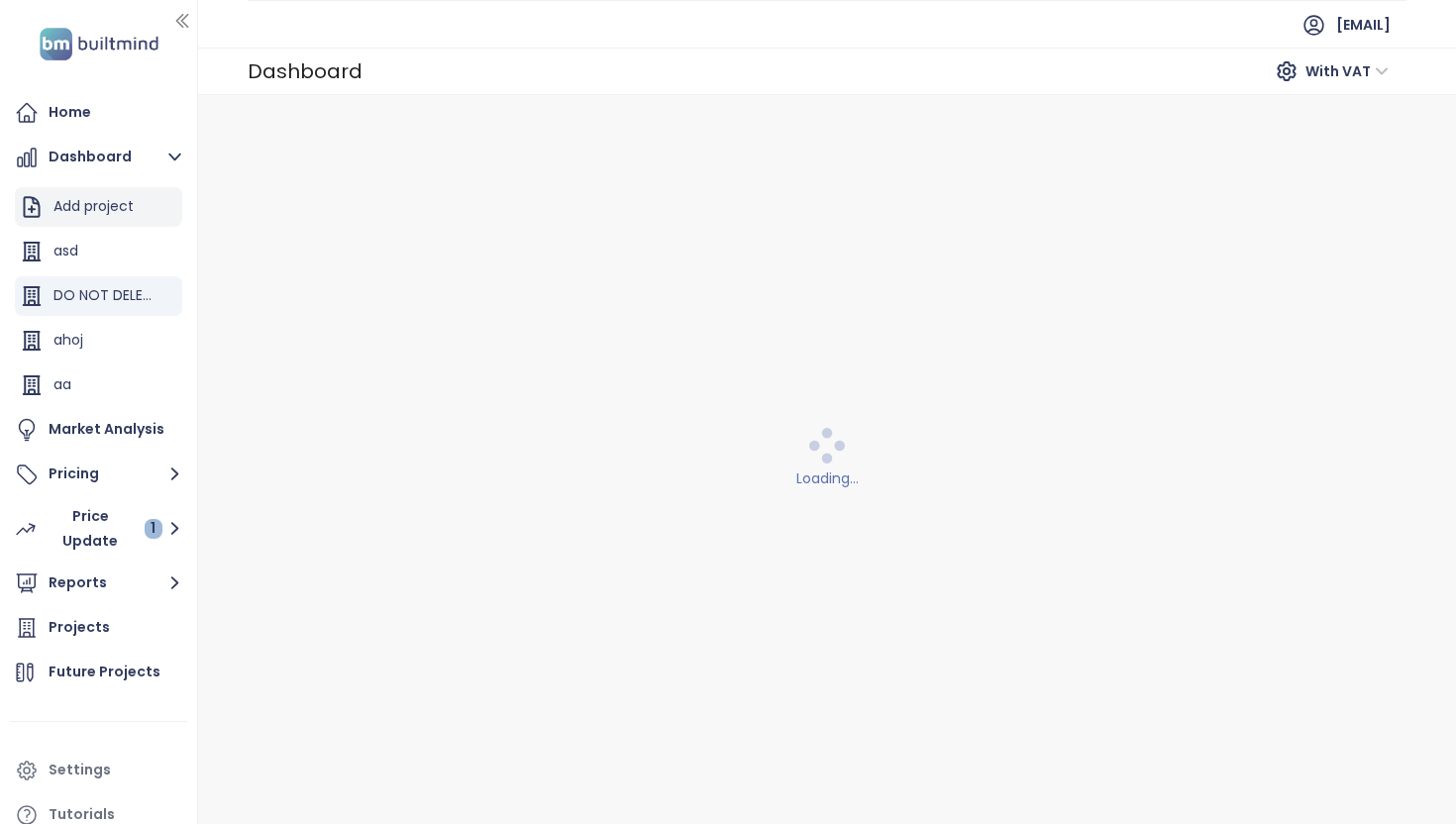 click on "Add project" at bounding box center [93, 206] 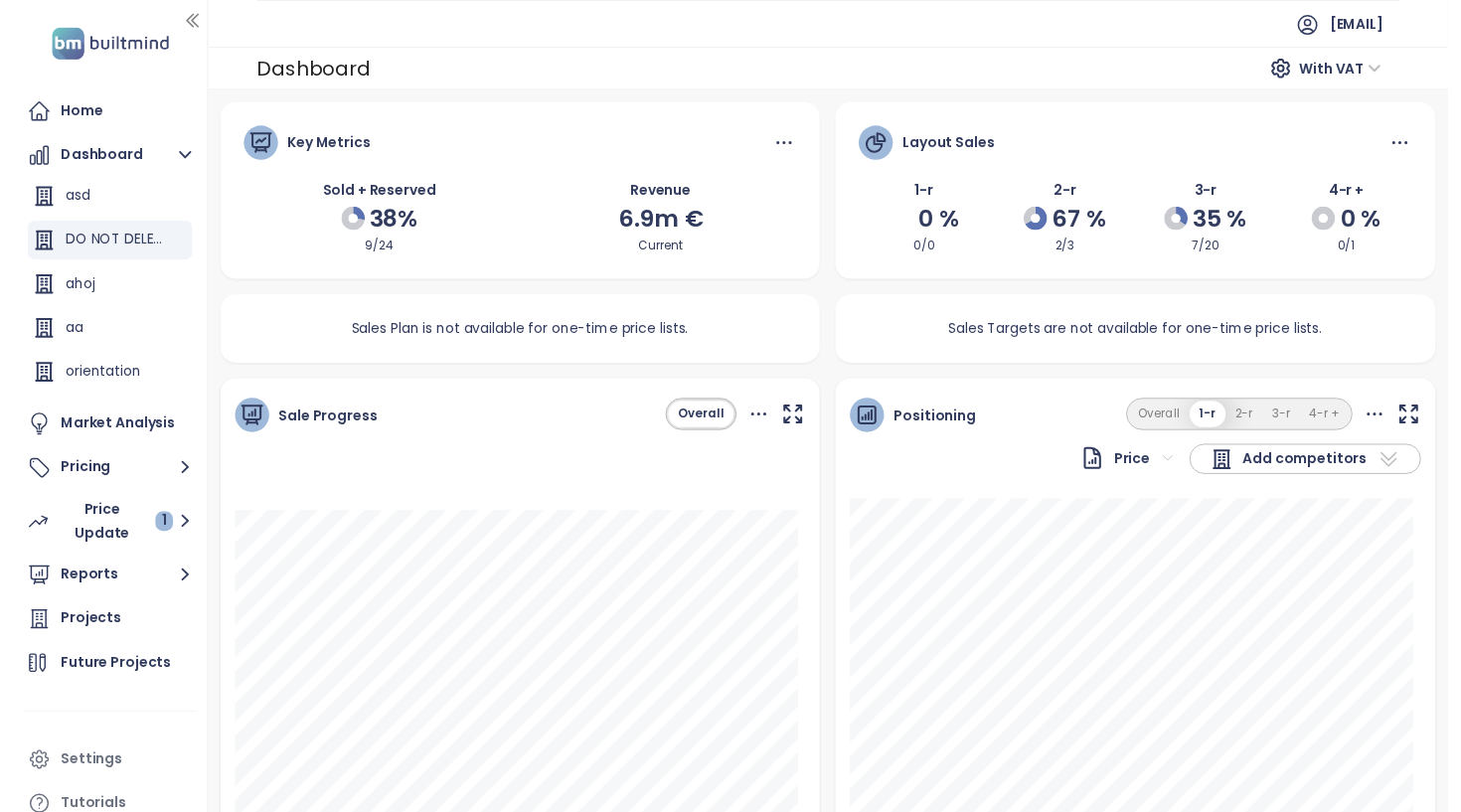 scroll, scrollTop: 114, scrollLeft: 0, axis: vertical 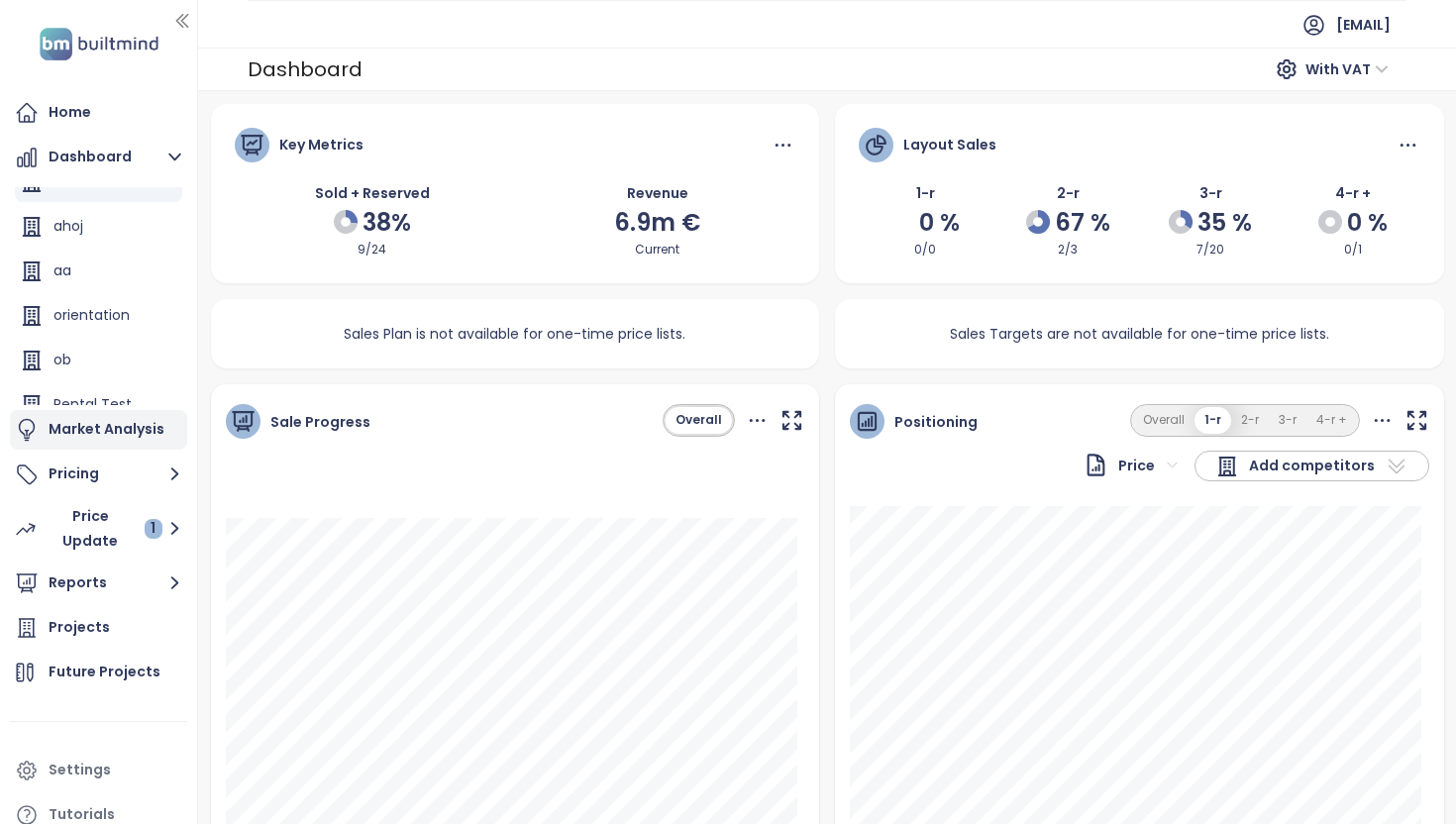 click on "Market Analysis" at bounding box center (106, 429) 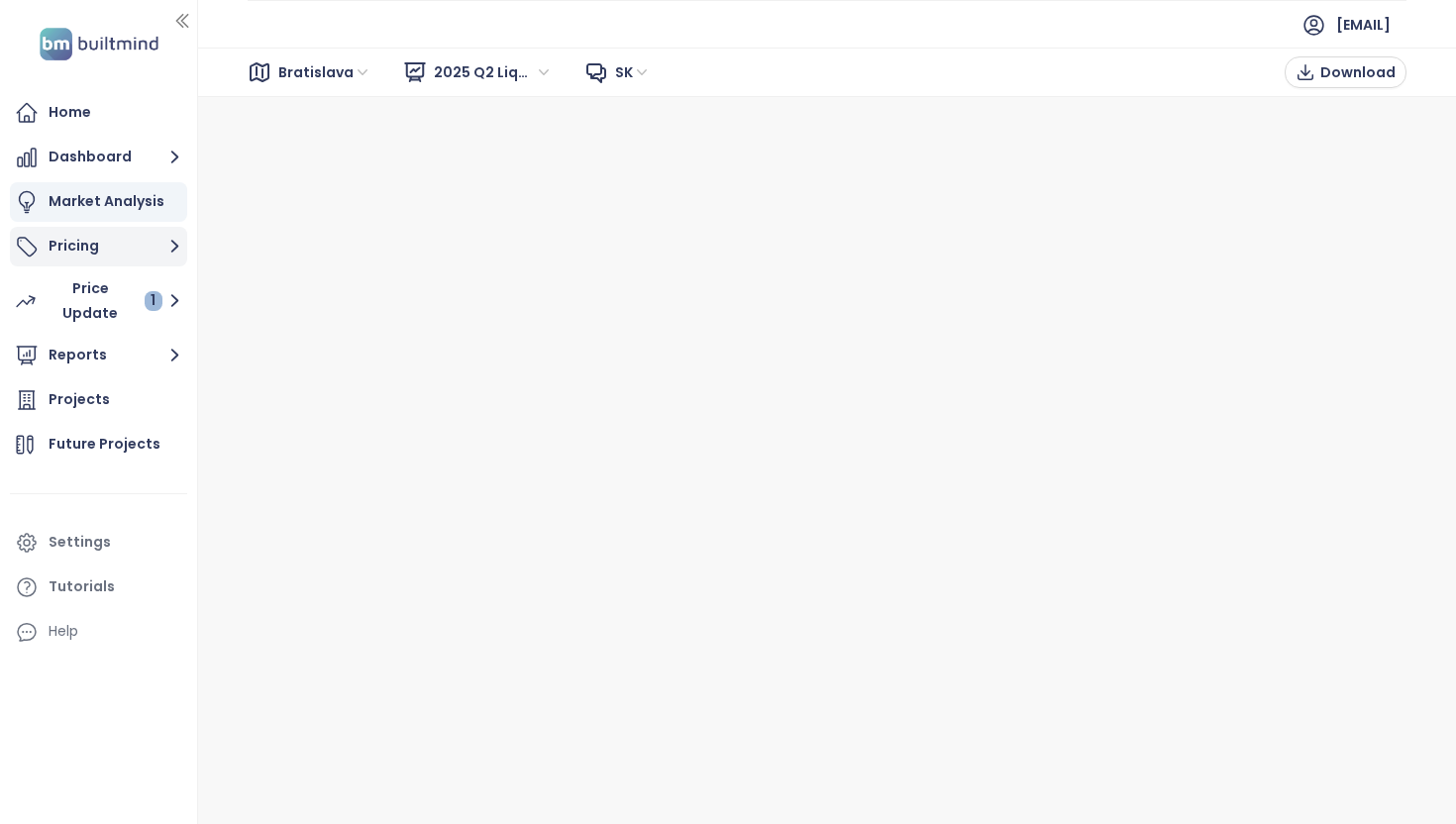 click on "Pricing" at bounding box center [98, 247] 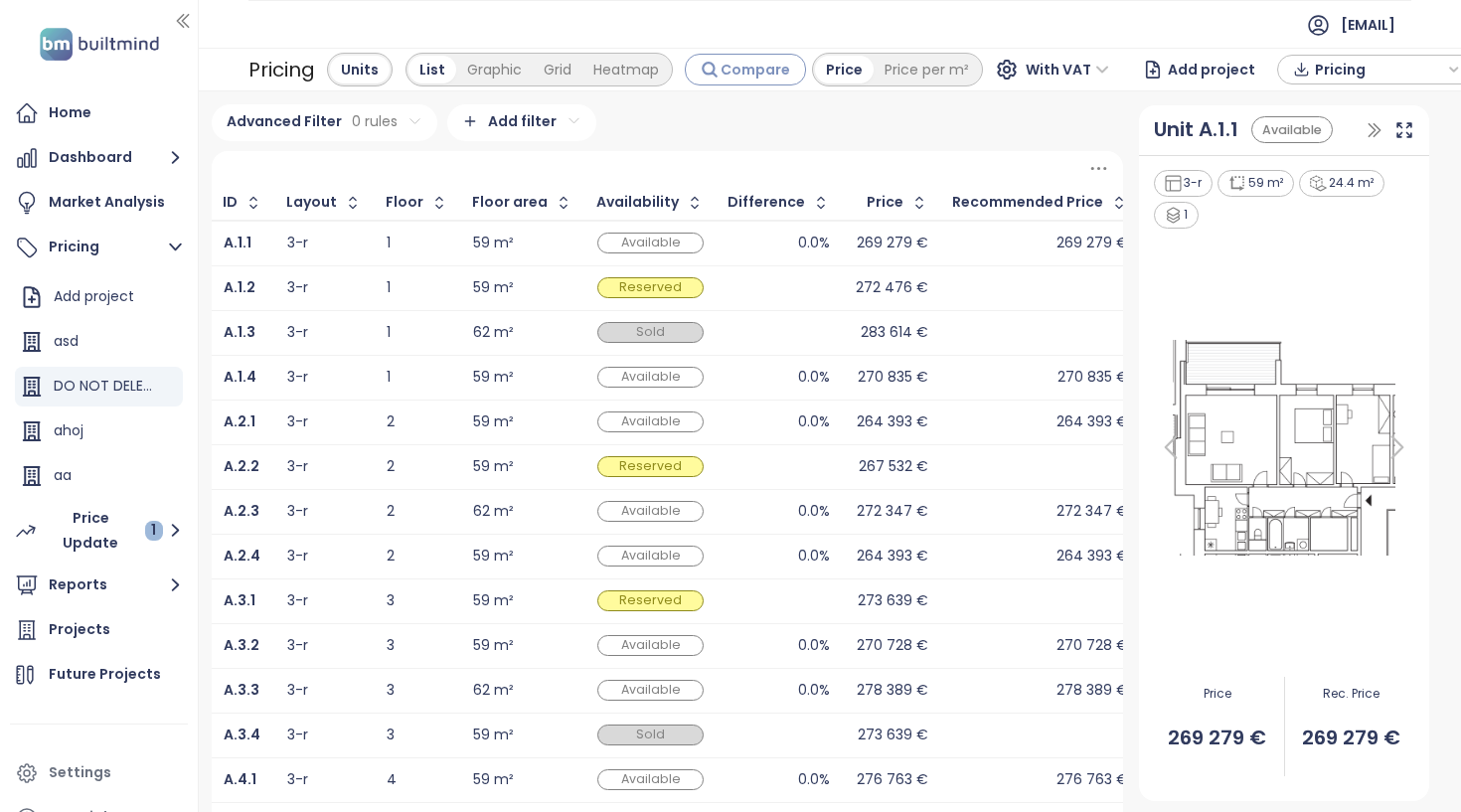click on "Compare" at bounding box center [755, 70] 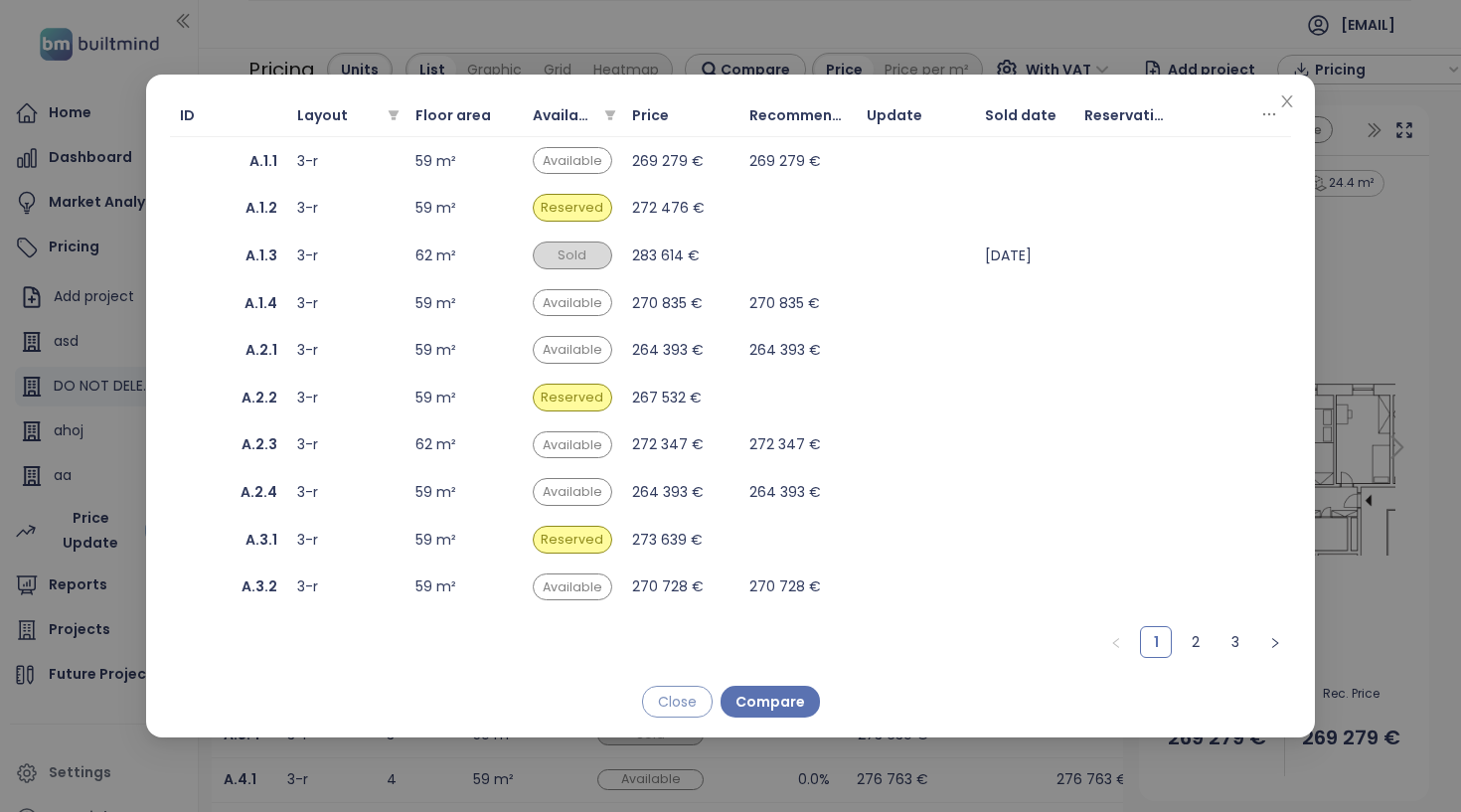 click on "Close" at bounding box center [677, 702] 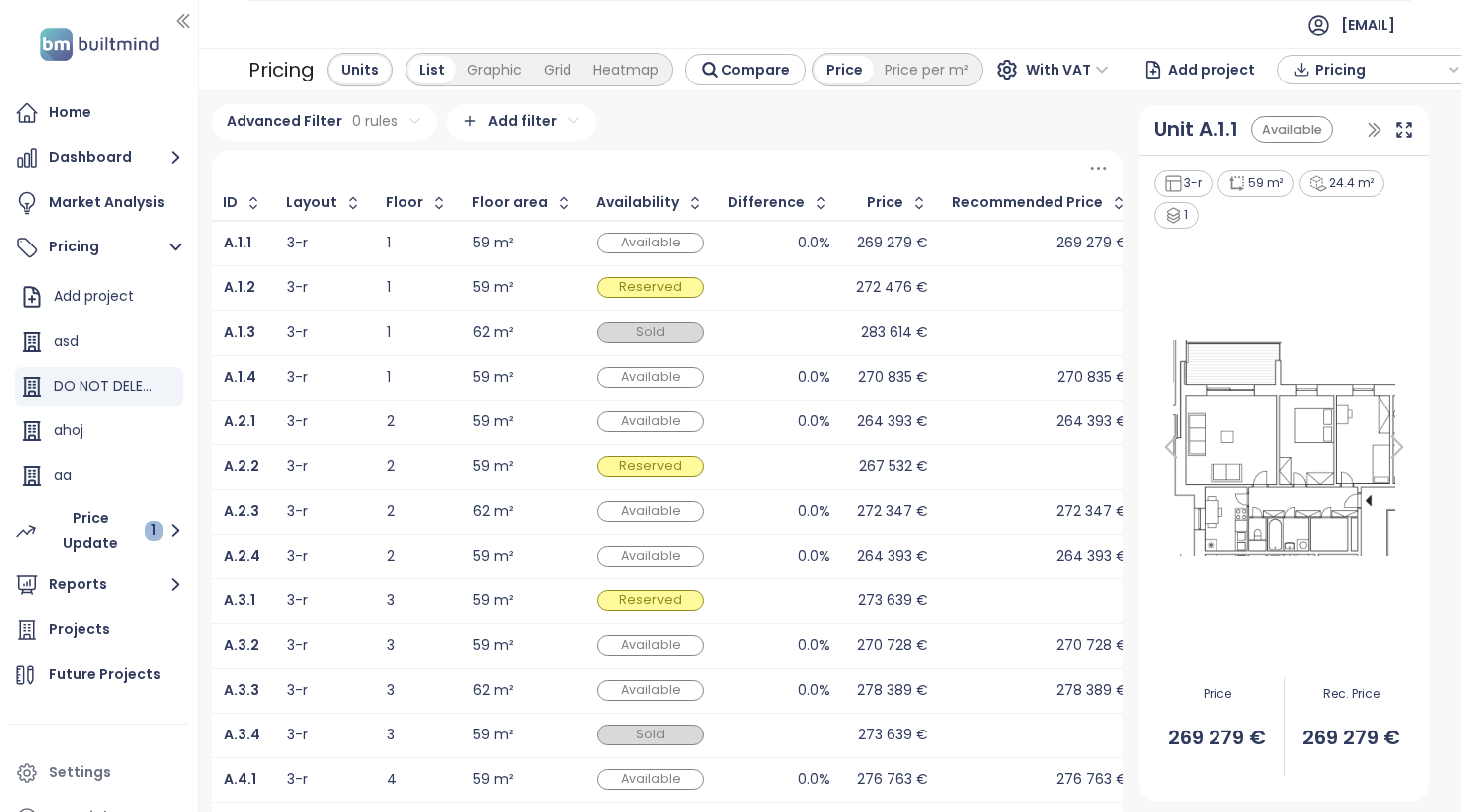drag, startPoint x: 665, startPoint y: 41, endPoint x: 645, endPoint y: 54, distance: 23.853721 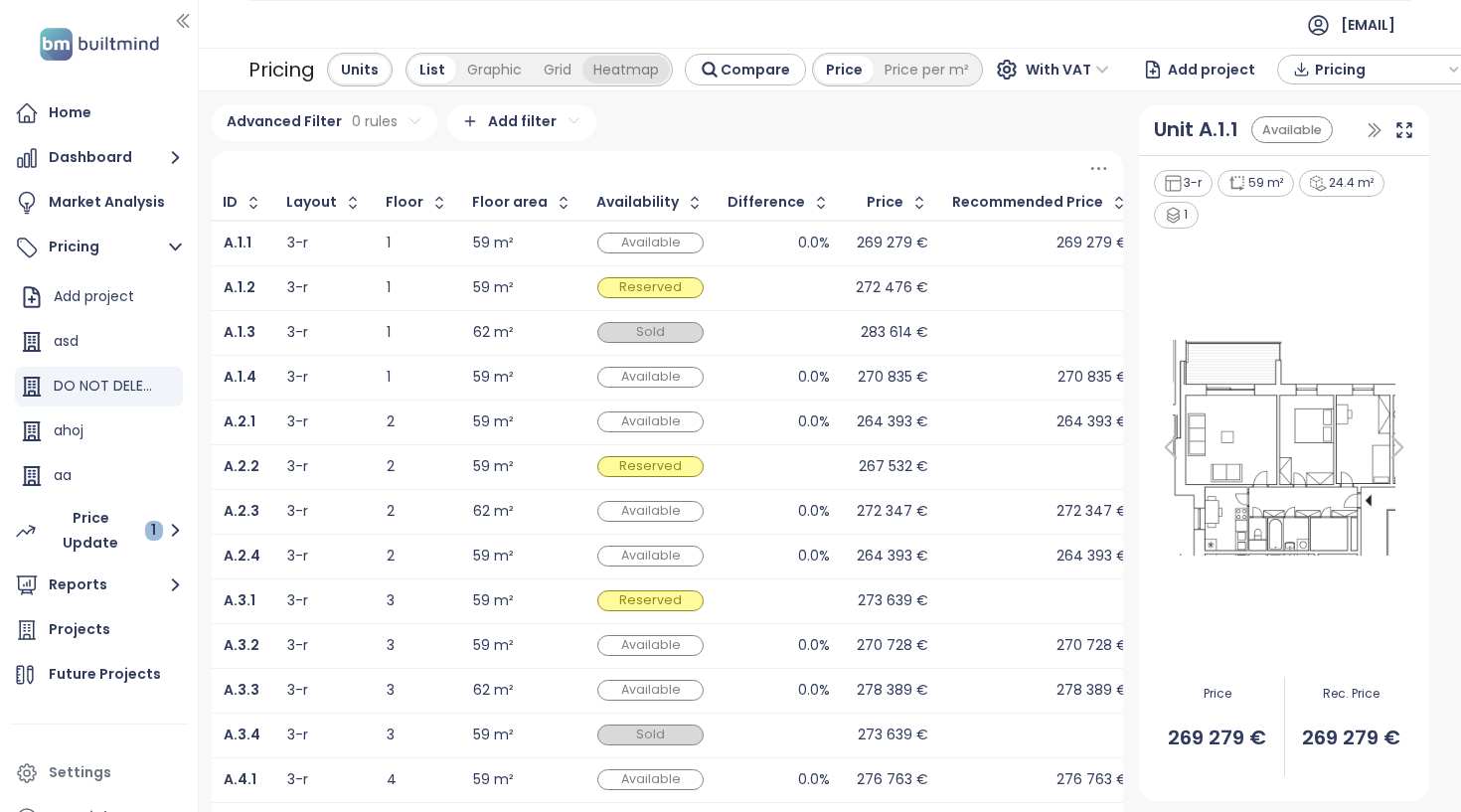 click on "Heatmap" at bounding box center (626, 70) 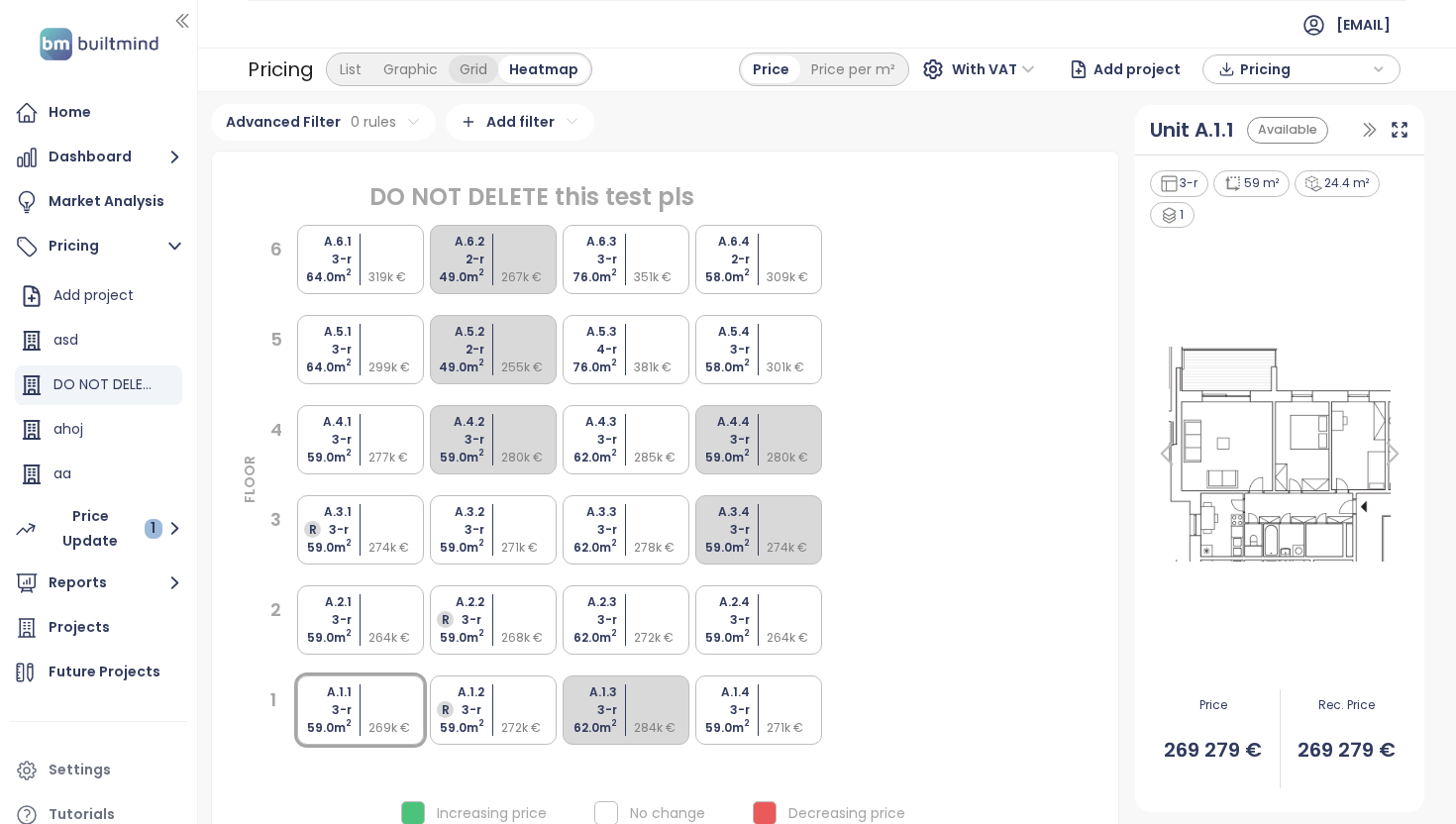 click on "Grid" at bounding box center (473, 69) 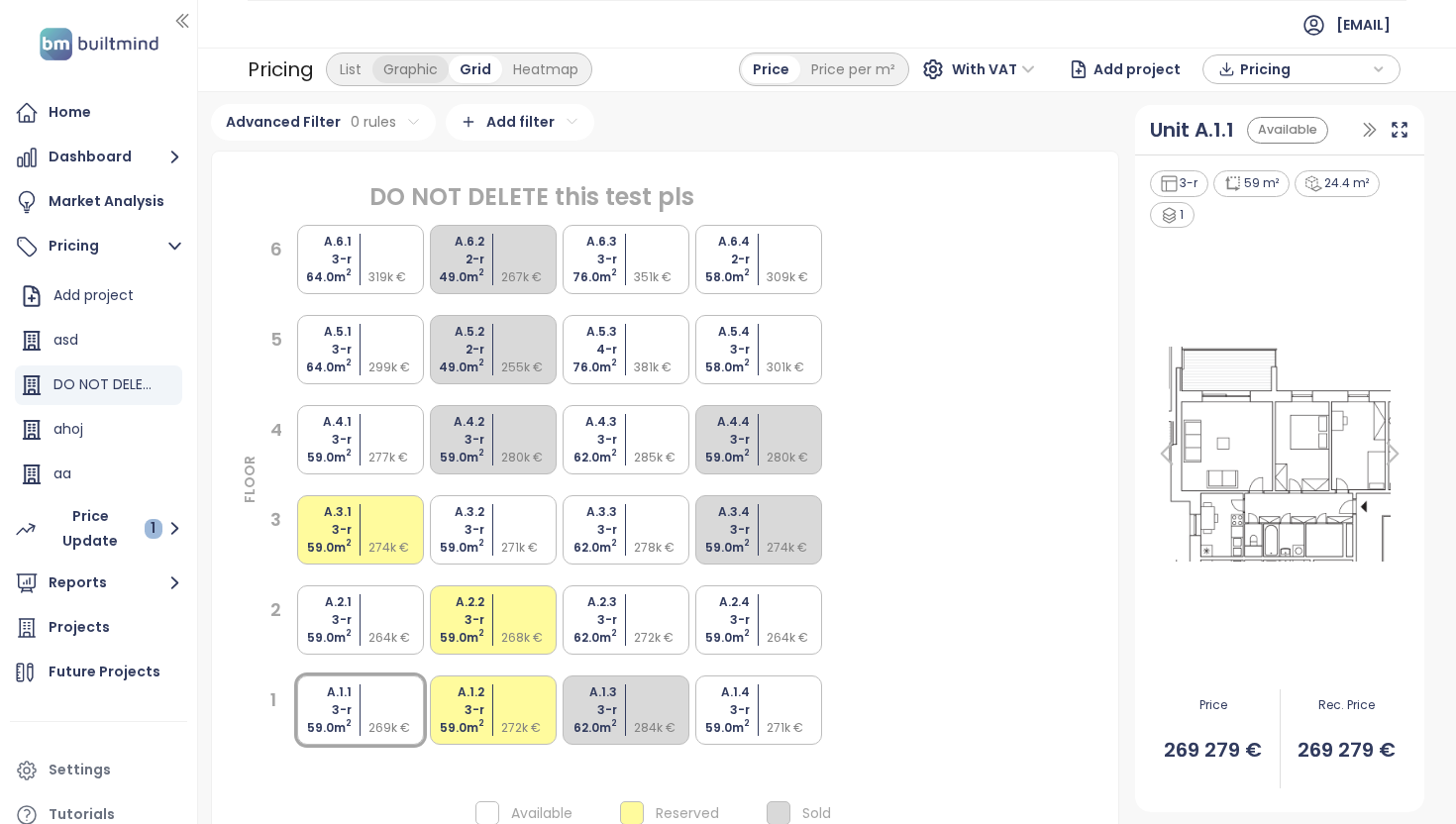 click on "Graphic" at bounding box center (410, 69) 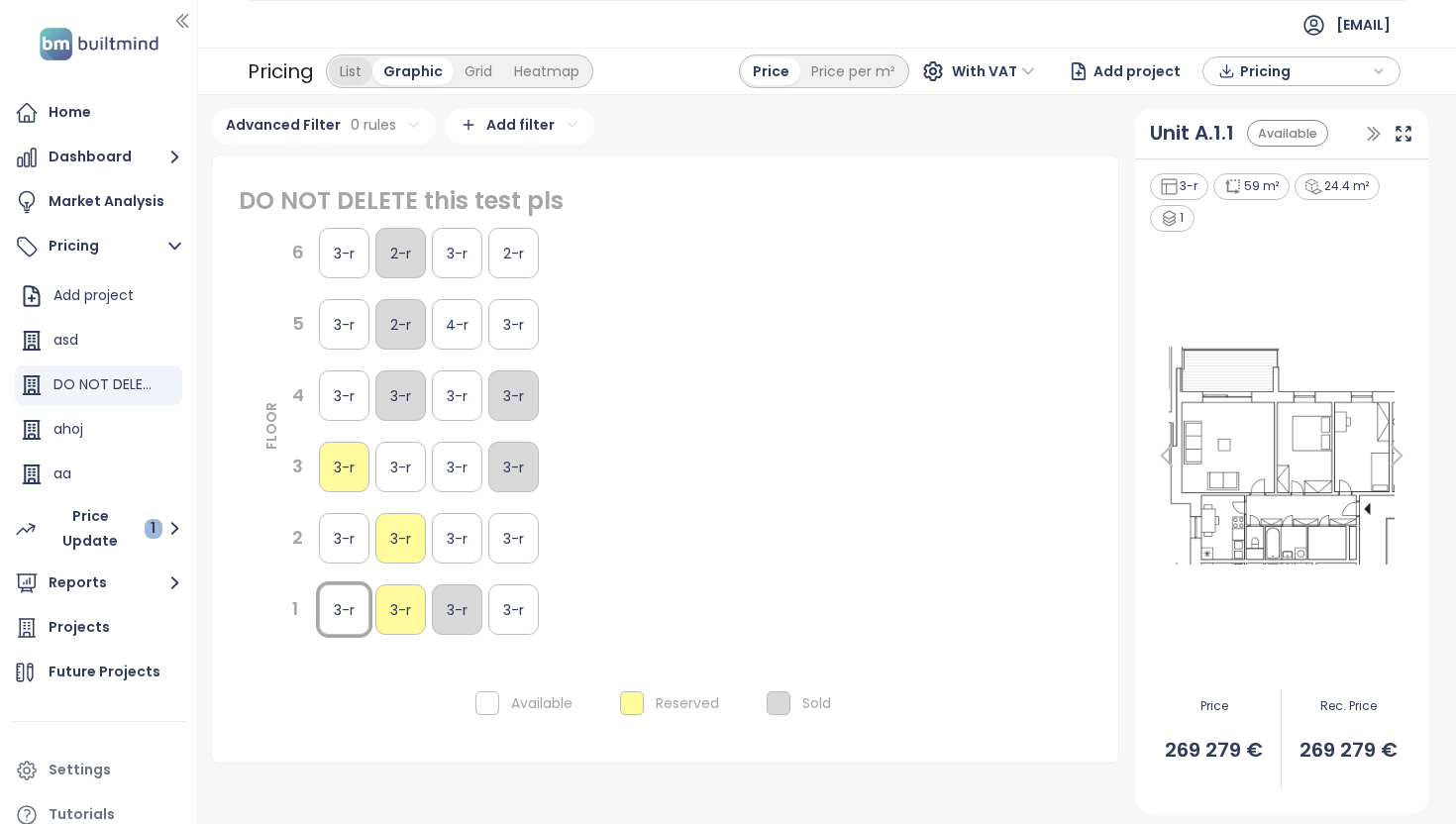 click on "List" at bounding box center (351, 71) 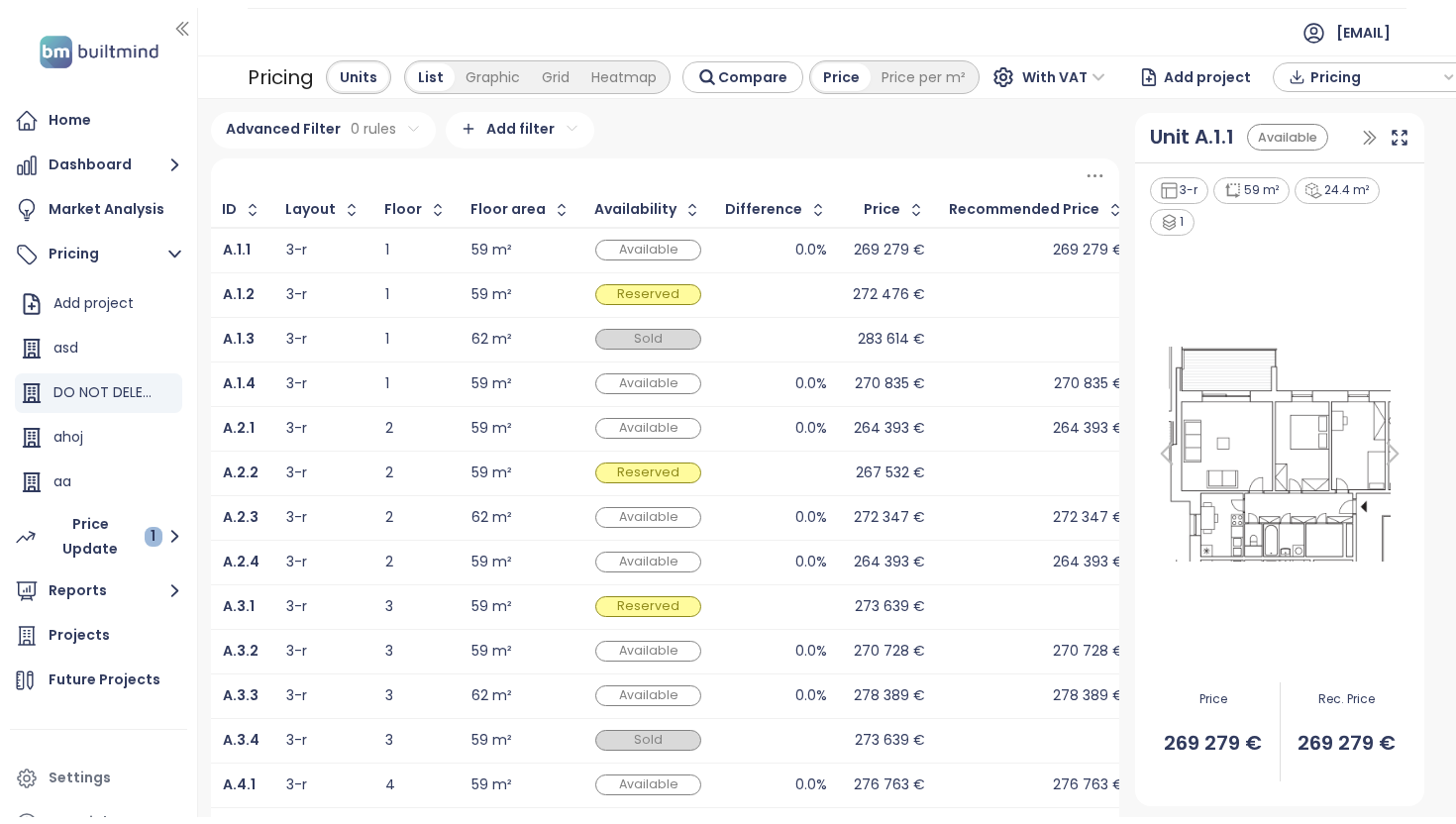 scroll, scrollTop: 378, scrollLeft: 0, axis: vertical 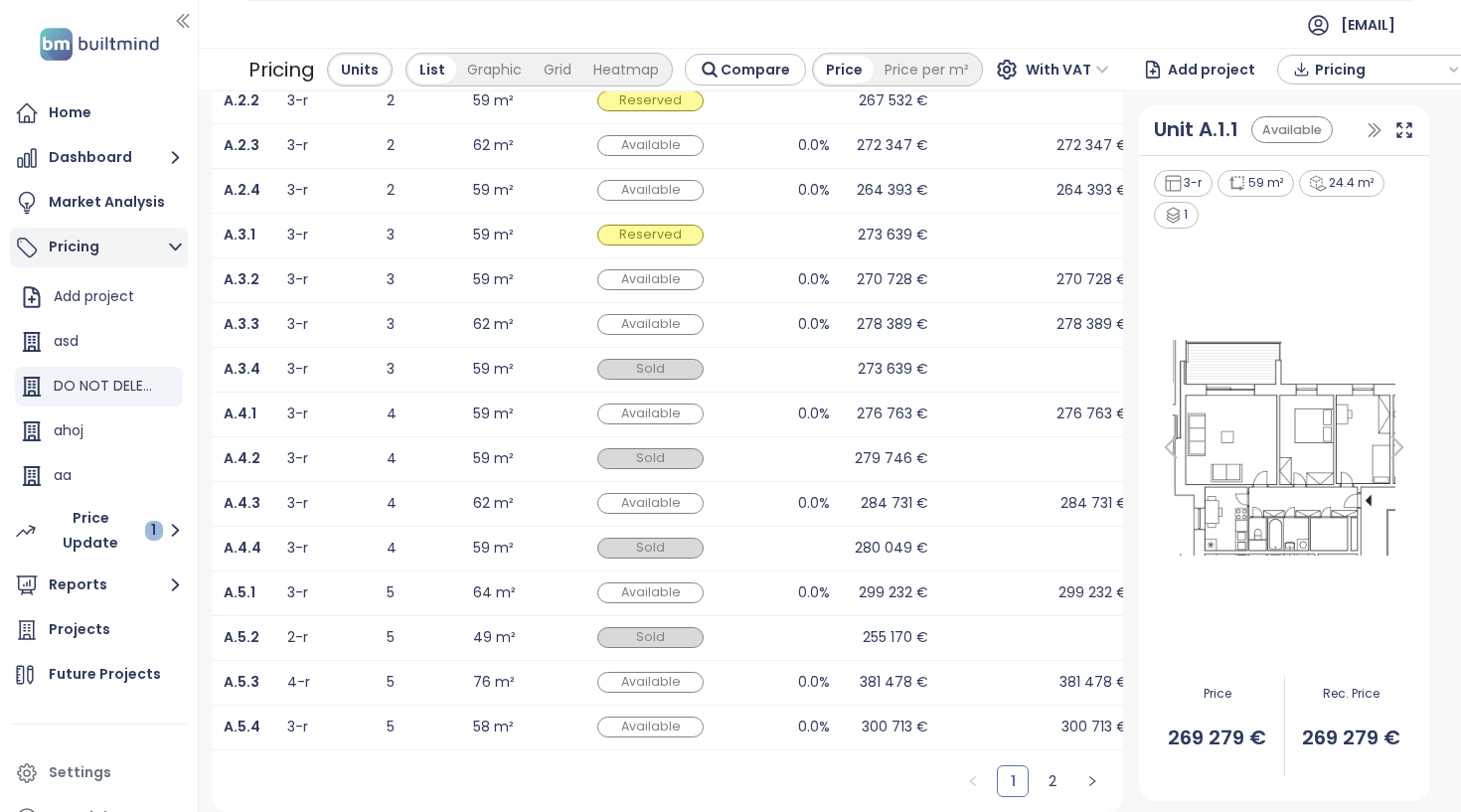 click on "Pricing" at bounding box center [98, 247] 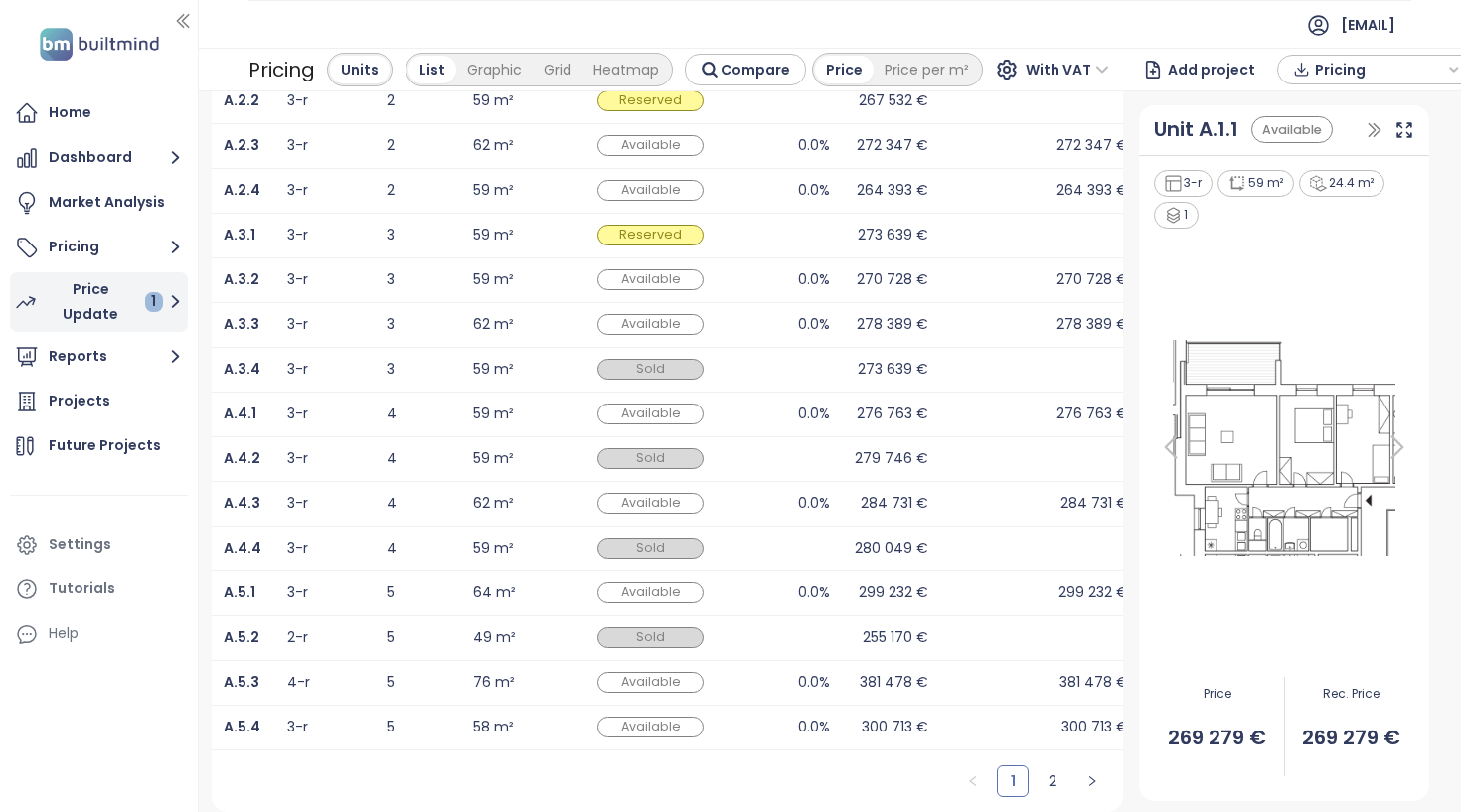 click on "Price Update   1" at bounding box center (104, 302) 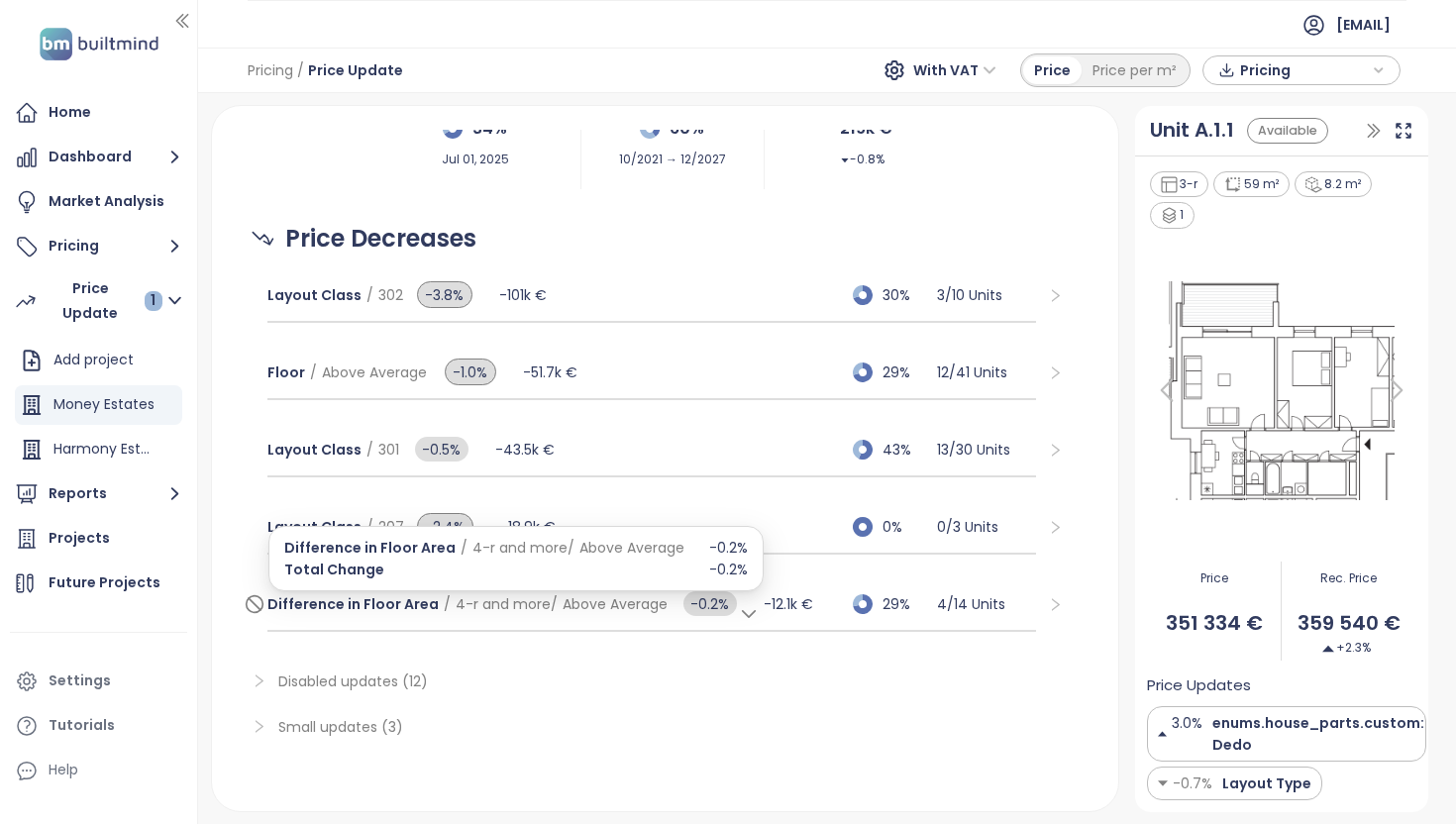scroll, scrollTop: 193, scrollLeft: 0, axis: vertical 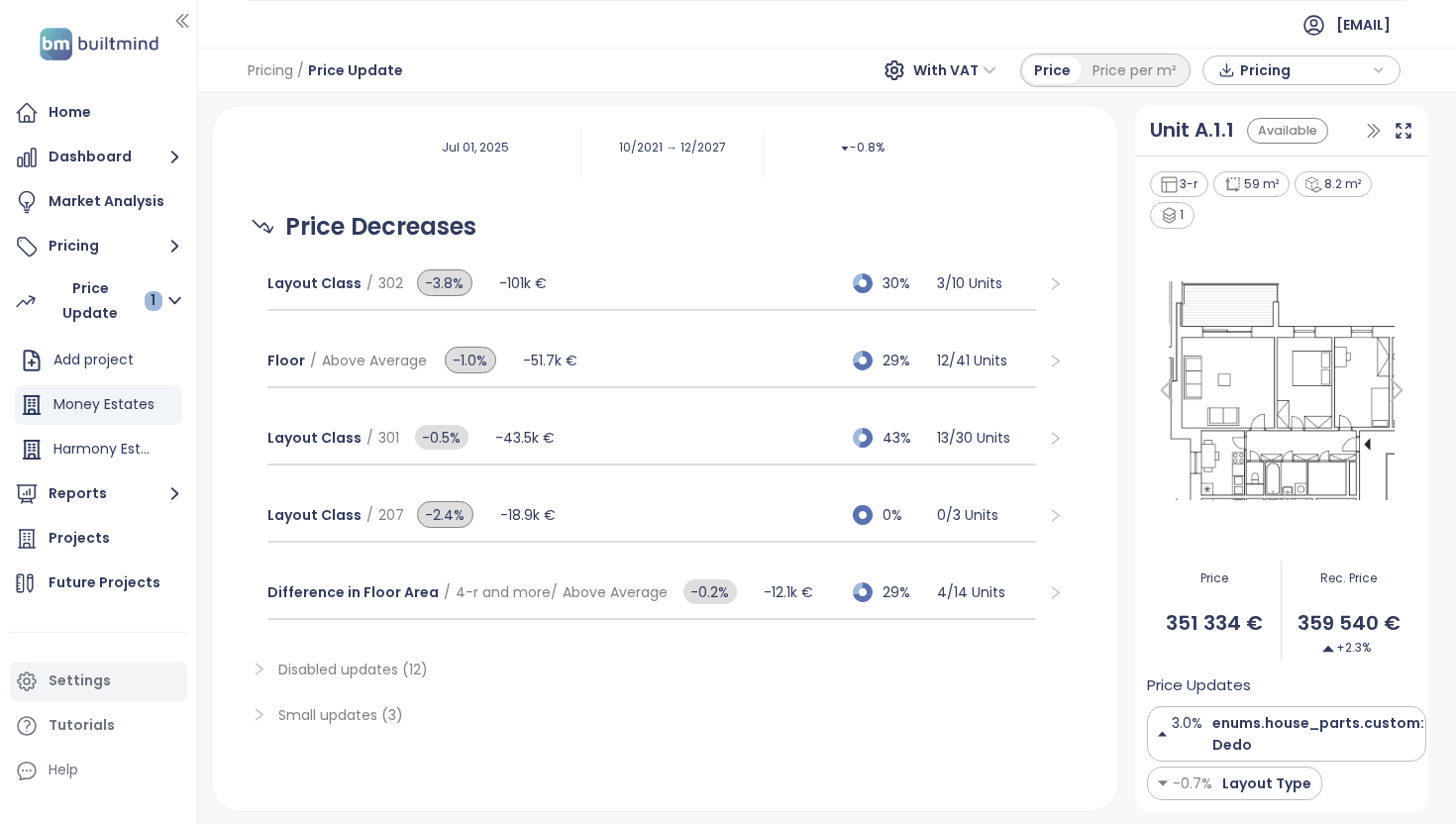 click on "Settings" at bounding box center [98, 681] 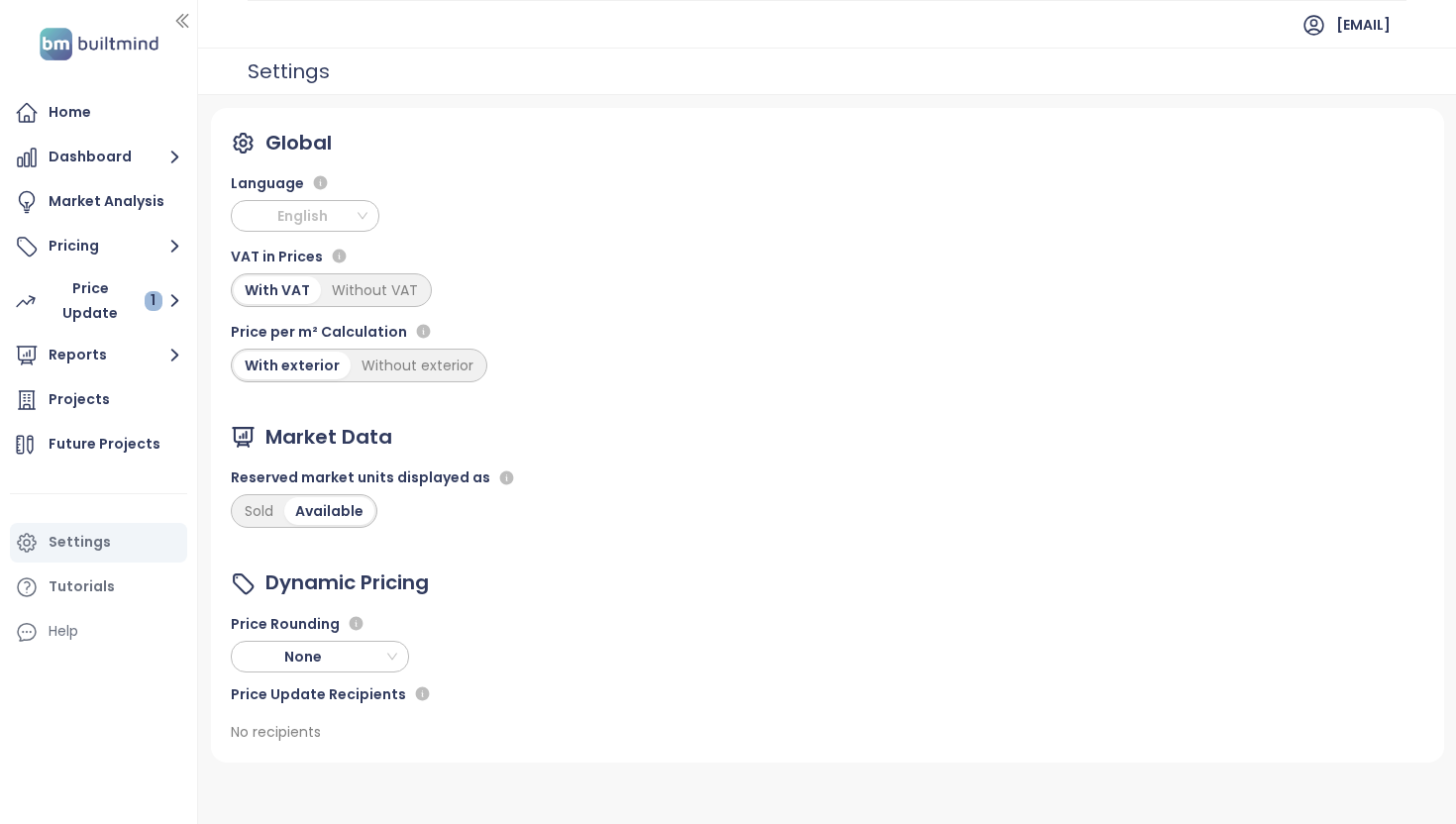 click on "English" at bounding box center [307, 216] 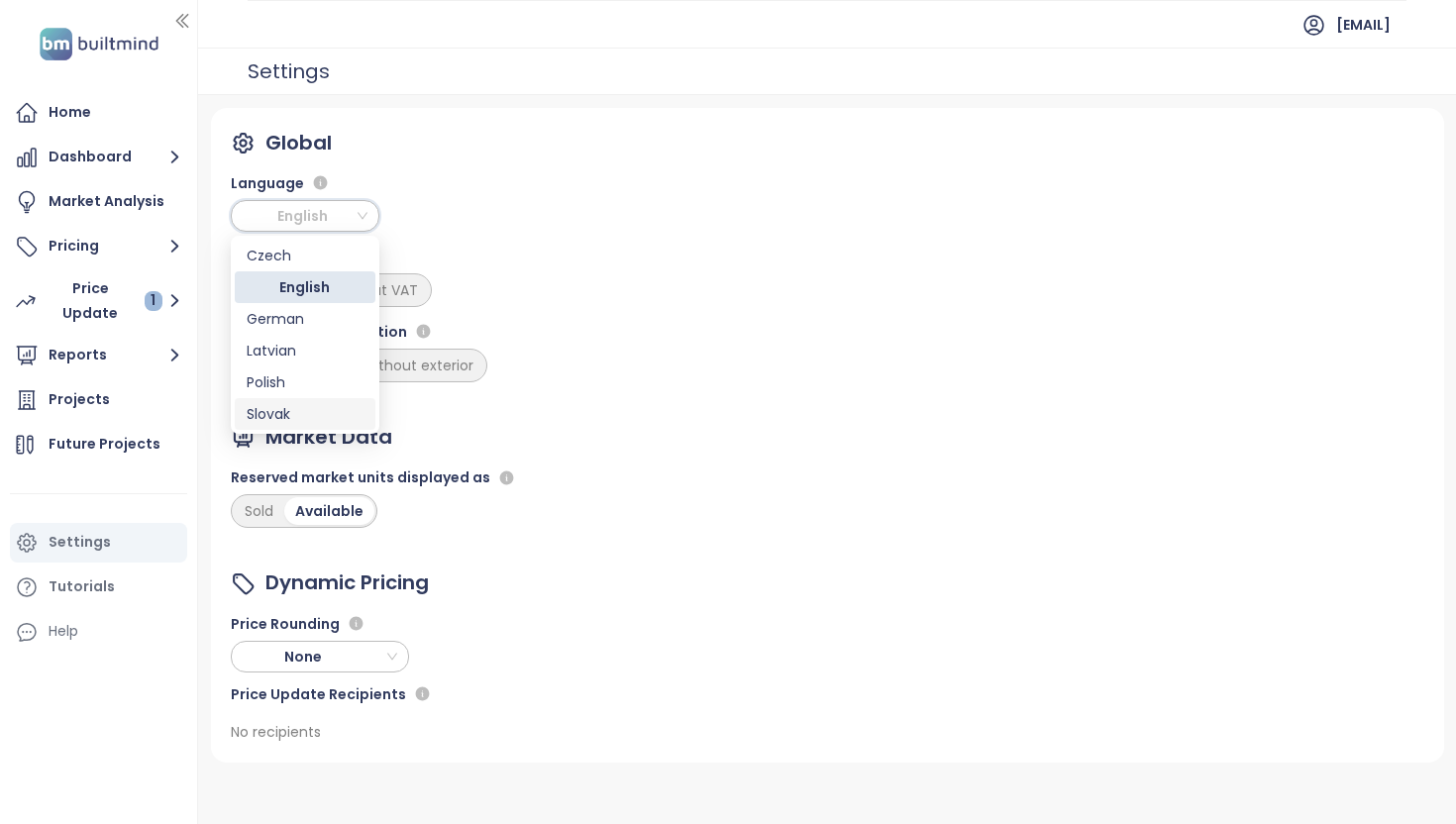click on "Slovak" at bounding box center (305, 414) 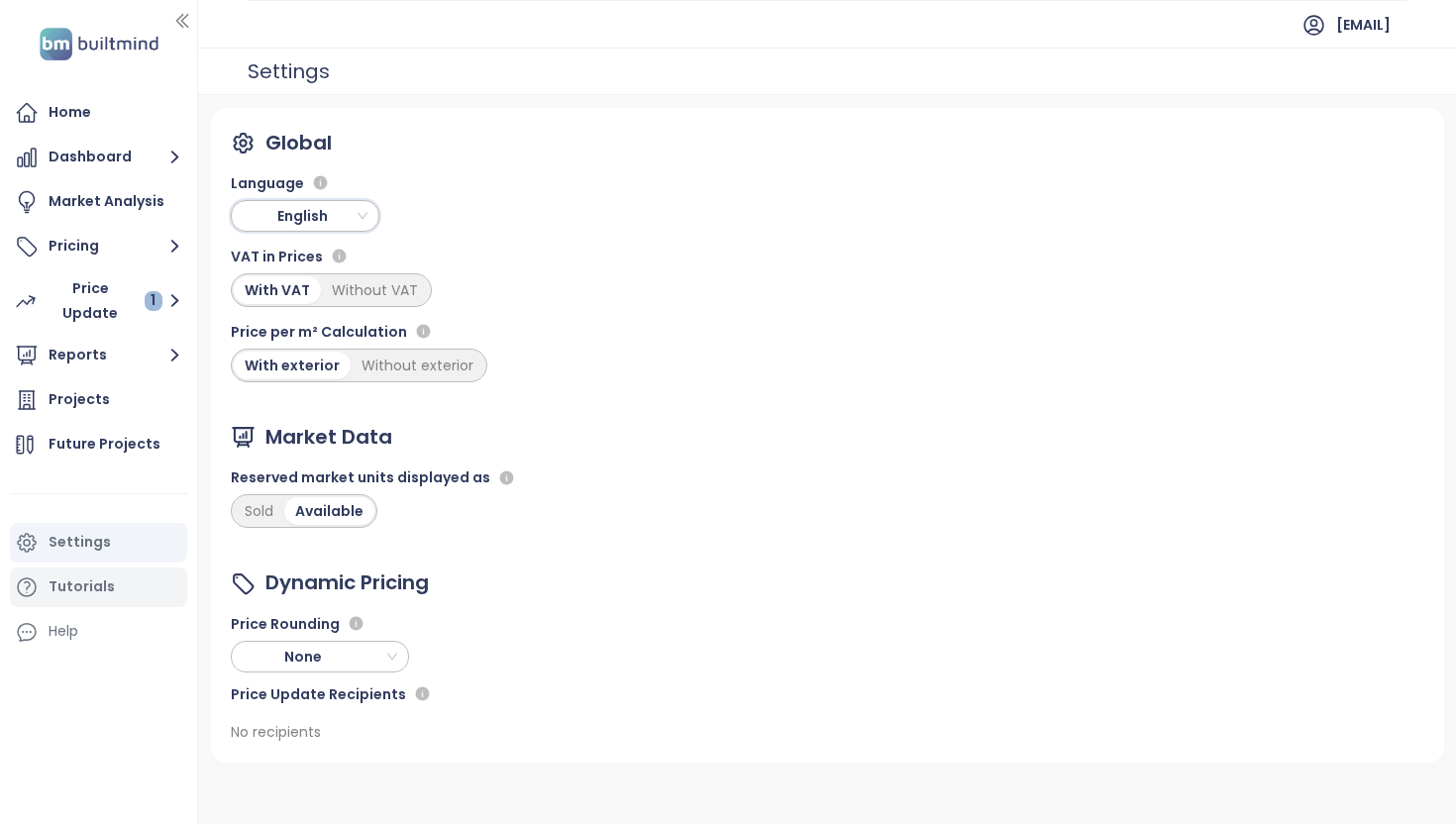 click on "Tutorials" at bounding box center [81, 586] 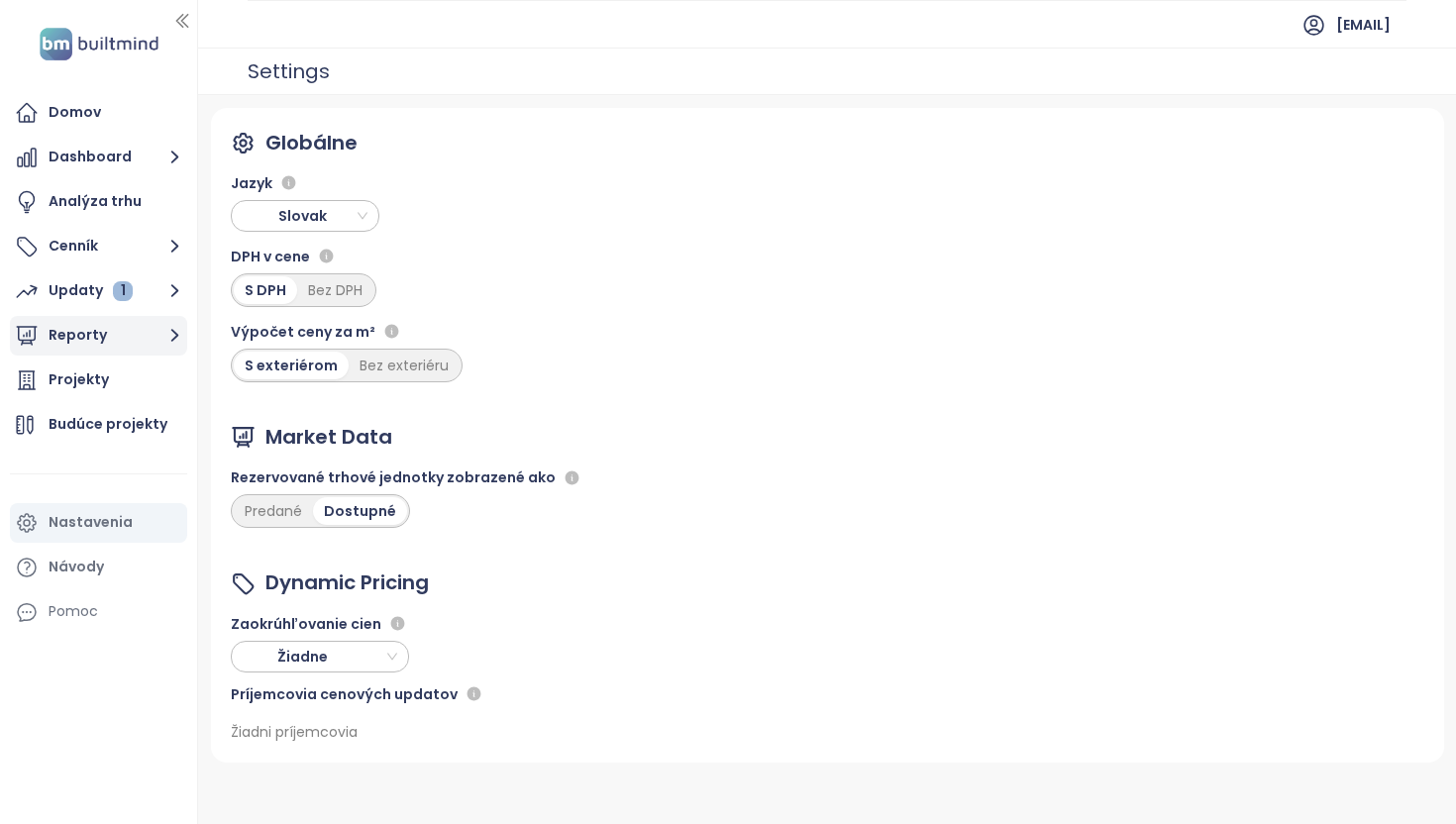 click on "Reporty" at bounding box center (98, 336) 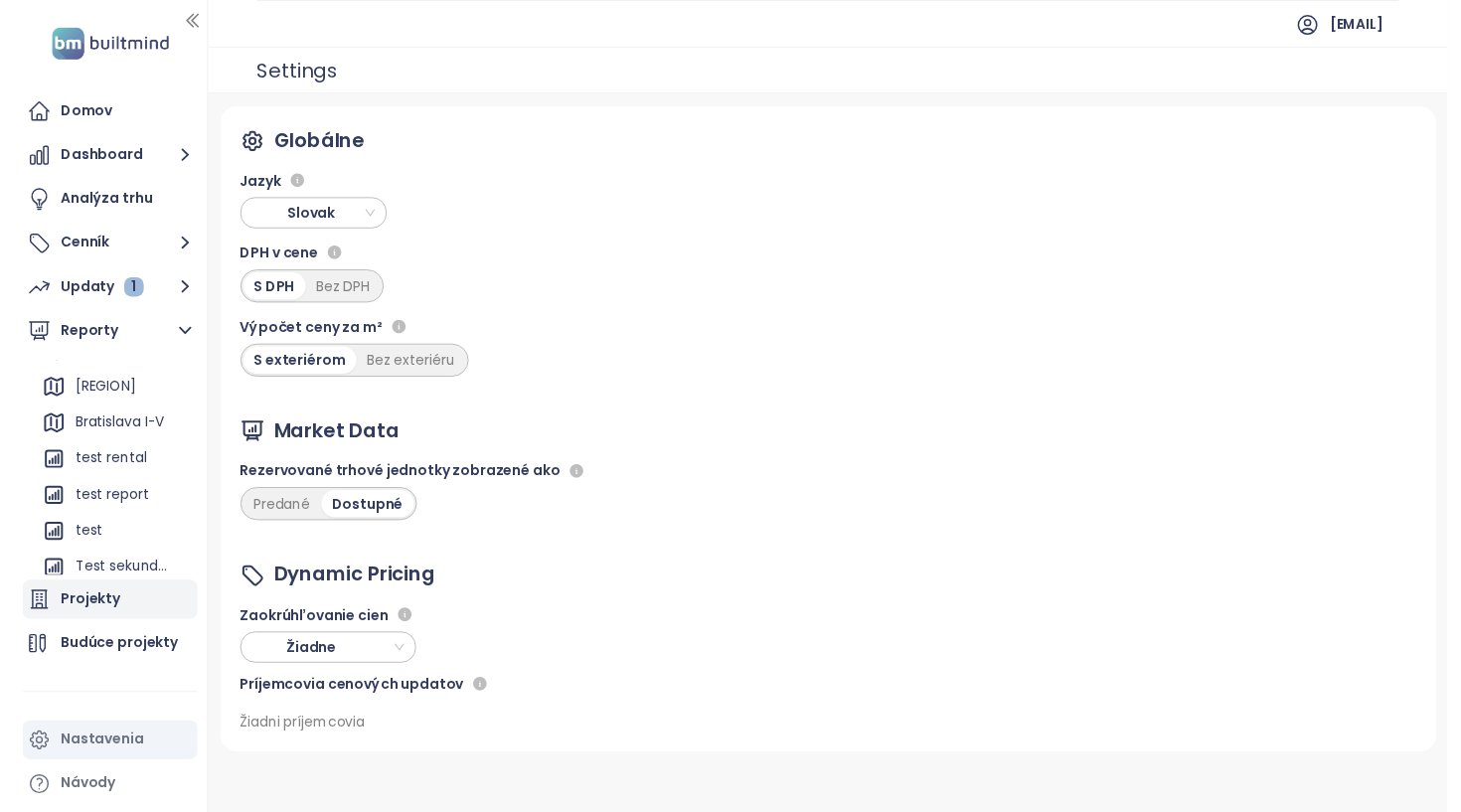scroll, scrollTop: 299, scrollLeft: 0, axis: vertical 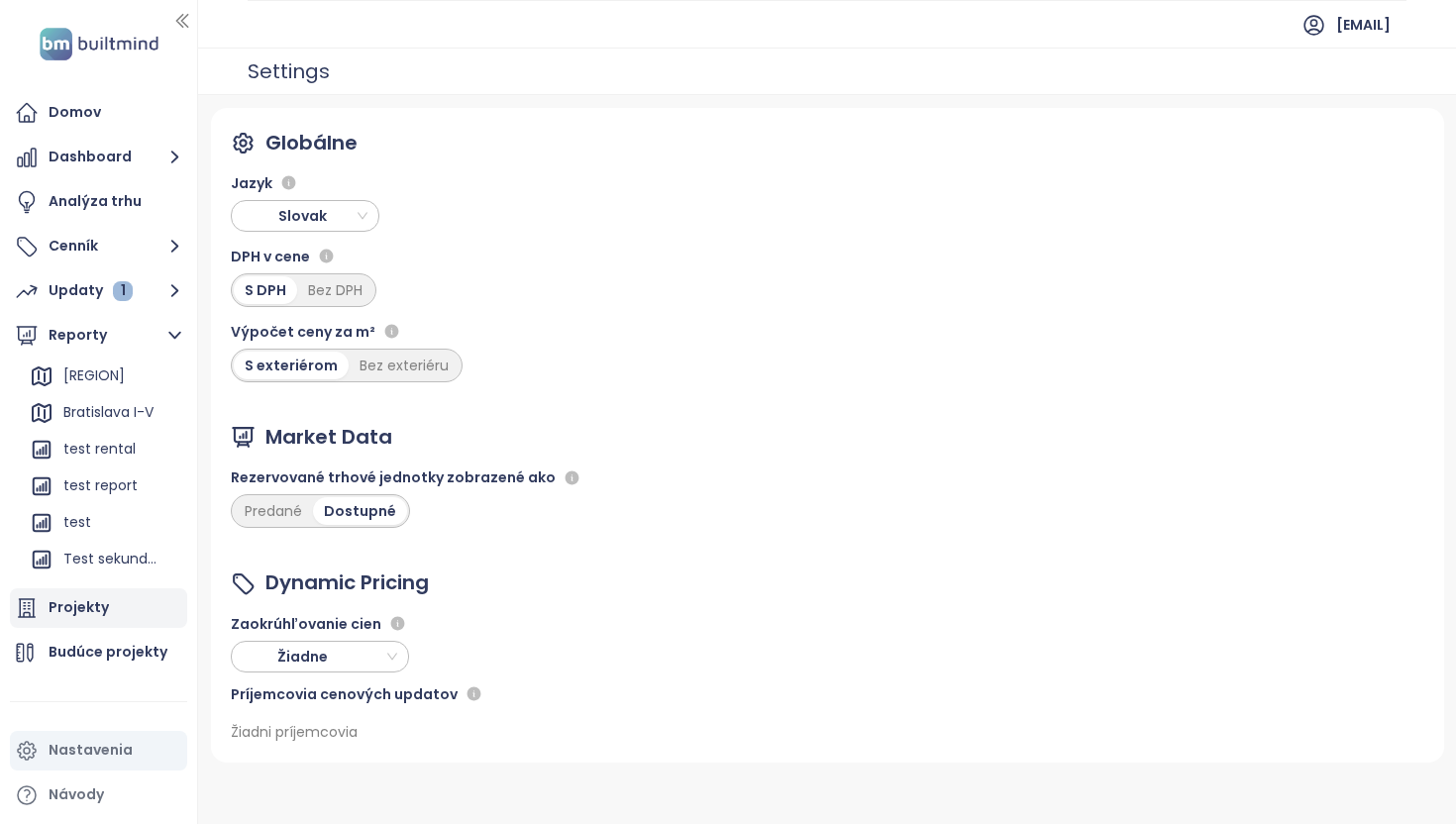 click on "Projekty" at bounding box center [78, 607] 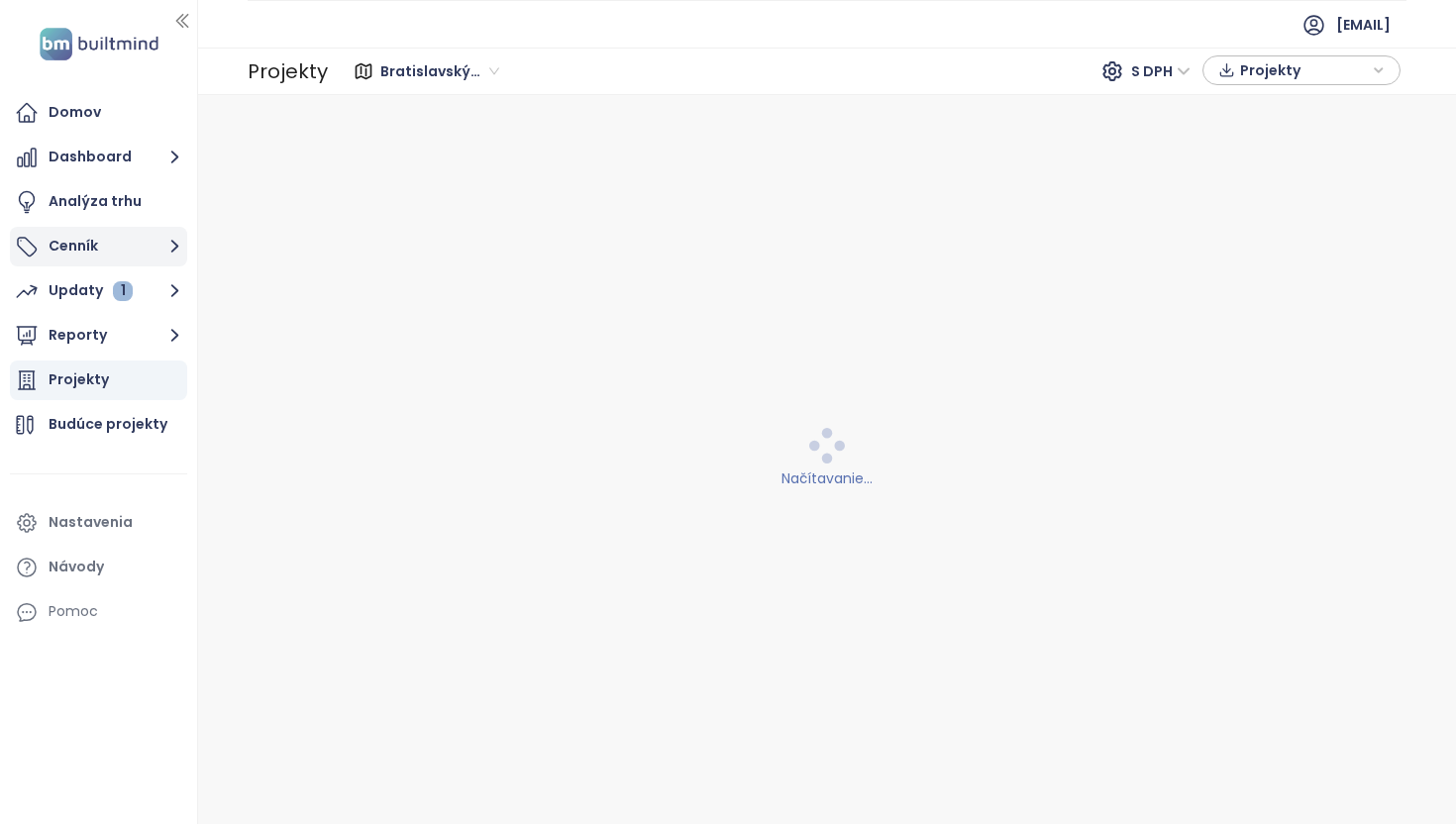 click on "Cenník" at bounding box center (98, 247) 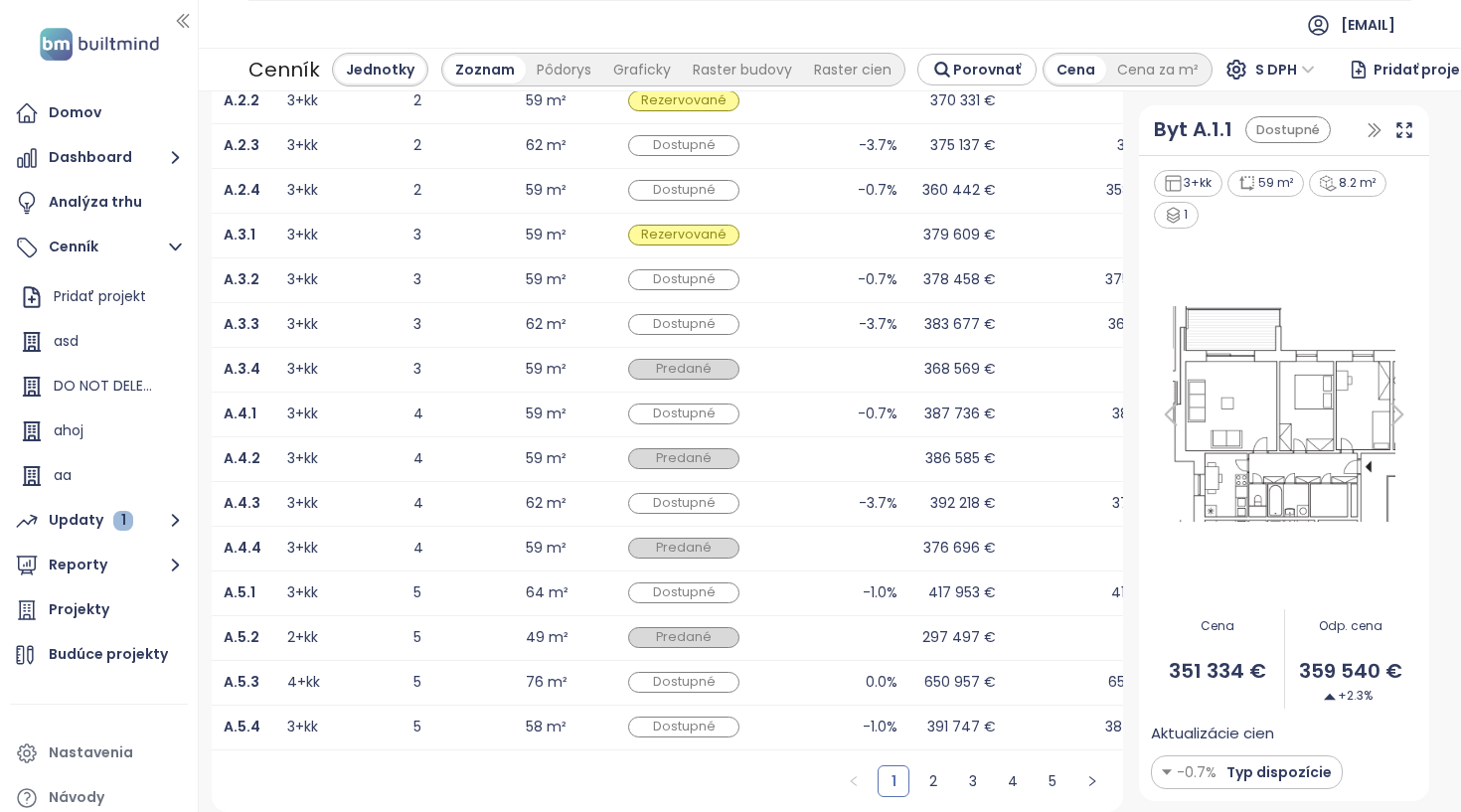 scroll, scrollTop: 0, scrollLeft: 0, axis: both 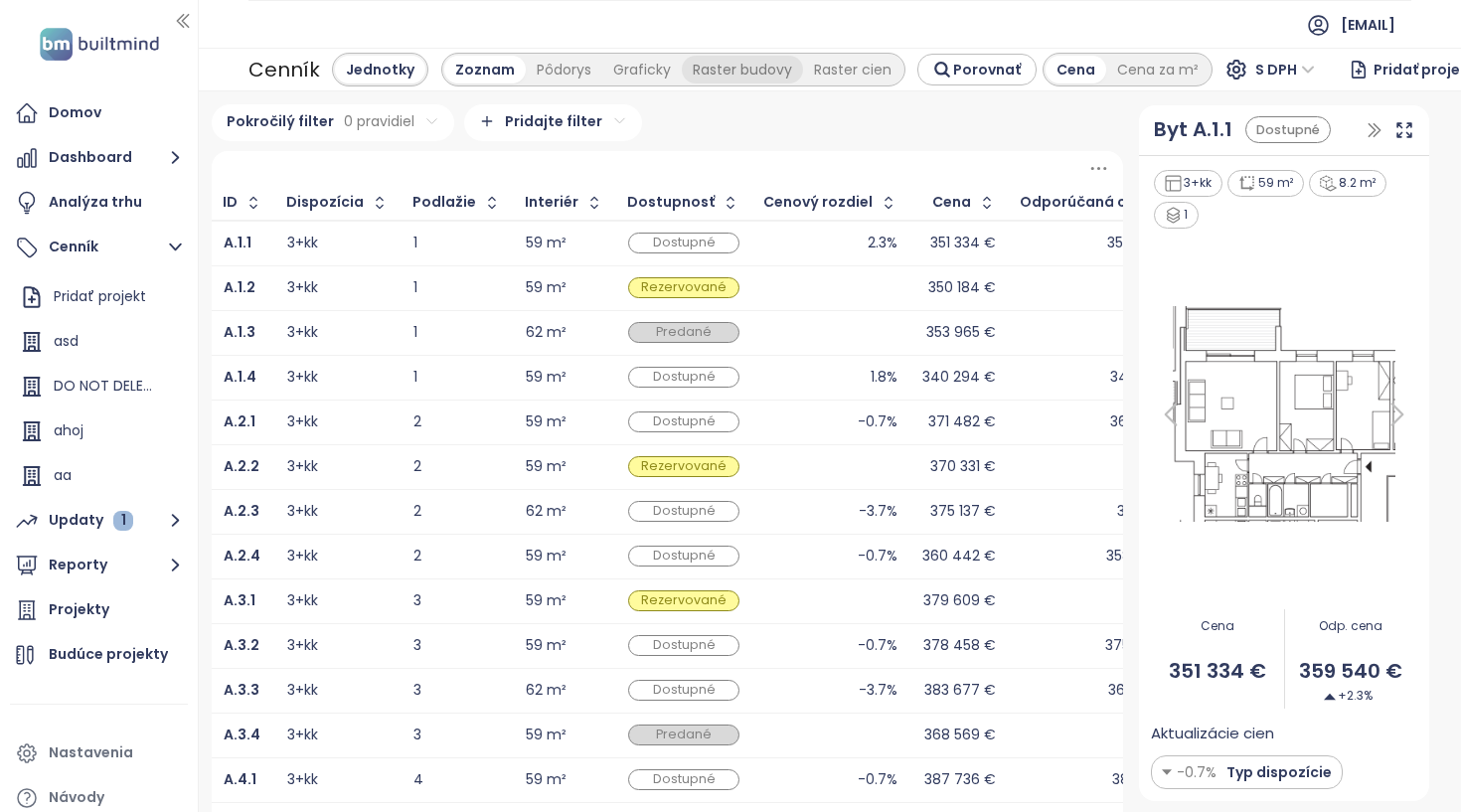 click on "Pôdorys" at bounding box center [564, 70] 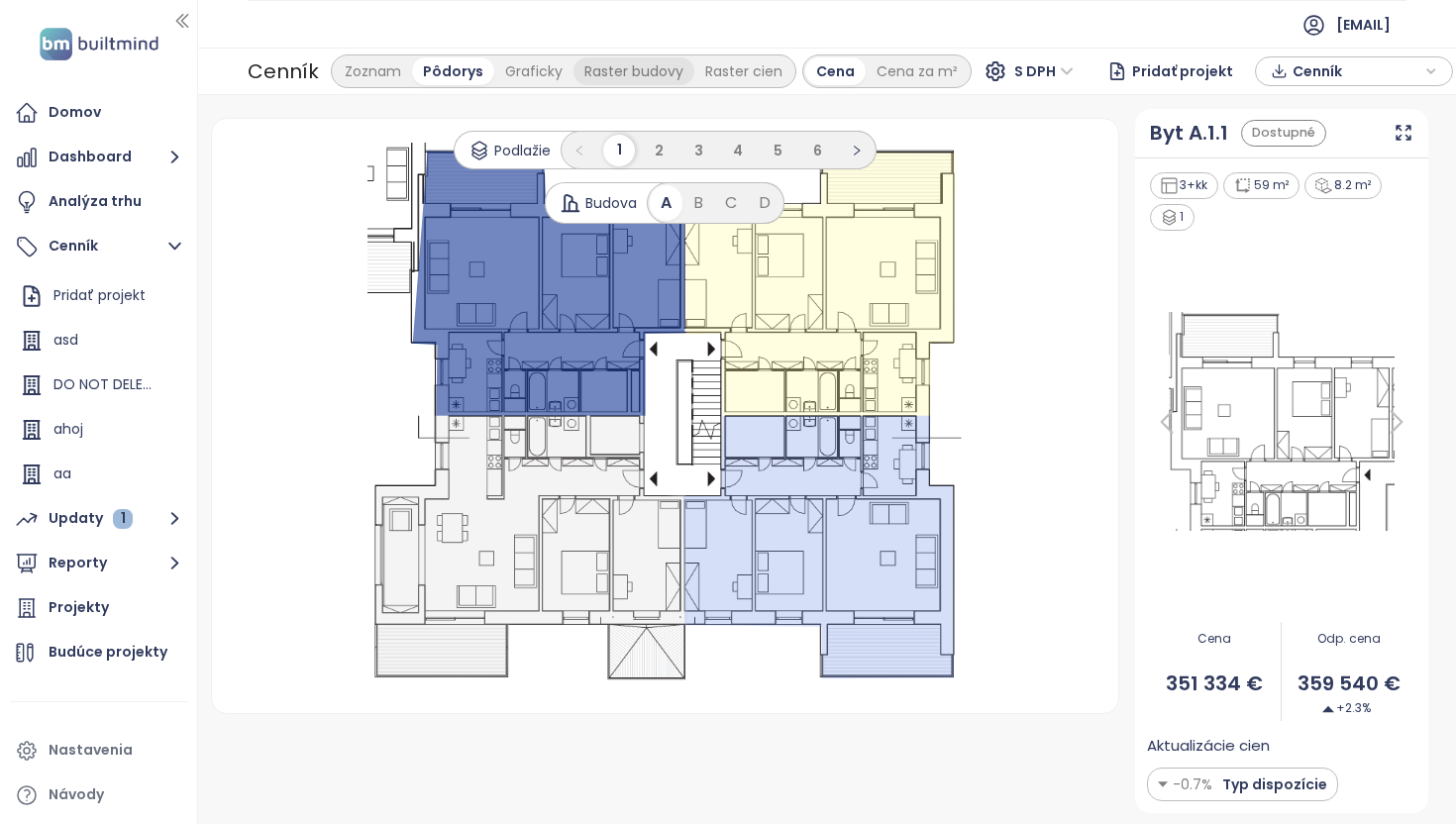 click on "Raster budovy" at bounding box center (634, 71) 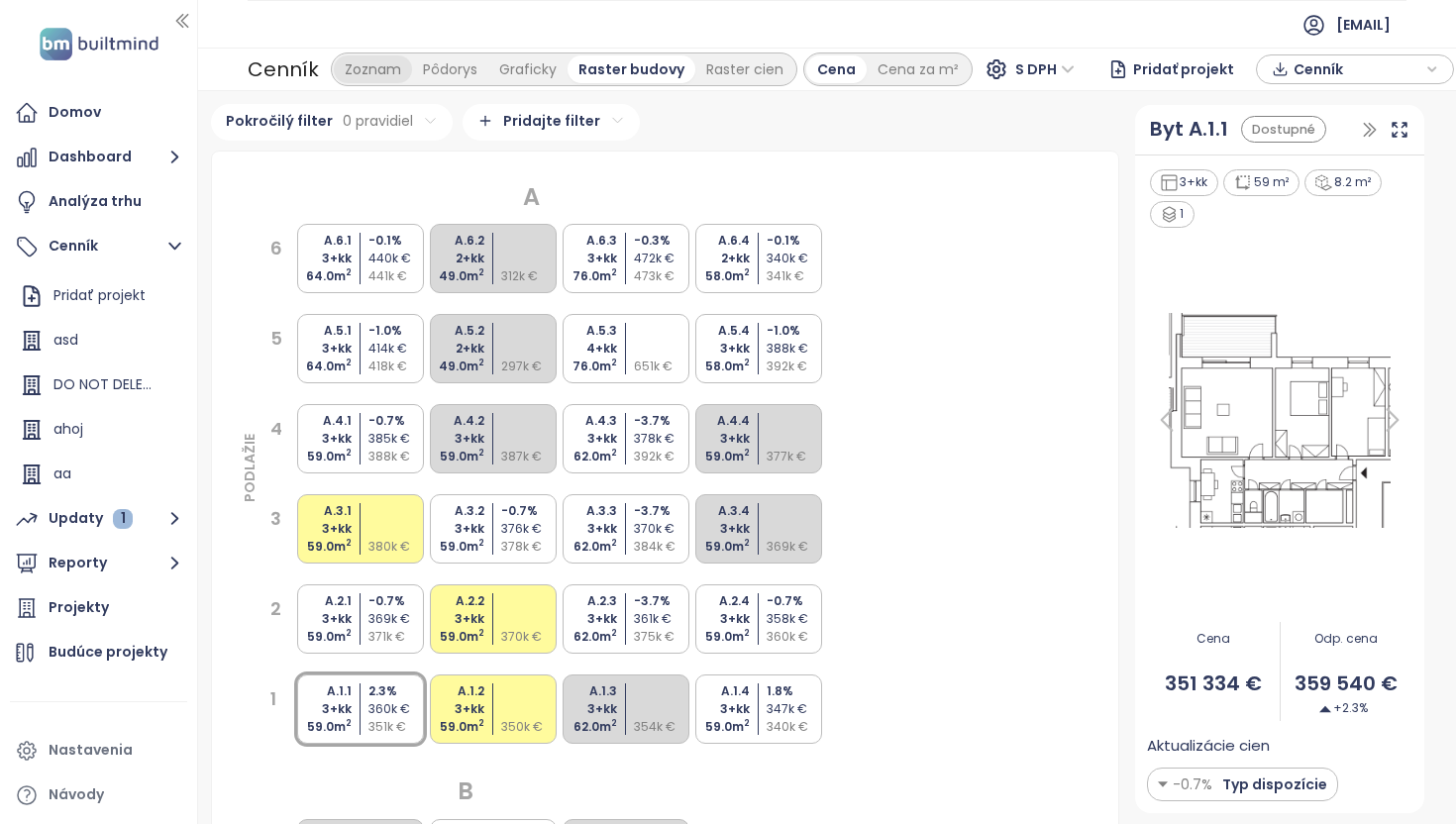 click on "Zoznam" at bounding box center [372, 69] 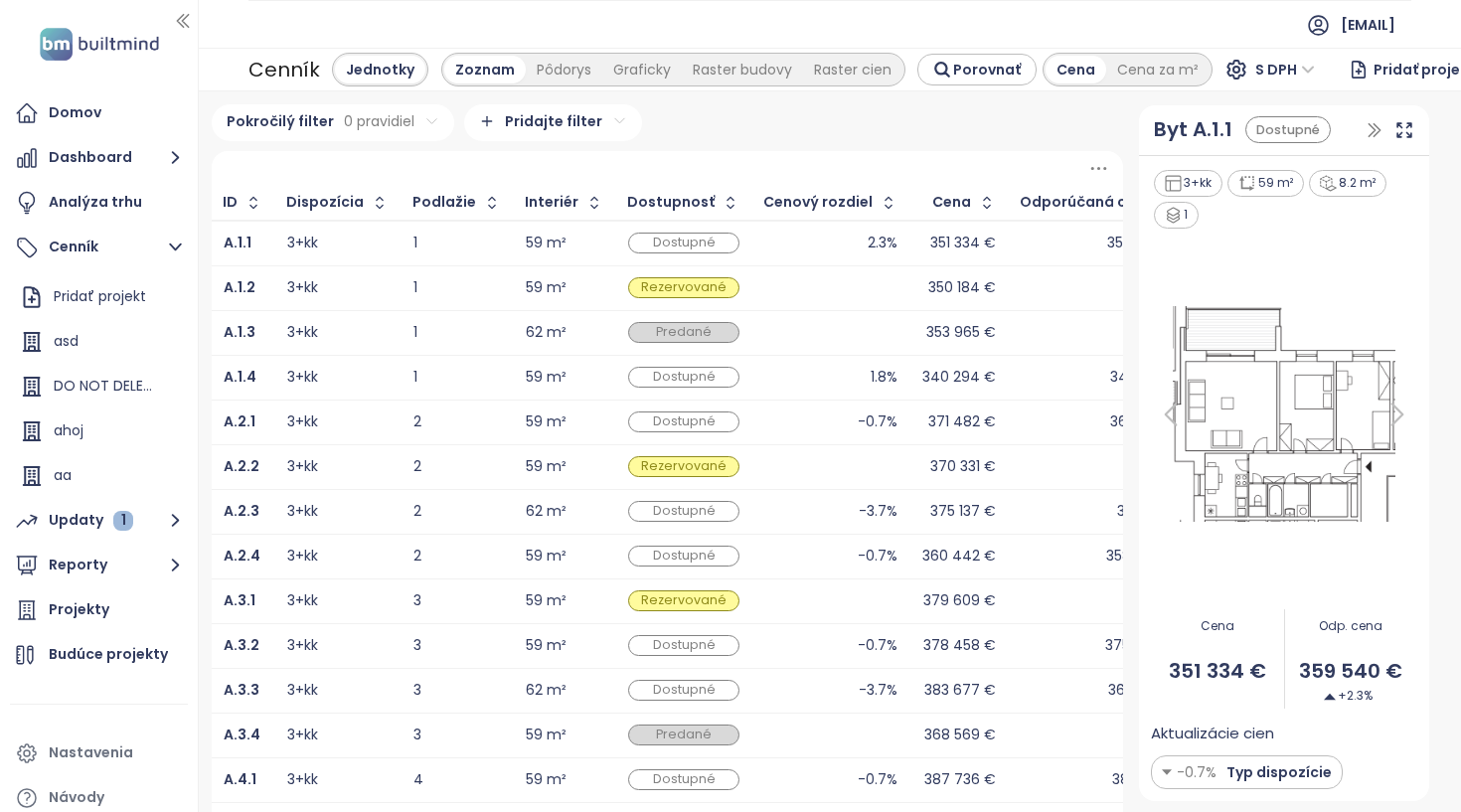 click on "Pridať projekt" at bounding box center [1424, 70] 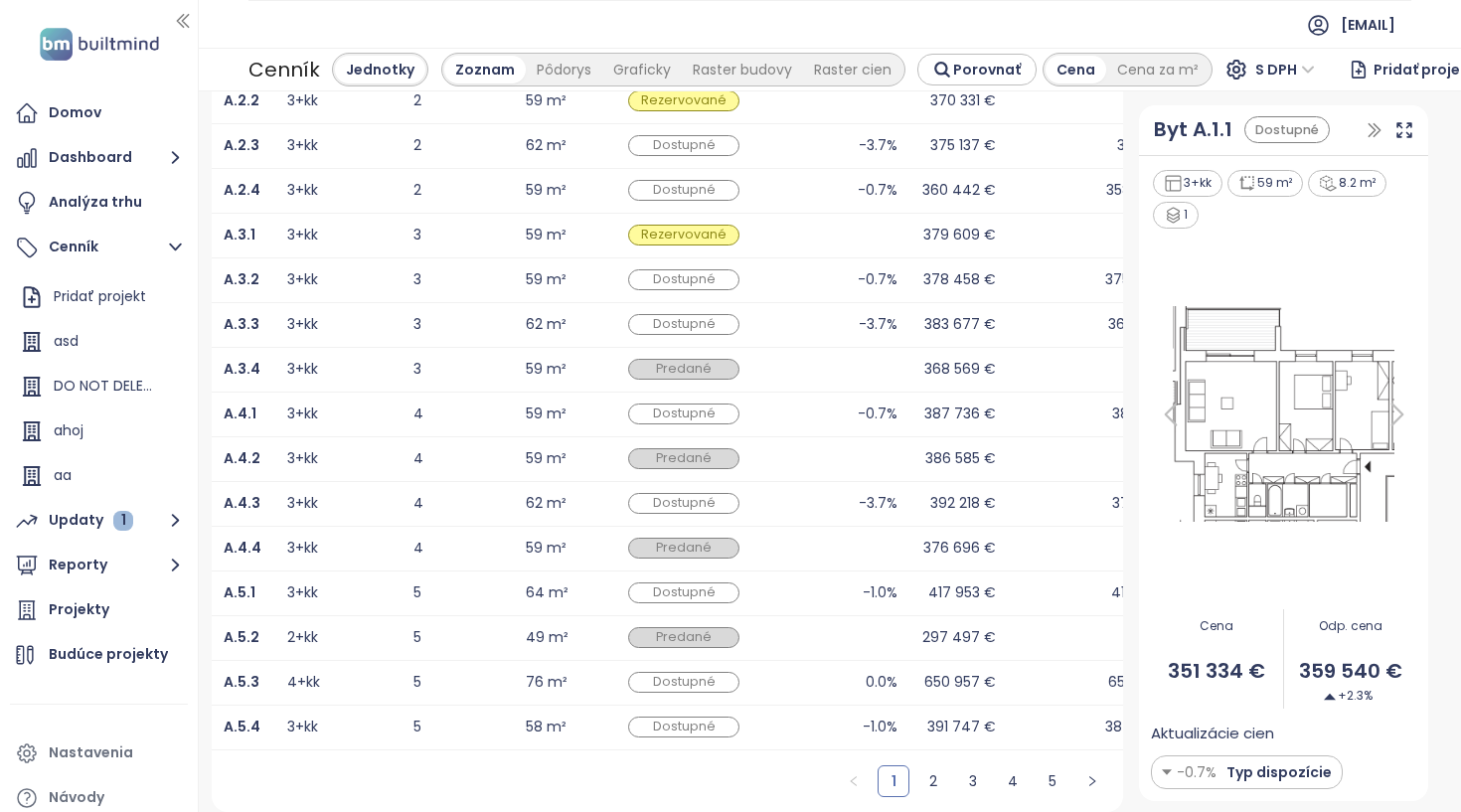scroll, scrollTop: 0, scrollLeft: 0, axis: both 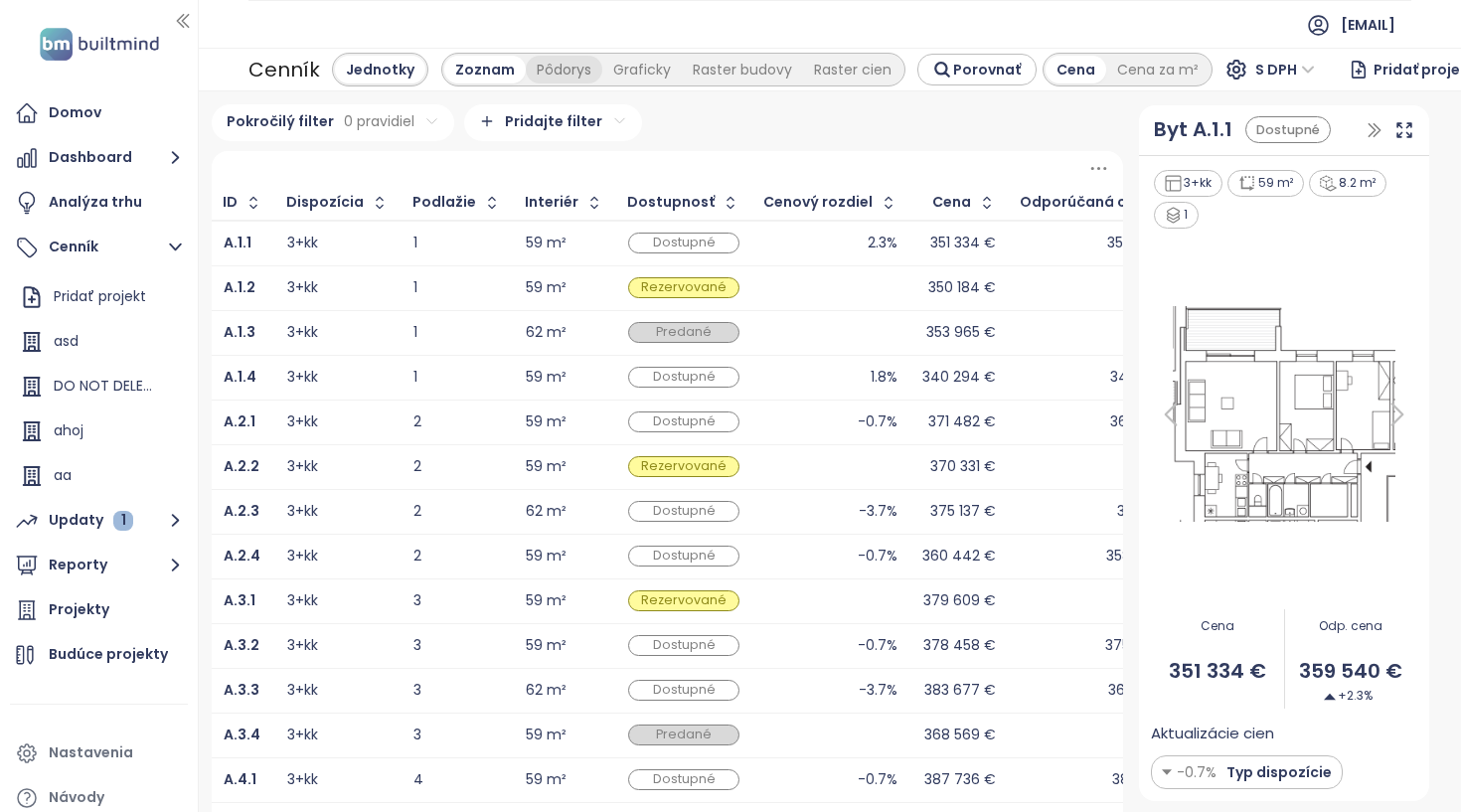 click on "Pôdorys" at bounding box center [564, 70] 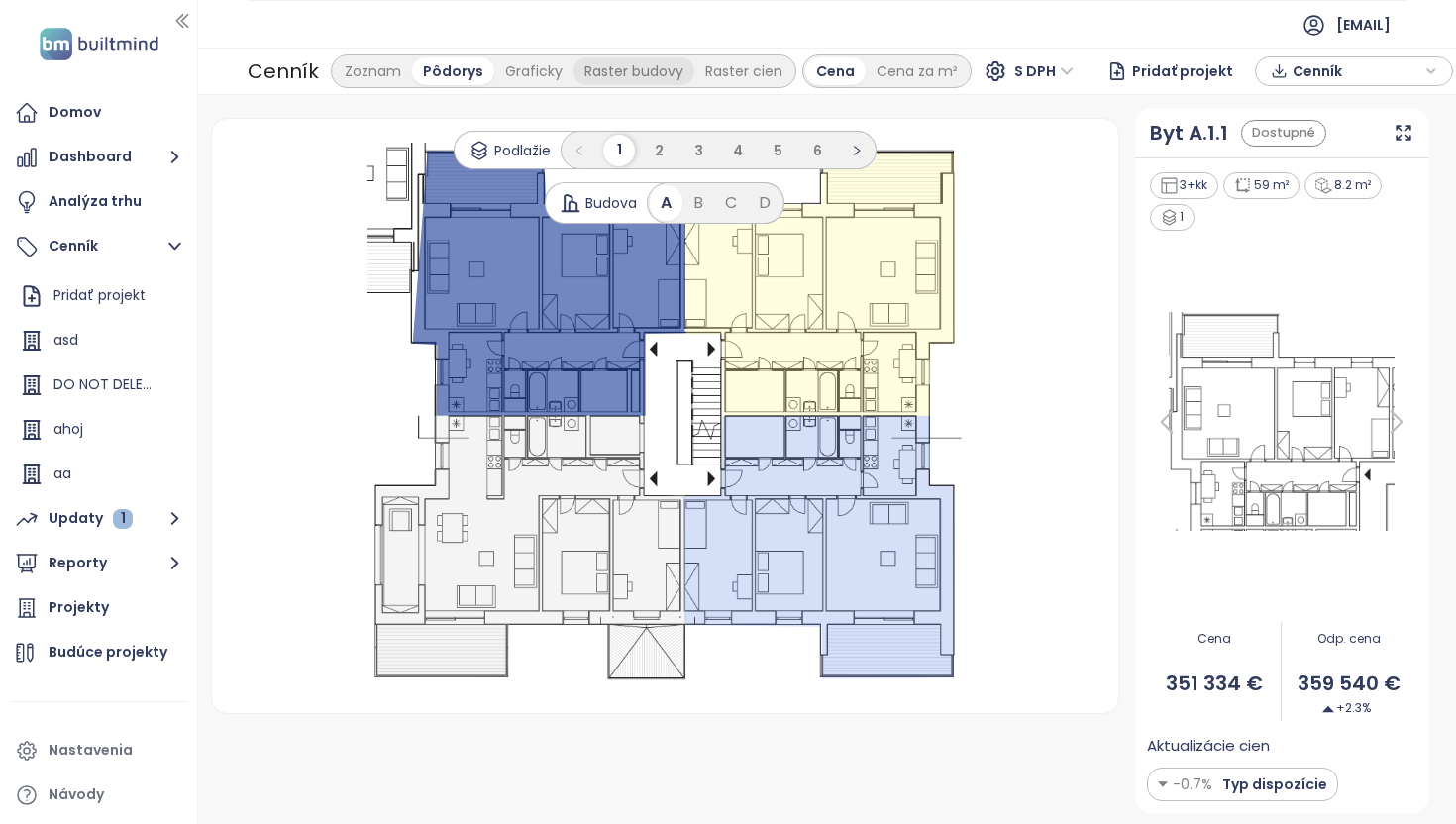 drag, startPoint x: 660, startPoint y: 68, endPoint x: 670, endPoint y: 69, distance: 10.049876 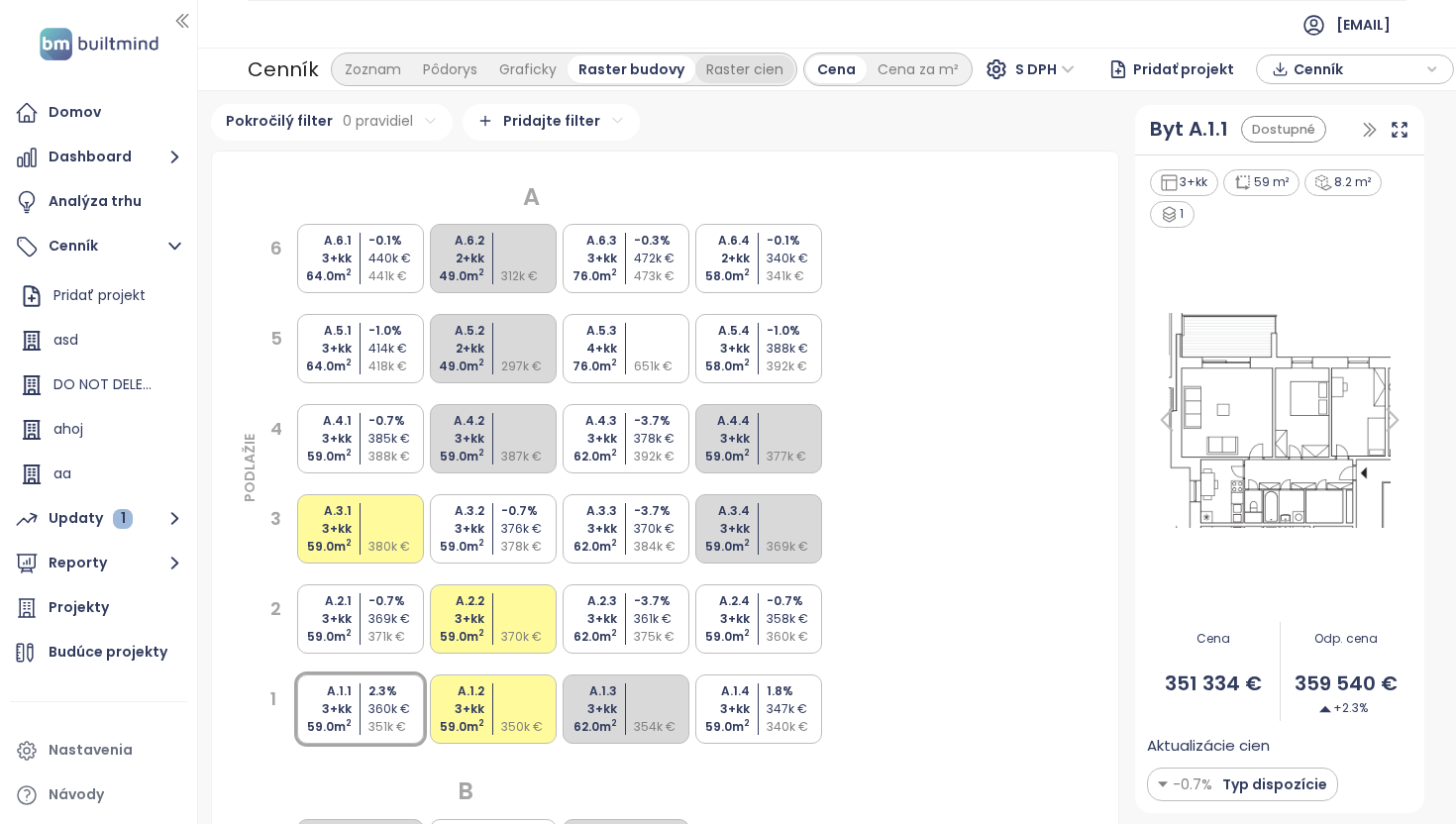 click on "Raster cien" at bounding box center (745, 69) 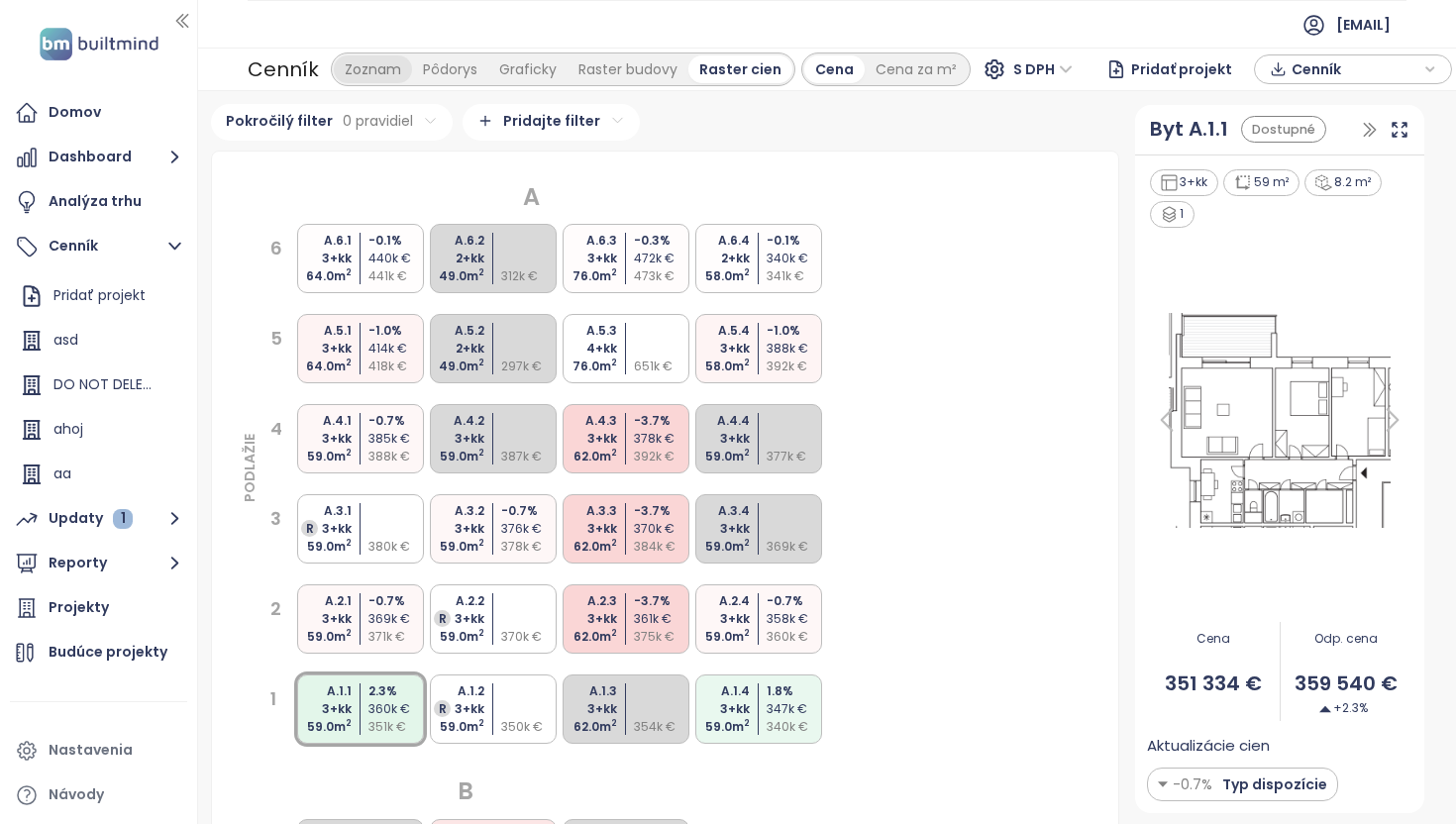 click on "Zoznam" at bounding box center (372, 69) 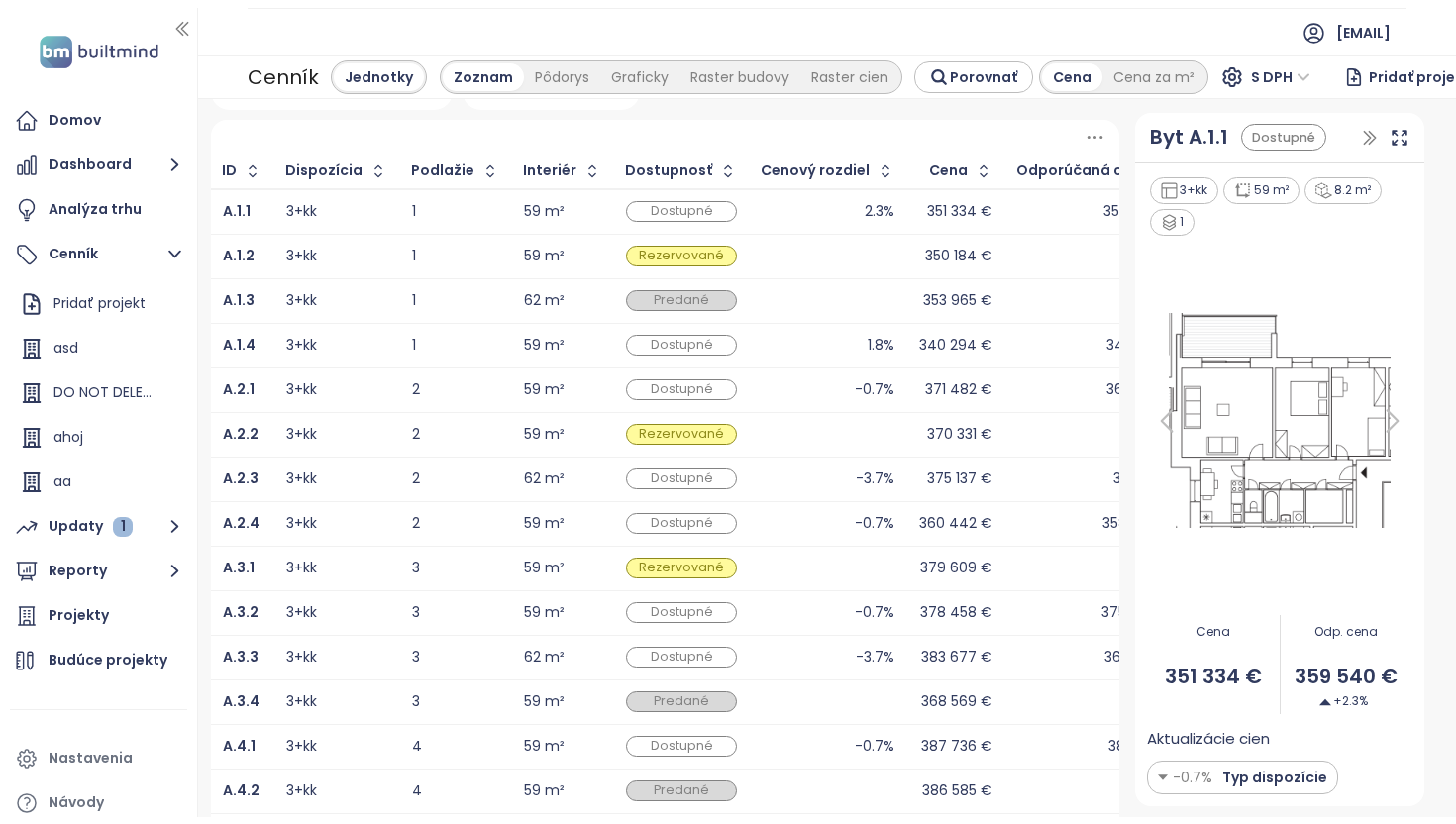 scroll, scrollTop: 27, scrollLeft: 0, axis: vertical 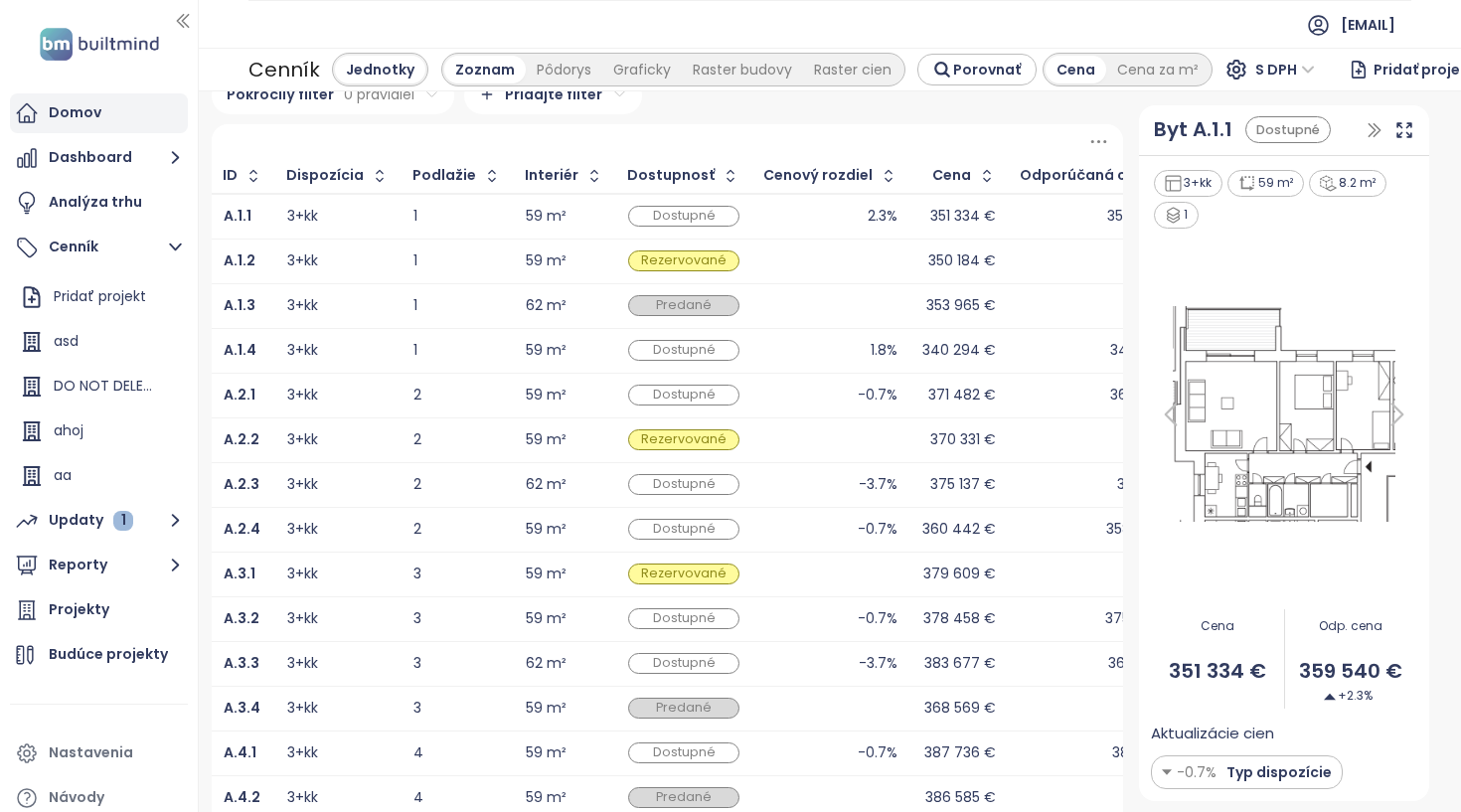 click on "Domov" at bounding box center [98, 113] 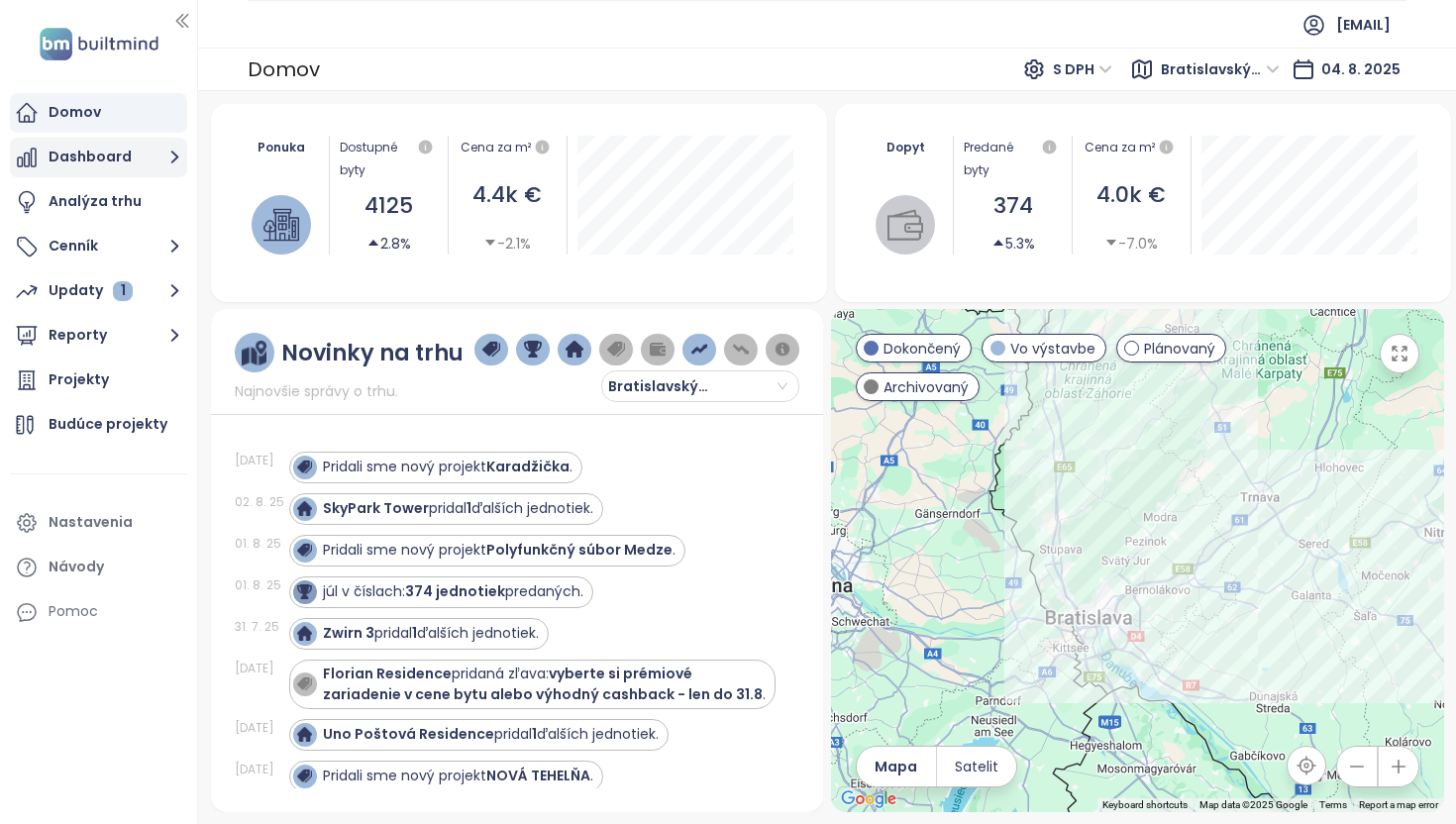 click on "Dashboard" at bounding box center [98, 157] 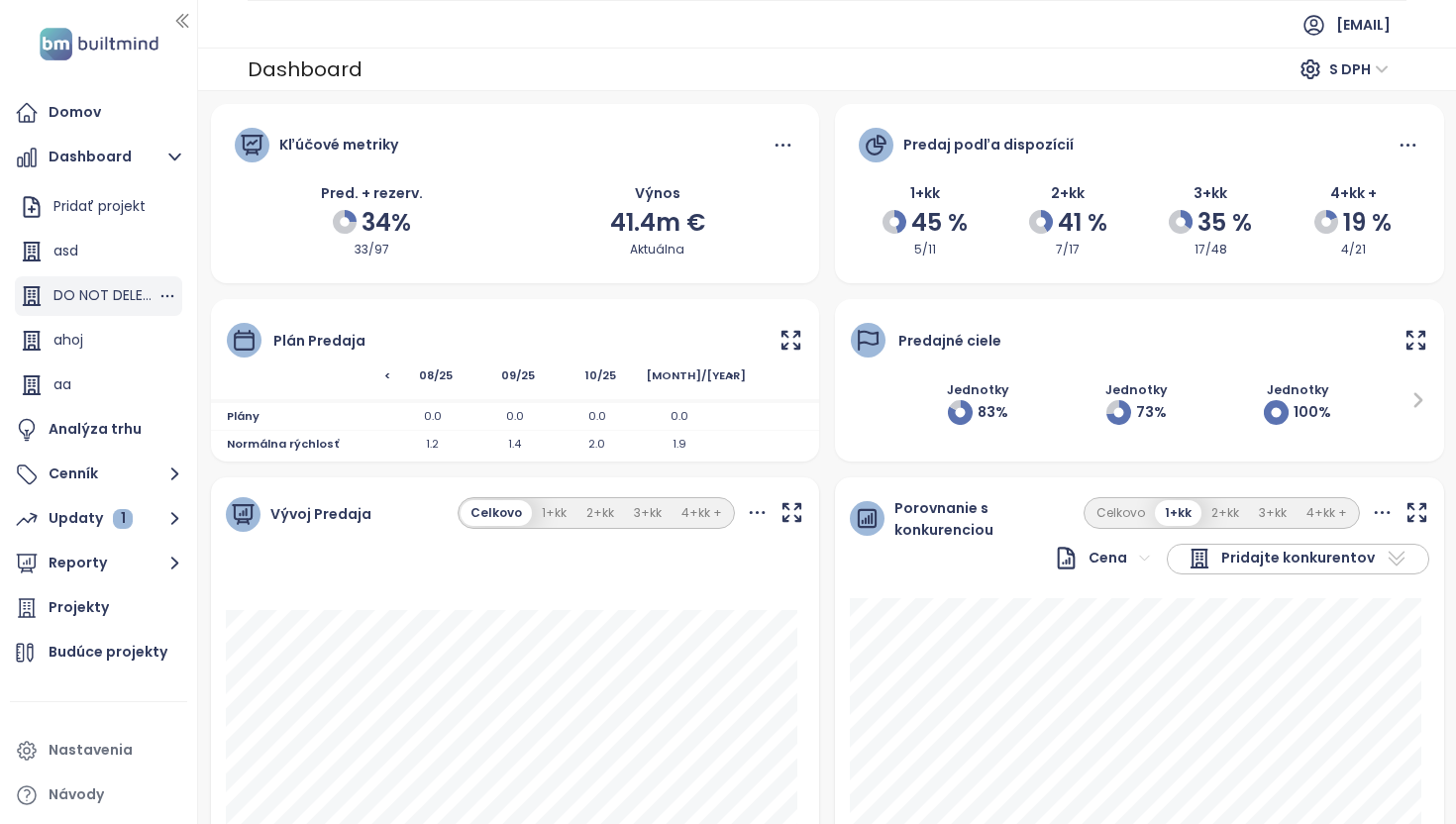 click on "DO NOT DELETE this test pls" at bounding box center (98, 296) 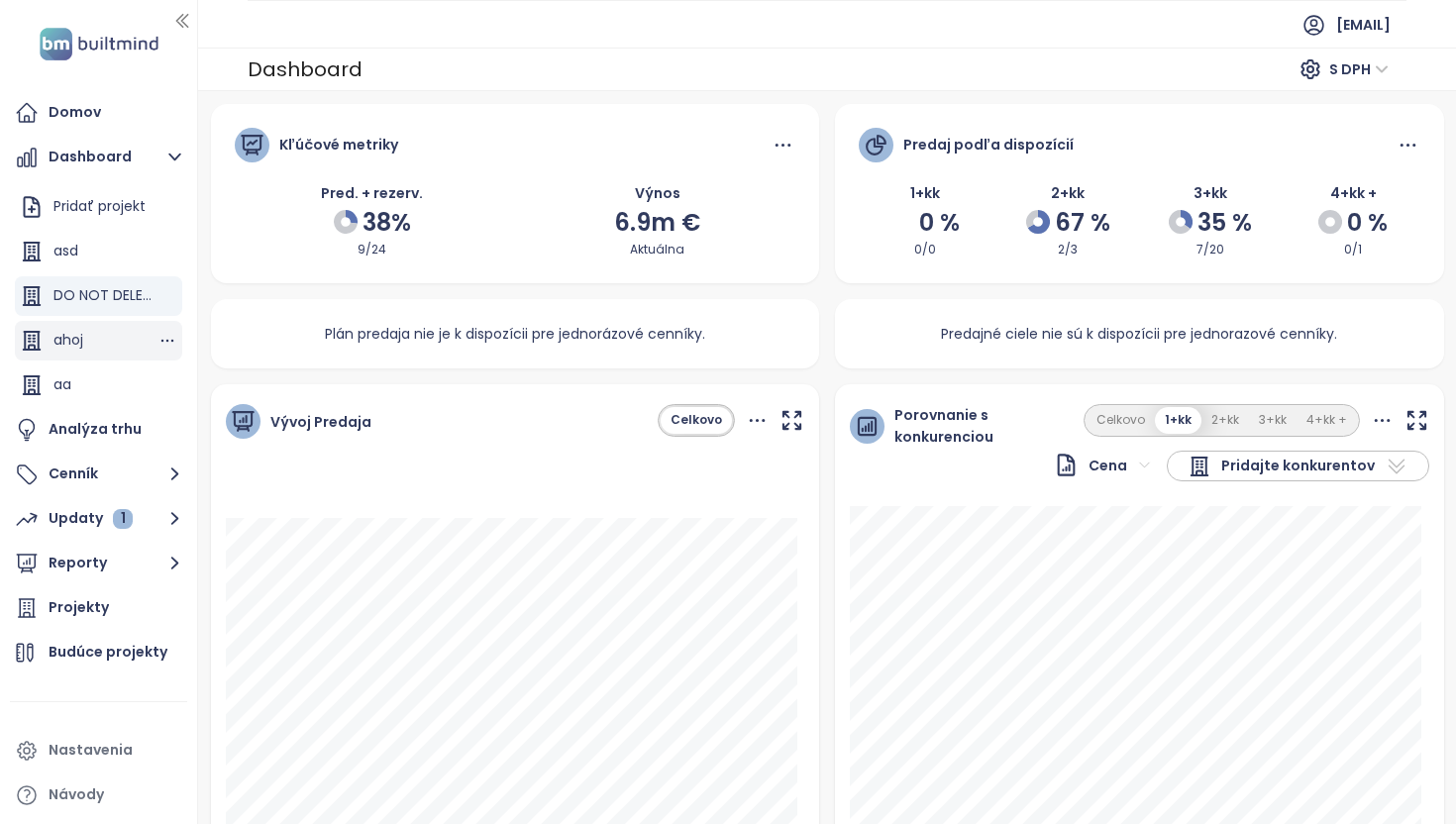 click on "ahoj" at bounding box center (98, 341) 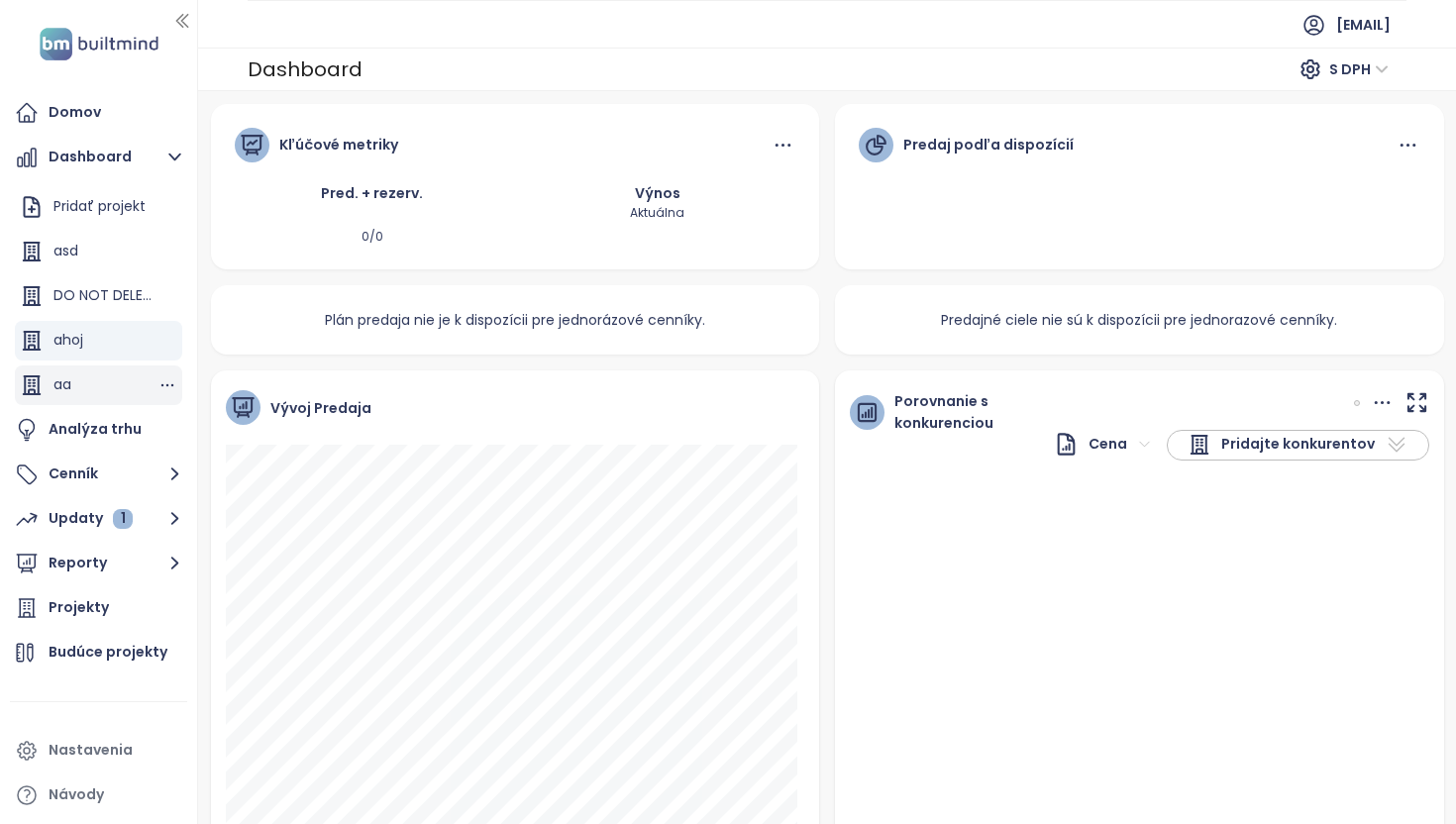 click on "aa" at bounding box center [98, 385] 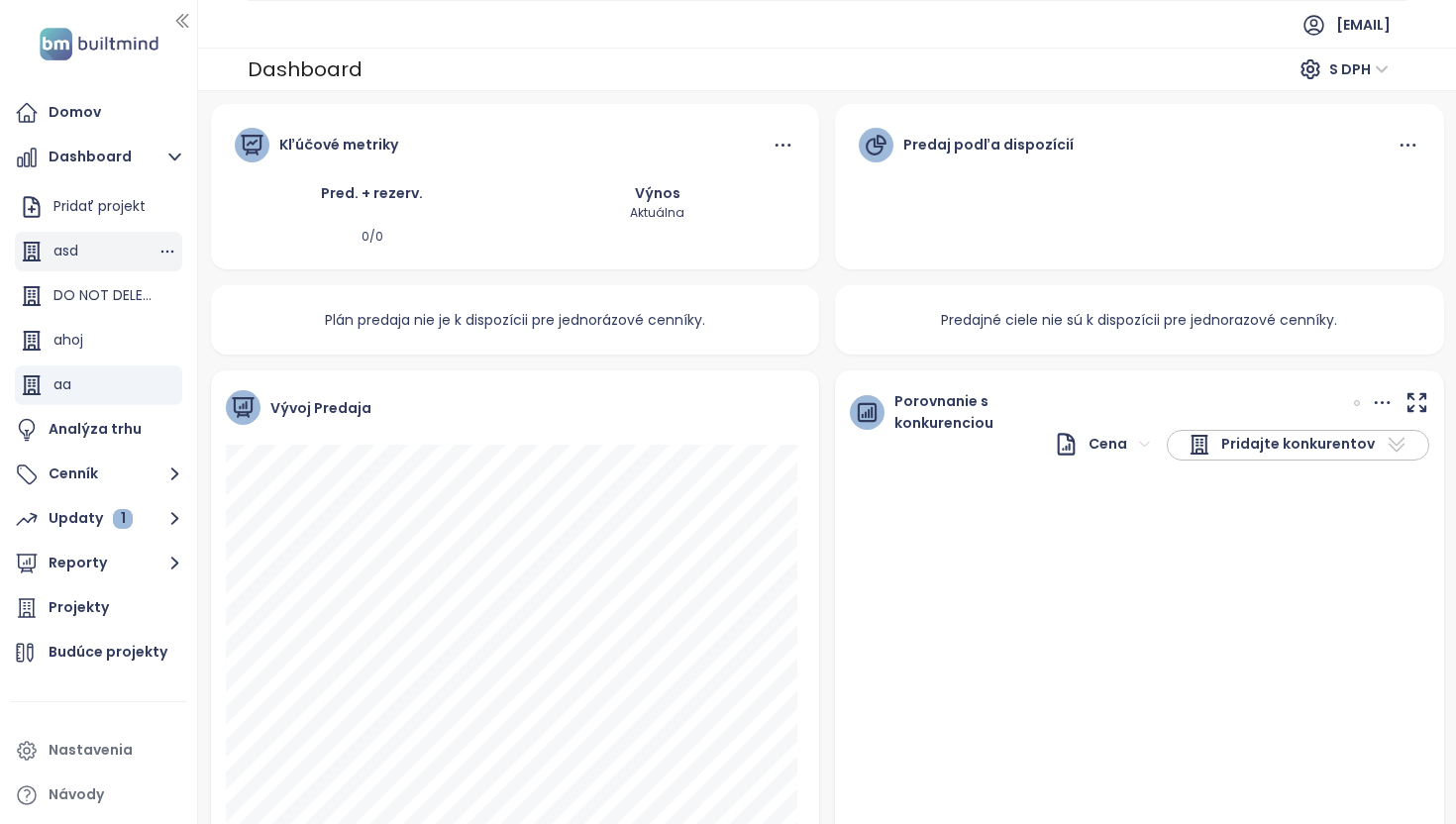 click on "asd" at bounding box center (98, 252) 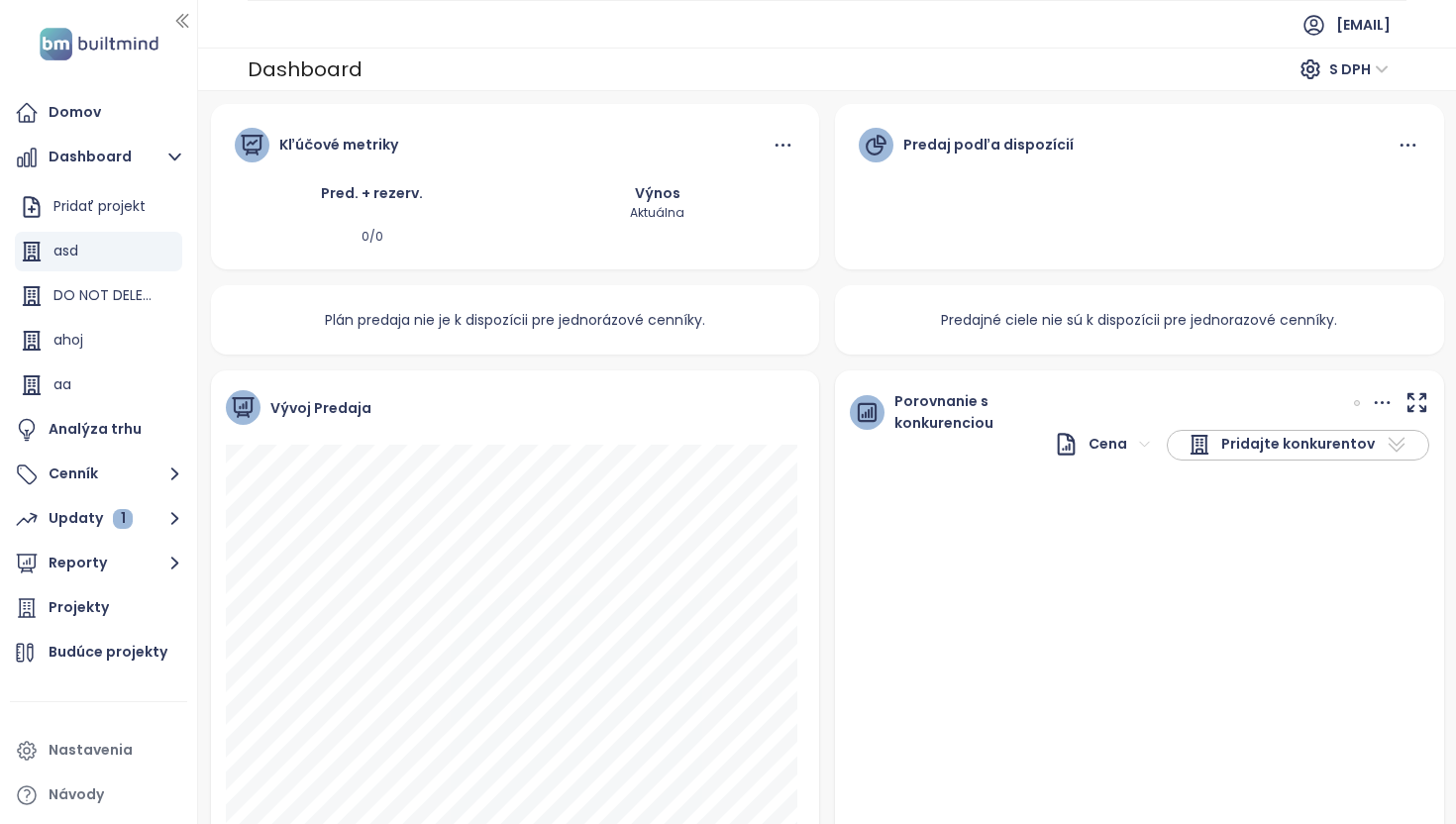 click on "Dashboard Pridať projekt asd   DO NOT DELETE this test pls   ahoj   aa   orientation   ob   Rental Test   Money Estates   Harmony Estates" at bounding box center [98, 271] 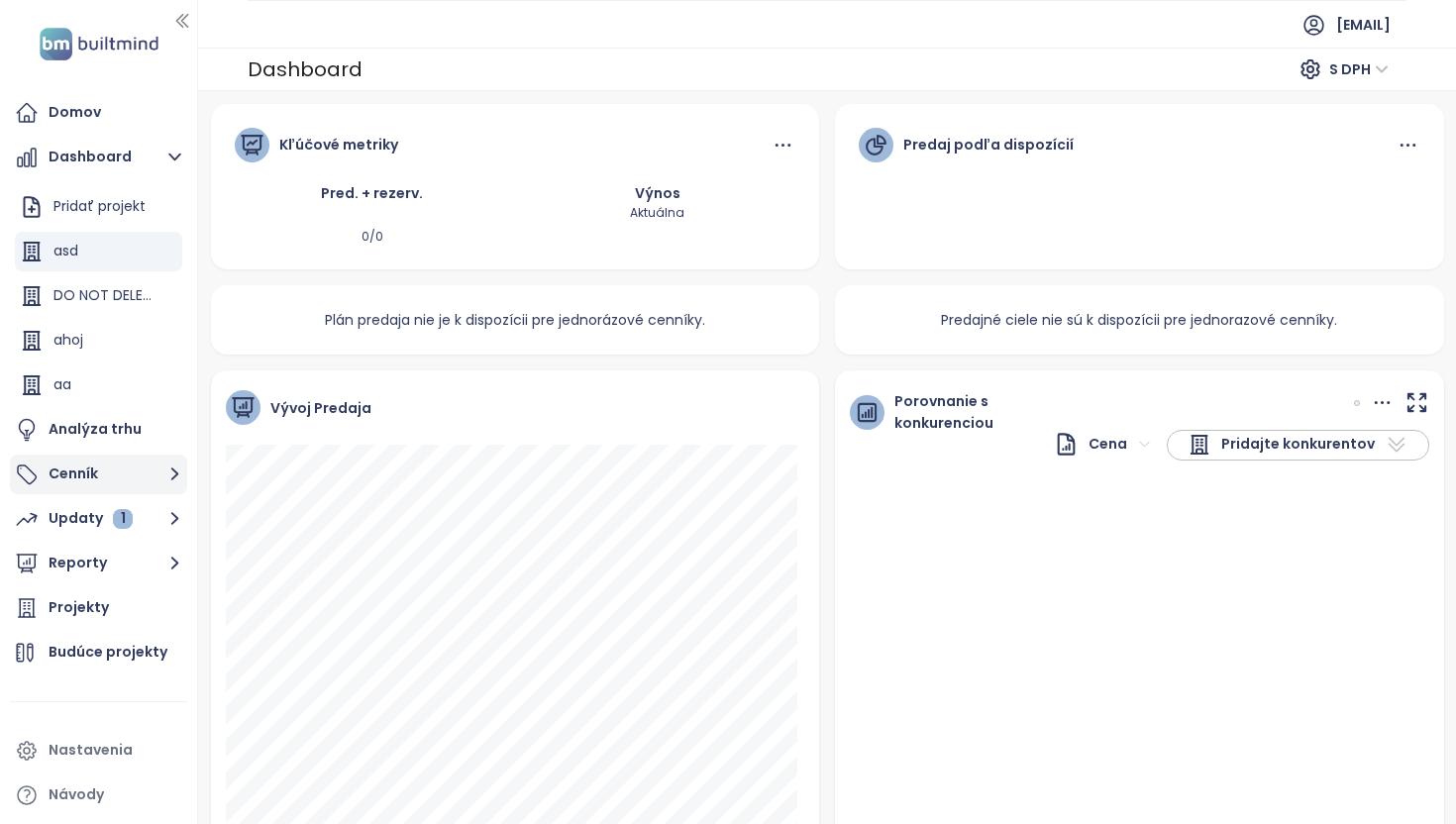 click on "Cenník" at bounding box center [98, 474] 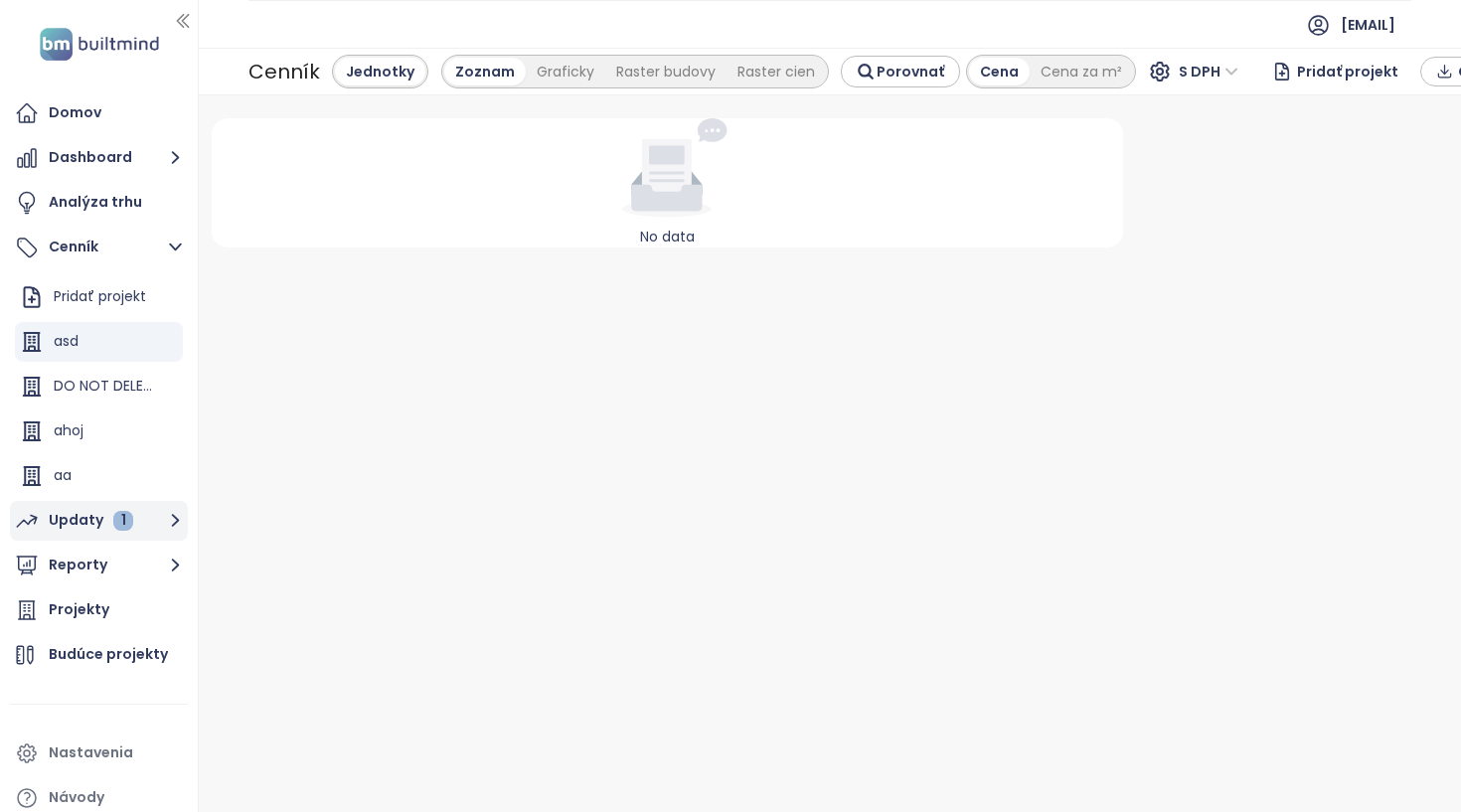 click on "Updaty   1" at bounding box center [90, 520] 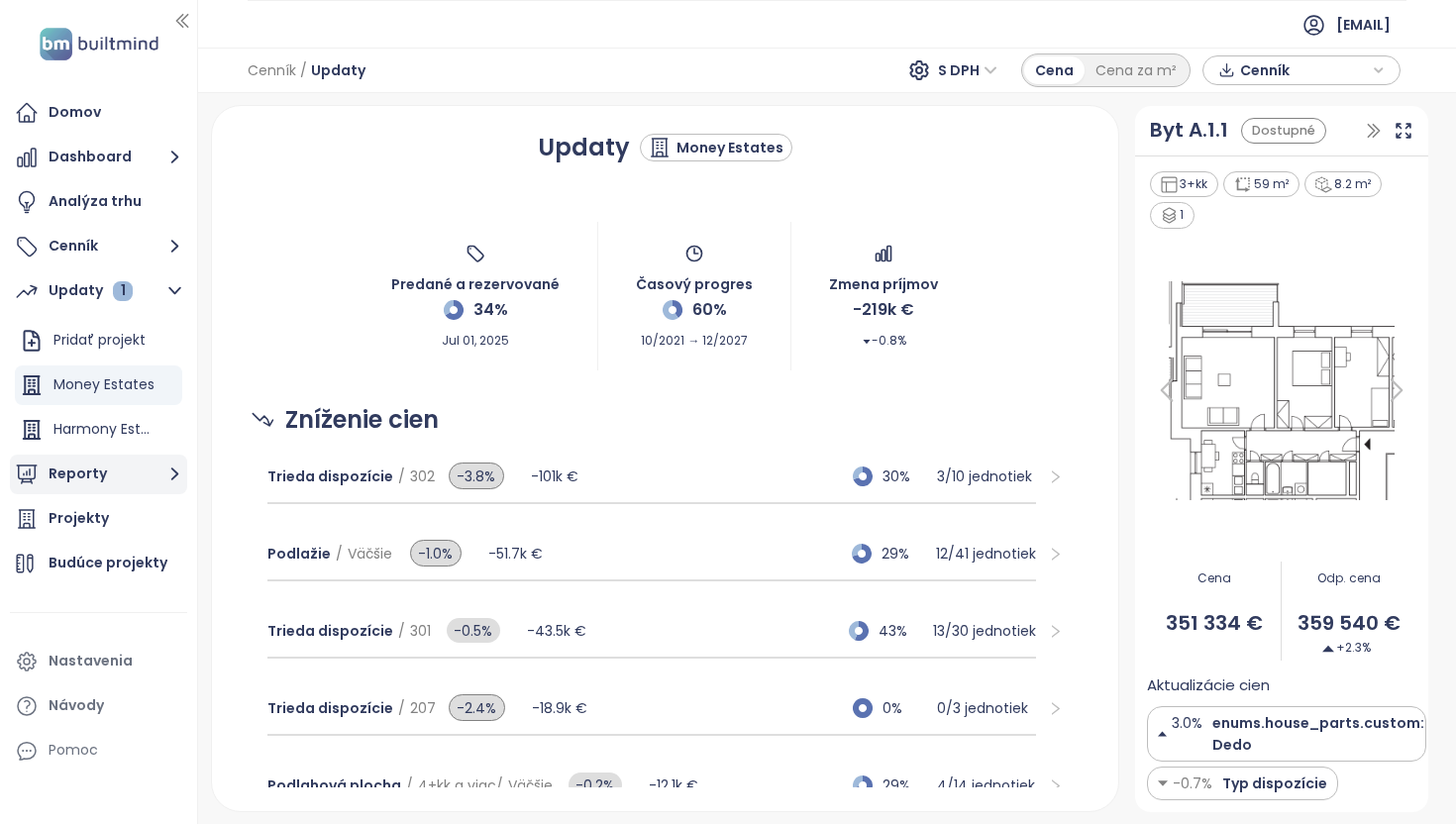 click on "Reporty" at bounding box center (98, 474) 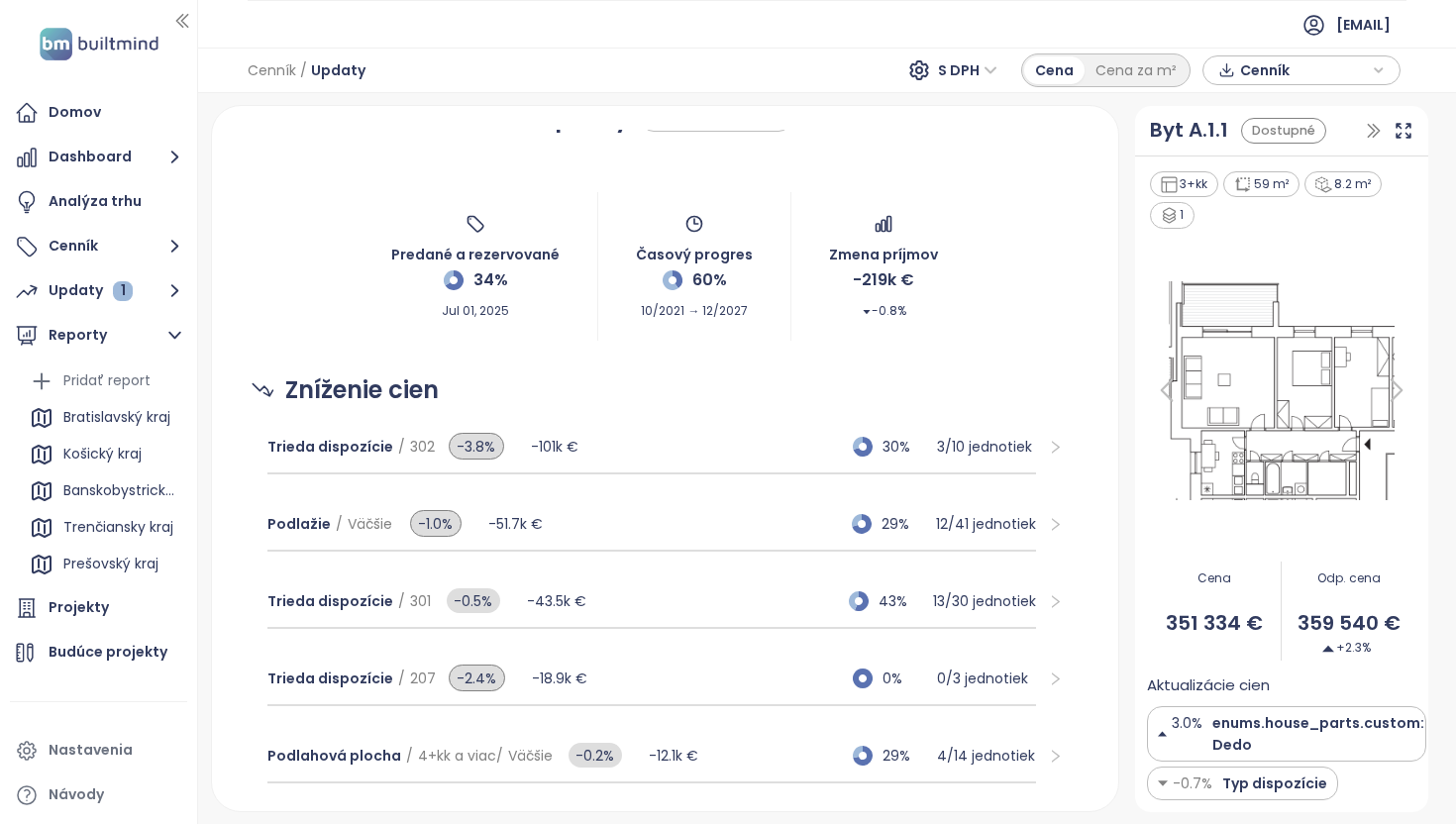 scroll, scrollTop: 178, scrollLeft: 0, axis: vertical 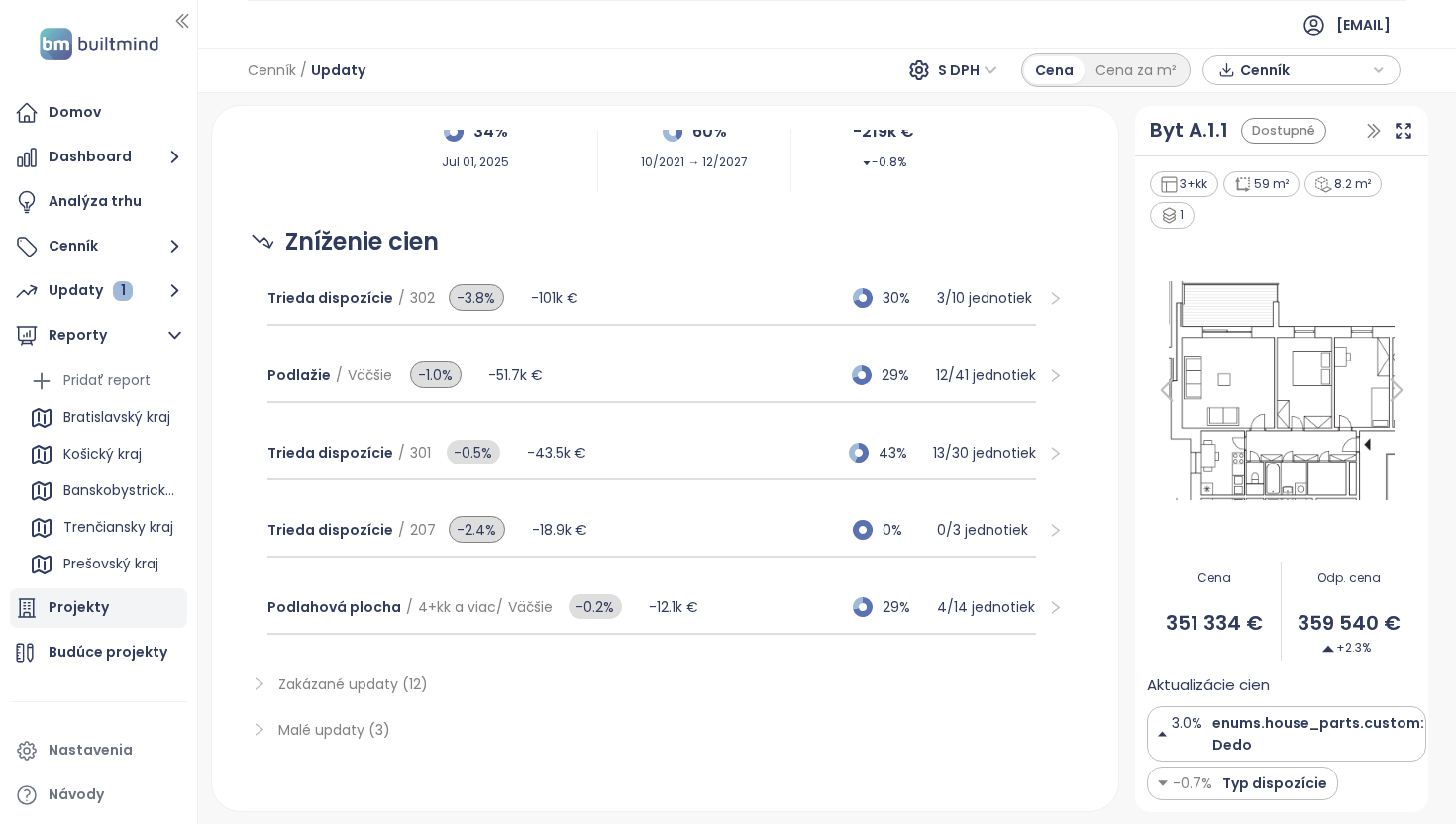 click on "Projekty" at bounding box center (98, 608) 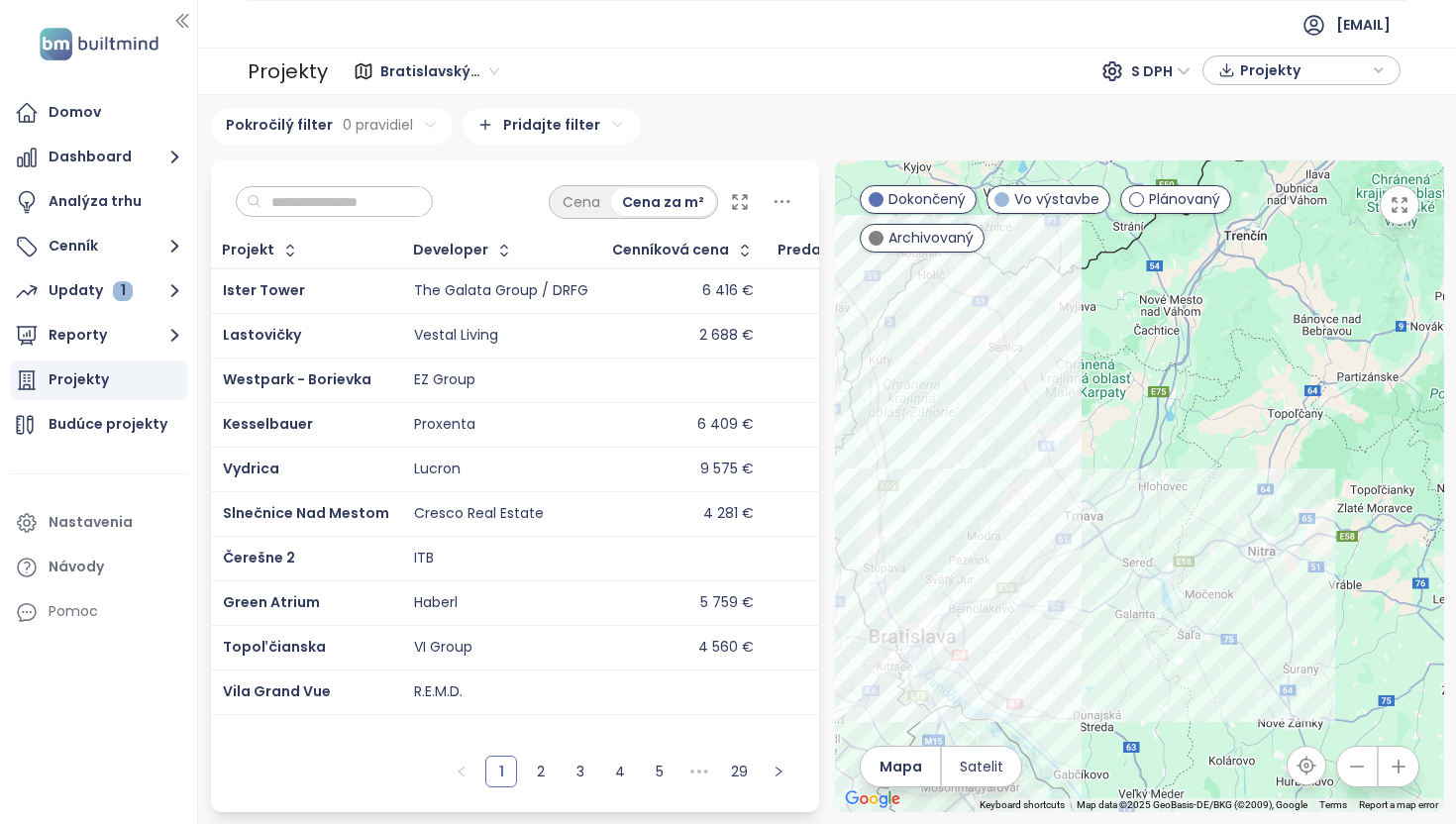 drag, startPoint x: 1339, startPoint y: 447, endPoint x: 1144, endPoint y: 498, distance: 201.55892 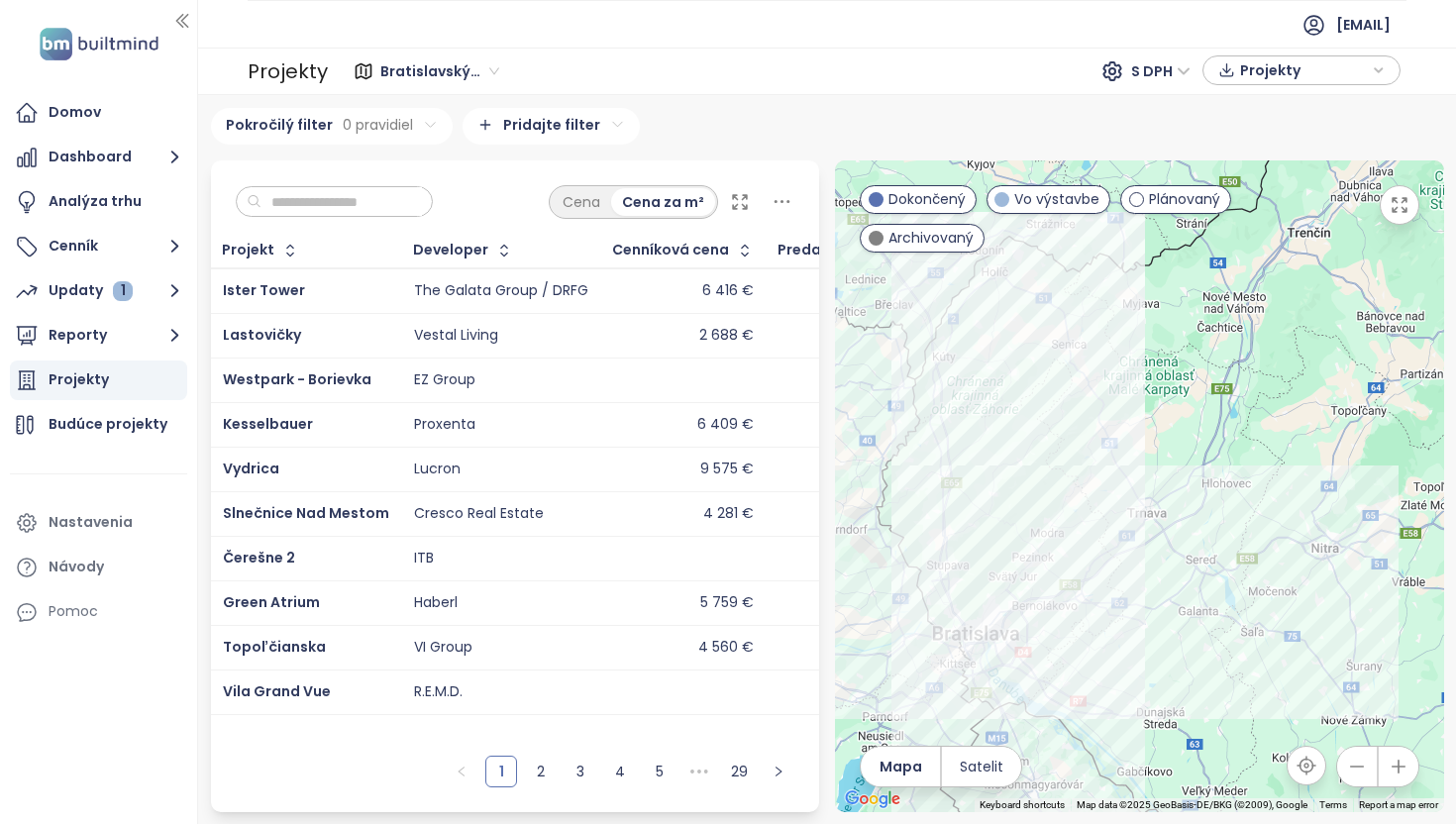 click on "Bratislavský kraj" at bounding box center (440, 71) 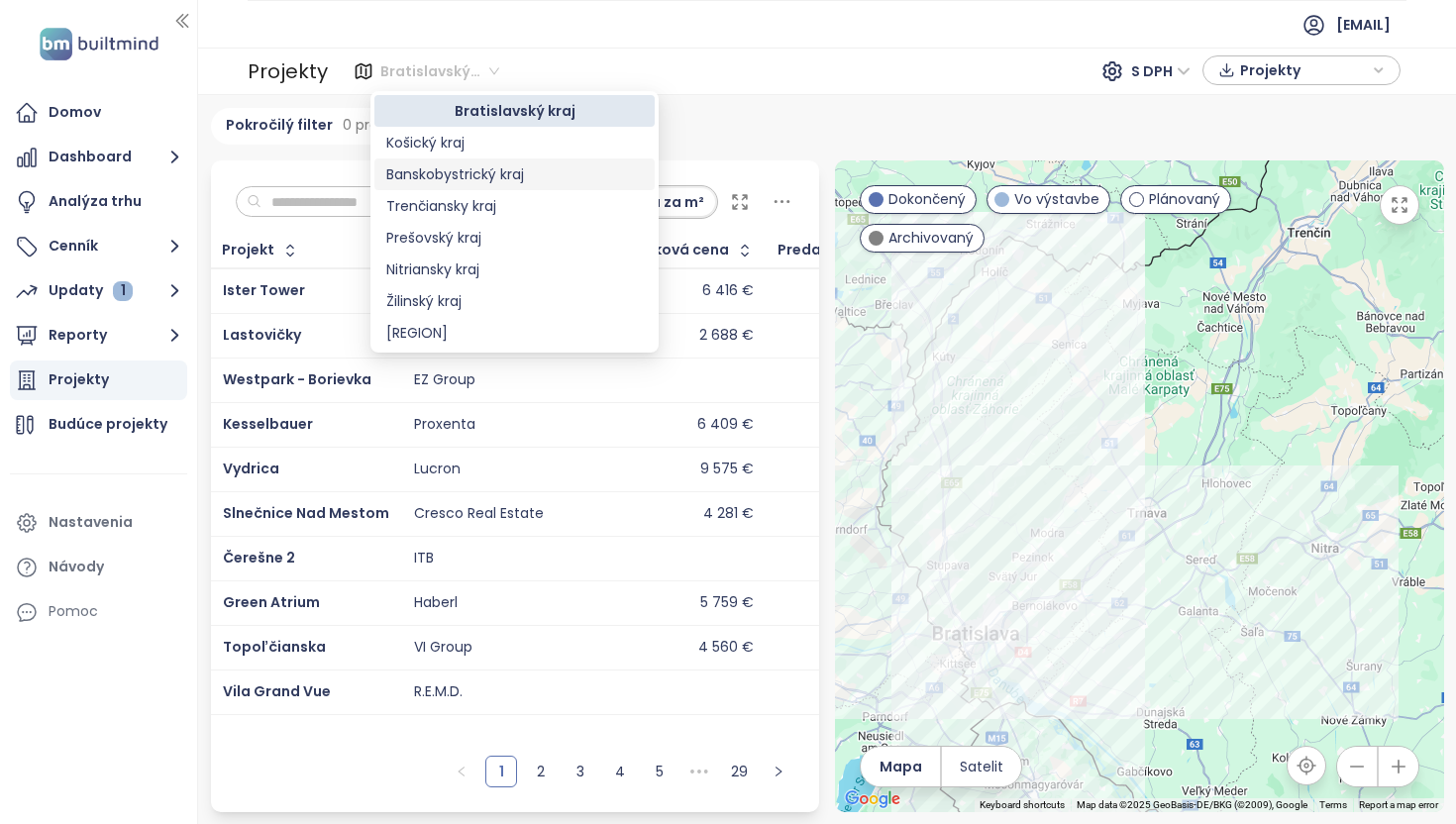 click on "Banskobystrický kraj" at bounding box center (514, 174) 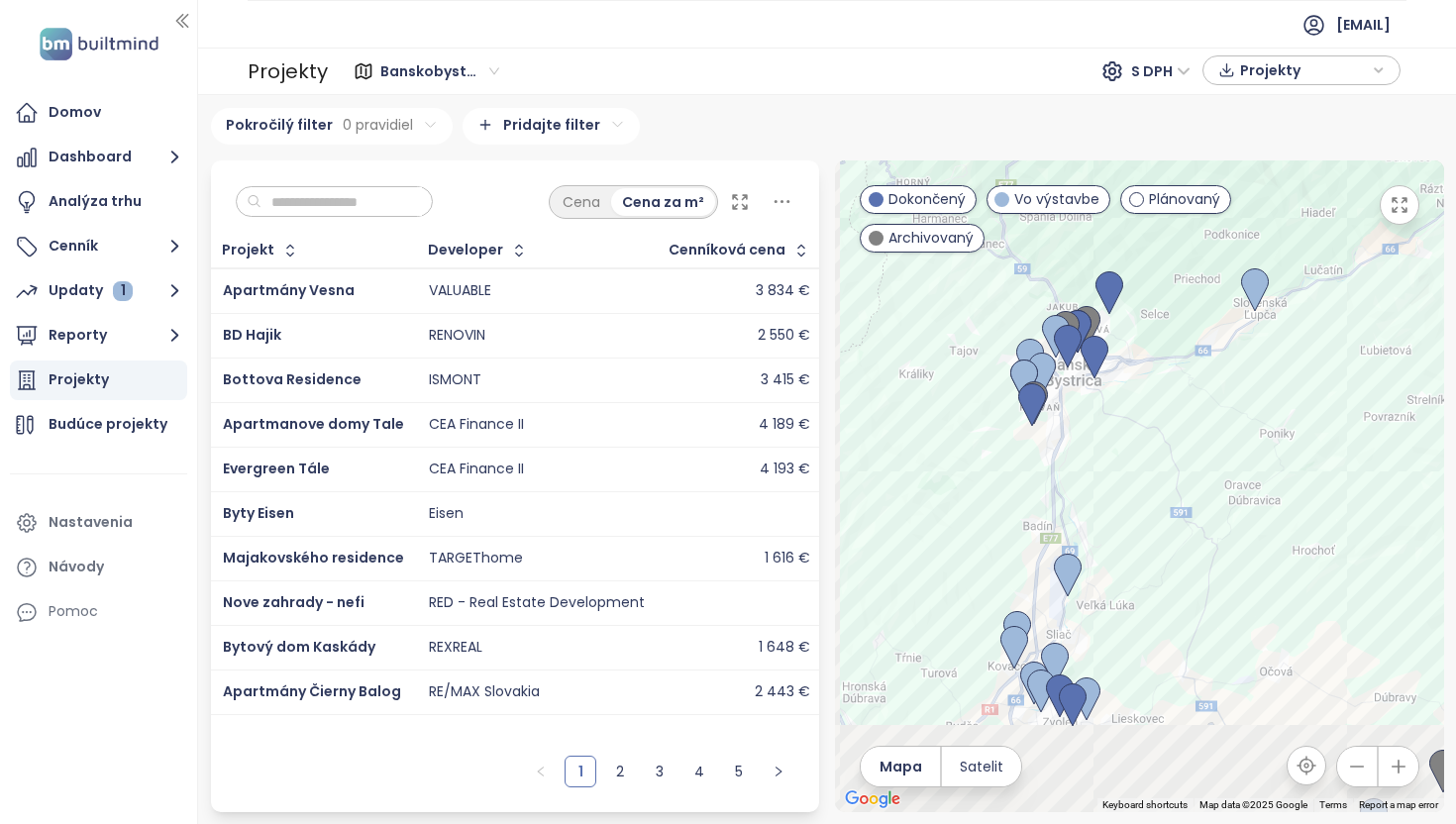 drag, startPoint x: 1086, startPoint y: 466, endPoint x: 1107, endPoint y: 283, distance: 184.20098 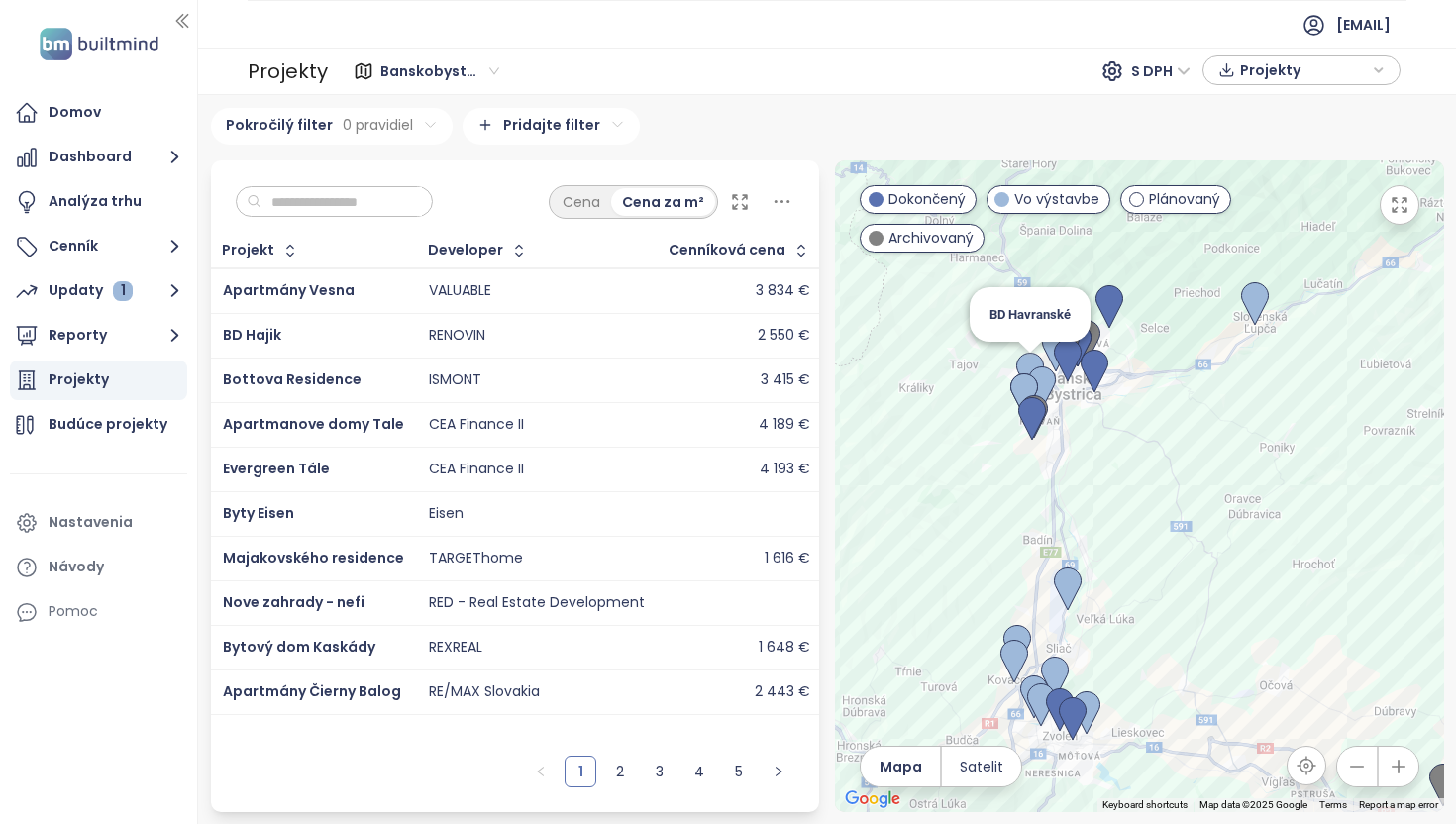click at bounding box center (1030, 374) 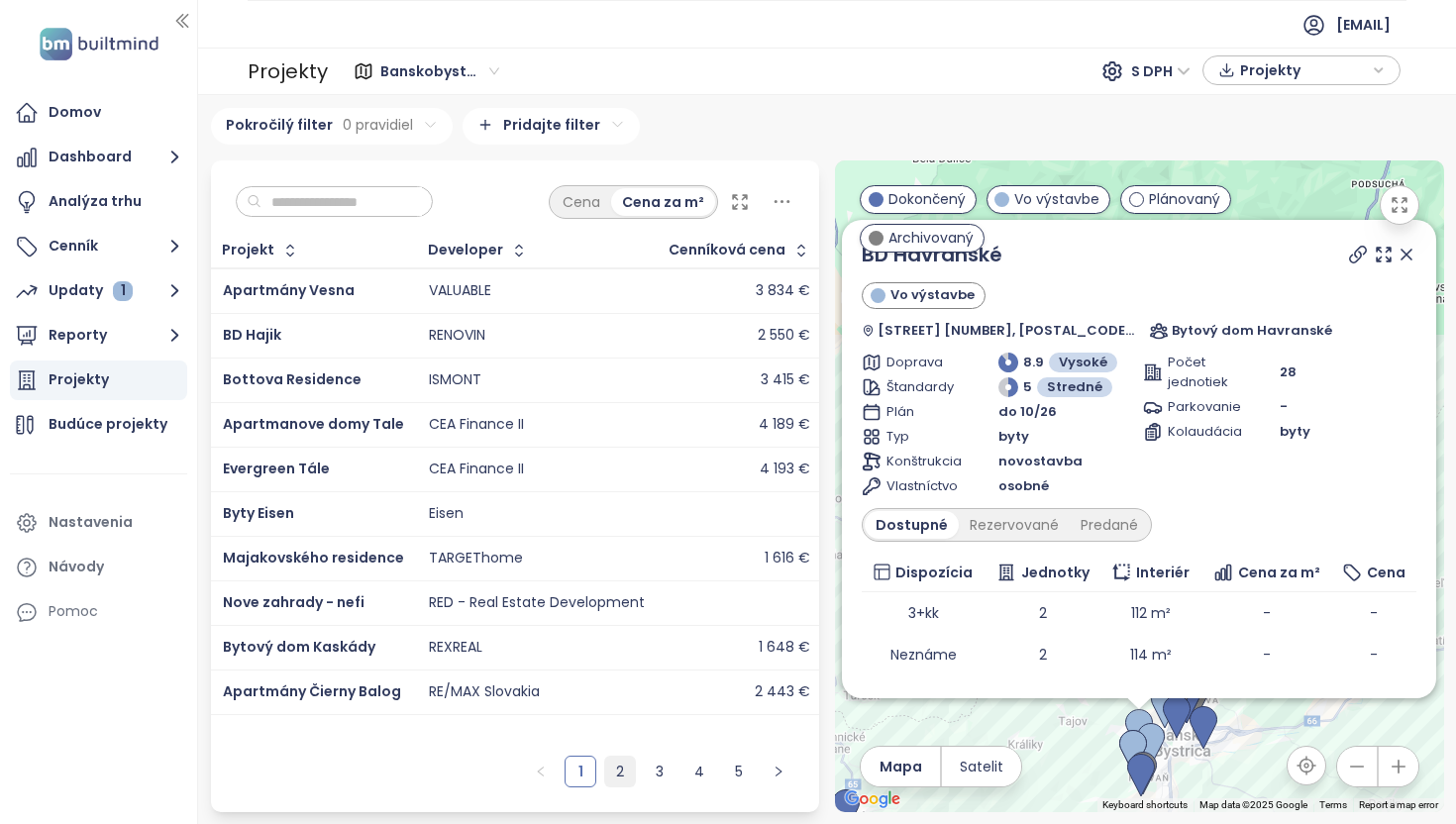 click on "2" at bounding box center [620, 772] 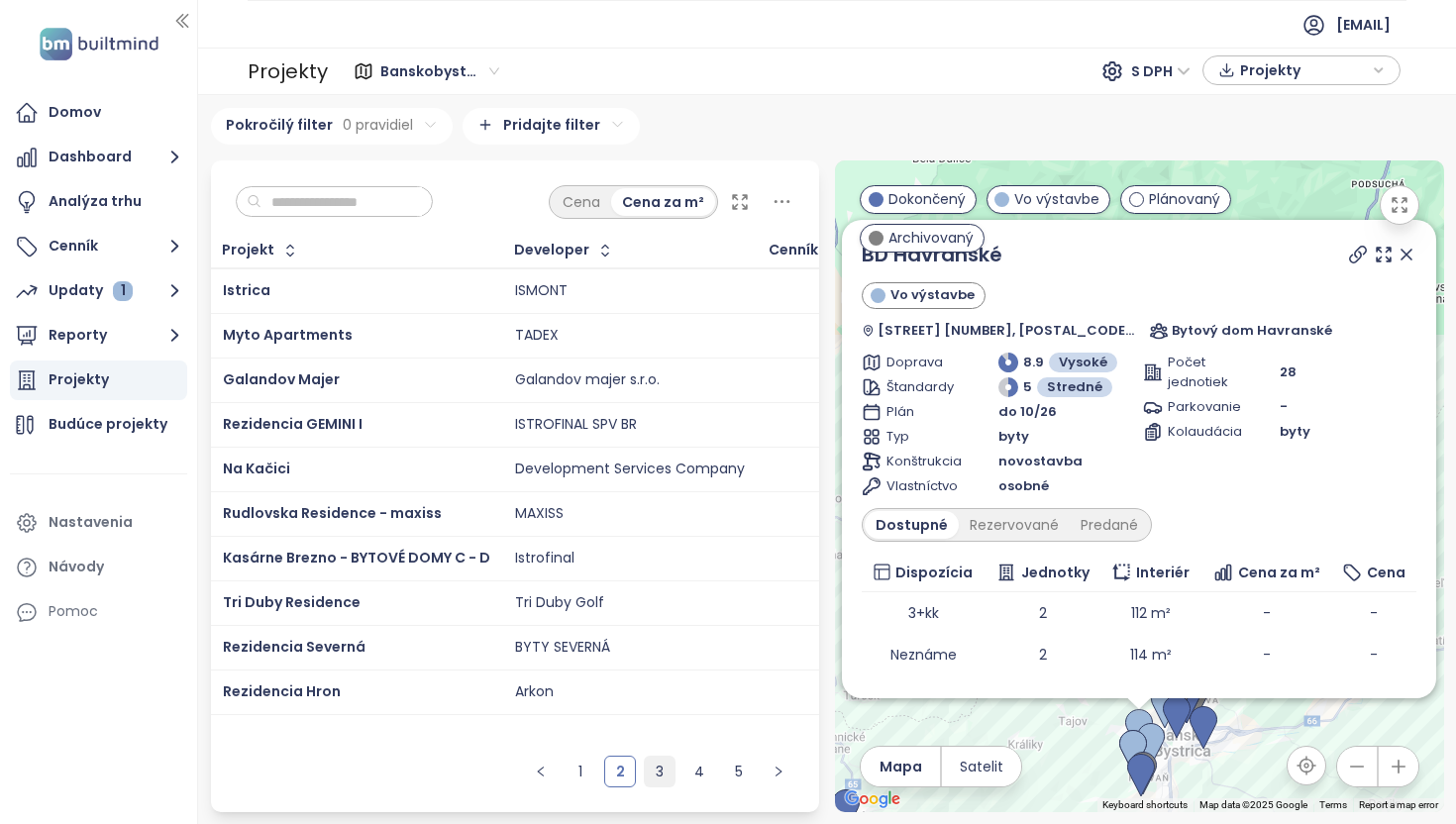 click on "3" at bounding box center [660, 772] 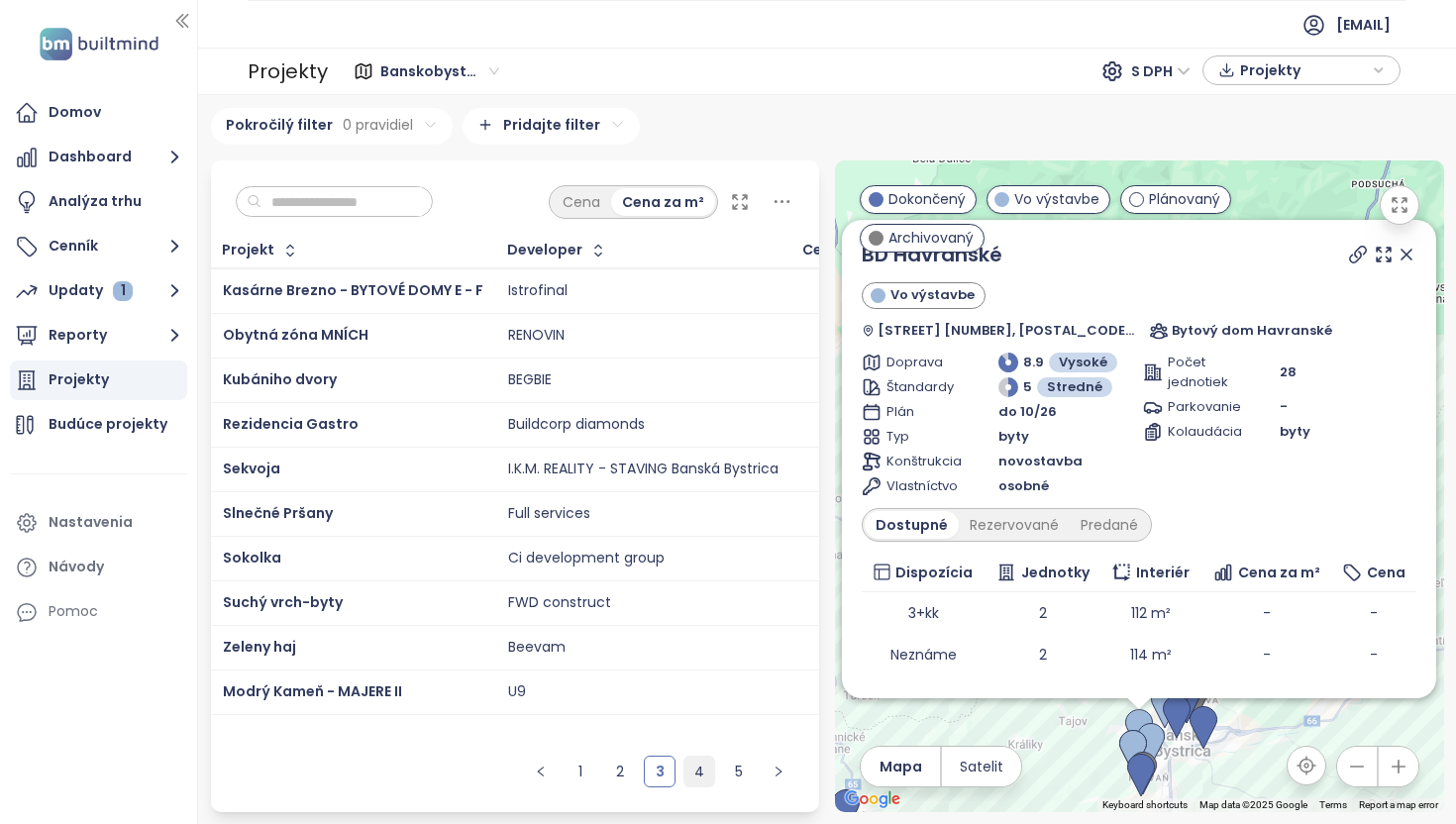 click on "4" at bounding box center (699, 772) 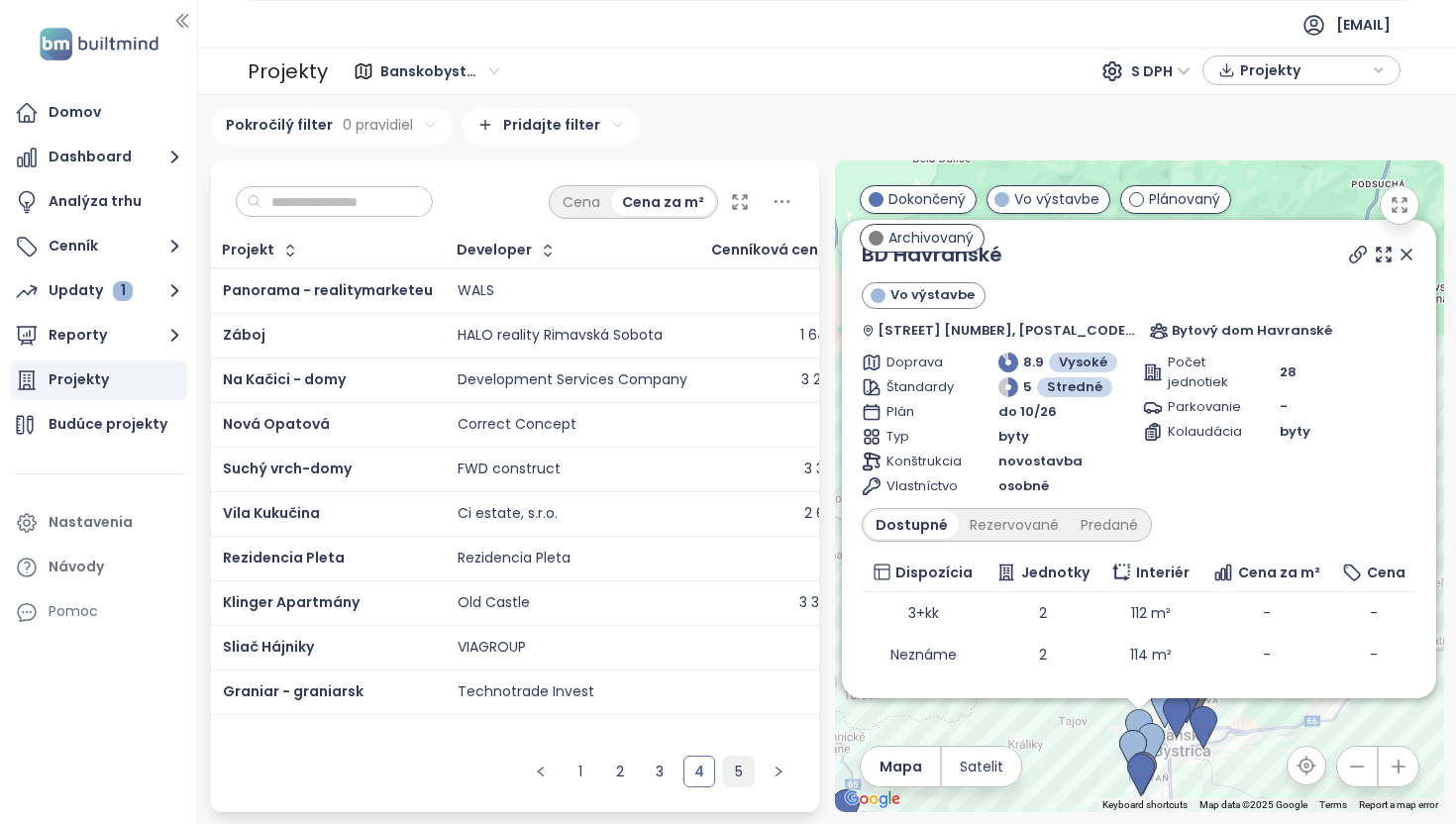 click on "5" at bounding box center [739, 772] 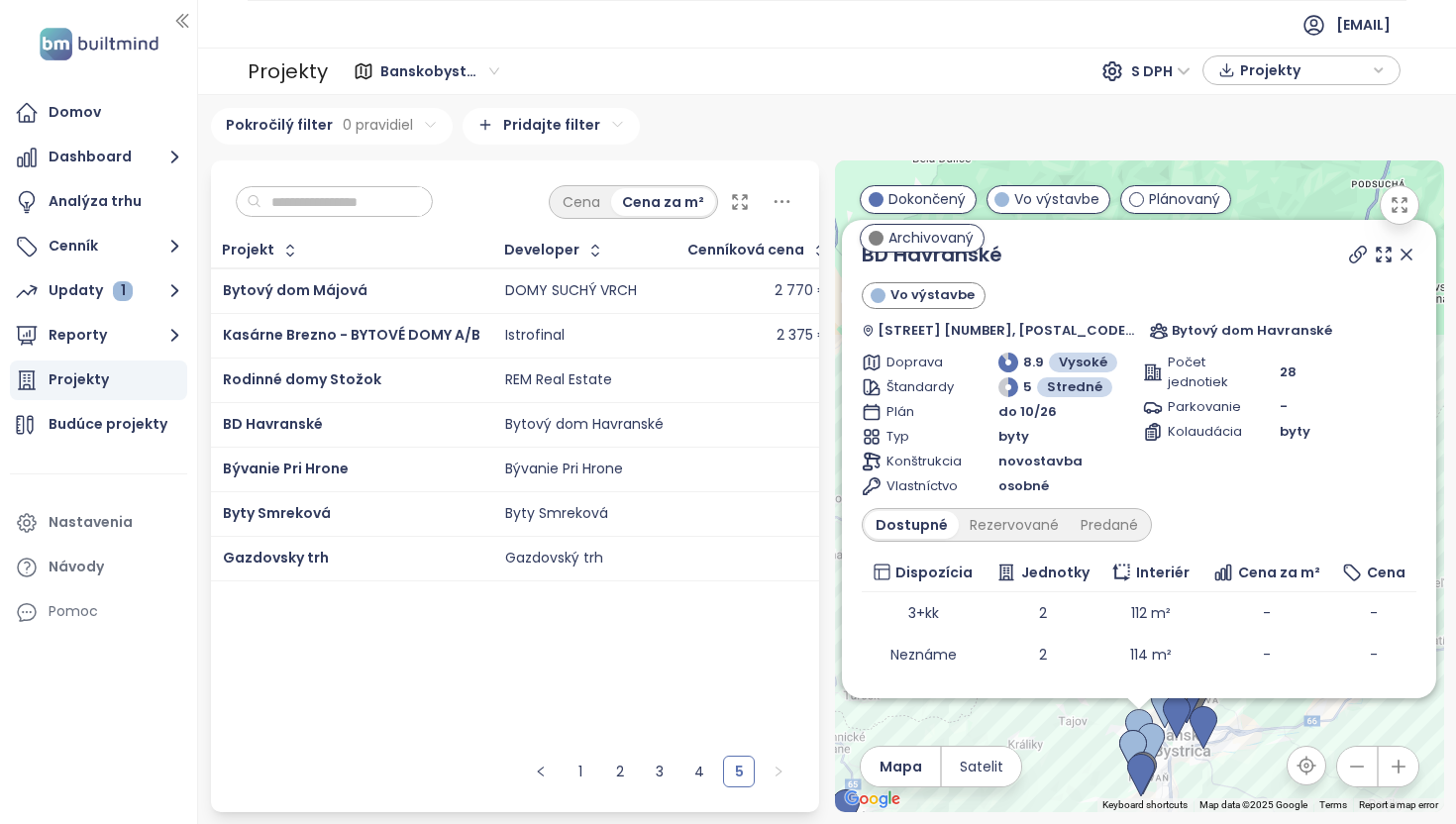 click on "Bytový dom Havranské" at bounding box center [584, 425] 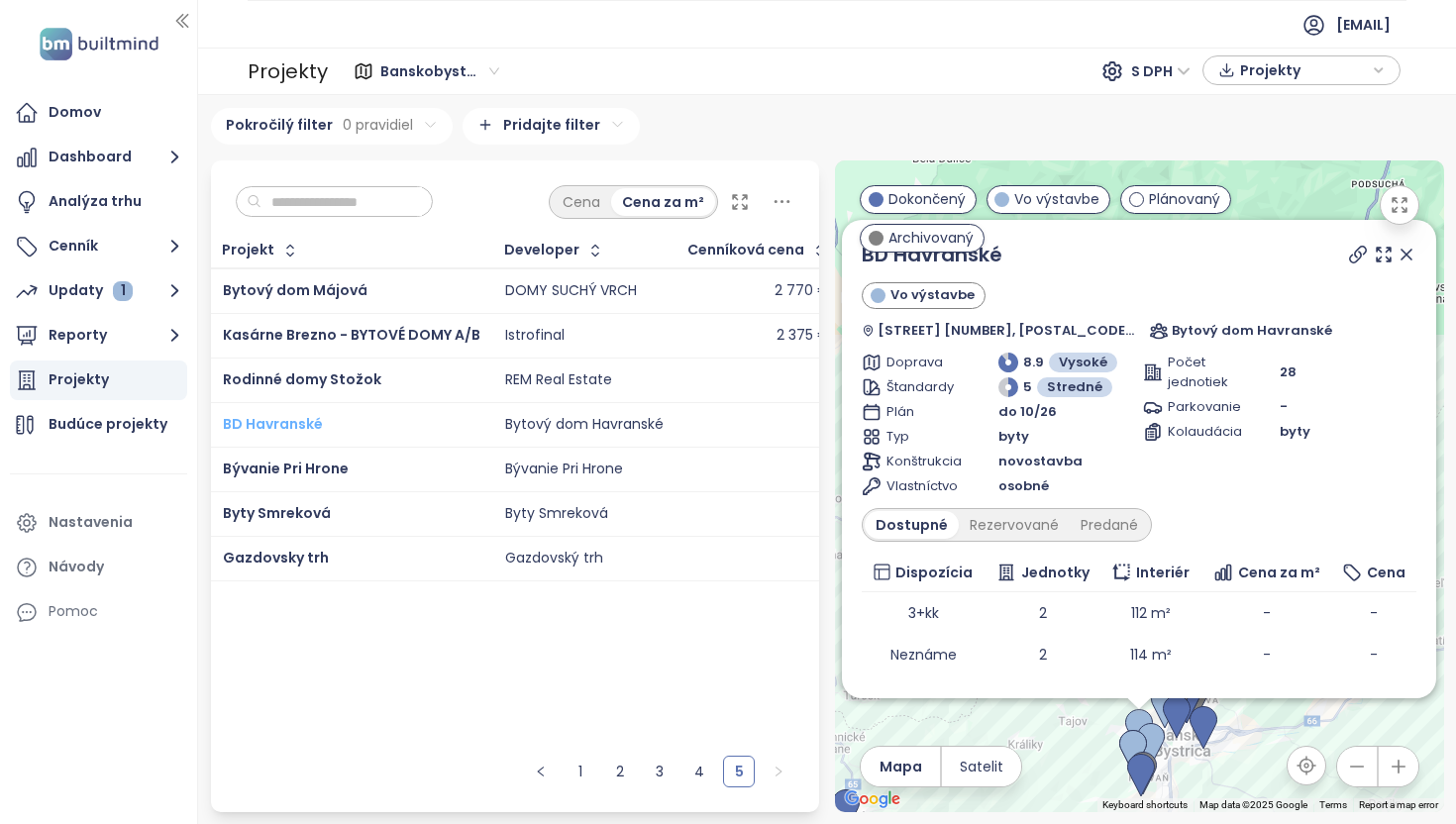 click on "BD Havranské" at bounding box center (272, 424) 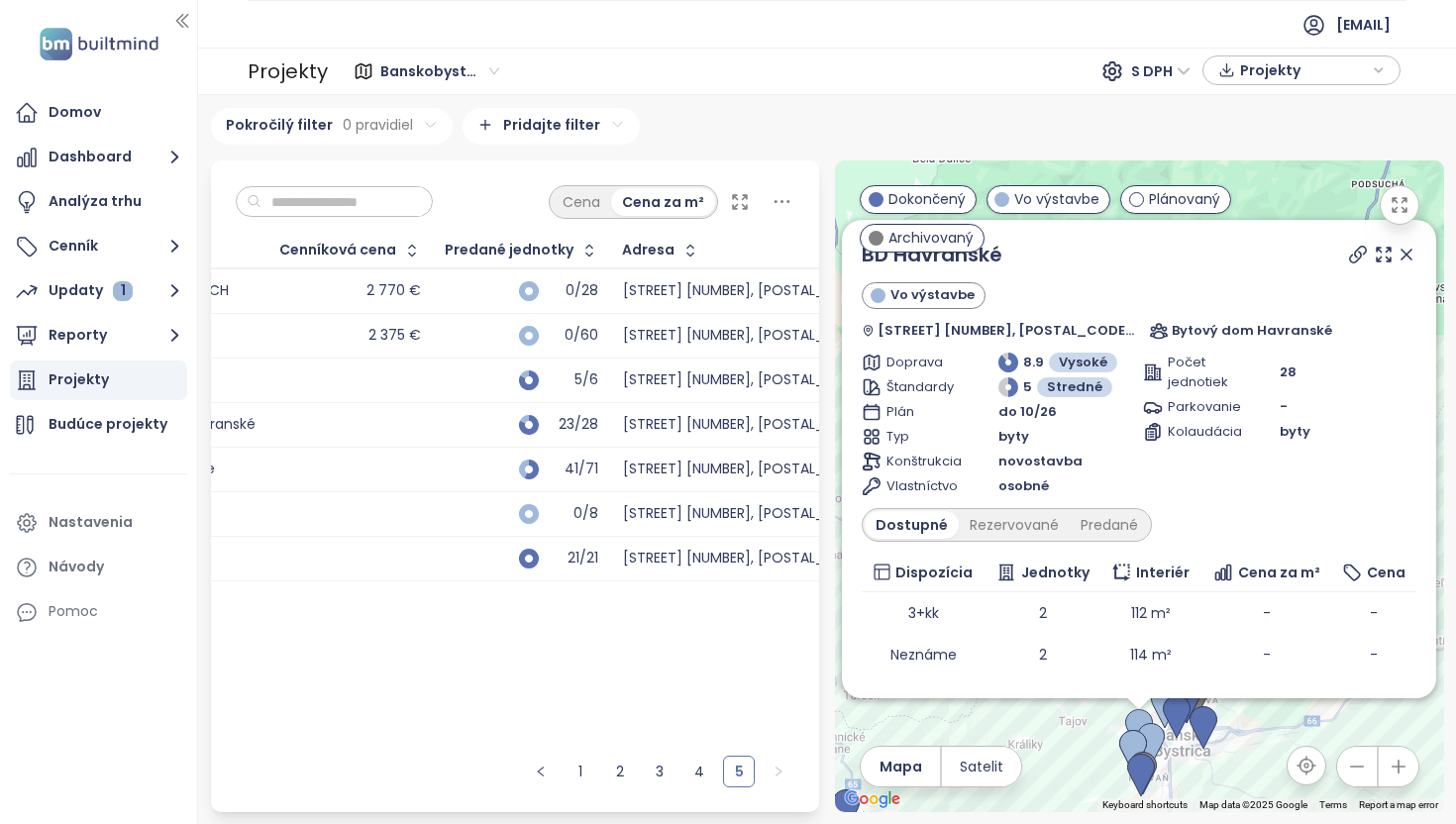 scroll, scrollTop: 0, scrollLeft: 428, axis: horizontal 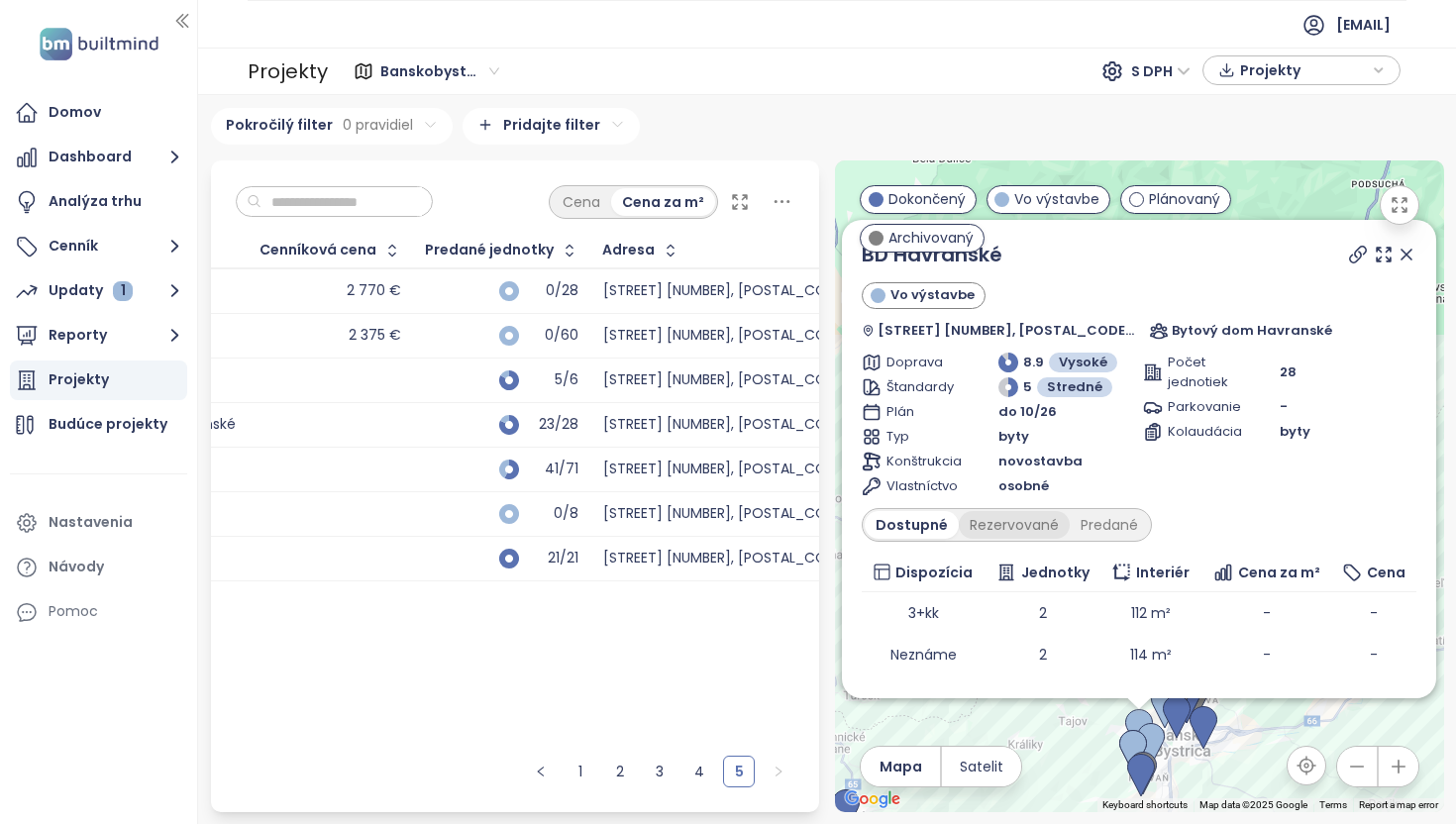 click on "Rezervované" at bounding box center (1014, 525) 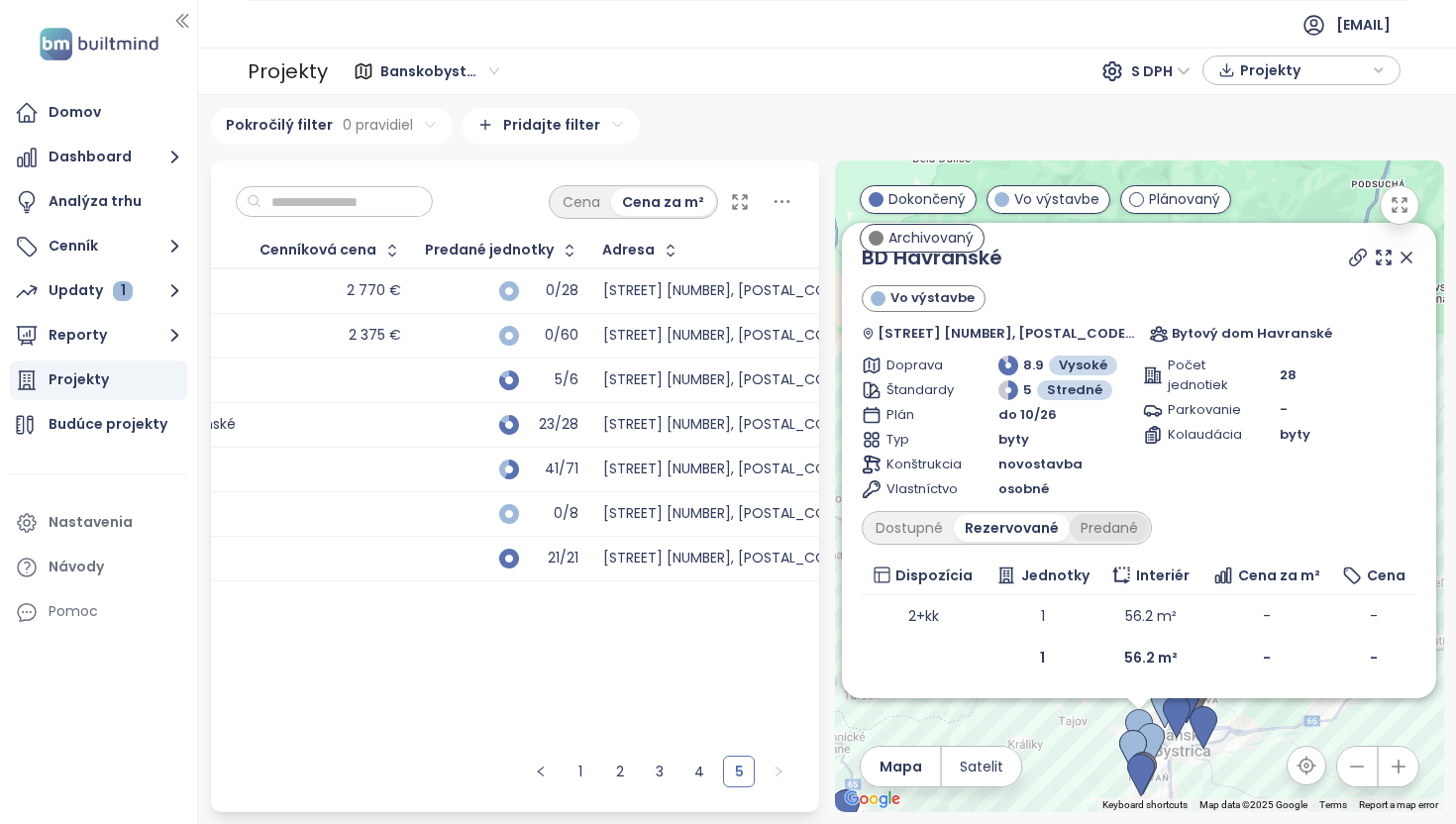 click on "Predané" at bounding box center (1109, 528) 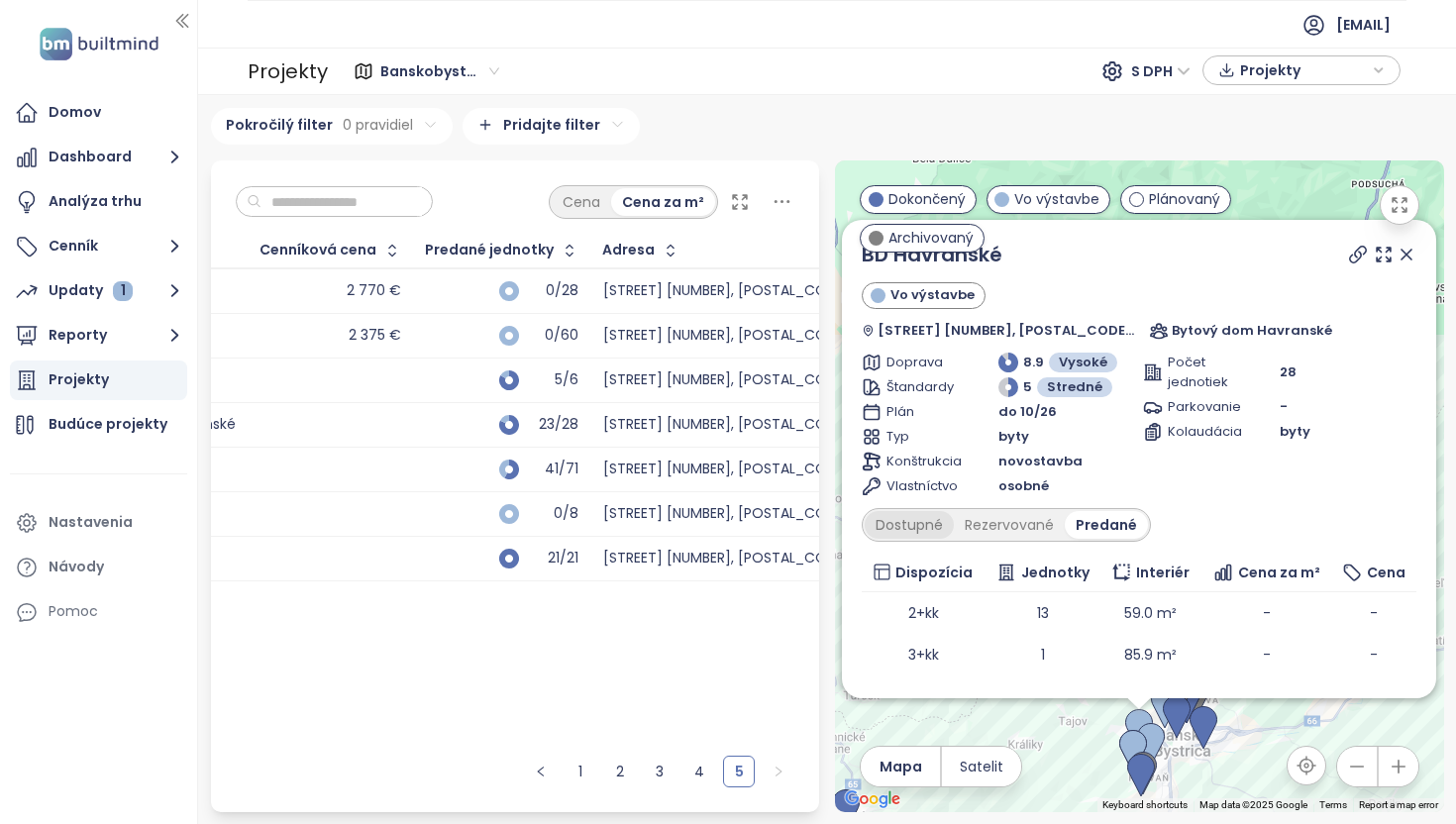 click on "Dostupné" at bounding box center (909, 525) 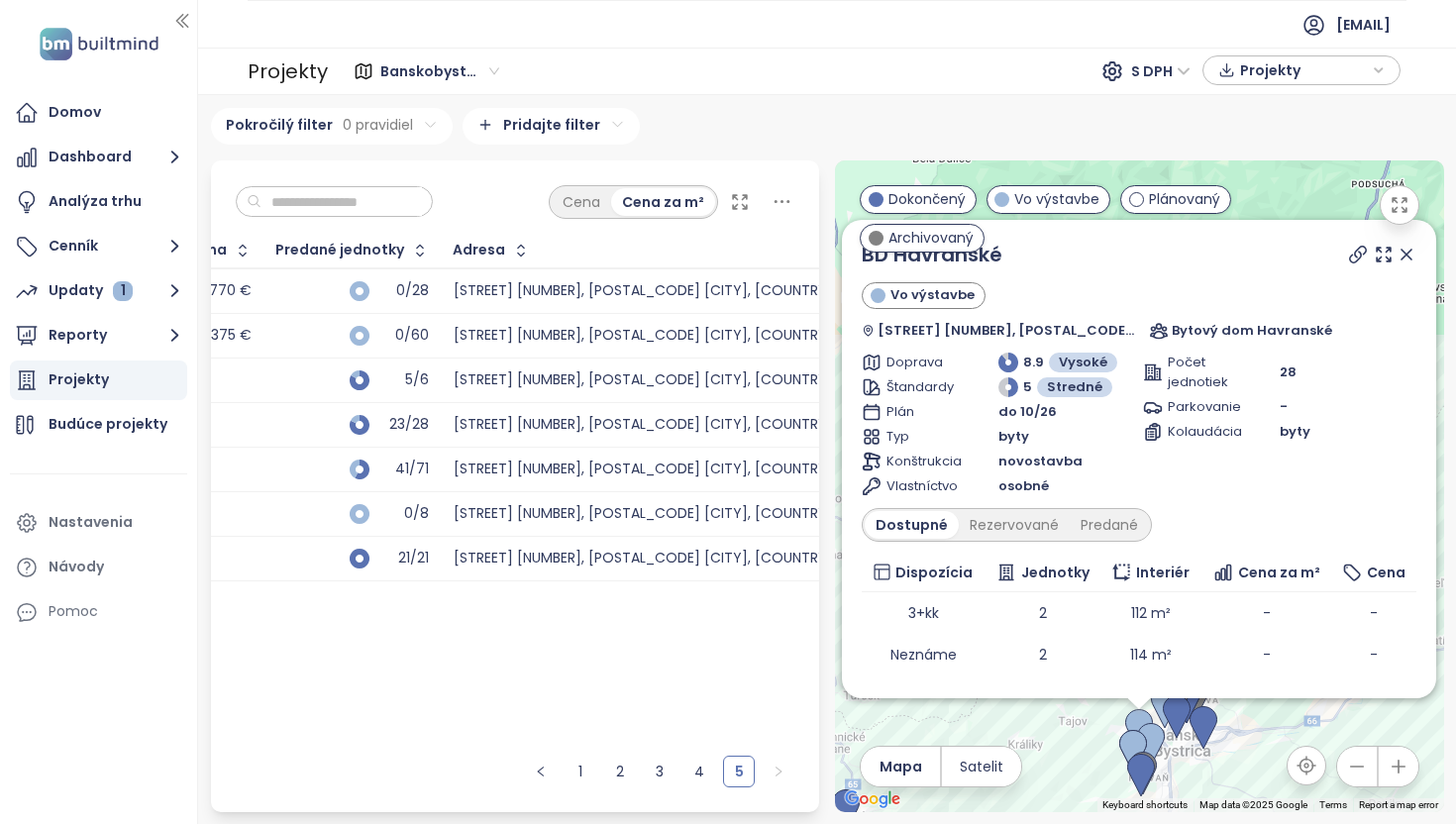 scroll, scrollTop: 0, scrollLeft: 563, axis: horizontal 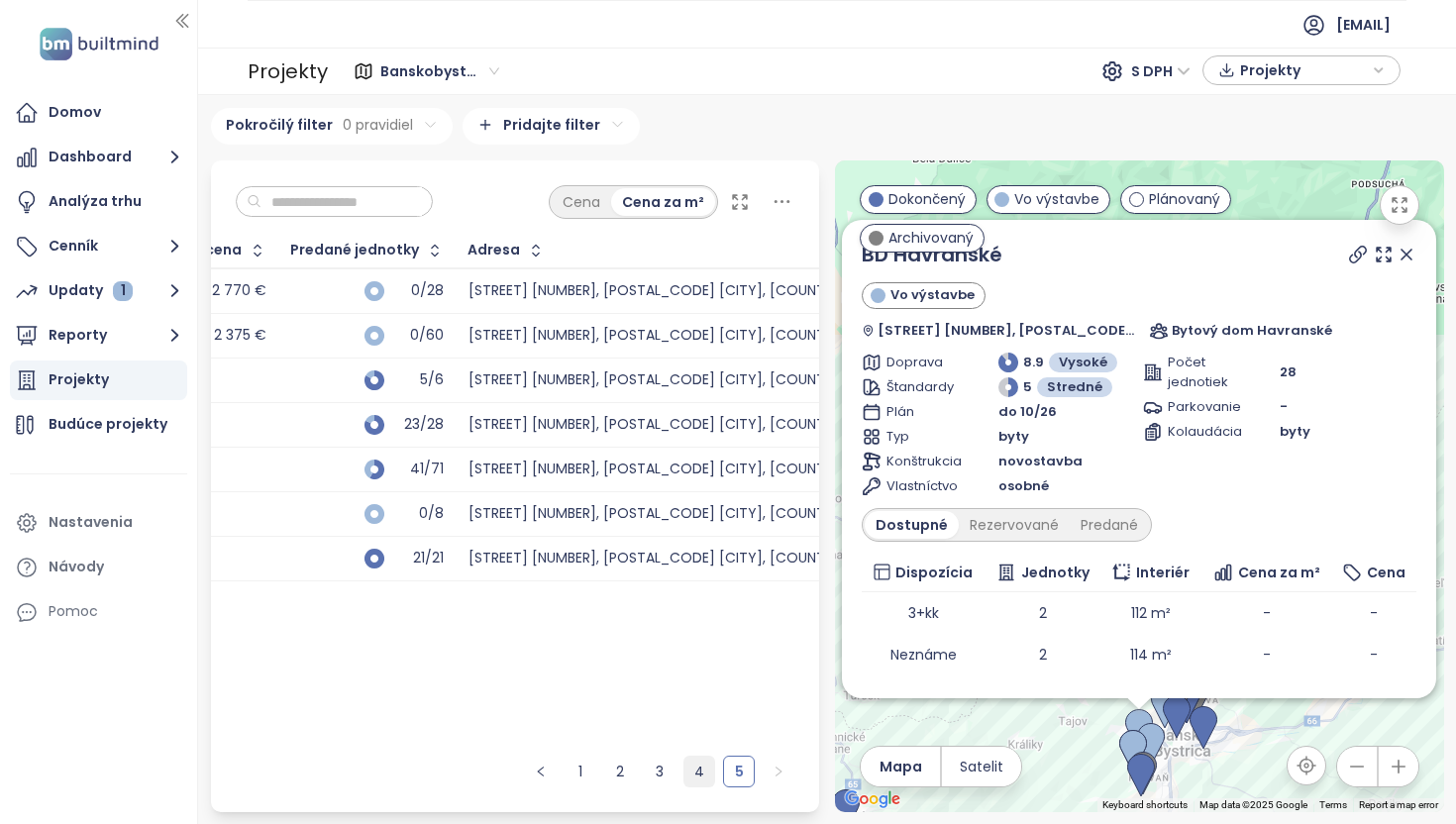 click on "4" at bounding box center (699, 772) 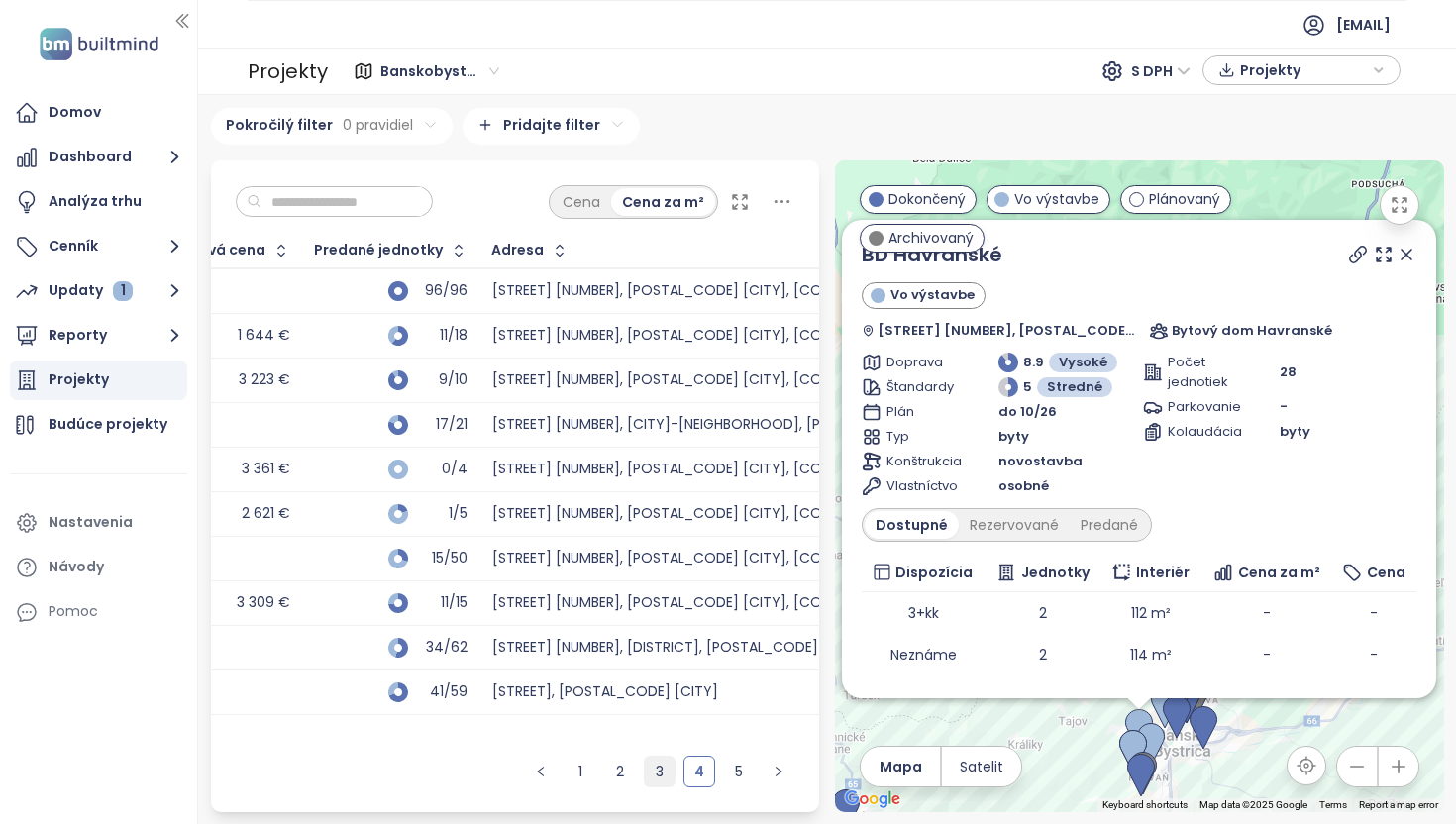 click on "3" at bounding box center (660, 772) 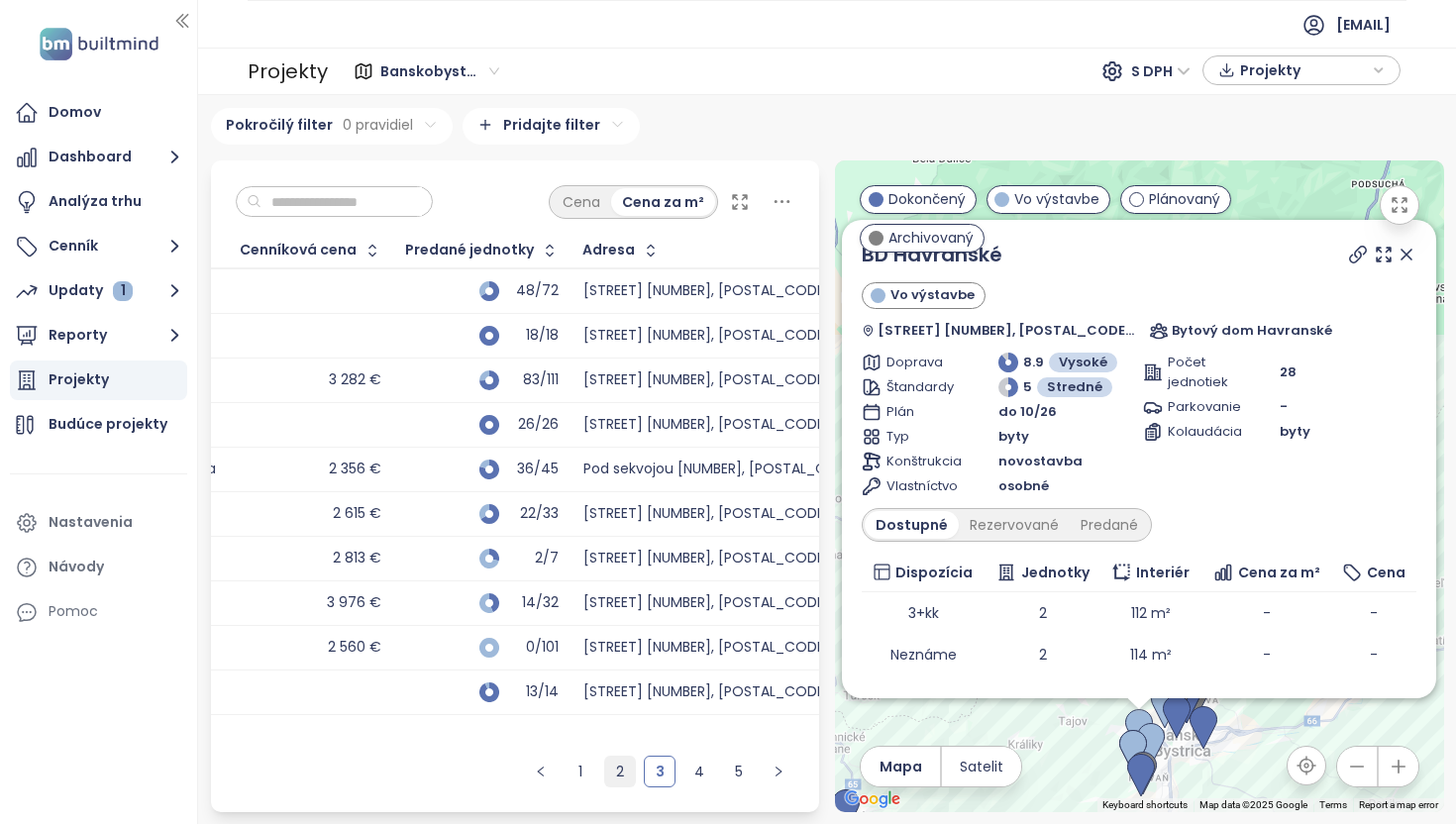 click on "2" at bounding box center (620, 772) 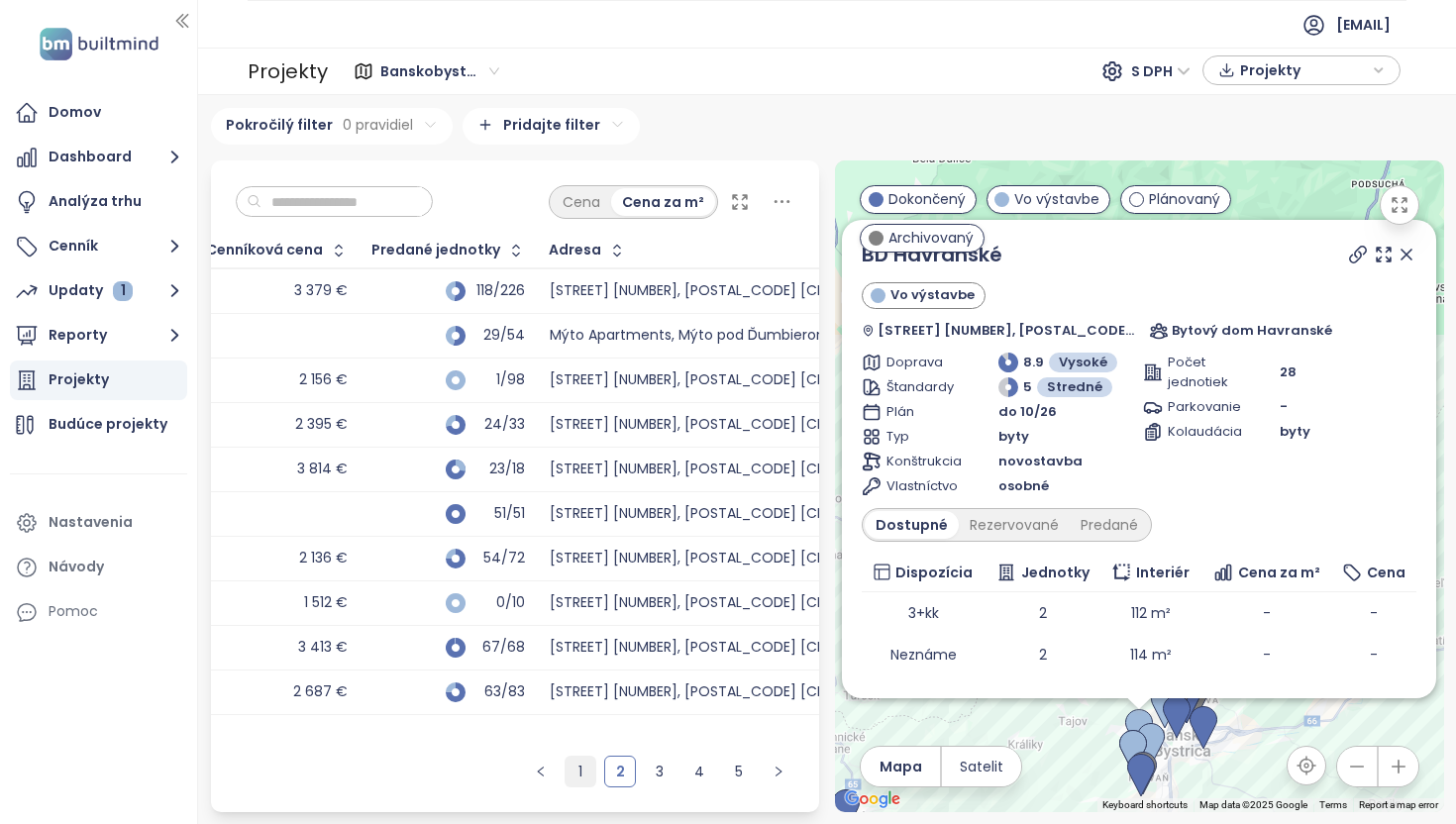 click on "1" at bounding box center (580, 772) 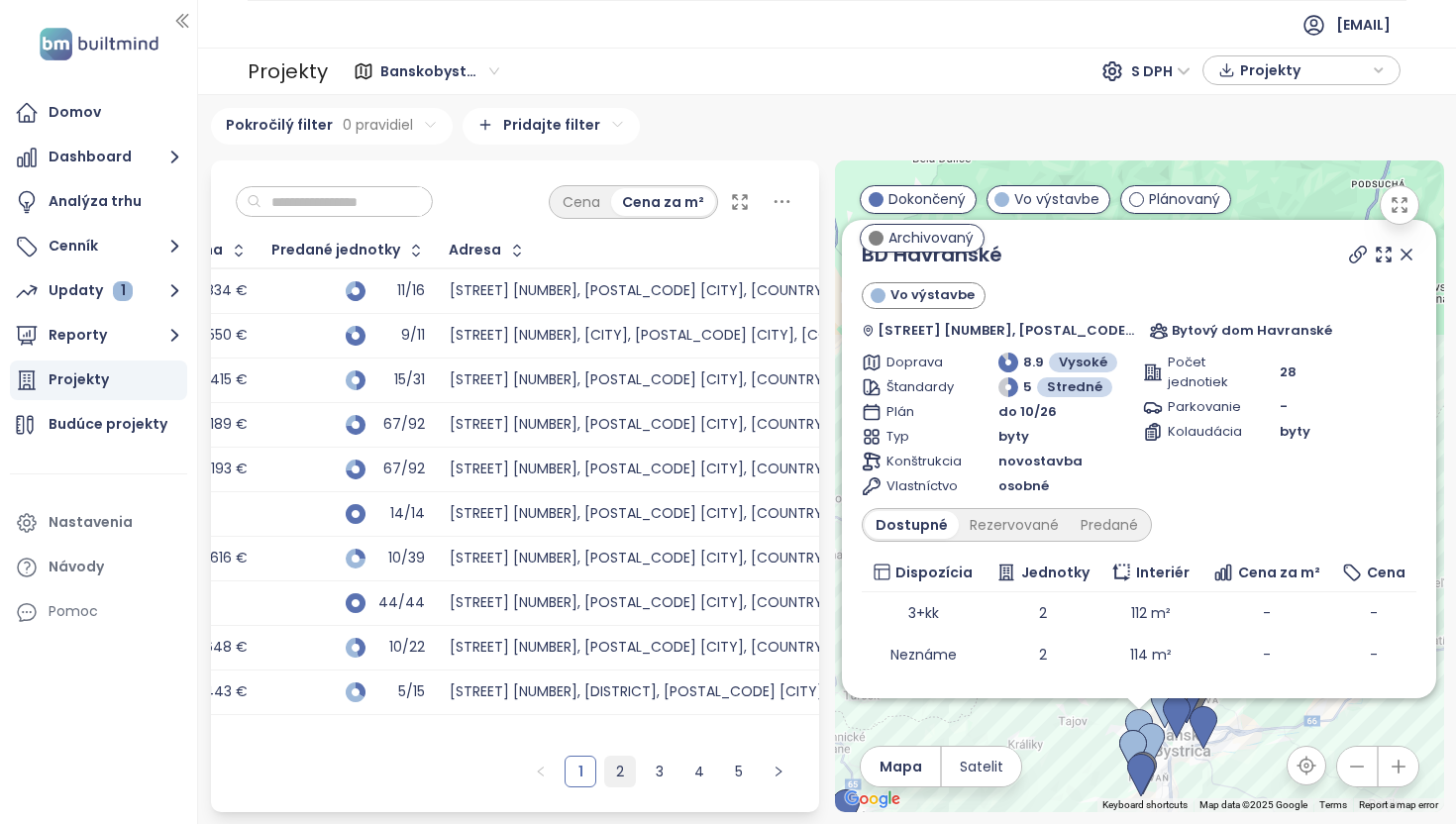 click on "2" at bounding box center [620, 772] 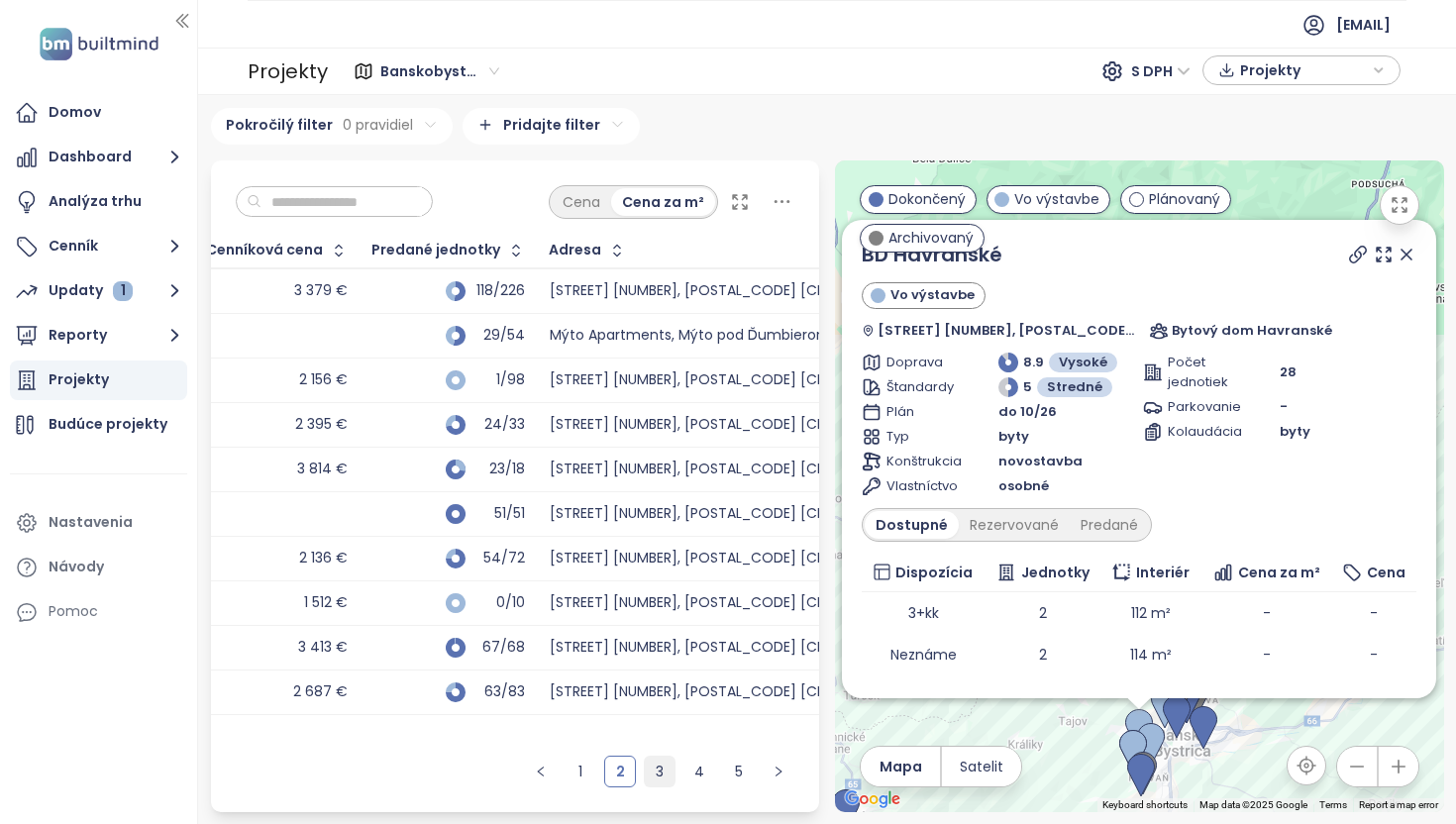 click on "3" at bounding box center (660, 772) 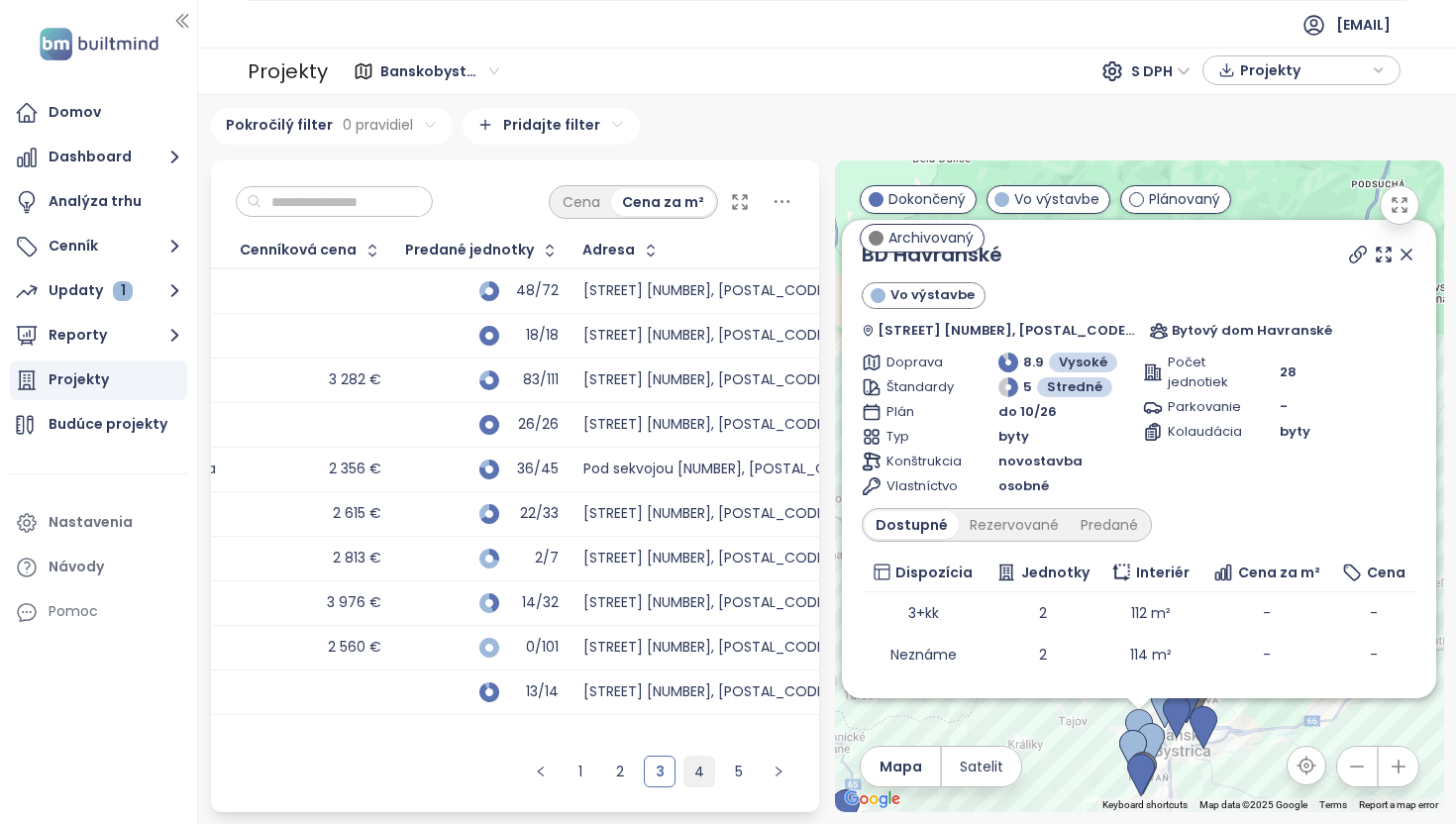click on "4" at bounding box center (699, 772) 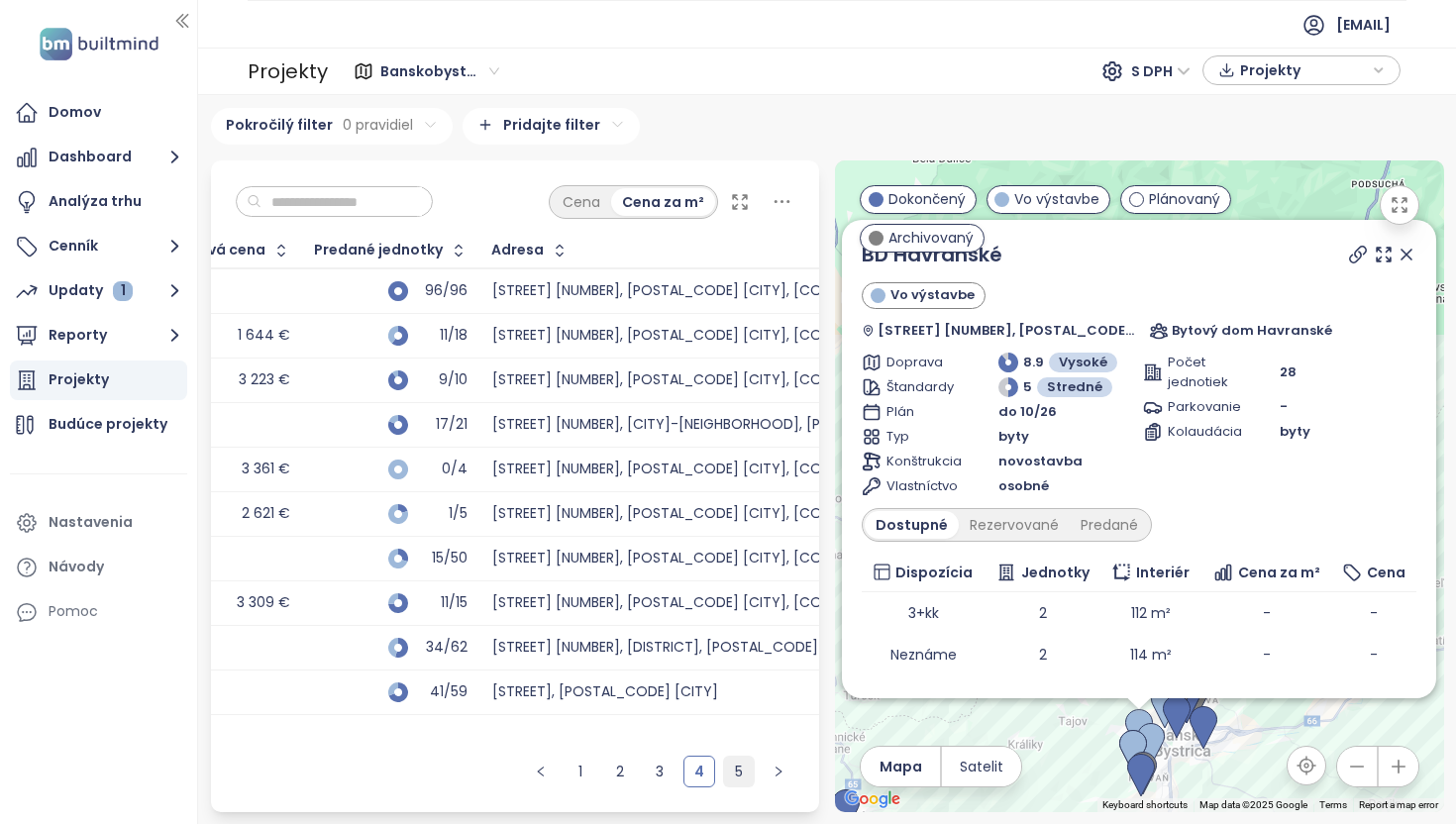 click on "5" at bounding box center (739, 772) 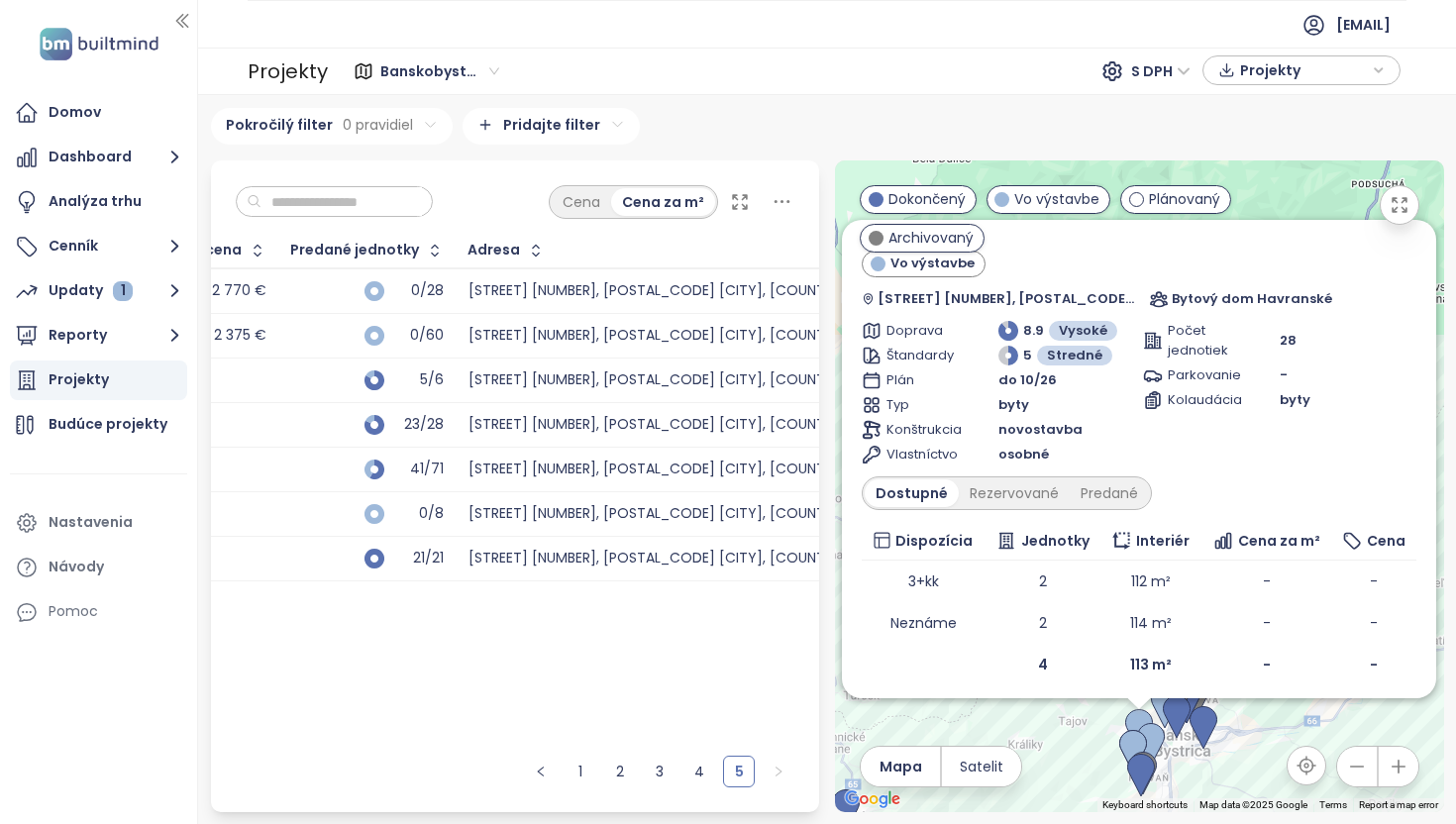 scroll, scrollTop: 38, scrollLeft: 0, axis: vertical 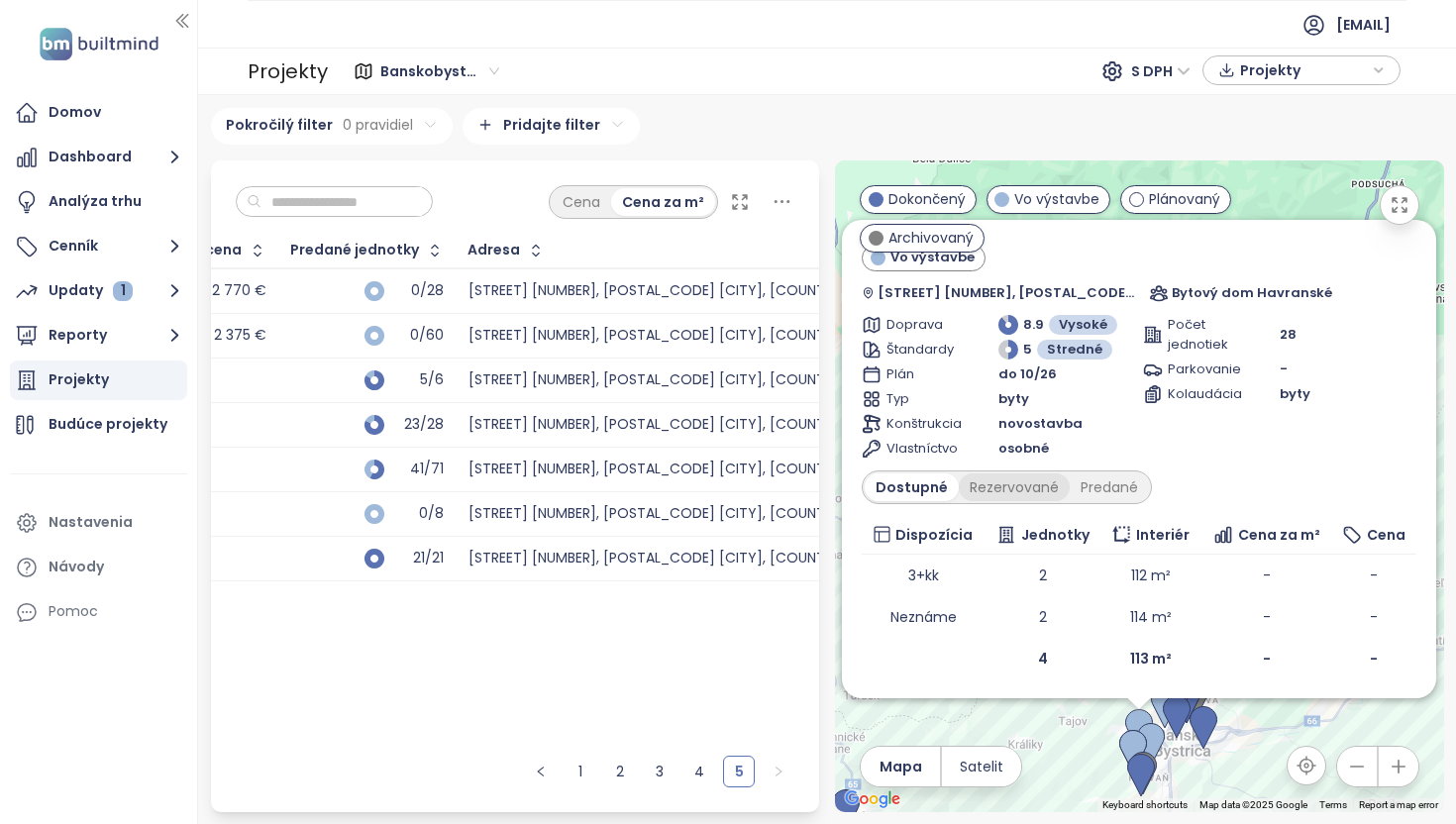 click on "Rezervované" at bounding box center [1014, 487] 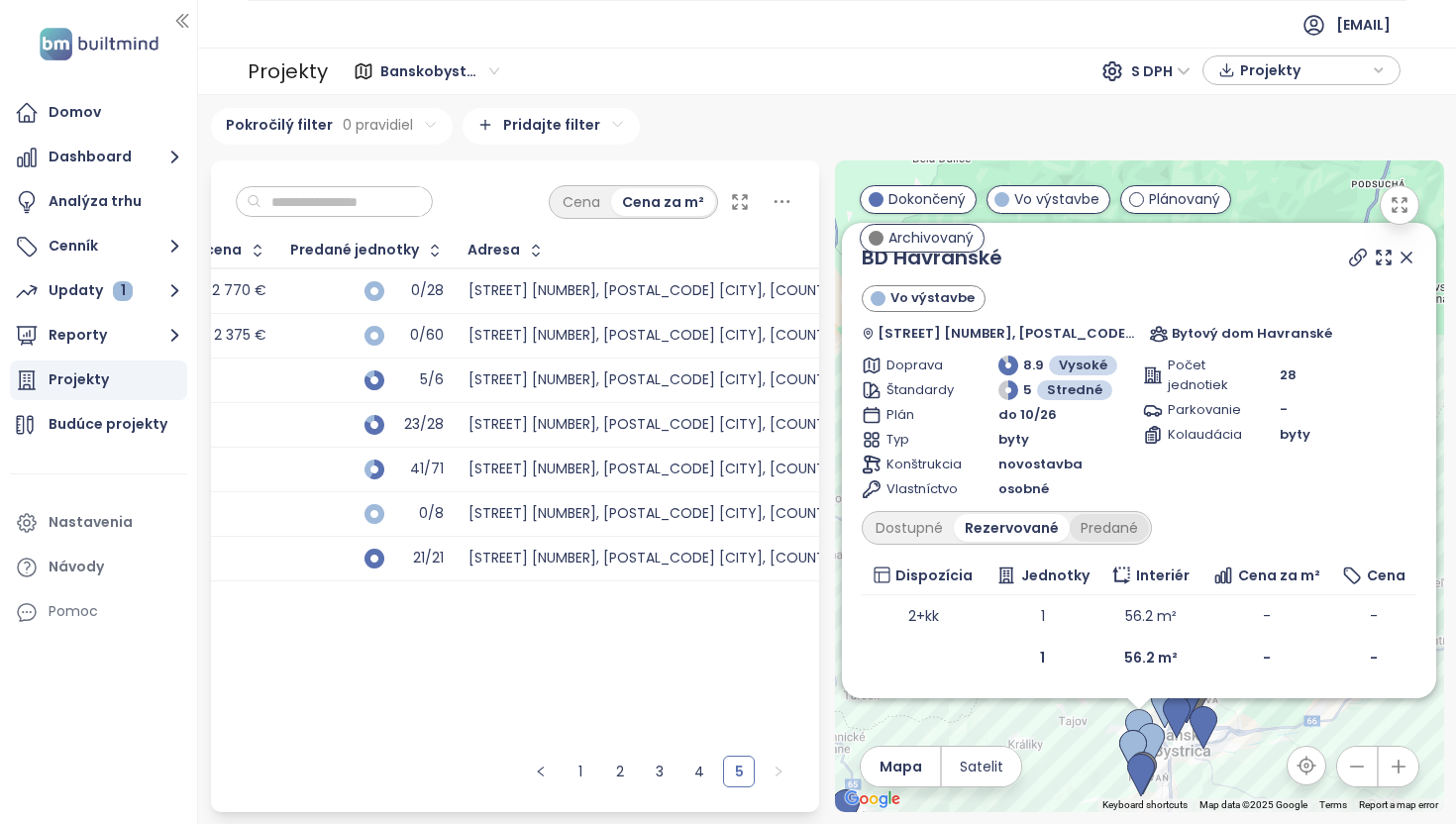 click on "Predané" at bounding box center (1109, 528) 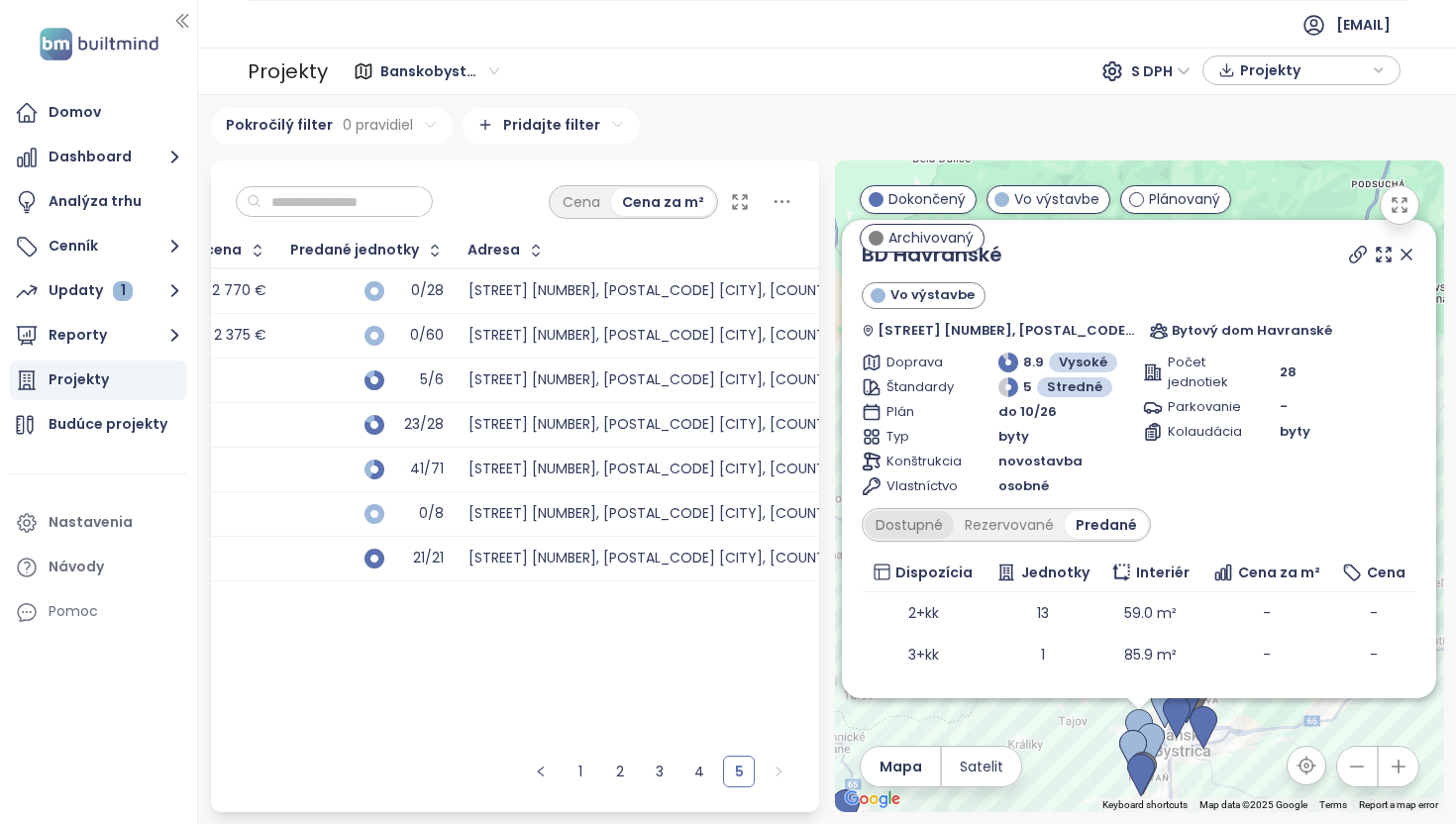 click on "Dostupné" at bounding box center [909, 525] 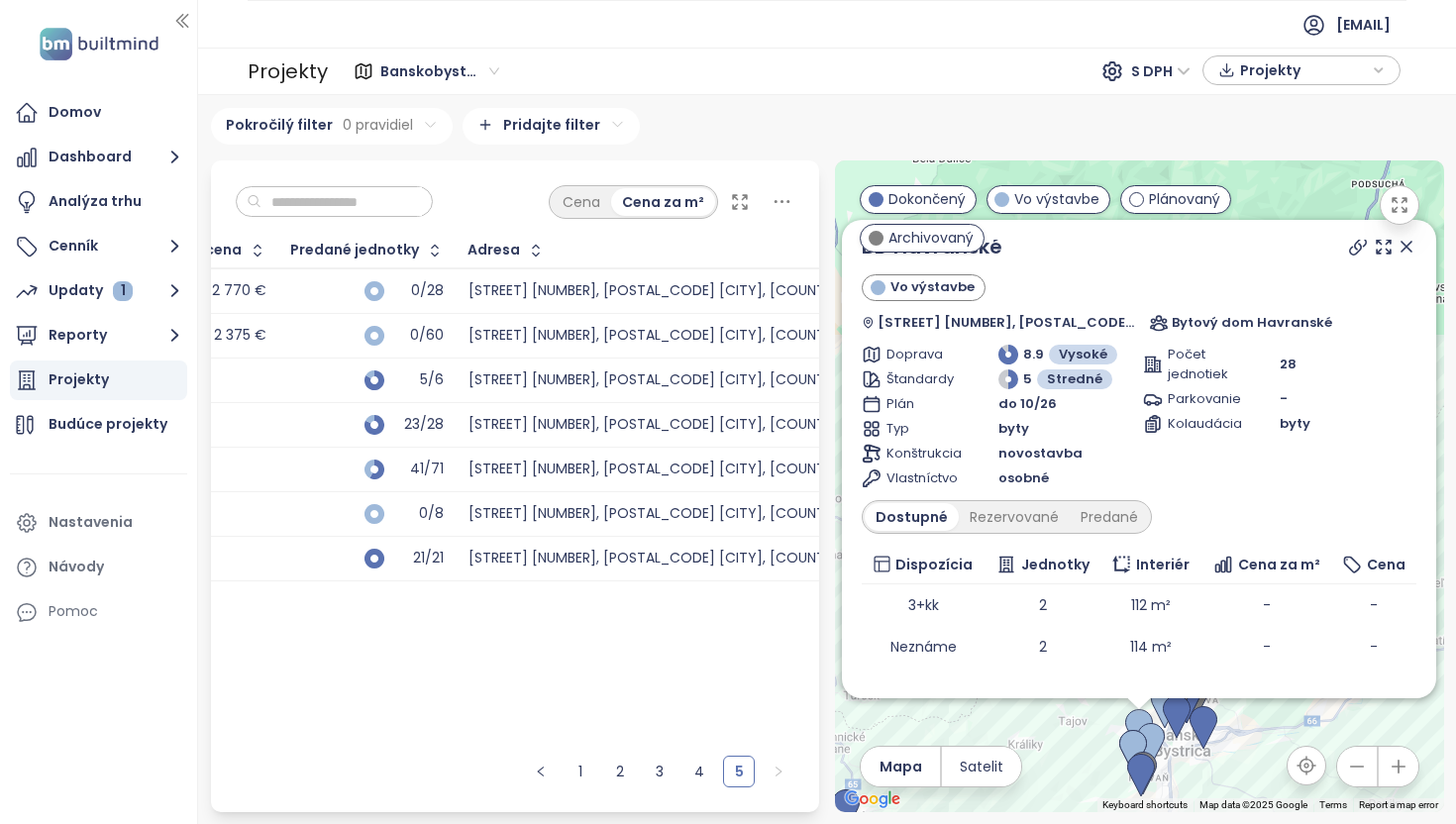 scroll, scrollTop: 0, scrollLeft: 0, axis: both 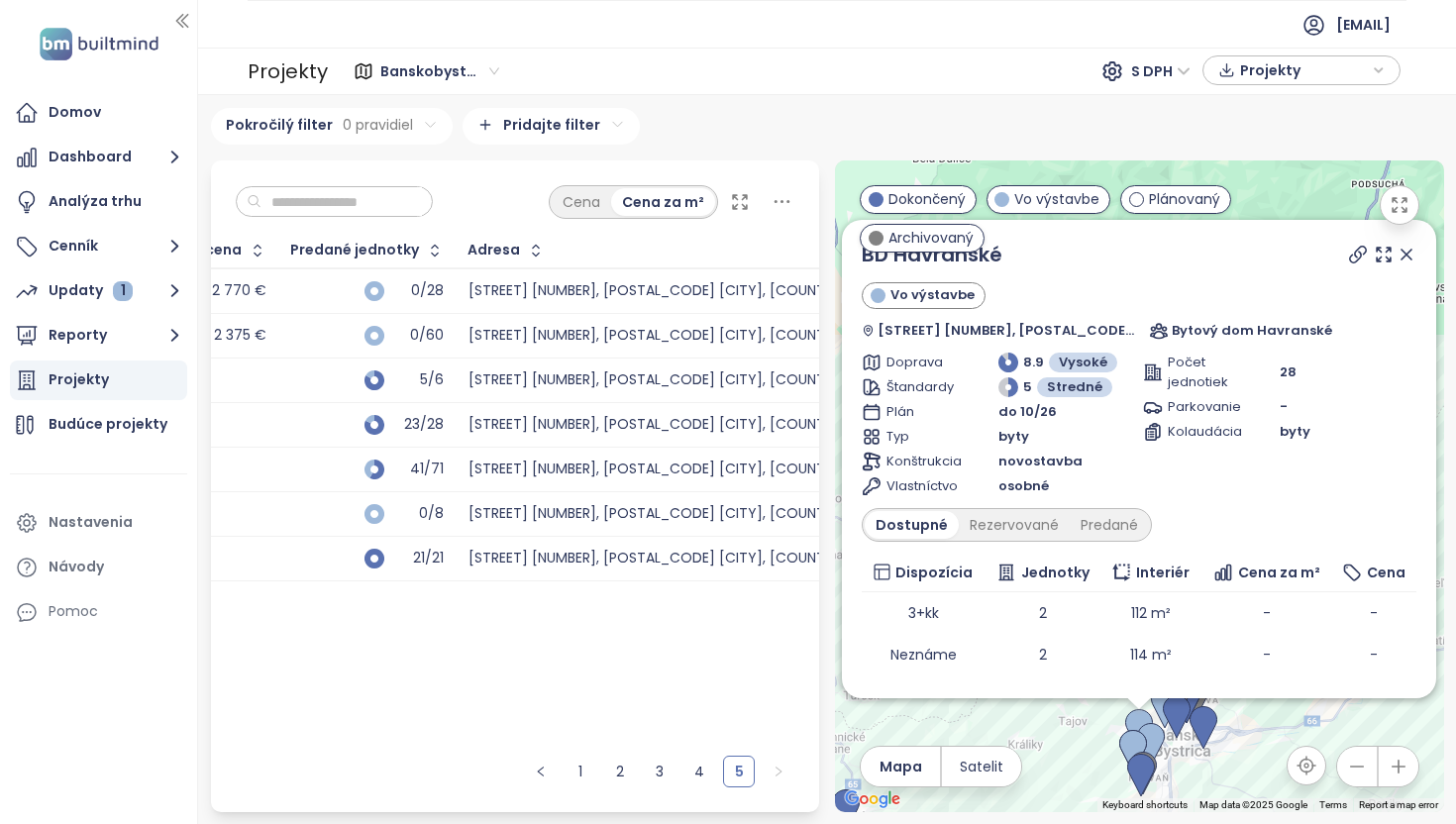 drag, startPoint x: 1256, startPoint y: 370, endPoint x: 1290, endPoint y: 460, distance: 96.20811 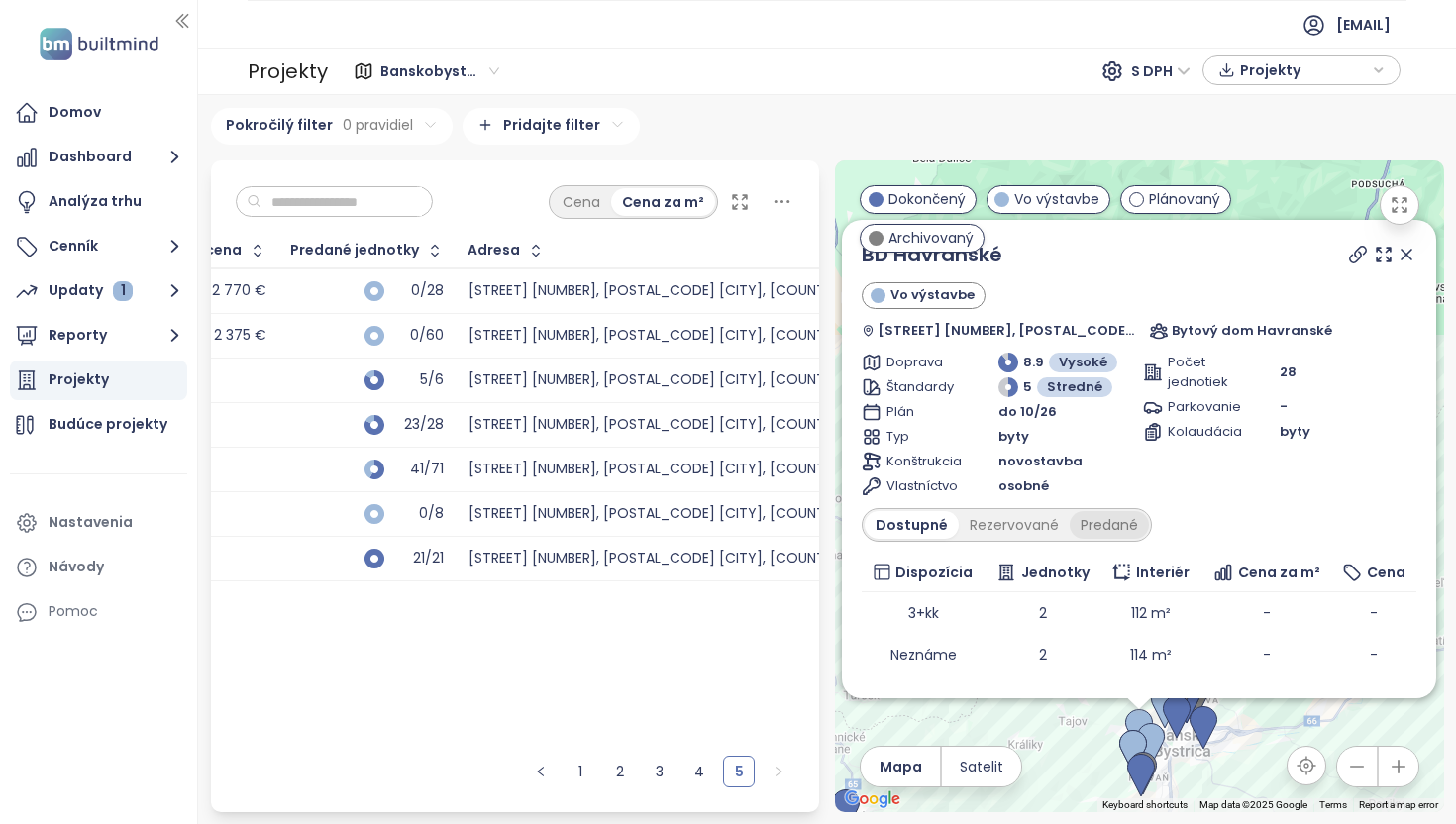 click on "Predané" at bounding box center [1109, 525] 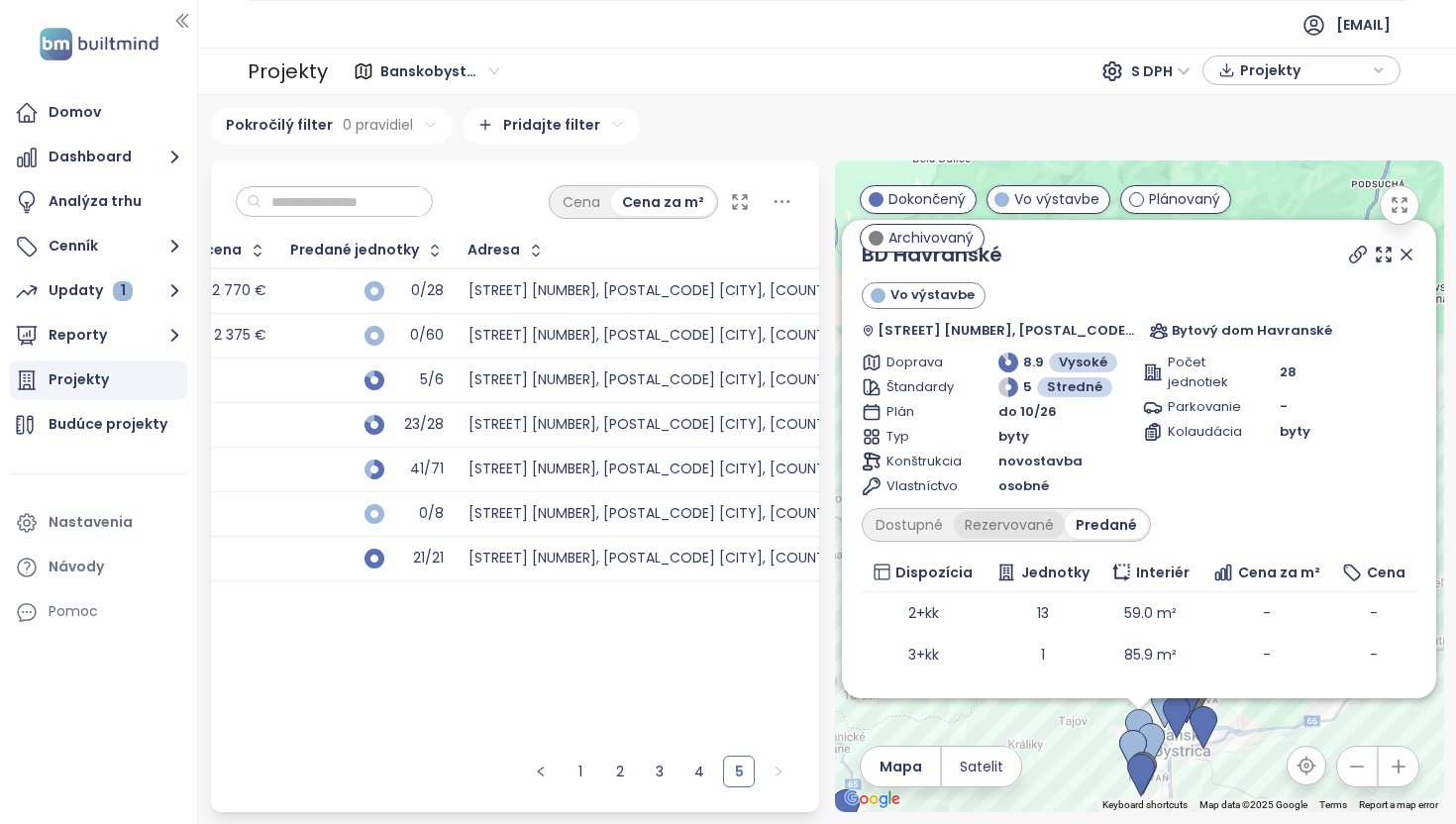 click on "Rezervované" at bounding box center [1009, 525] 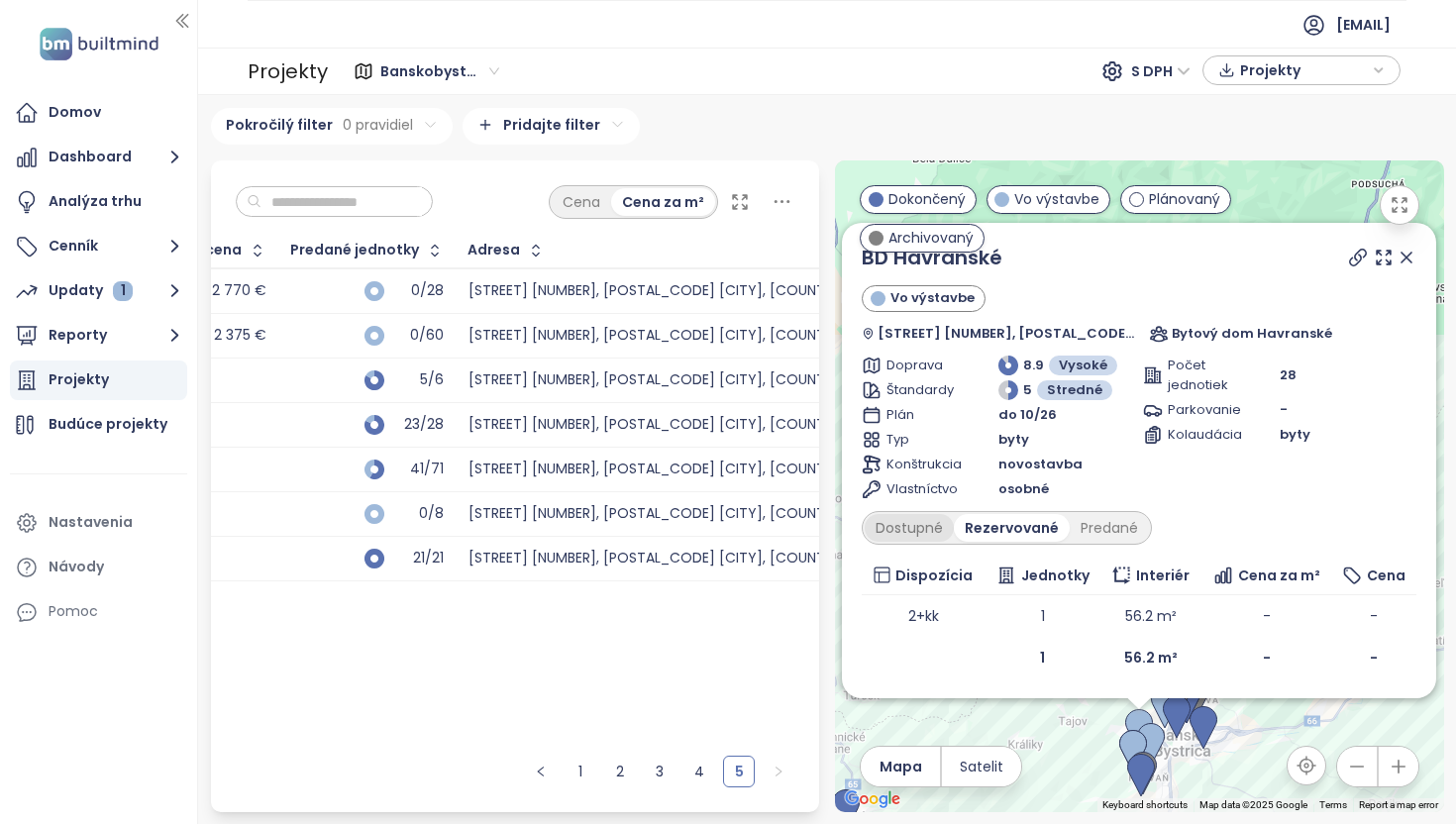 click on "Dostupné" at bounding box center (909, 528) 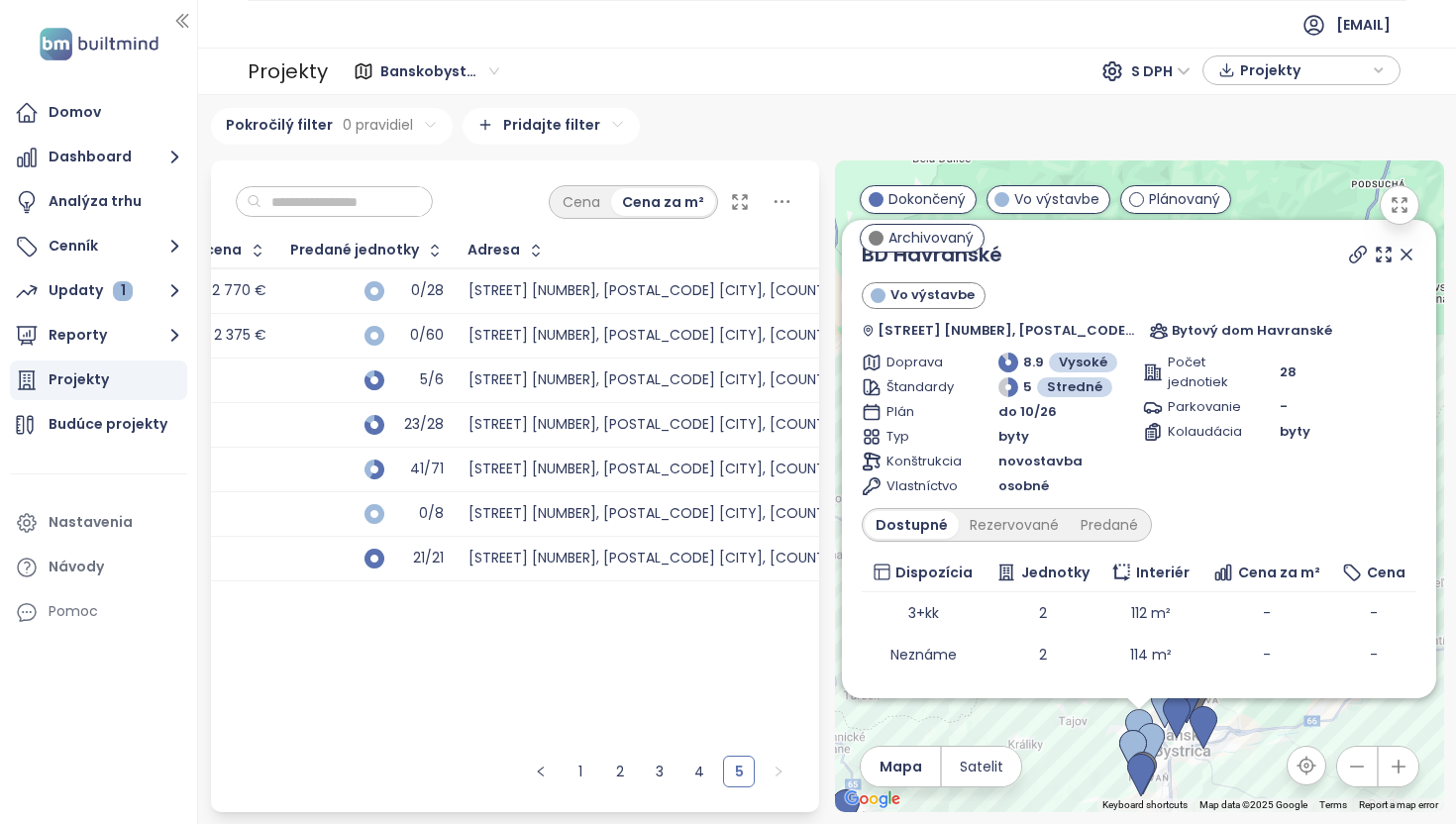 click 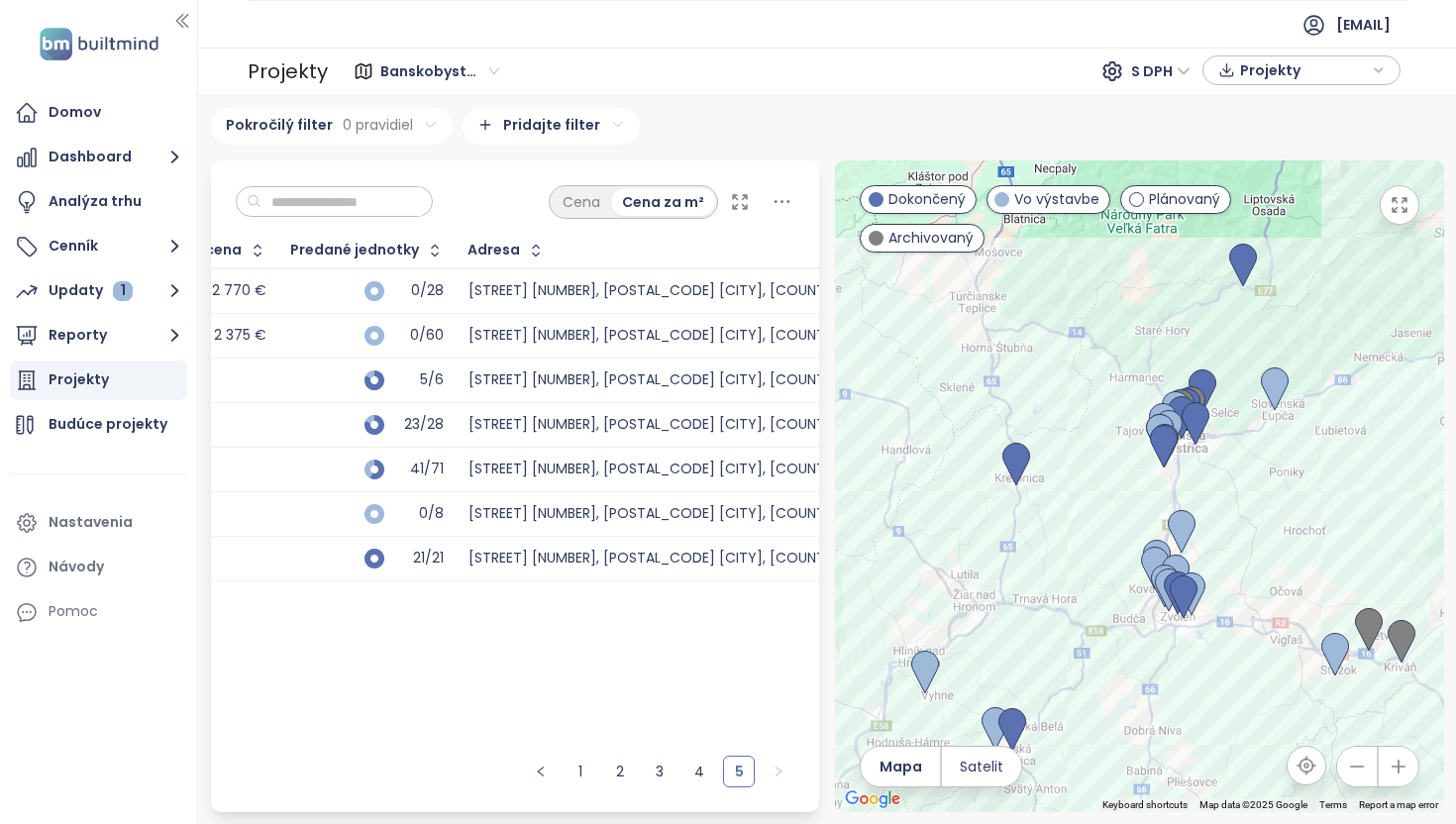 drag, startPoint x: 1194, startPoint y: 394, endPoint x: 1156, endPoint y: 162, distance: 235.0915 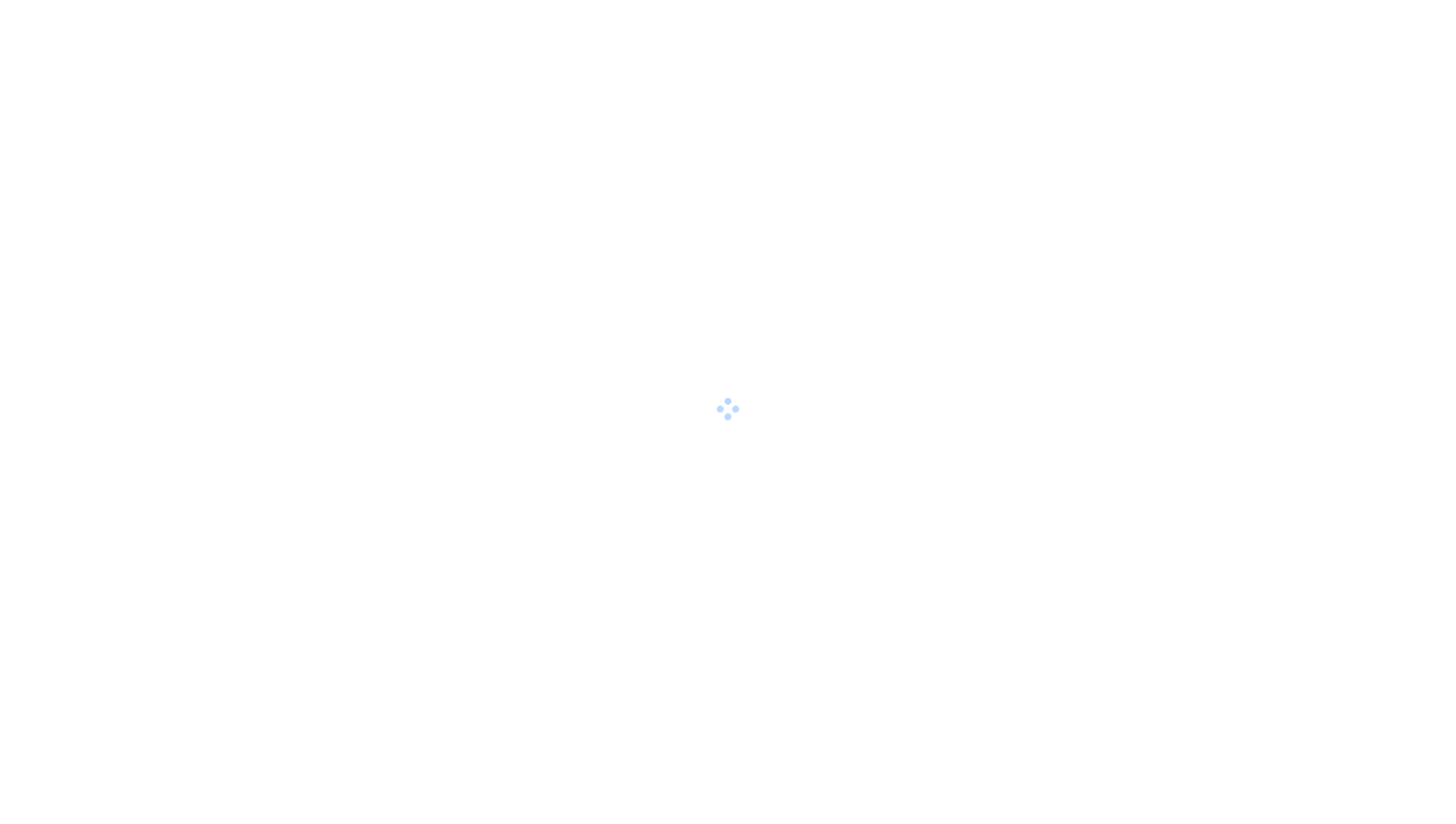 scroll, scrollTop: 0, scrollLeft: 0, axis: both 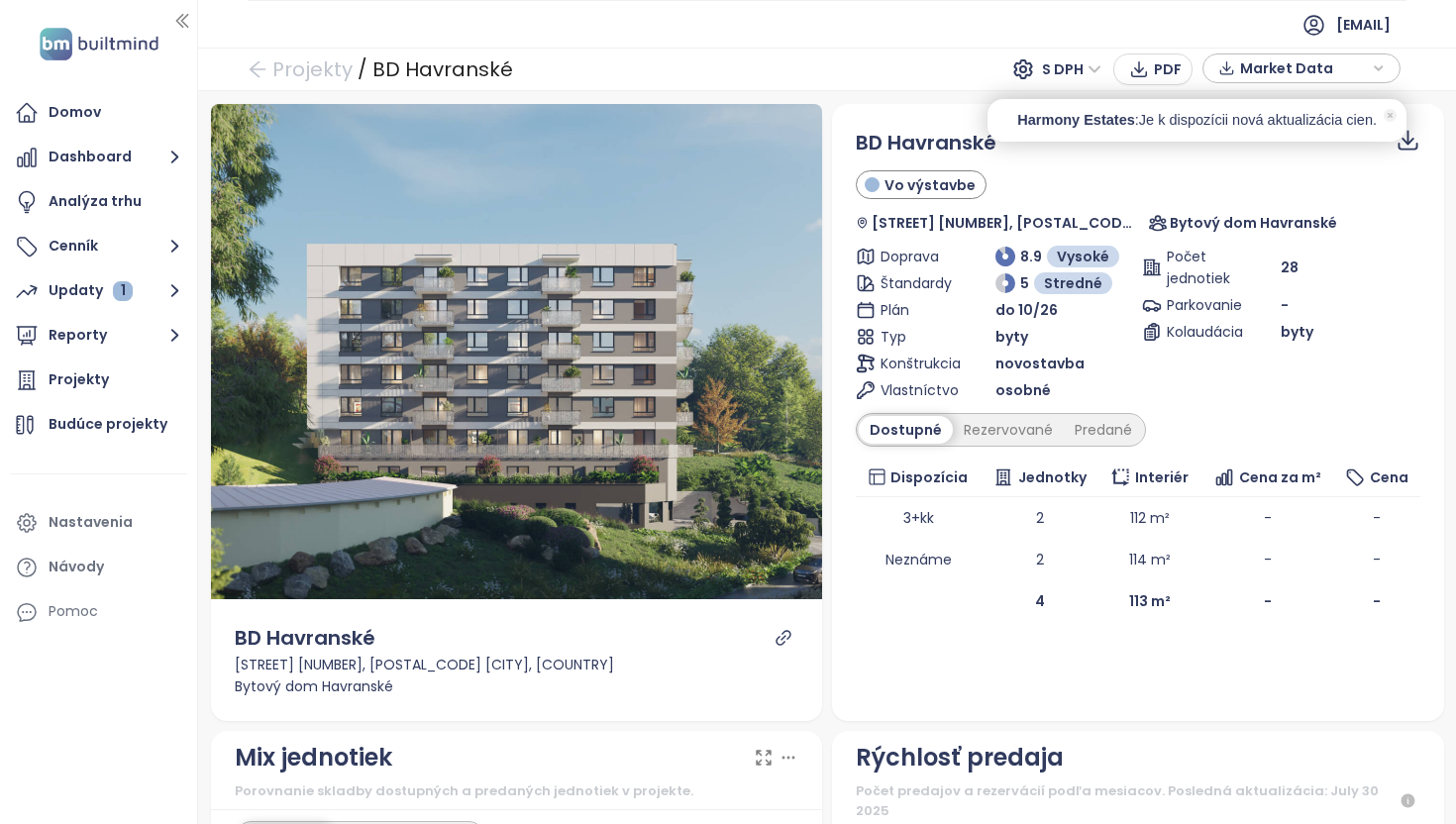 click 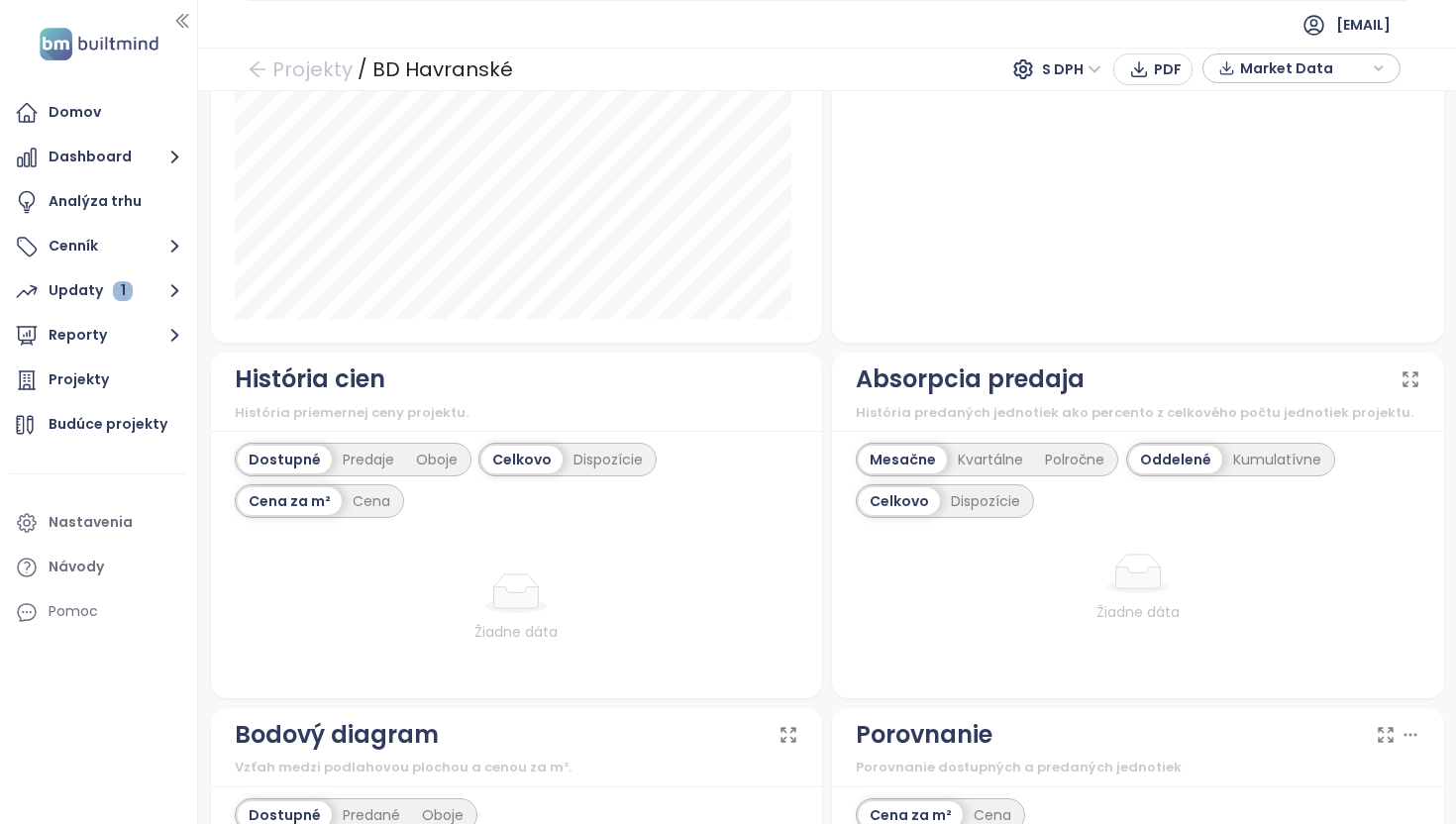 scroll, scrollTop: 1157, scrollLeft: 0, axis: vertical 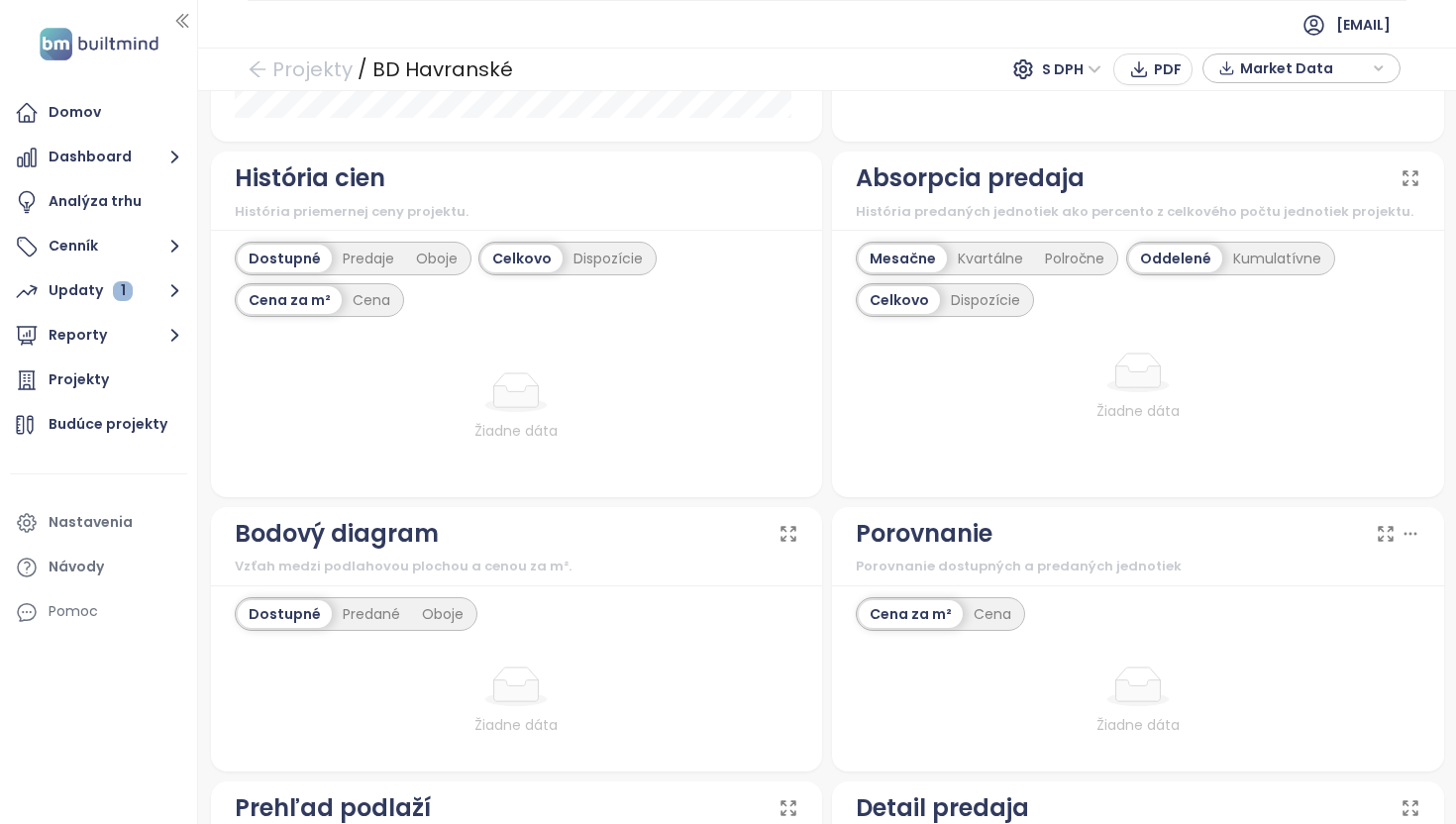 click 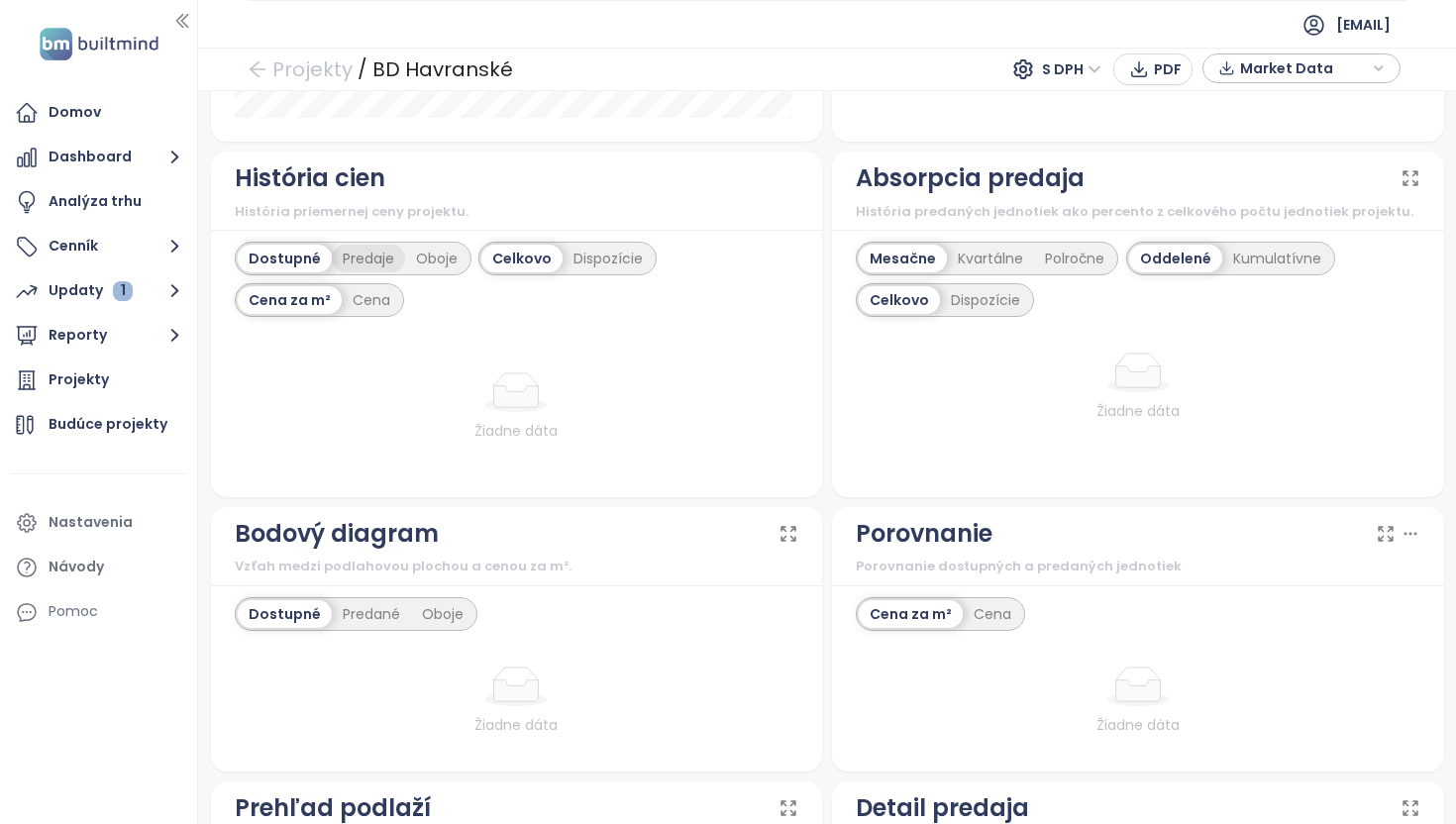 click on "Predaje" at bounding box center (368, 258) 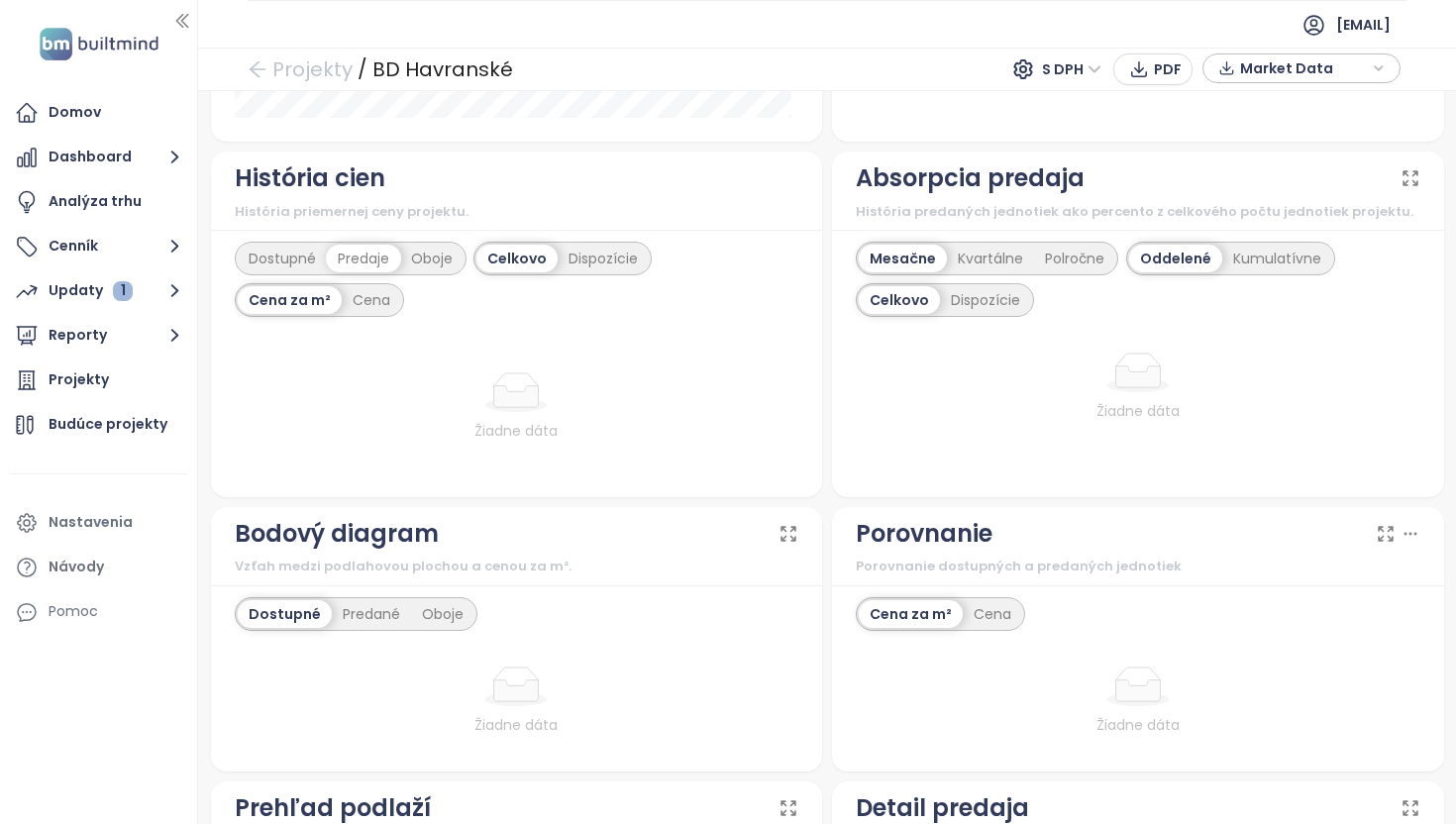 click on "Oboje" at bounding box center (432, 258) 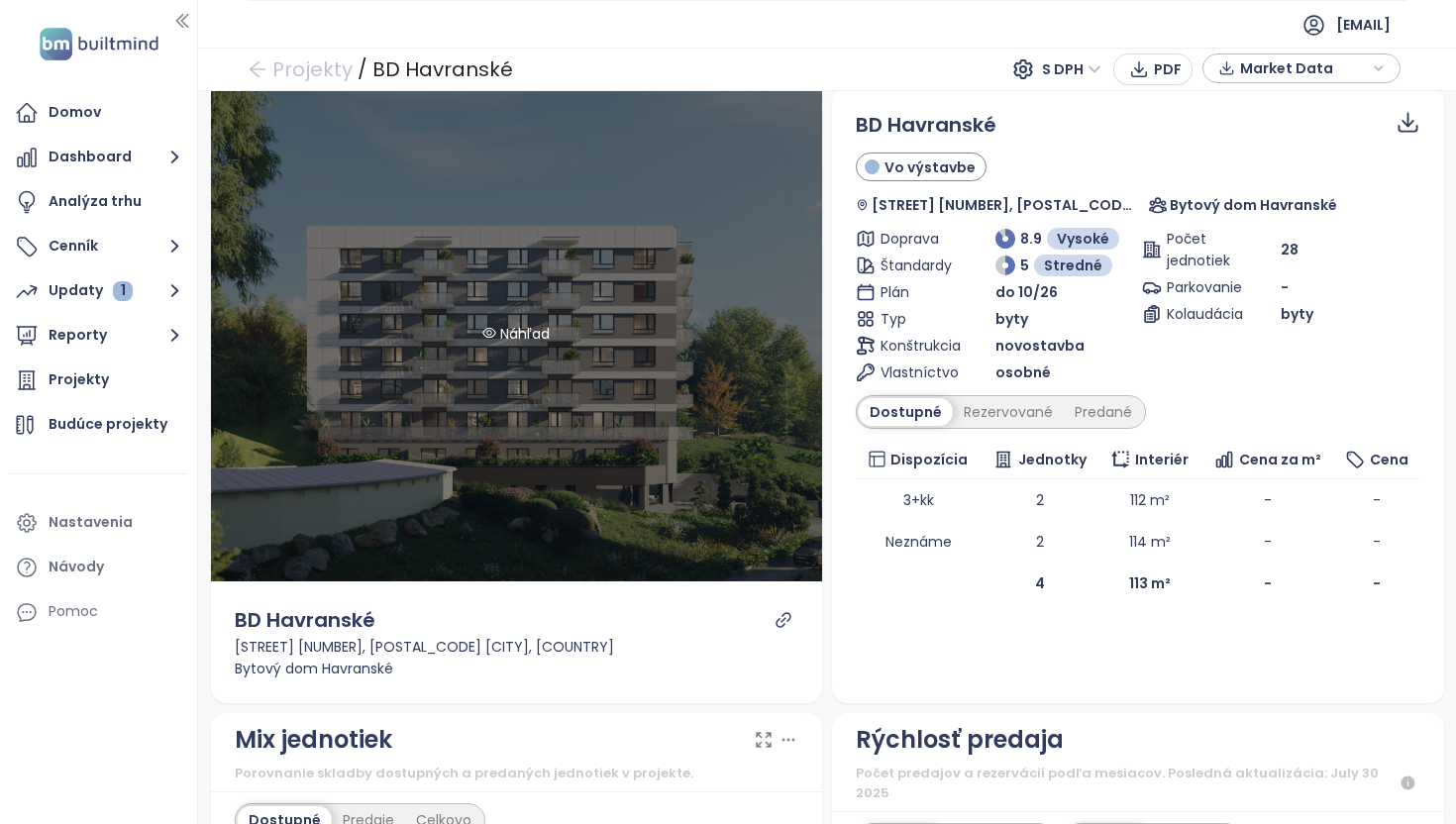 scroll, scrollTop: 0, scrollLeft: 0, axis: both 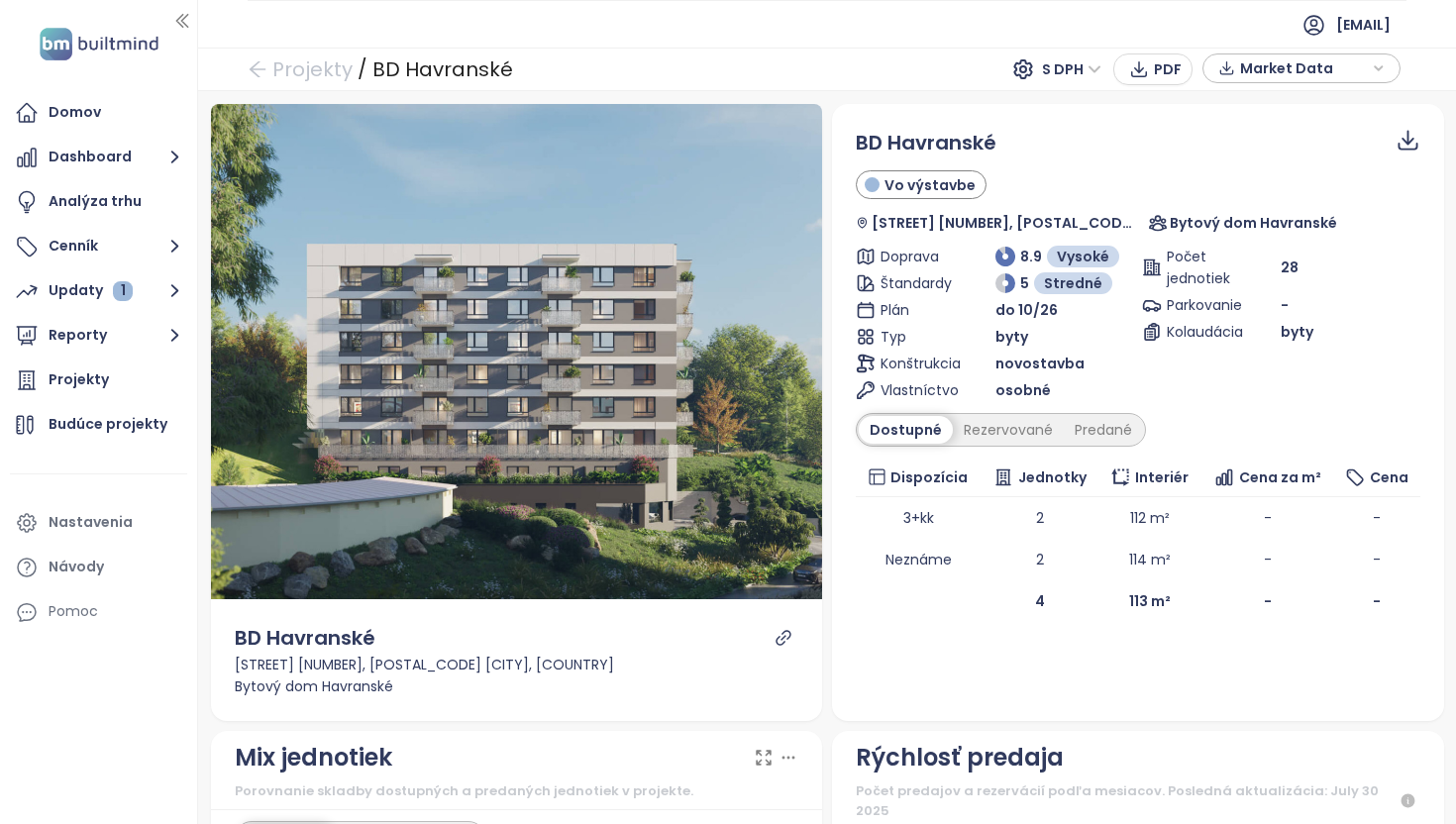 click at bounding box center [98, 44] 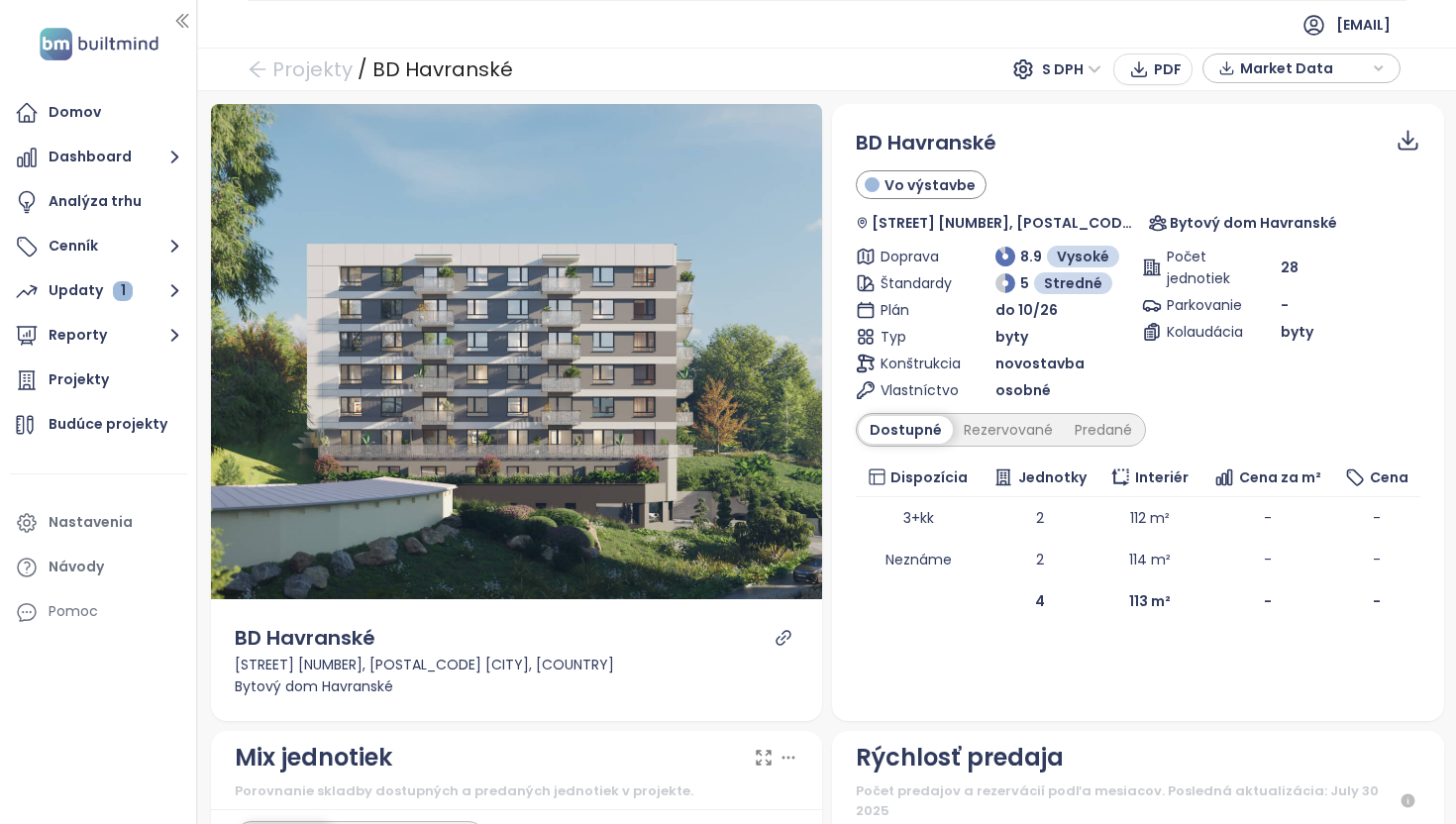 drag, startPoint x: 247, startPoint y: 73, endPoint x: 194, endPoint y: 35, distance: 65.215029 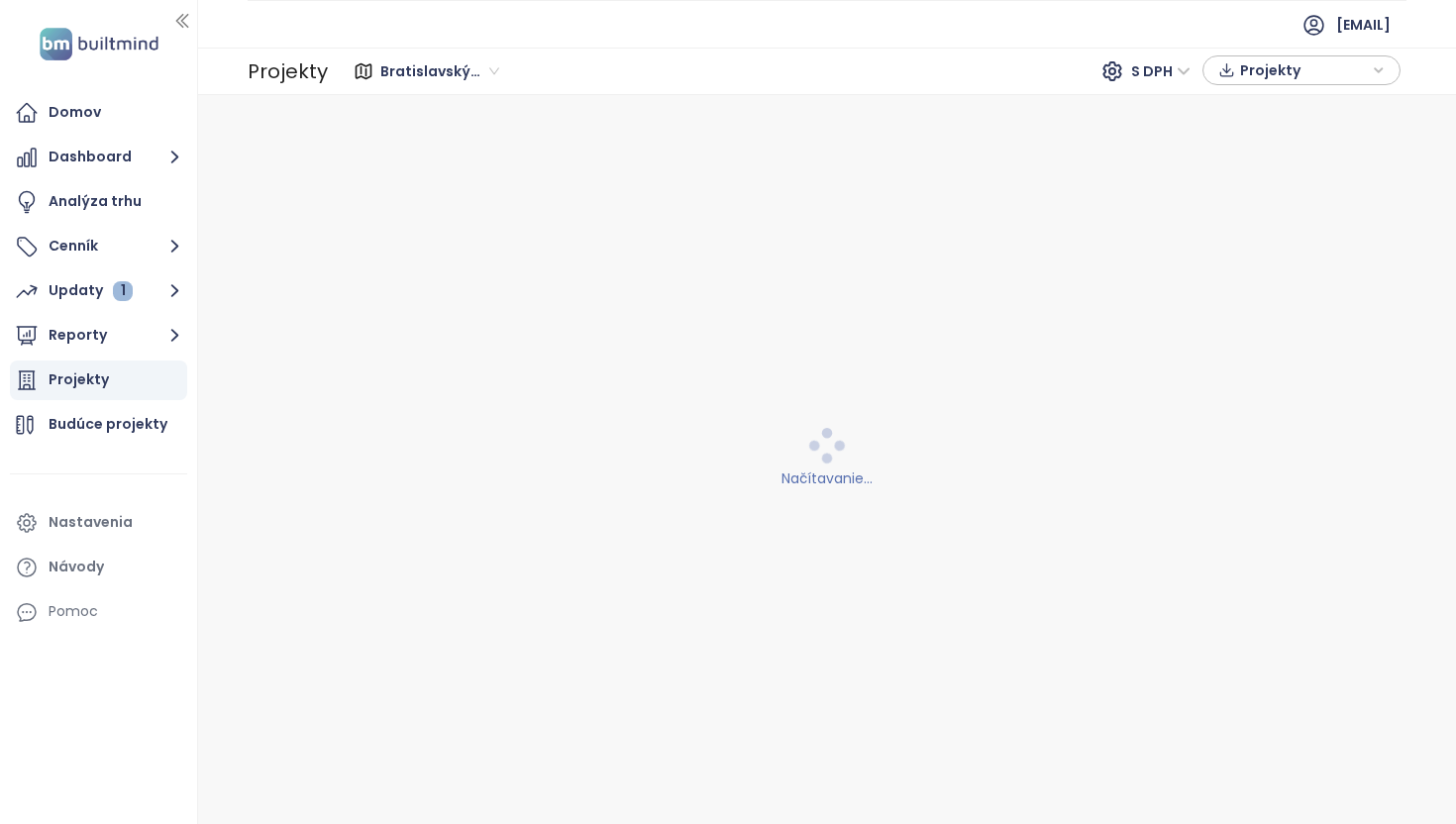 click at bounding box center [98, 44] 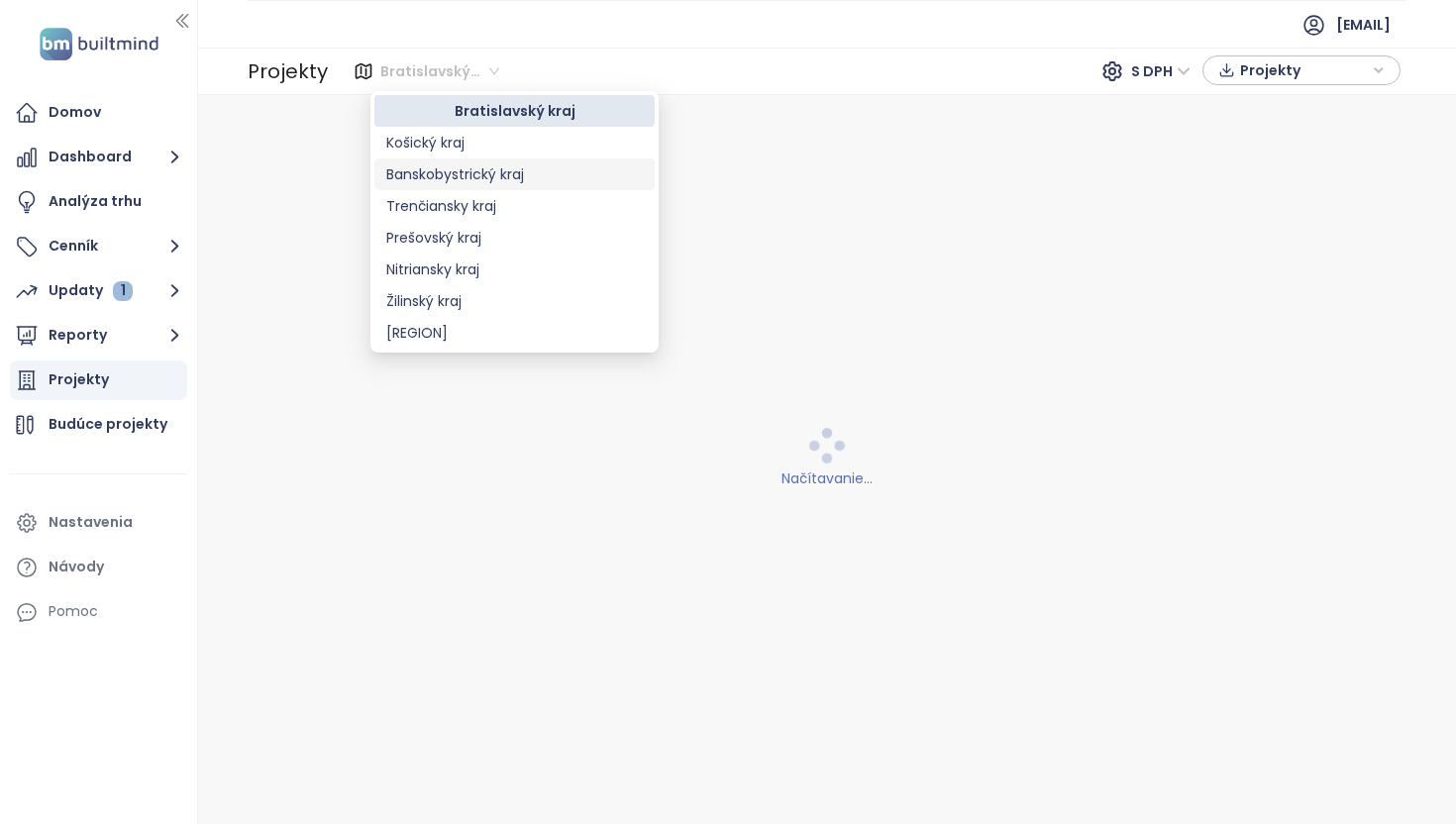 click on "Banskobystrický kraj" at bounding box center (514, 174) 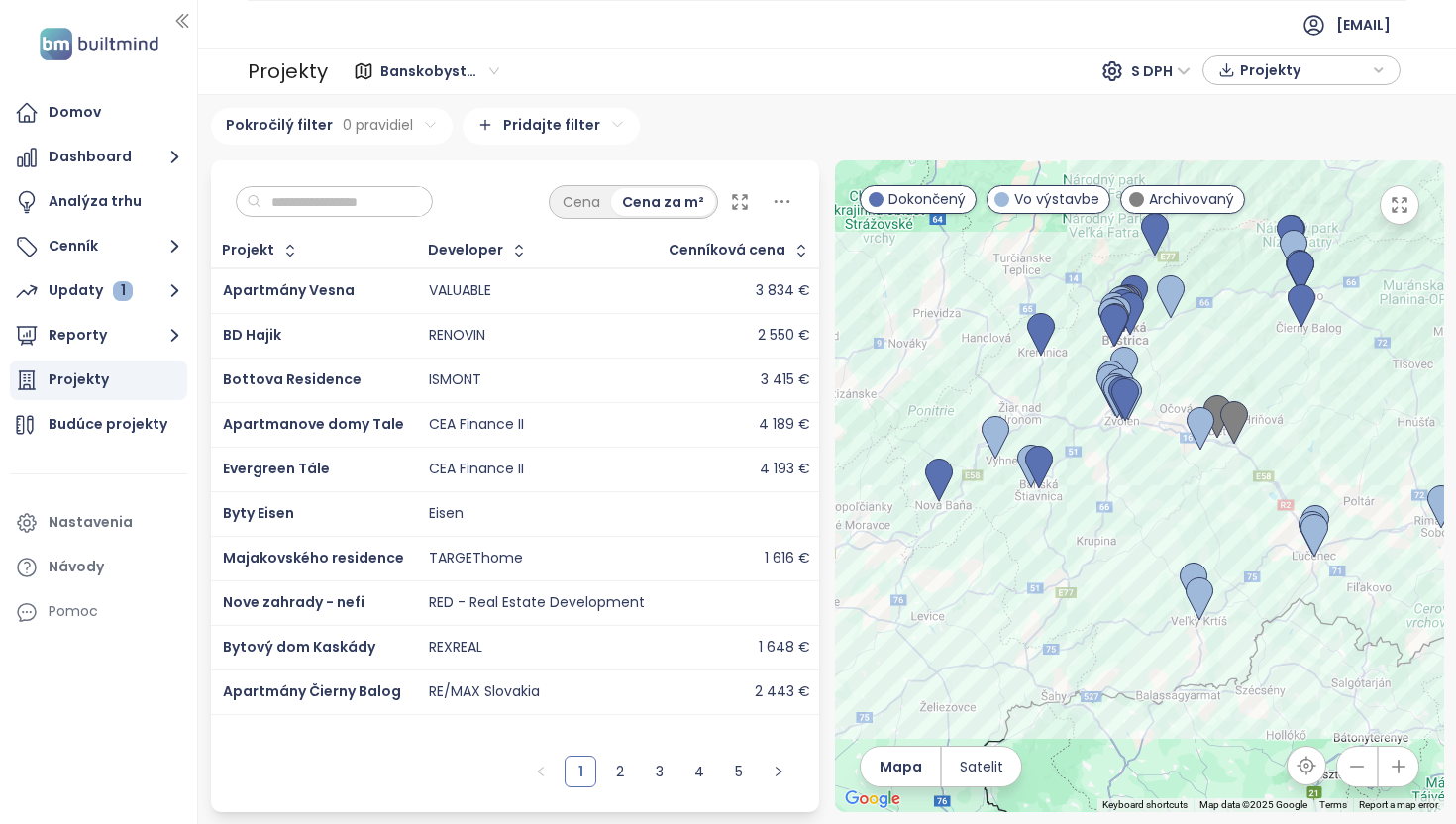 drag, startPoint x: 1305, startPoint y: 369, endPoint x: 1186, endPoint y: 453, distance: 145.66056 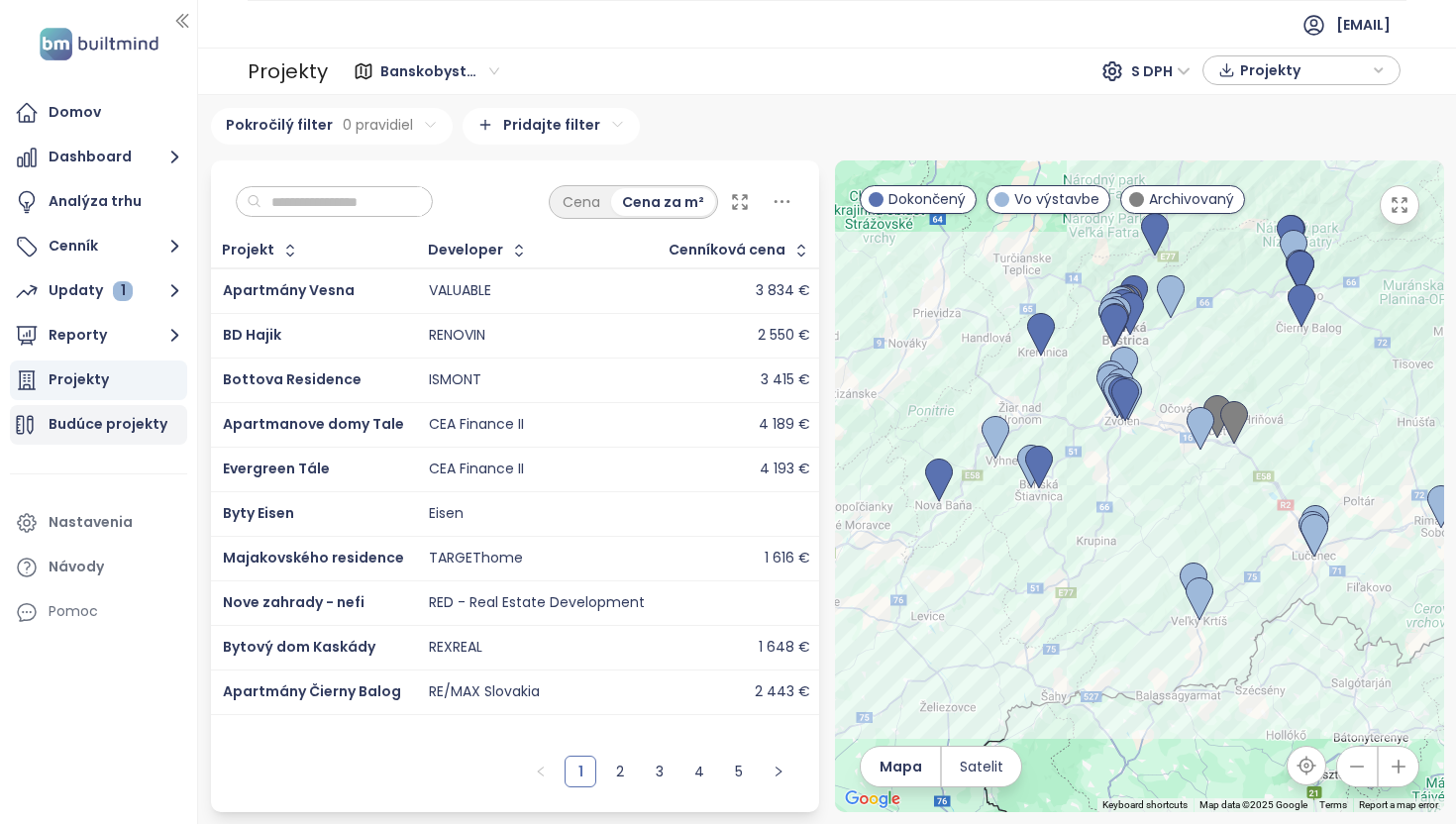 click on "Budúce projekty" at bounding box center (108, 424) 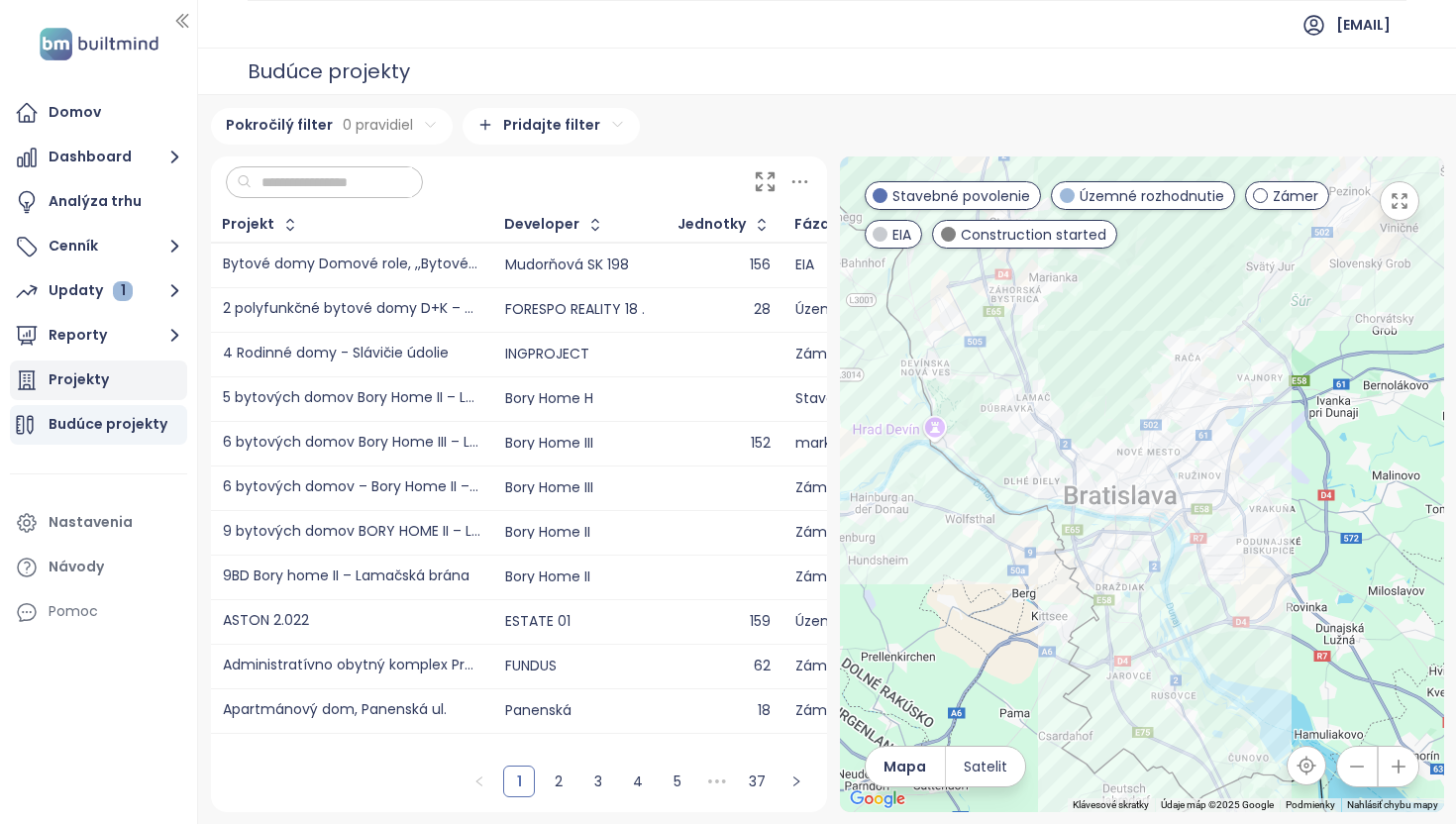 click on "Projekty" at bounding box center [78, 379] 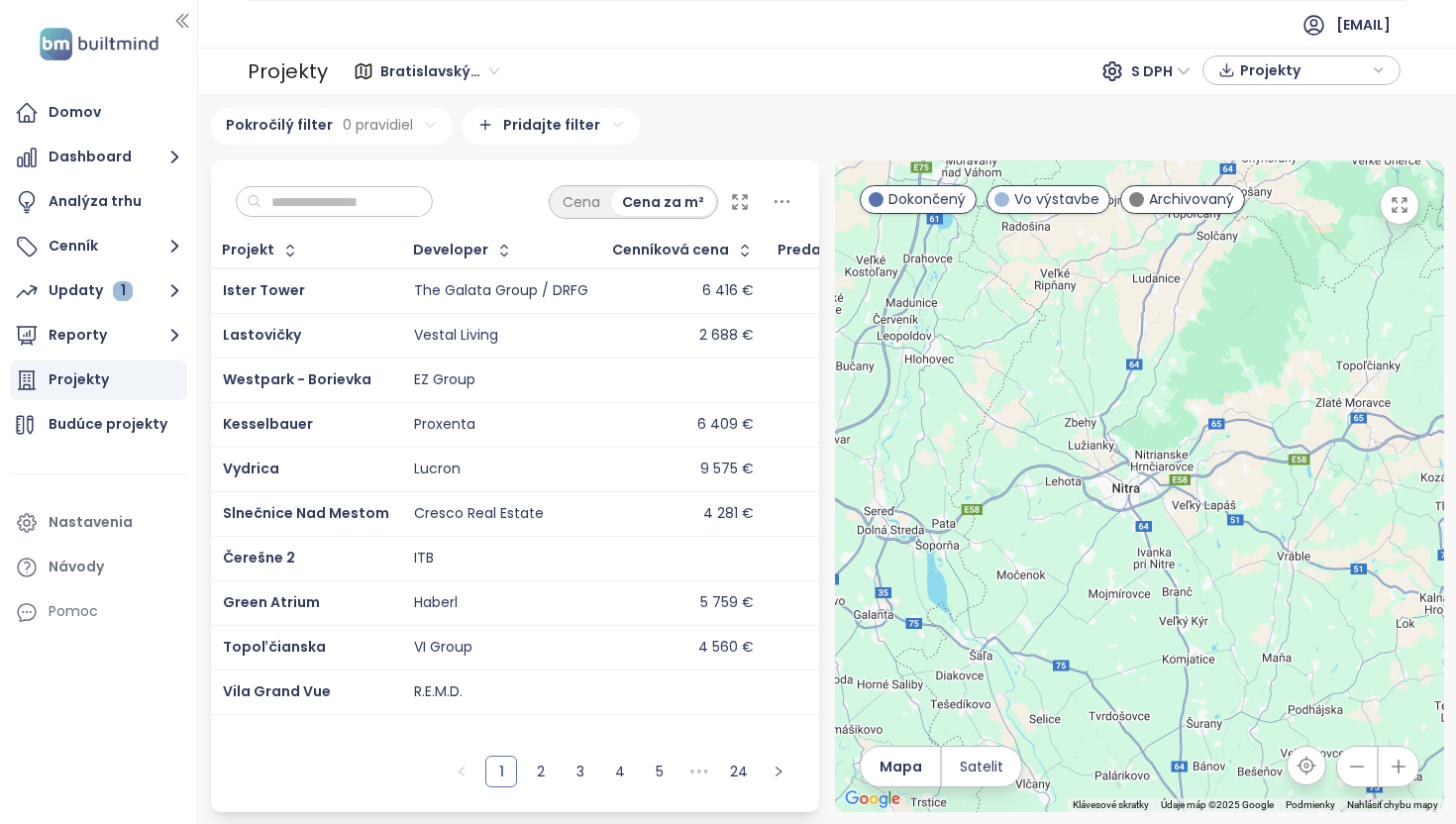 drag, startPoint x: 1285, startPoint y: 414, endPoint x: 962, endPoint y: 578, distance: 362.24991 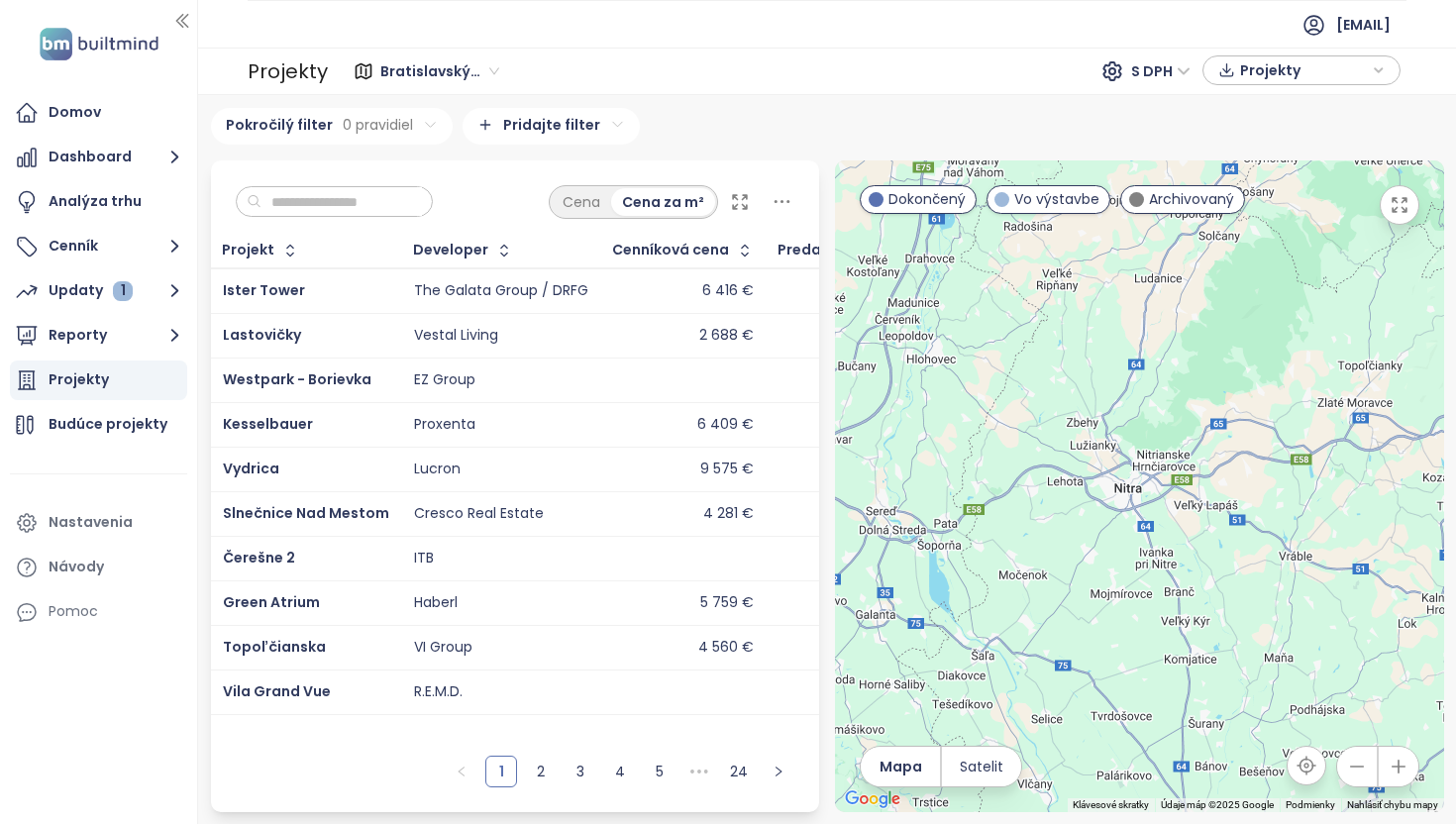 click on "Bratislavský kraj" at bounding box center [440, 71] 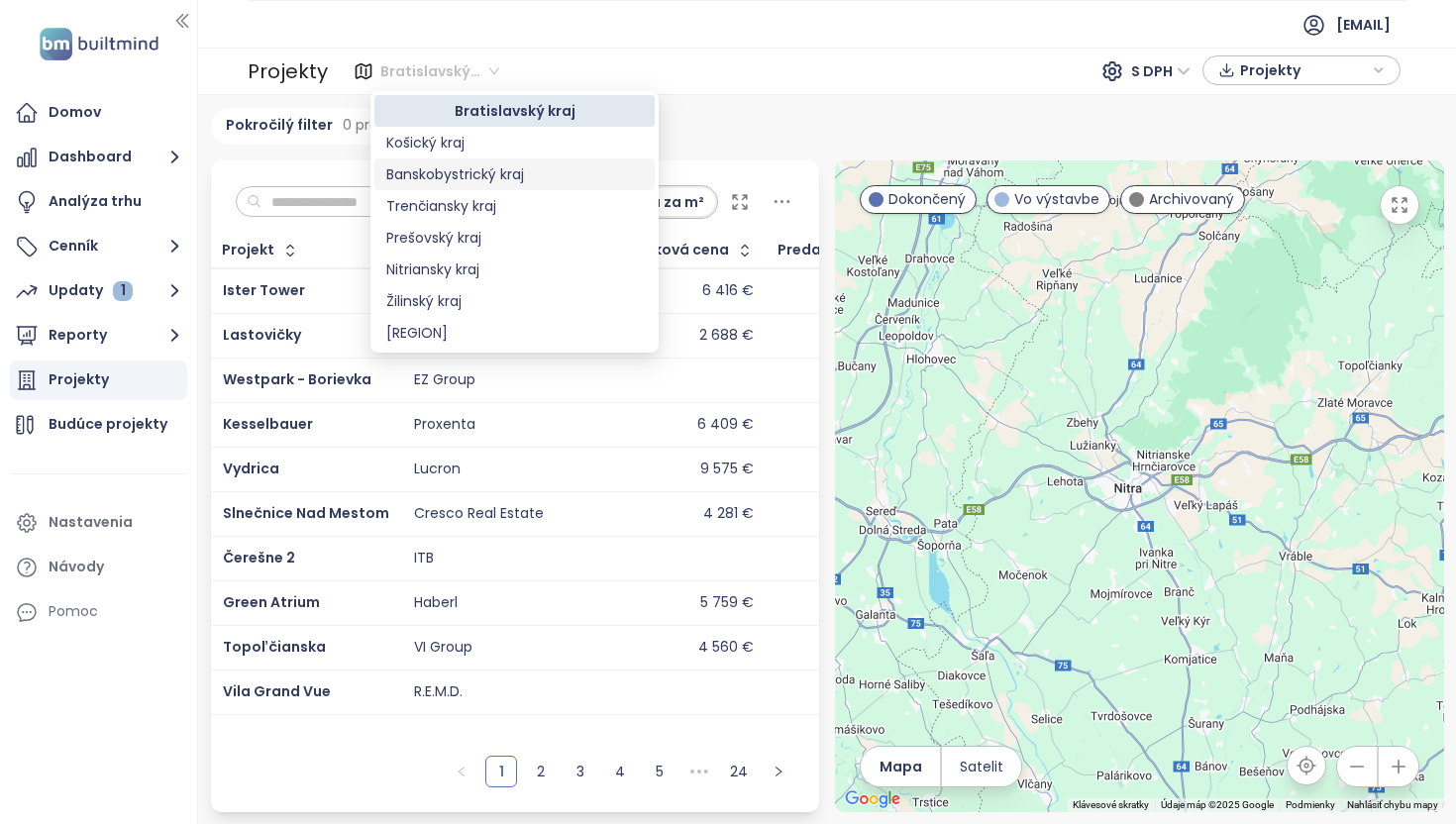 click on "Banskobystrický kraj" at bounding box center (514, 174) 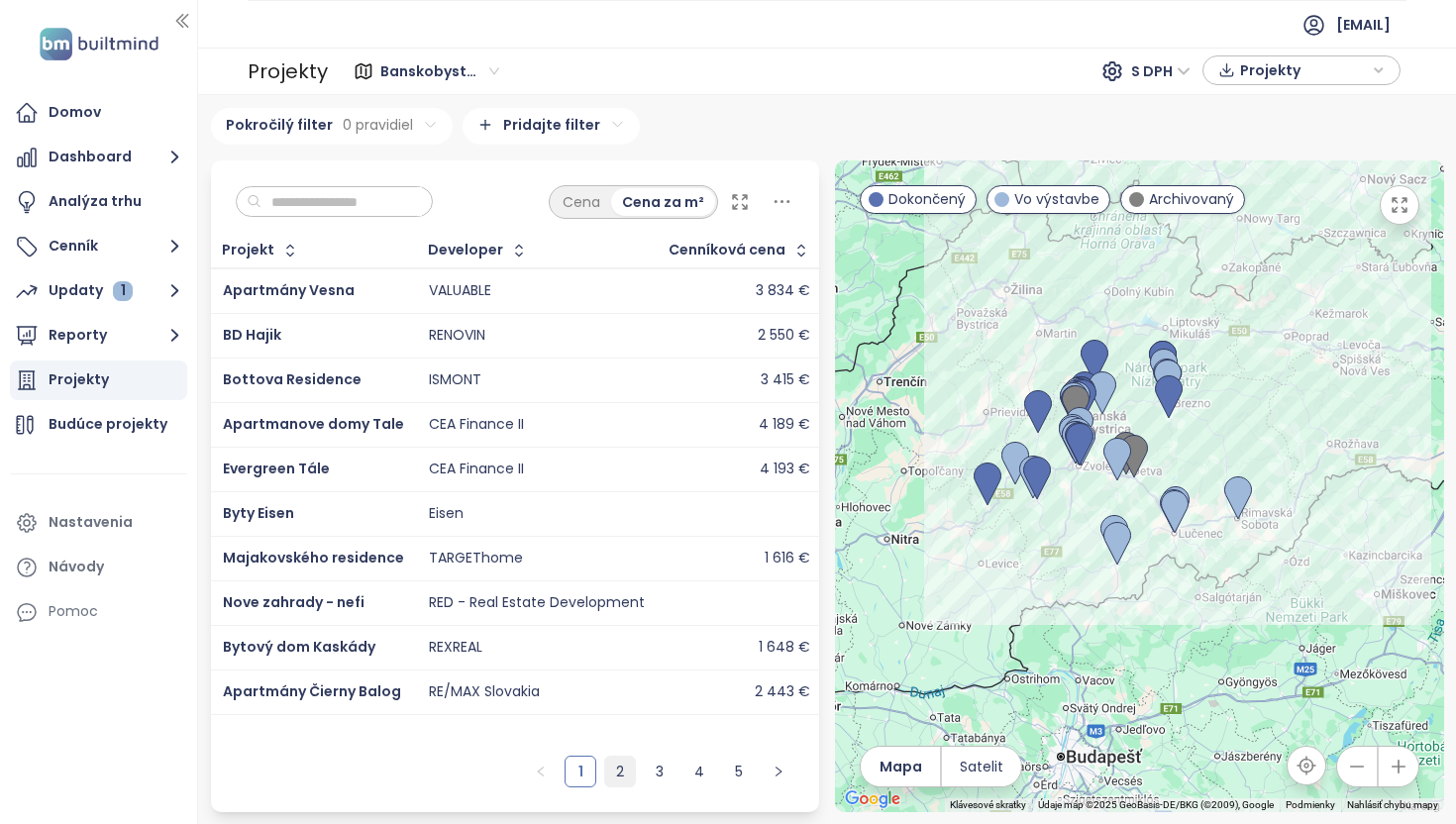 click on "2" at bounding box center [620, 772] 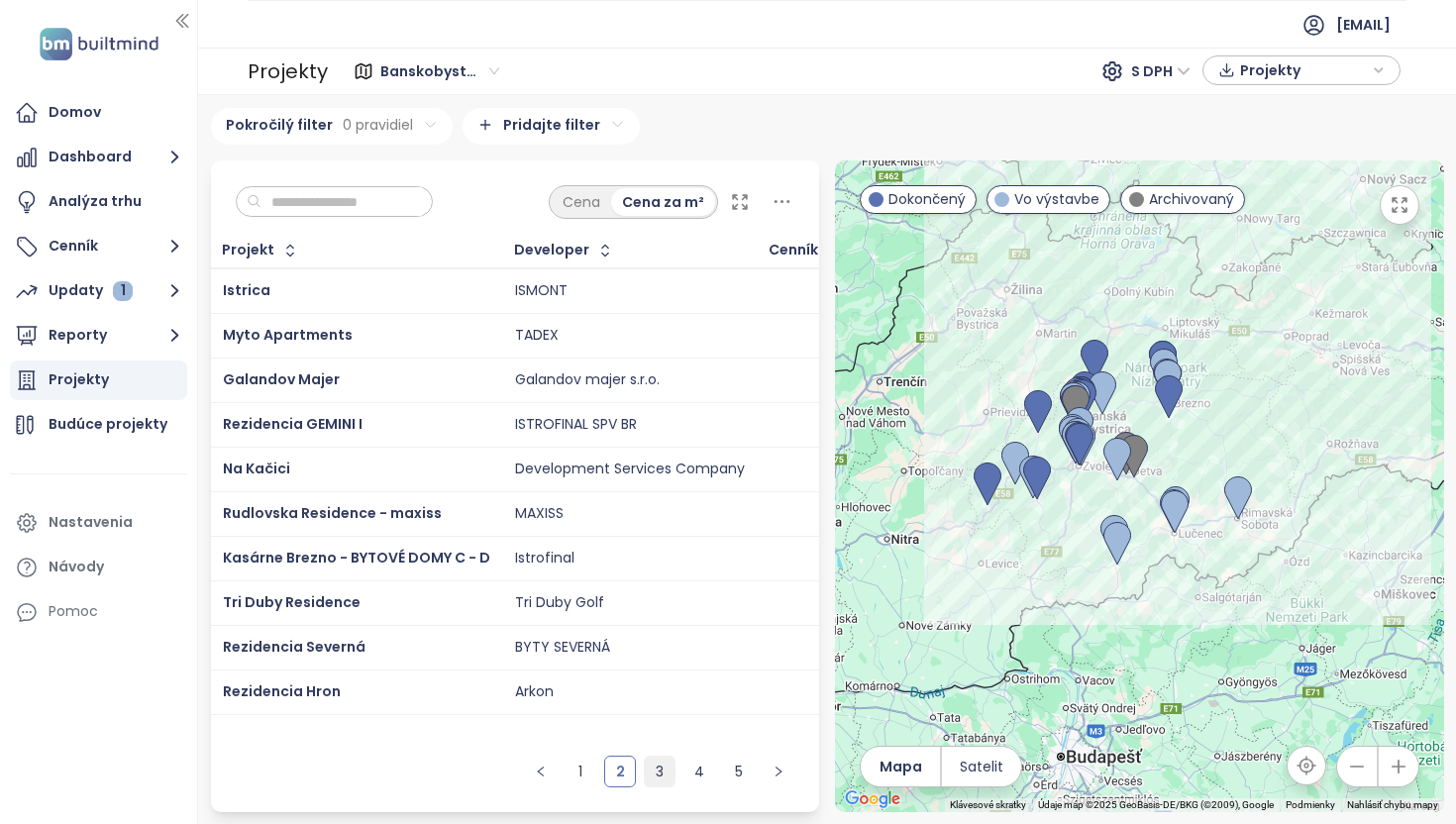 click on "3" at bounding box center [660, 772] 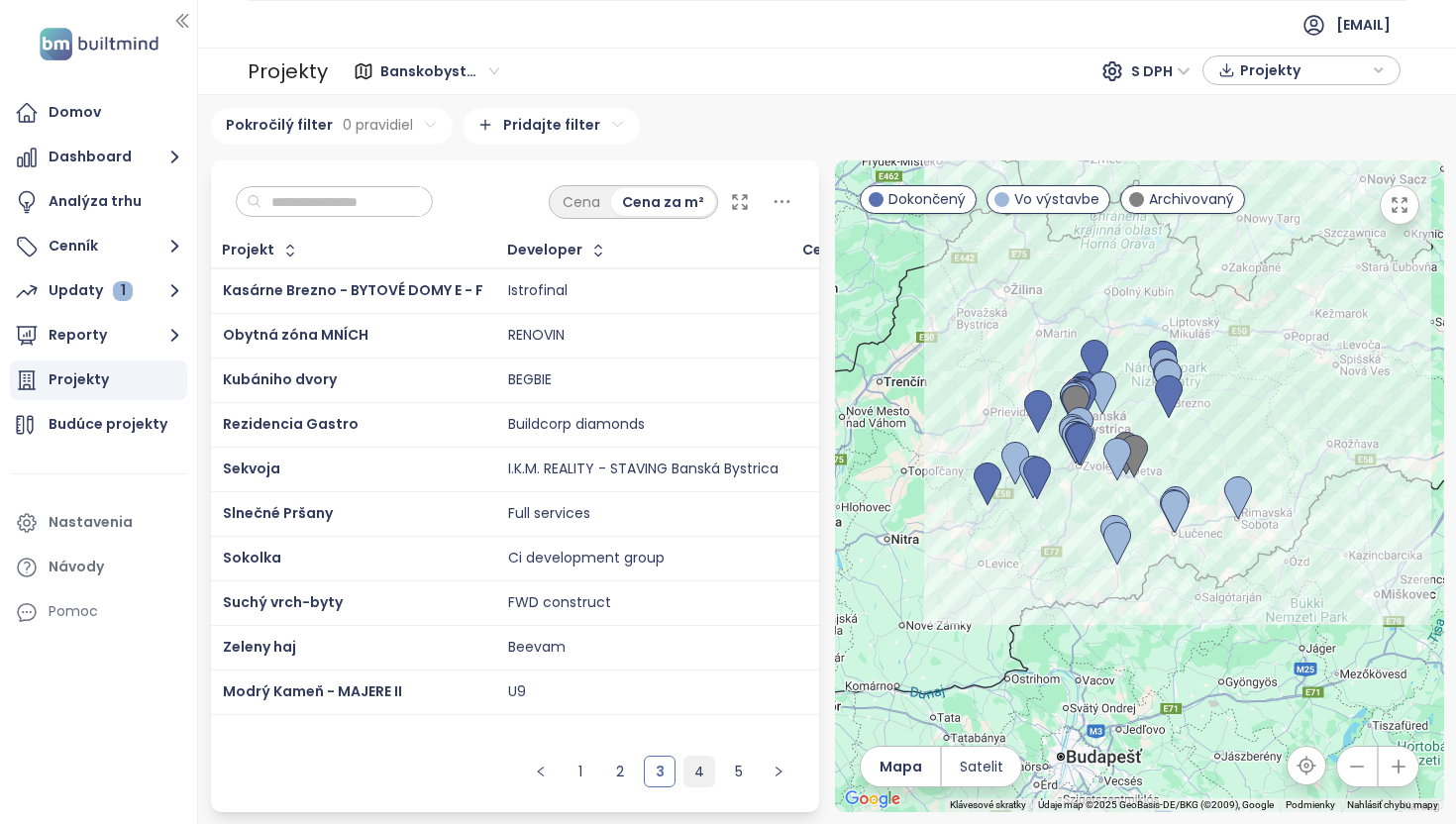 click on "4" at bounding box center (699, 772) 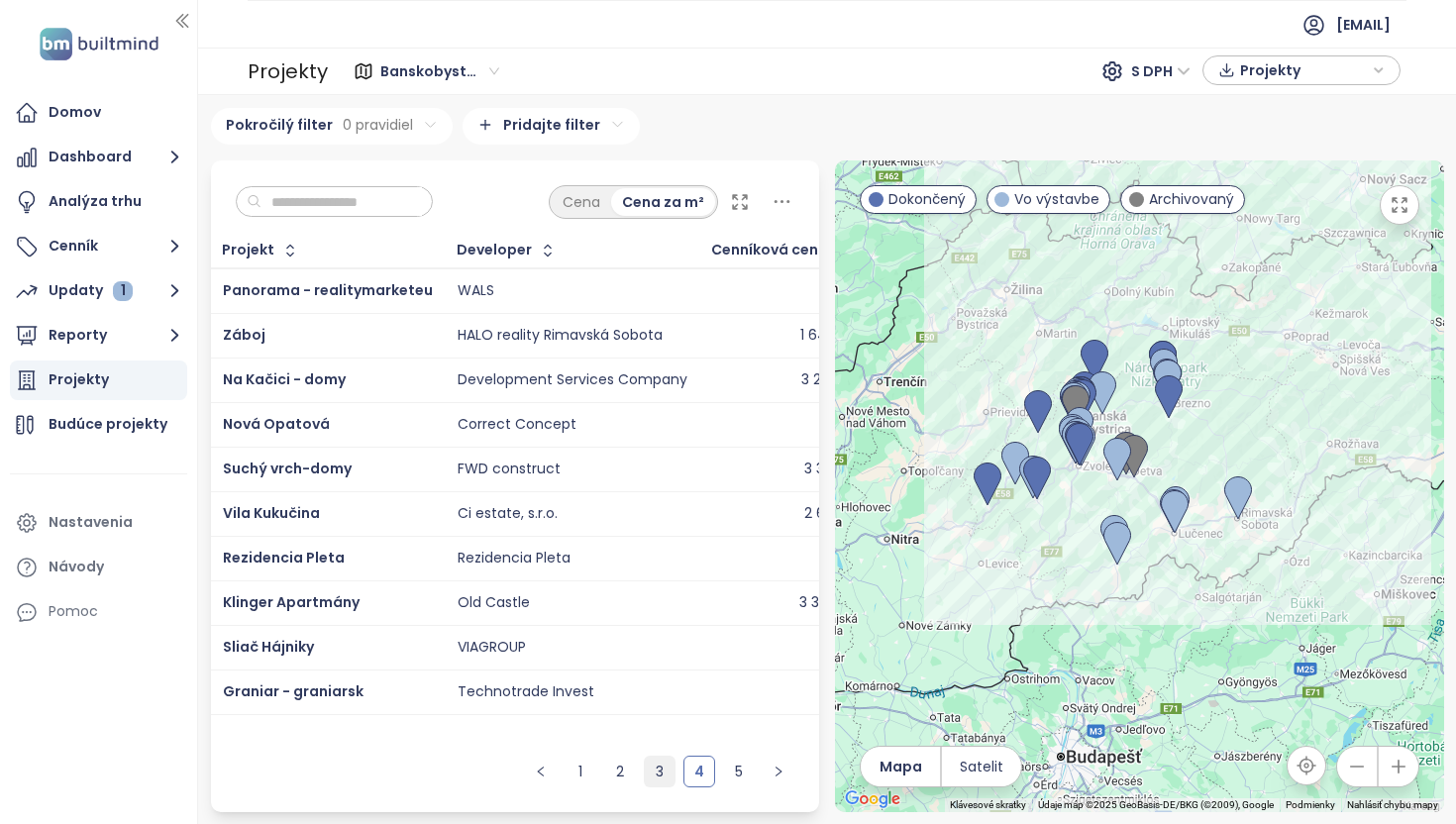click on "3" at bounding box center (660, 772) 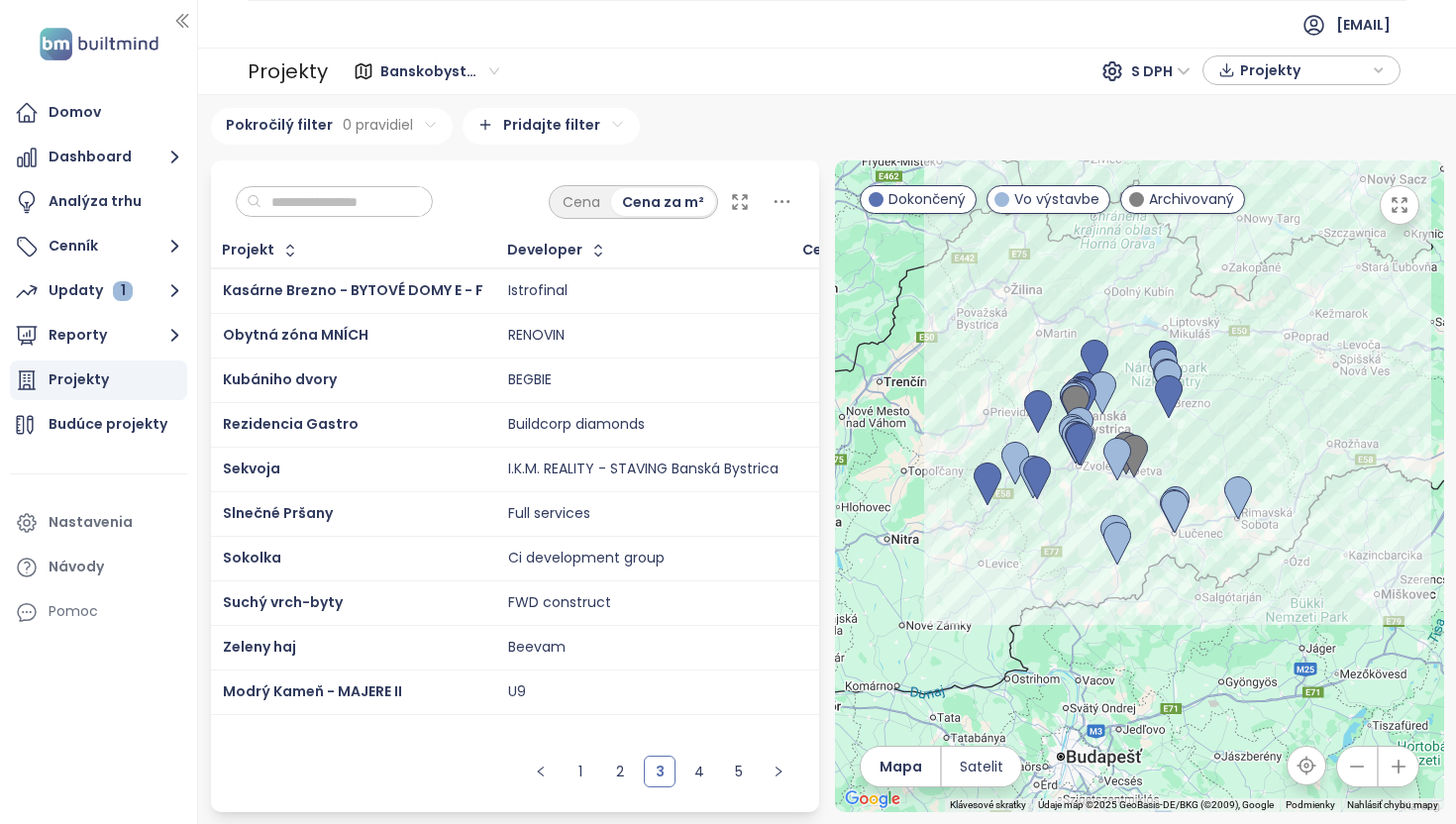 click on "FWD construct" at bounding box center (560, 603) 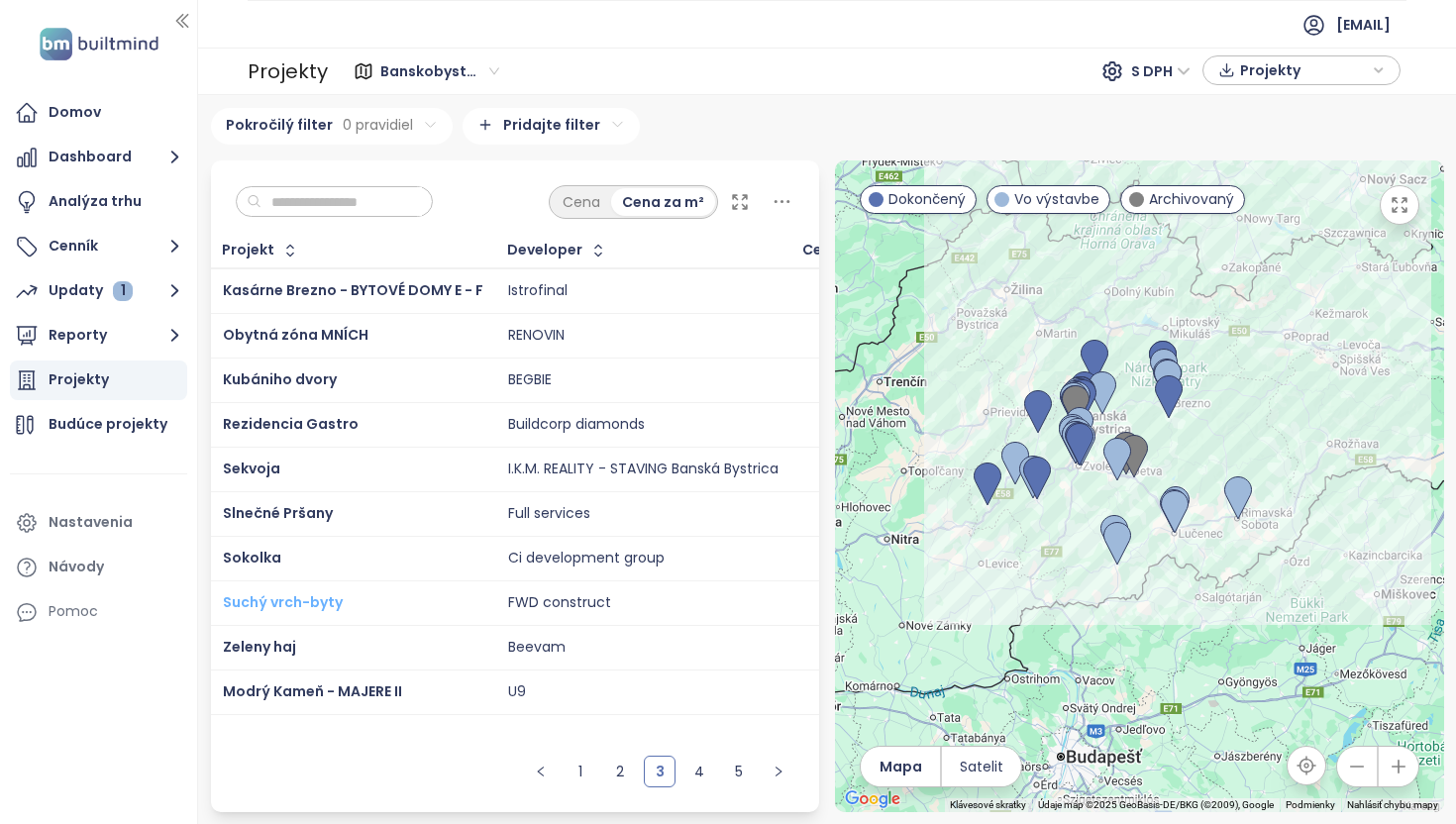 click on "Suchý vrch-byty" at bounding box center [282, 602] 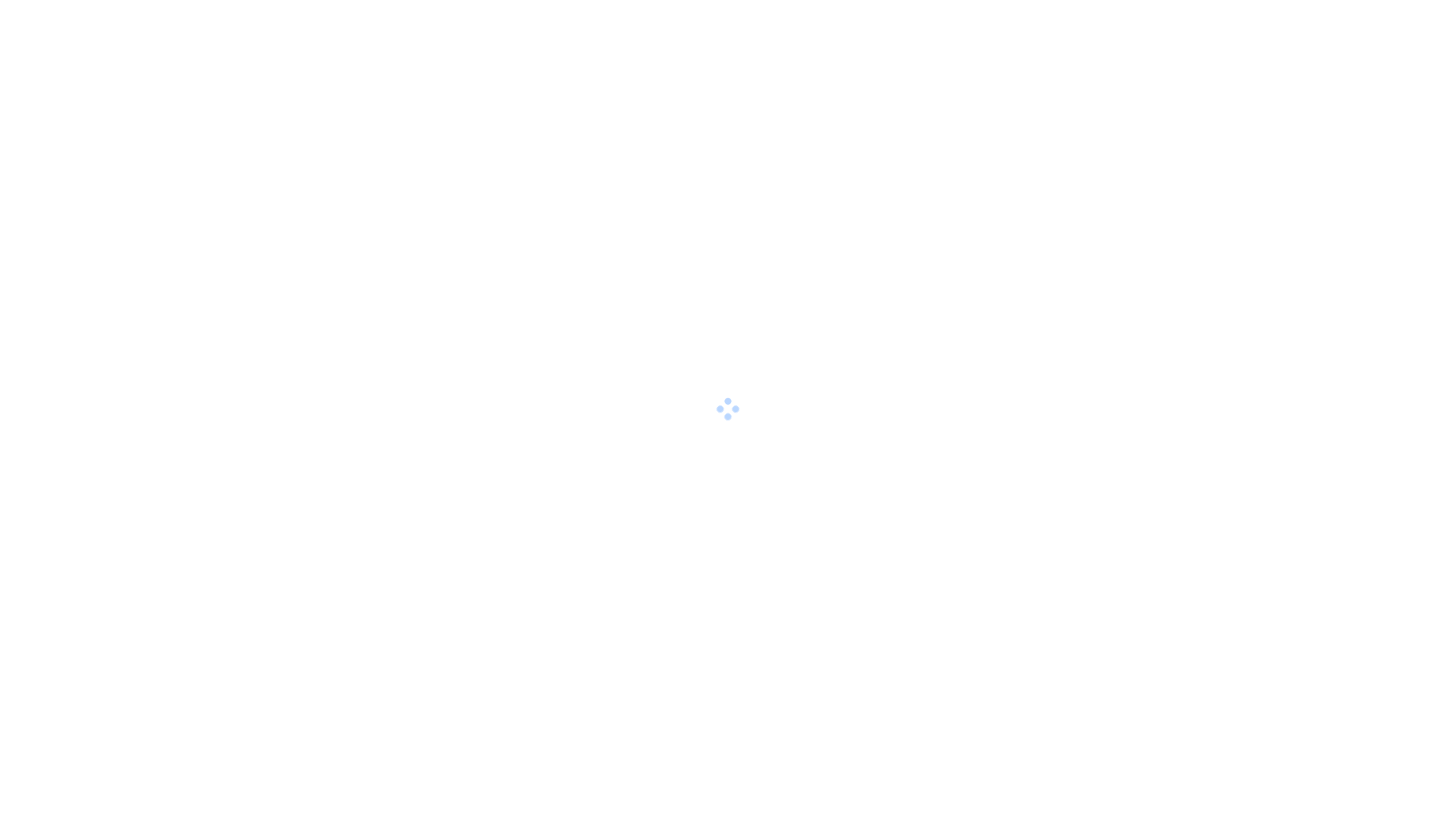 scroll, scrollTop: 0, scrollLeft: 0, axis: both 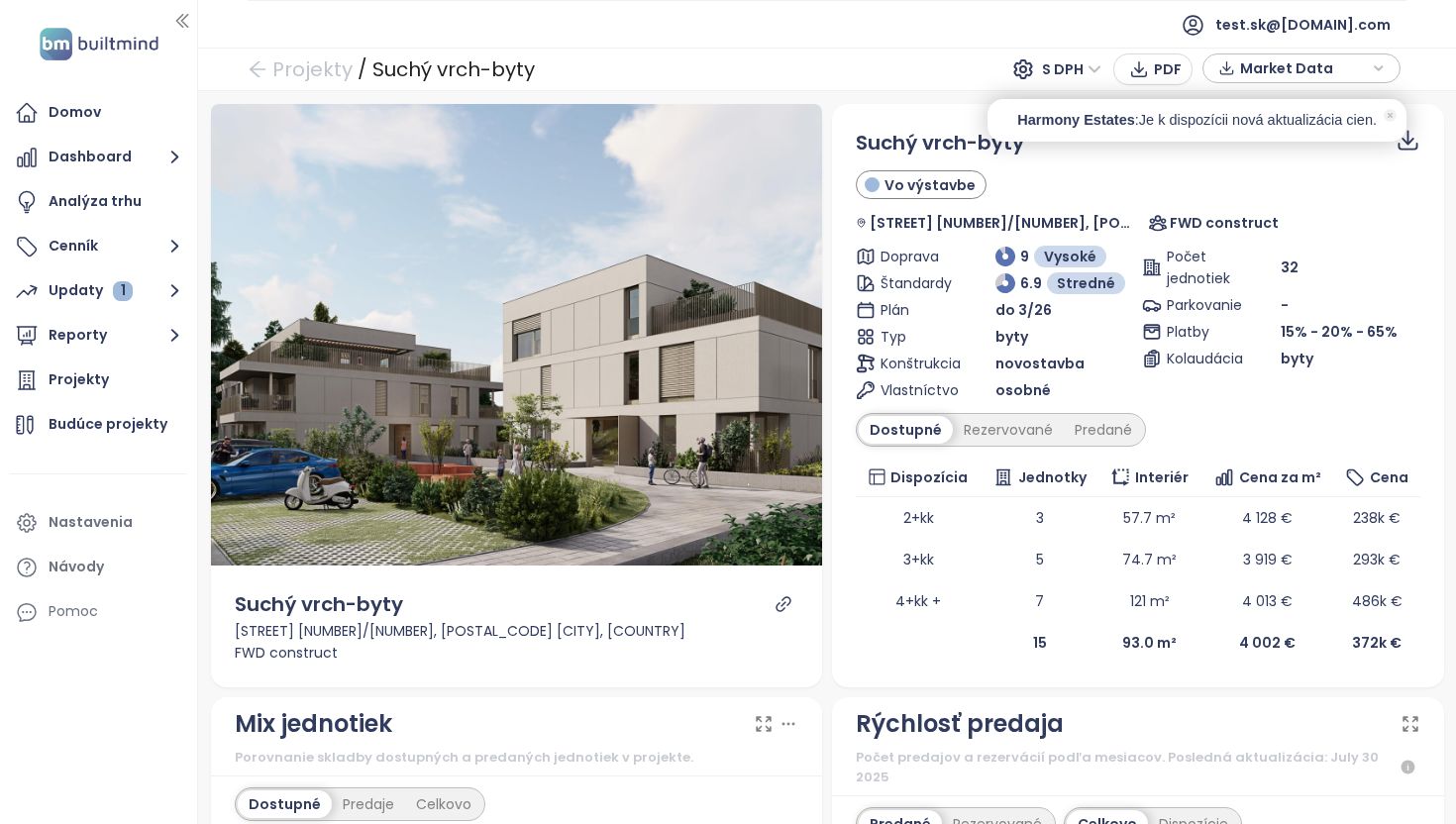 click 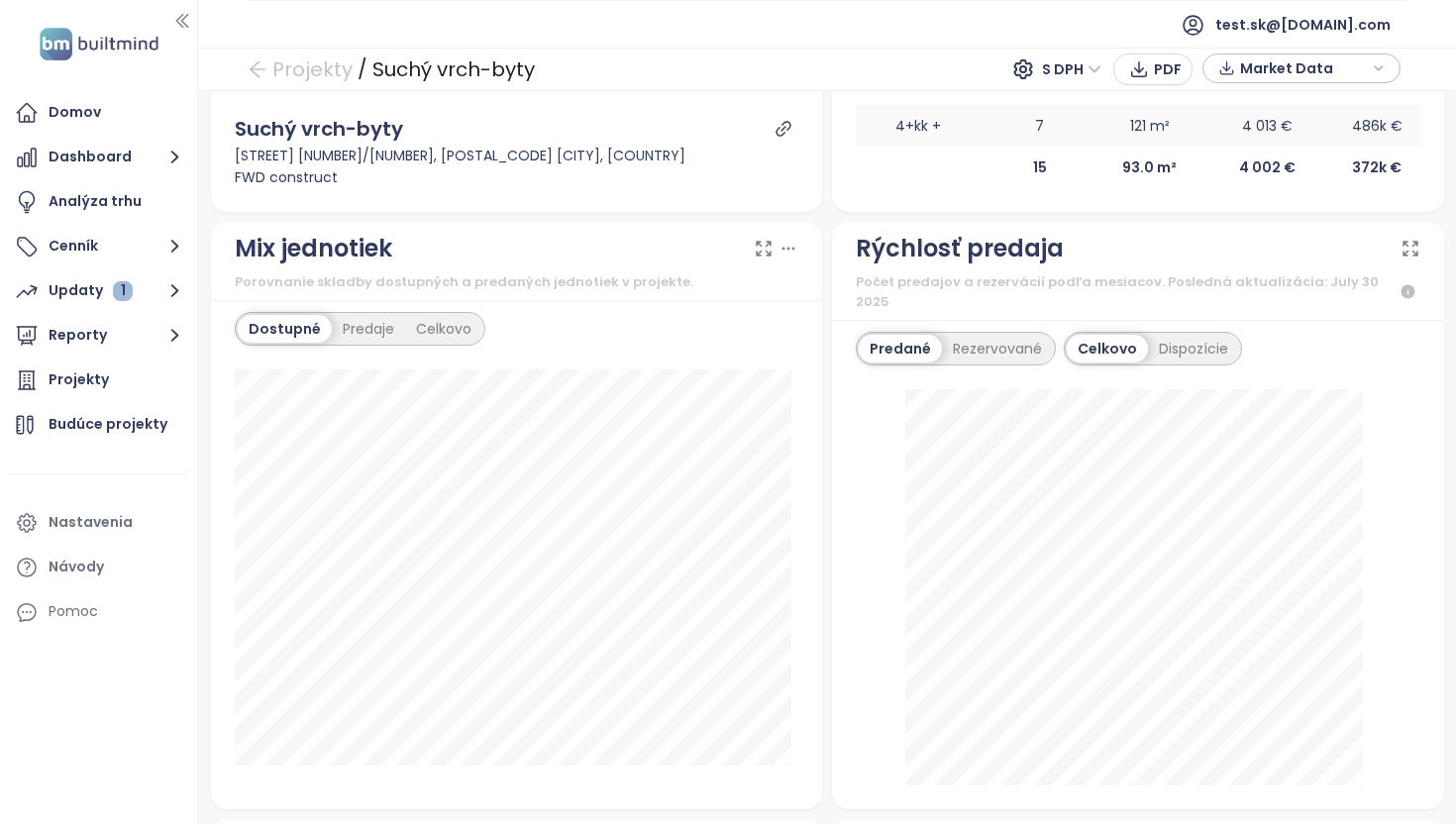 scroll, scrollTop: 397, scrollLeft: 0, axis: vertical 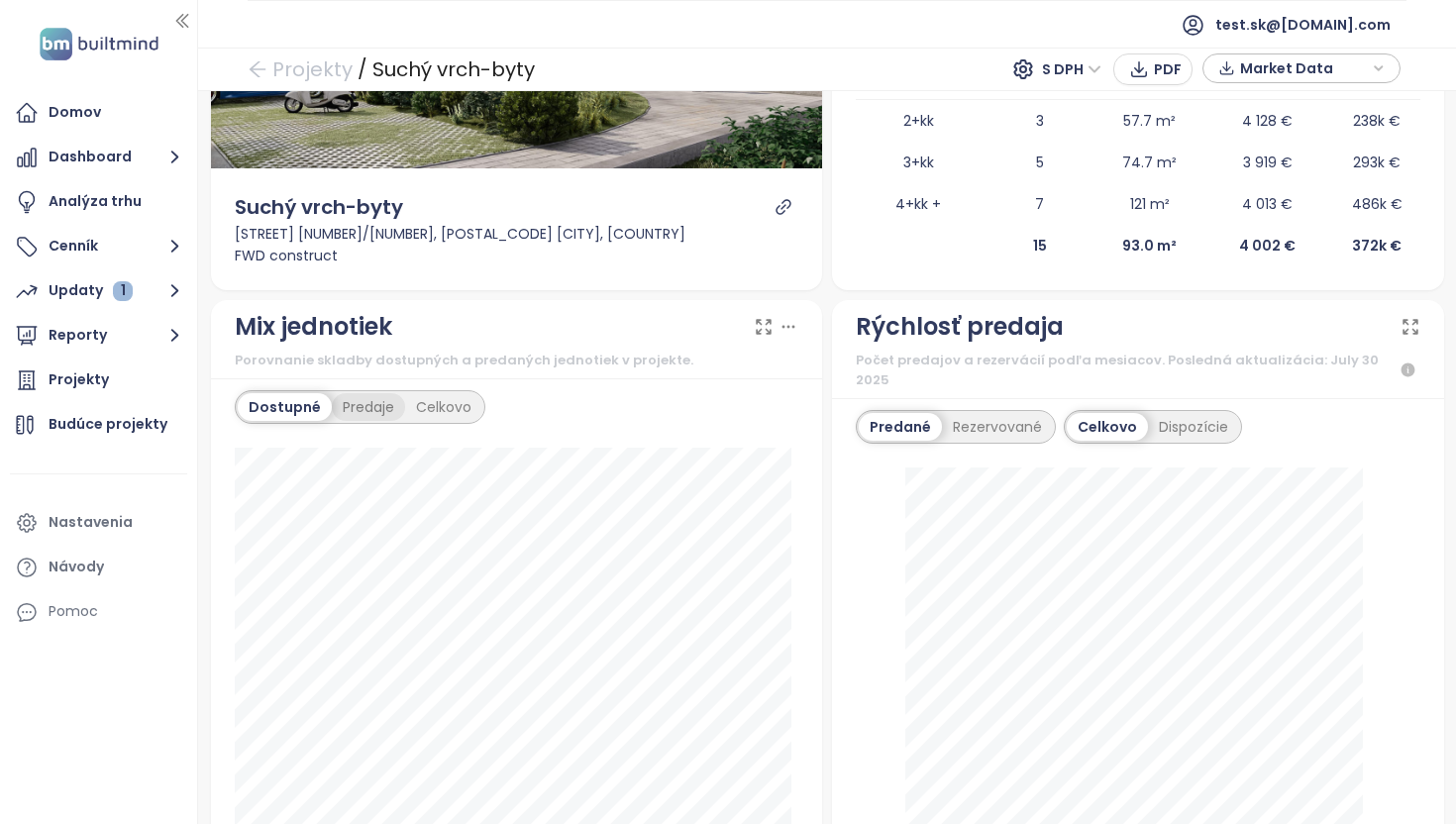 click on "Predaje" at bounding box center (368, 407) 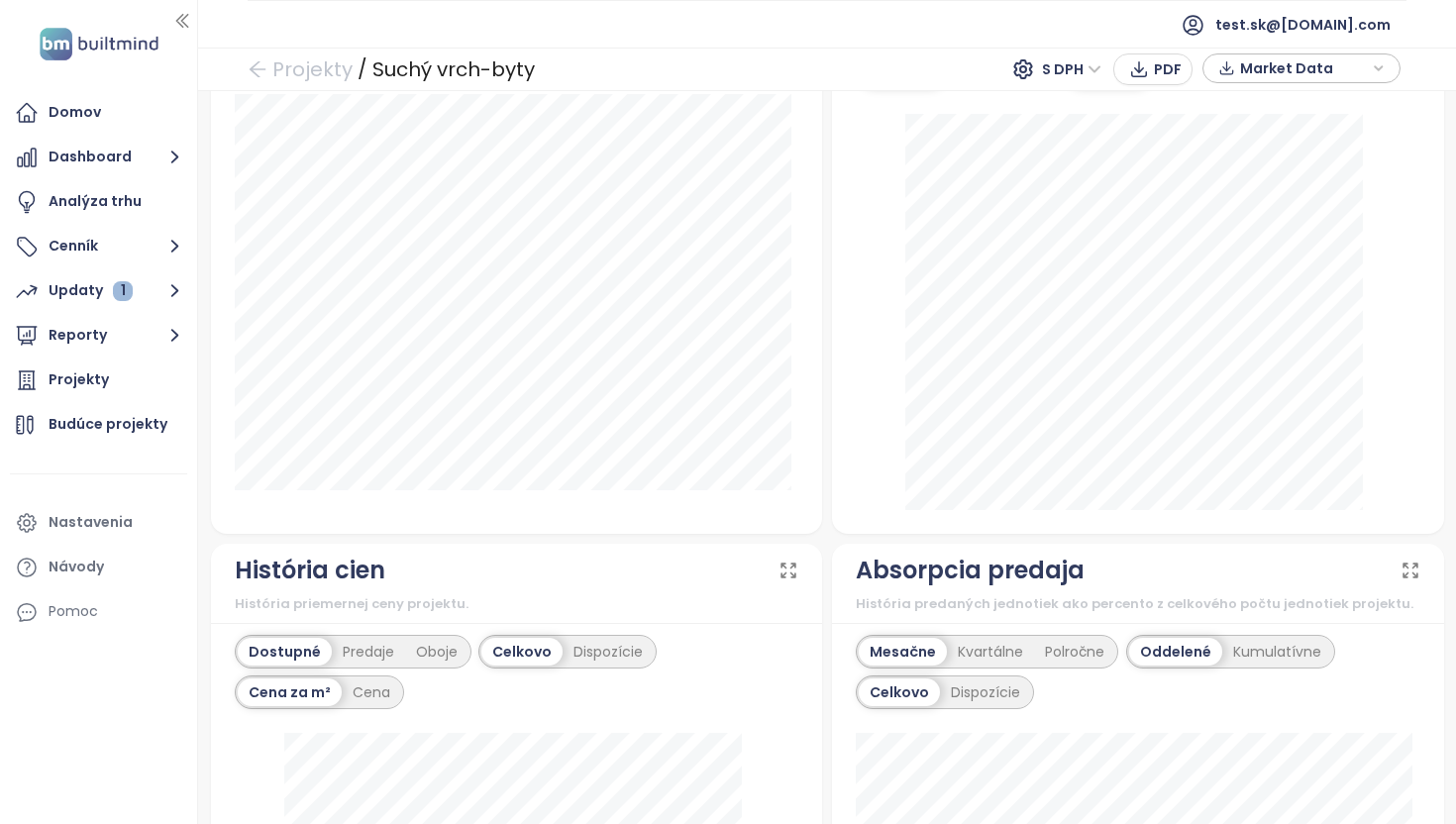 scroll, scrollTop: 807, scrollLeft: 0, axis: vertical 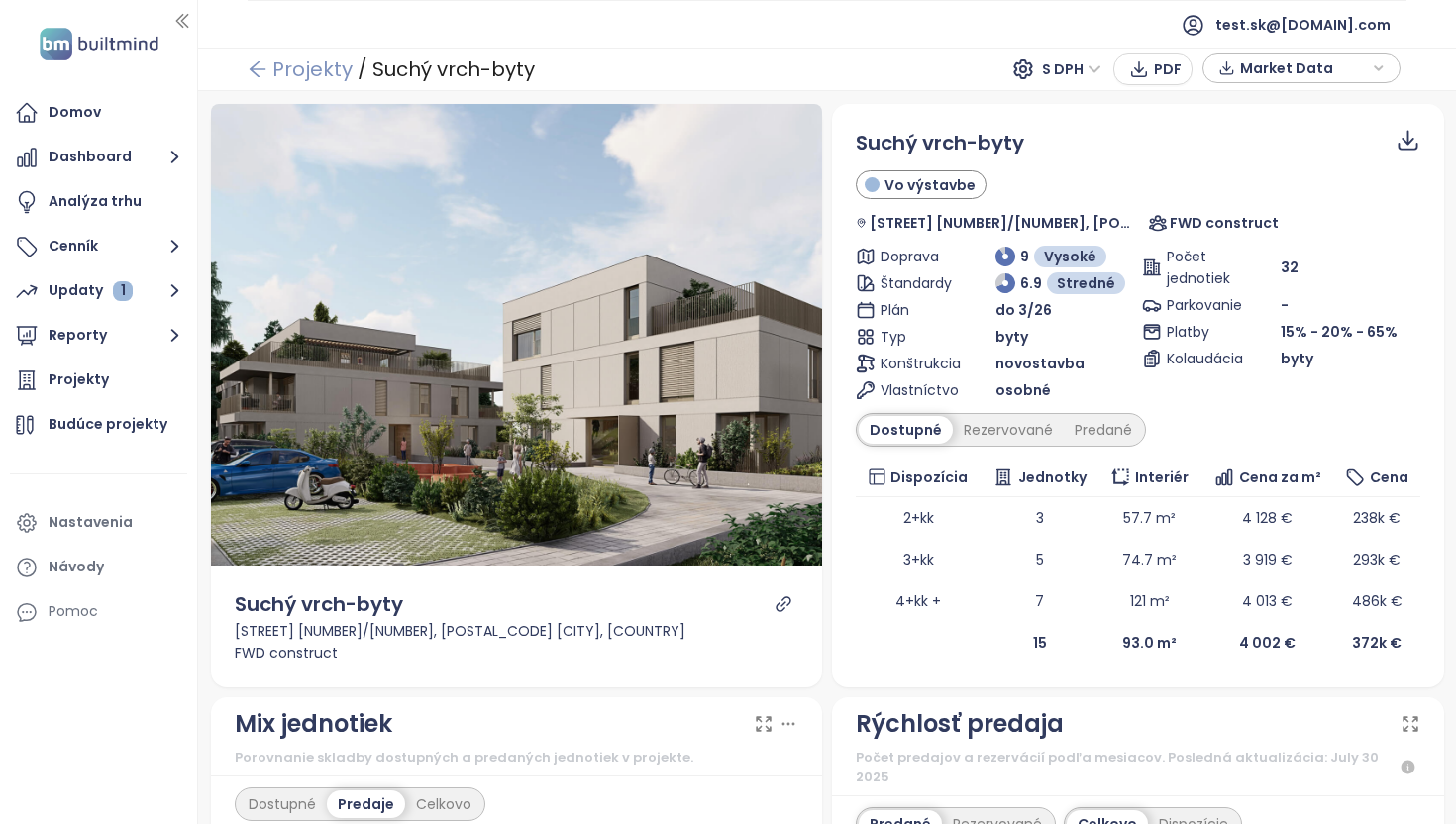 click on "Projekty" at bounding box center [300, 69] 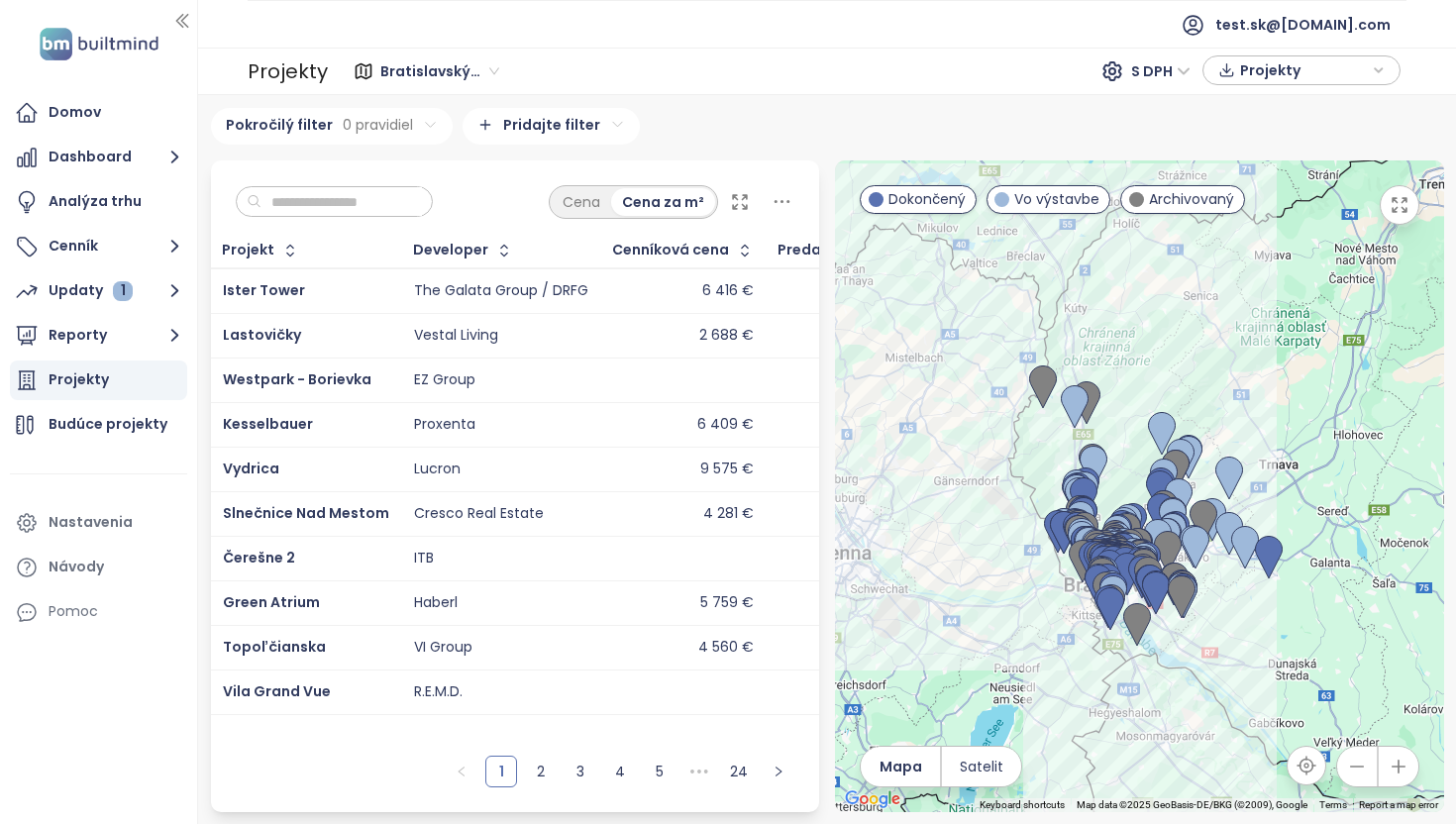 click on "6 416 €" at bounding box center (728, 291) 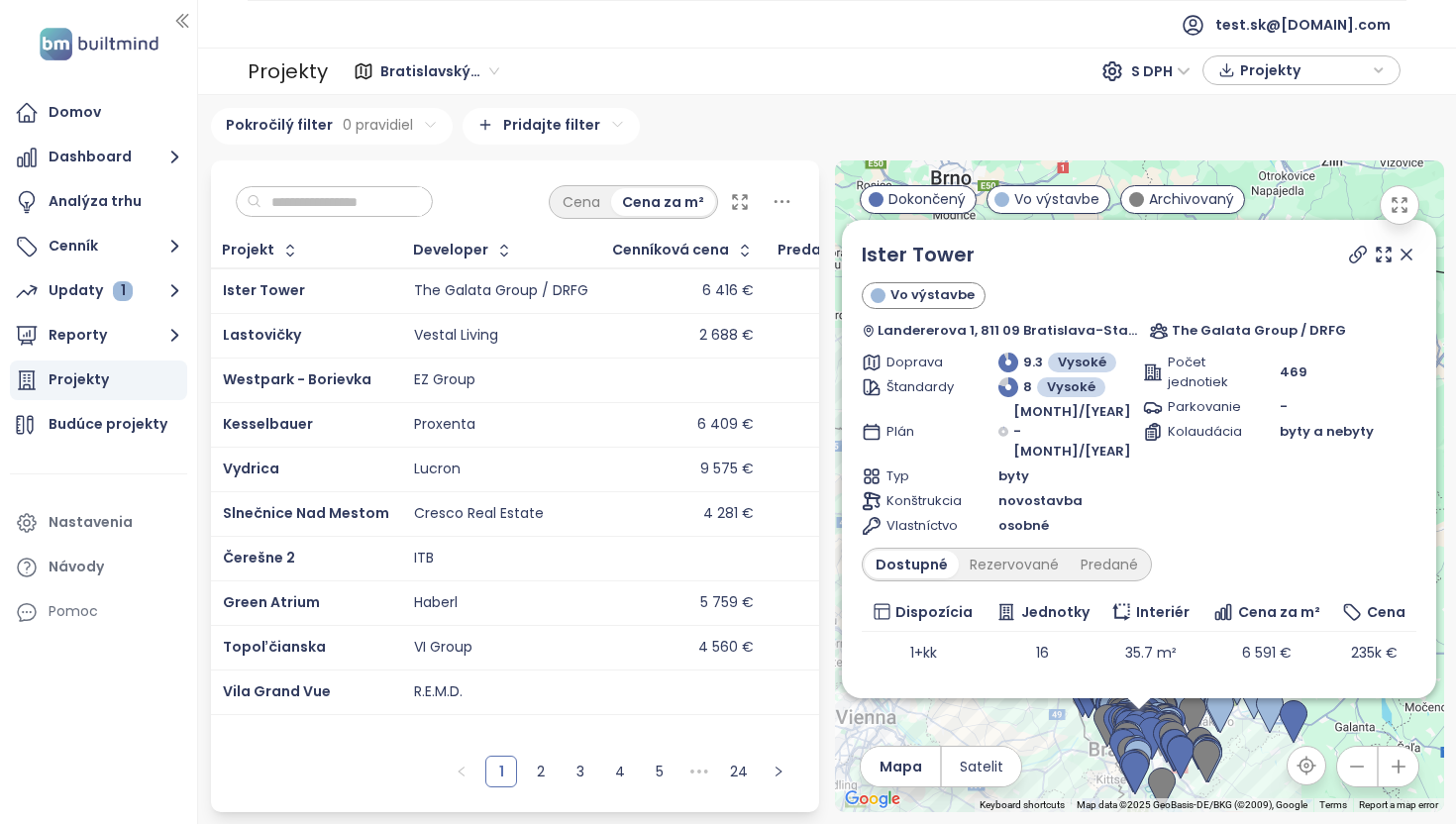 click on "Vo výstavbe" at bounding box center (1057, 199) 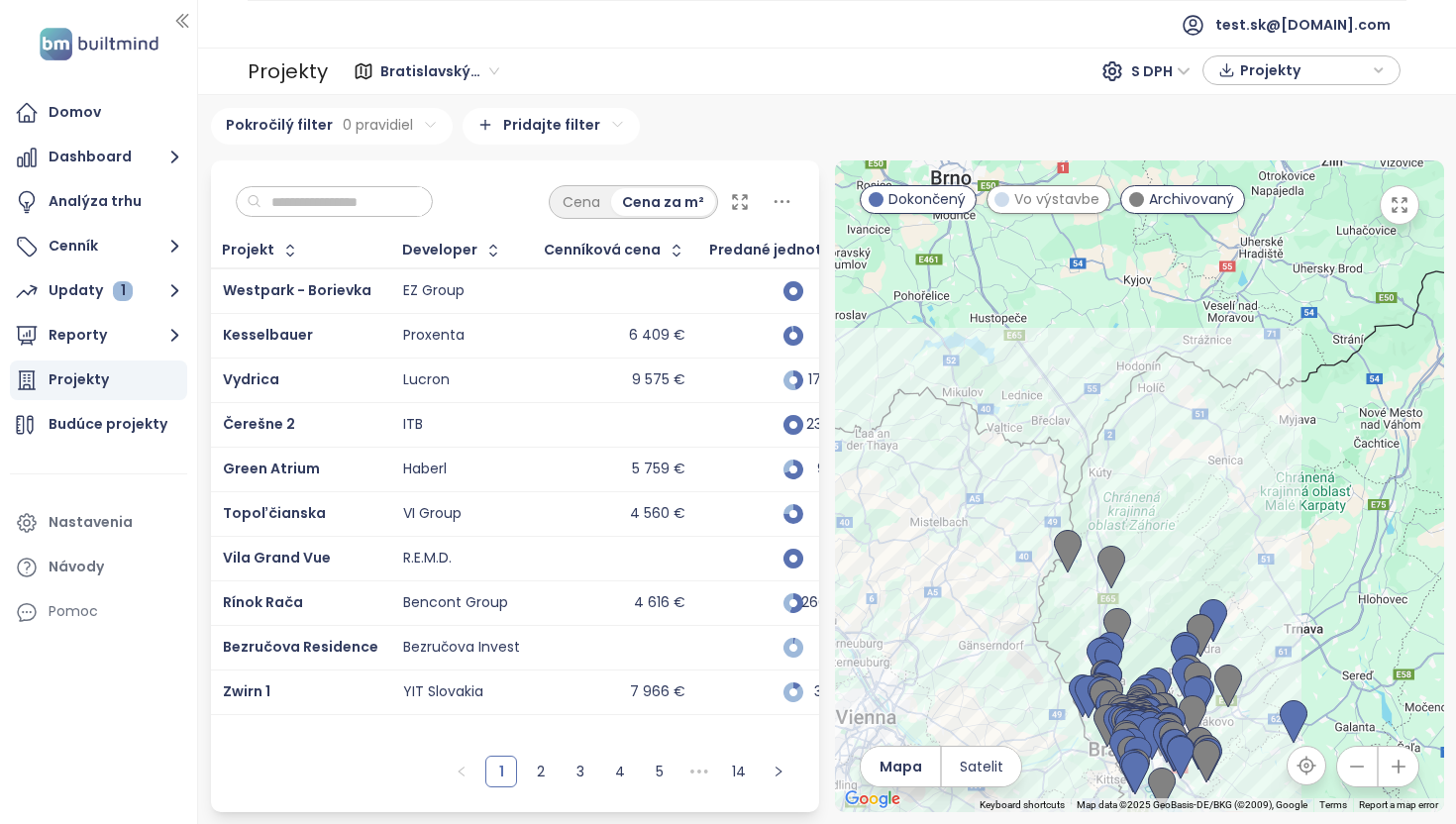 click on "Vo výstavbe" at bounding box center (1057, 199) 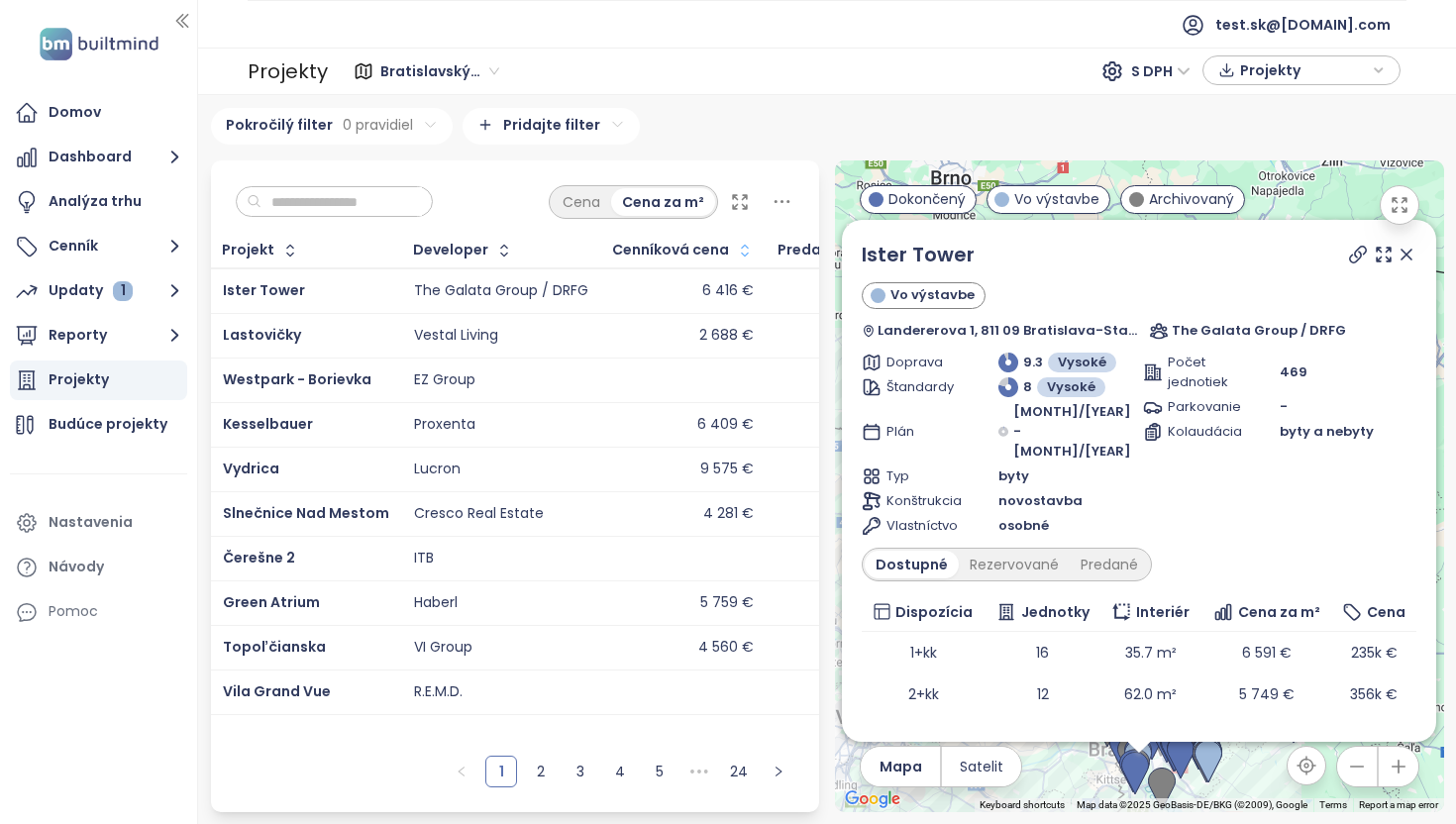 click 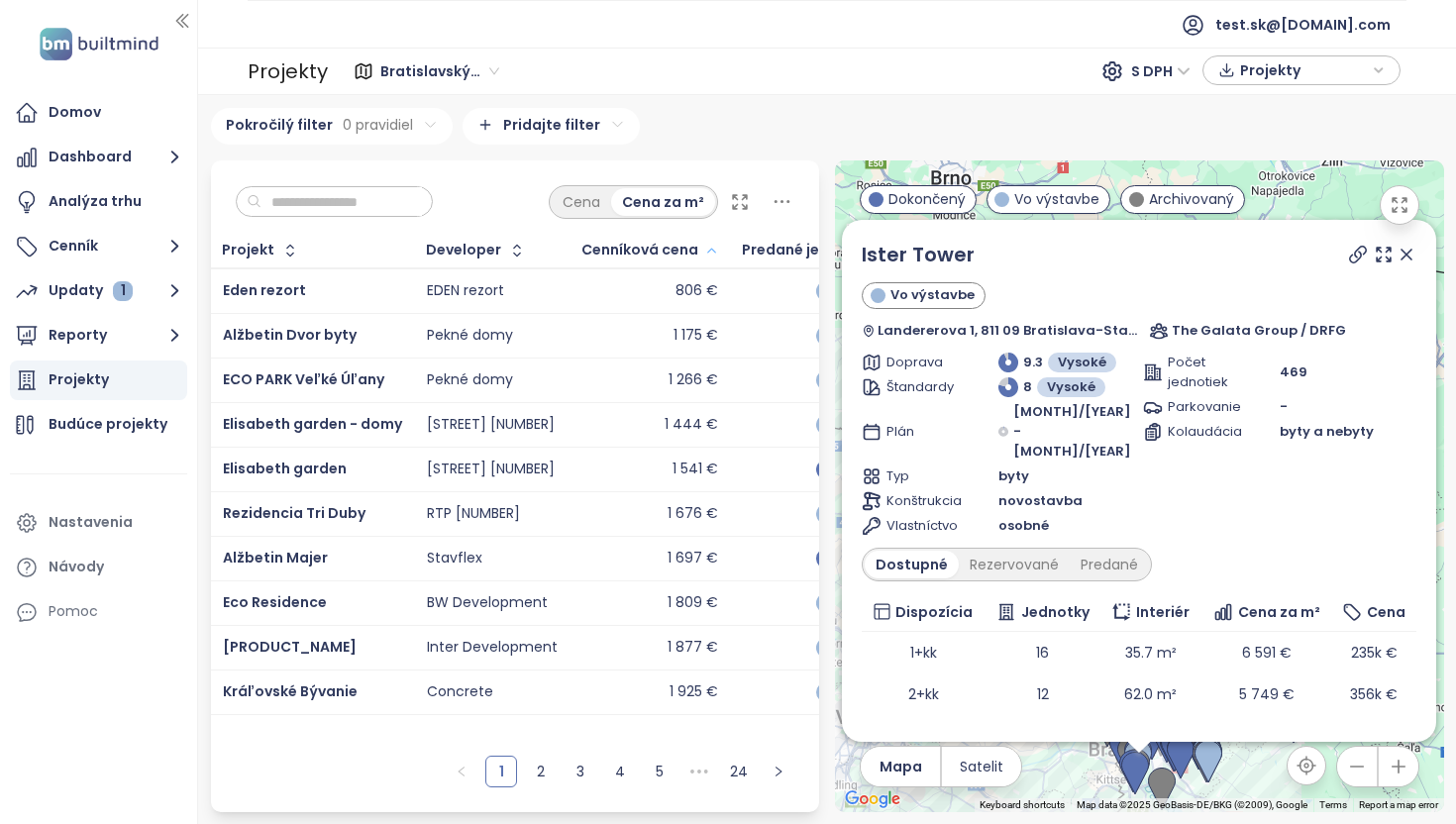 click 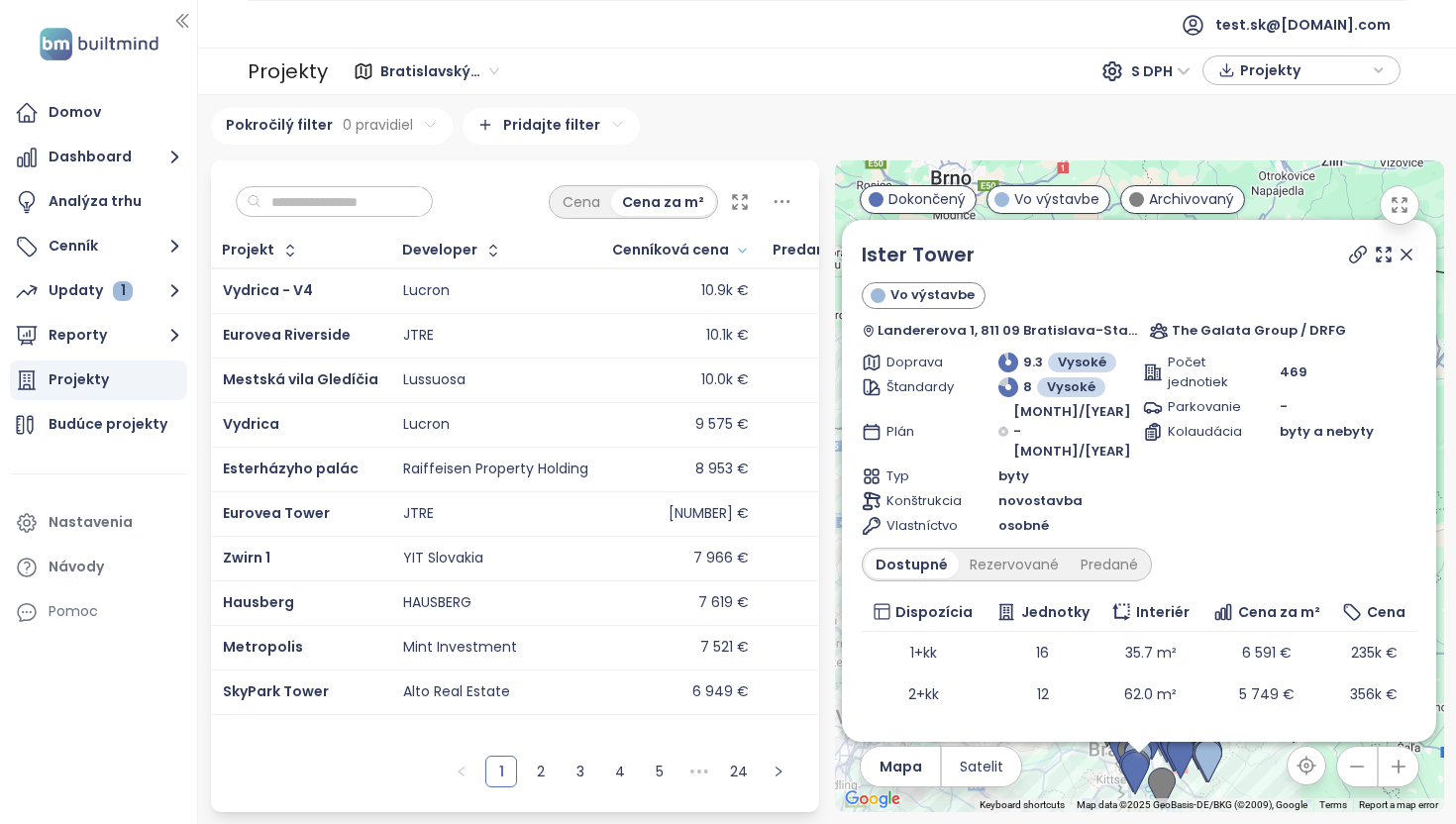 click 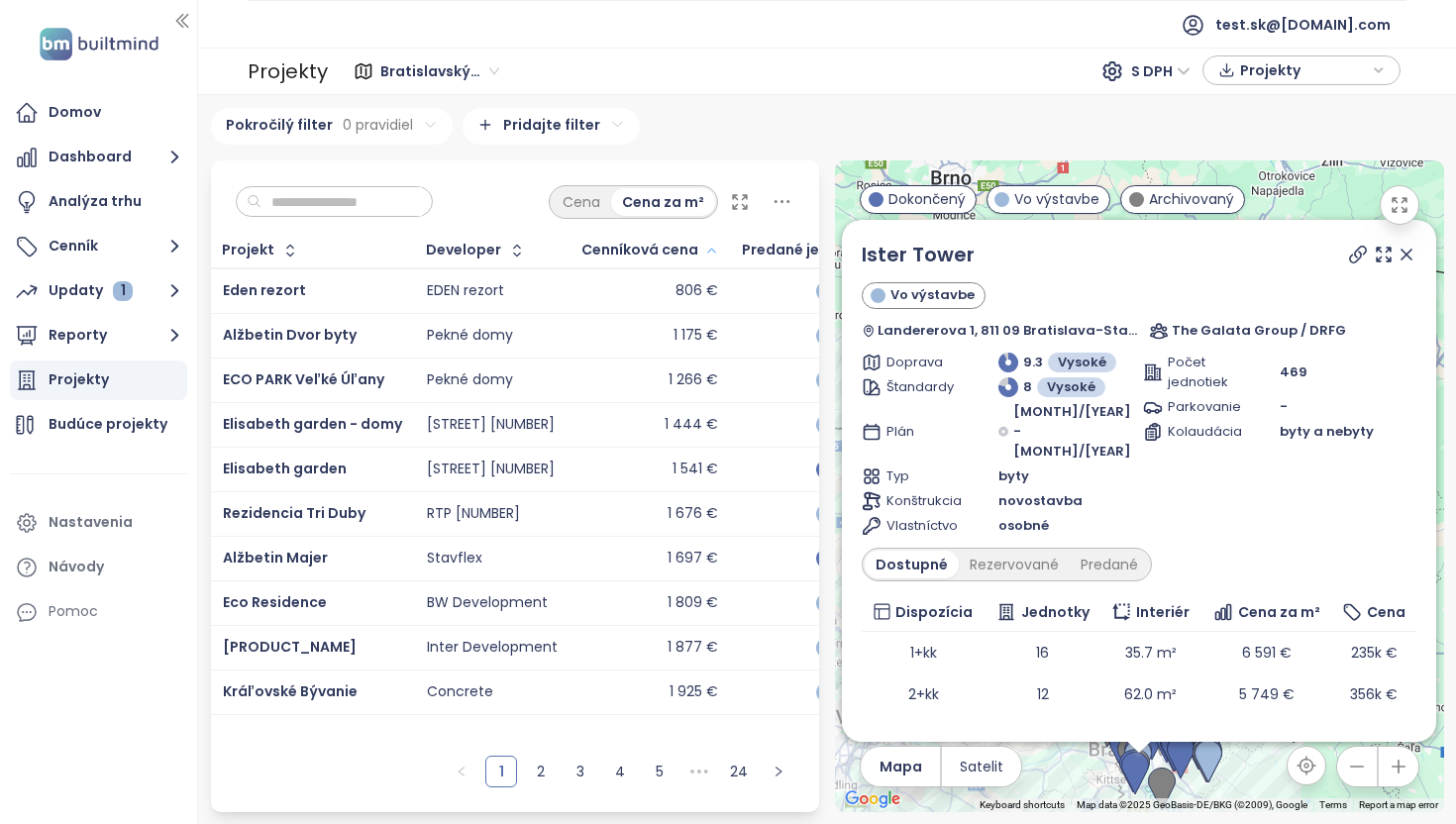 click 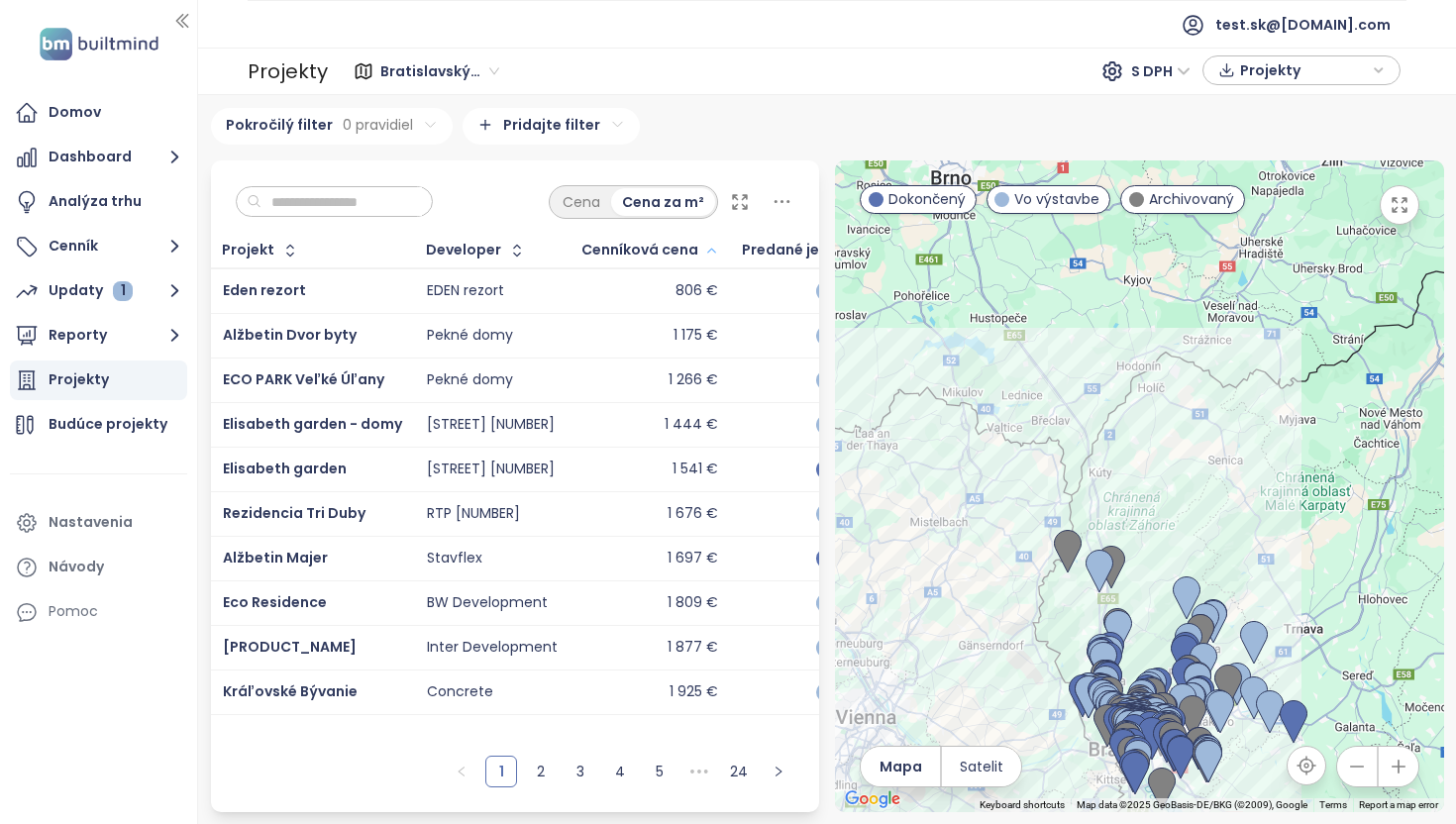 click on "Bratislavský kraj" at bounding box center (440, 71) 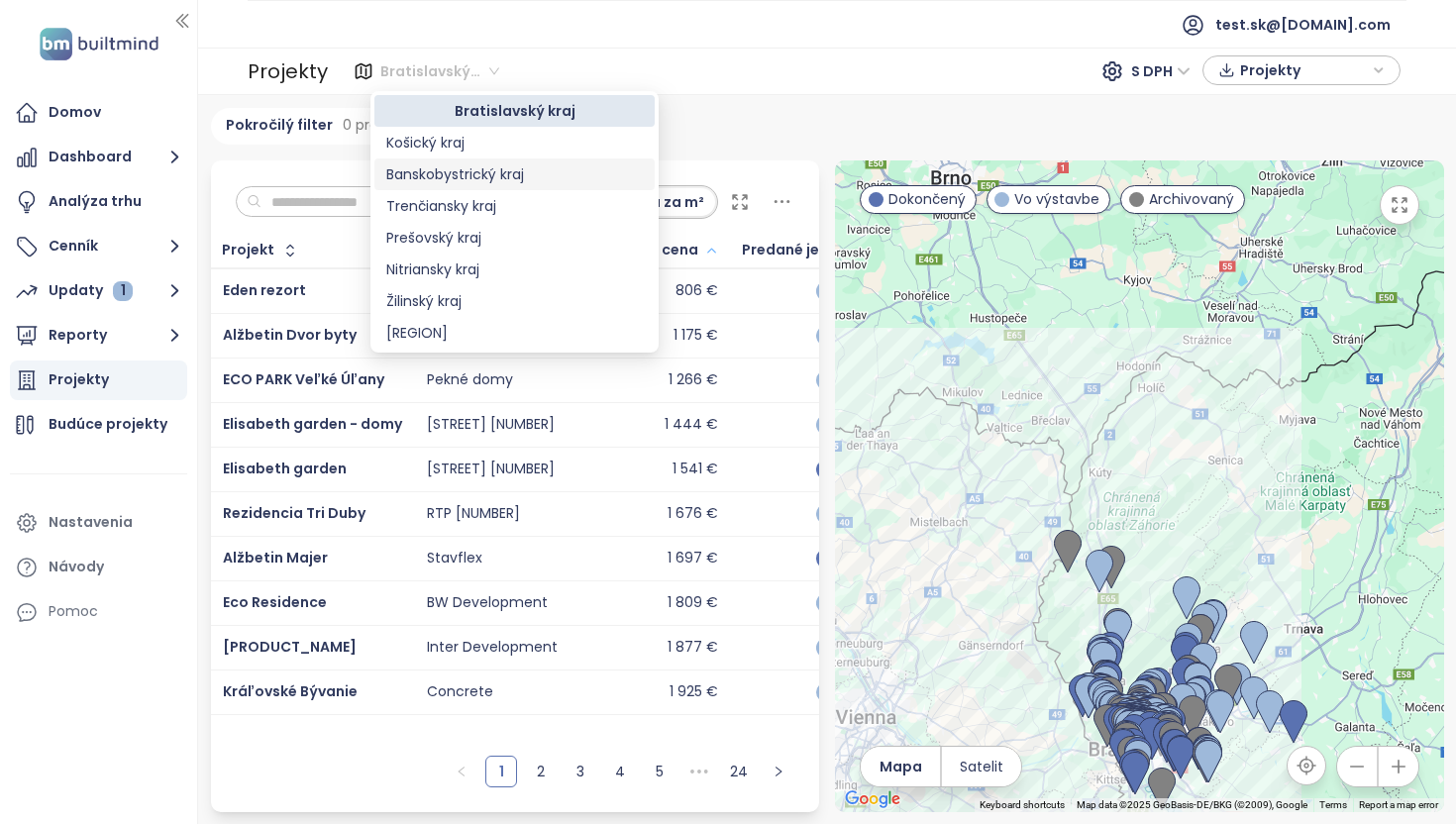click on "Banskobystrický kraj" at bounding box center (514, 174) 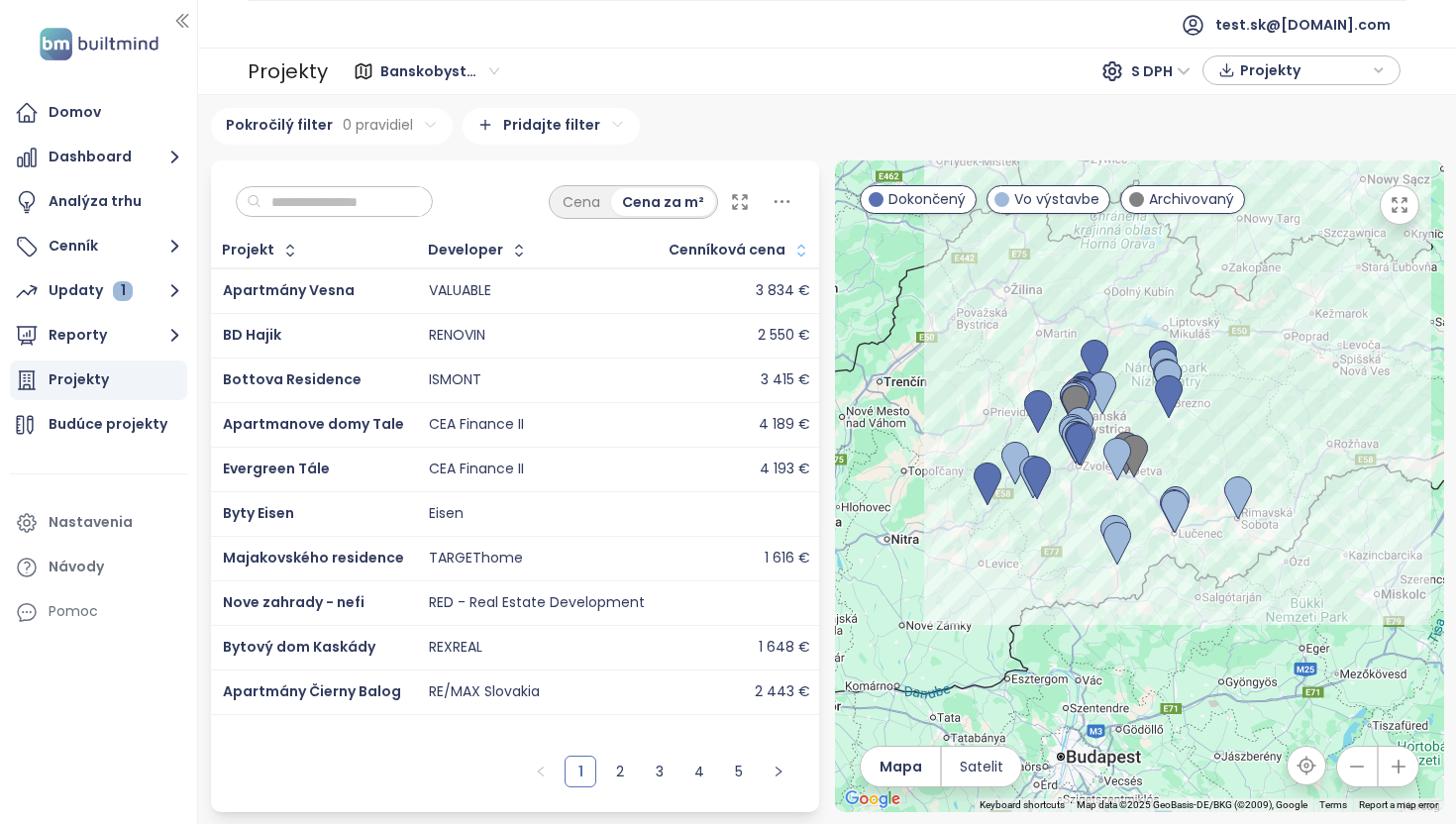 click 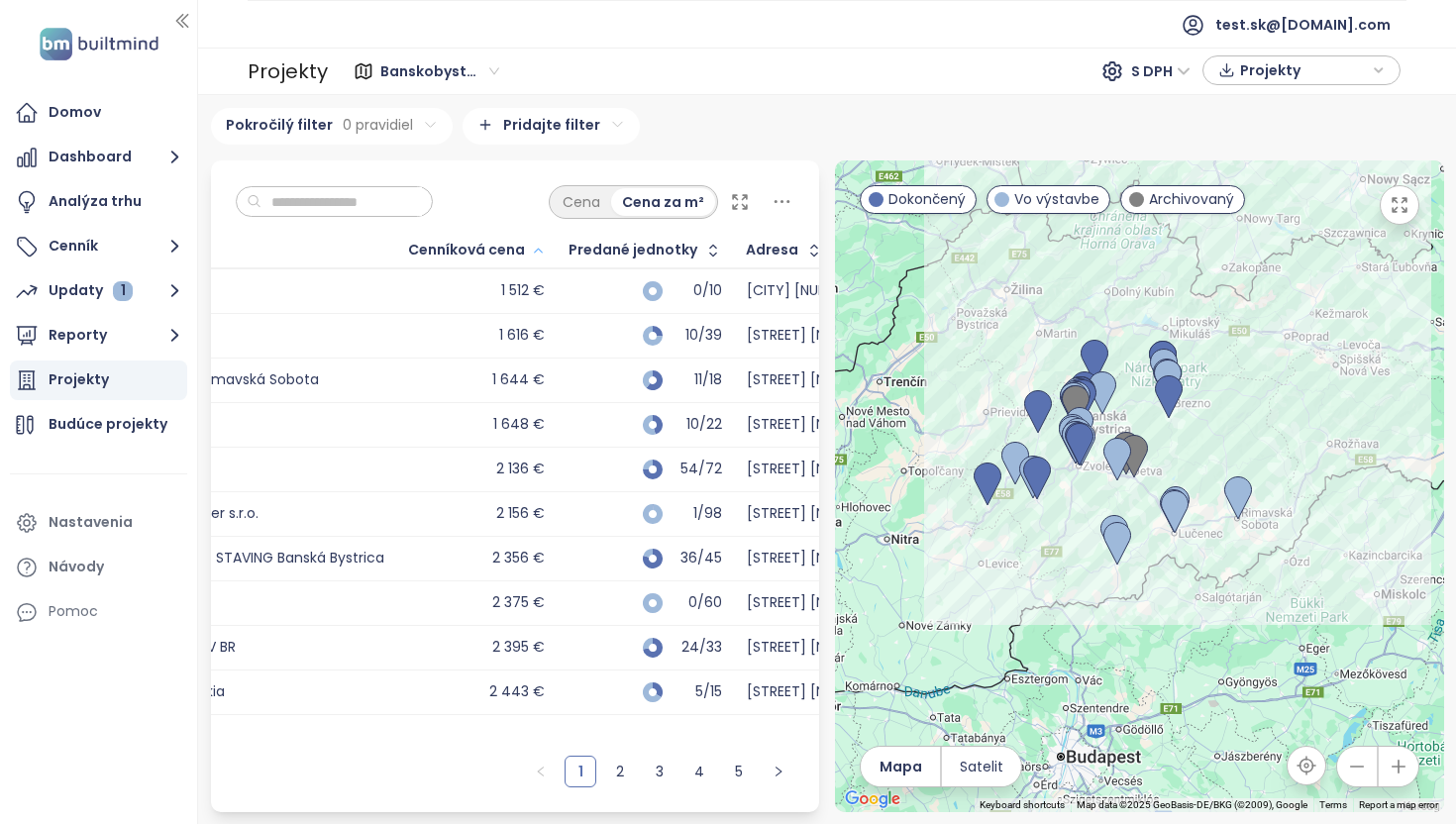 scroll, scrollTop: 0, scrollLeft: 412, axis: horizontal 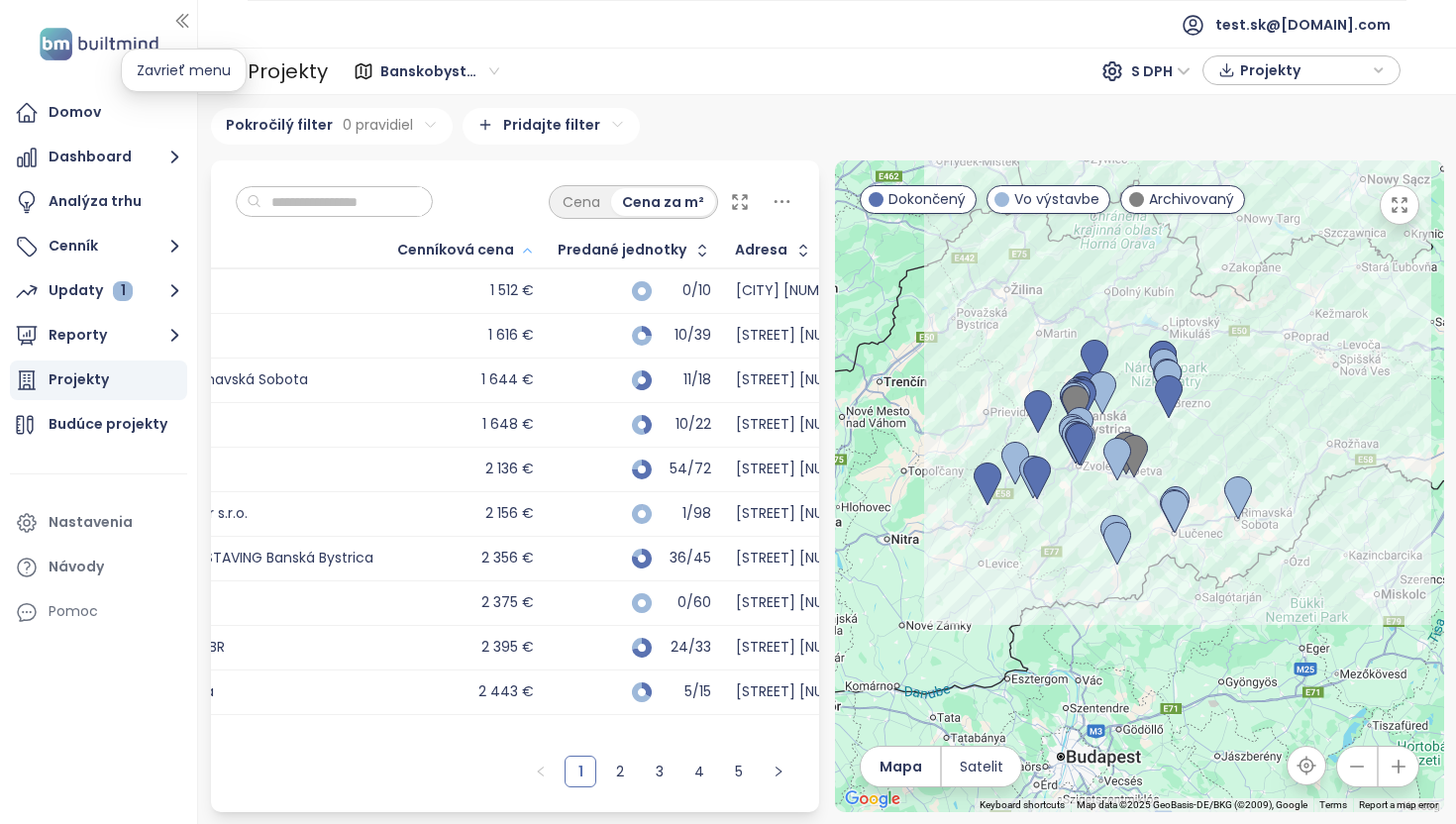click 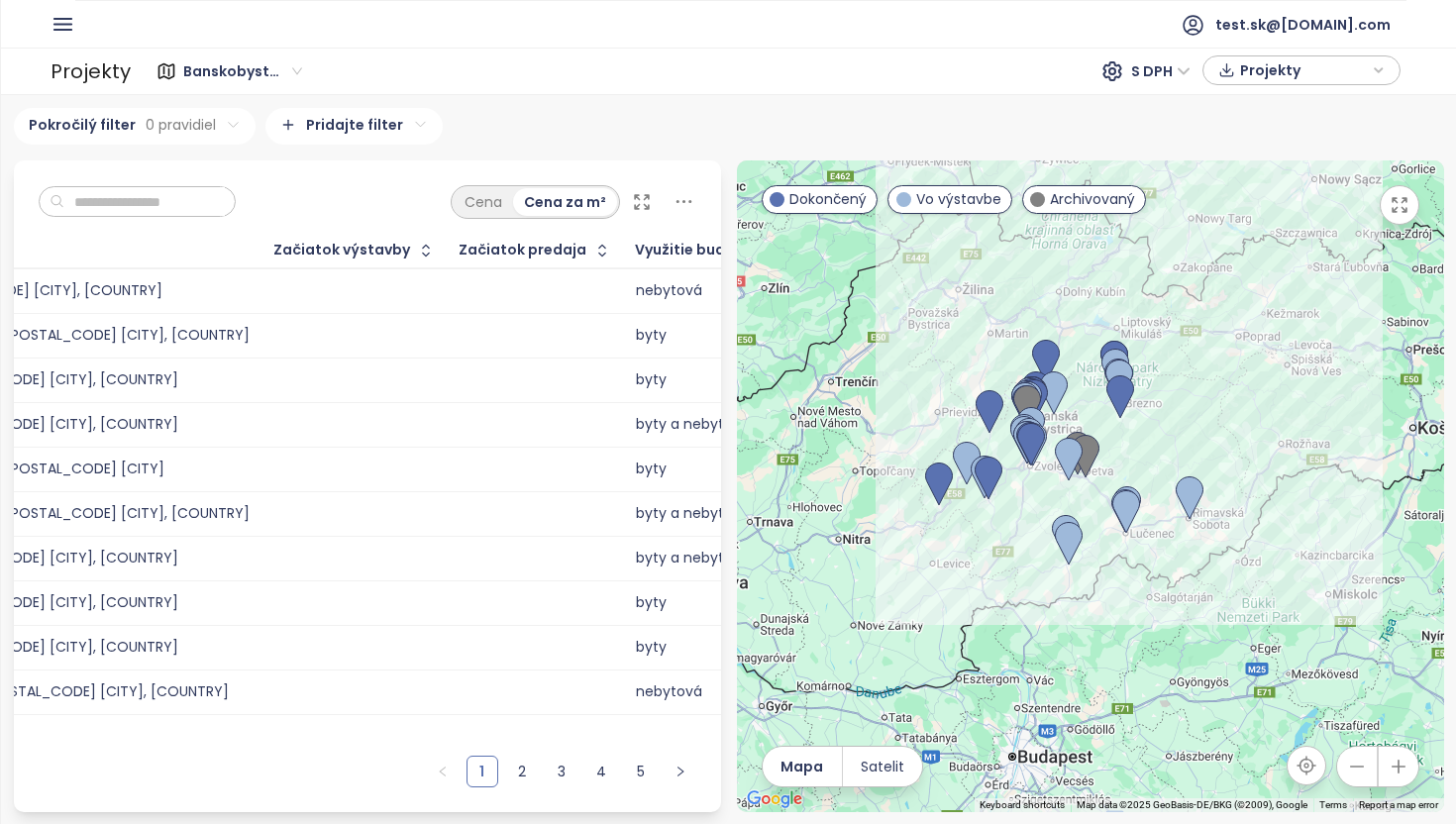 scroll, scrollTop: 0, scrollLeft: 0, axis: both 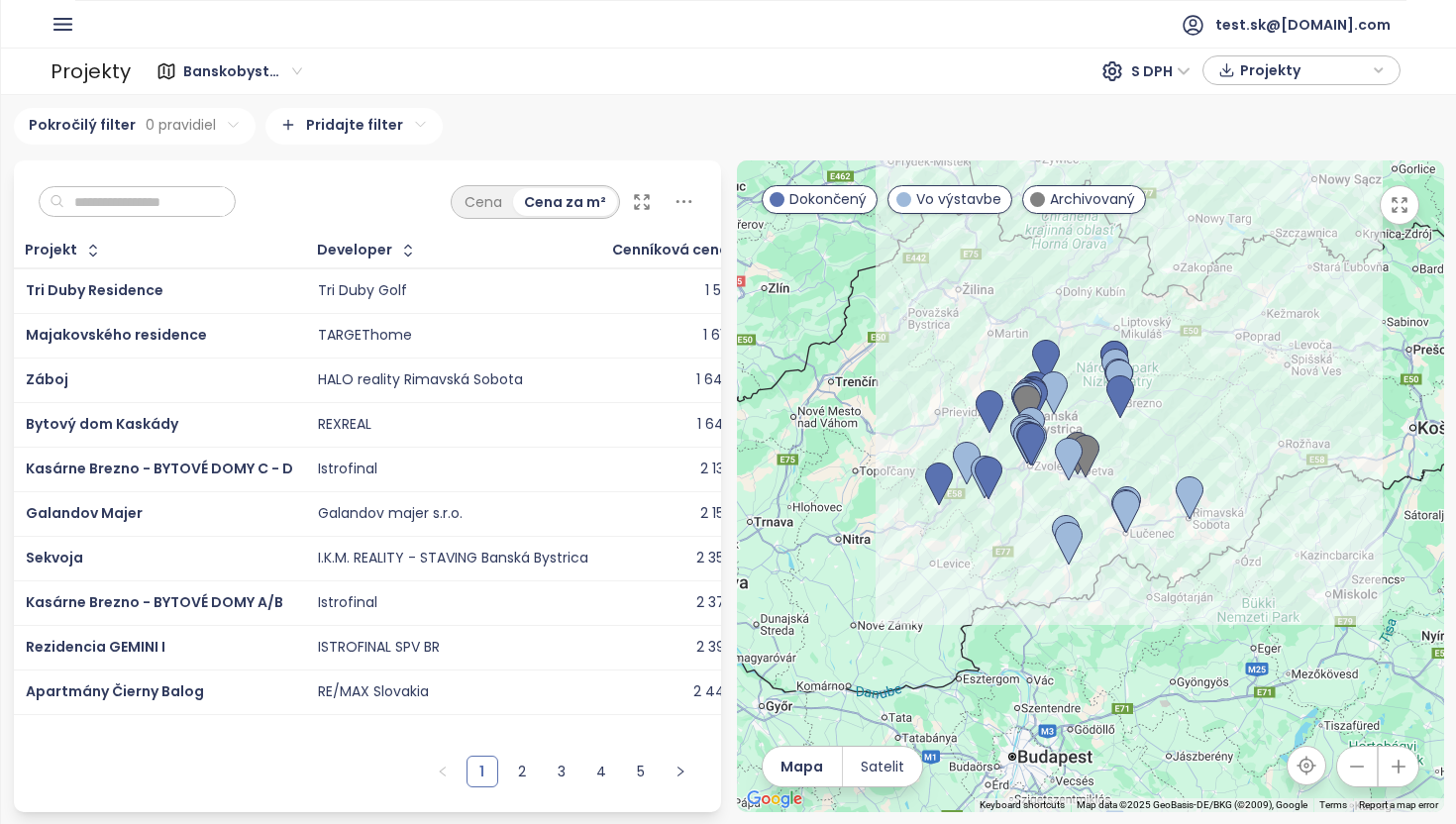 click on "test.sk@[DOMAIN].com" at bounding box center [728, 412] 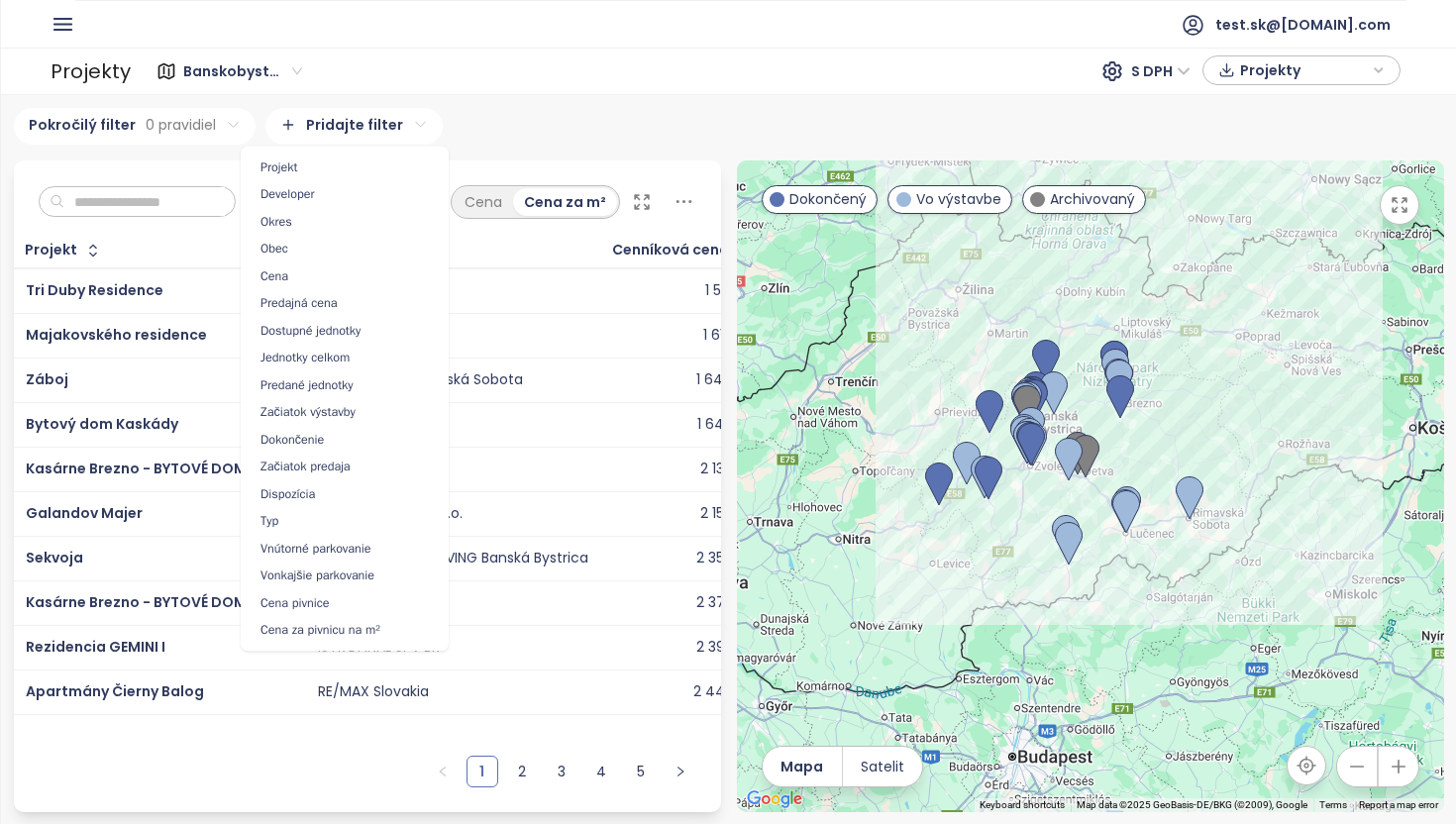 click on "test.sk@[DOMAIN].com" at bounding box center (728, 412) 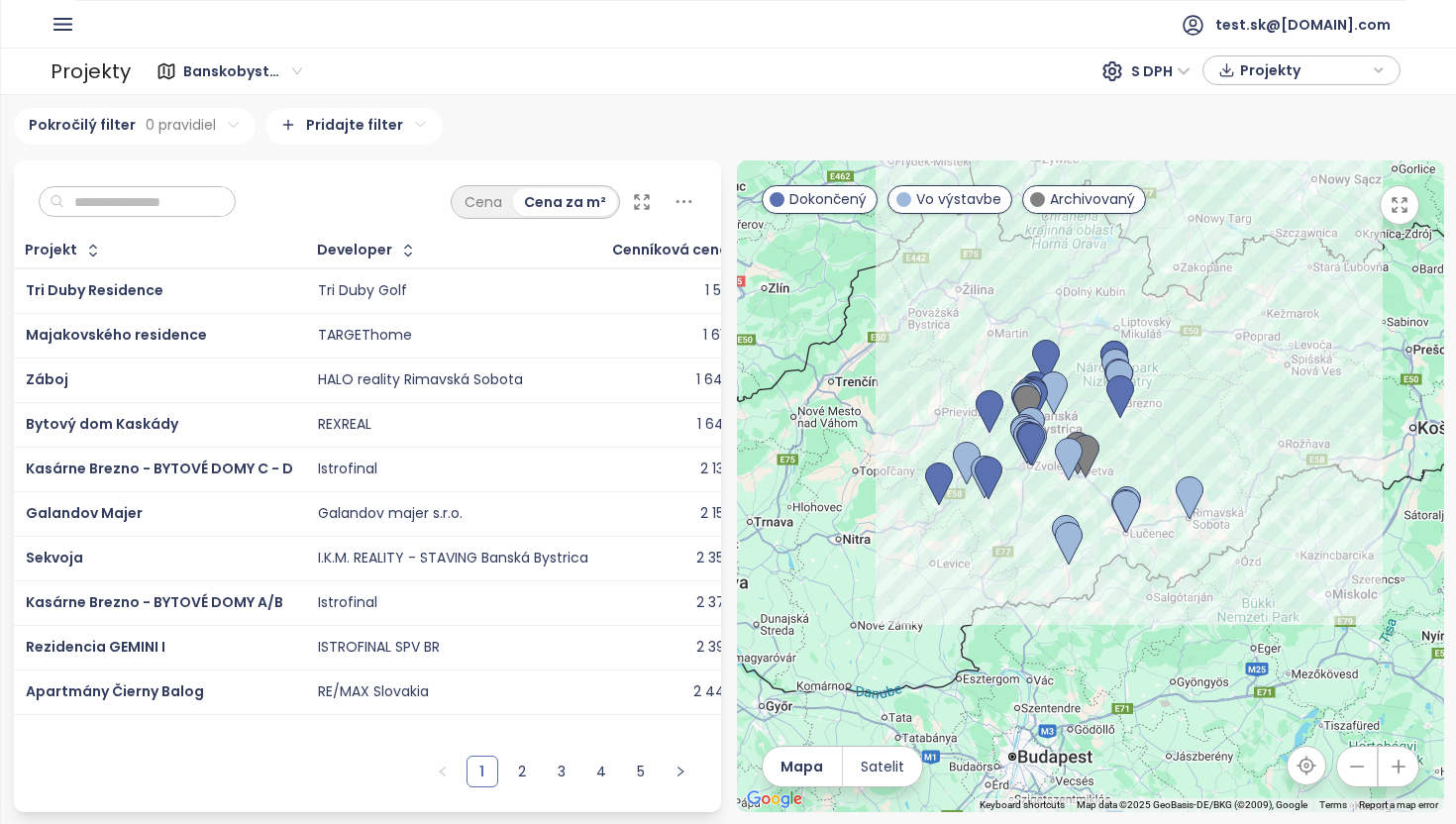 click on "Banskobystrický kraj" at bounding box center [243, 71] 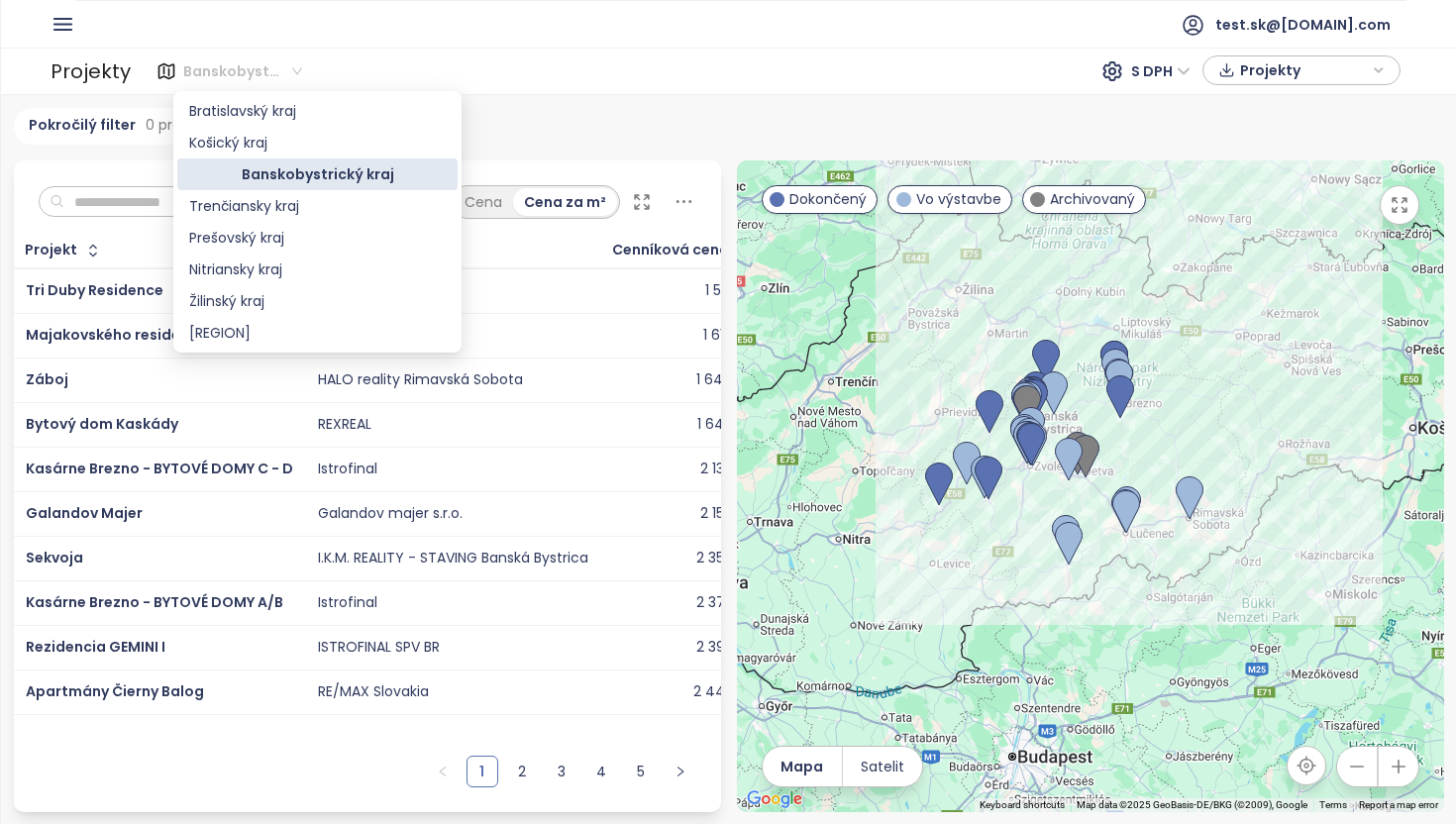 click on "Banskobystrický kraj" at bounding box center (317, 174) 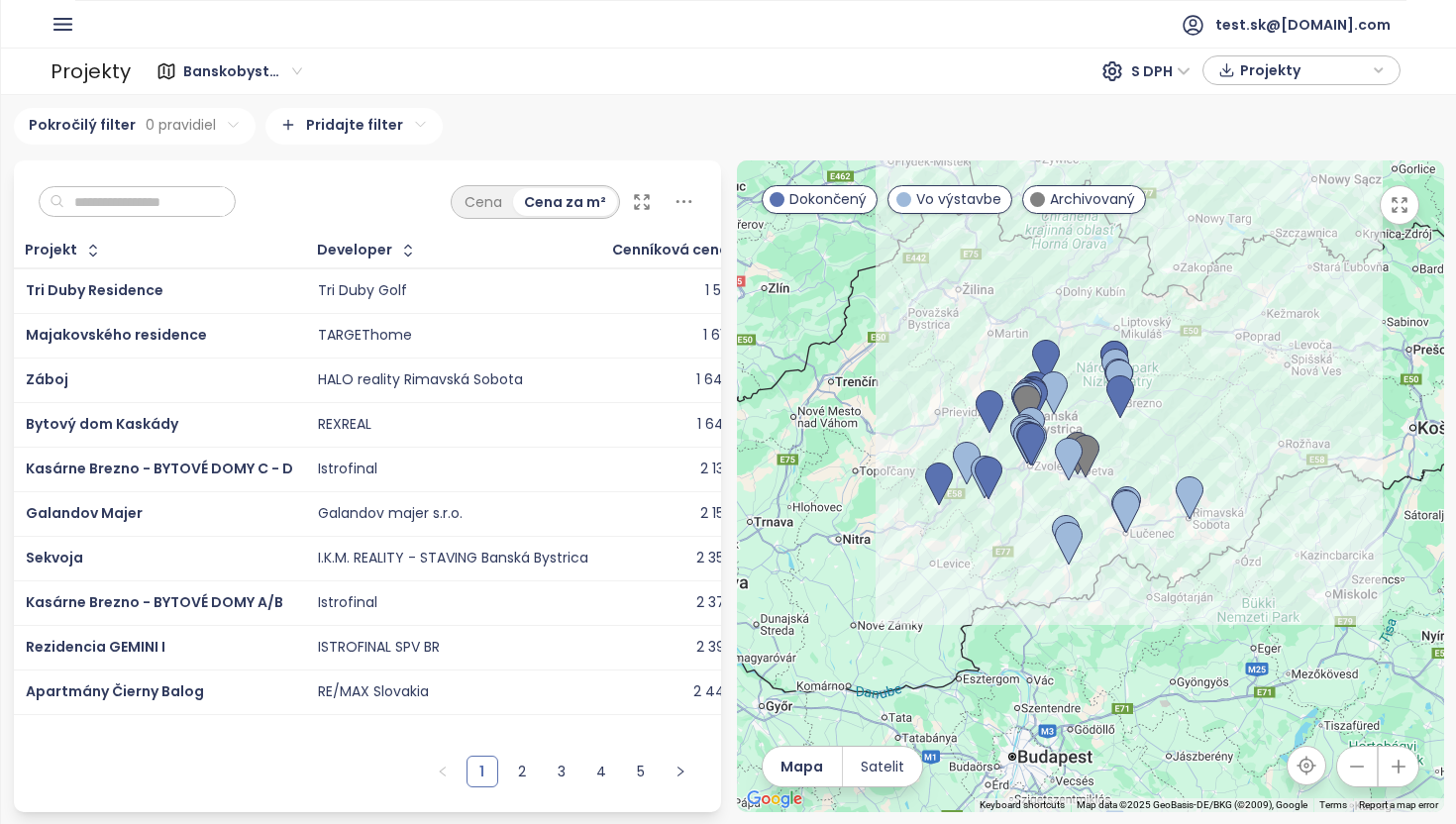 click on "test.sk@[DOMAIN].com" at bounding box center [728, 412] 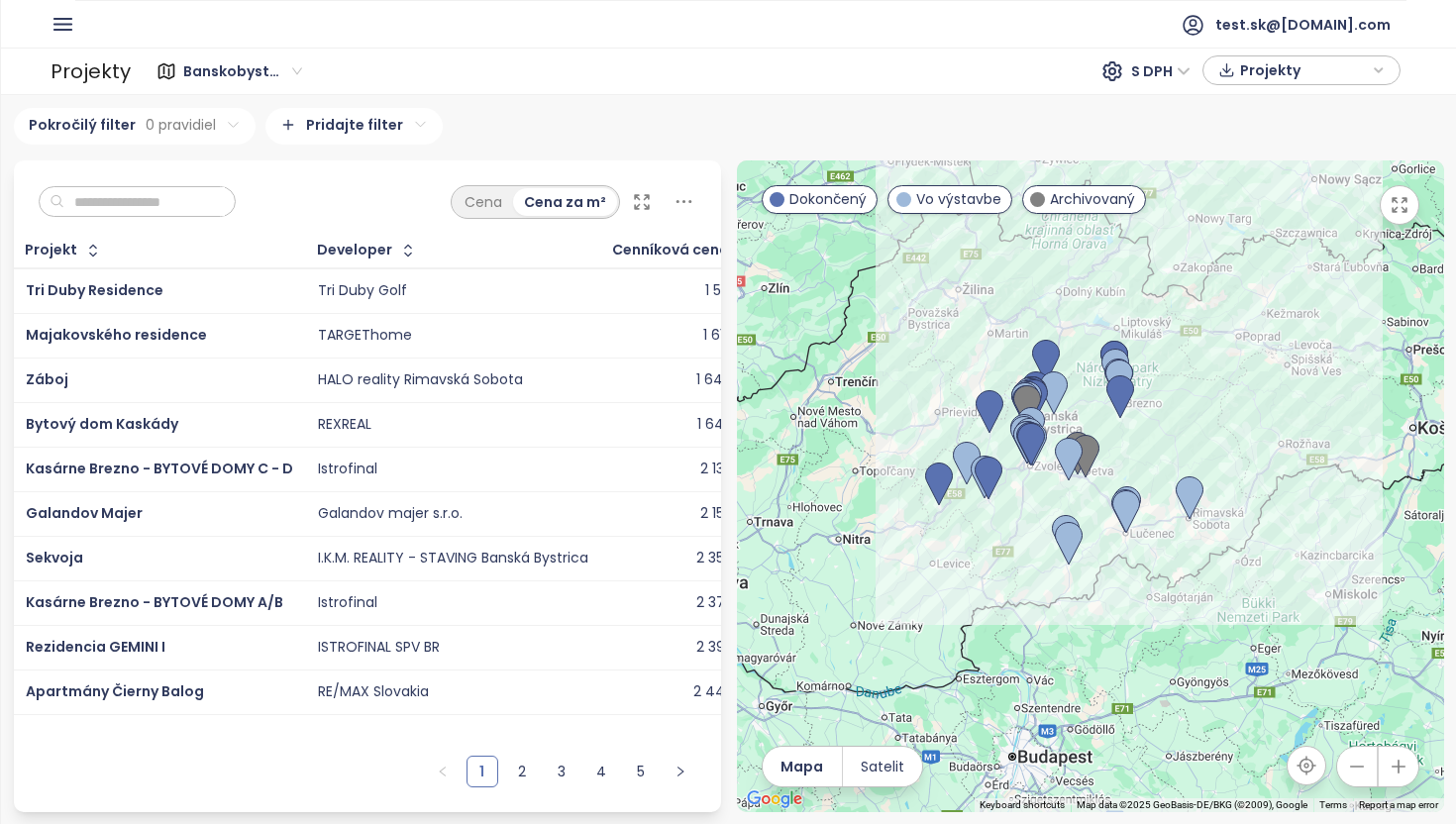 click on "test.sk@[DOMAIN].com" at bounding box center [728, 412] 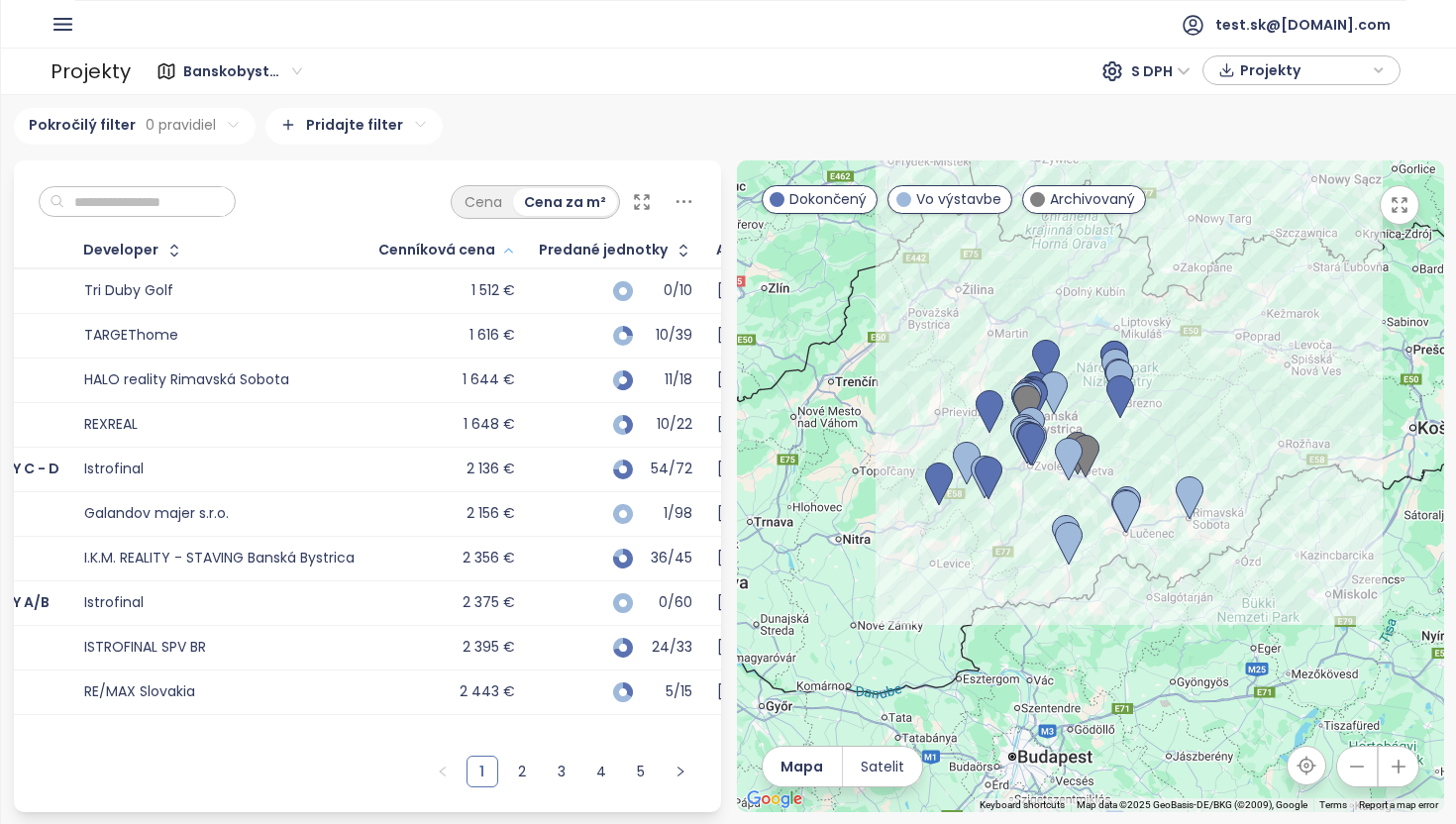 scroll, scrollTop: 0, scrollLeft: 0, axis: both 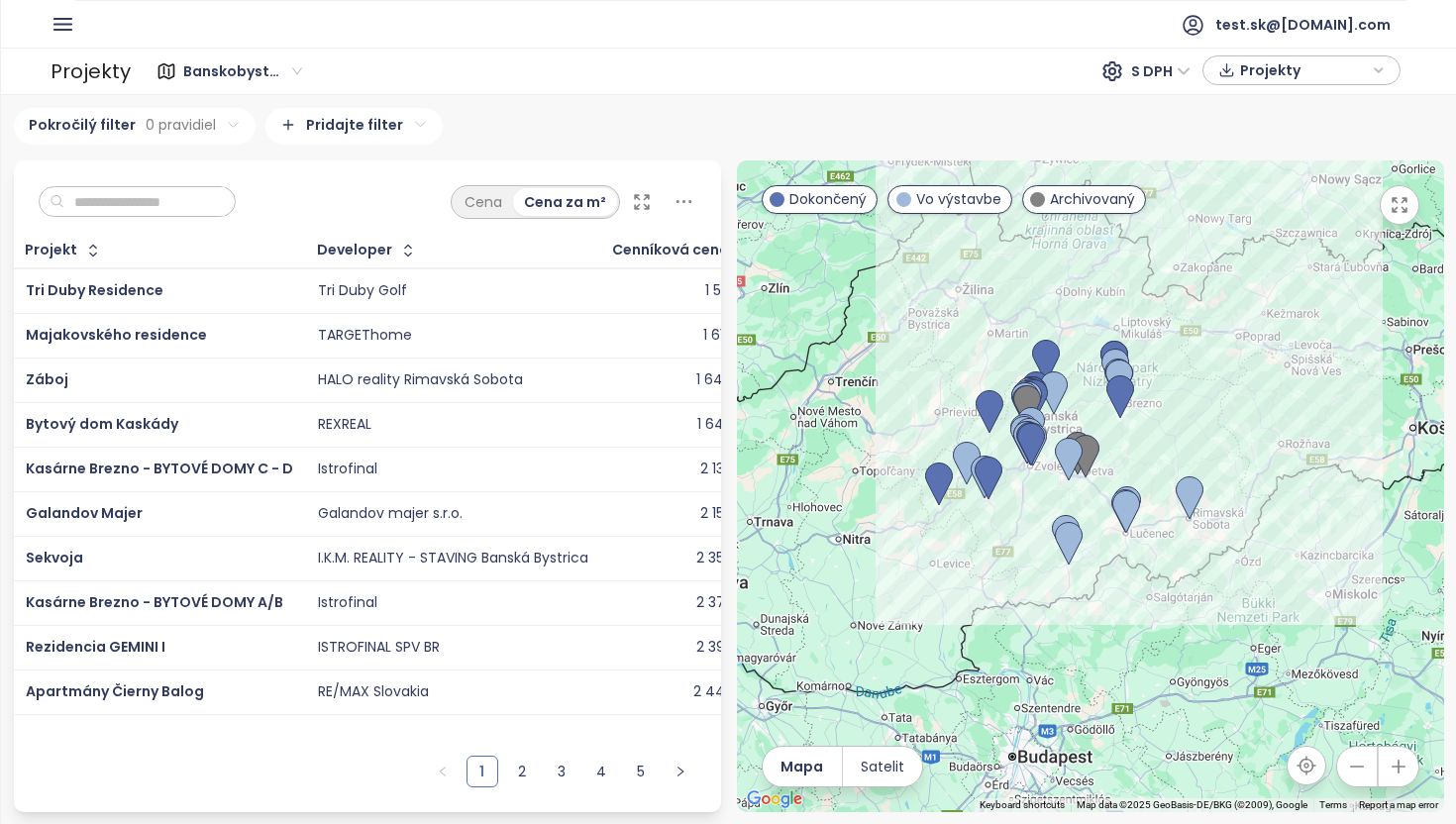 click on "Cenníková cena" at bounding box center (671, 250) 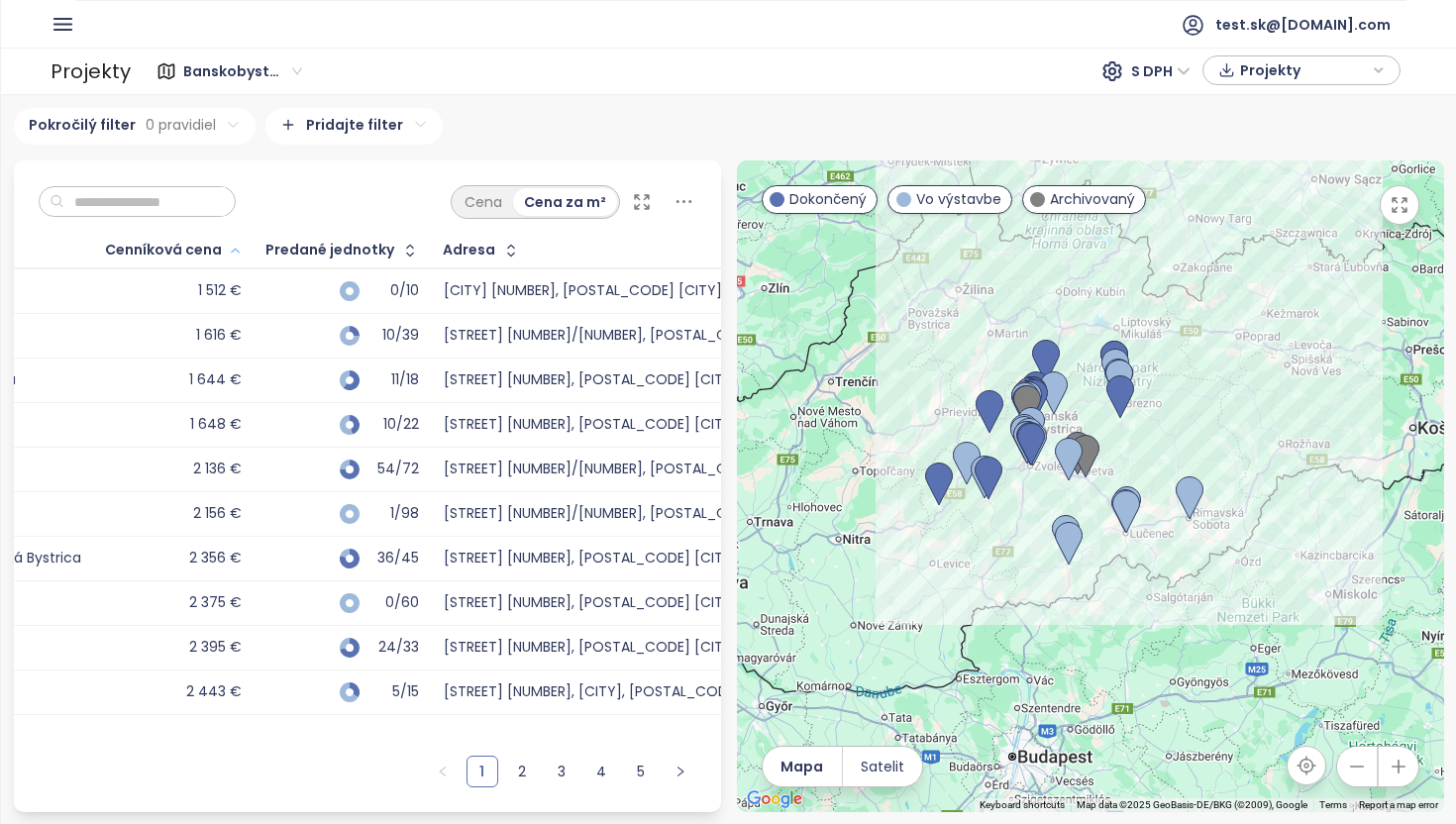 scroll, scrollTop: 0, scrollLeft: 534, axis: horizontal 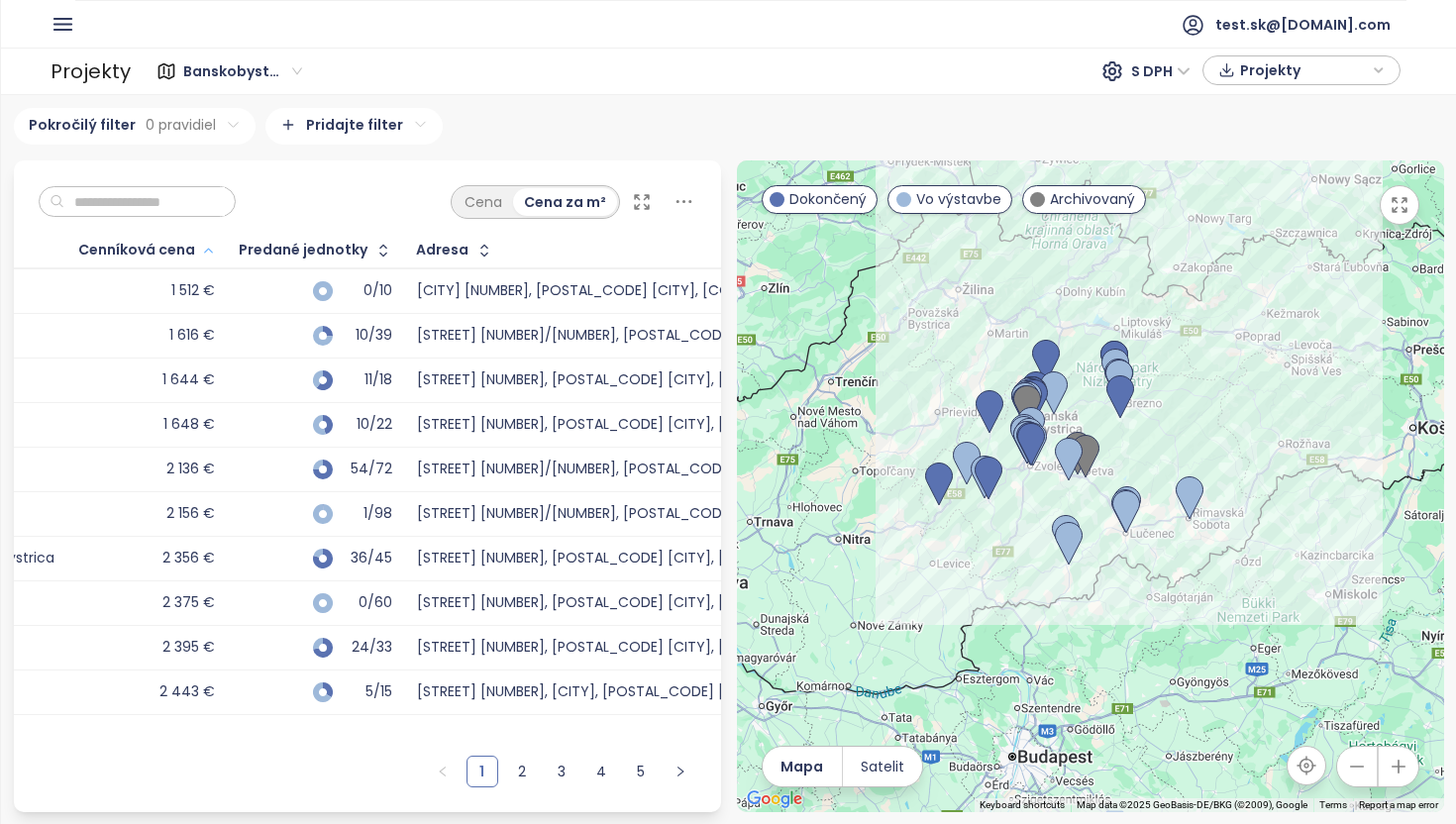 click 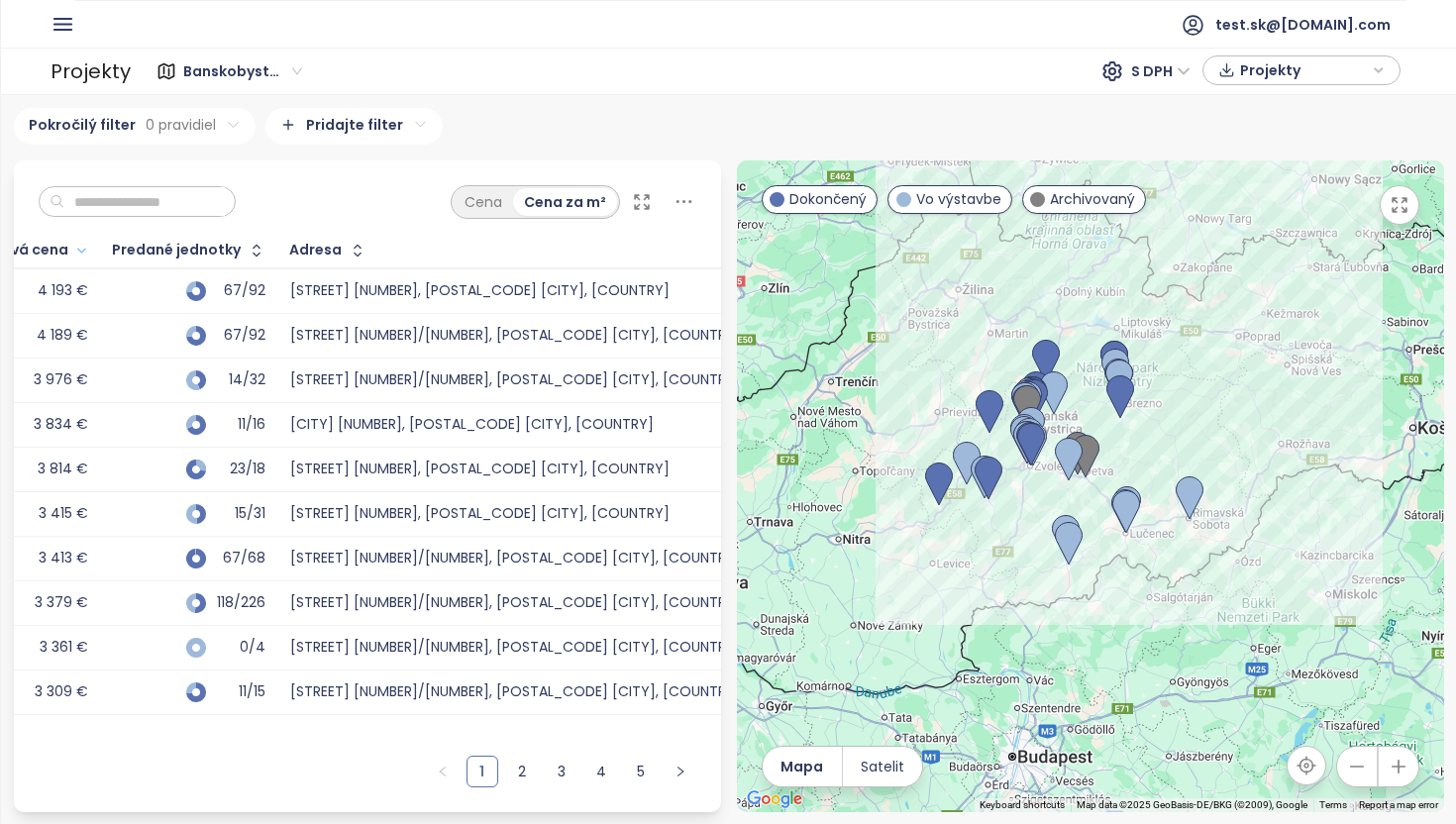 scroll, scrollTop: 0, scrollLeft: 0, axis: both 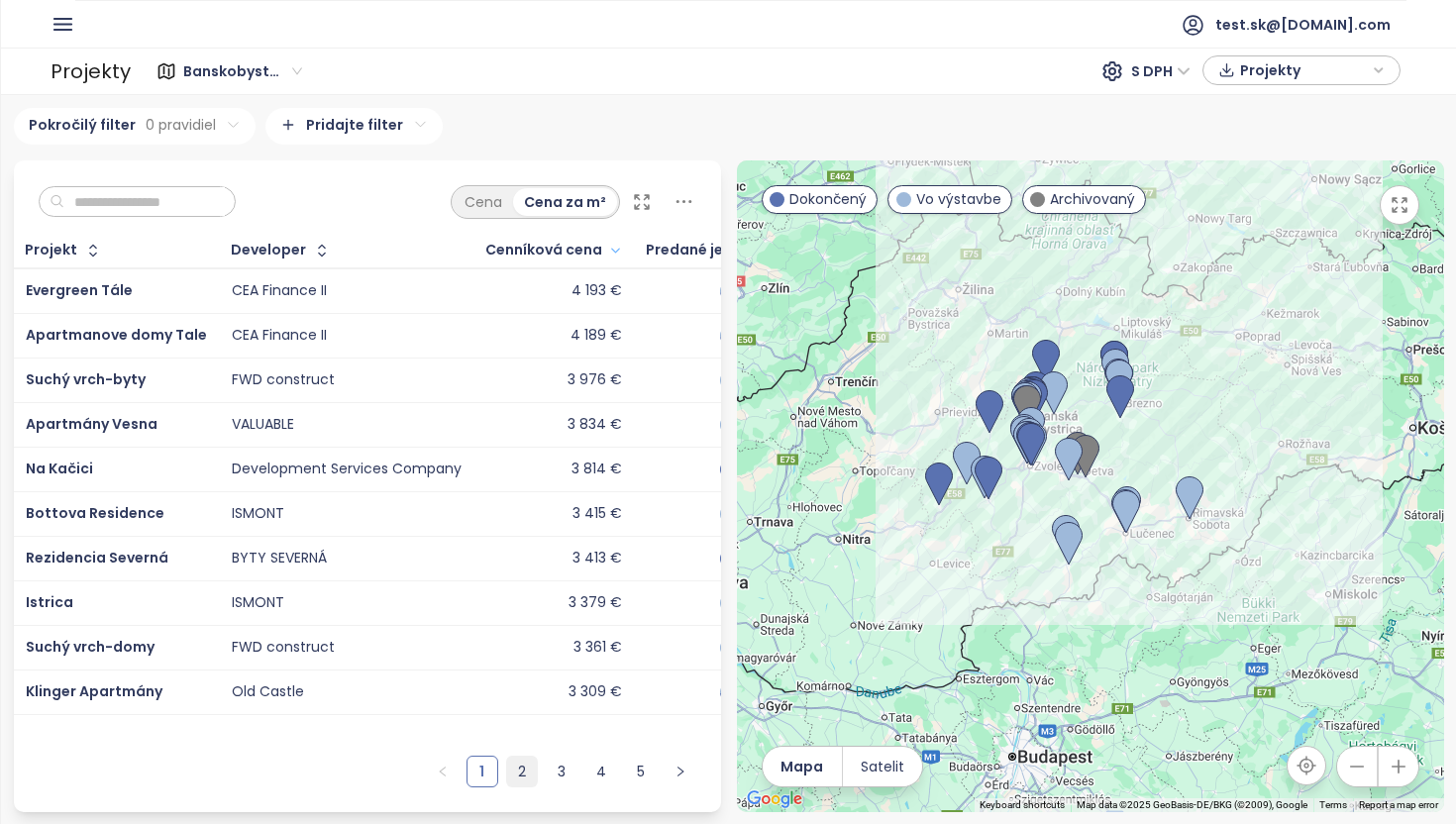 click on "2" at bounding box center (522, 772) 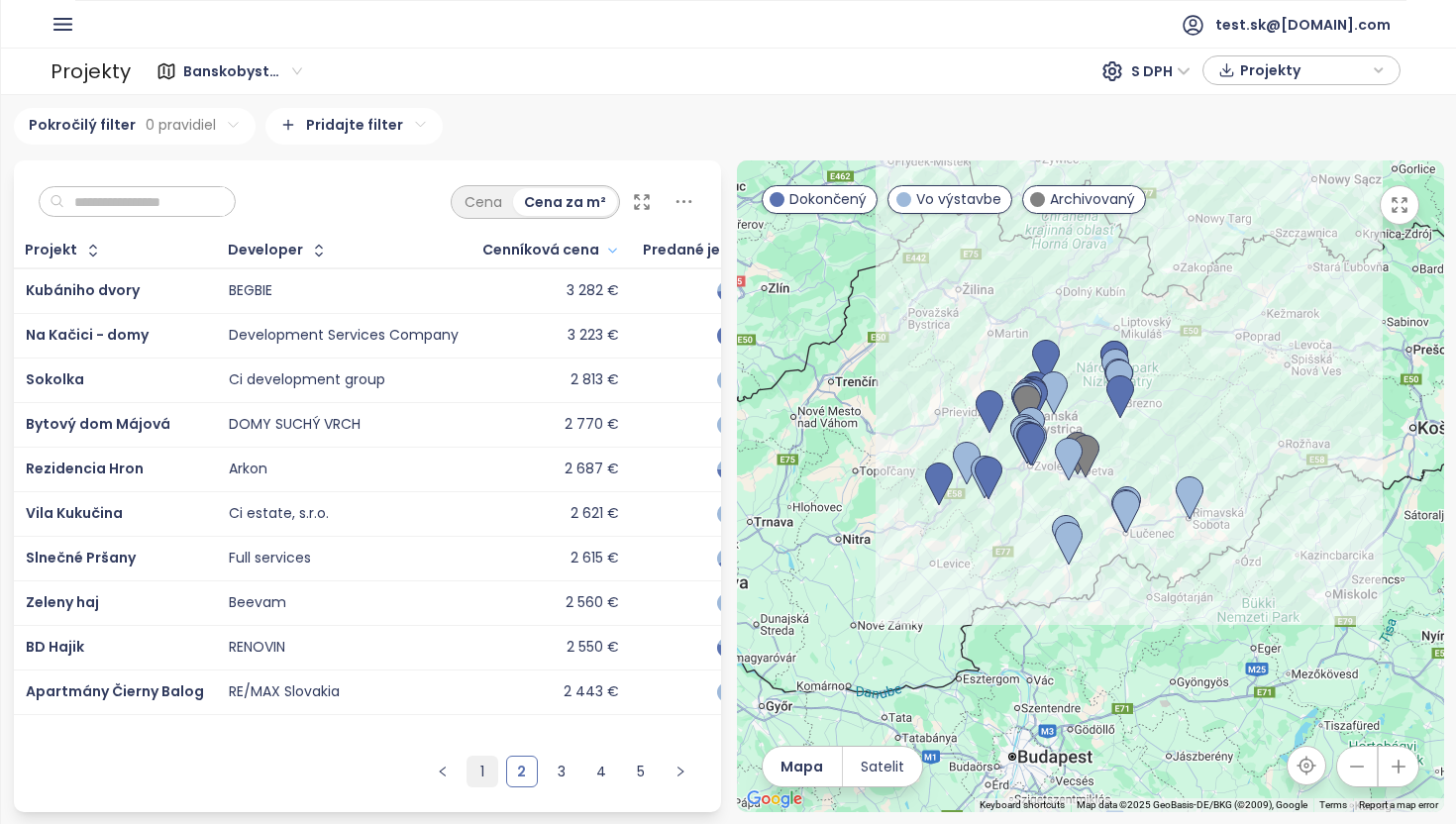 click on "1" at bounding box center [482, 772] 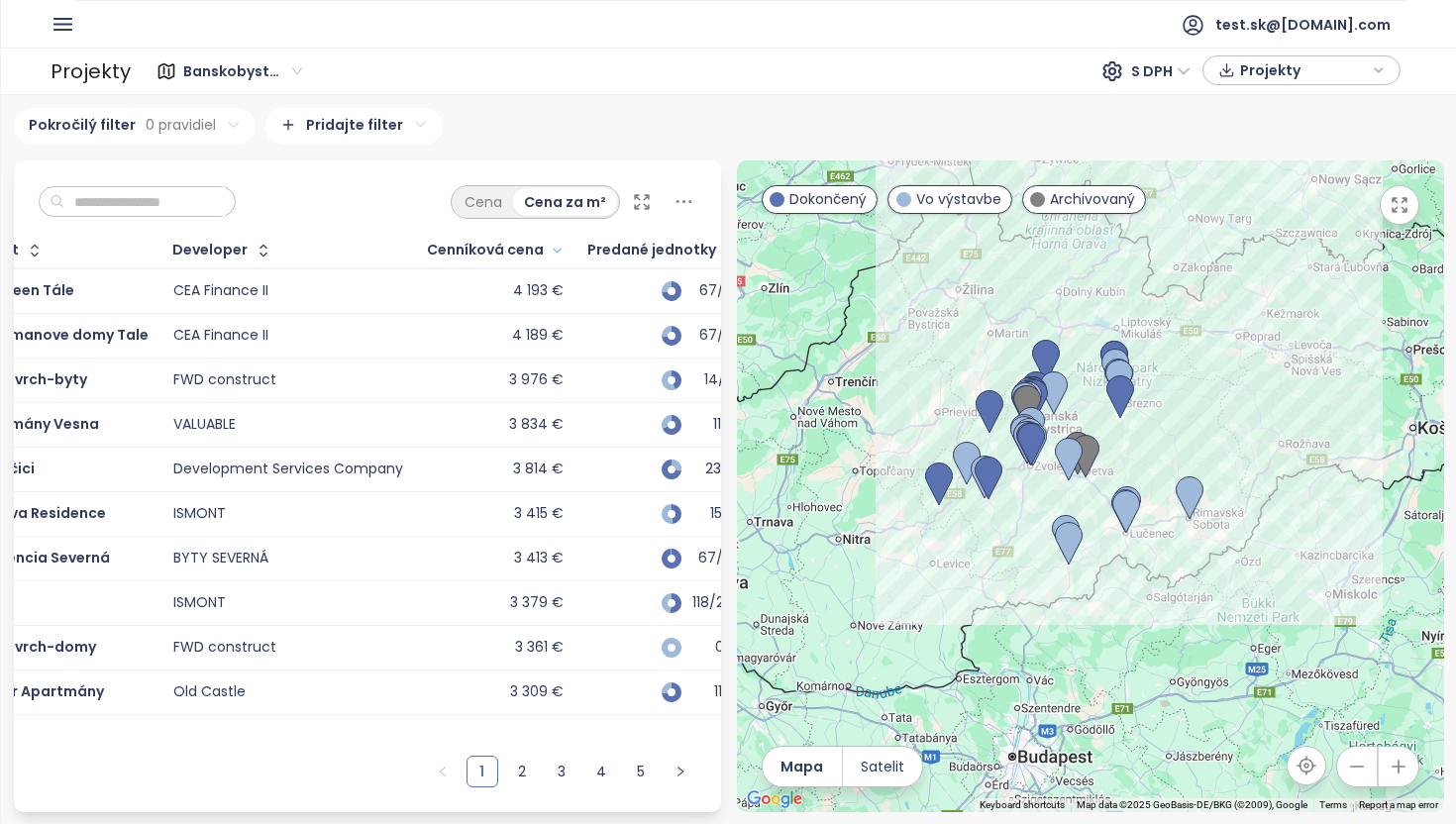 scroll, scrollTop: 0, scrollLeft: 0, axis: both 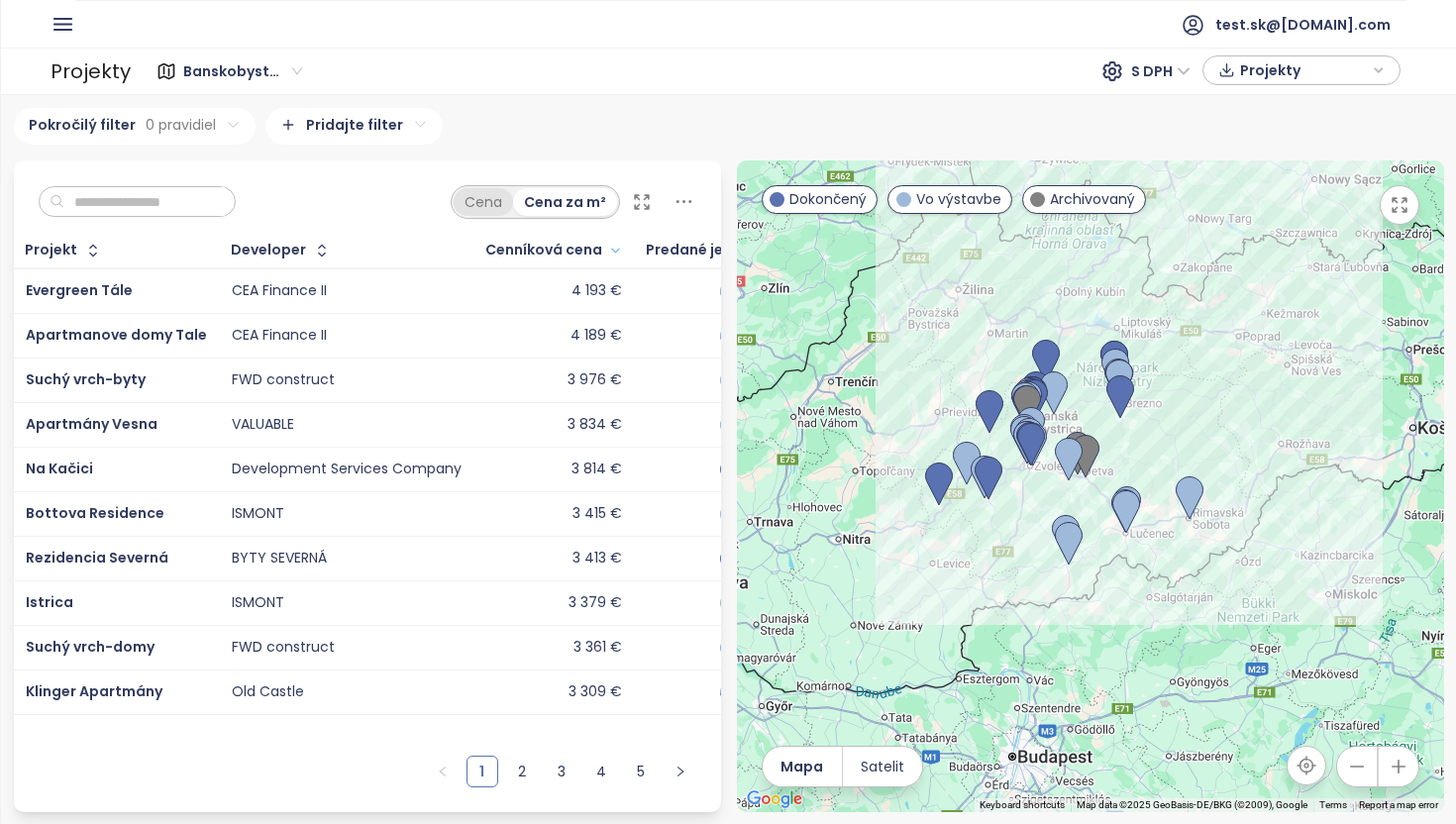 click on "Cena" at bounding box center [483, 202] 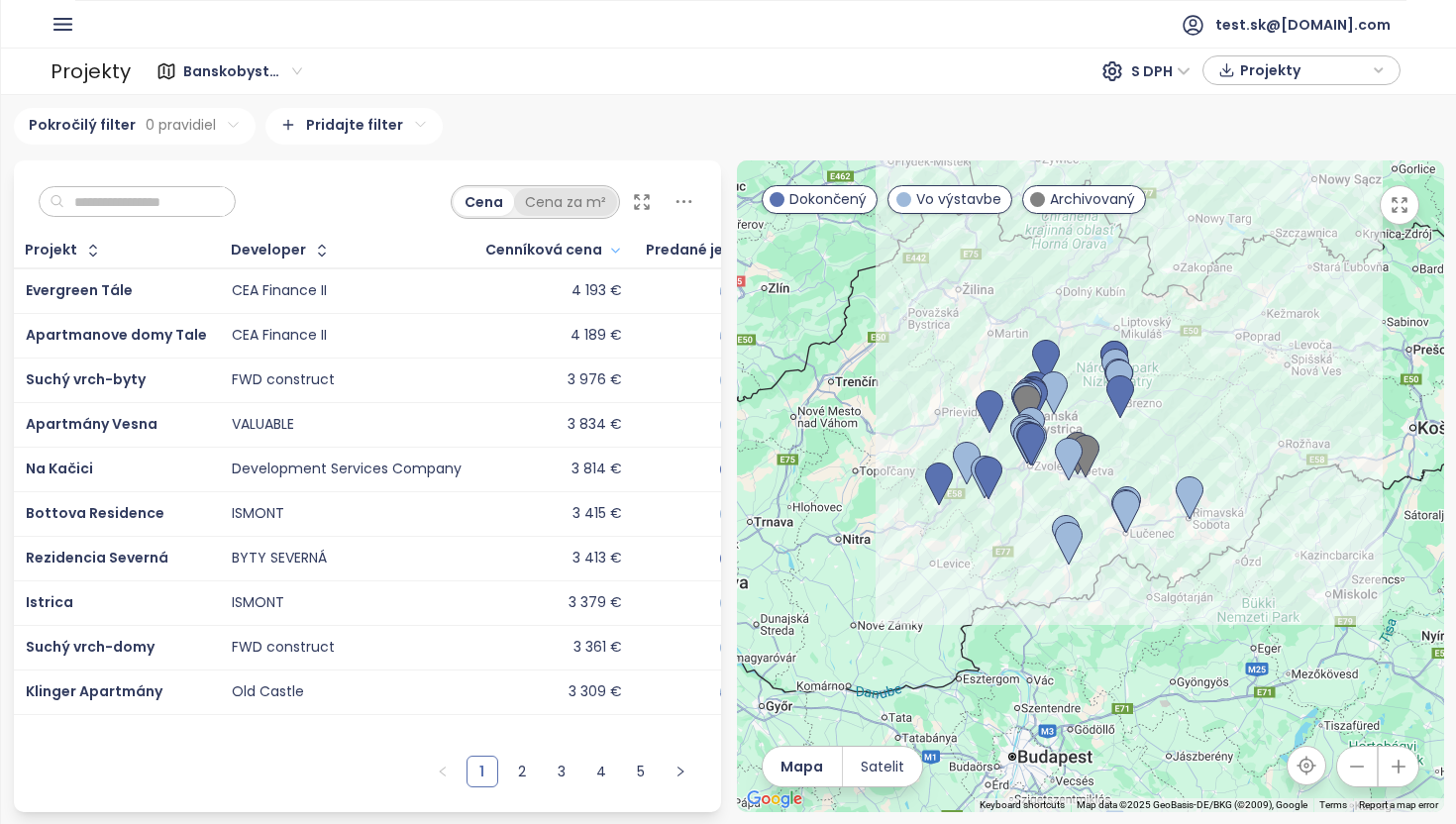 click on "Cena za m²" at bounding box center (566, 202) 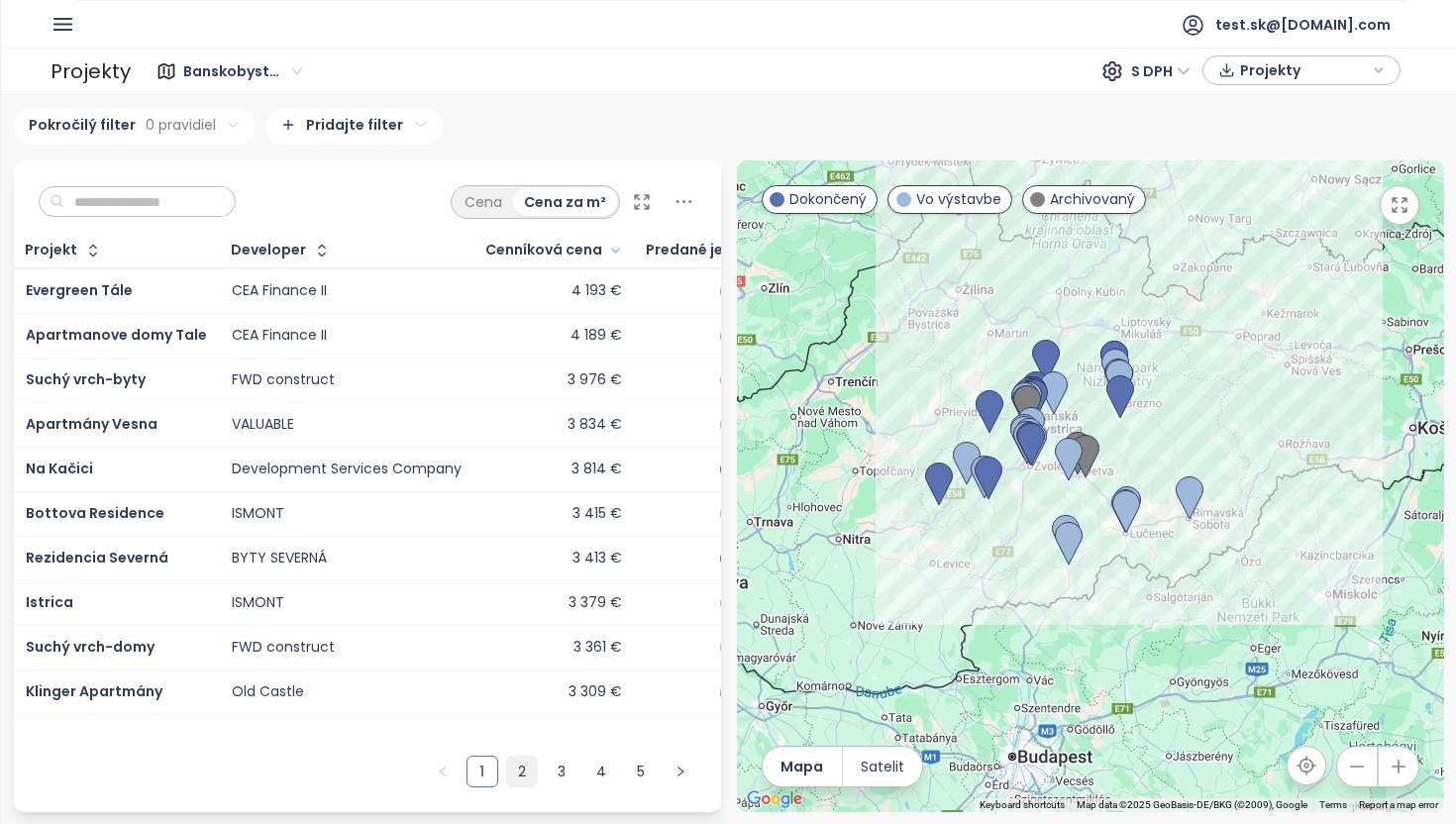 click on "2" at bounding box center [522, 772] 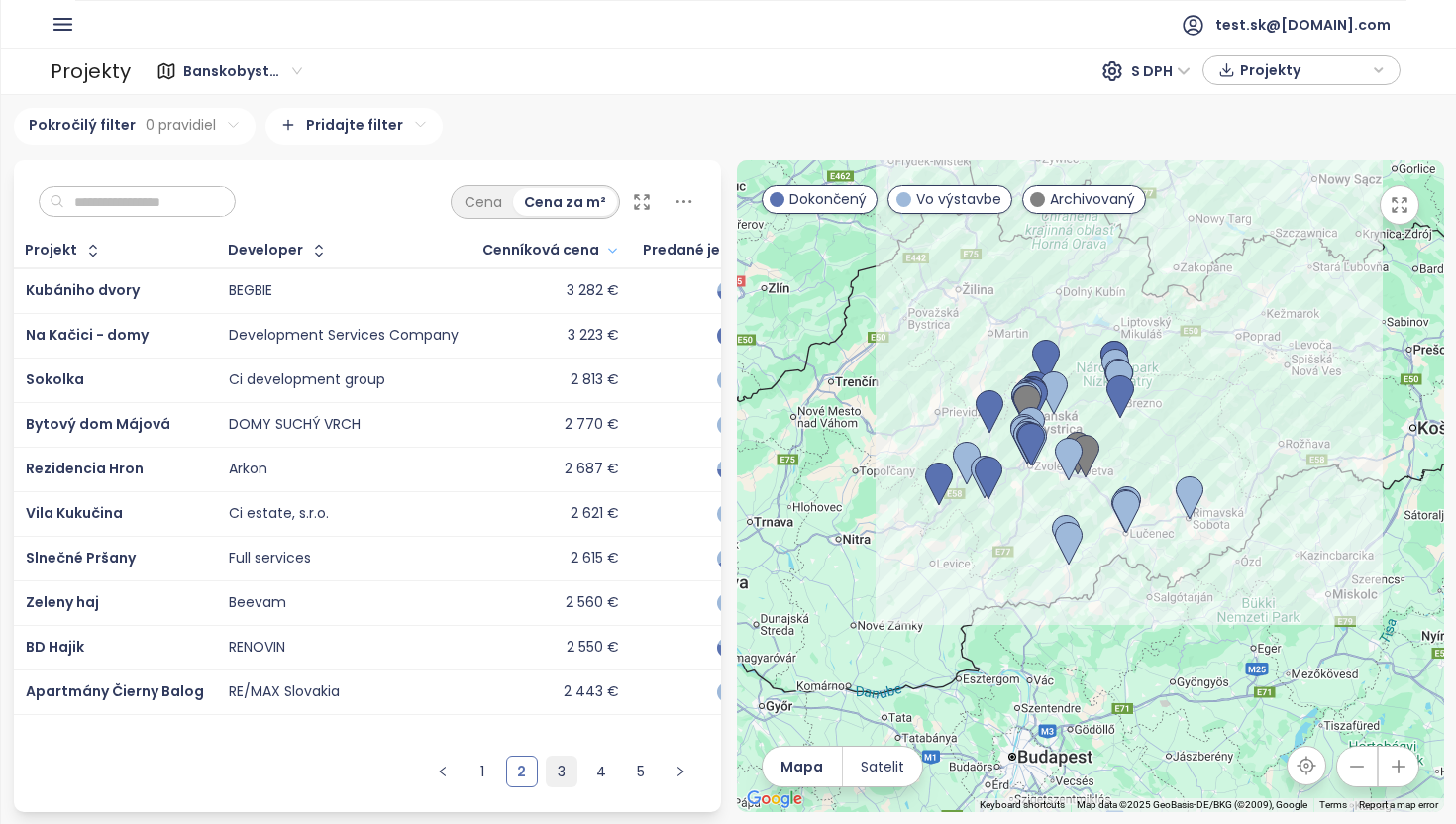click on "3" at bounding box center [562, 772] 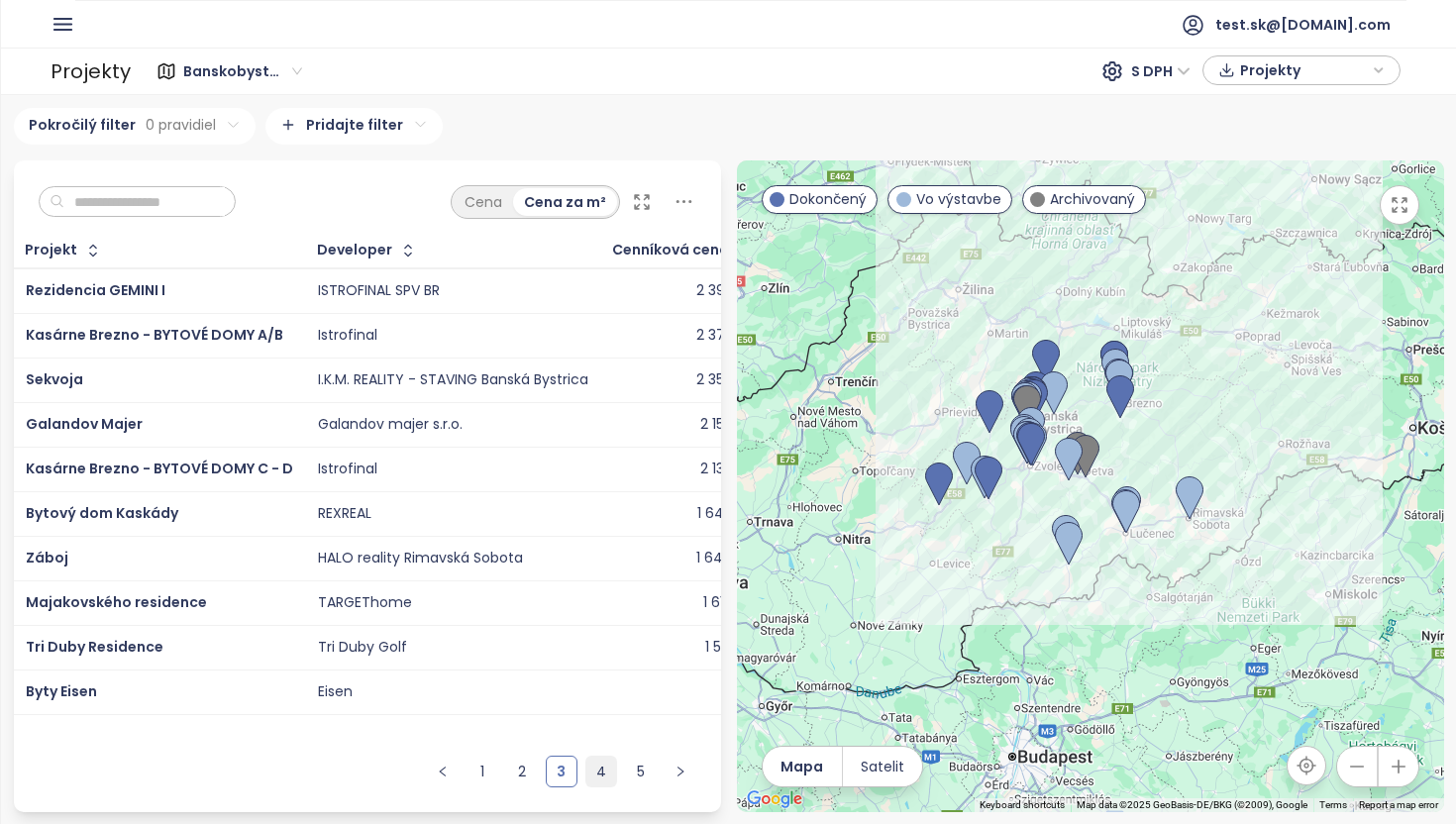 click on "4" at bounding box center (601, 772) 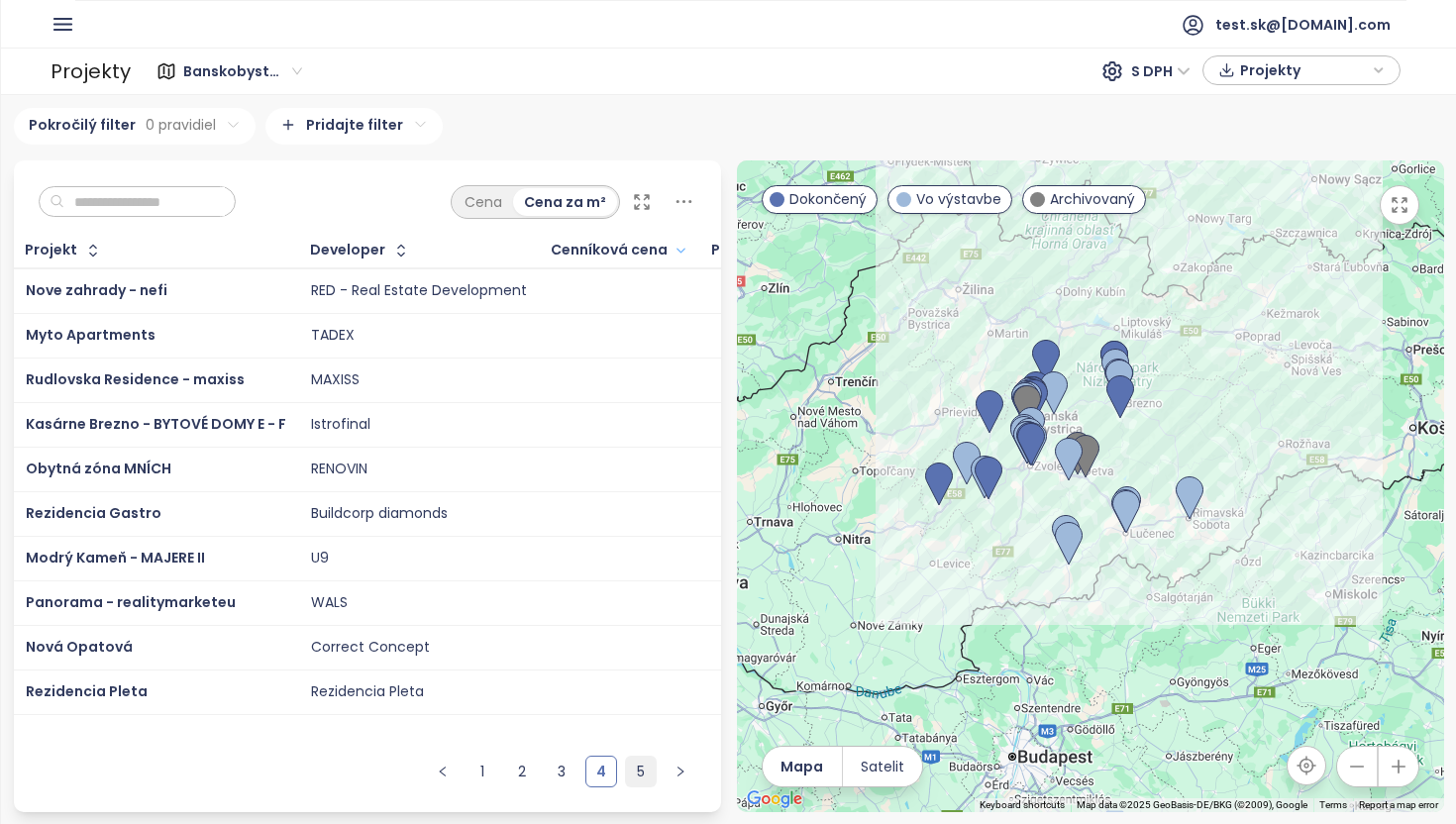 click on "5" at bounding box center [641, 772] 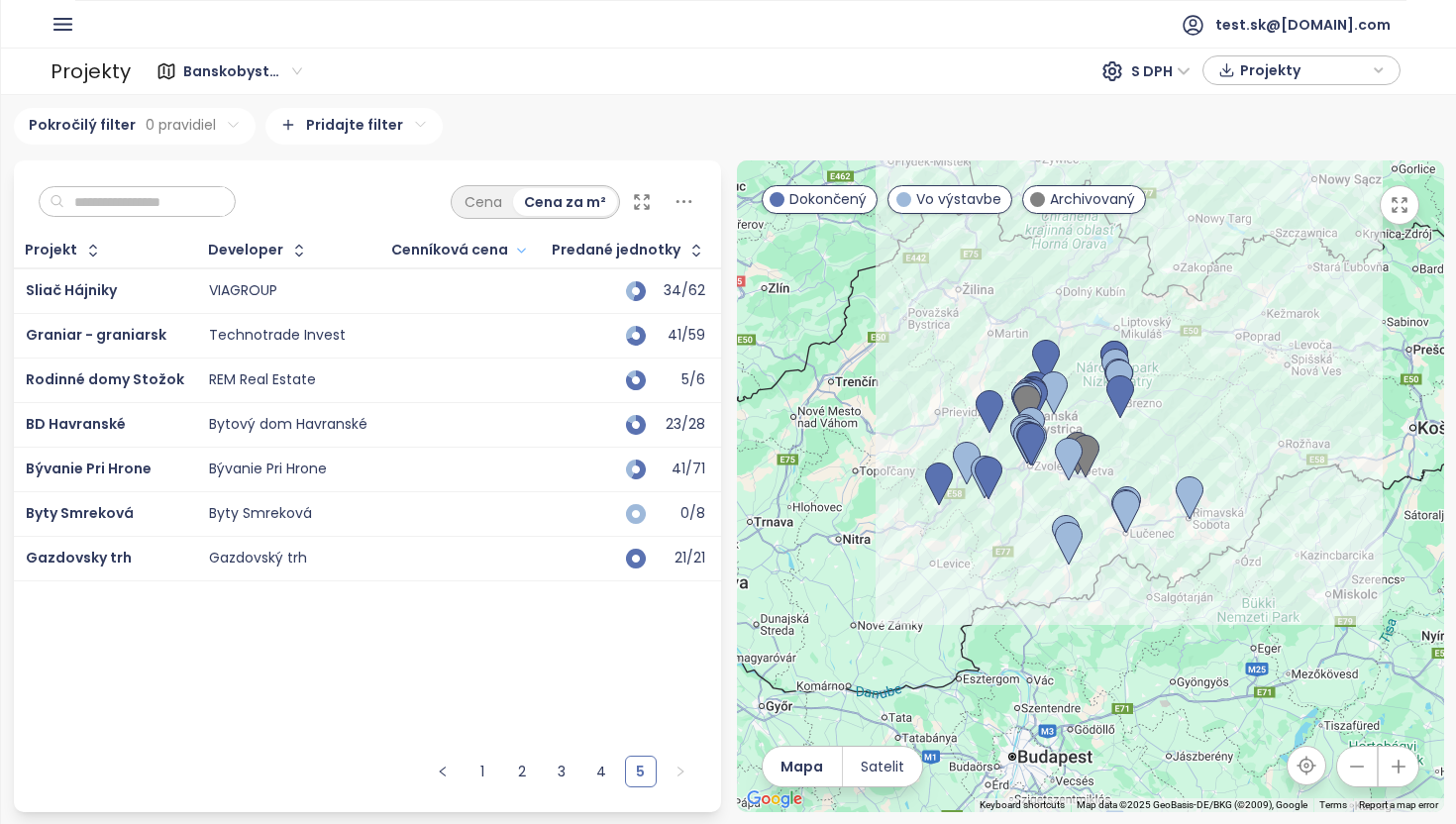 click at bounding box center (145, 202) 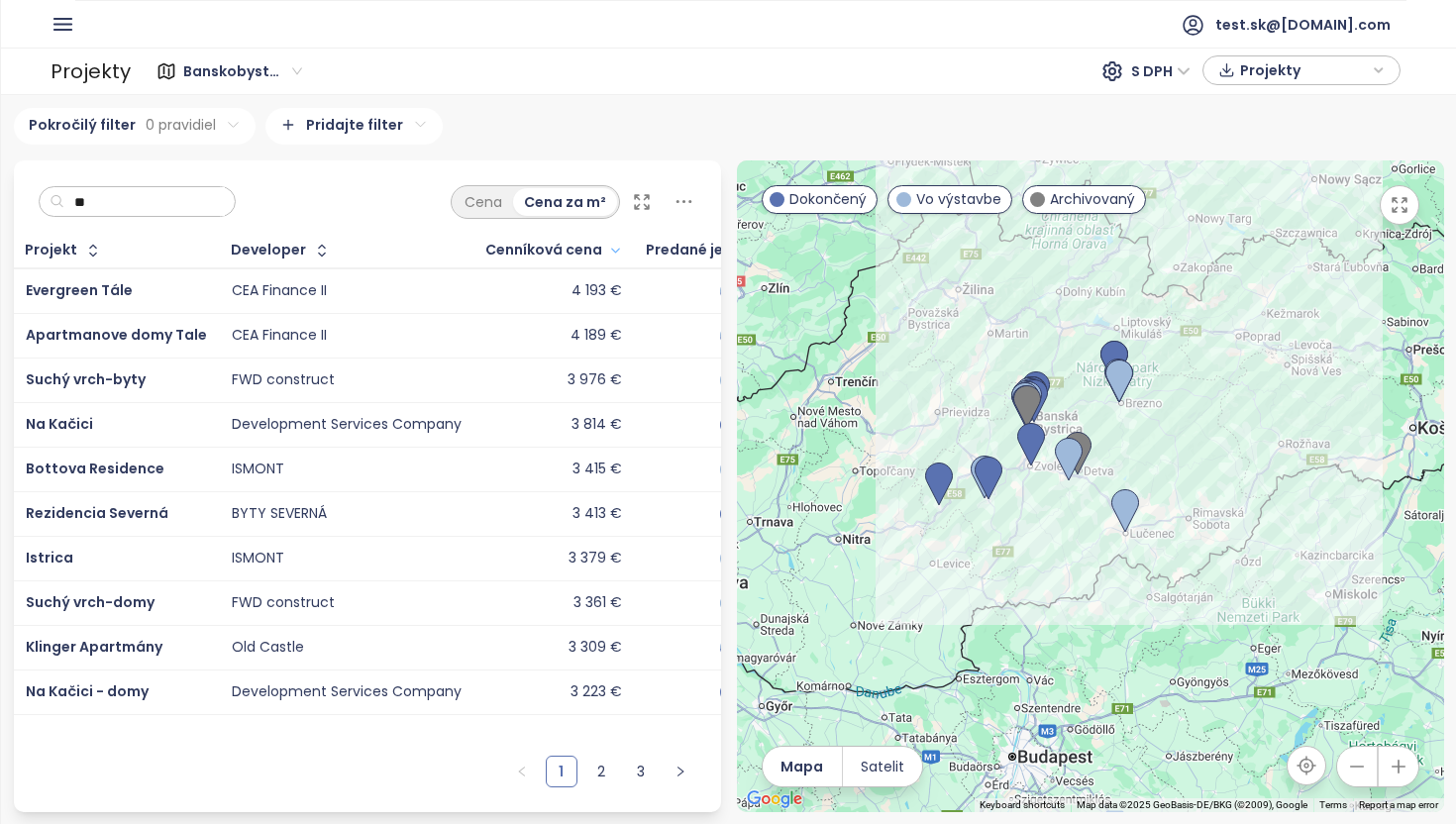 type on "*" 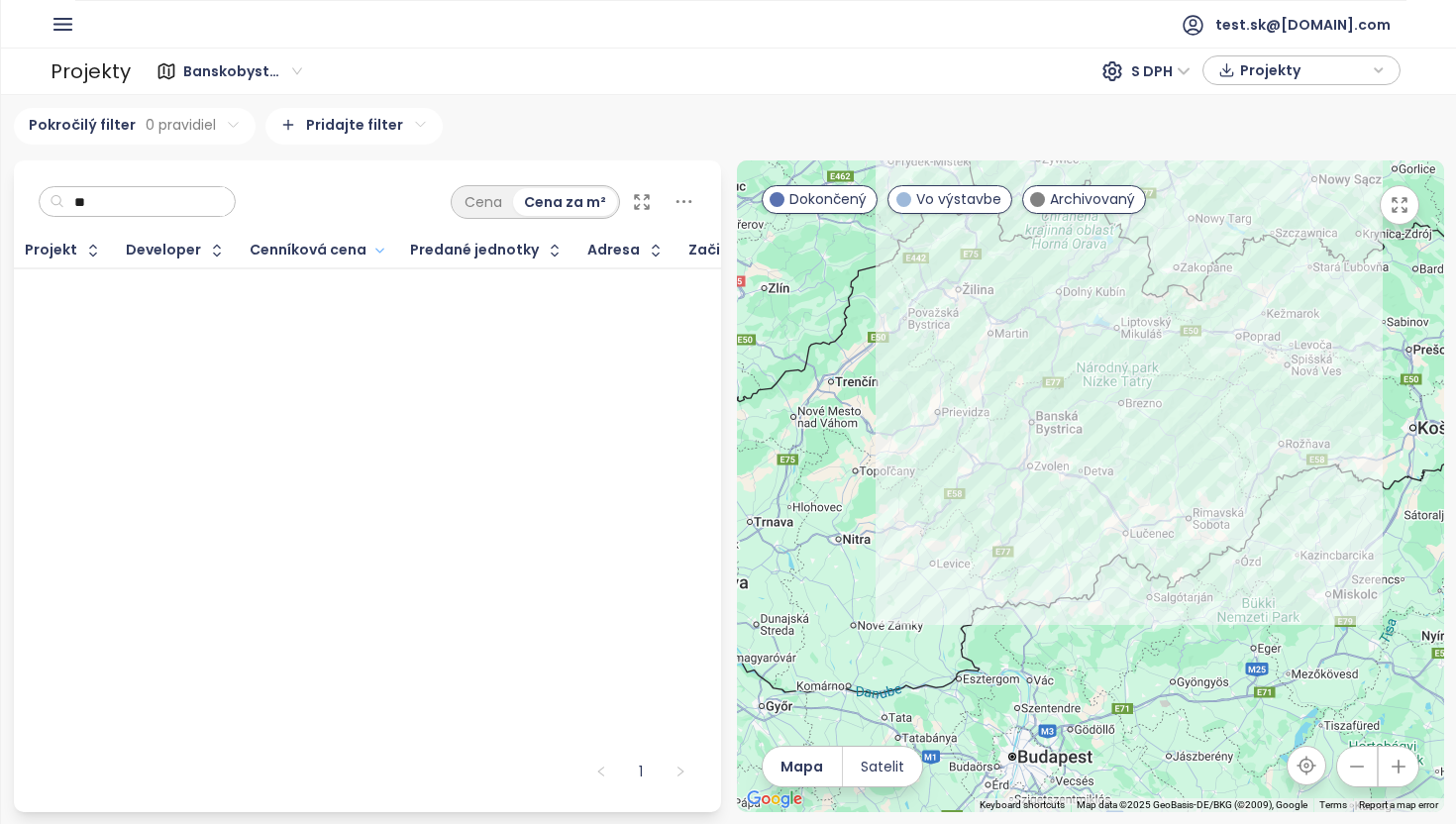 type on "*" 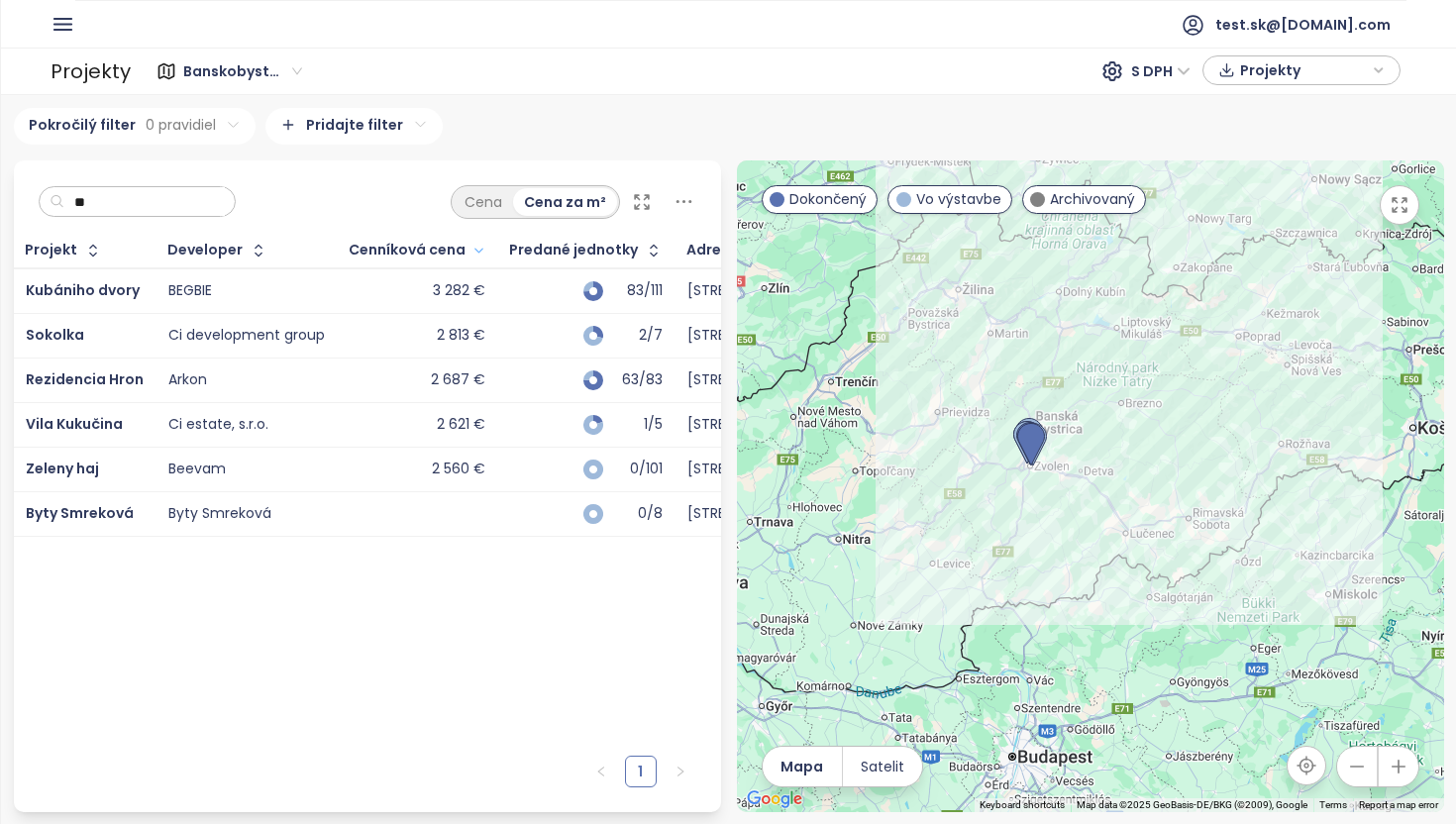 type on "*" 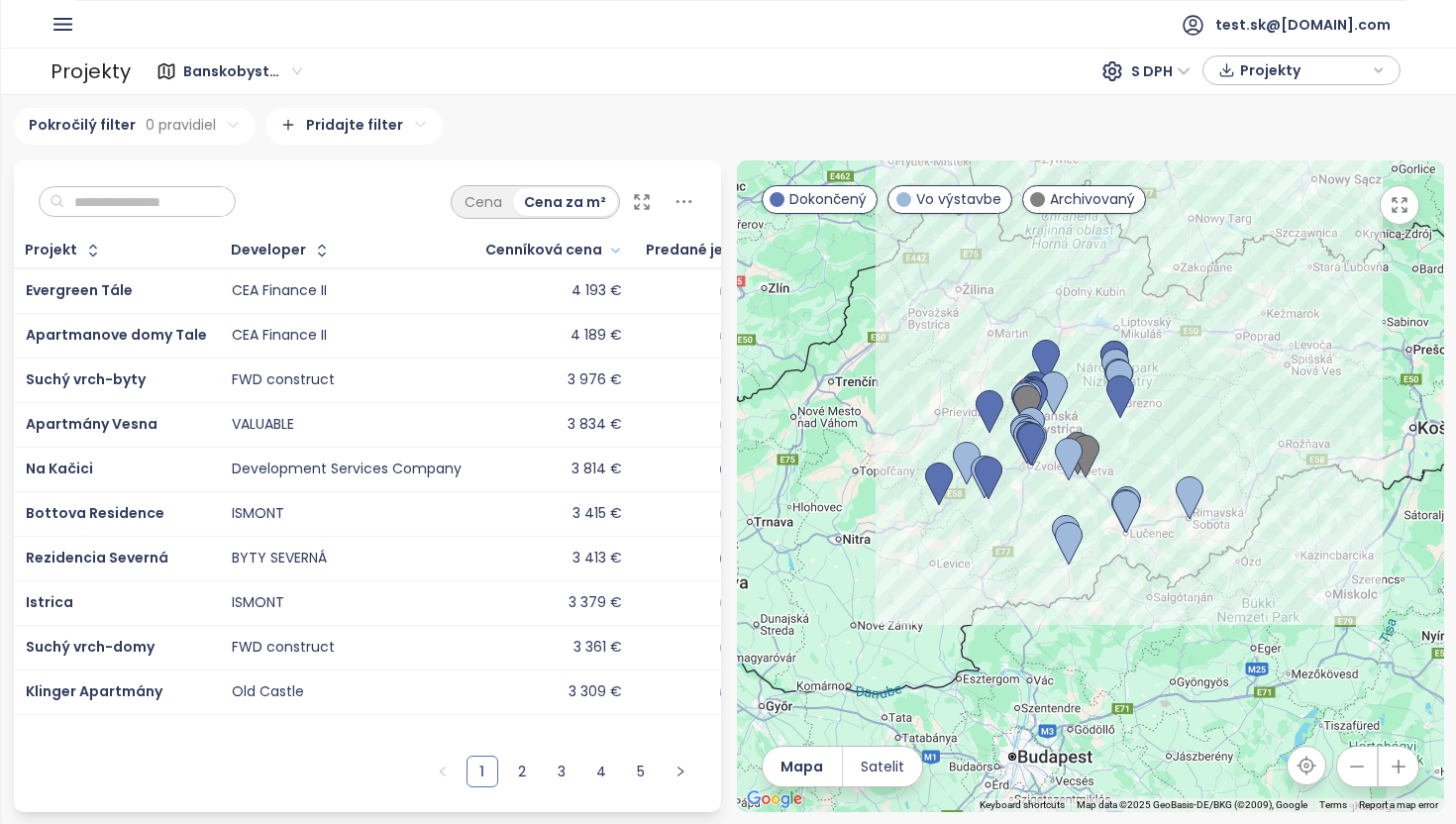 click at bounding box center [145, 202] 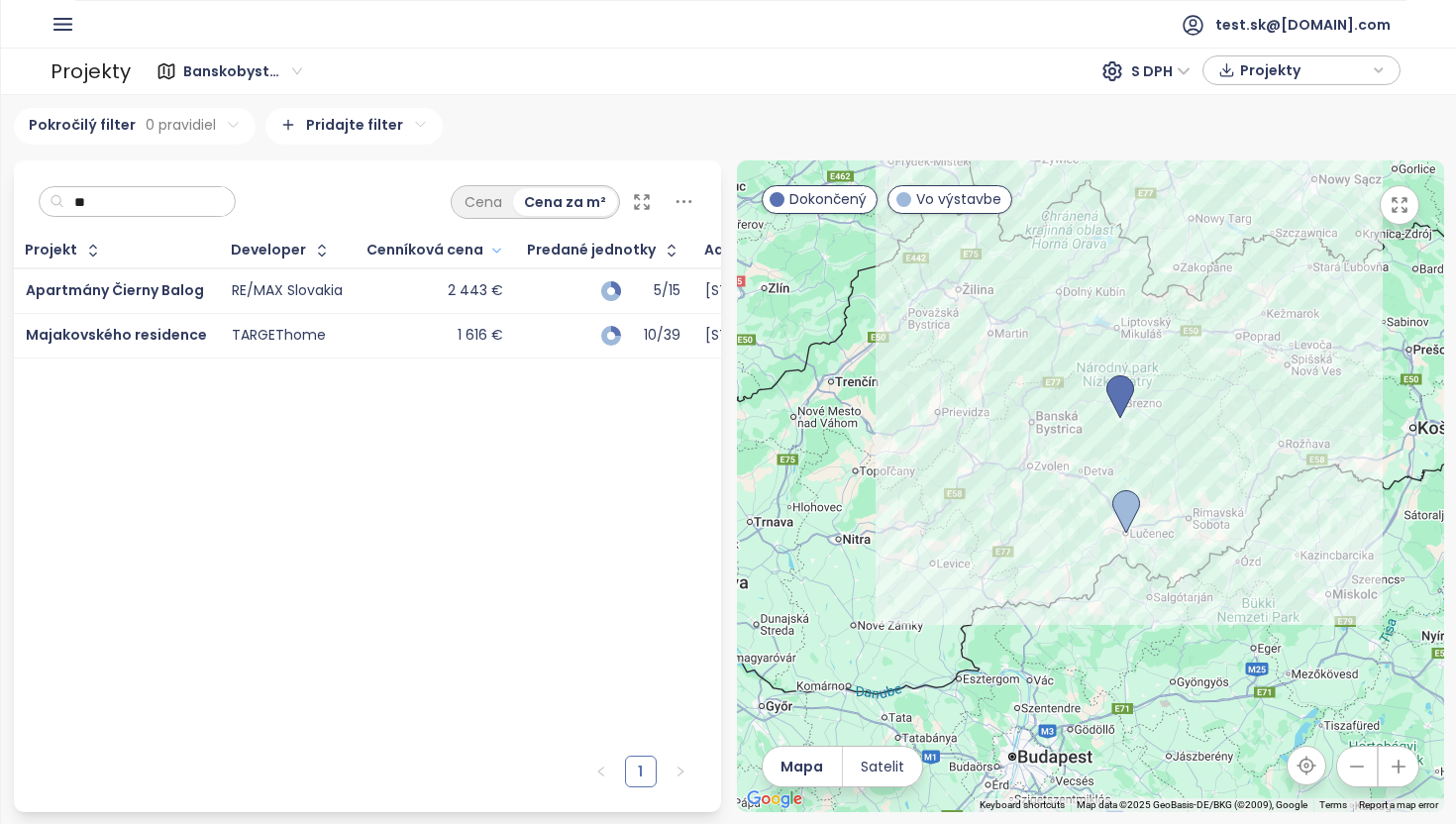 type on "*" 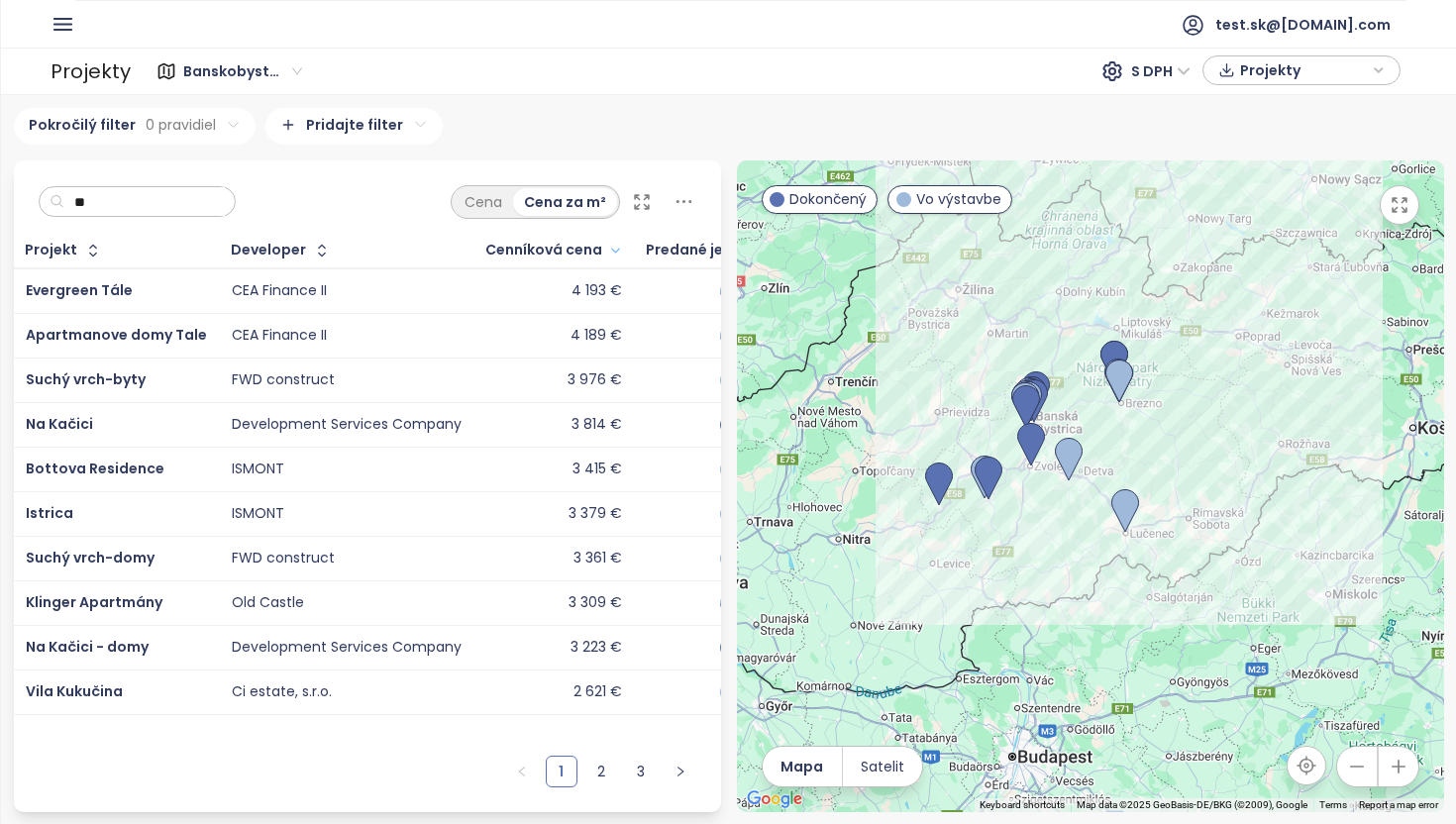 type on "*" 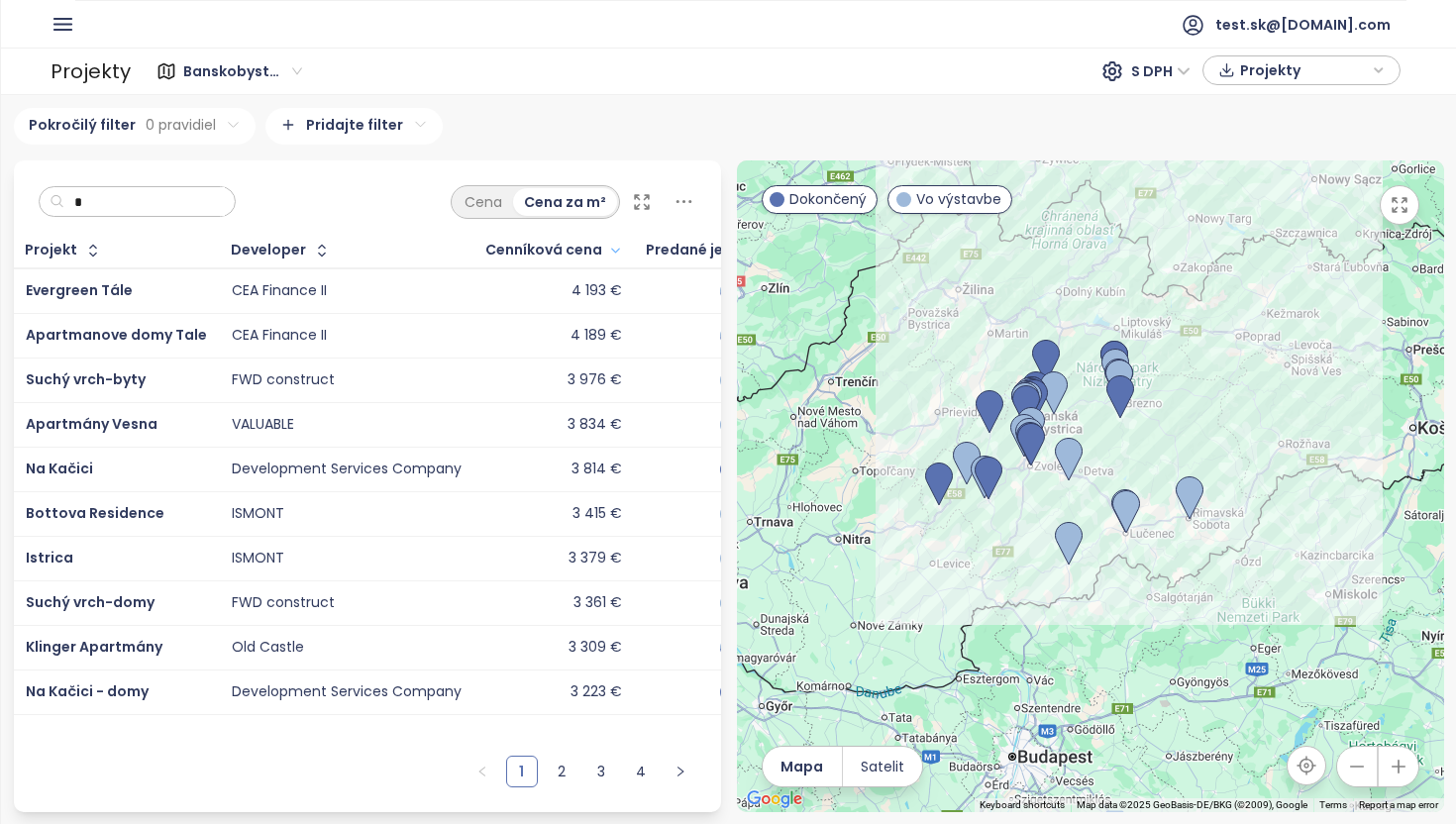 type 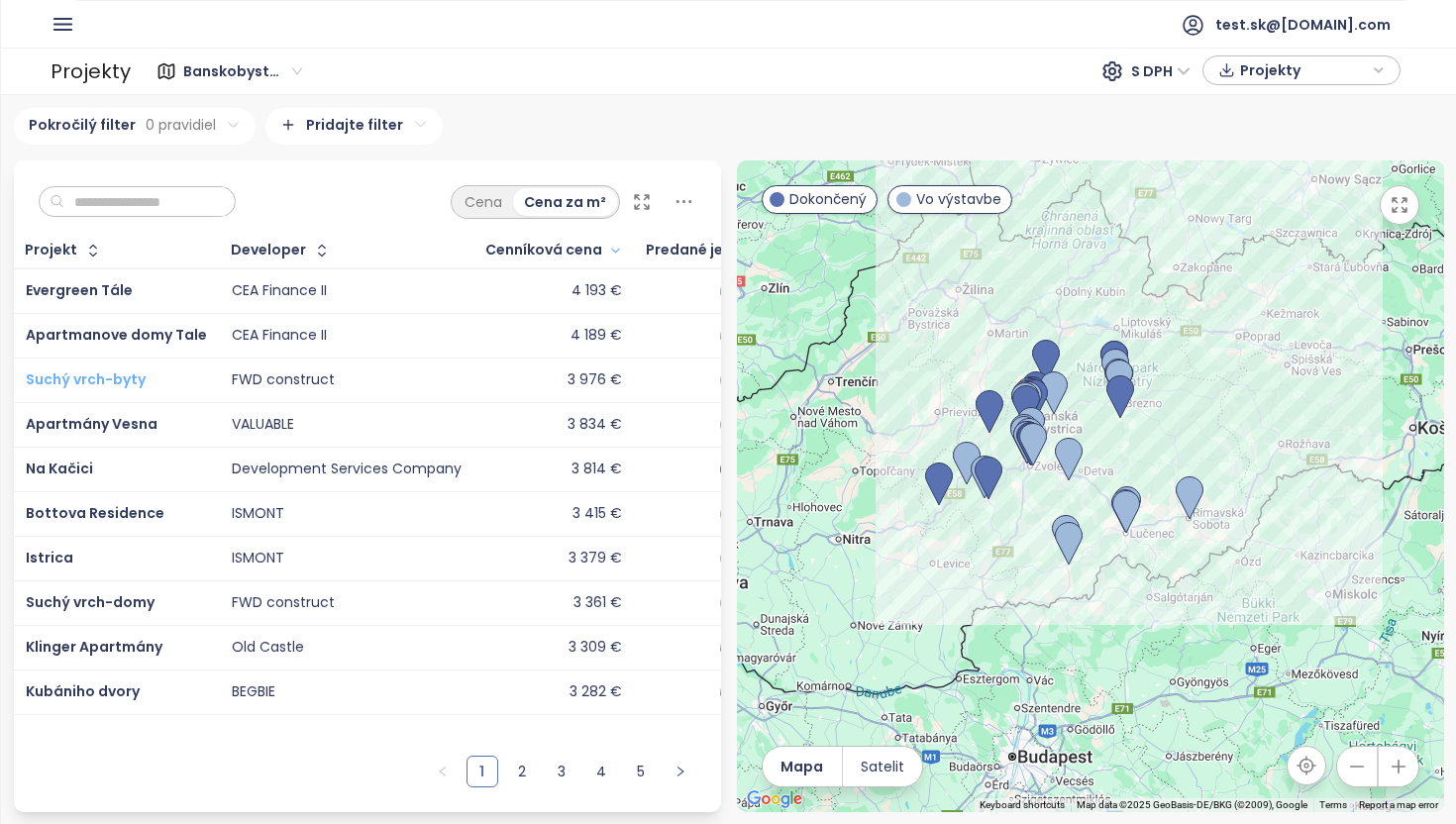 click on "Suchý vrch-byty" at bounding box center (85, 379) 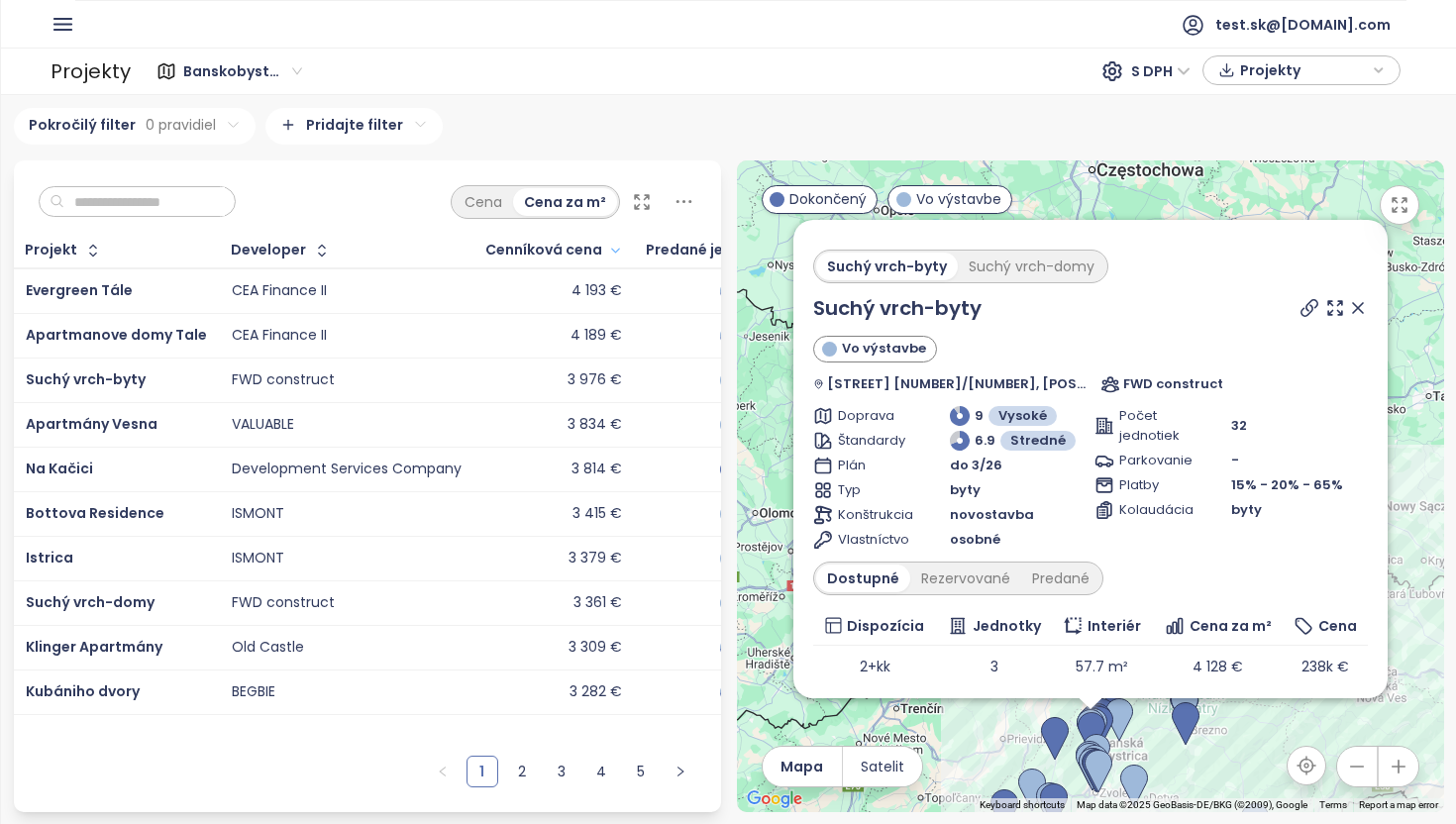 click 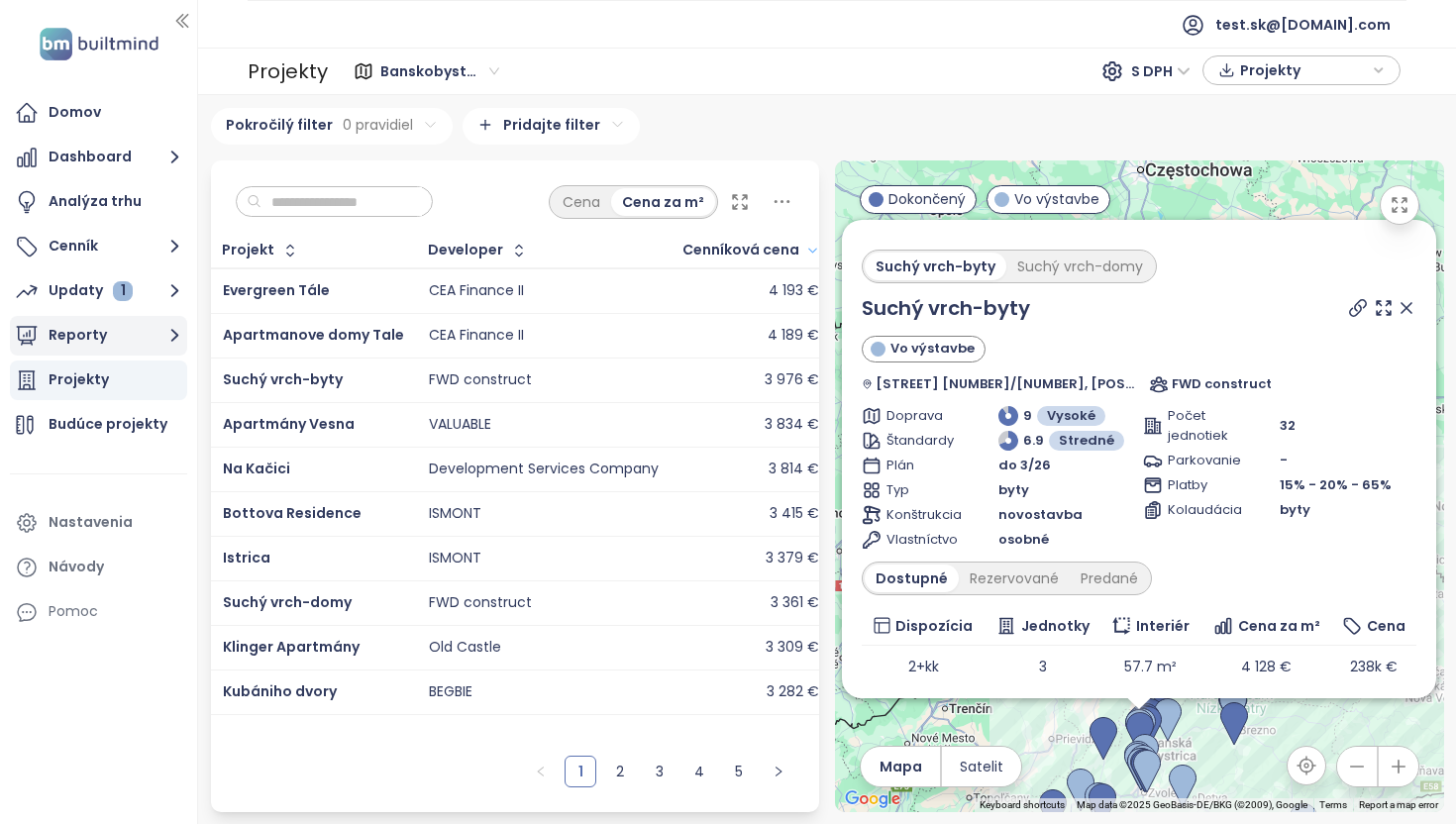 click on "Reporty" at bounding box center (98, 336) 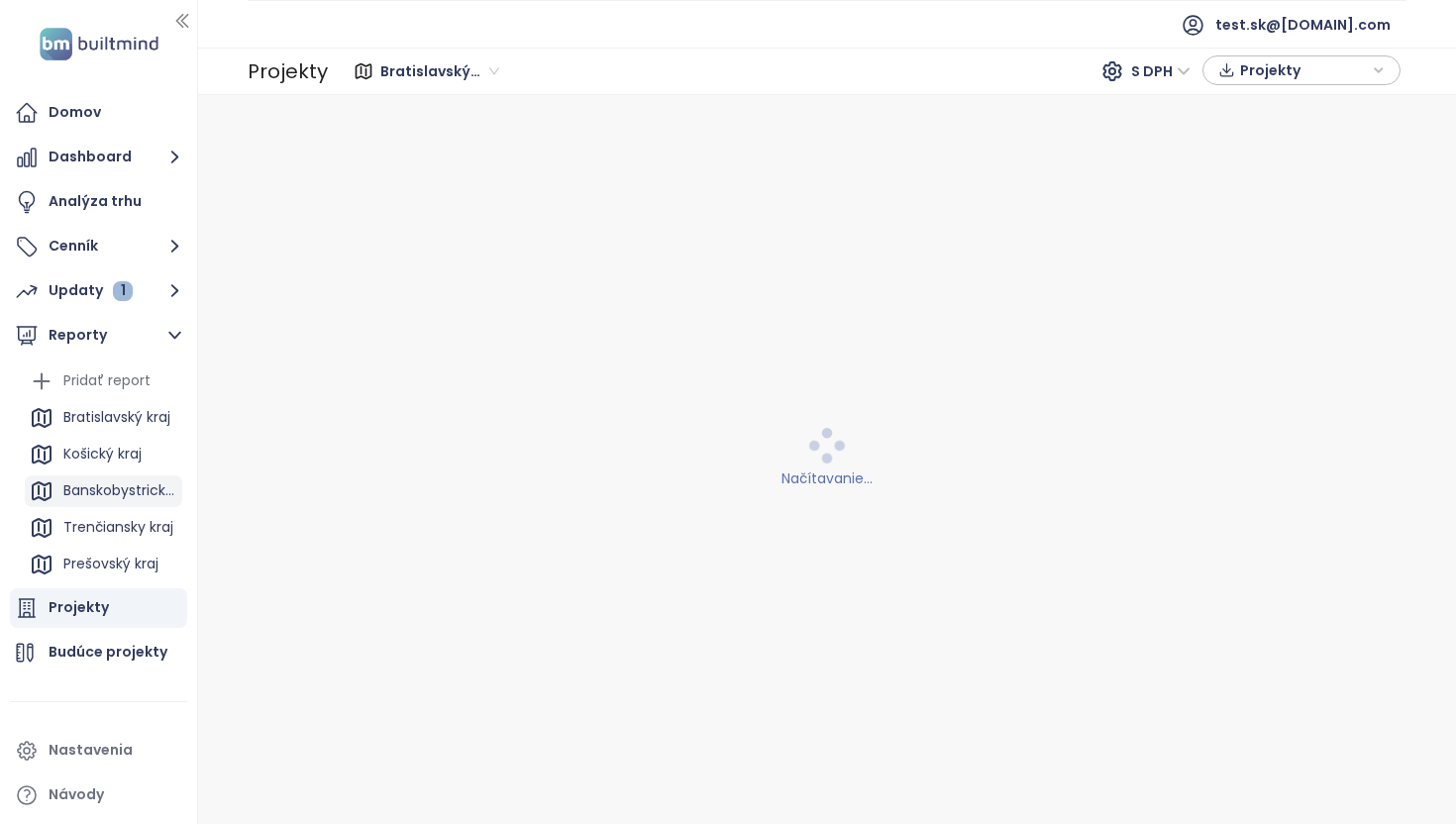 click on "Banskobystrický kraj" at bounding box center [103, 491] 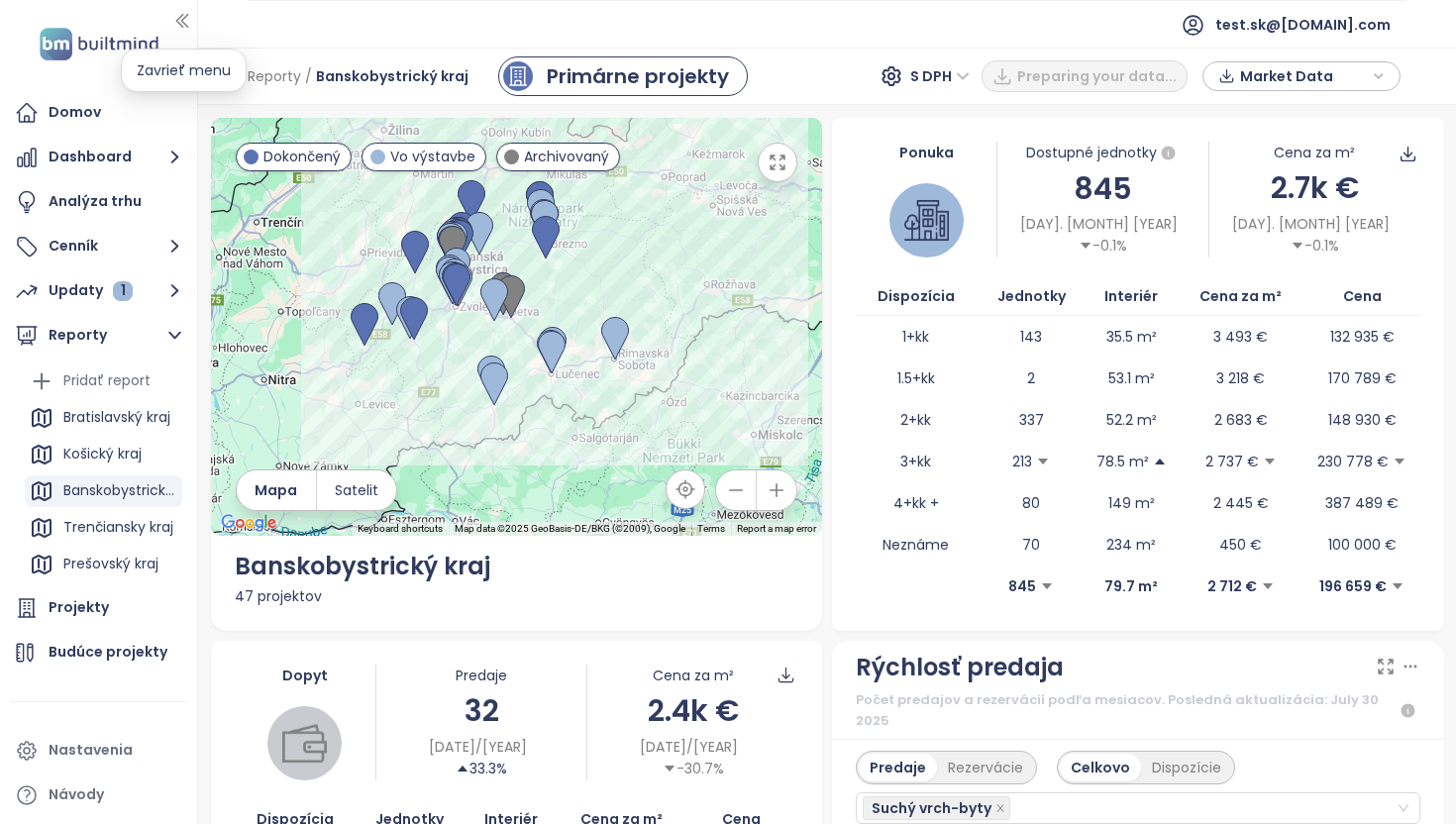 click 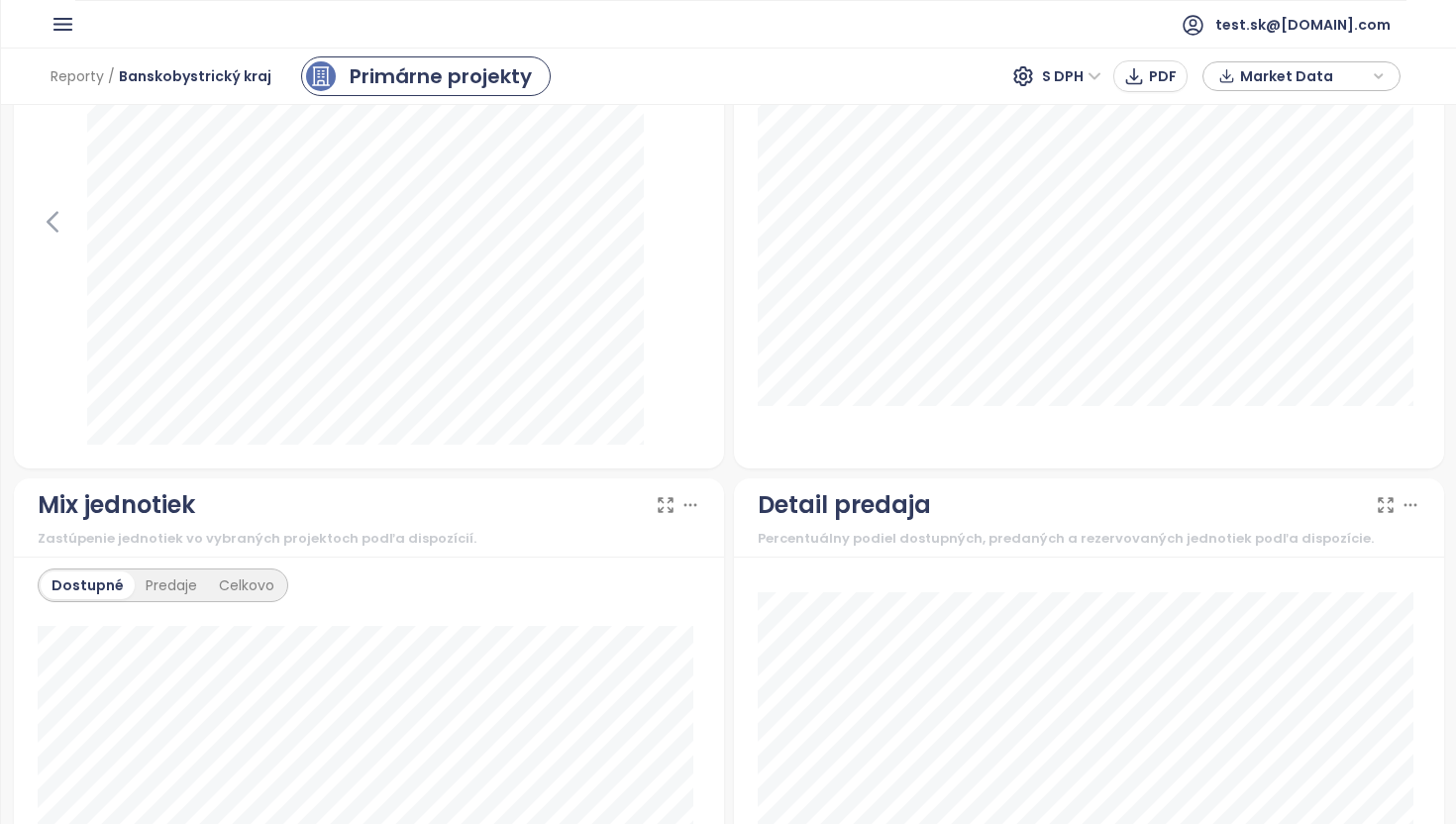 scroll, scrollTop: 1003, scrollLeft: 0, axis: vertical 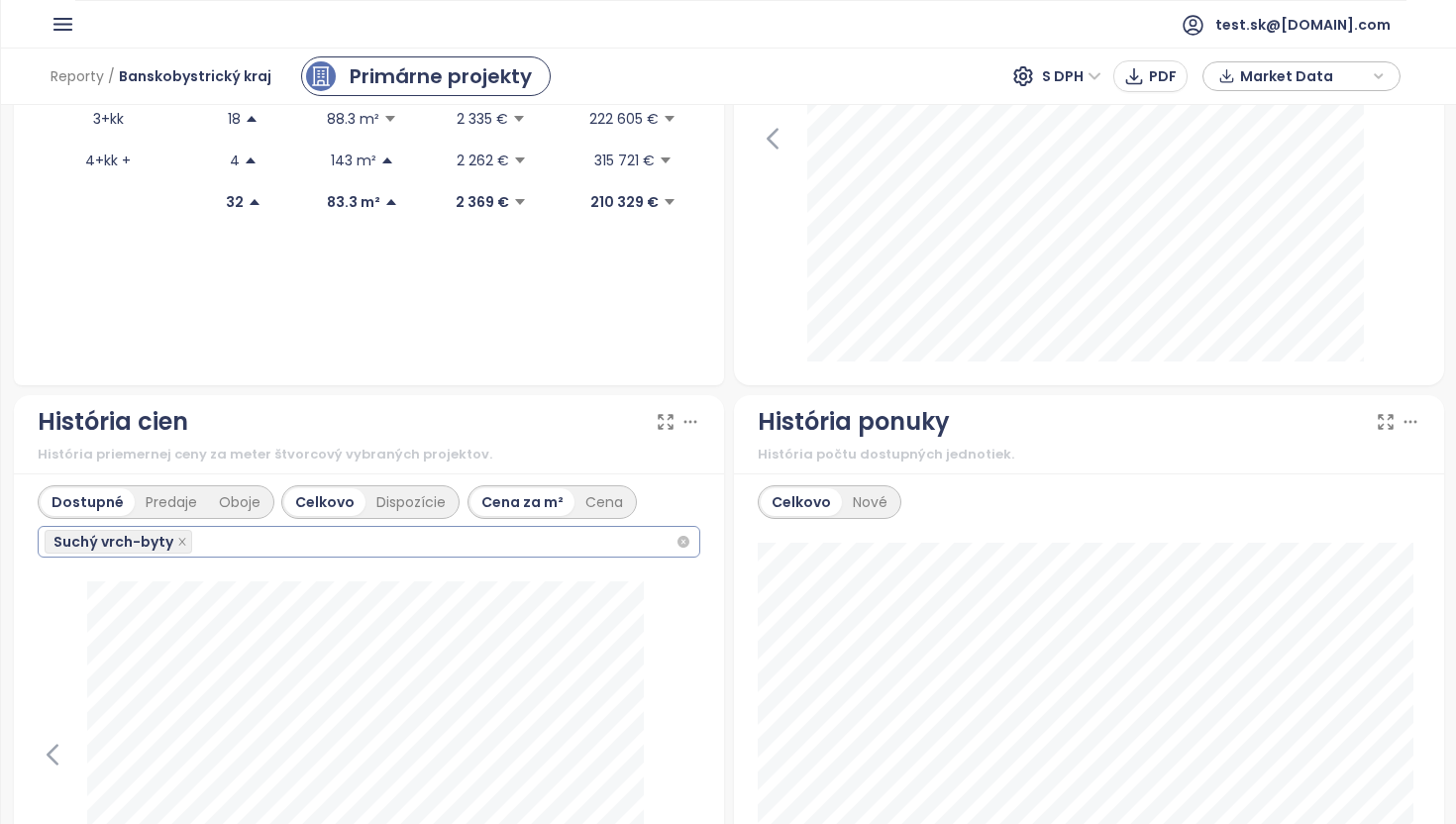 click on "Suchý vrch-byty" at bounding box center [360, 542] 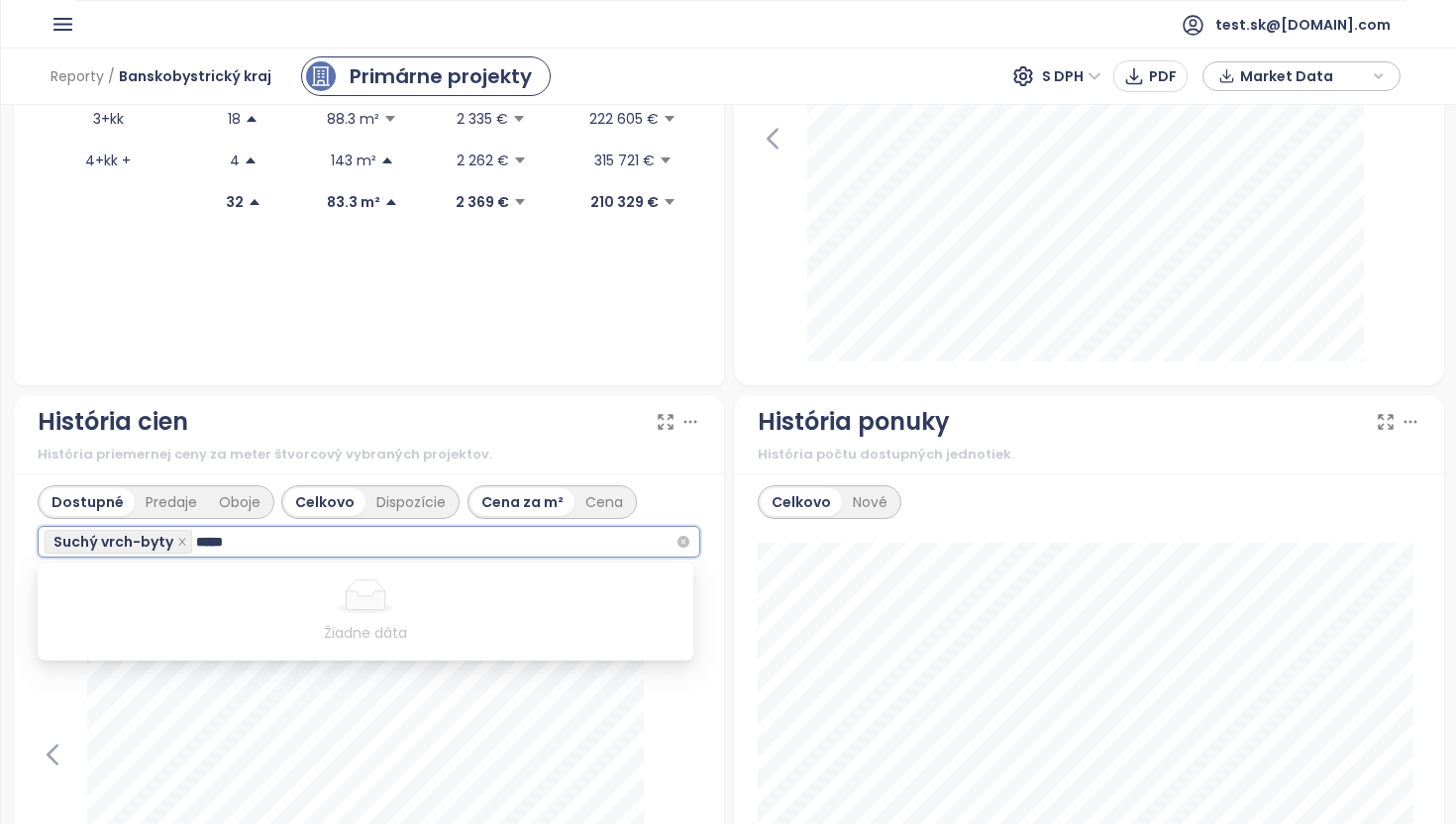 type on "****" 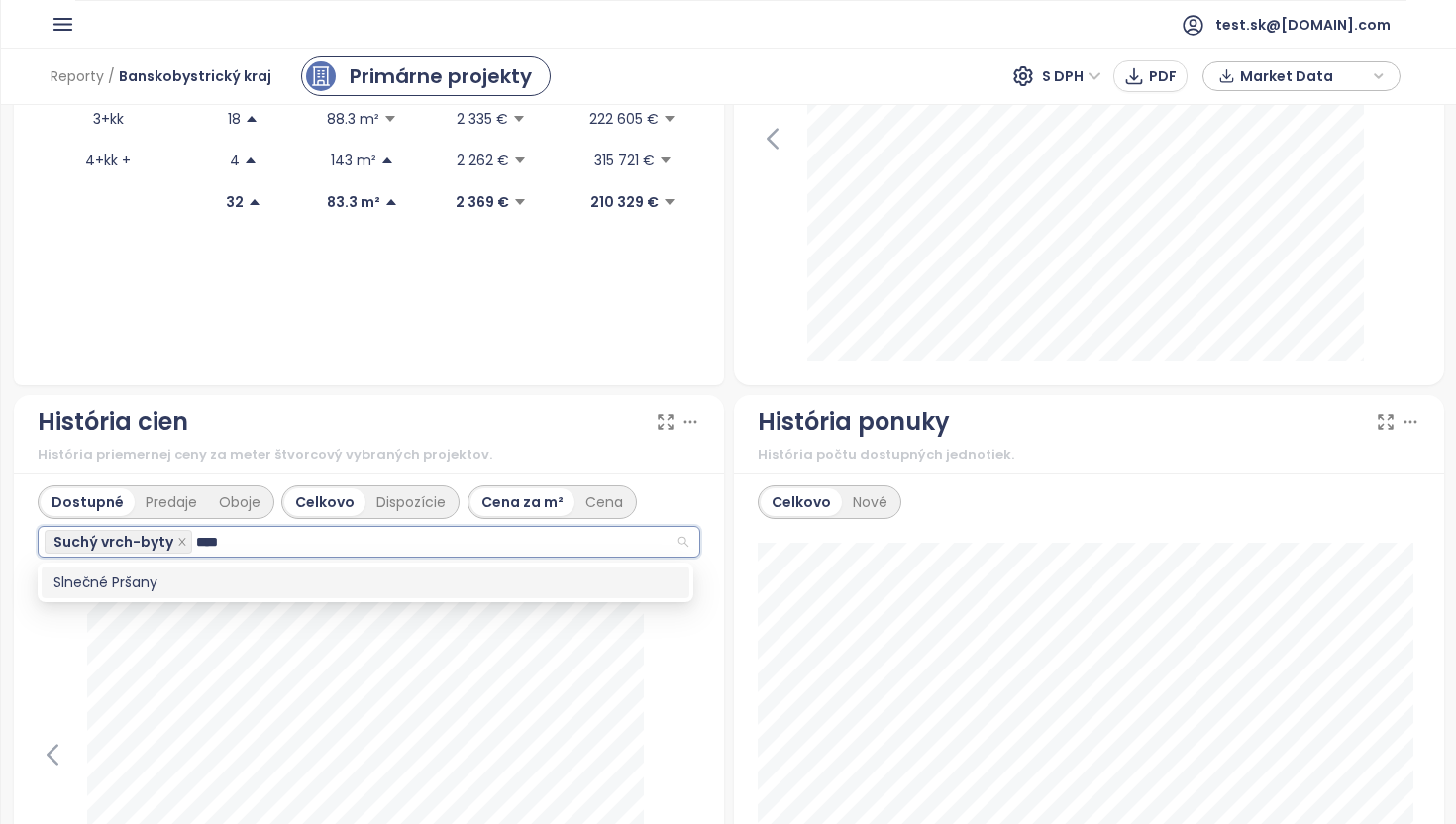 click on "Slnečné Pršany" at bounding box center [365, 582] 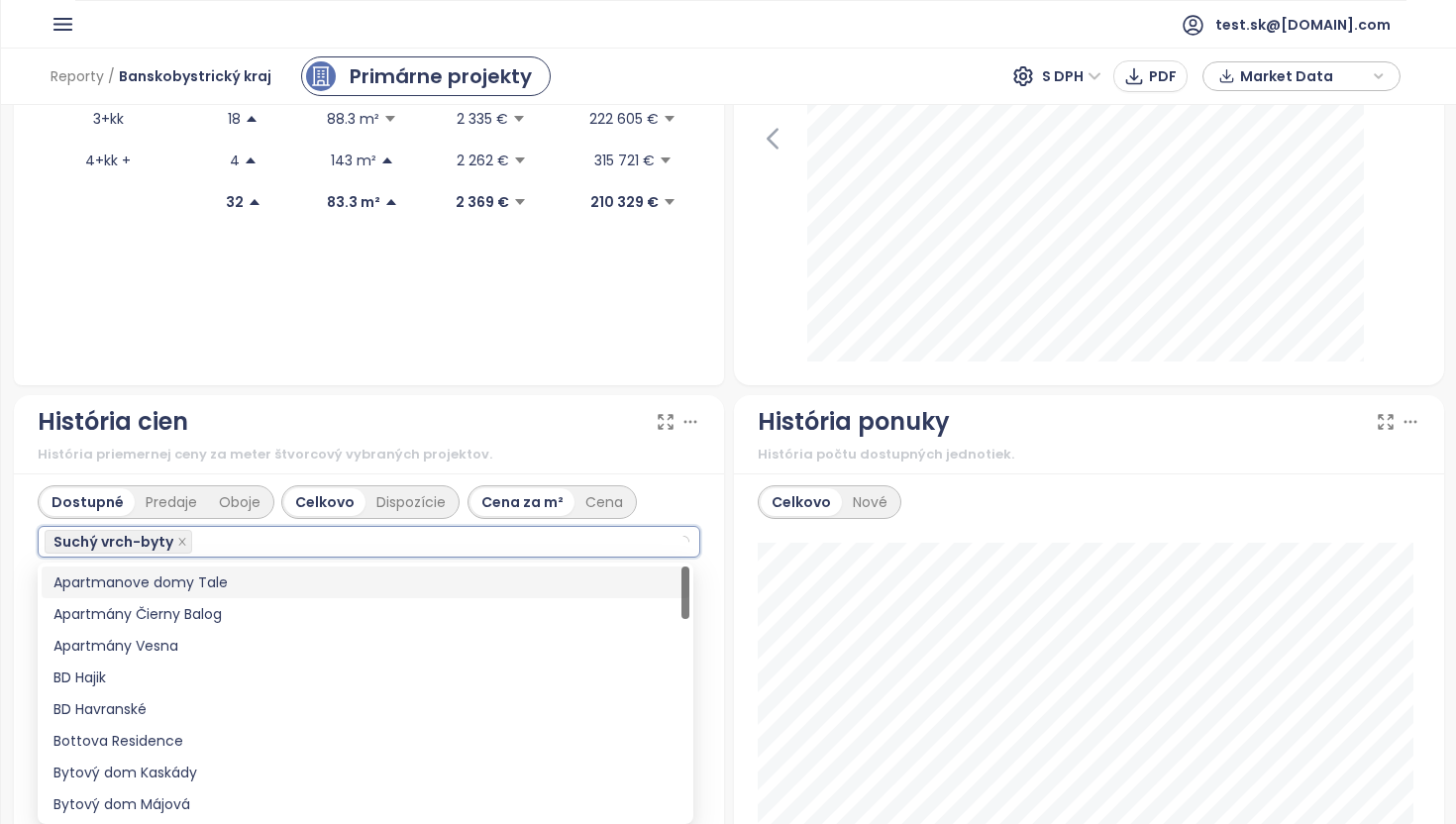 click on "Dopyt Predaje 32 7/2025 33.3% Cena za m² 2.4k € 7/2025 -30.7% Dispozícia Jednotky Interiér Cena za m² Cena 1+kk 2 32.8 m² 2 246 € 89 000 € 1.5+kk 2 48.6 m² 3 332 € 161 928 € 2+kk 6 56.9 m² 2 361 € 145 923 € 3+kk 18 88.3 m² 2 335 € 222 605 € 4+kk + 4 143 m² 2 262 € 315 721 € 32 83.3 m² 2 369 € 210 329 €" at bounding box center [368, 80] 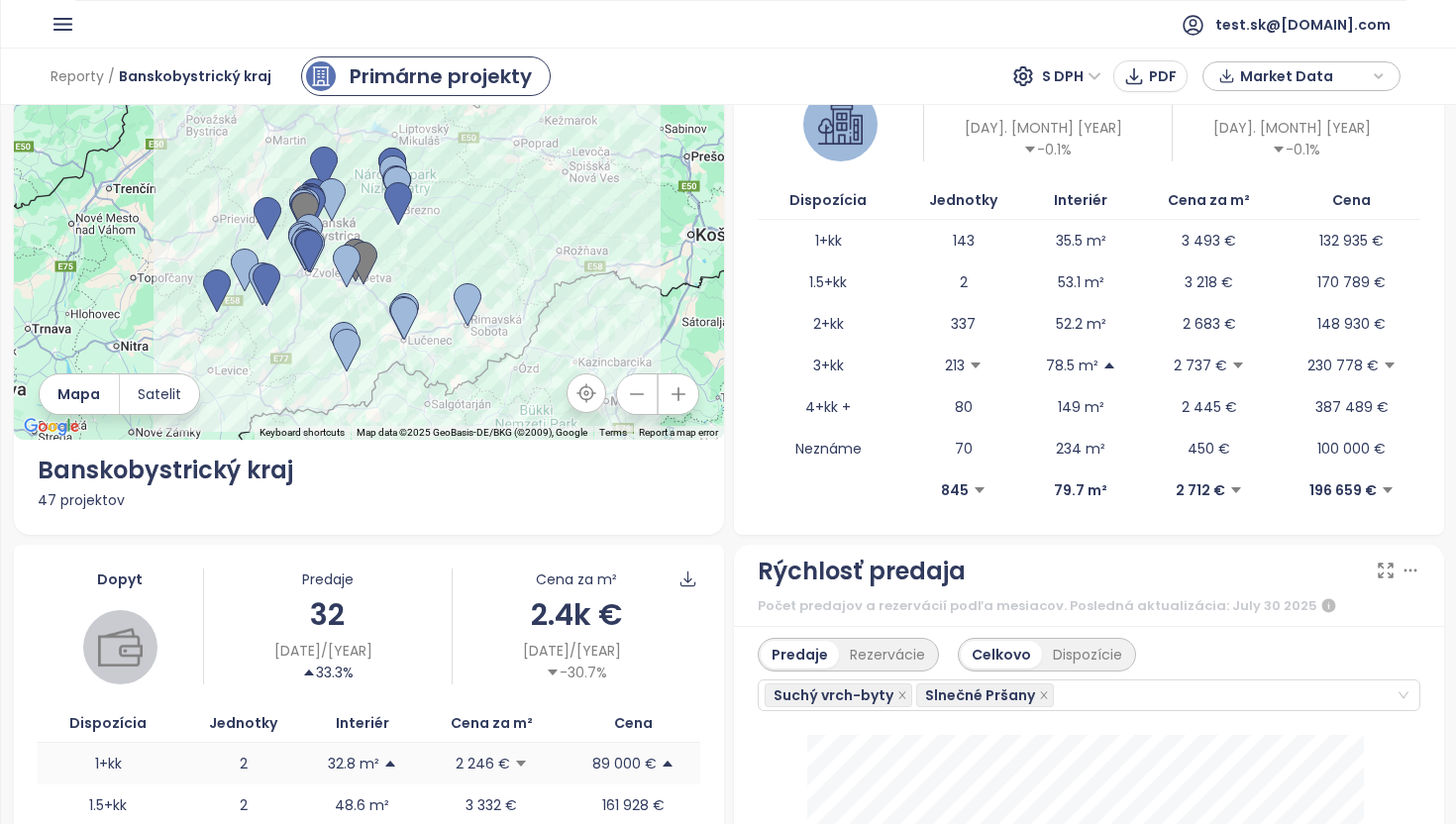 scroll, scrollTop: 0, scrollLeft: 0, axis: both 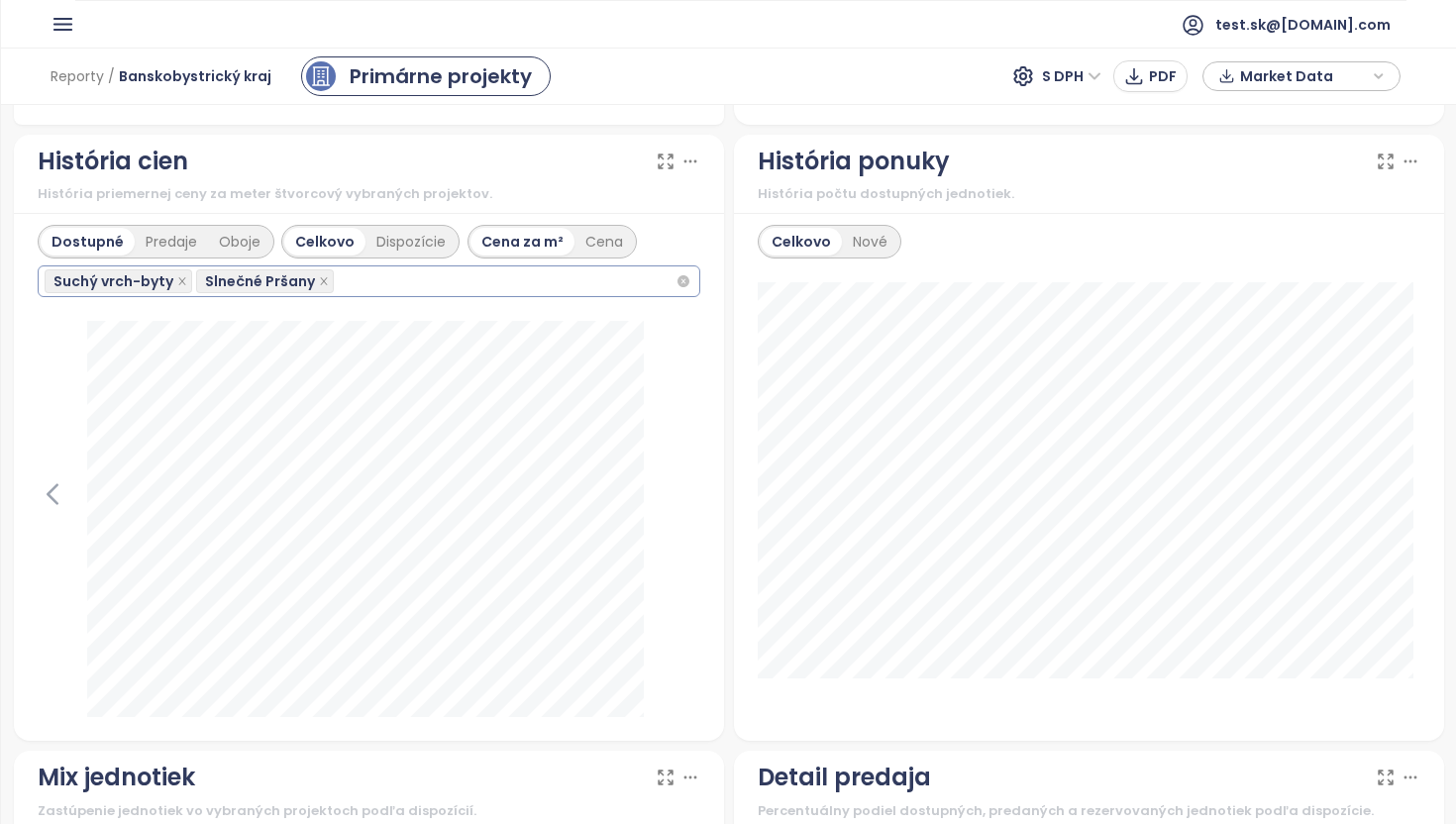 click on "Suchý vrch-byty Slnečné Pršany" at bounding box center [360, 281] 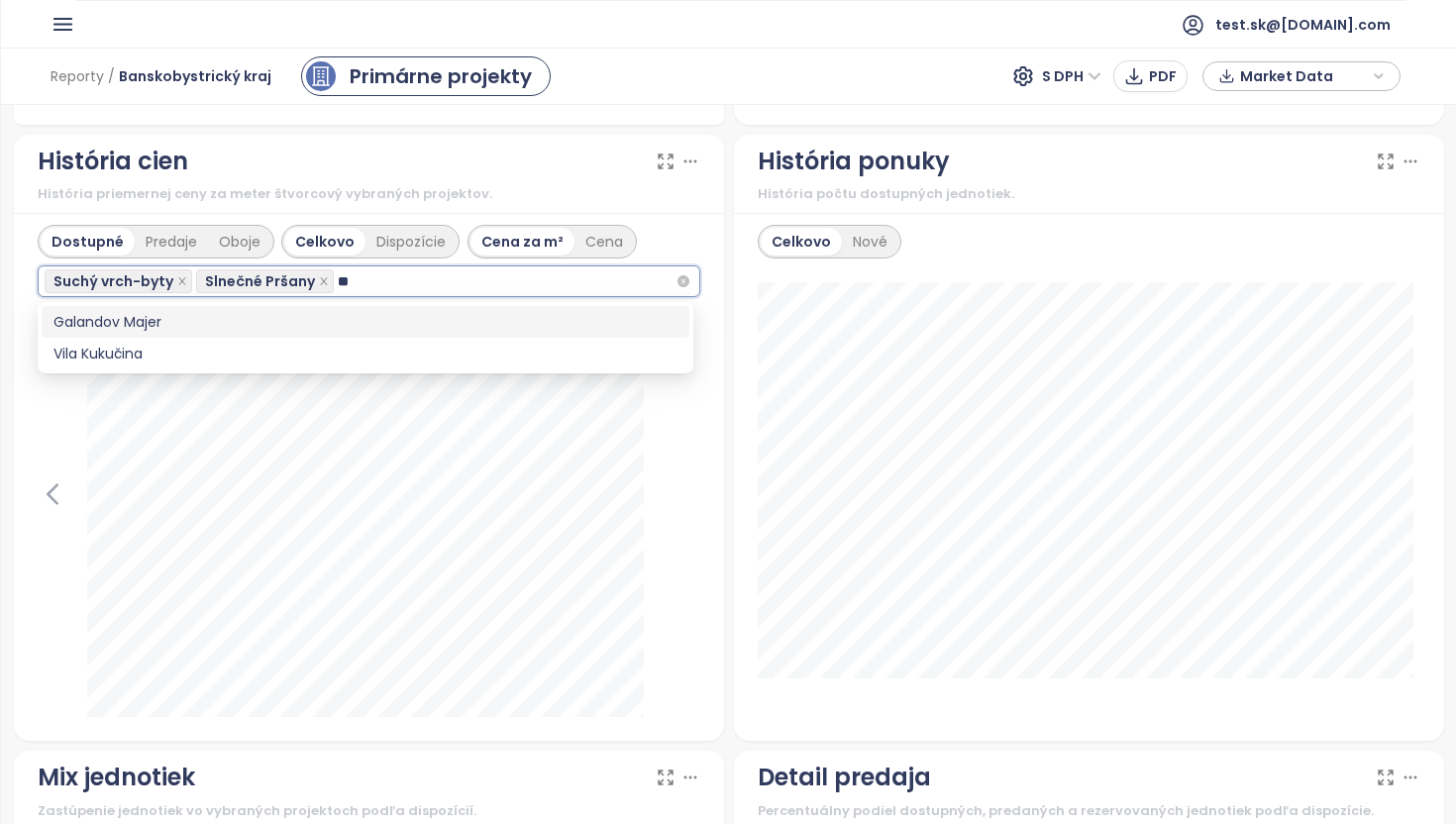 type on "*" 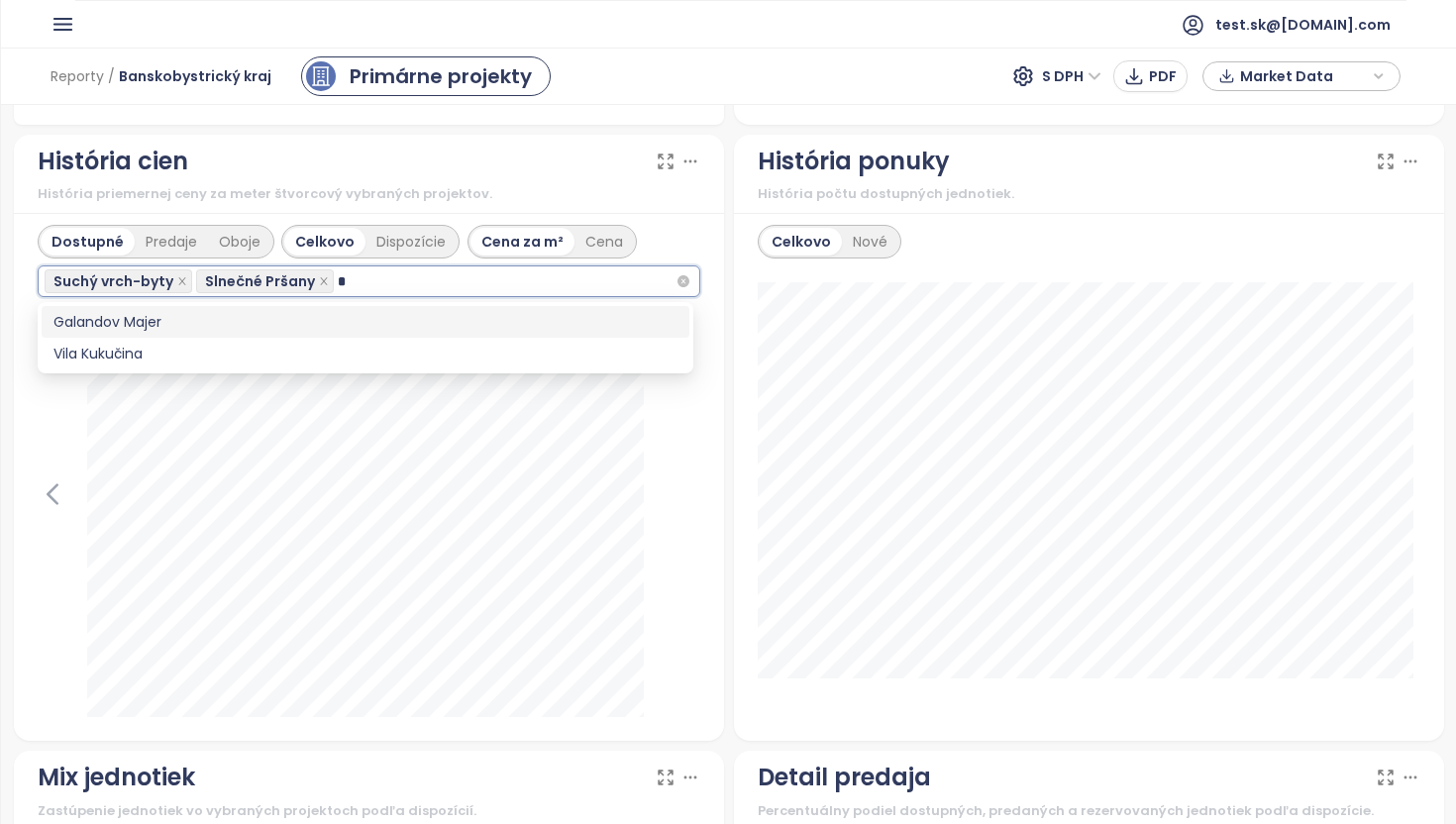 type 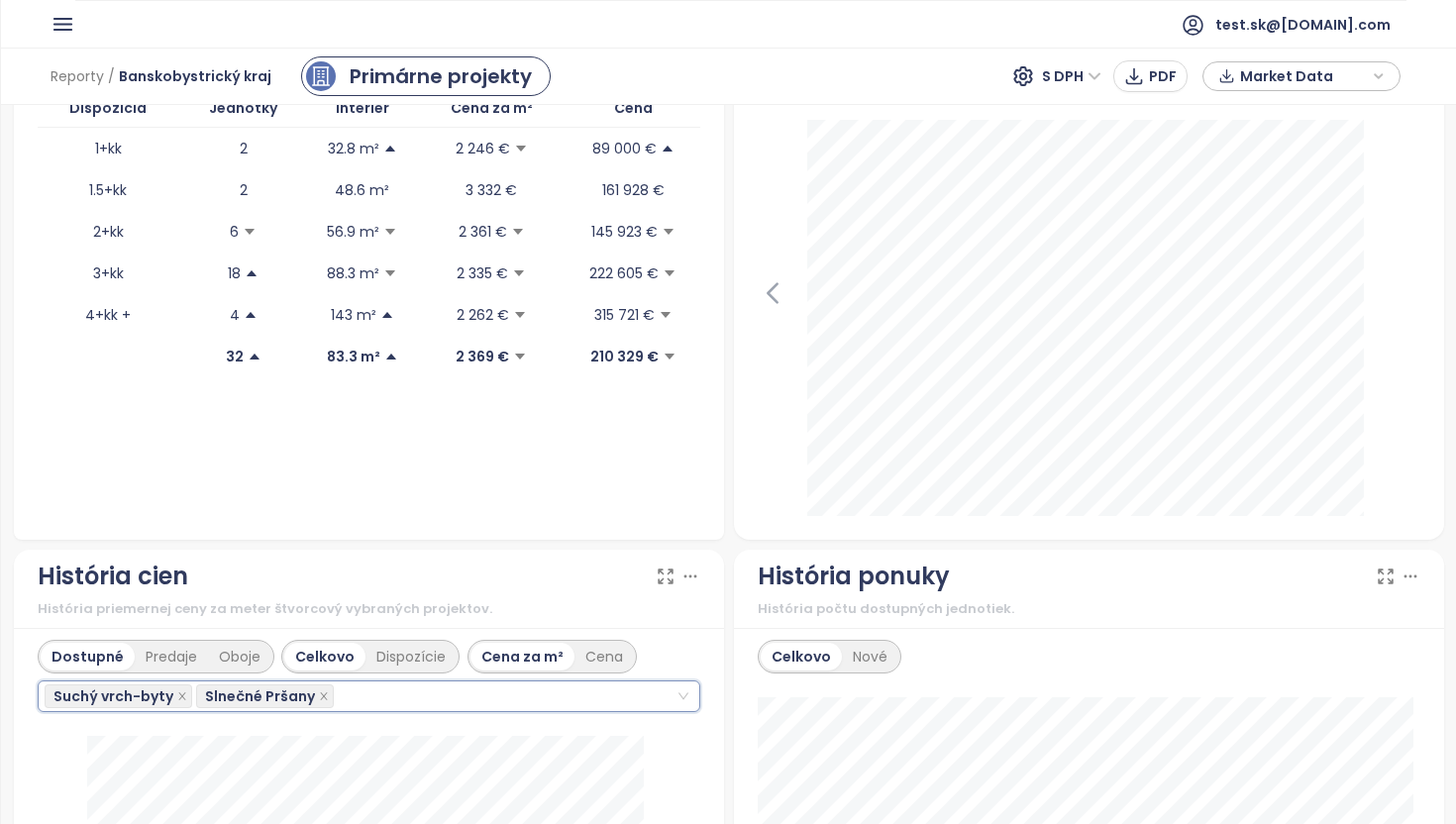 scroll, scrollTop: 1102, scrollLeft: 0, axis: vertical 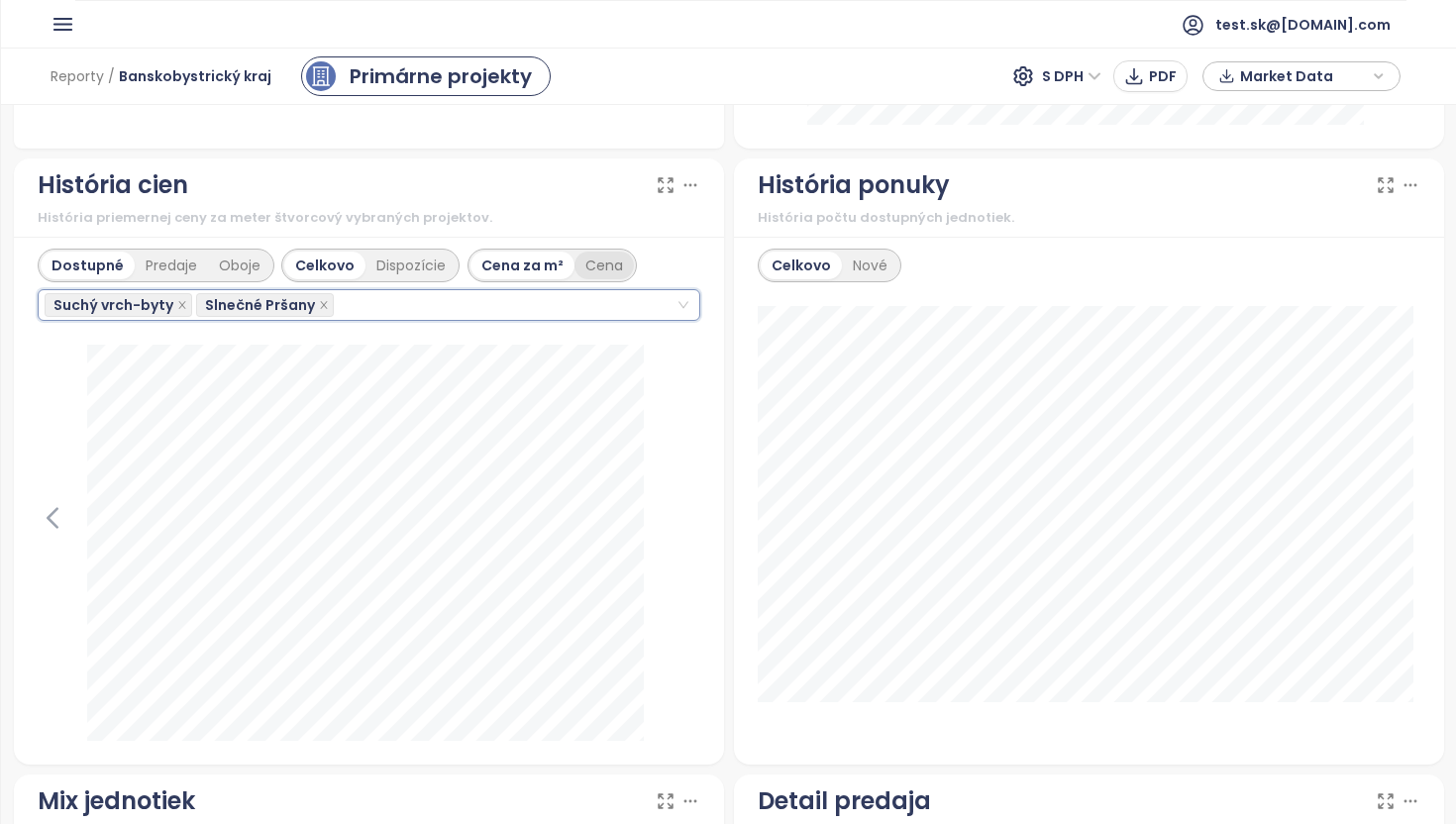 click on "Cena" at bounding box center (604, 265) 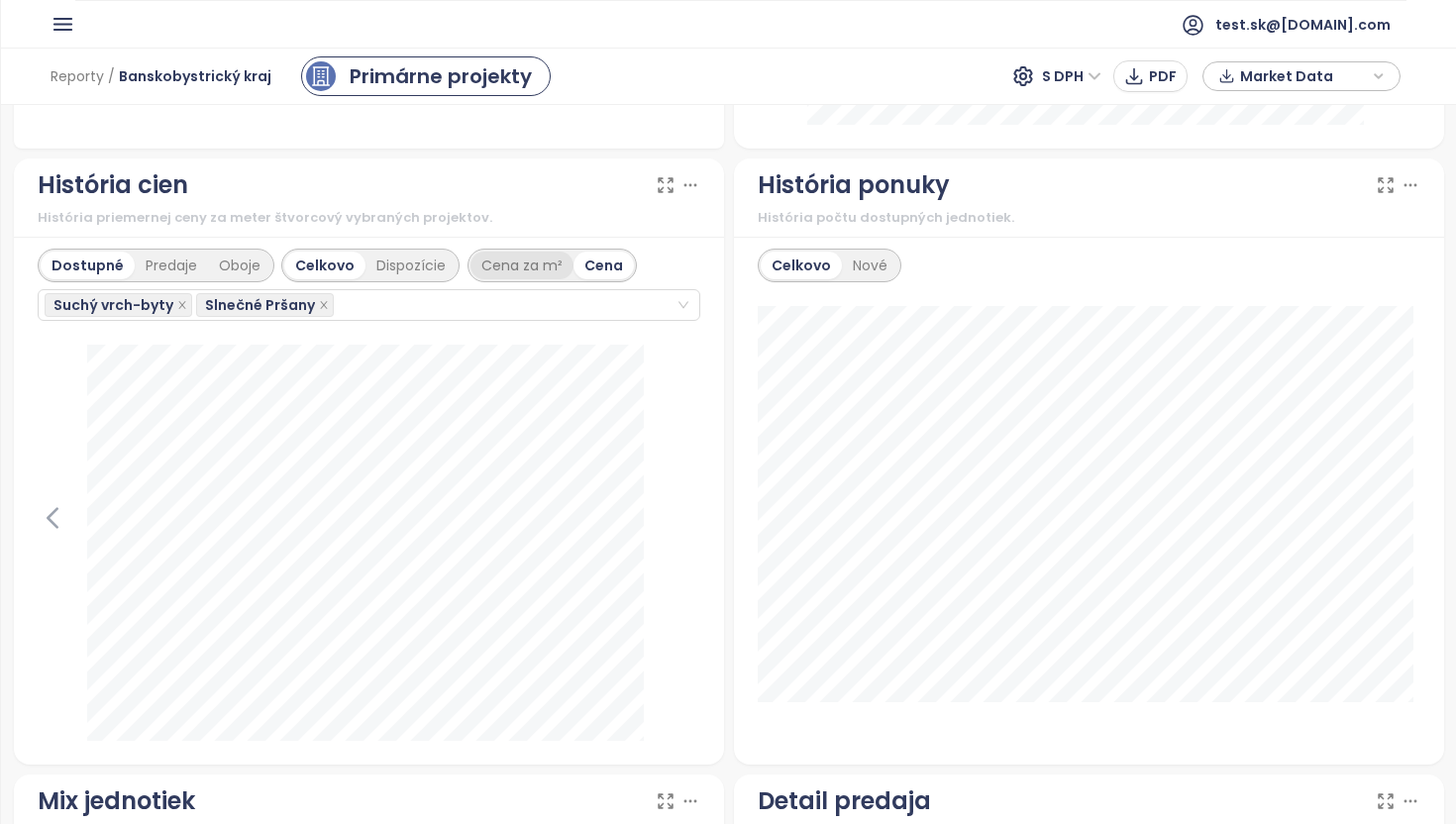 click on "Cena za m²" at bounding box center [522, 265] 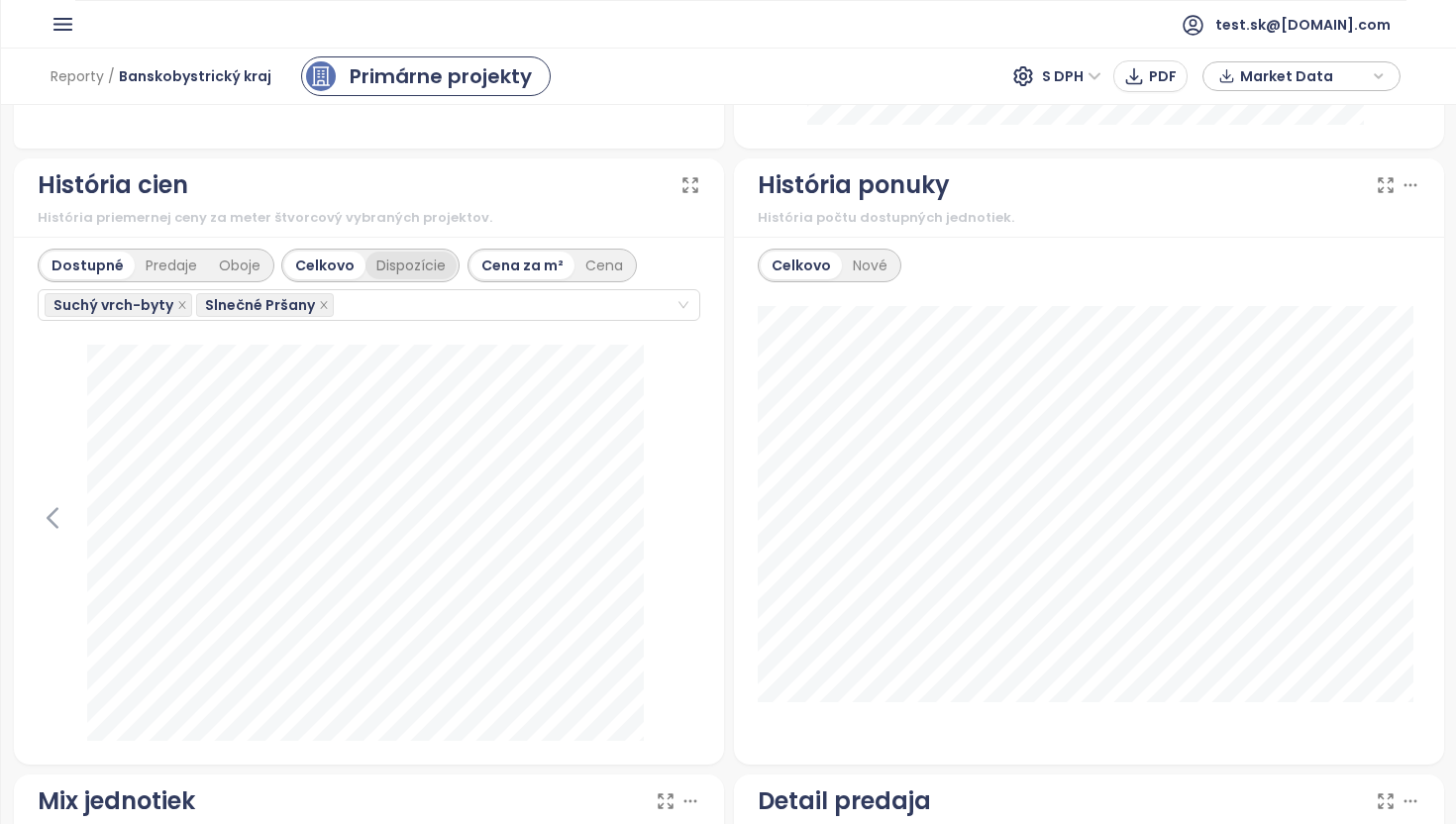 click on "Dispozície" at bounding box center (411, 265) 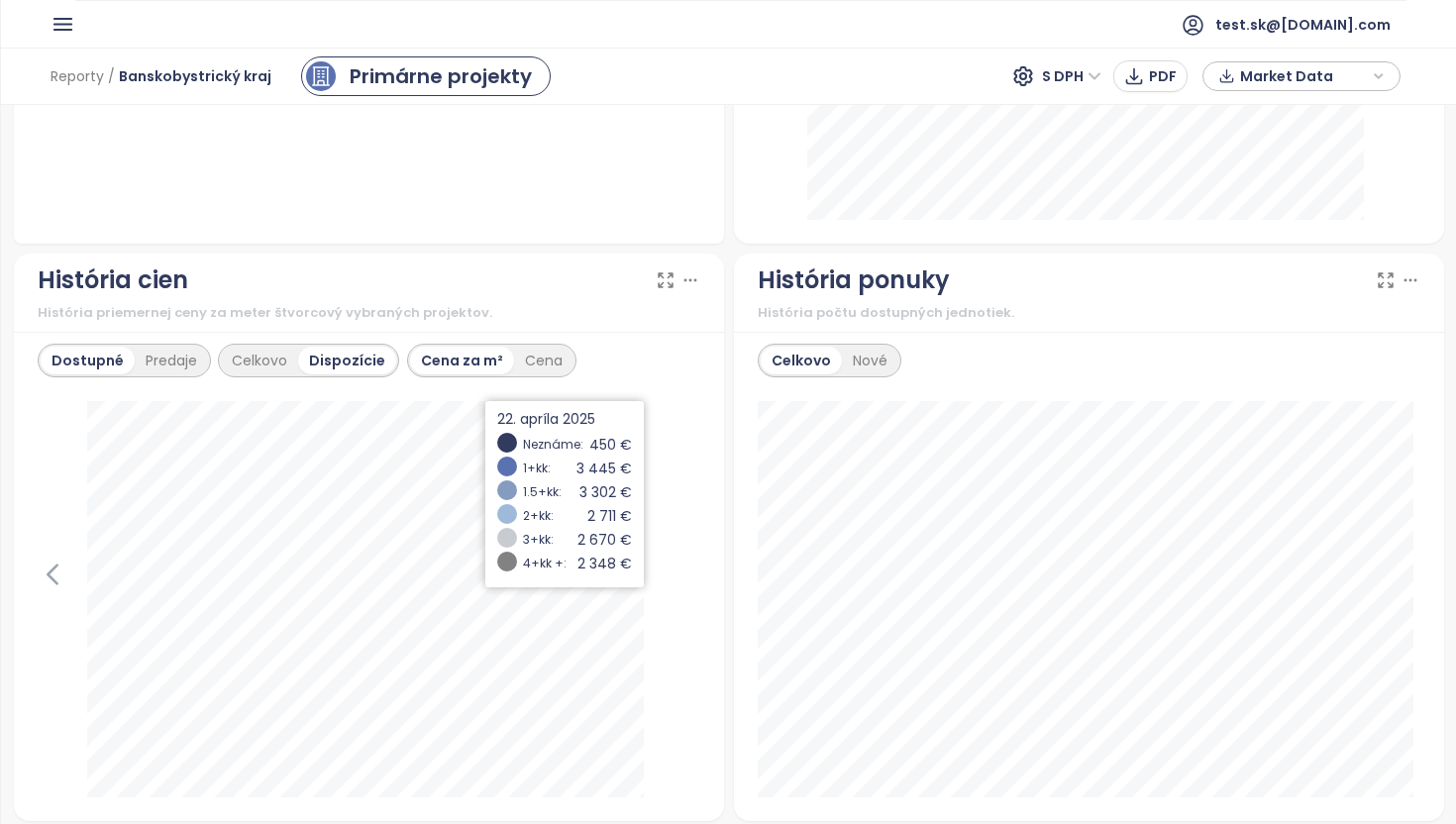 scroll, scrollTop: 1105, scrollLeft: 0, axis: vertical 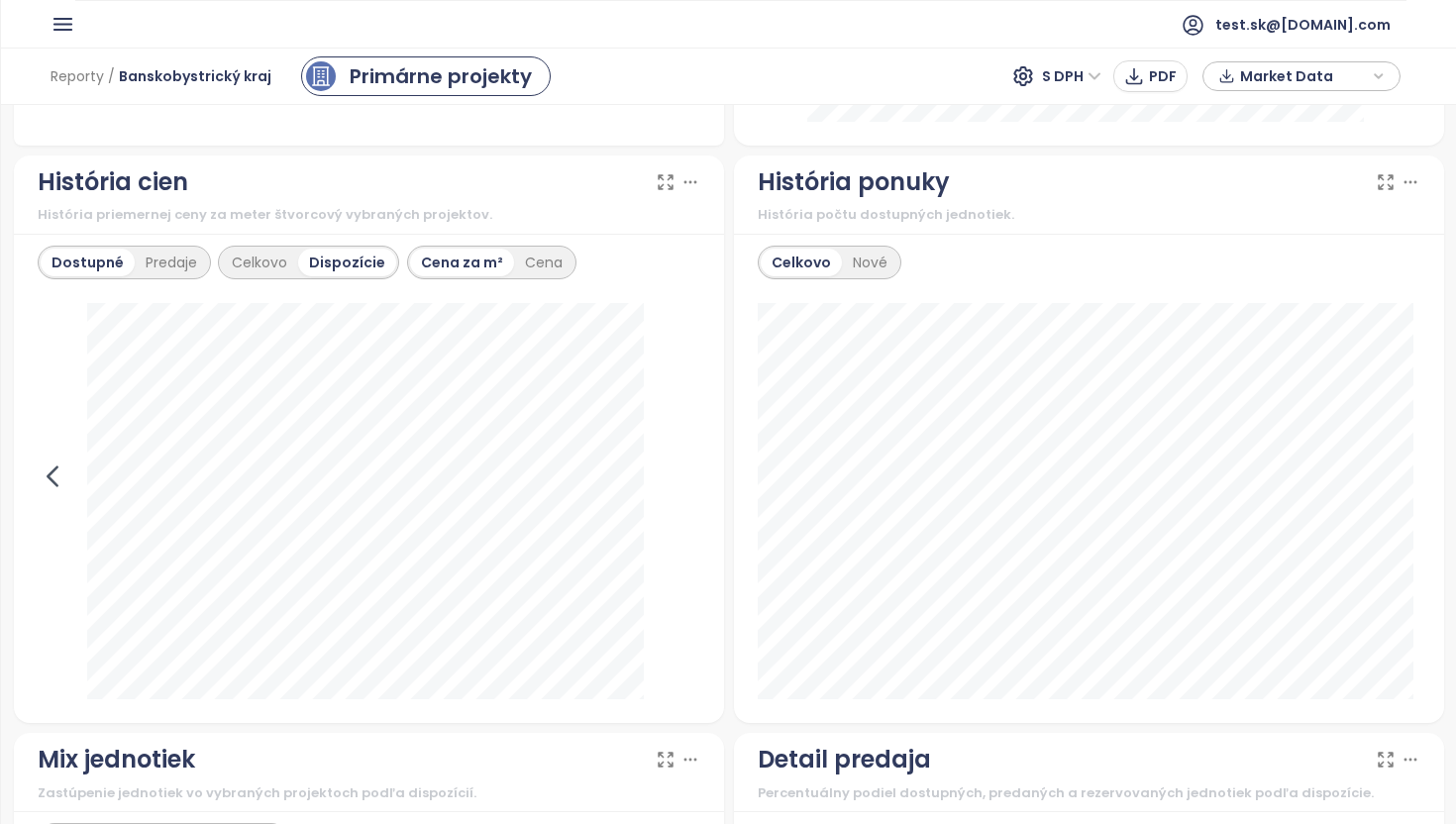 click 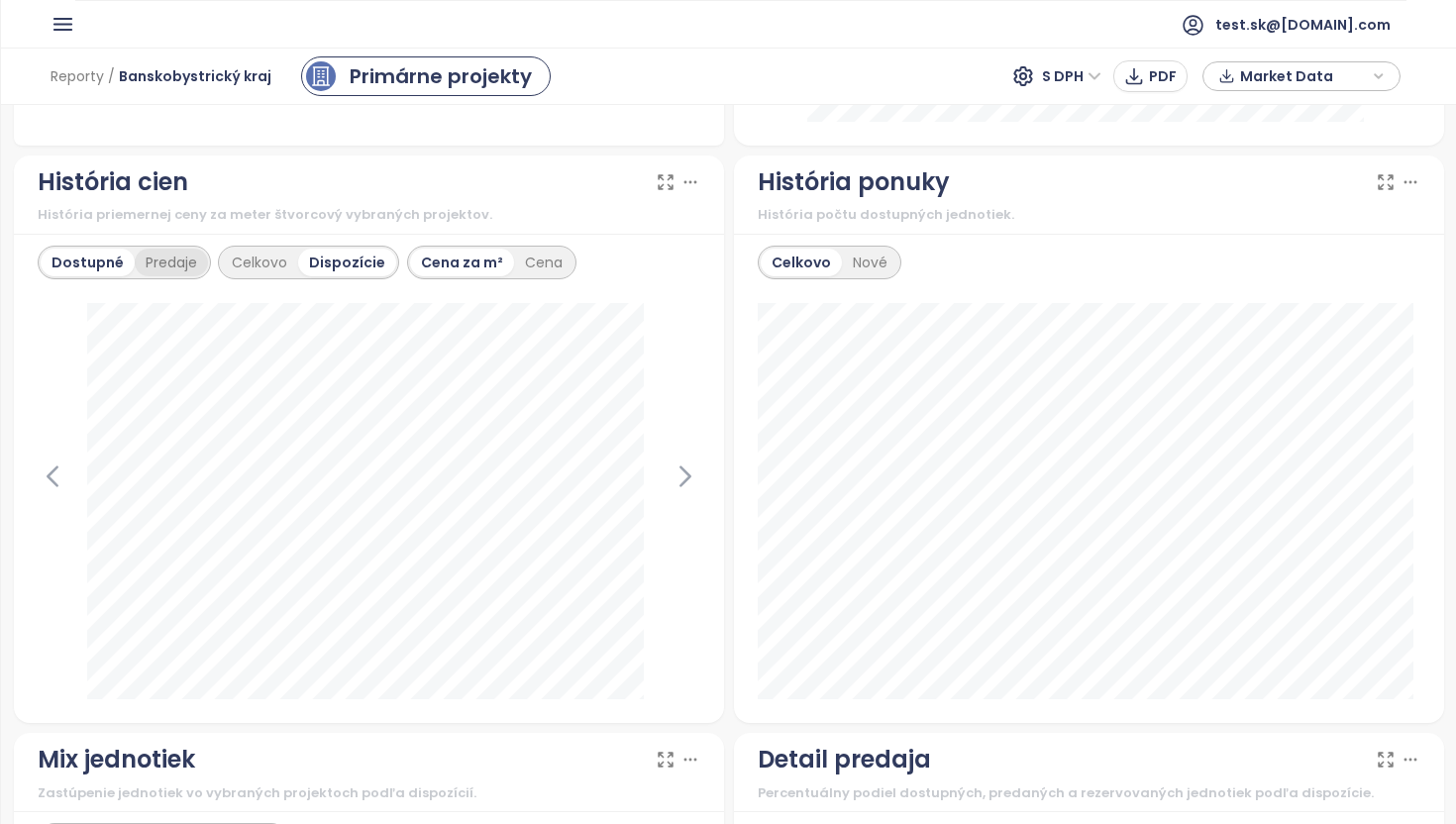 click on "Predaje" at bounding box center [171, 262] 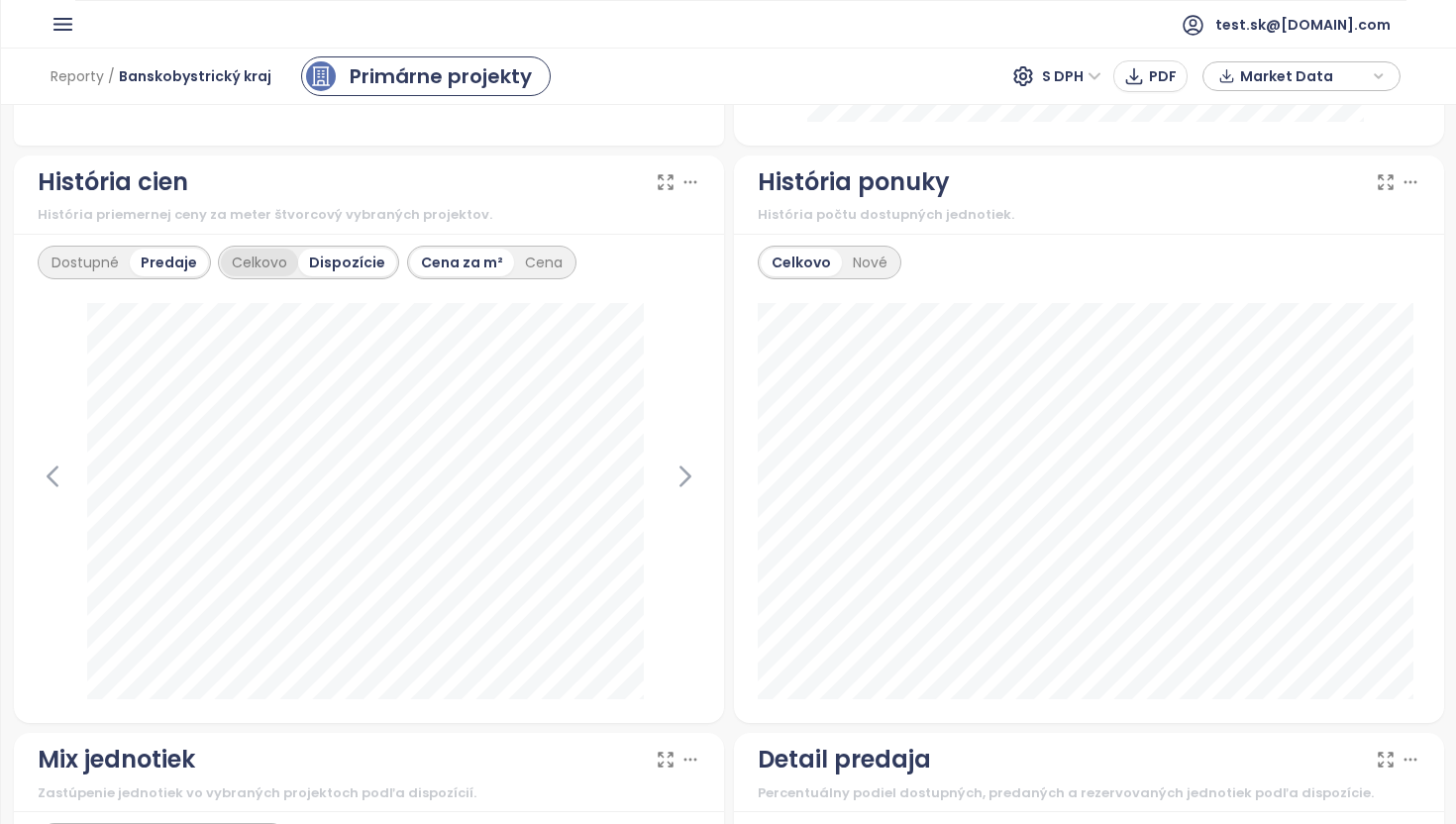 click on "Celkovo" at bounding box center (260, 262) 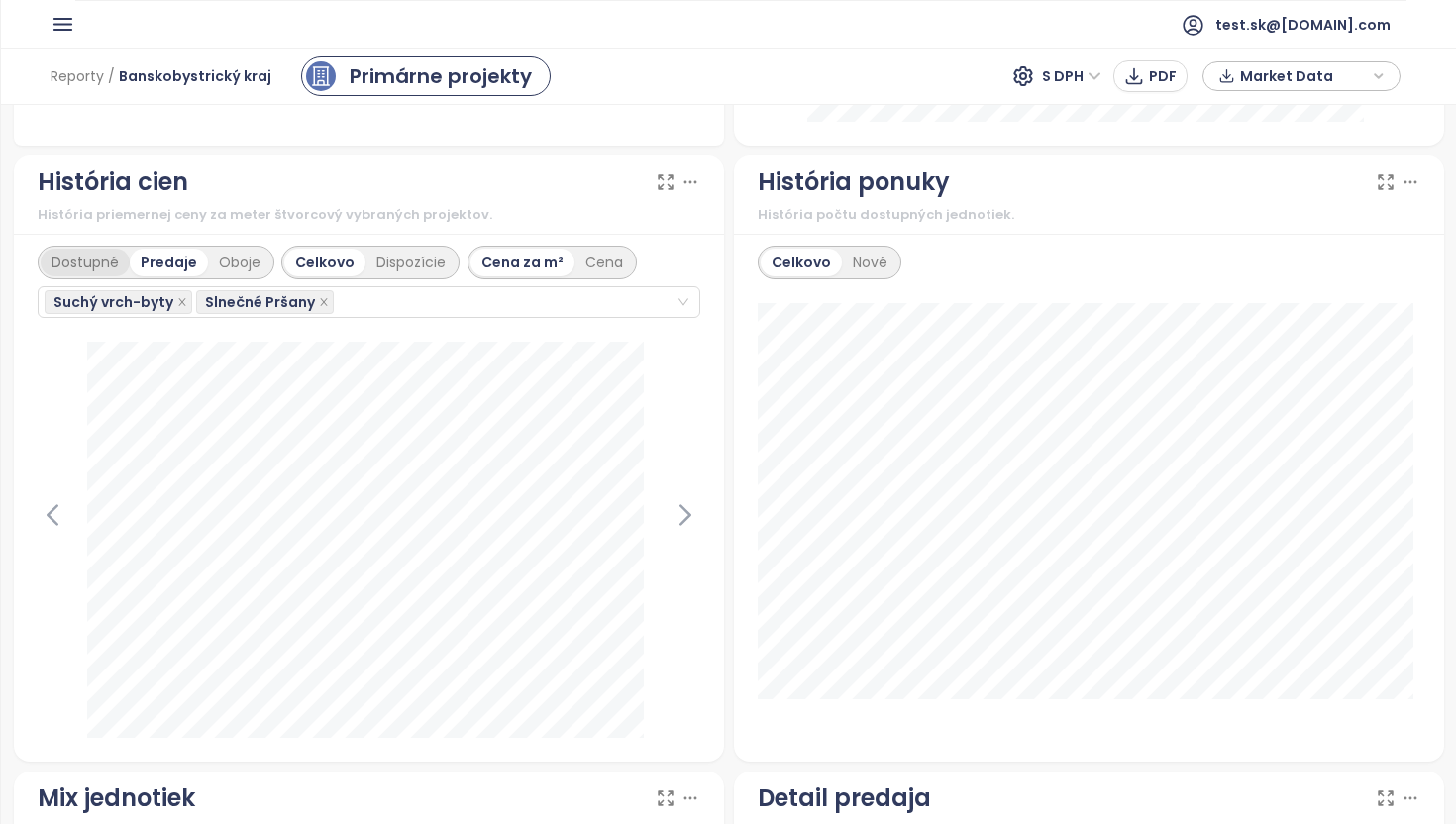 click on "Dostupné" at bounding box center (85, 262) 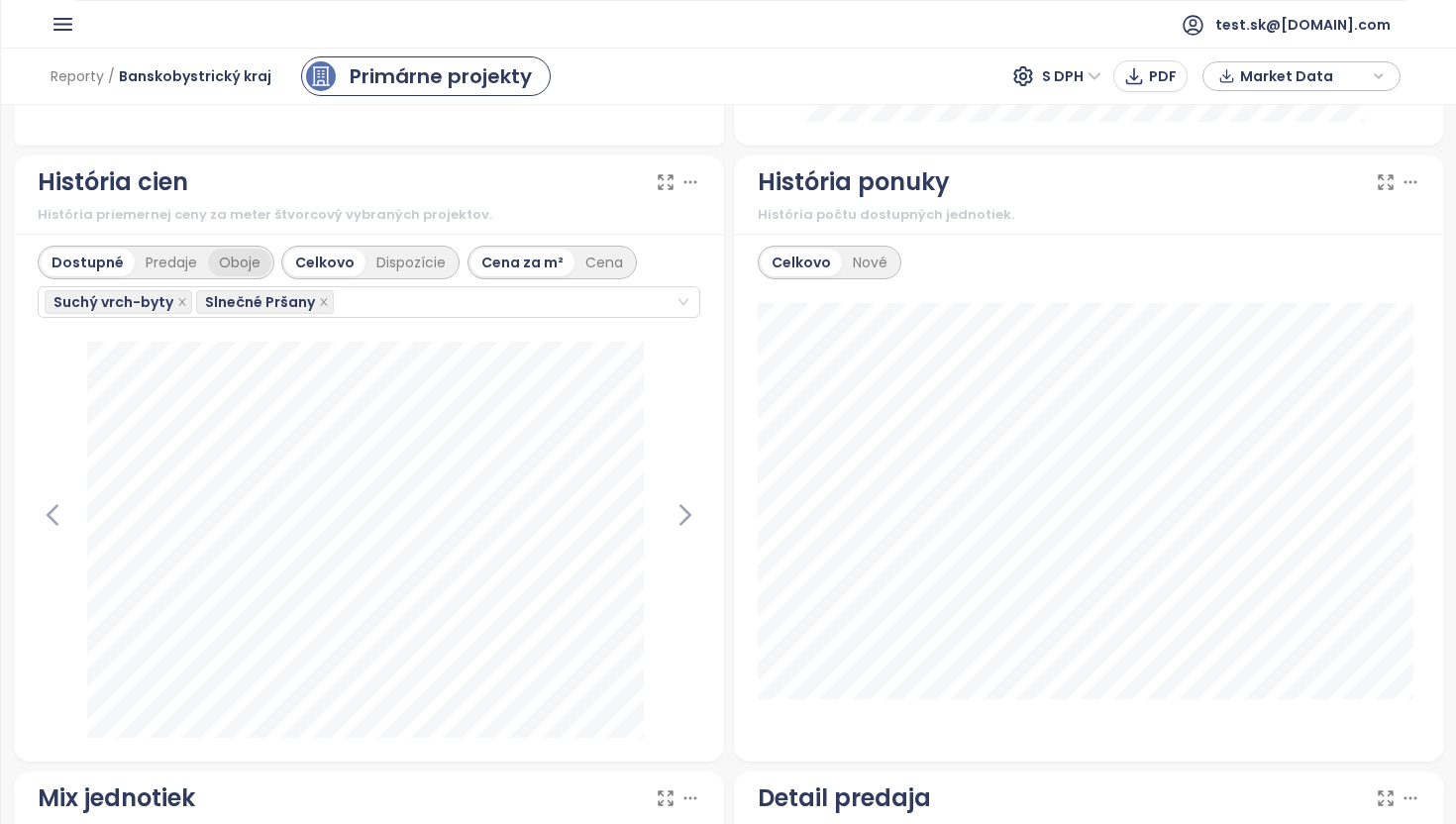 click on "Oboje" at bounding box center (240, 262) 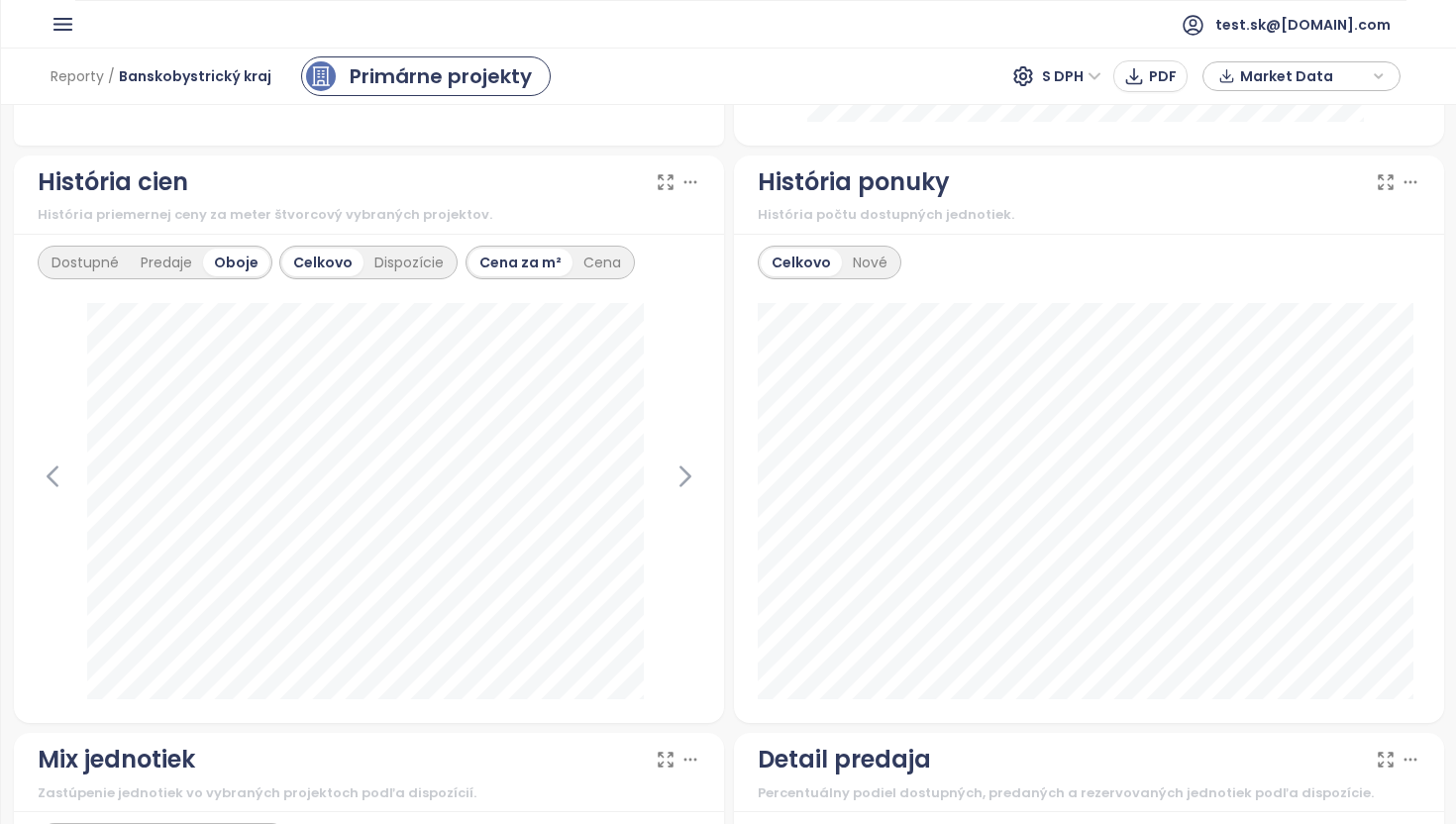 drag, startPoint x: 93, startPoint y: 260, endPoint x: 668, endPoint y: 279, distance: 575.3138 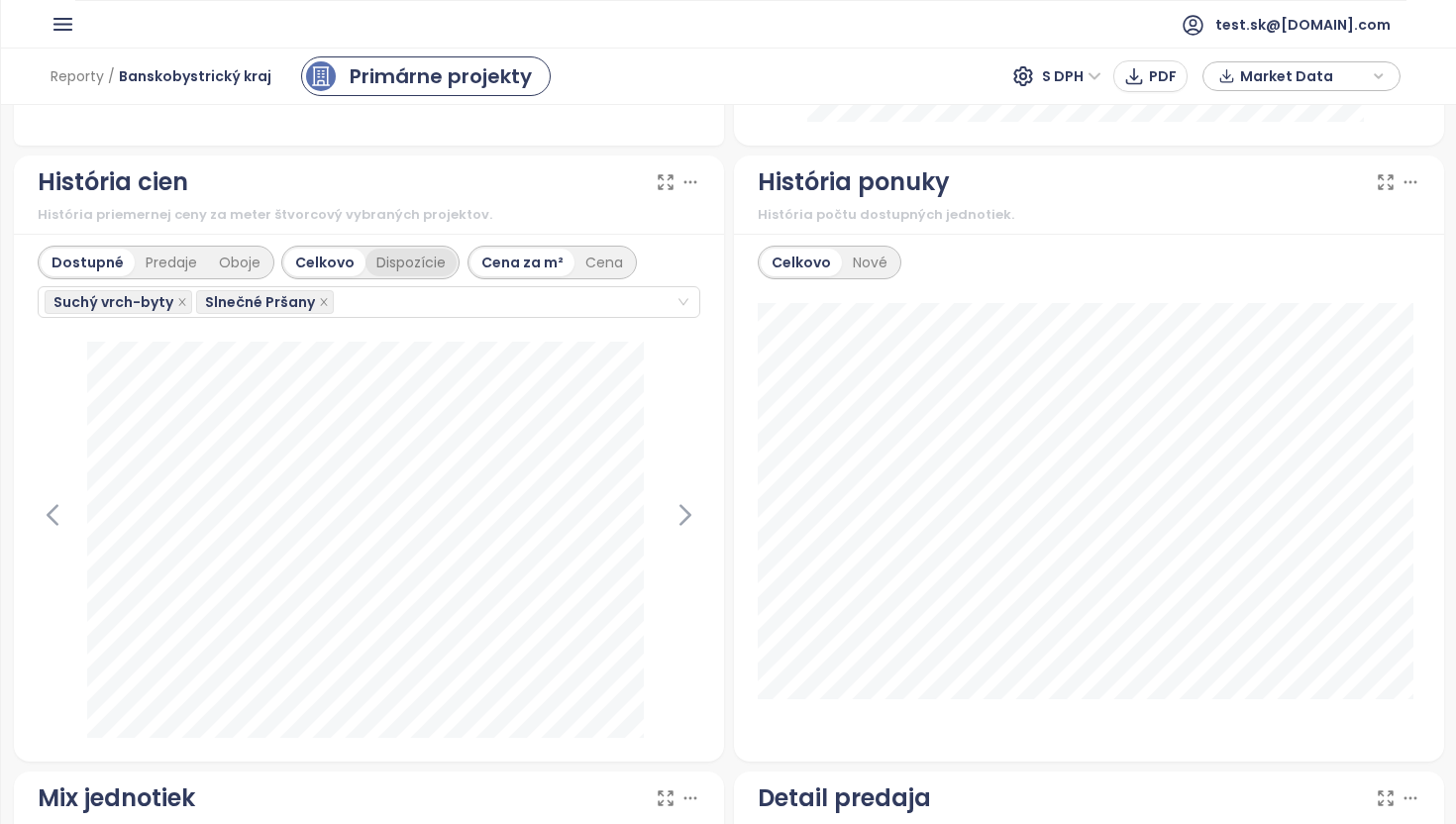 click on "Dispozície" at bounding box center (411, 262) 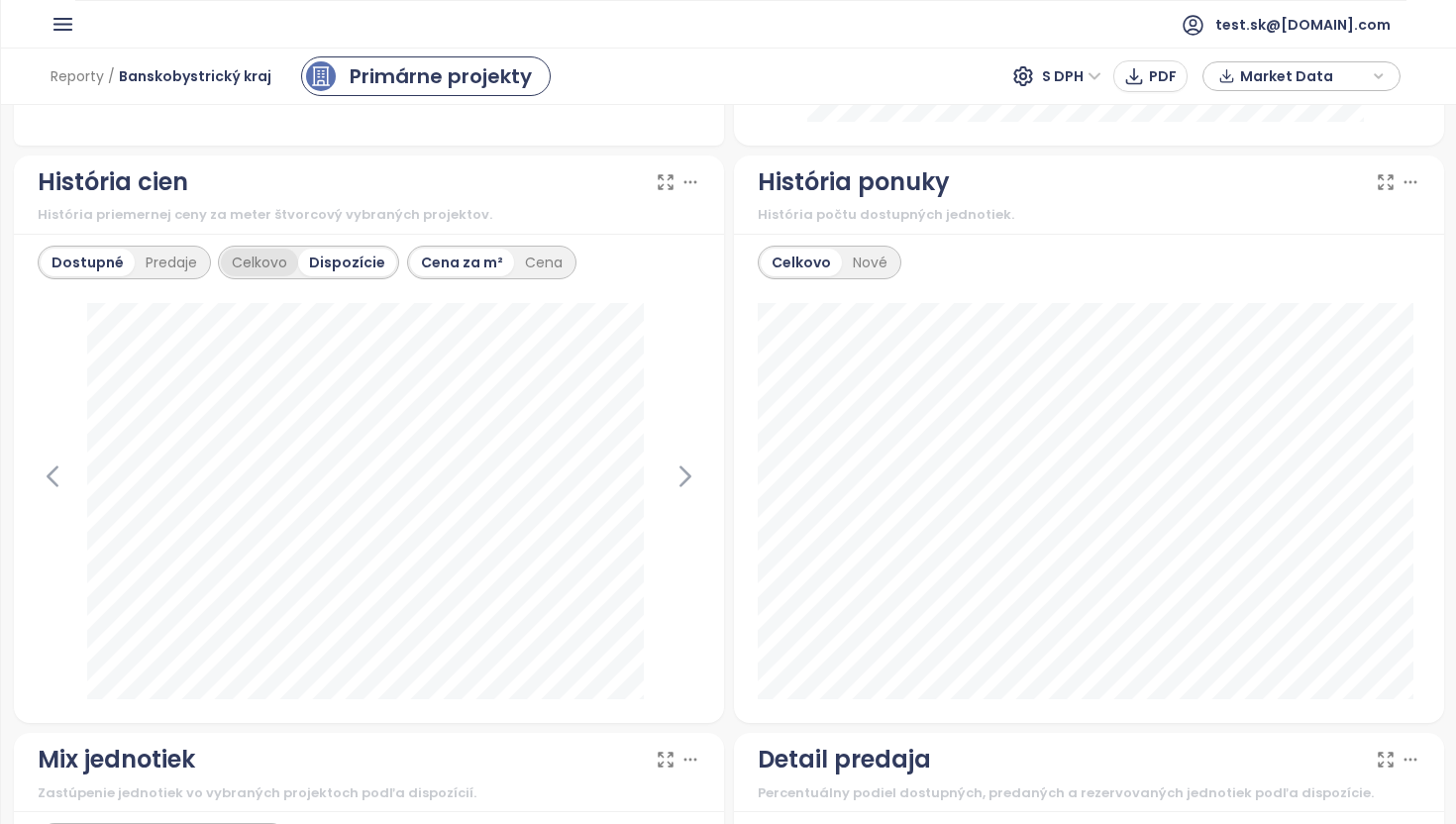 click on "Celkovo" at bounding box center [260, 262] 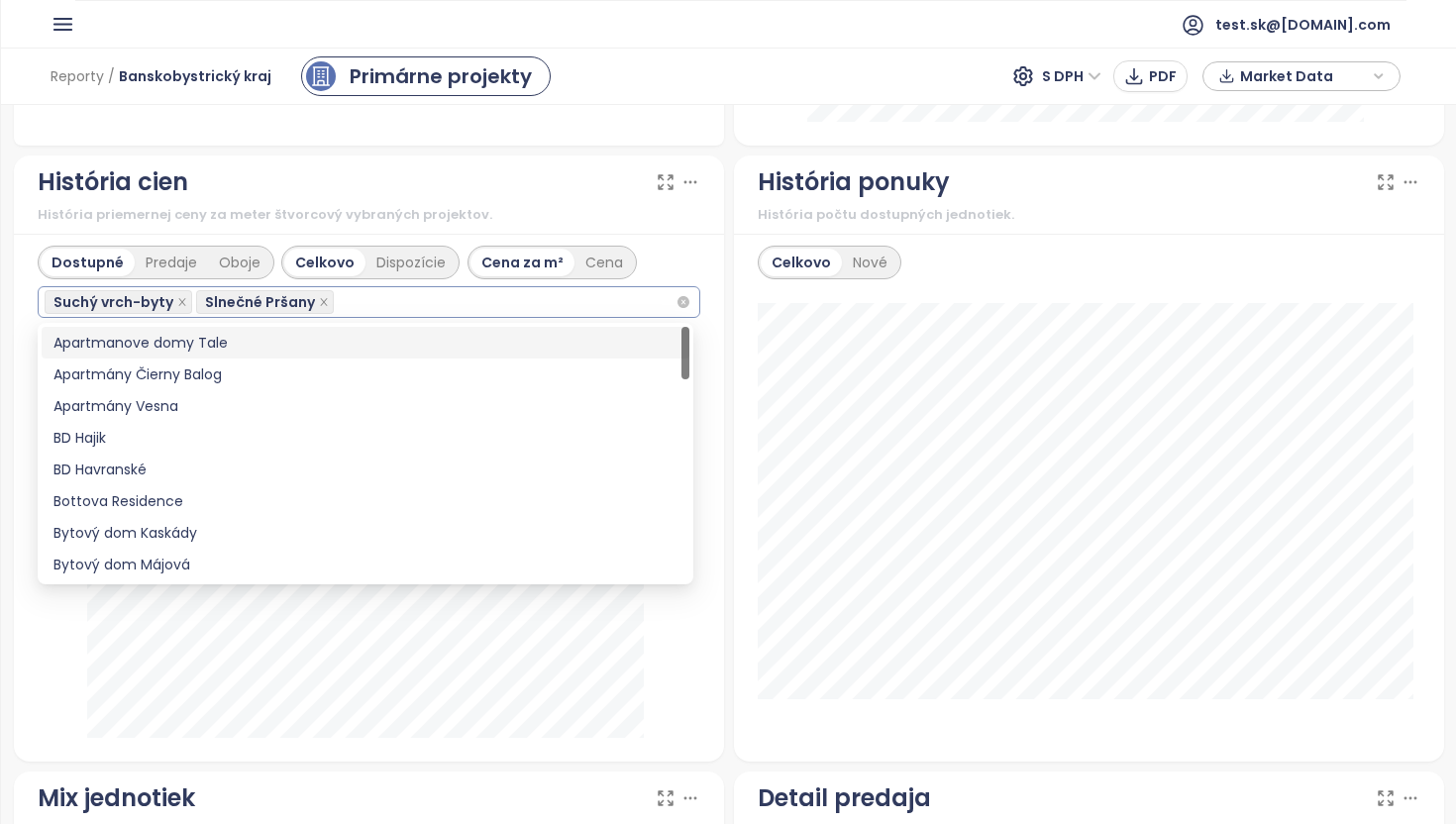 click on "Suchý vrch-byty" at bounding box center (113, 302) 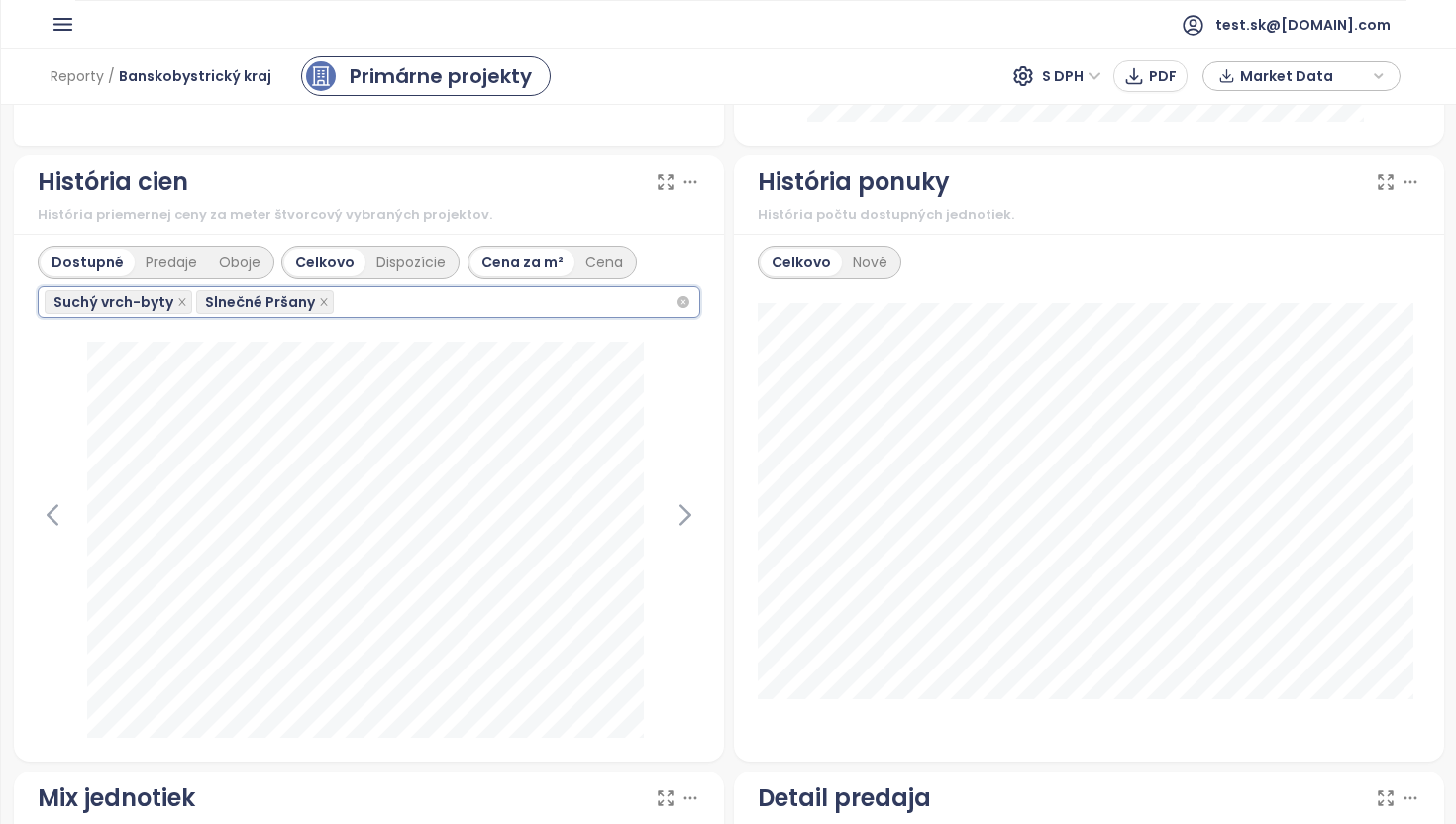 click on "Suchý vrch-byty Slnečné Pršany" at bounding box center (360, 302) 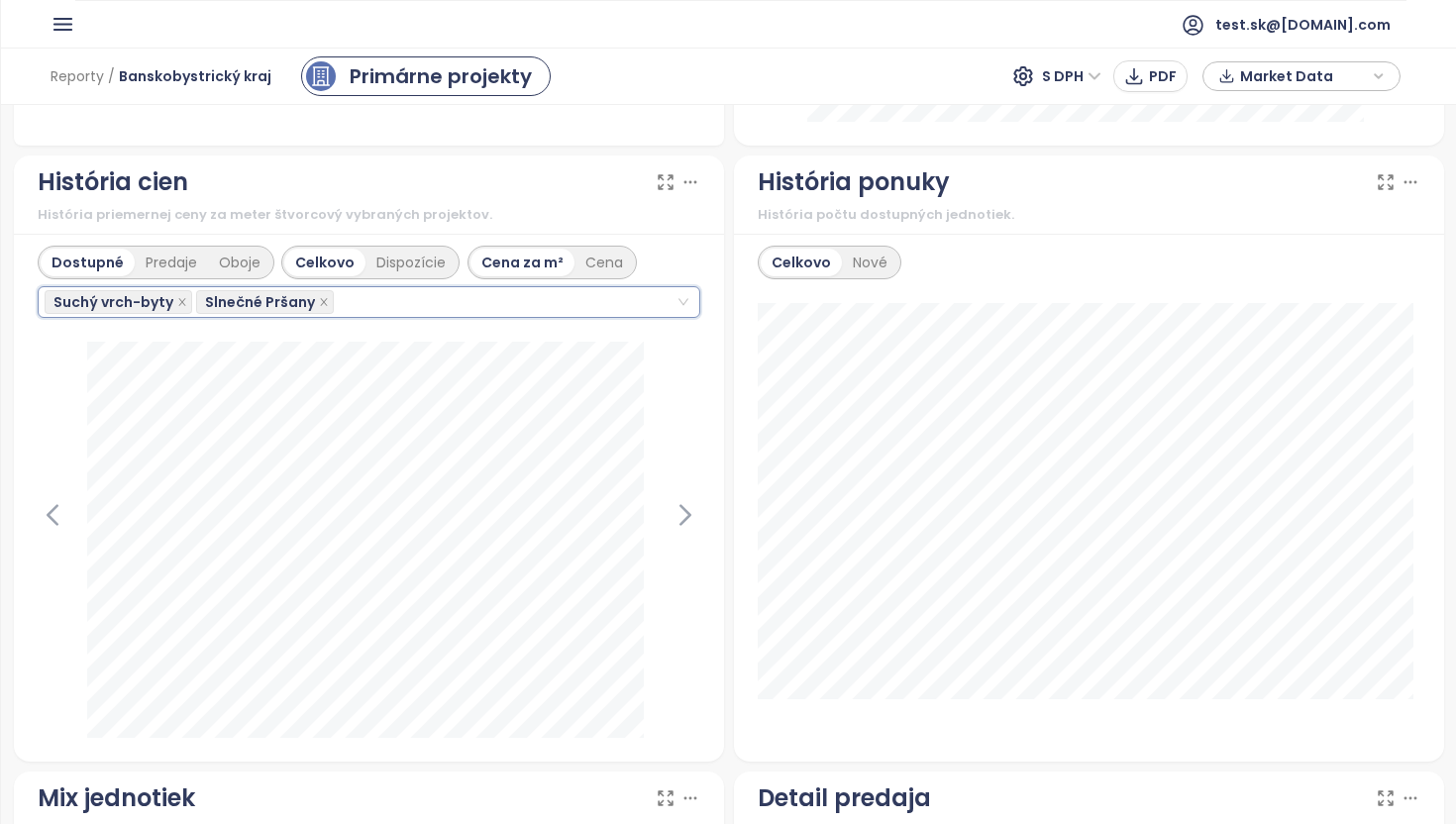 click on "[STREET] [NUMBER]
dostupné:
[PRICE]
[CITY]:
[PRICE]" at bounding box center [368, 498] 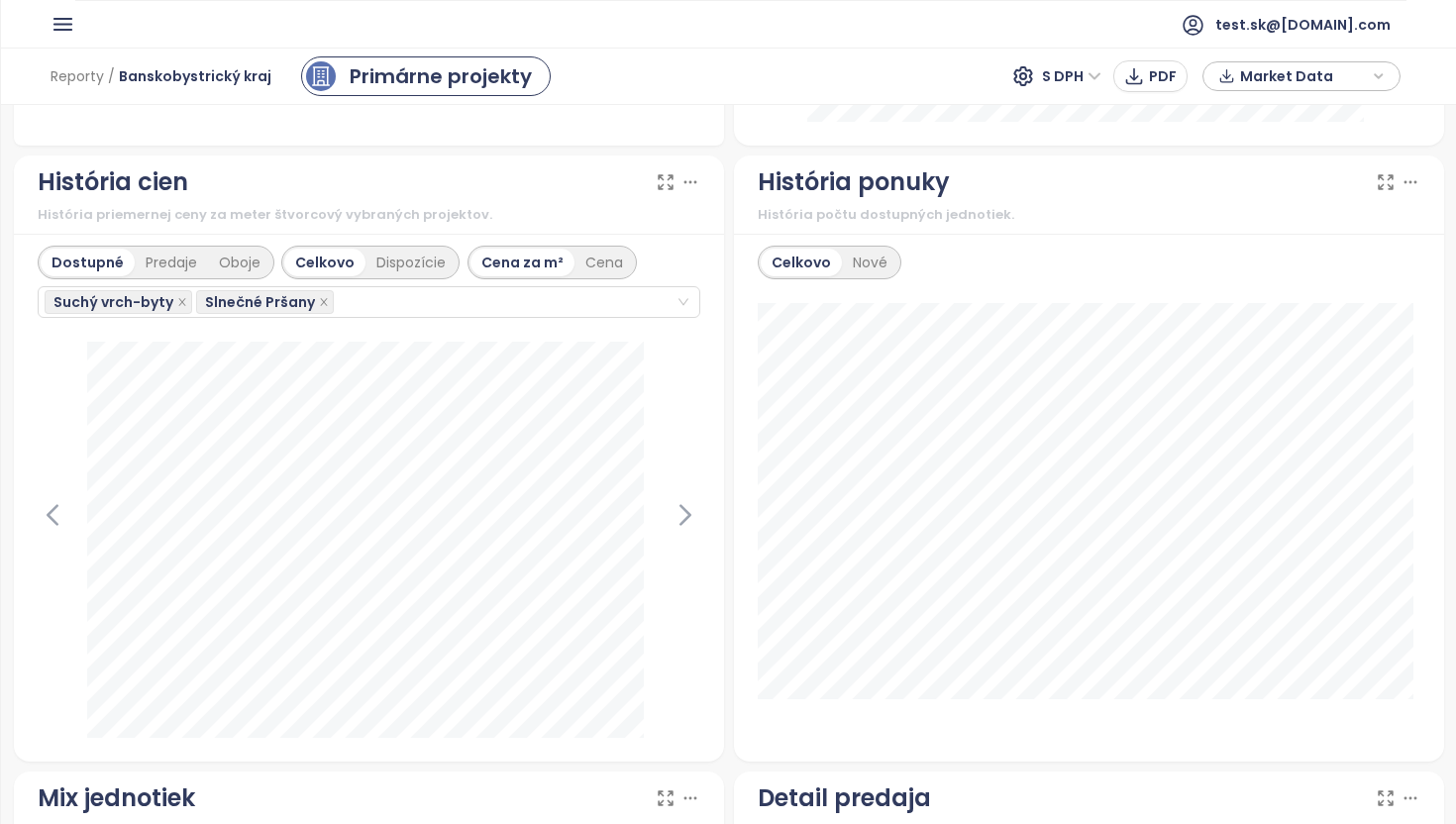 click 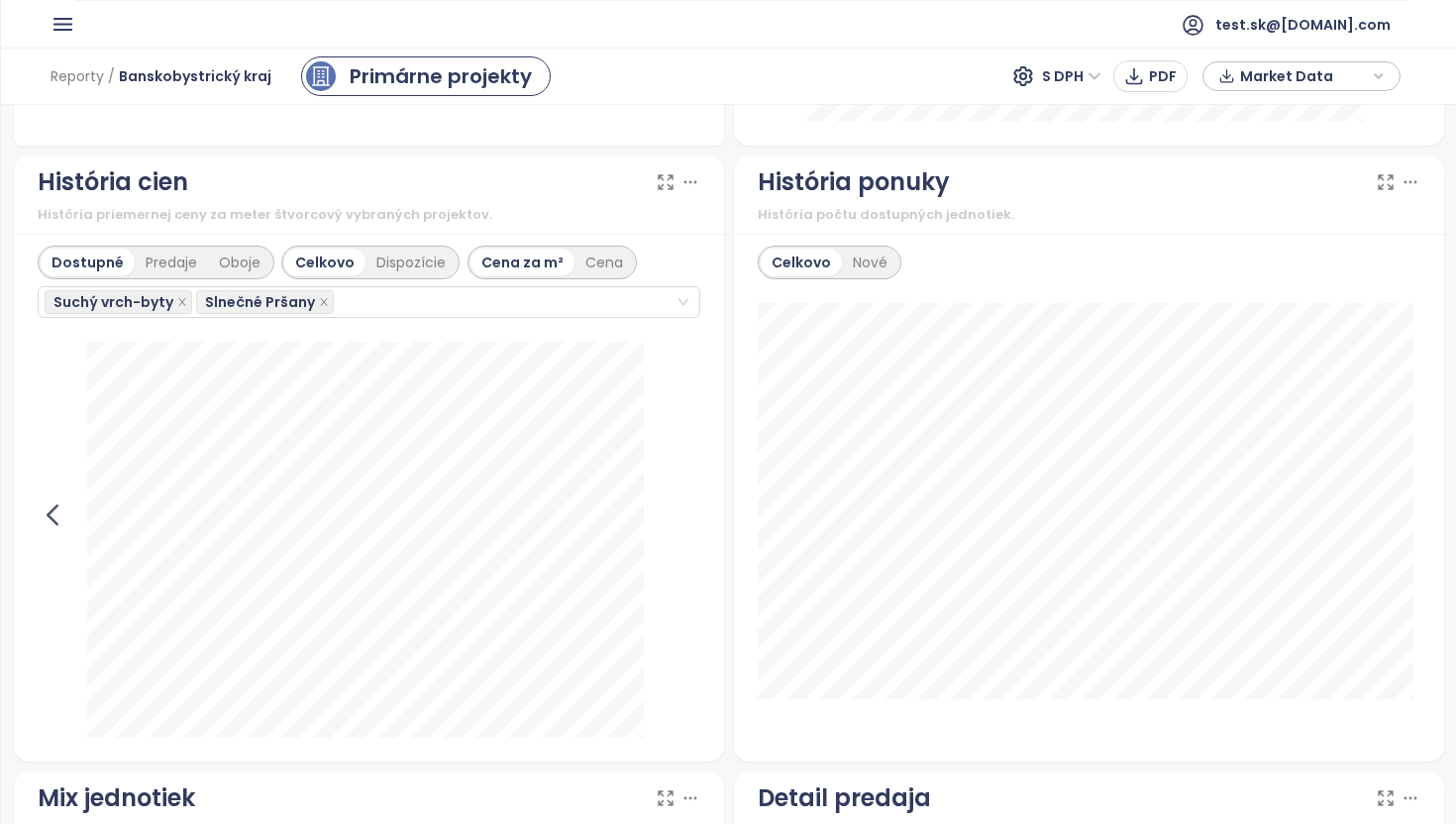 click 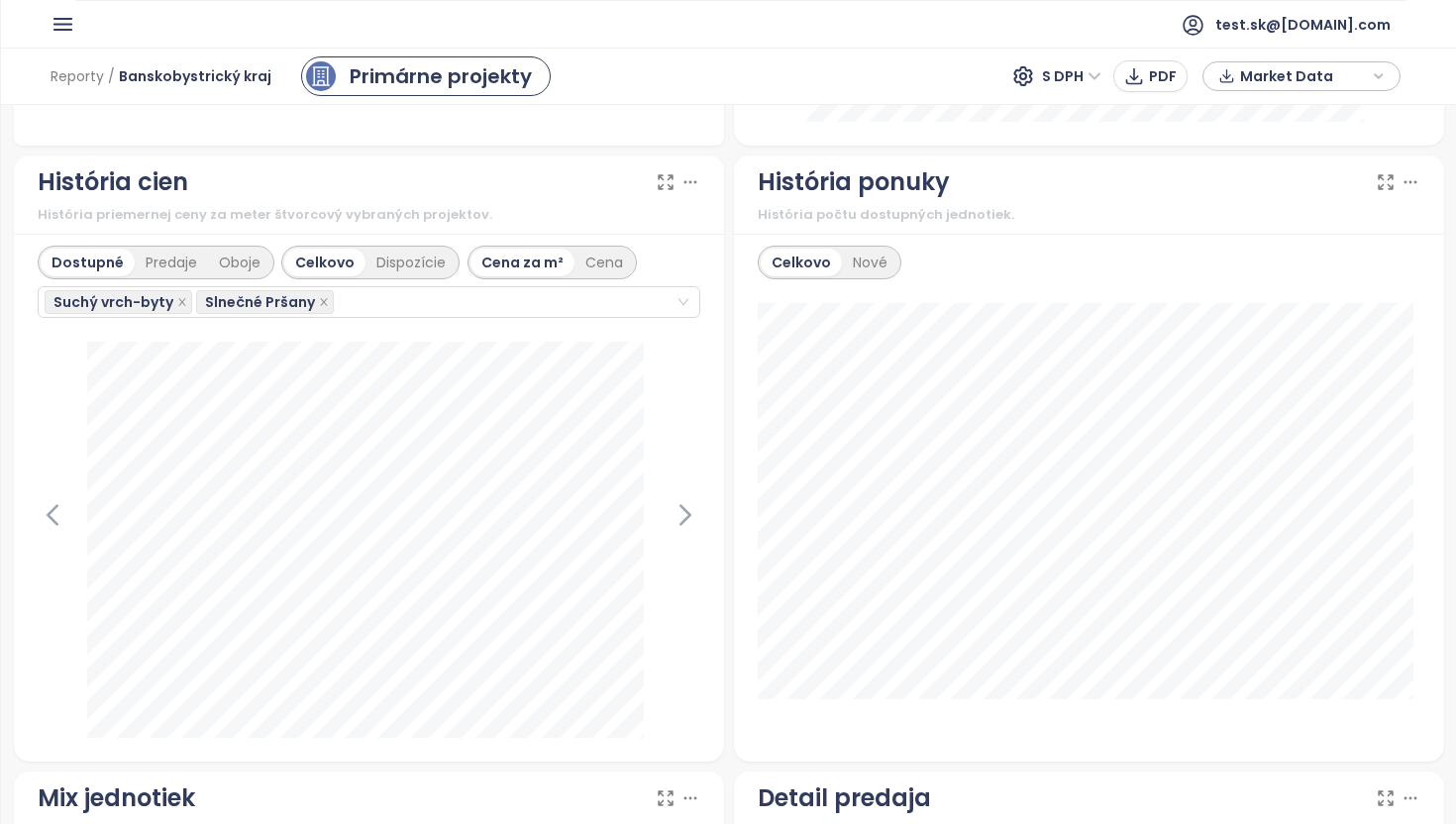 click 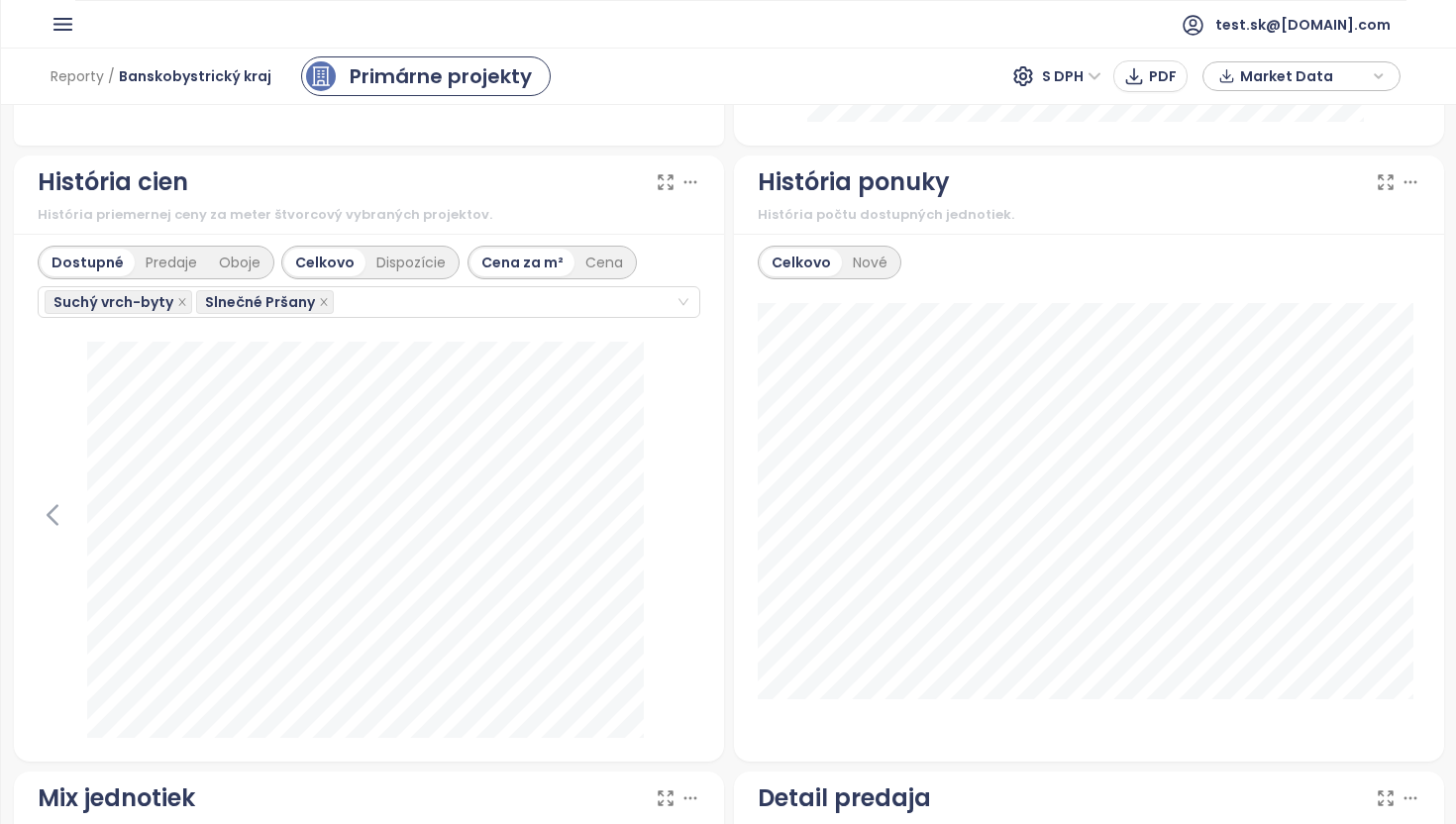 click at bounding box center [368, 540] 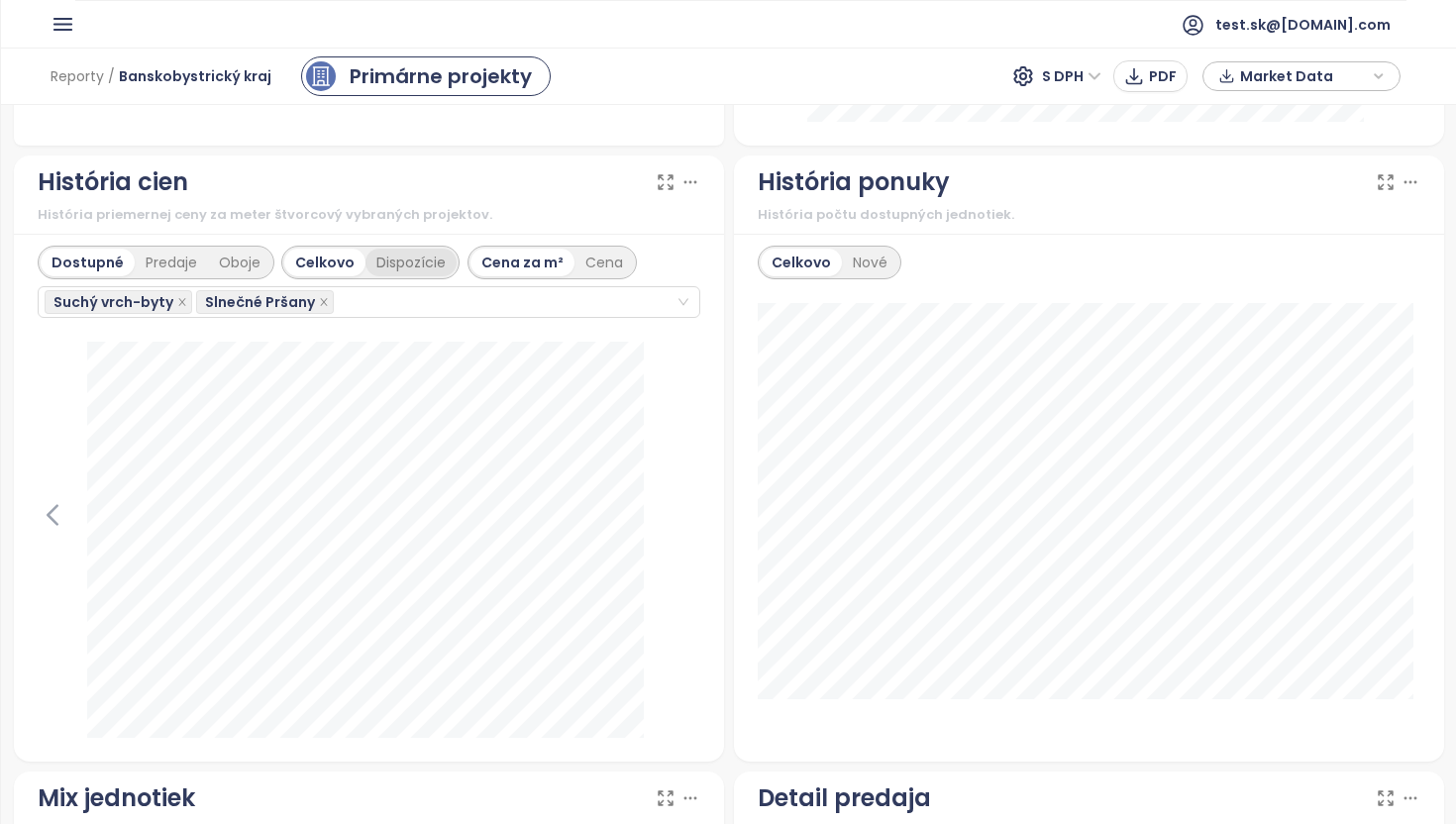 click on "Dispozície" at bounding box center [411, 262] 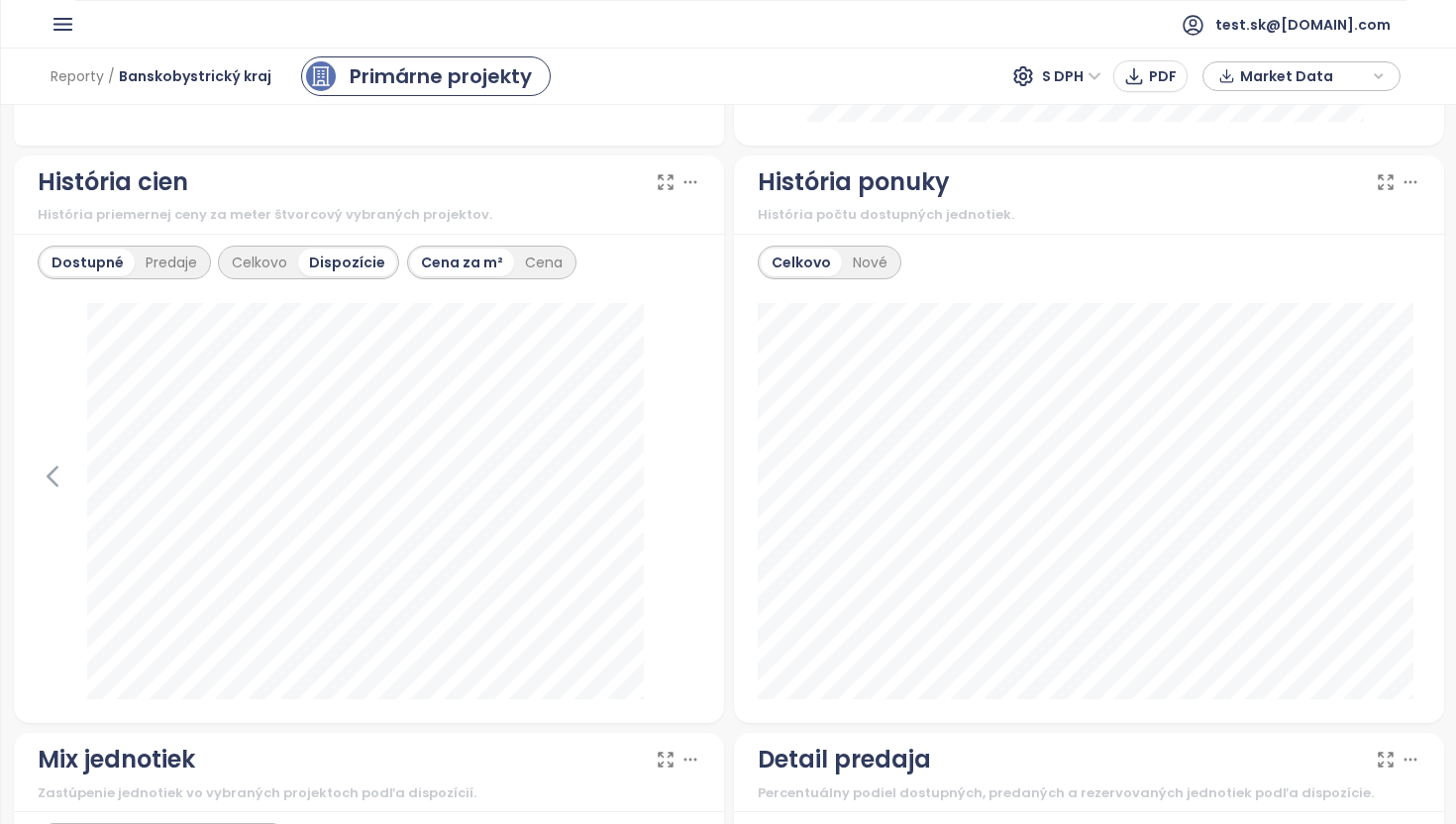click on "[DAY]. [MONTH] [YEAR]" at bounding box center (368, 501) 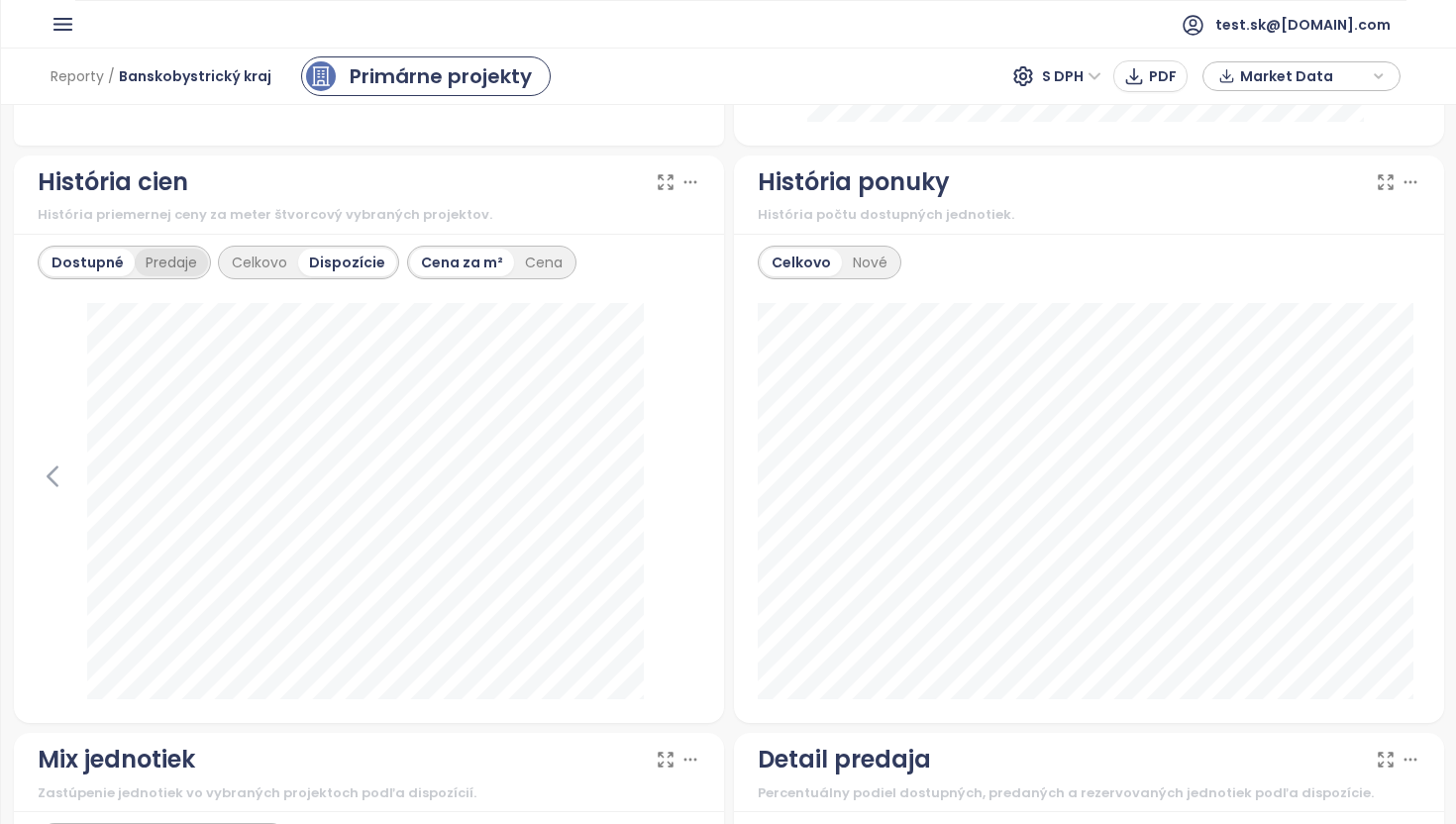 click on "Predaje" at bounding box center [171, 262] 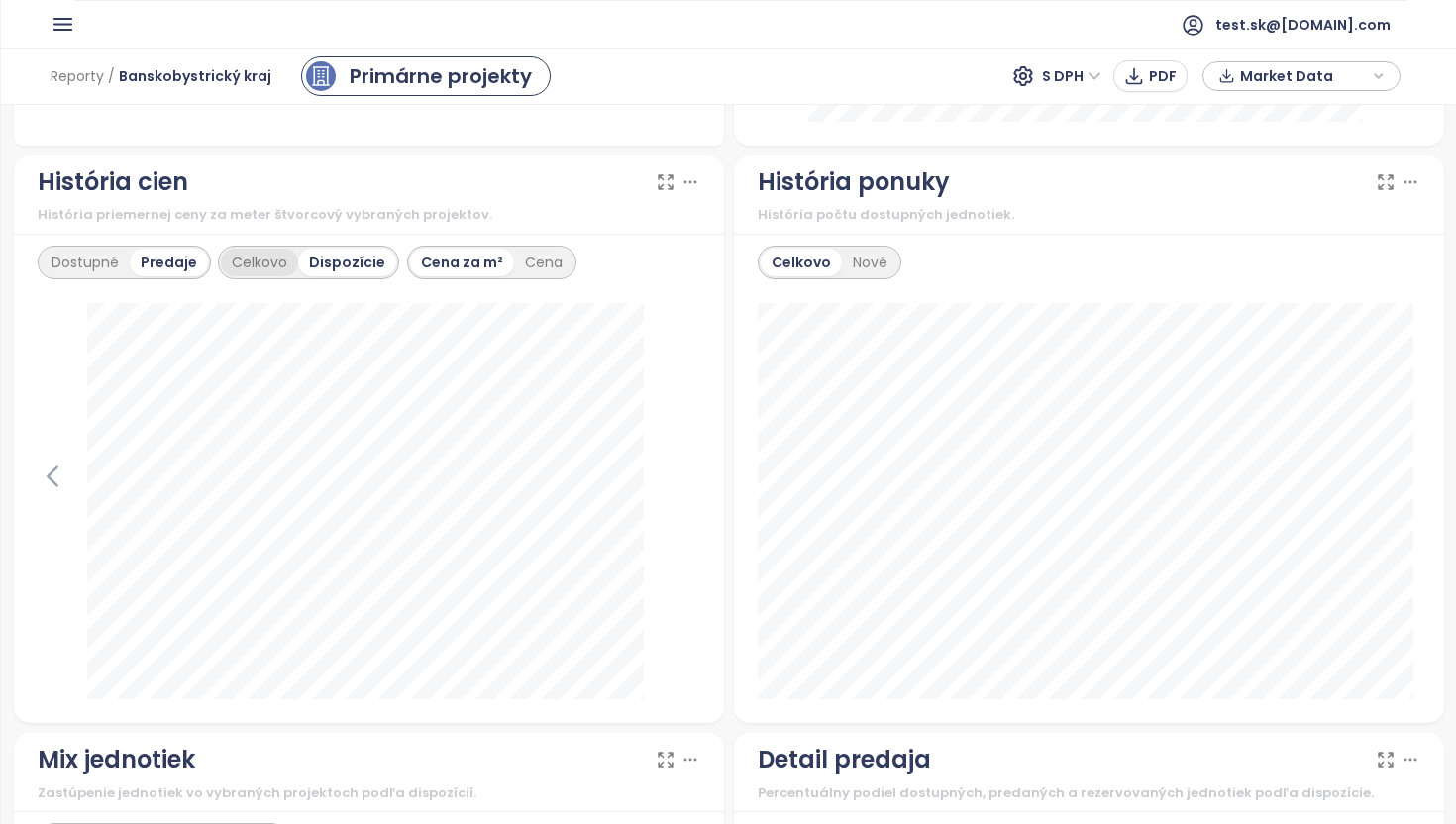 click on "Celkovo" at bounding box center (260, 262) 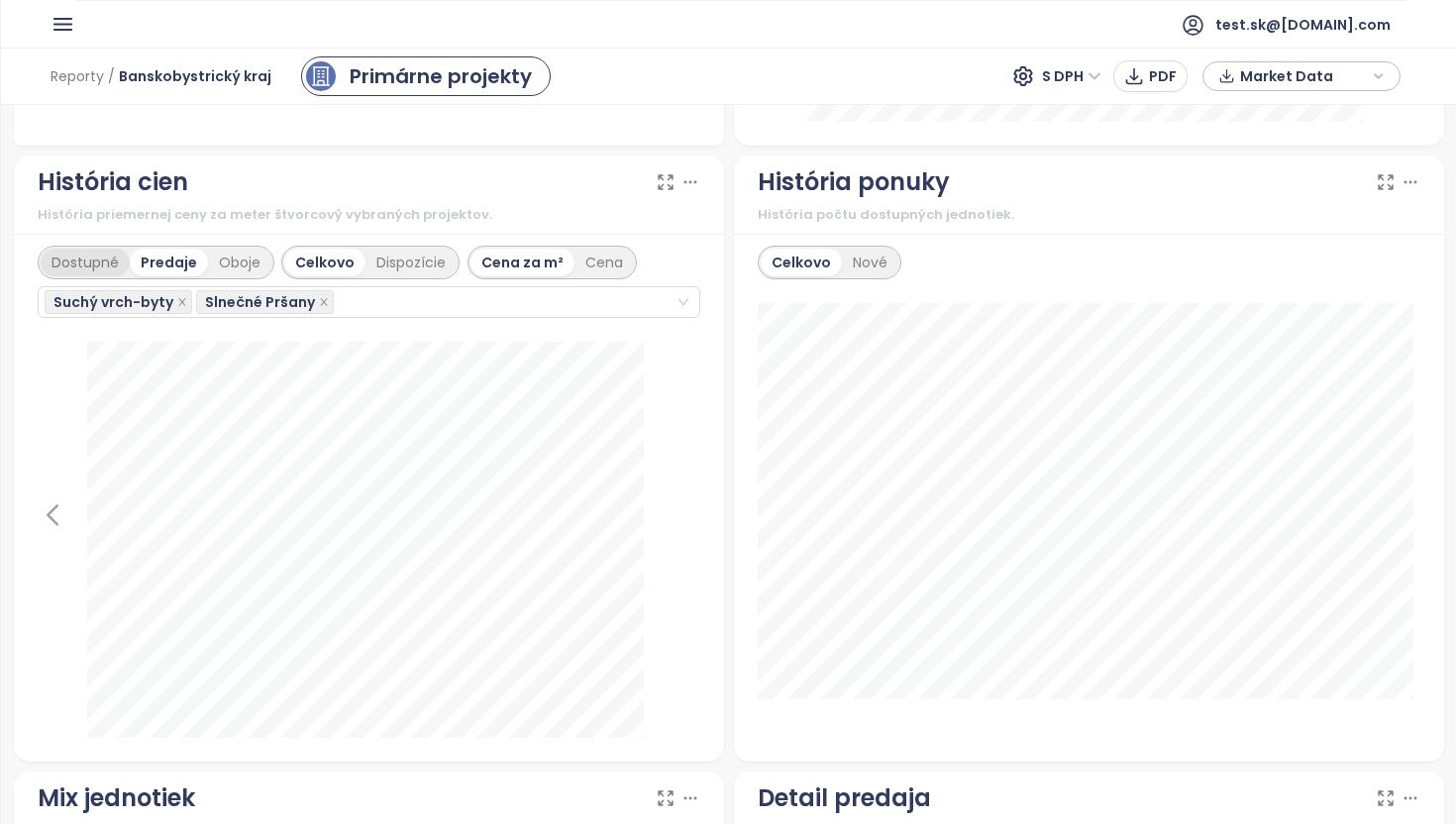 click on "Dostupné" at bounding box center (85, 262) 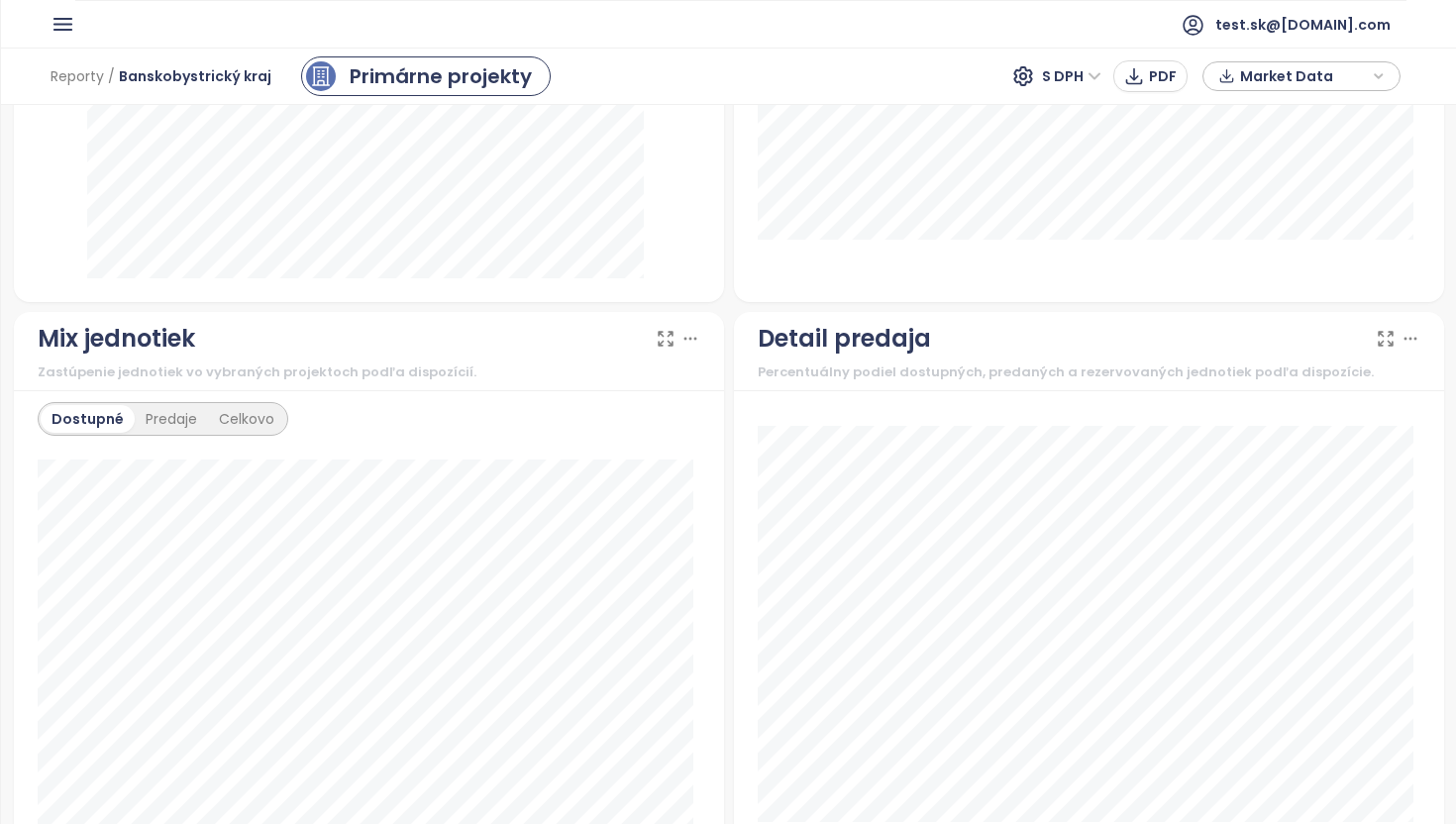 scroll, scrollTop: 1507, scrollLeft: 0, axis: vertical 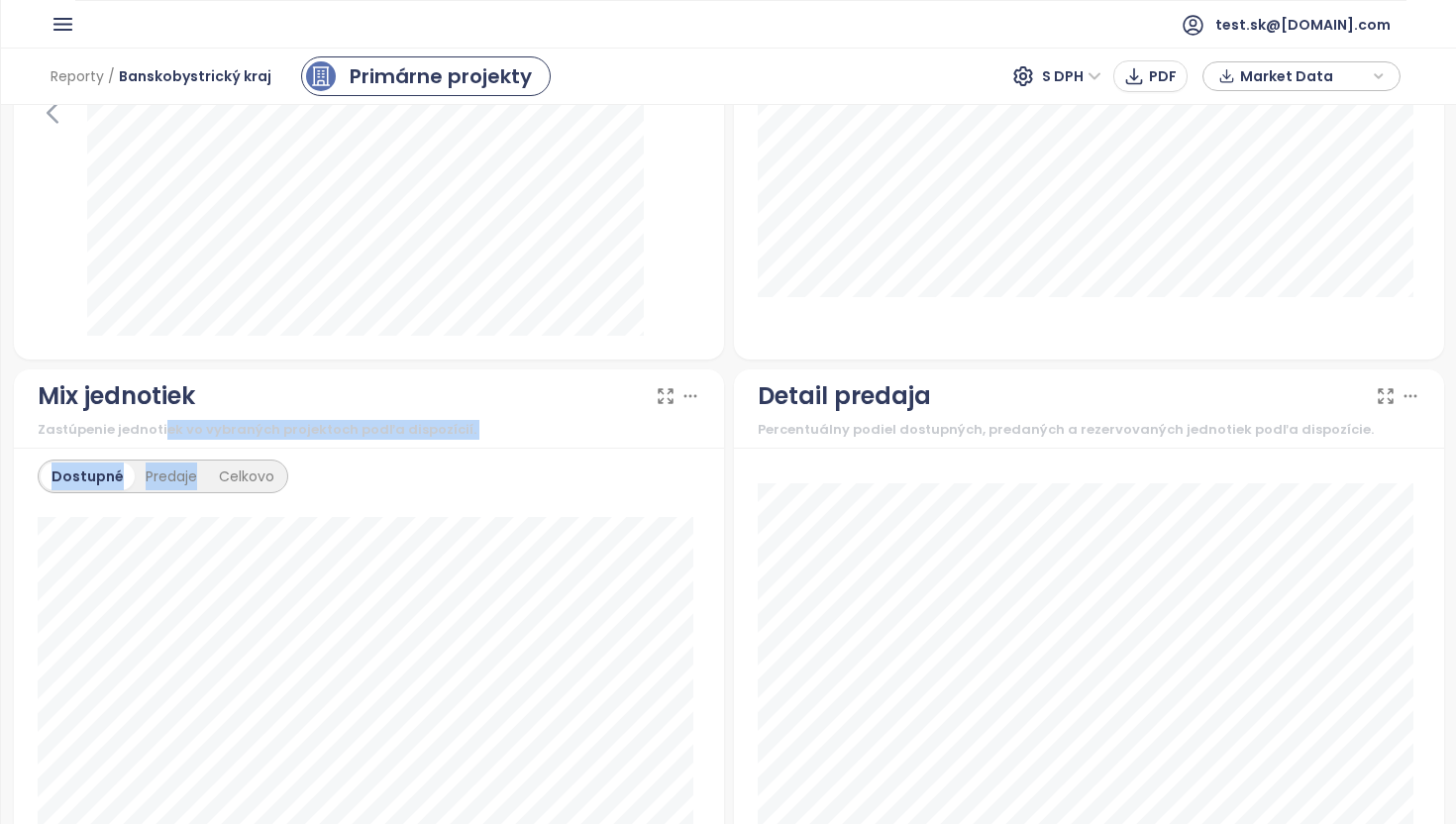 drag, startPoint x: 161, startPoint y: 427, endPoint x: 433, endPoint y: 458, distance: 273.76084 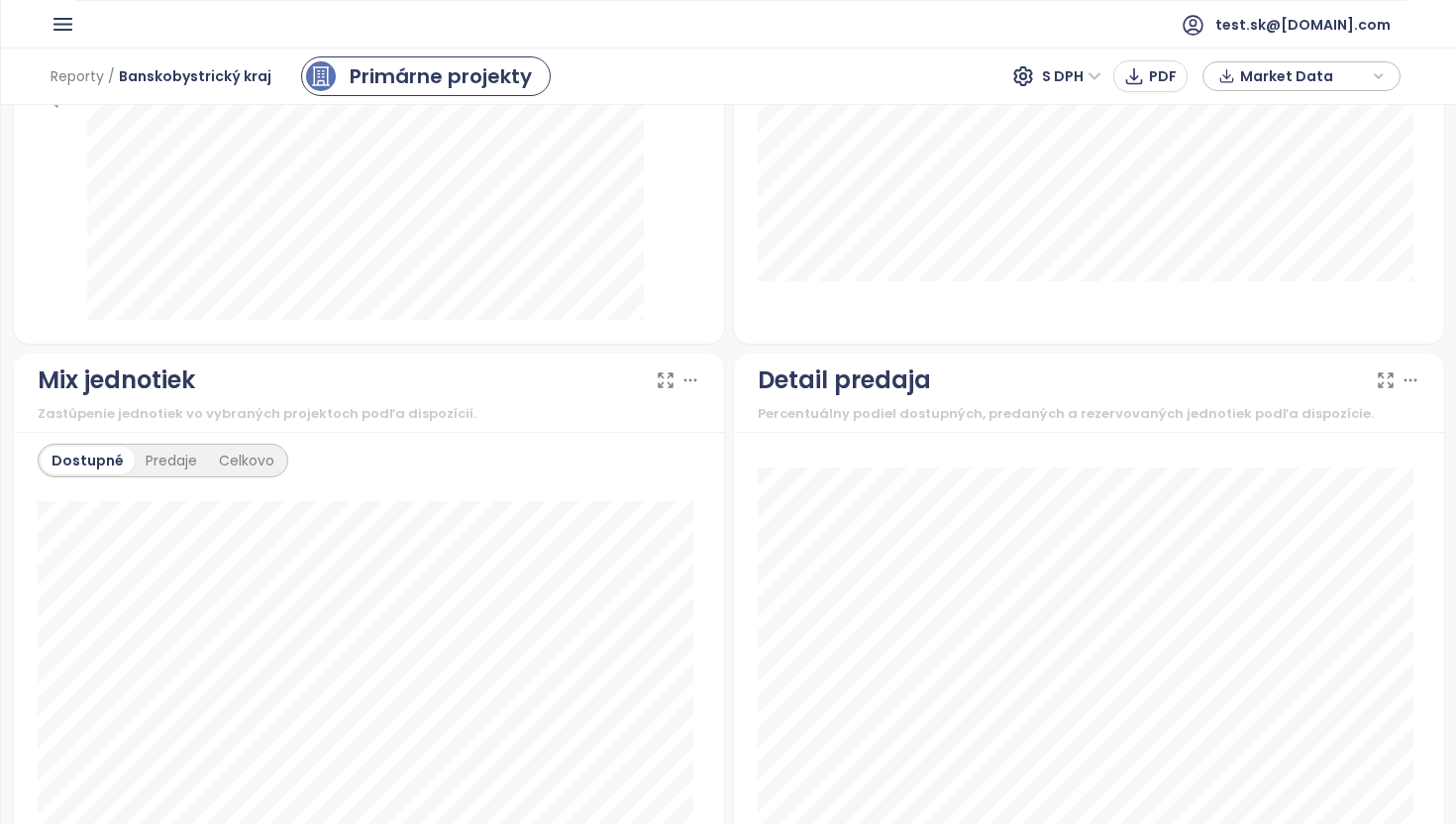 scroll, scrollTop: 1542, scrollLeft: 0, axis: vertical 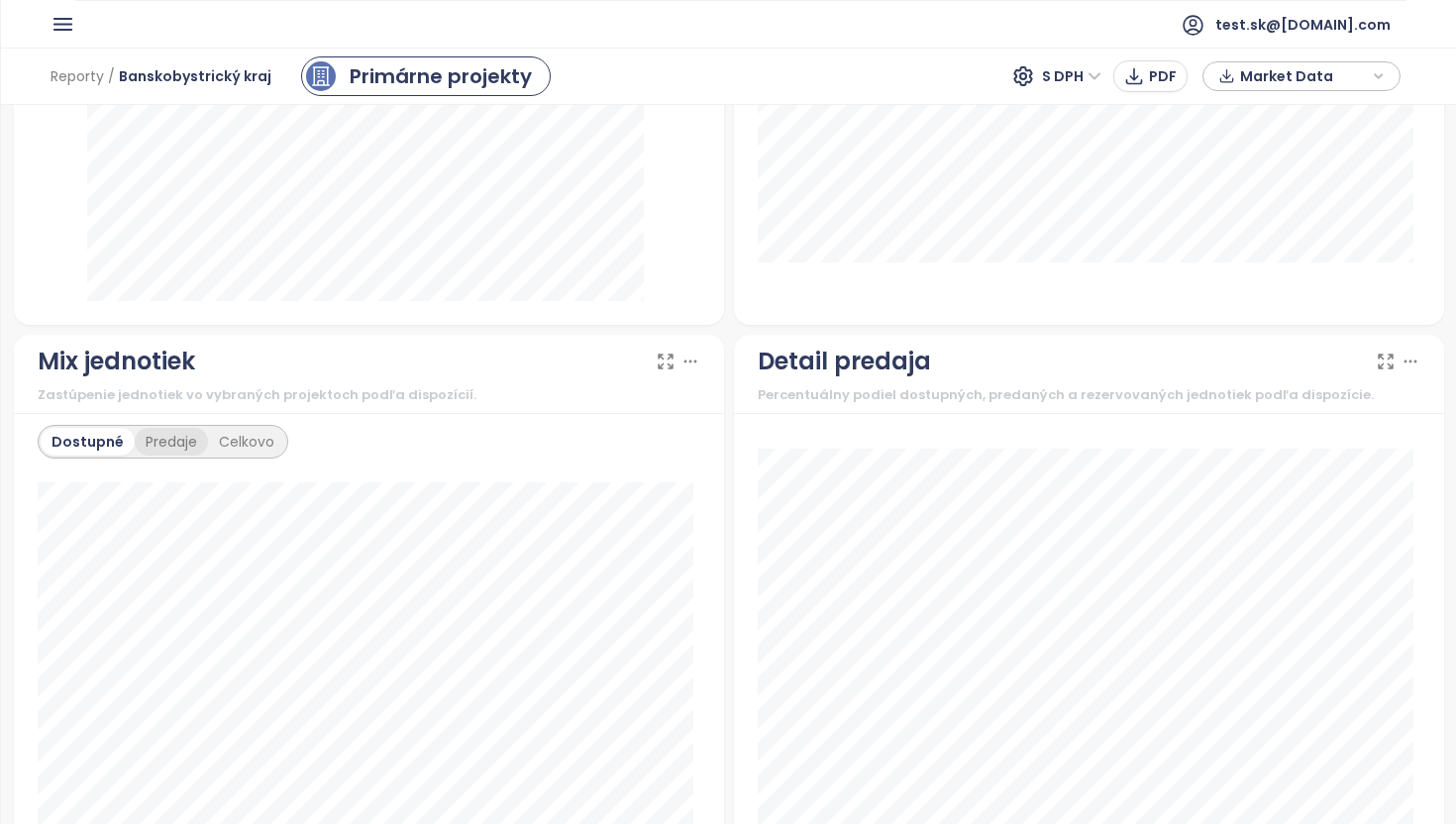 click on "Predaje" at bounding box center [171, 442] 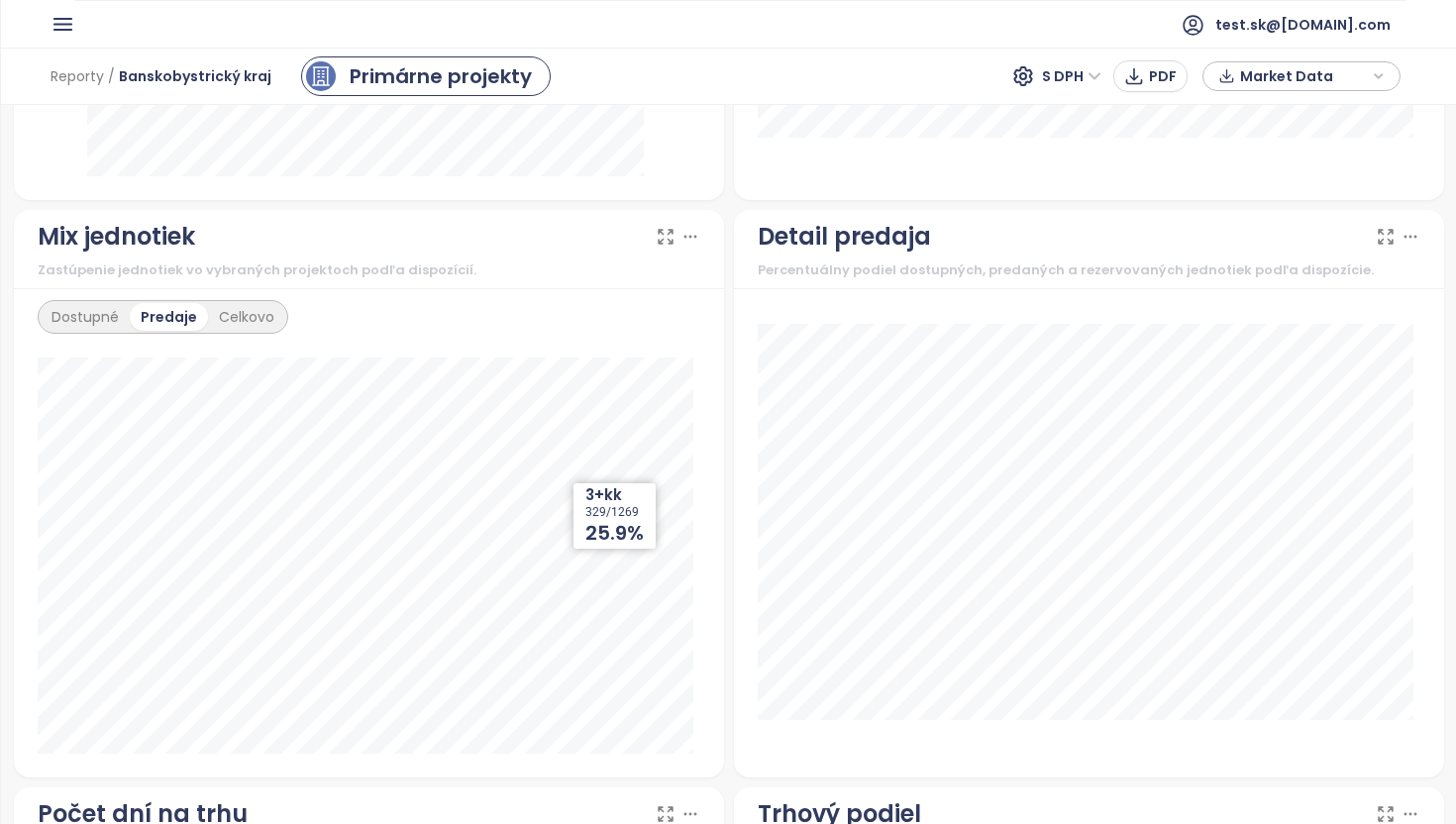 scroll, scrollTop: 1711, scrollLeft: 0, axis: vertical 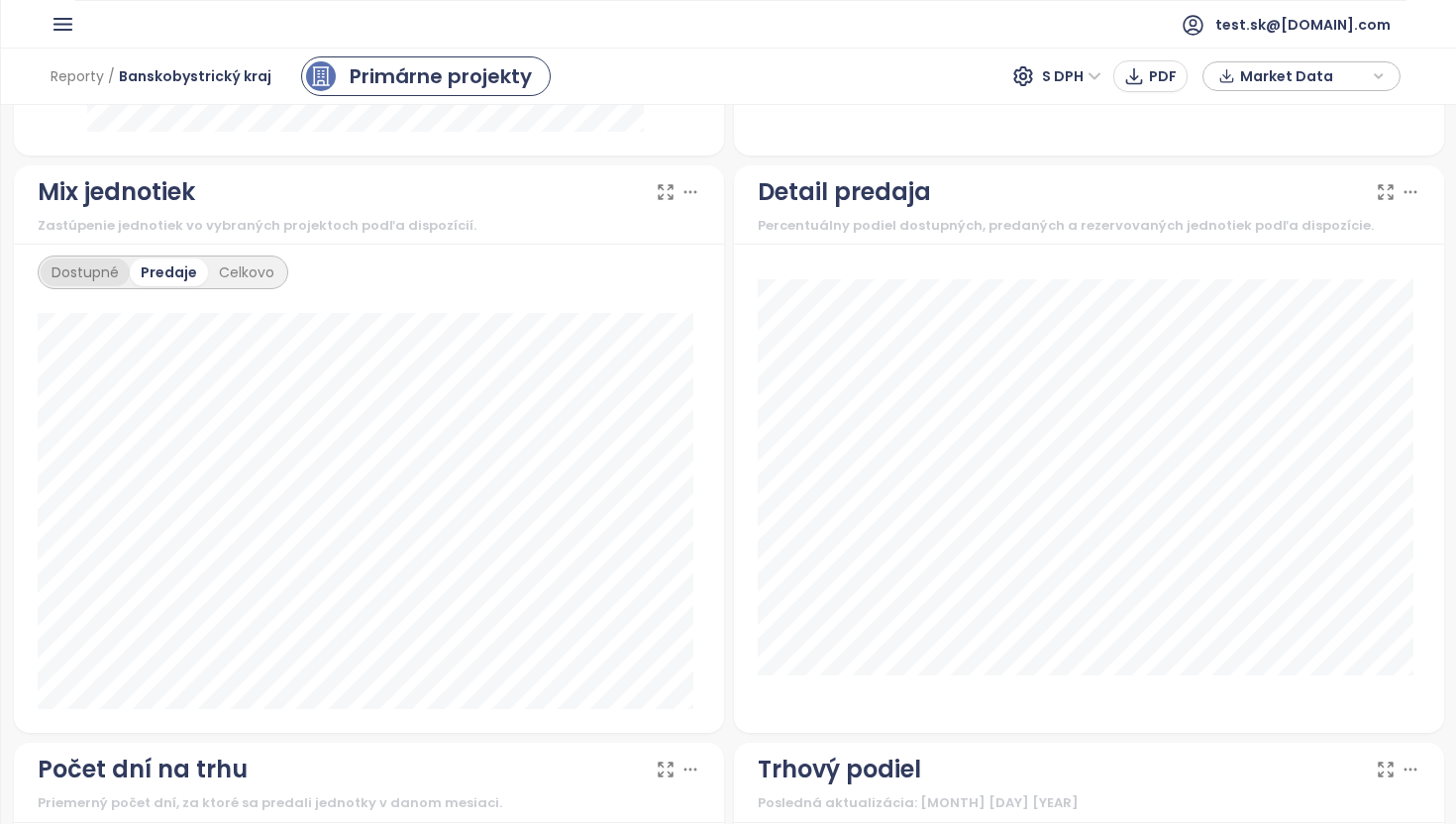 click on "Dostupné" at bounding box center [85, 272] 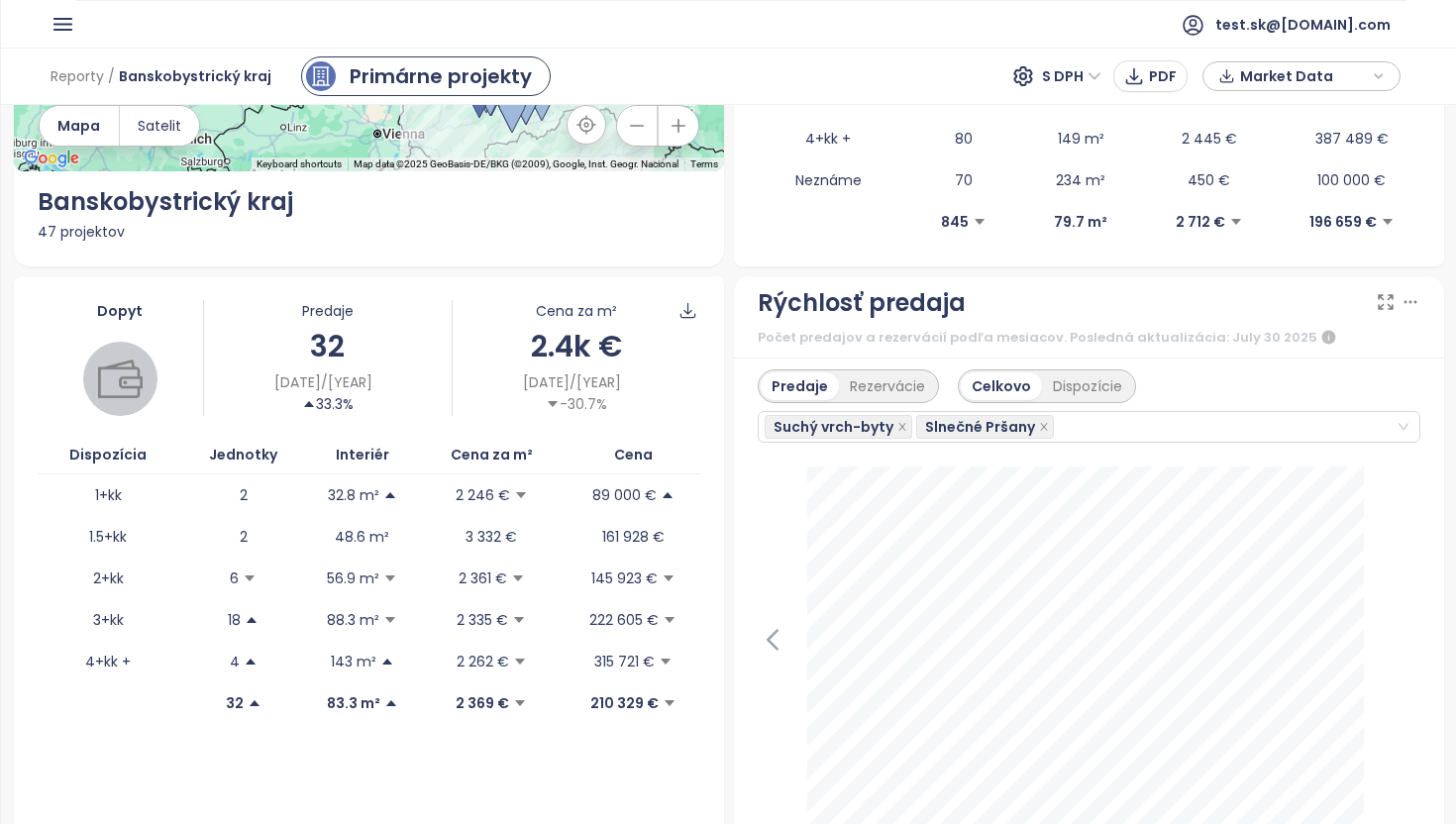 scroll, scrollTop: 0, scrollLeft: 0, axis: both 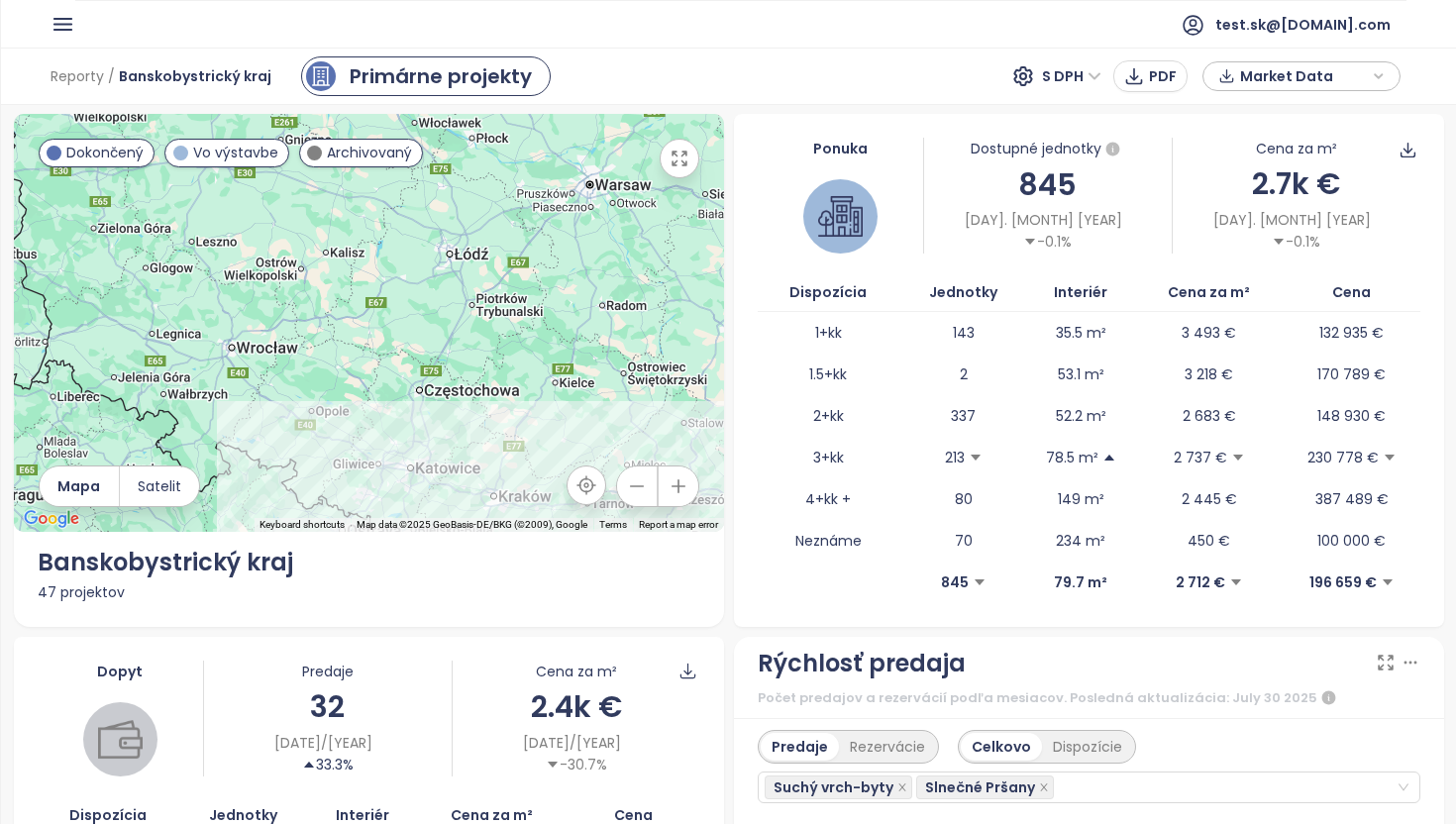 click on "Market Data" at bounding box center (1303, 76) 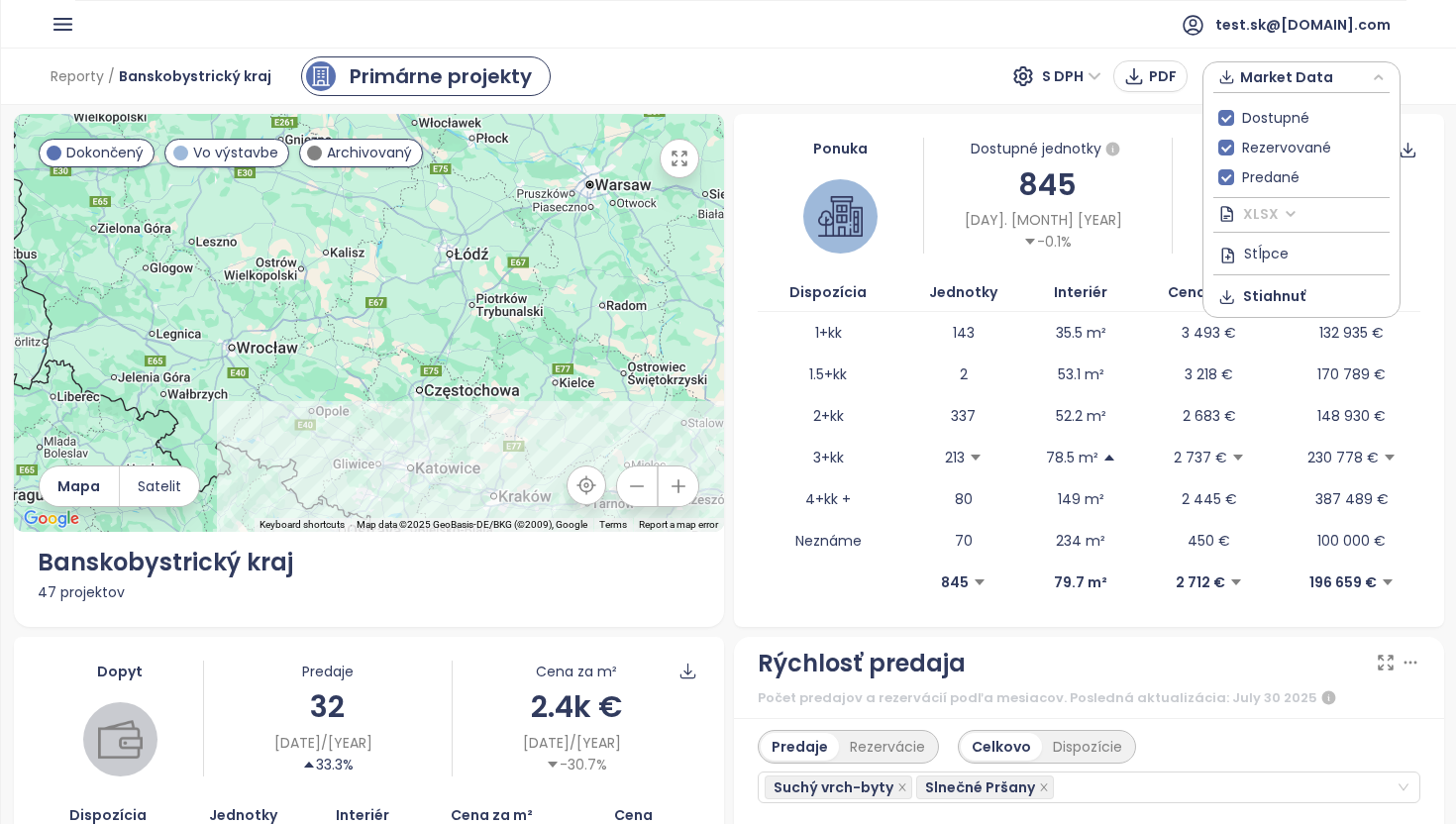 click on "XLSX" at bounding box center [1270, 214] 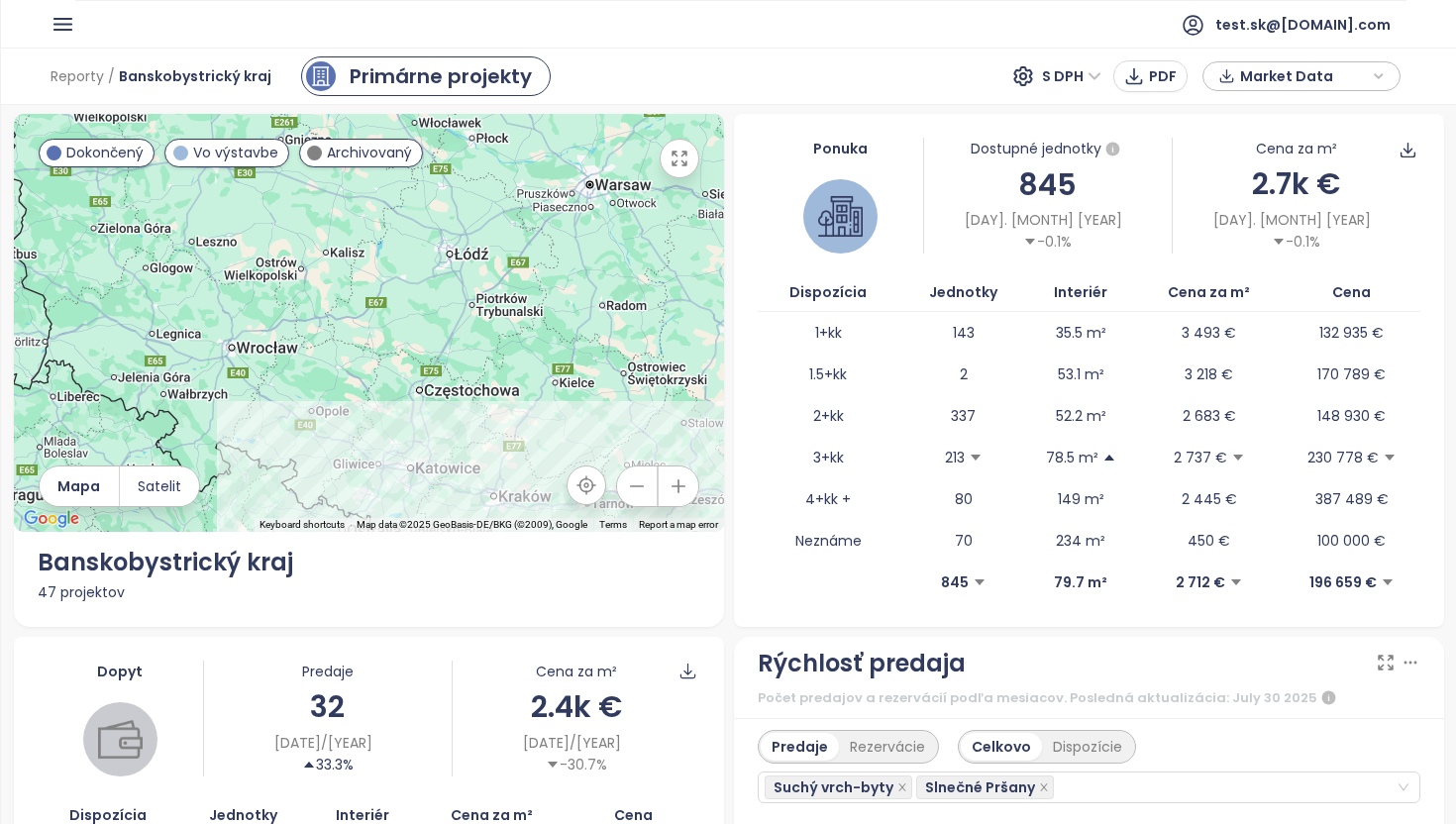 click on "Market Data" at bounding box center [1303, 76] 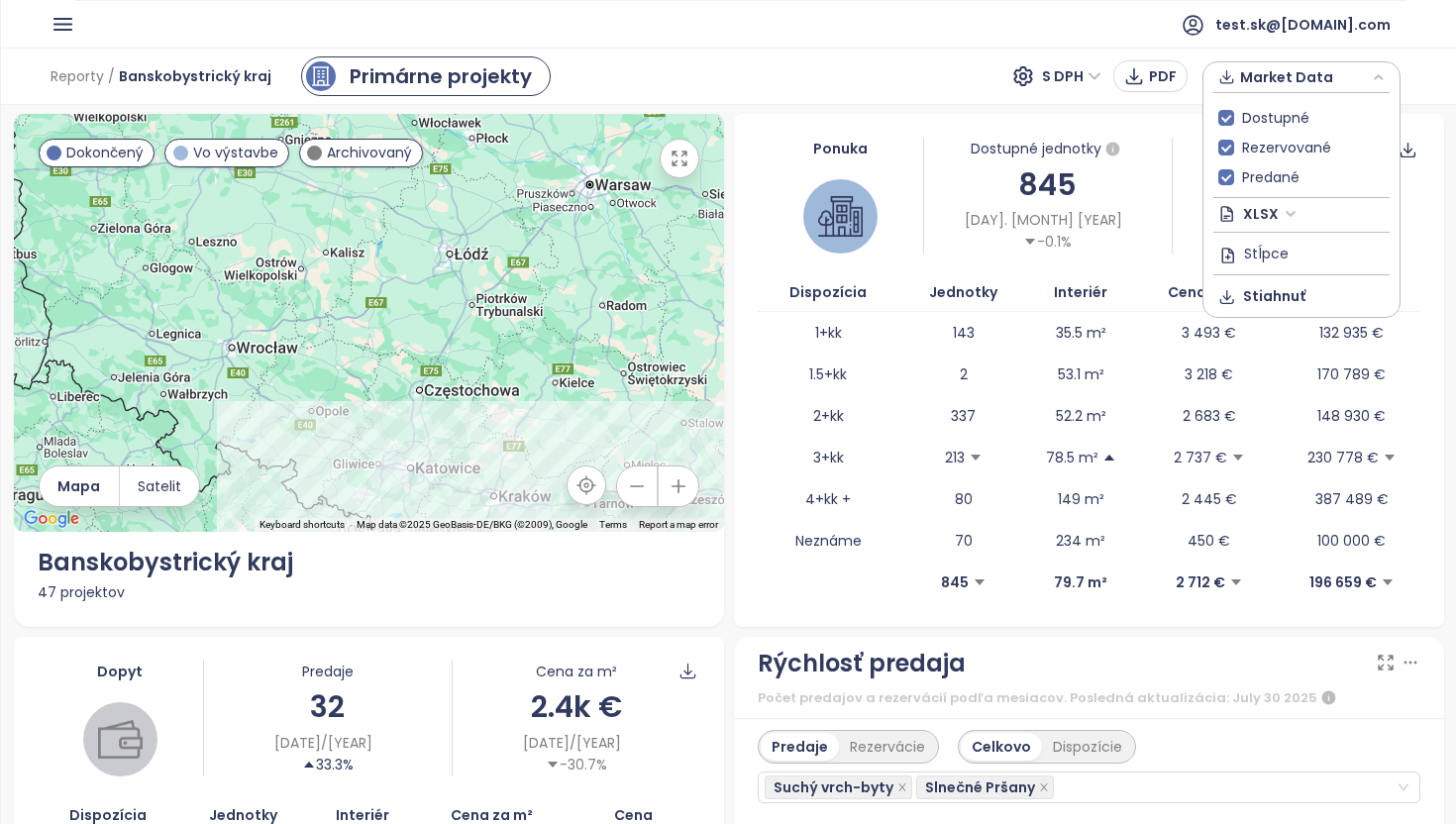 click on "XLSX" at bounding box center (1301, 215) 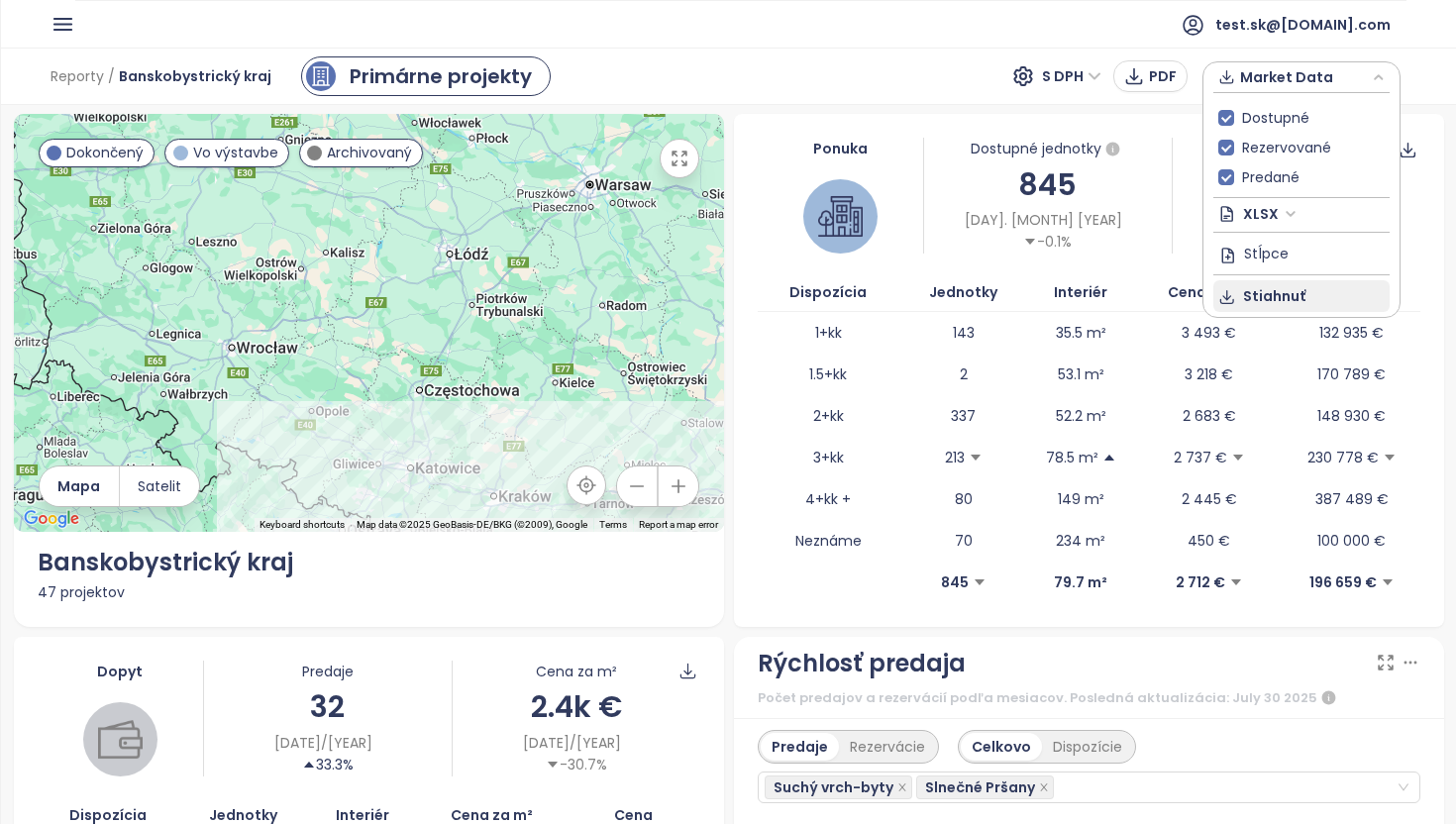 click on "Stiahnuť" at bounding box center [1274, 296] 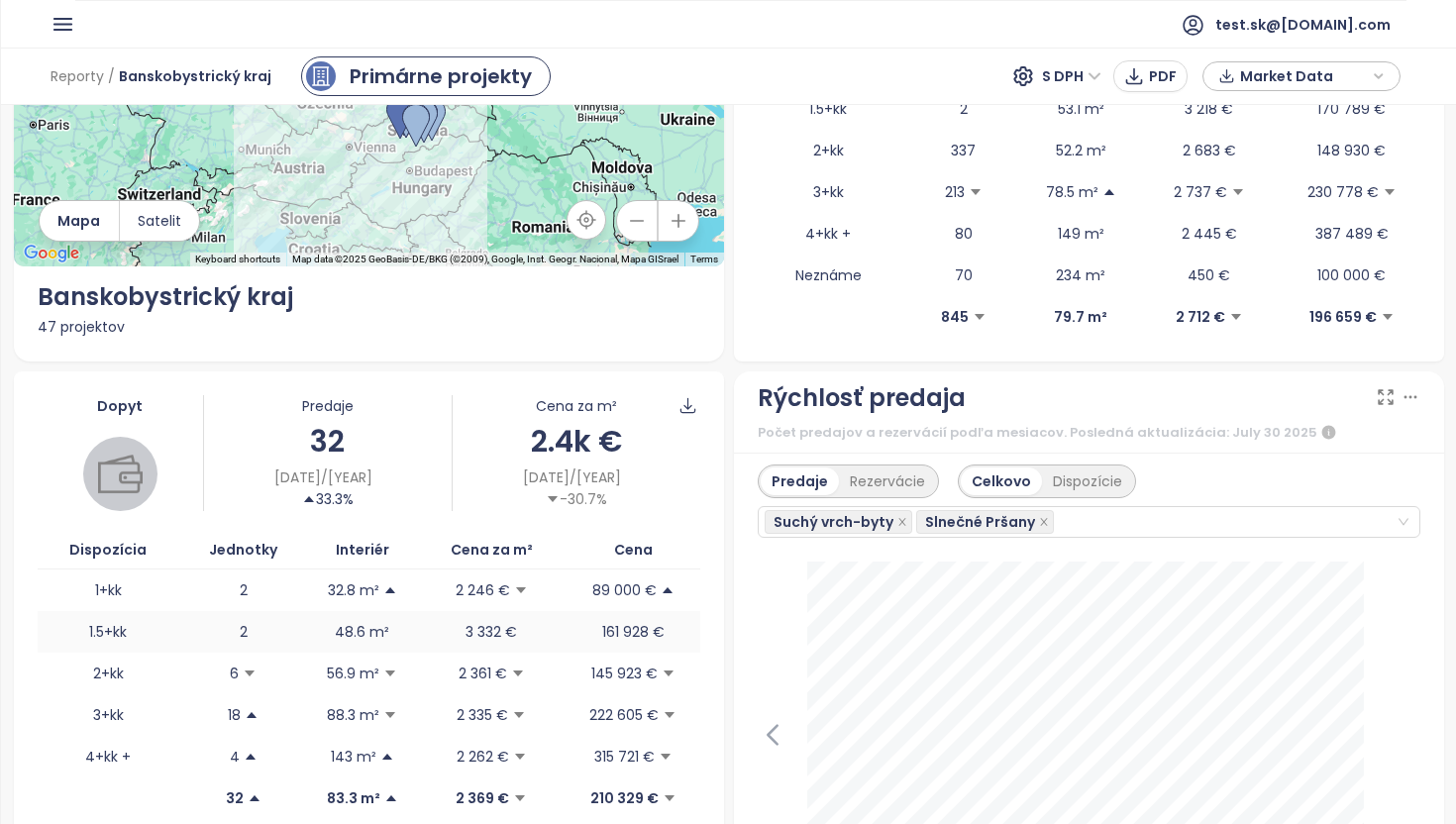 scroll, scrollTop: 154, scrollLeft: 0, axis: vertical 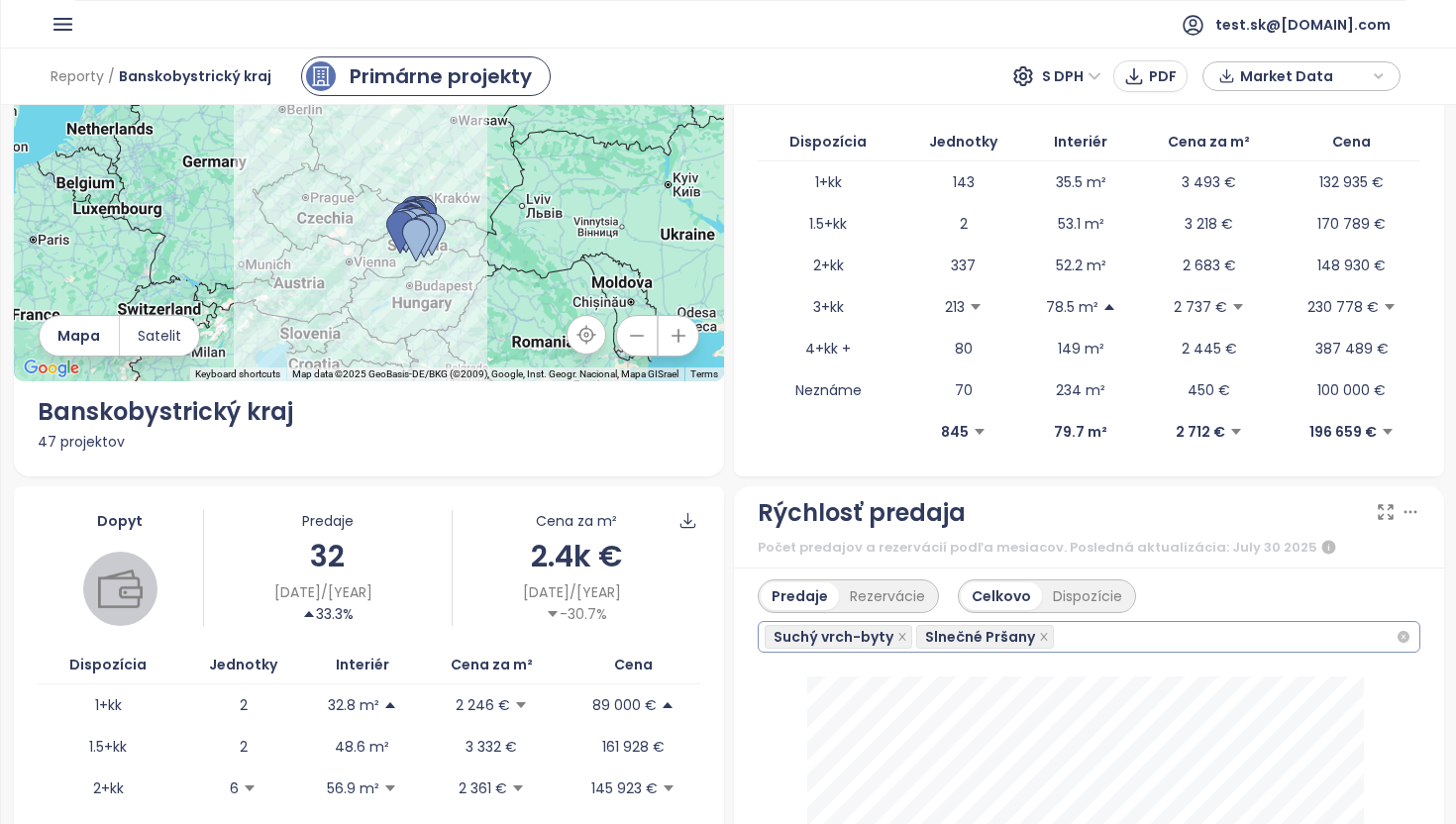 click on "Suchý vrch-byty Slnečné Pršany" at bounding box center (1080, 637) 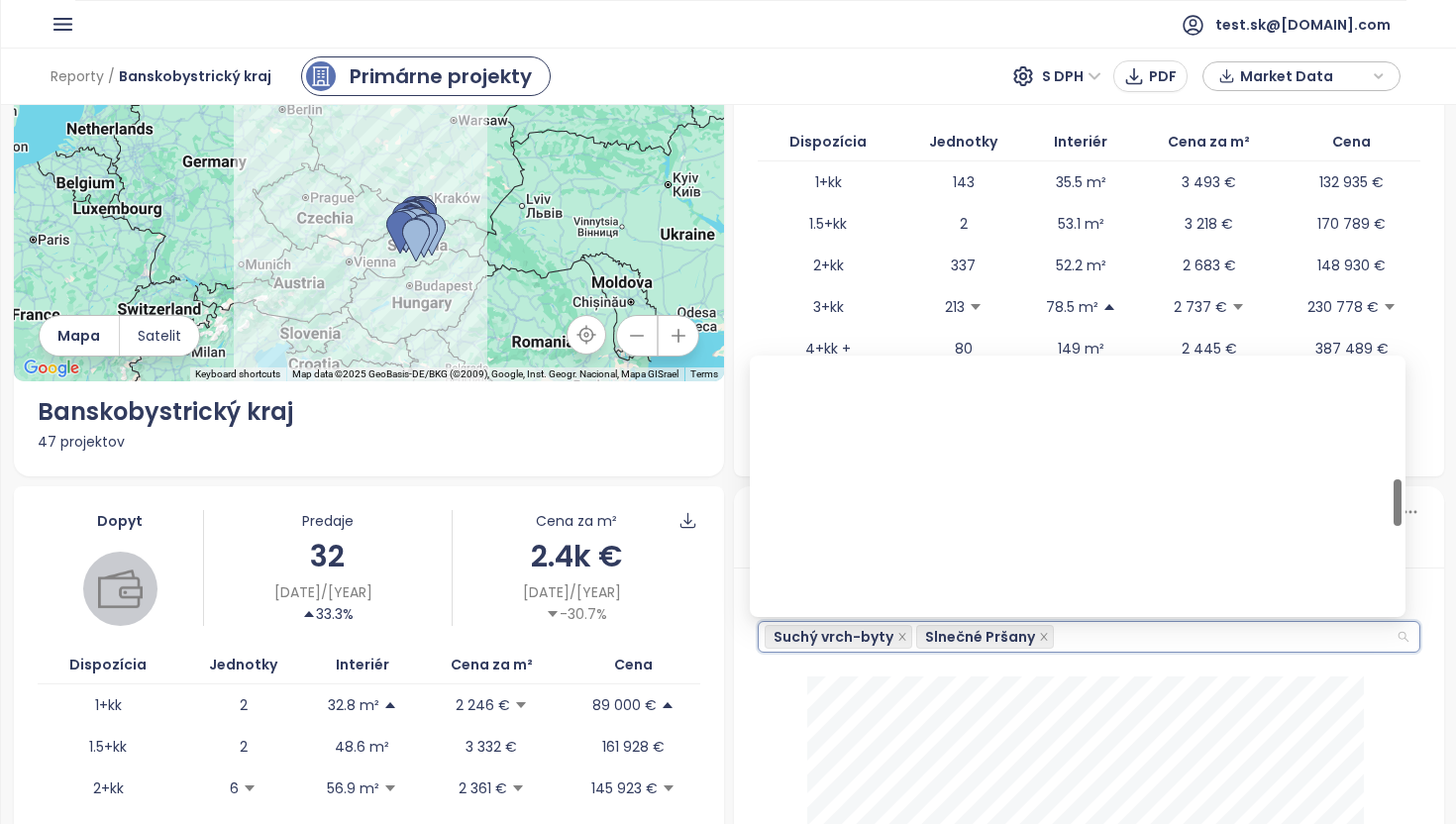 scroll, scrollTop: 640, scrollLeft: 0, axis: vertical 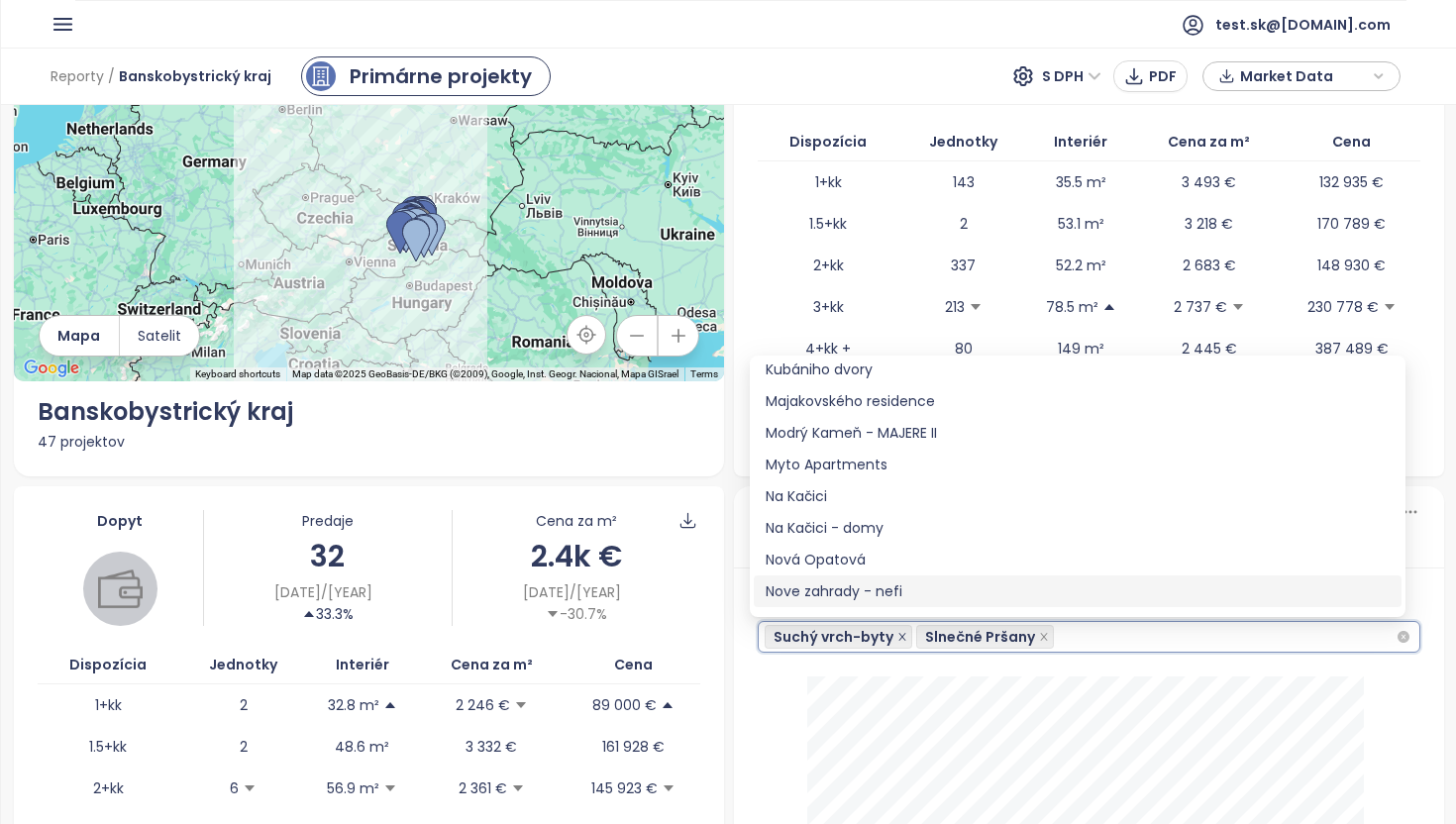 click 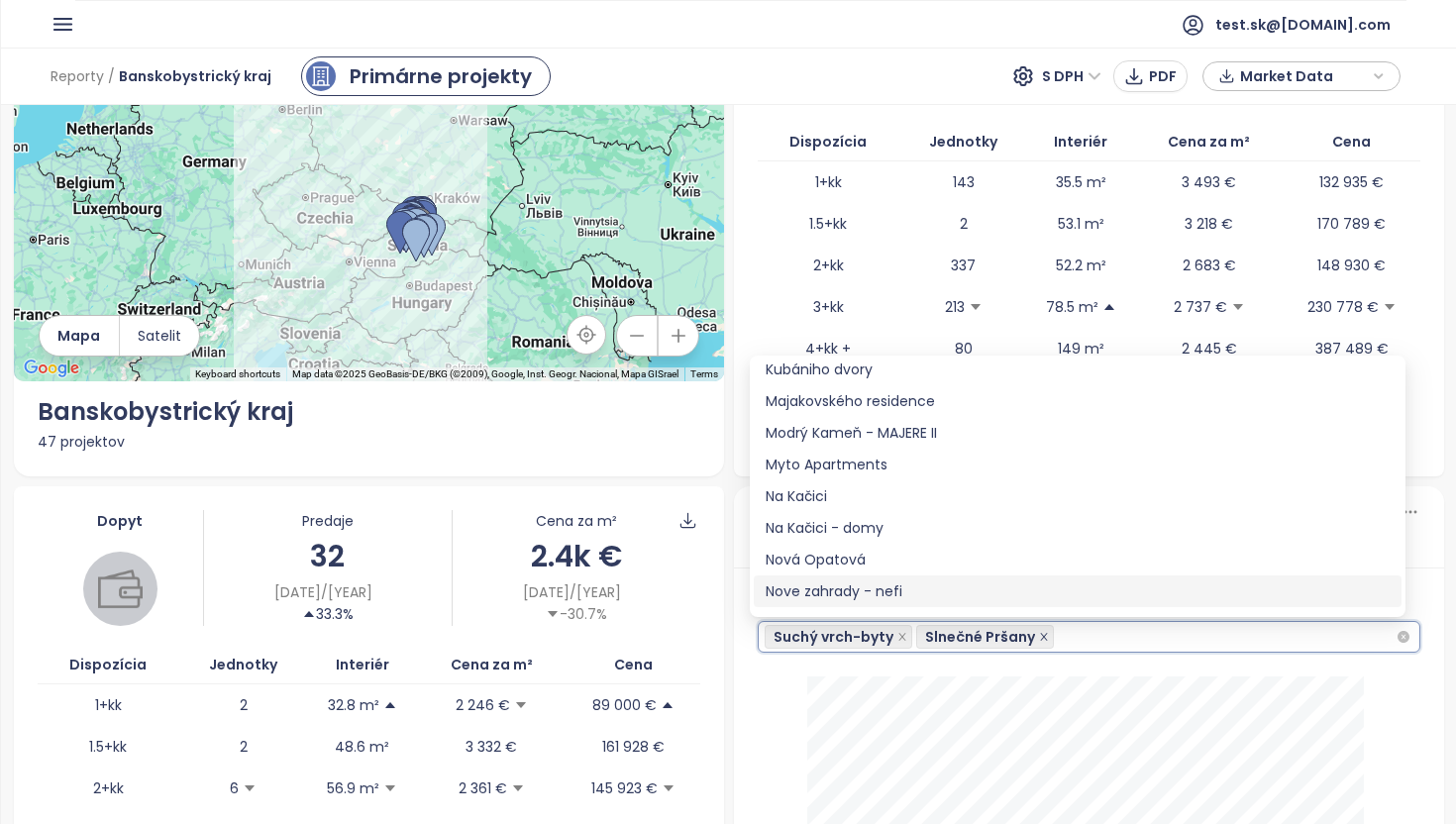 click 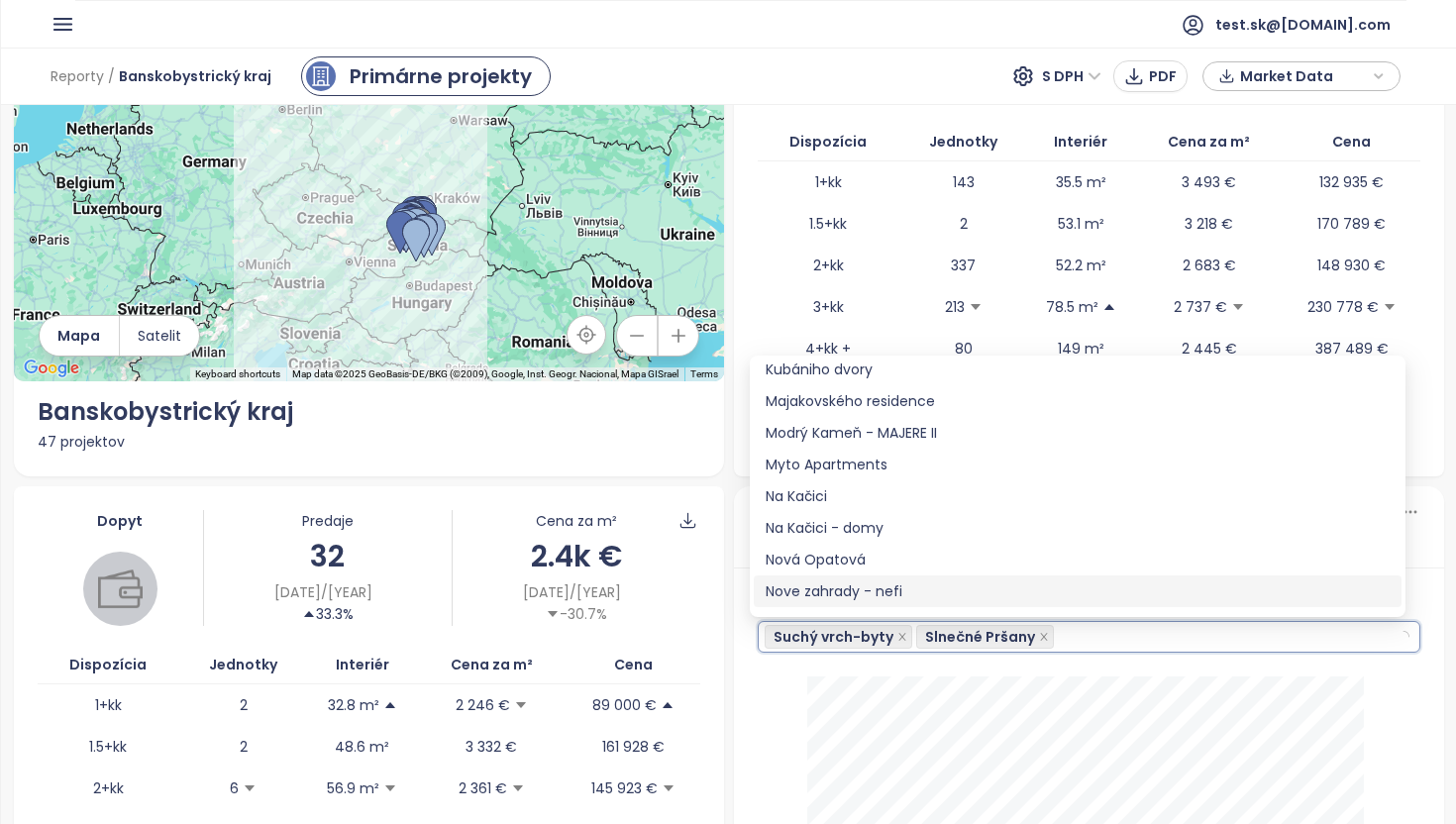click on "Predaje Rezervácie Celkovo Dispozície Suchý vrch-byty Slnečné Pršany" at bounding box center (1089, 832) 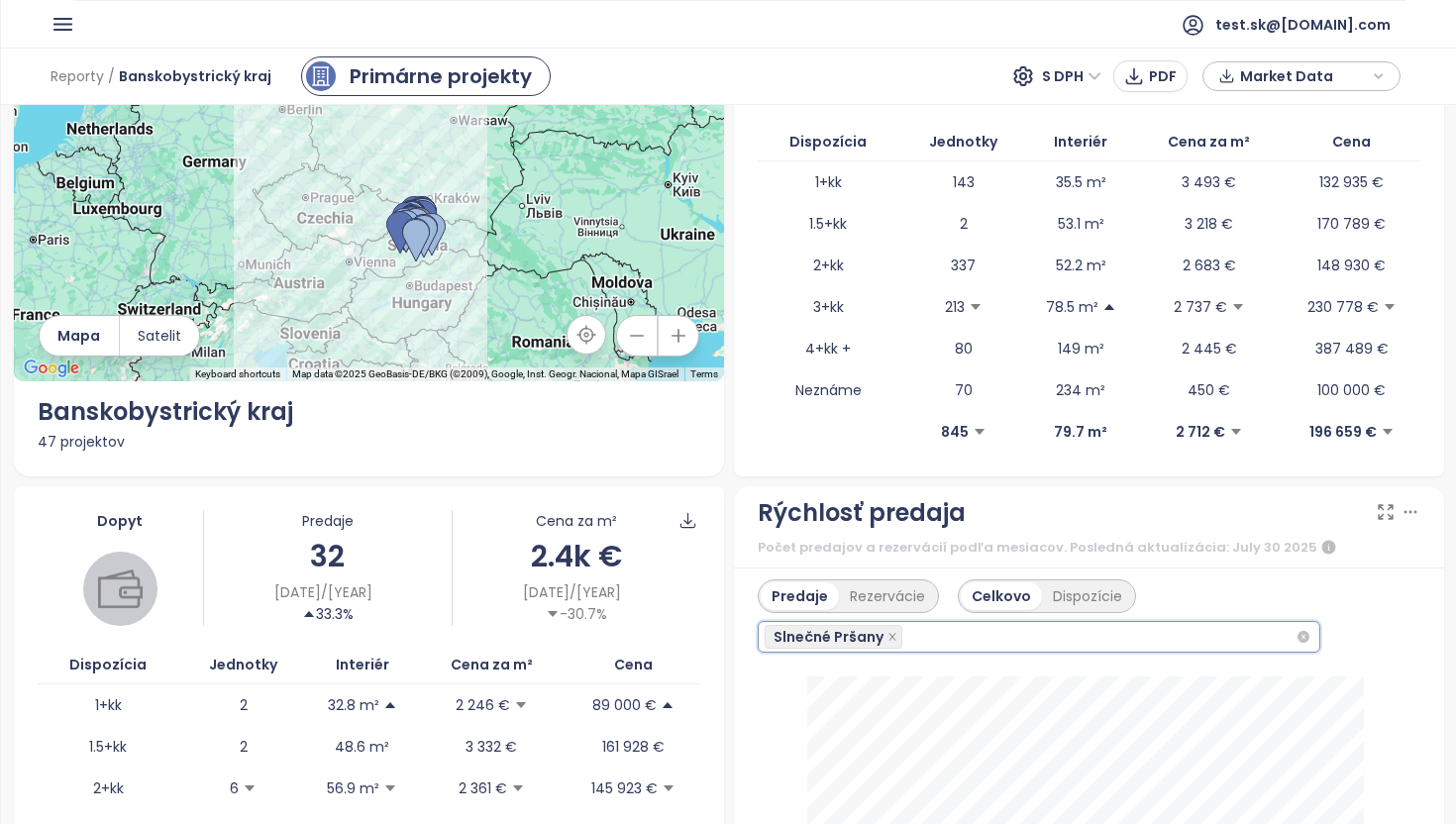 click on "Slnečné Pršany" at bounding box center (1030, 637) 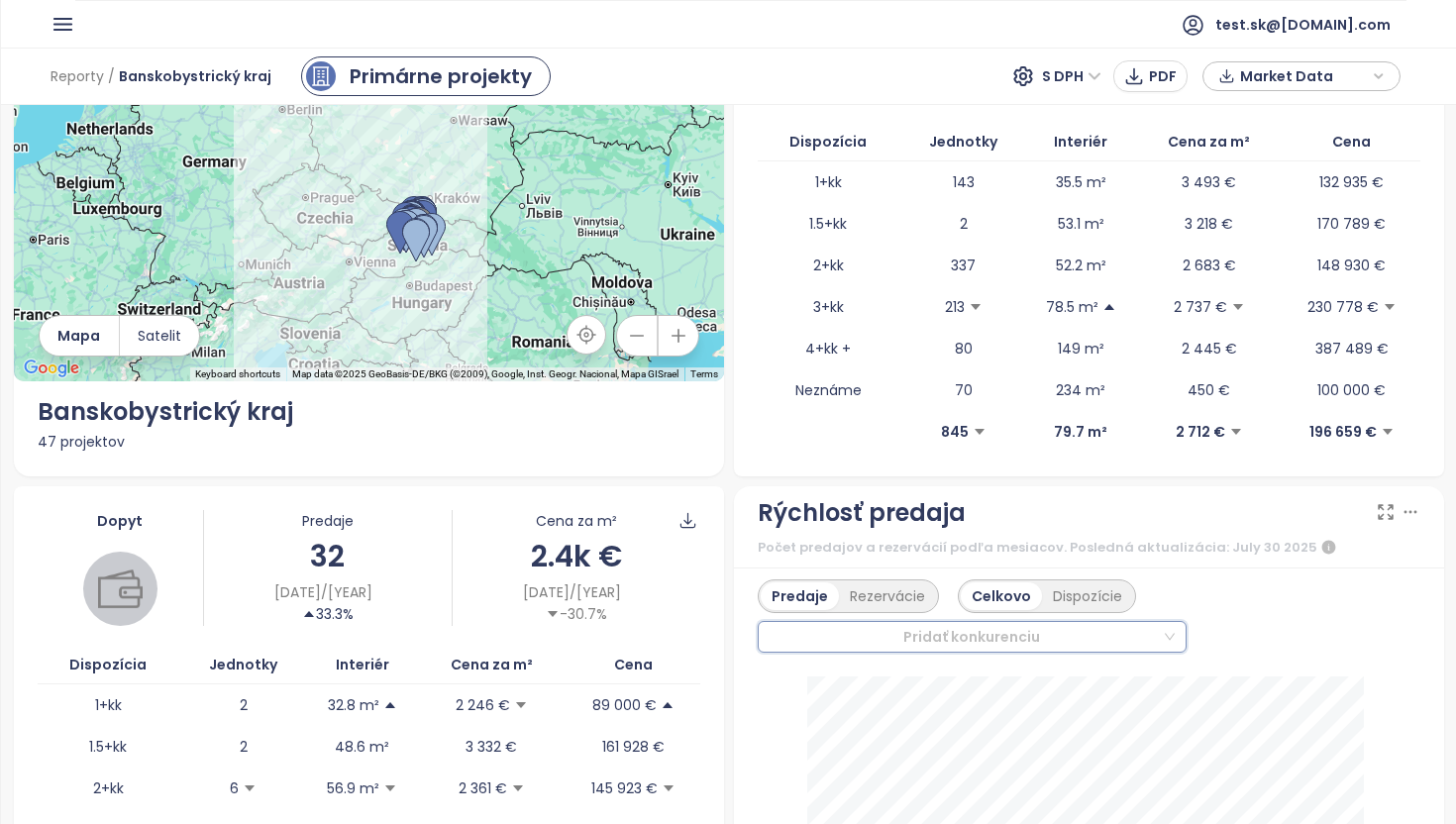 click at bounding box center [963, 637] 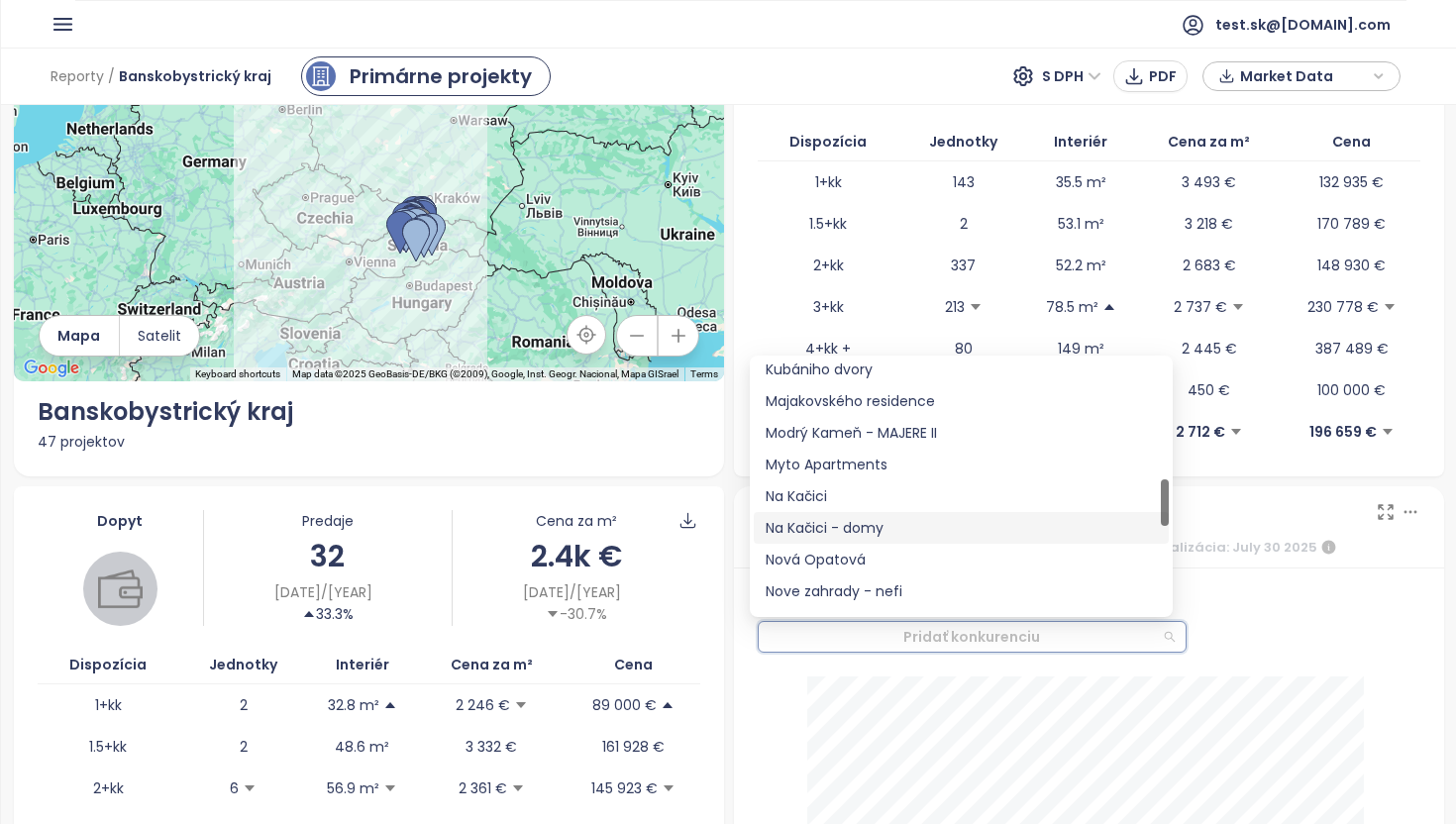 click on "Na Kačici - domy" at bounding box center [961, 528] 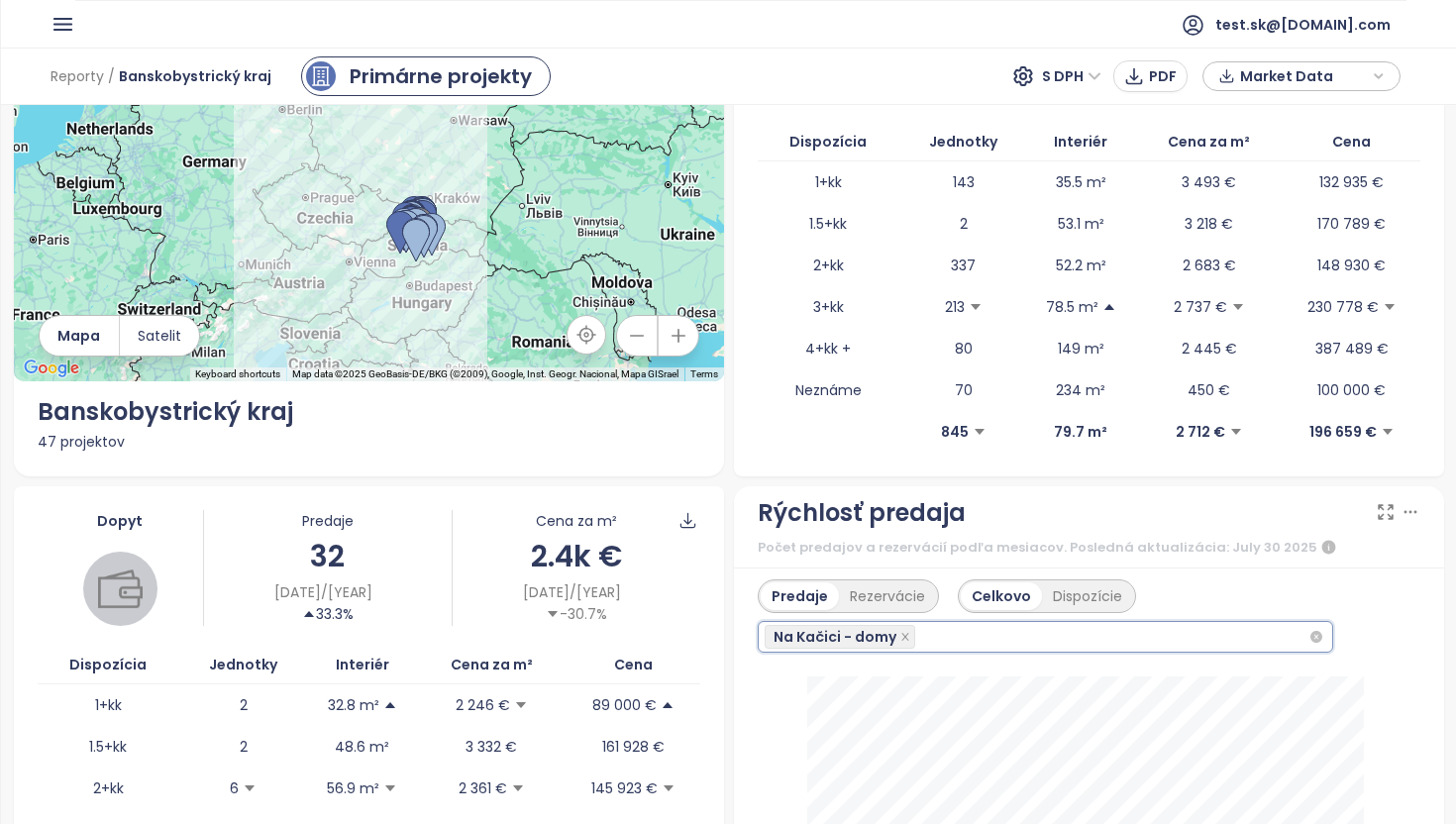 click on "Na Kačici - domy" at bounding box center (1036, 637) 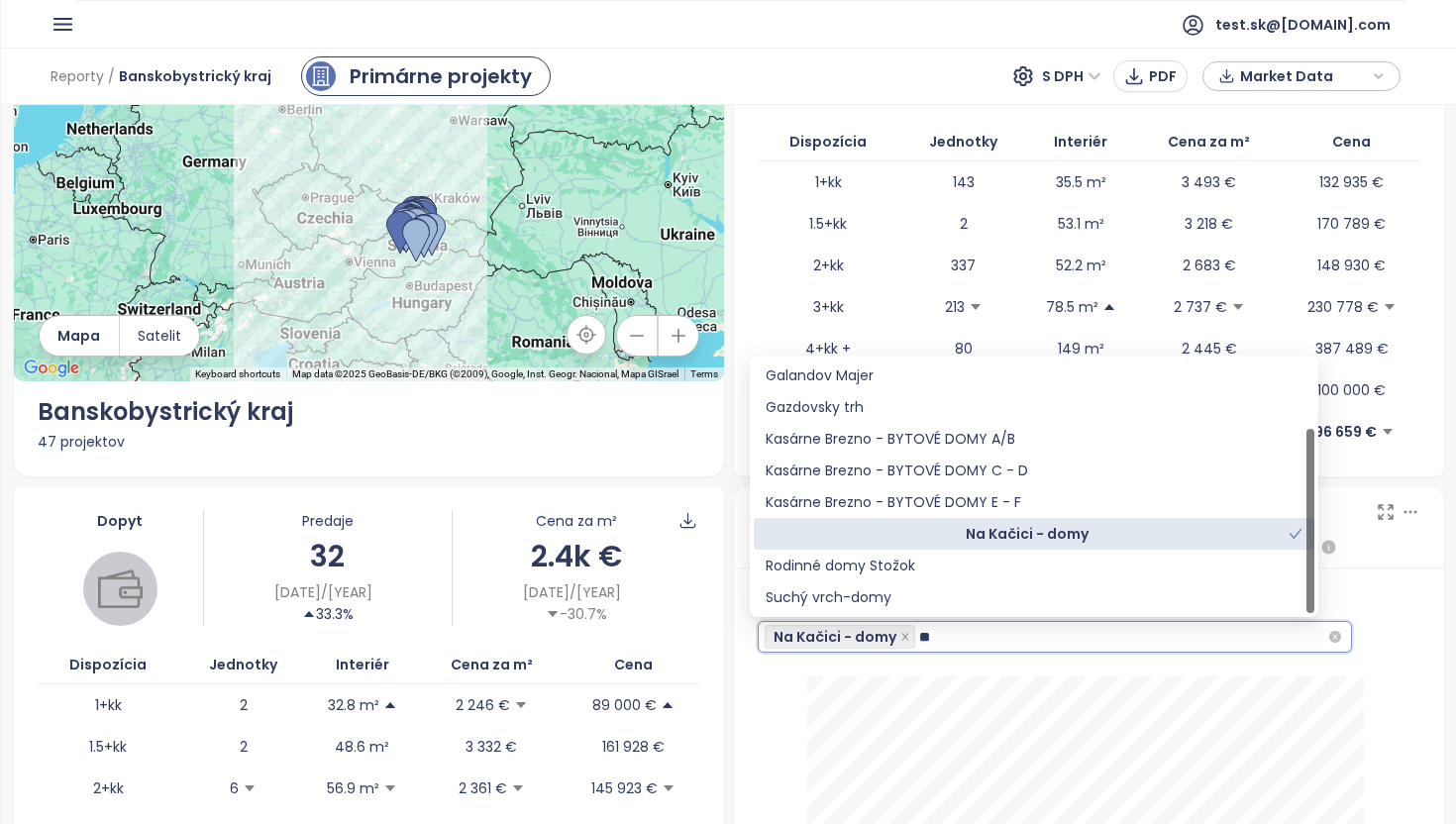 type on "***" 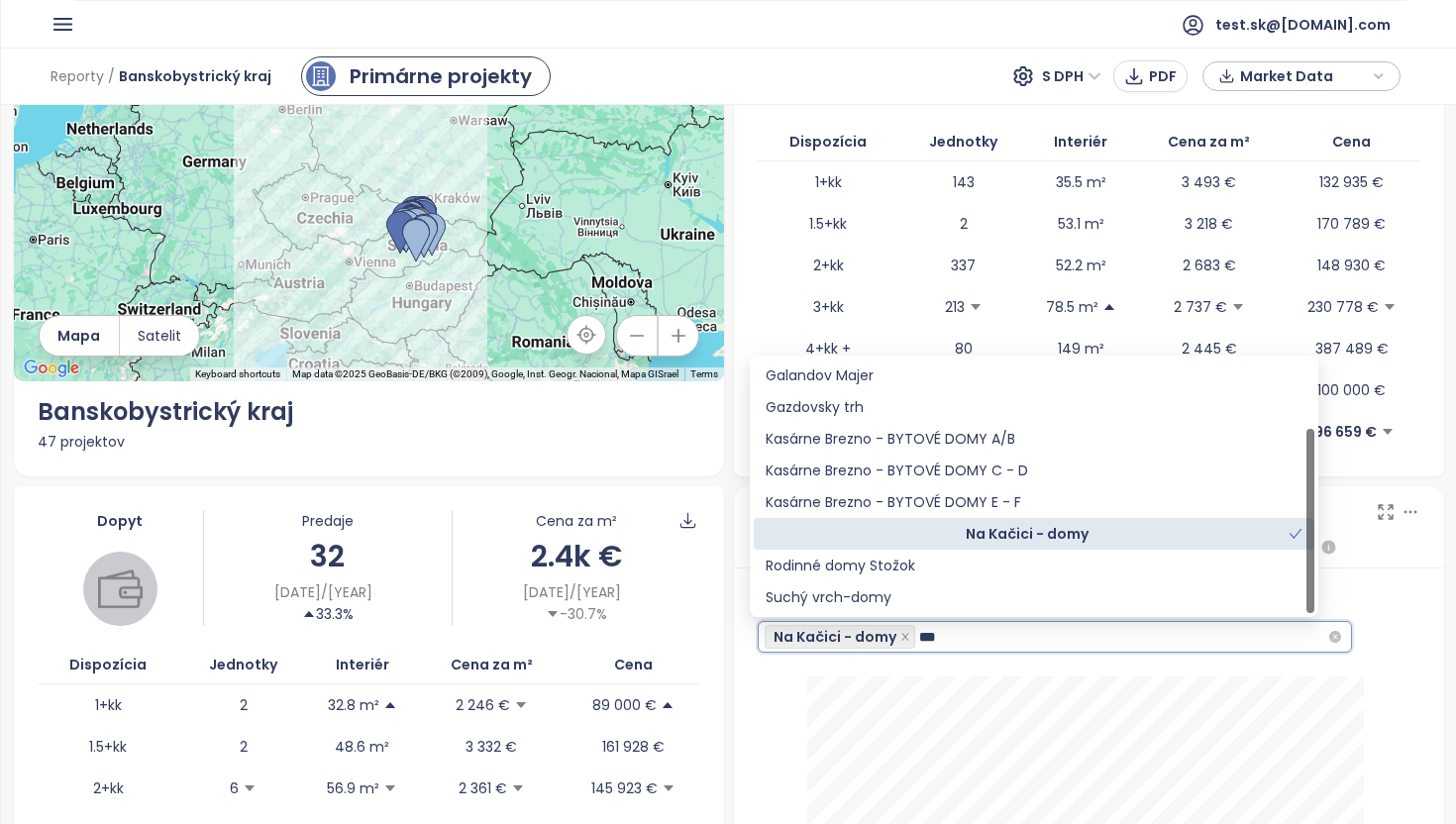 scroll, scrollTop: 32, scrollLeft: 0, axis: vertical 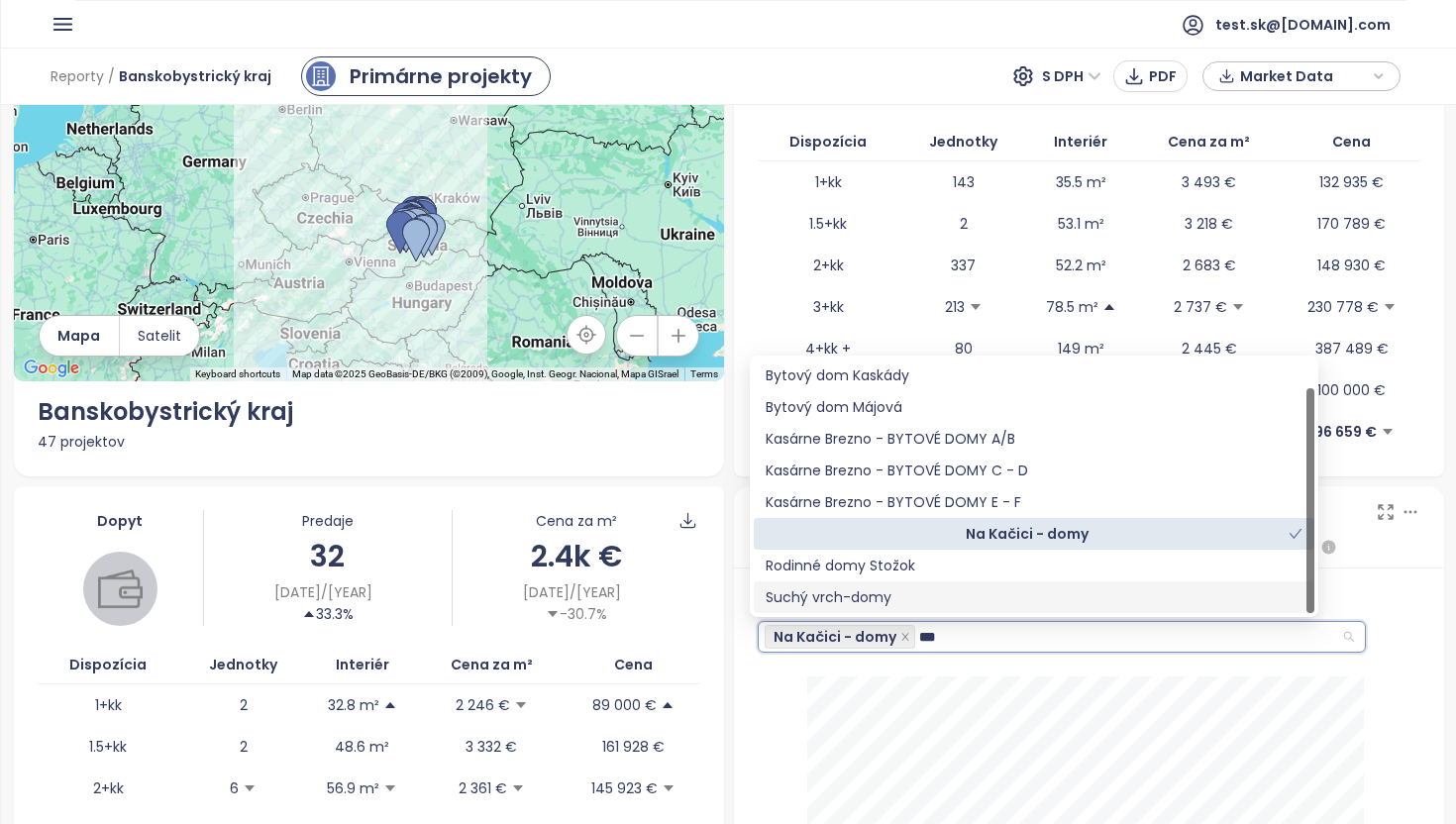 click on "Suchý vrch-domy" at bounding box center [1034, 597] 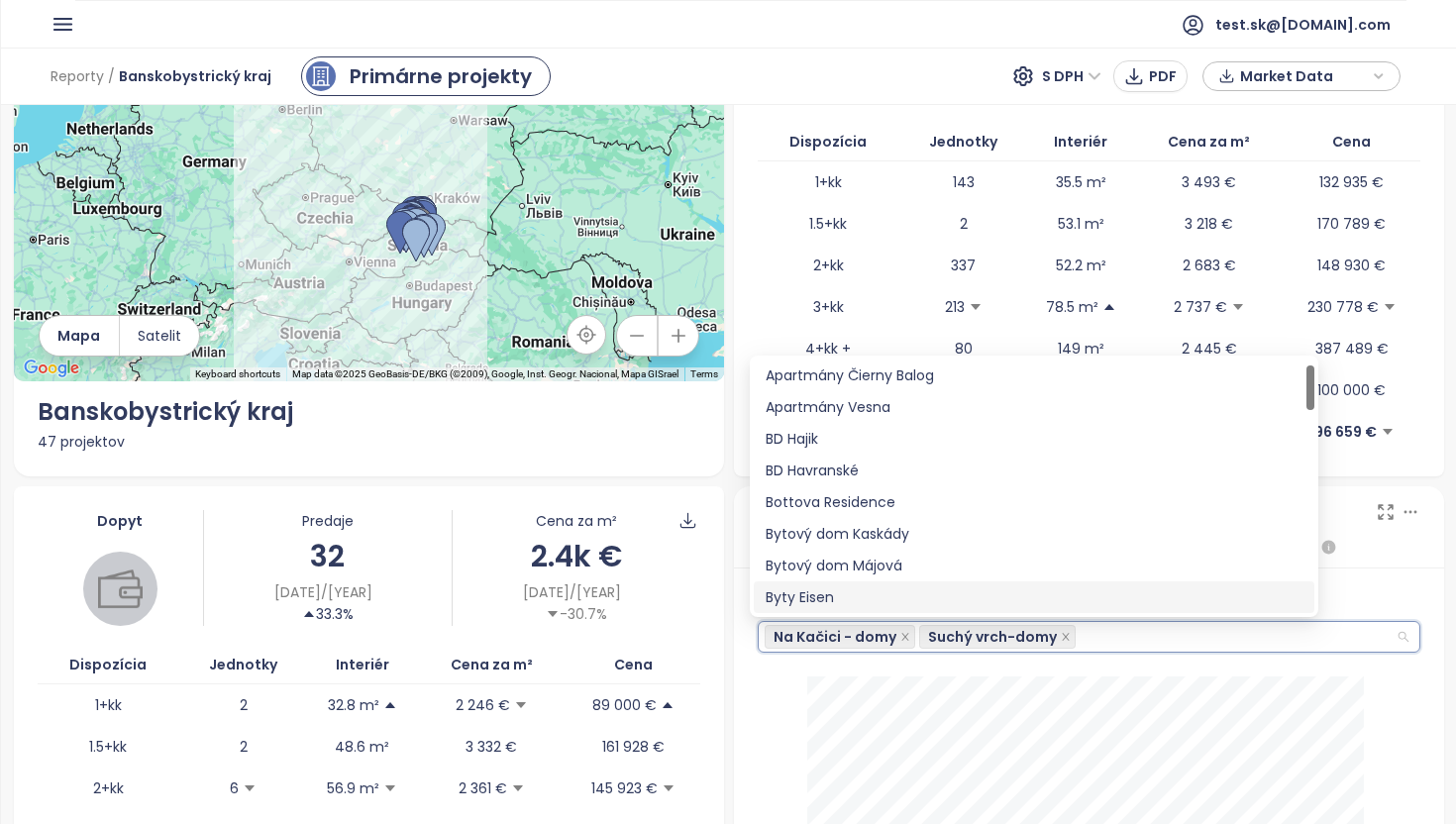 click on "Predaje Rezervácie Celkovo Dispozície Na Kačici - domy Suchý vrch-domy" at bounding box center [1089, 832] 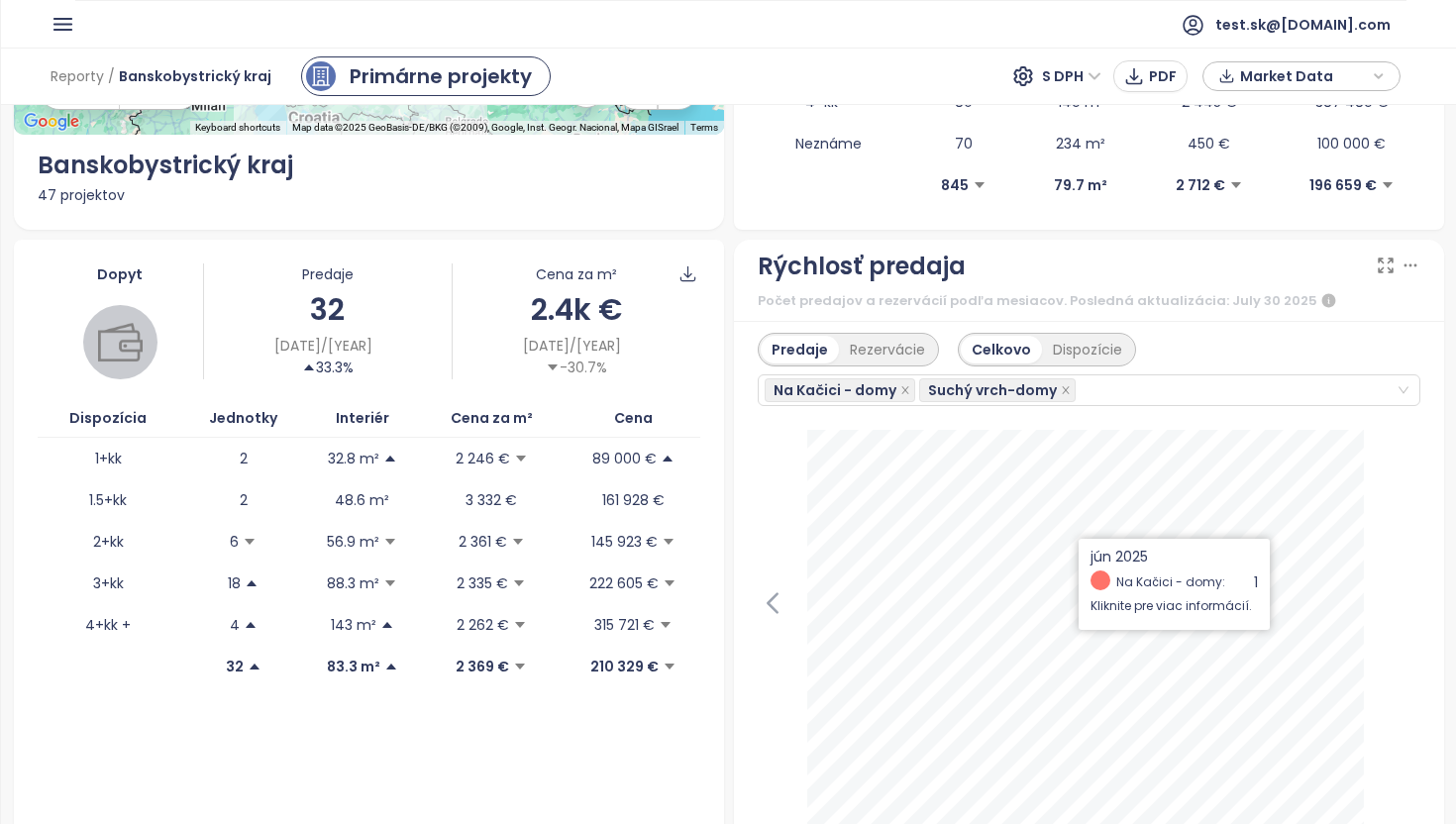 scroll, scrollTop: 543, scrollLeft: 0, axis: vertical 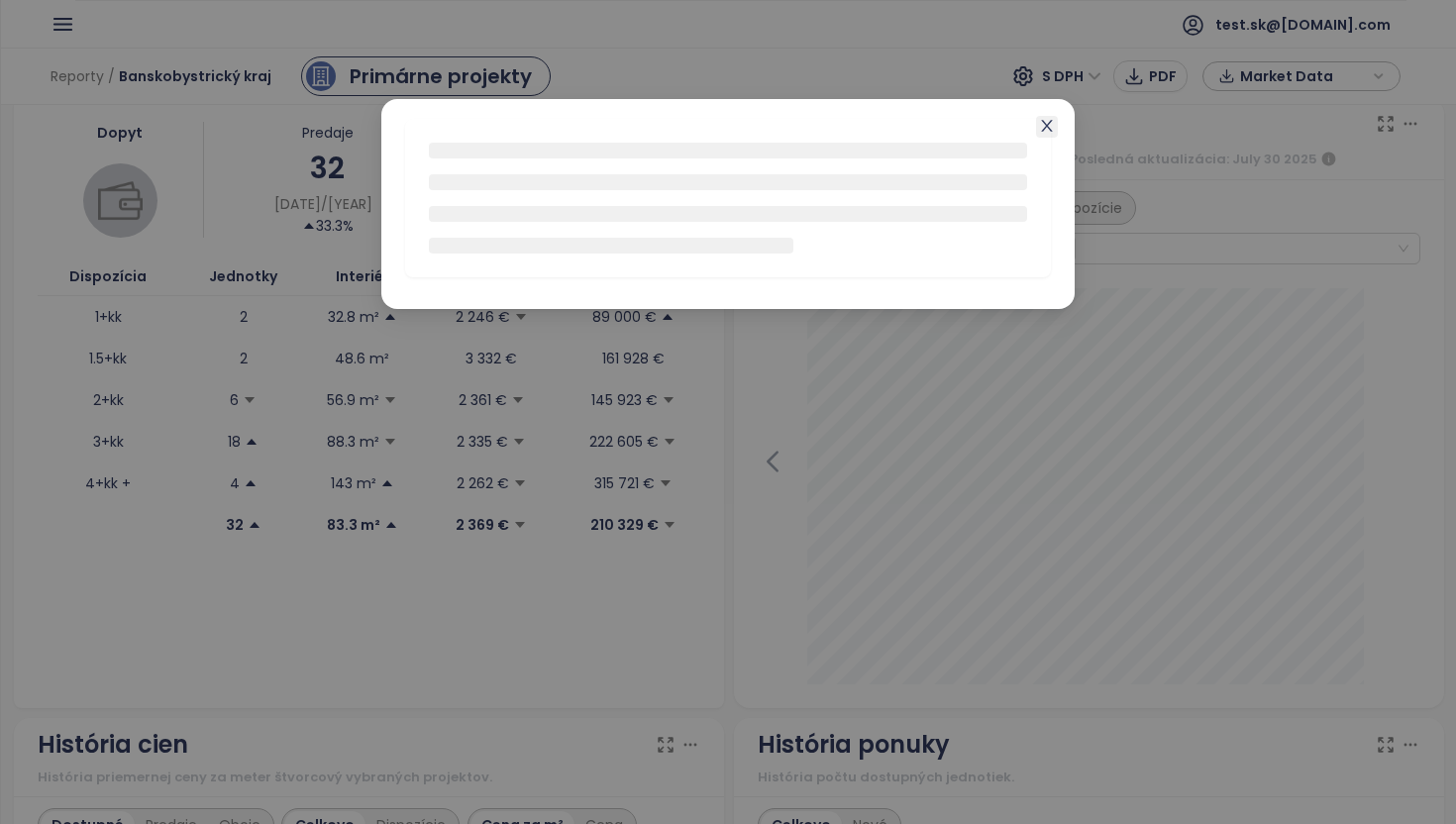 click 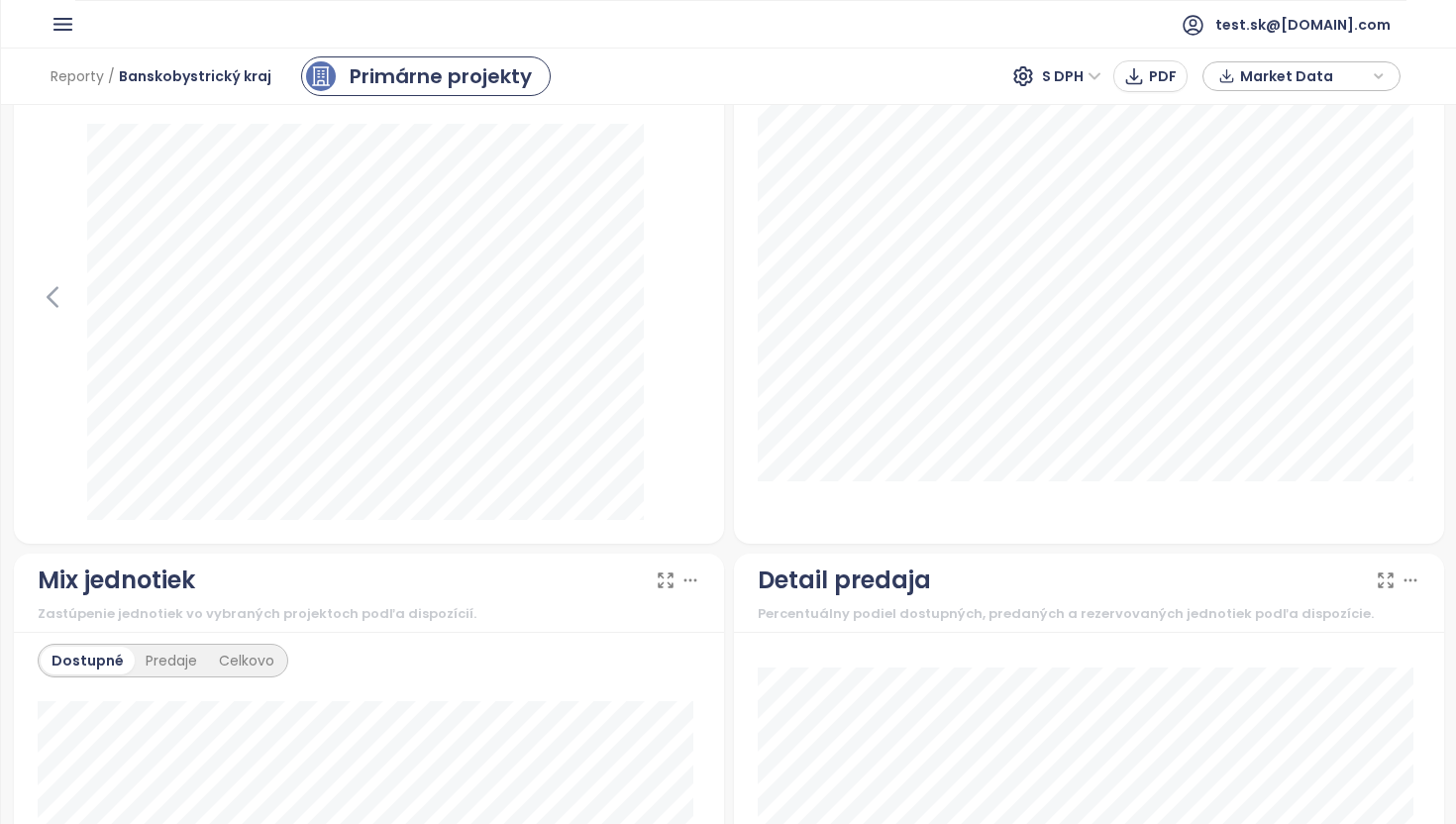 scroll, scrollTop: 1122, scrollLeft: 0, axis: vertical 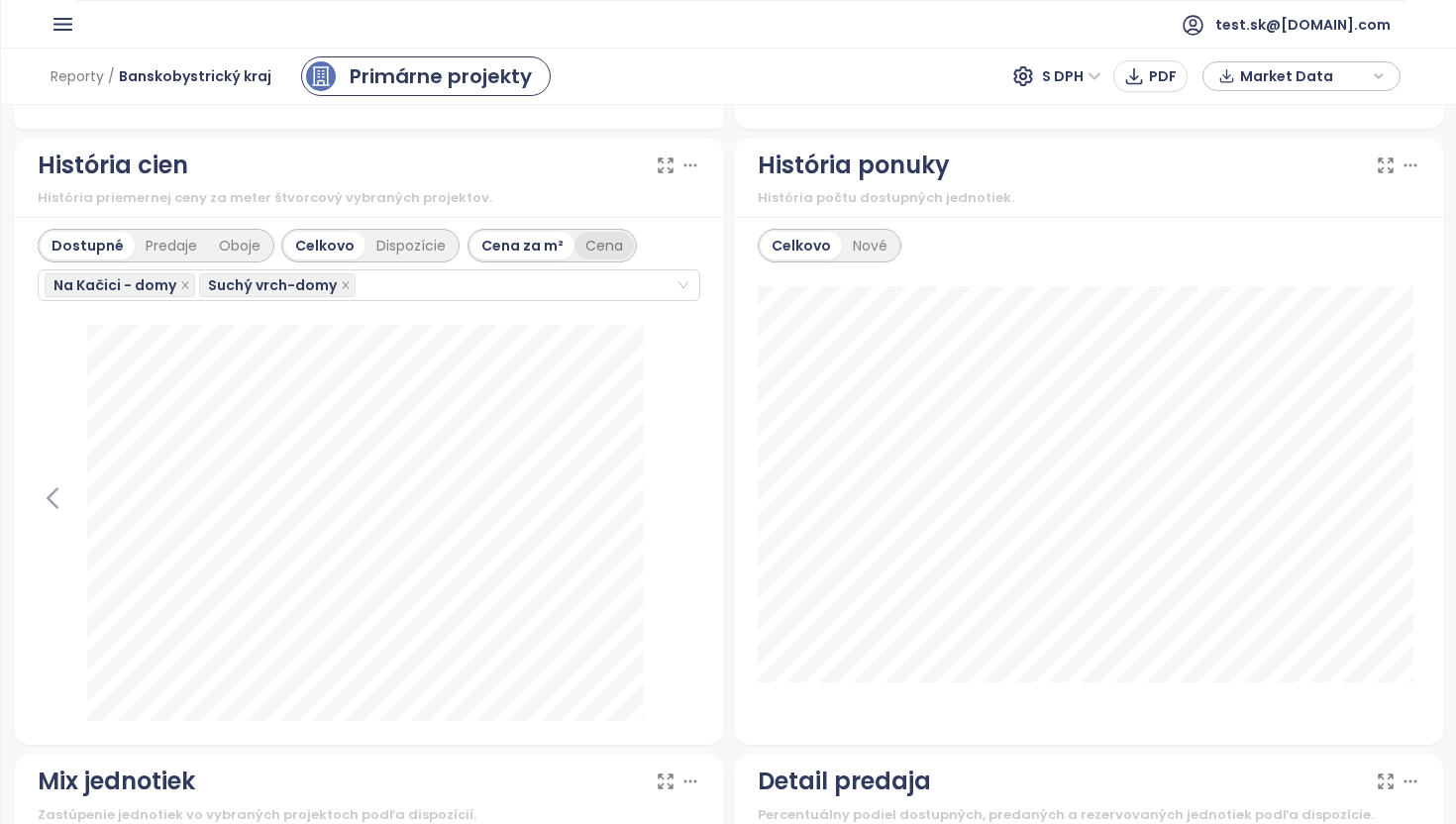 click on "Cena" at bounding box center [604, 246] 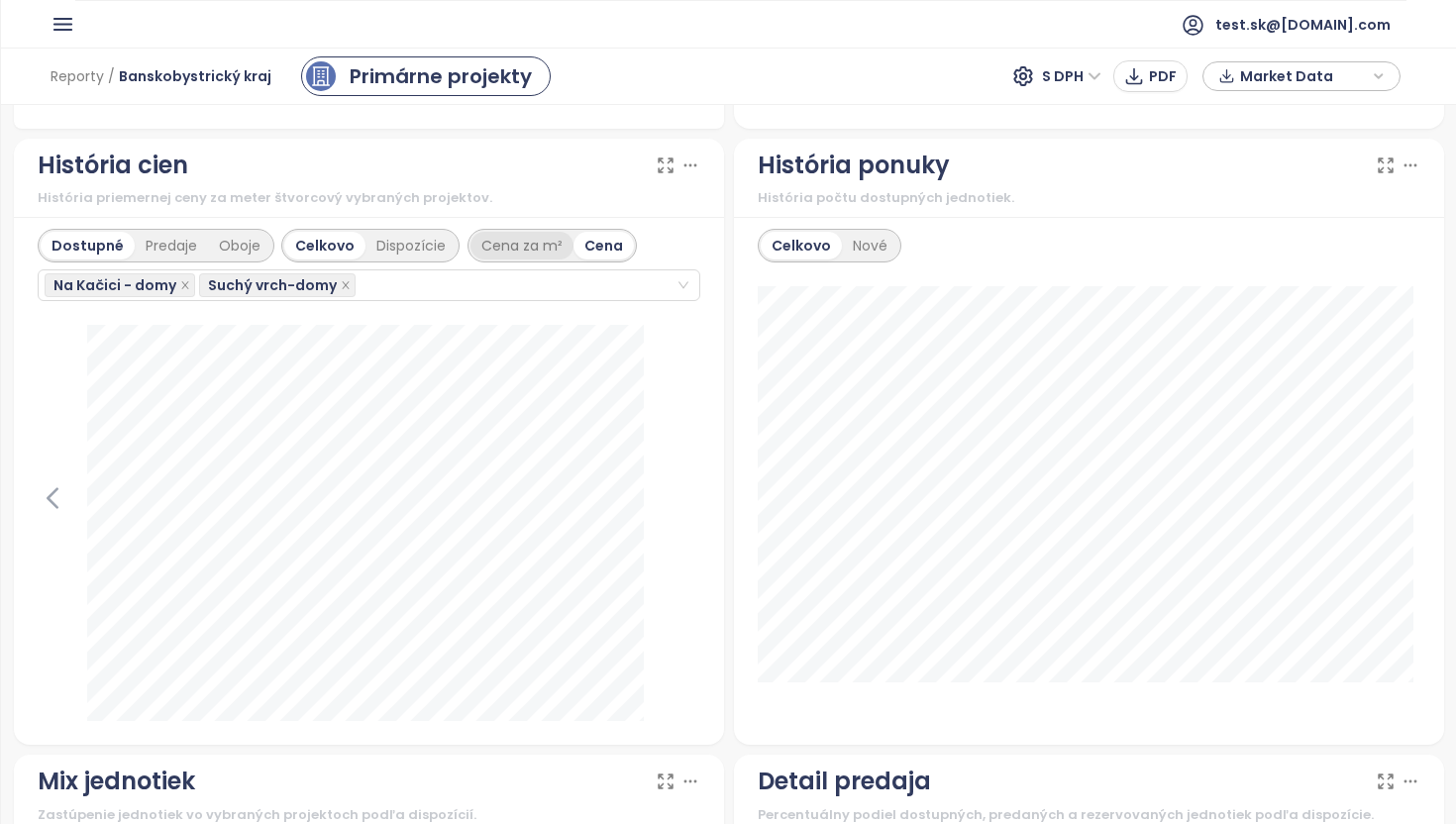 click on "Cena za m²" at bounding box center (522, 246) 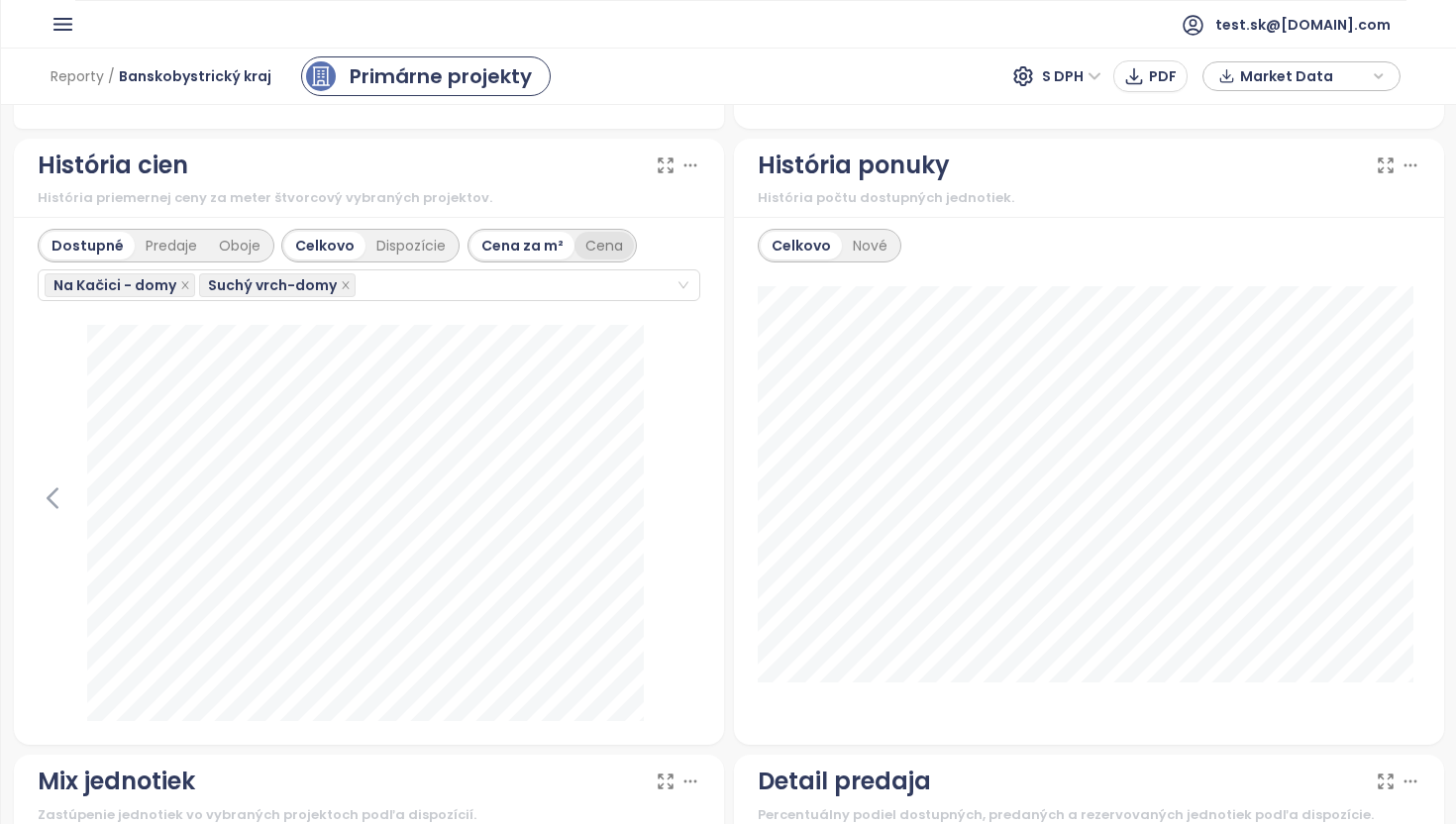 click on "Cena" at bounding box center (604, 246) 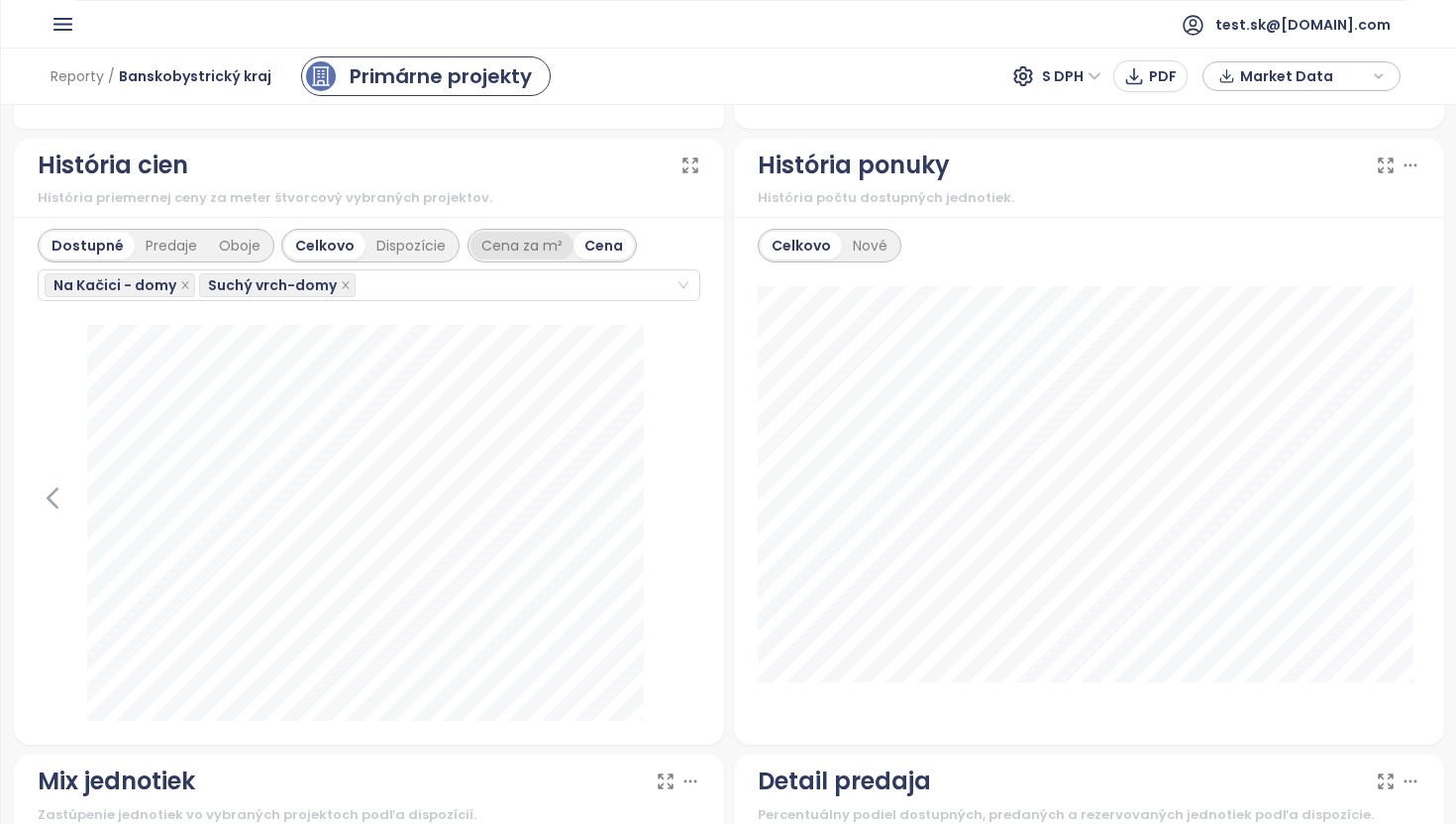 click on "Dispozície" at bounding box center (411, 246) 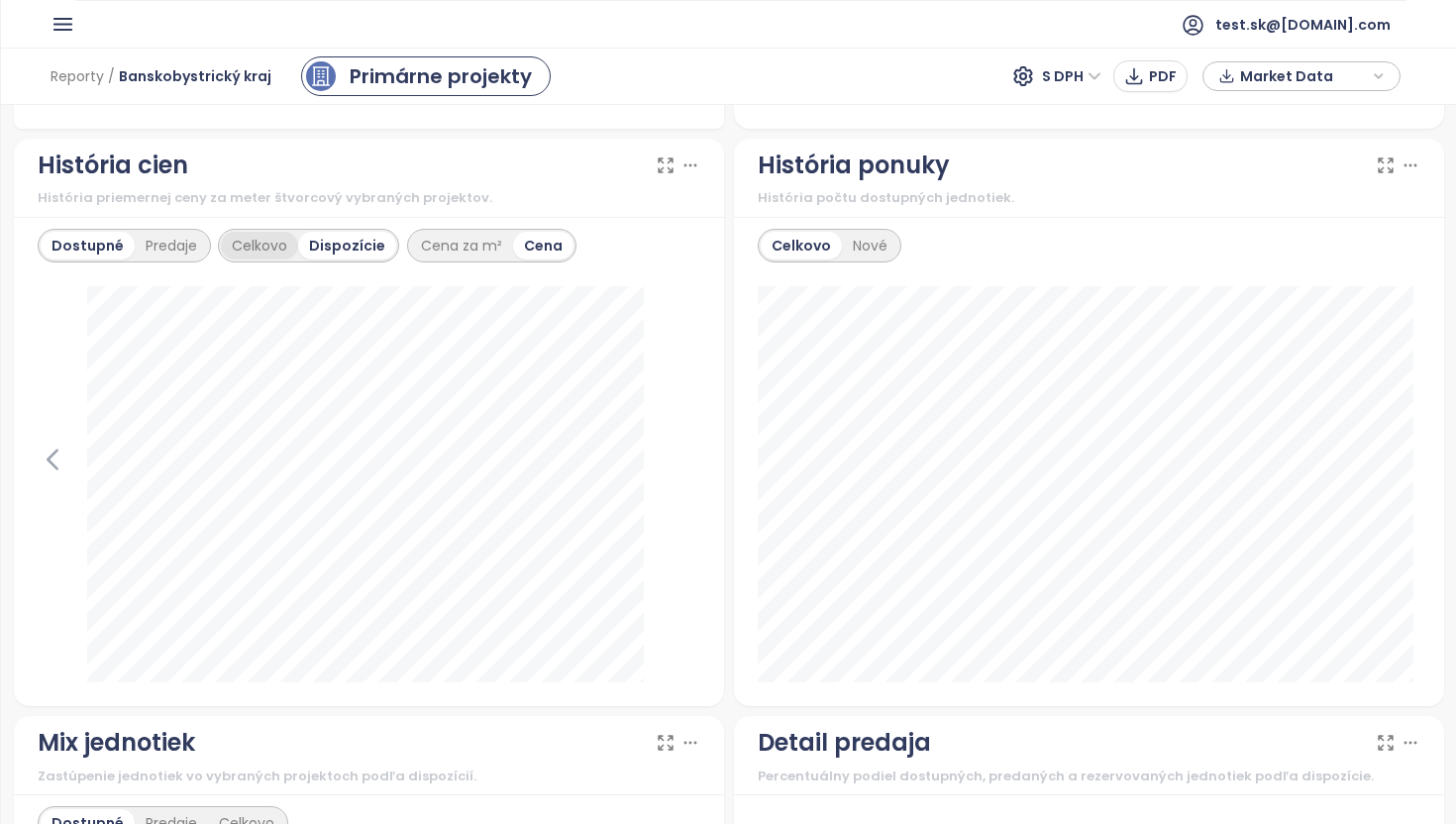 click on "Celkovo" at bounding box center [260, 246] 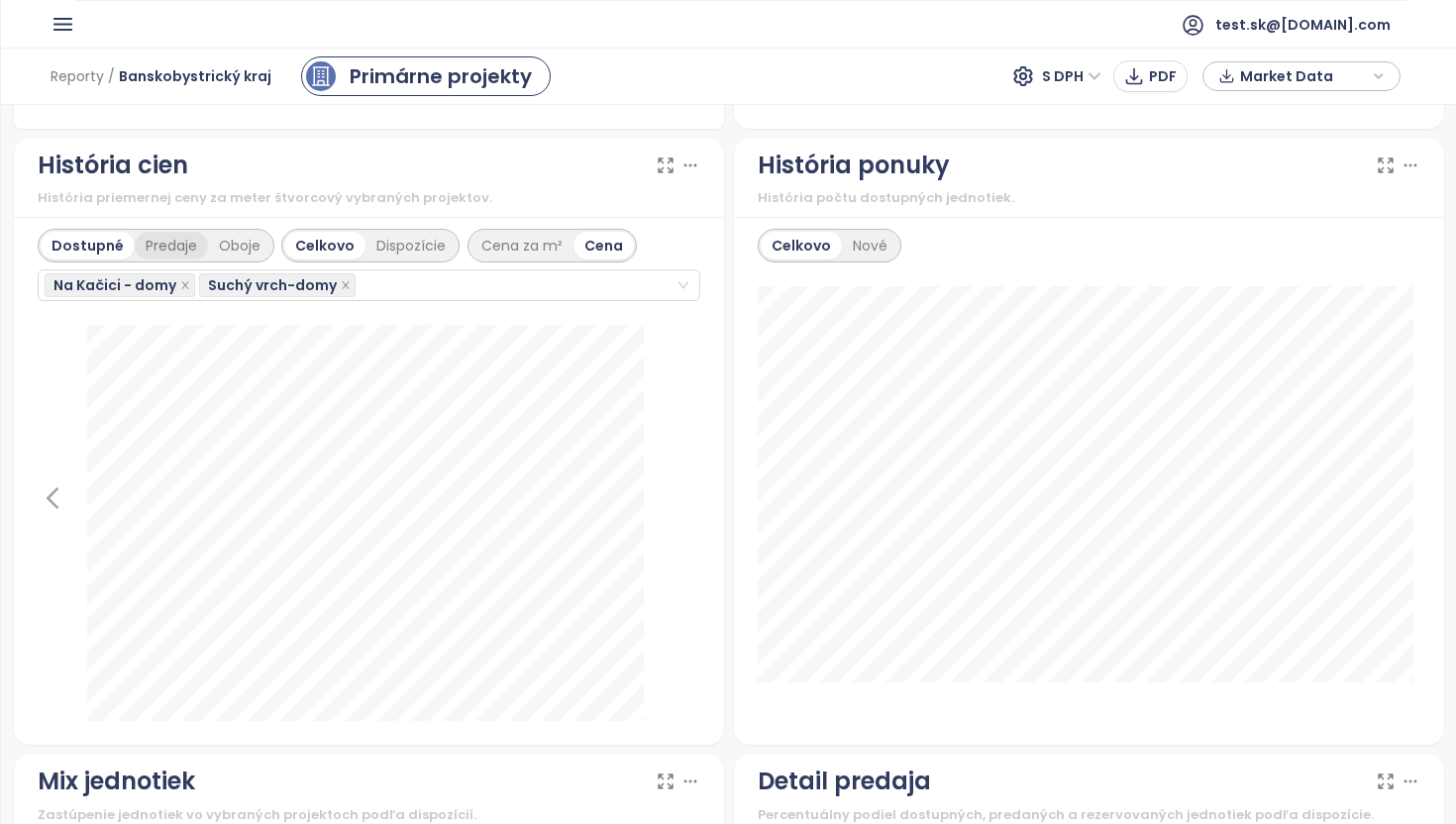 click on "Predaje" at bounding box center [171, 246] 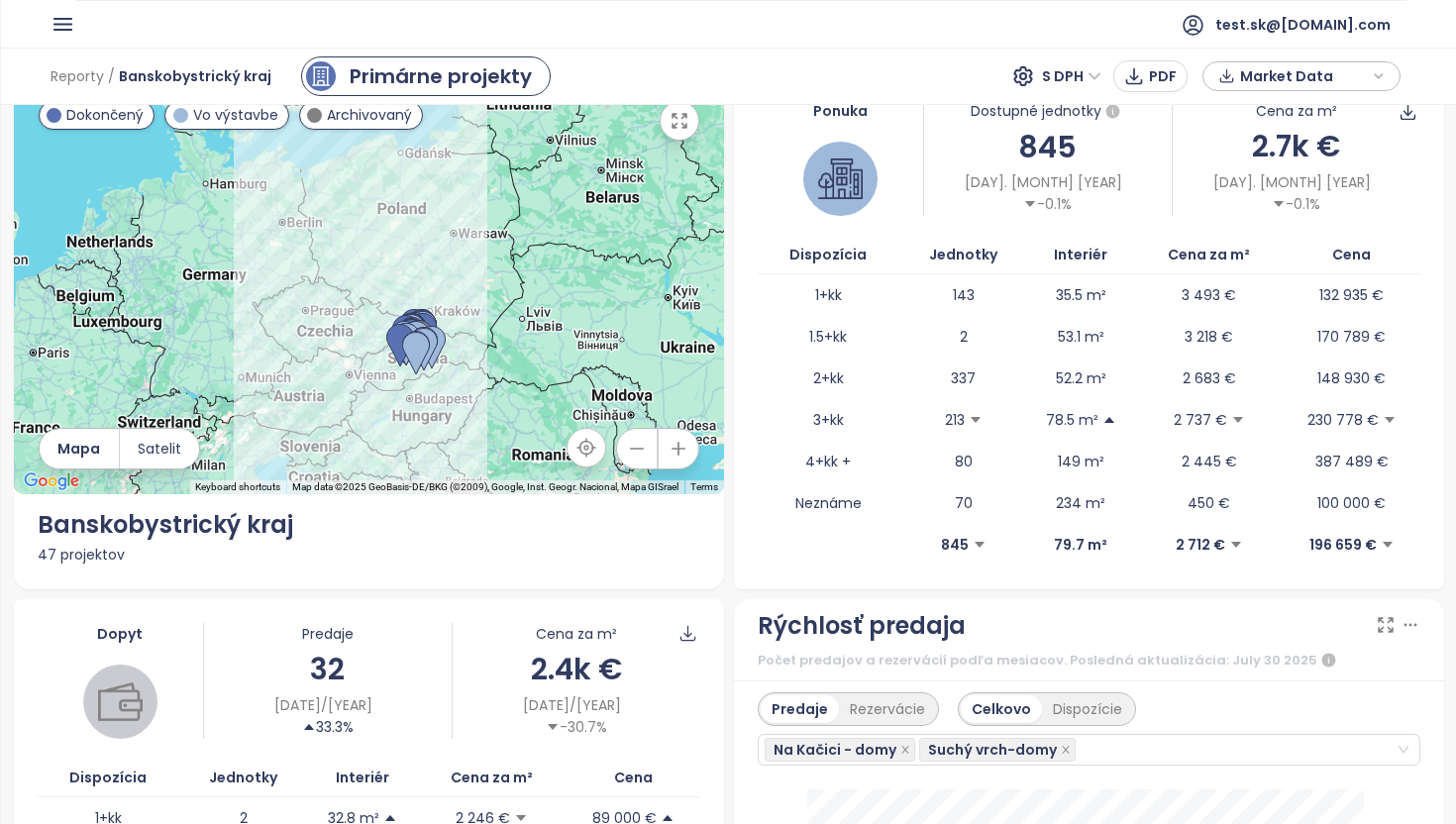 scroll, scrollTop: 0, scrollLeft: 0, axis: both 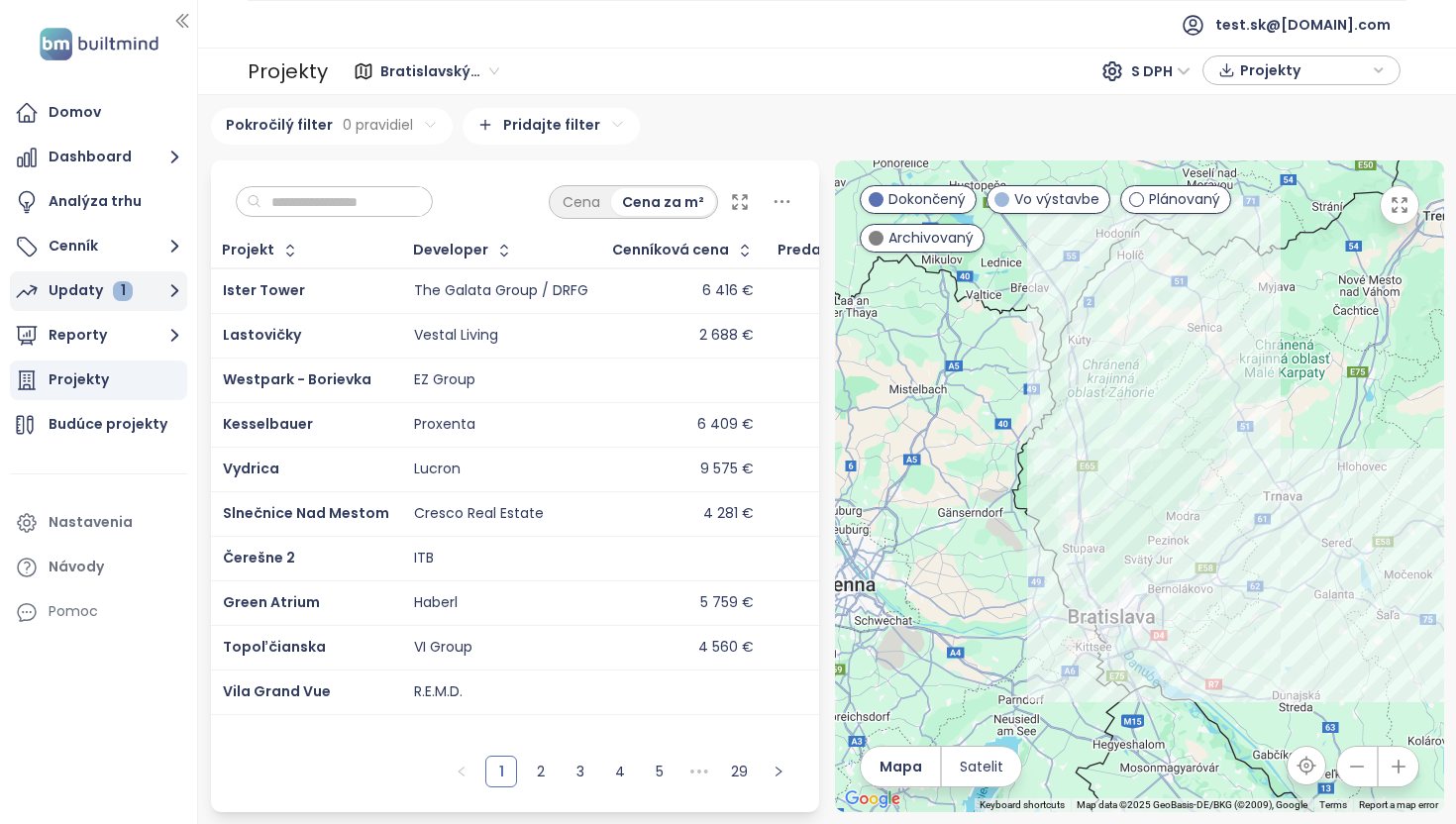 click on "Updaty   1" at bounding box center [90, 290] 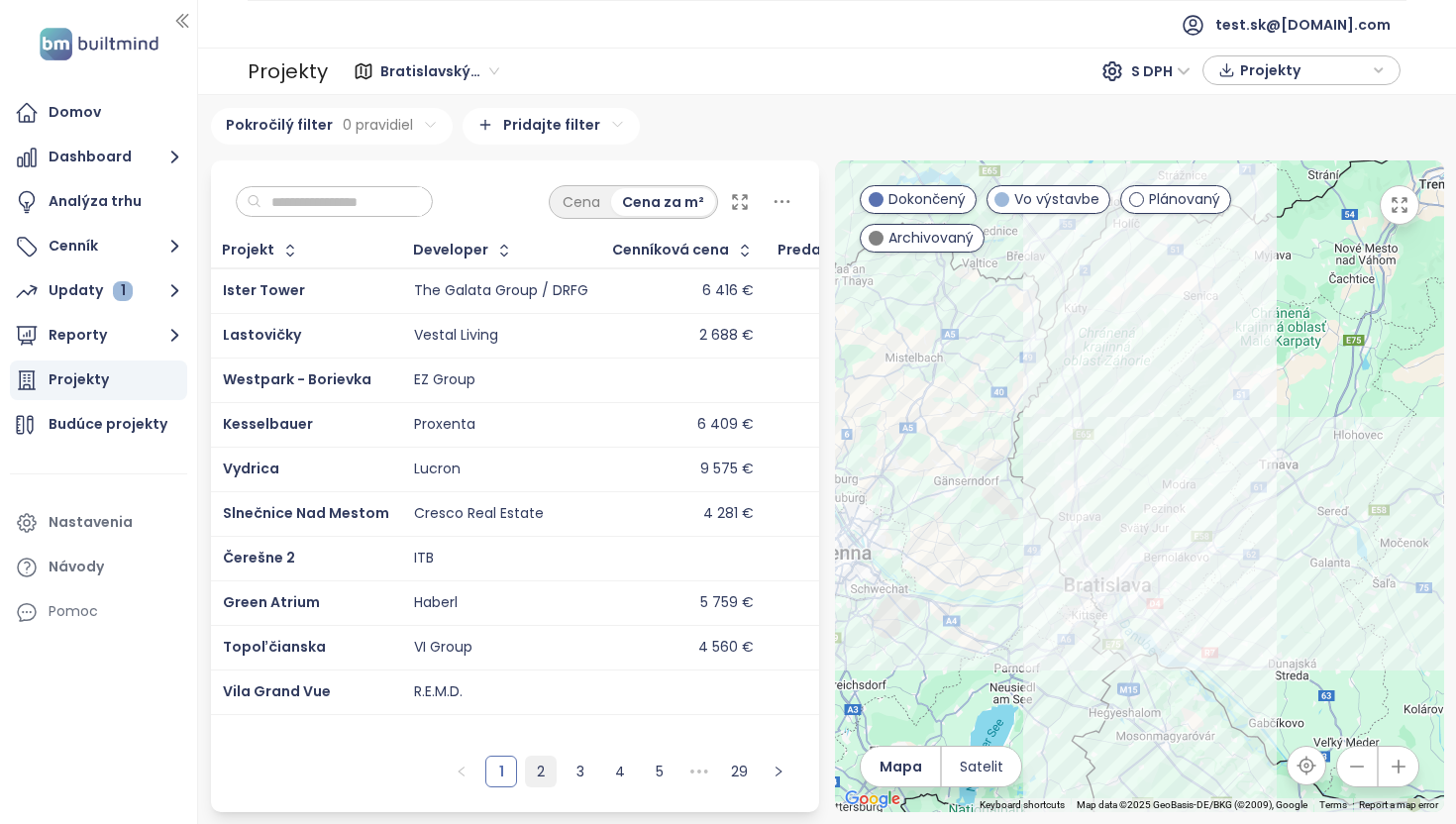 click on "2" at bounding box center [541, 772] 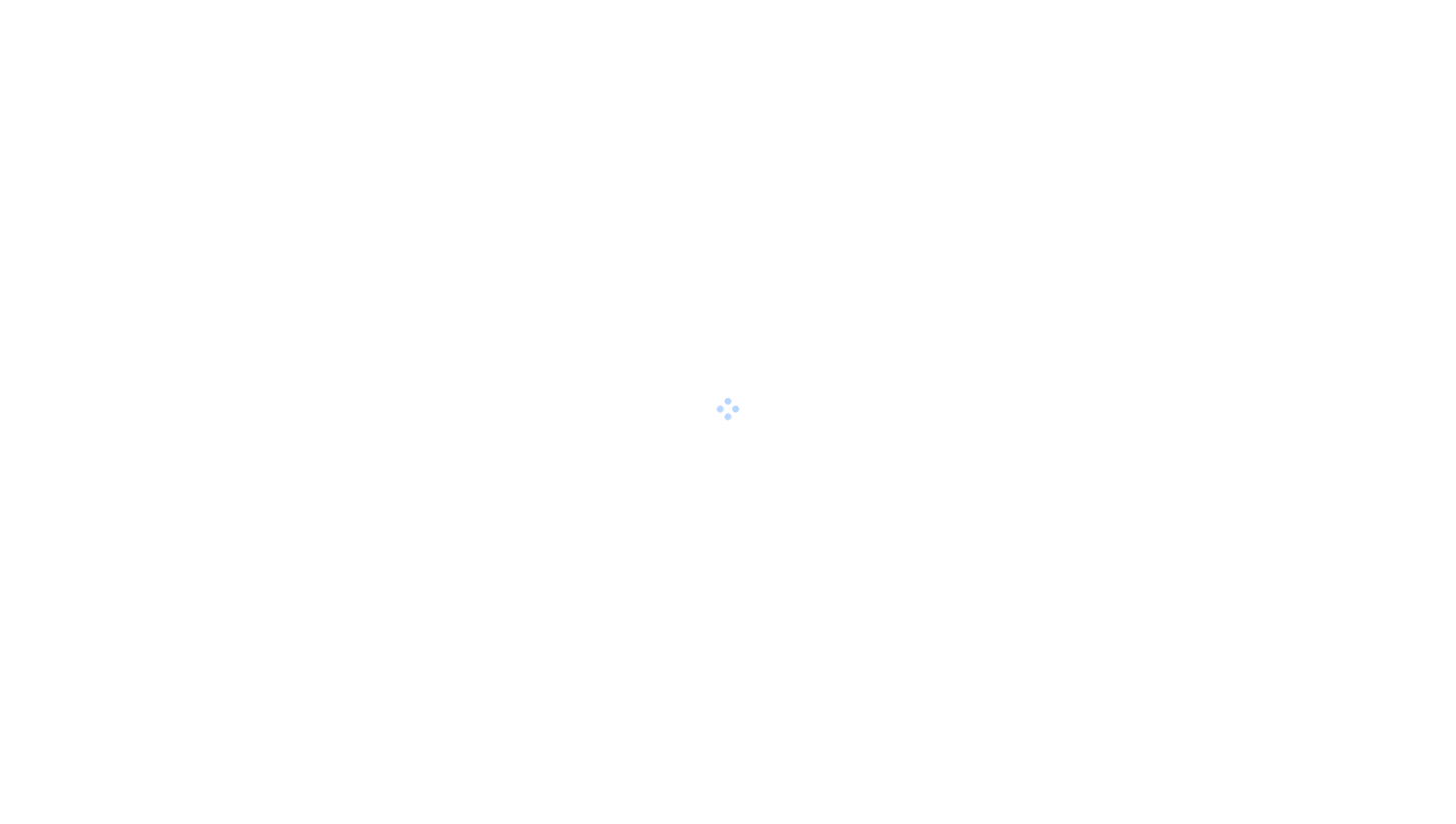 scroll, scrollTop: 0, scrollLeft: 0, axis: both 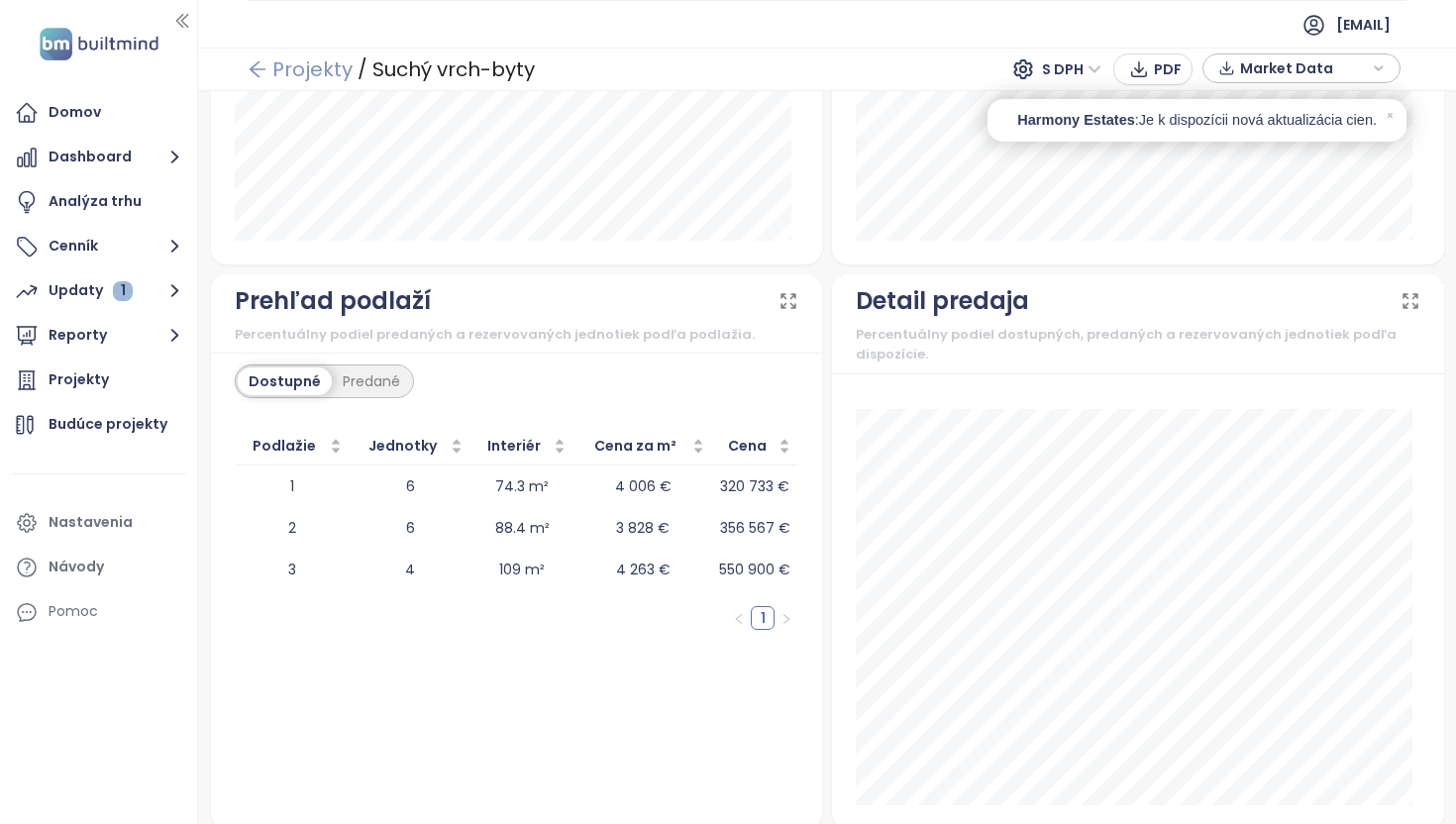 click on "Projekty" at bounding box center [300, 69] 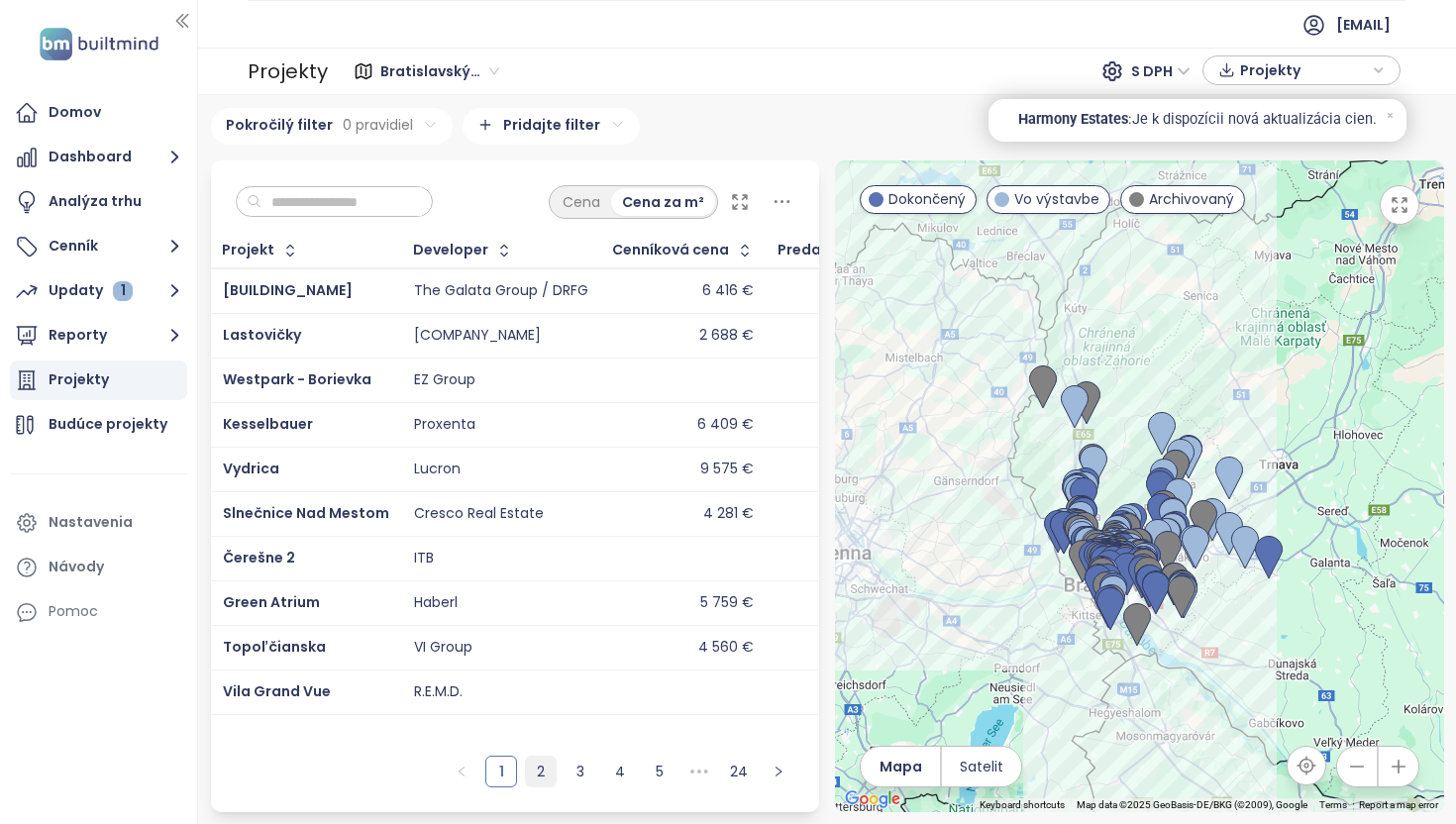 click on "2" at bounding box center (541, 772) 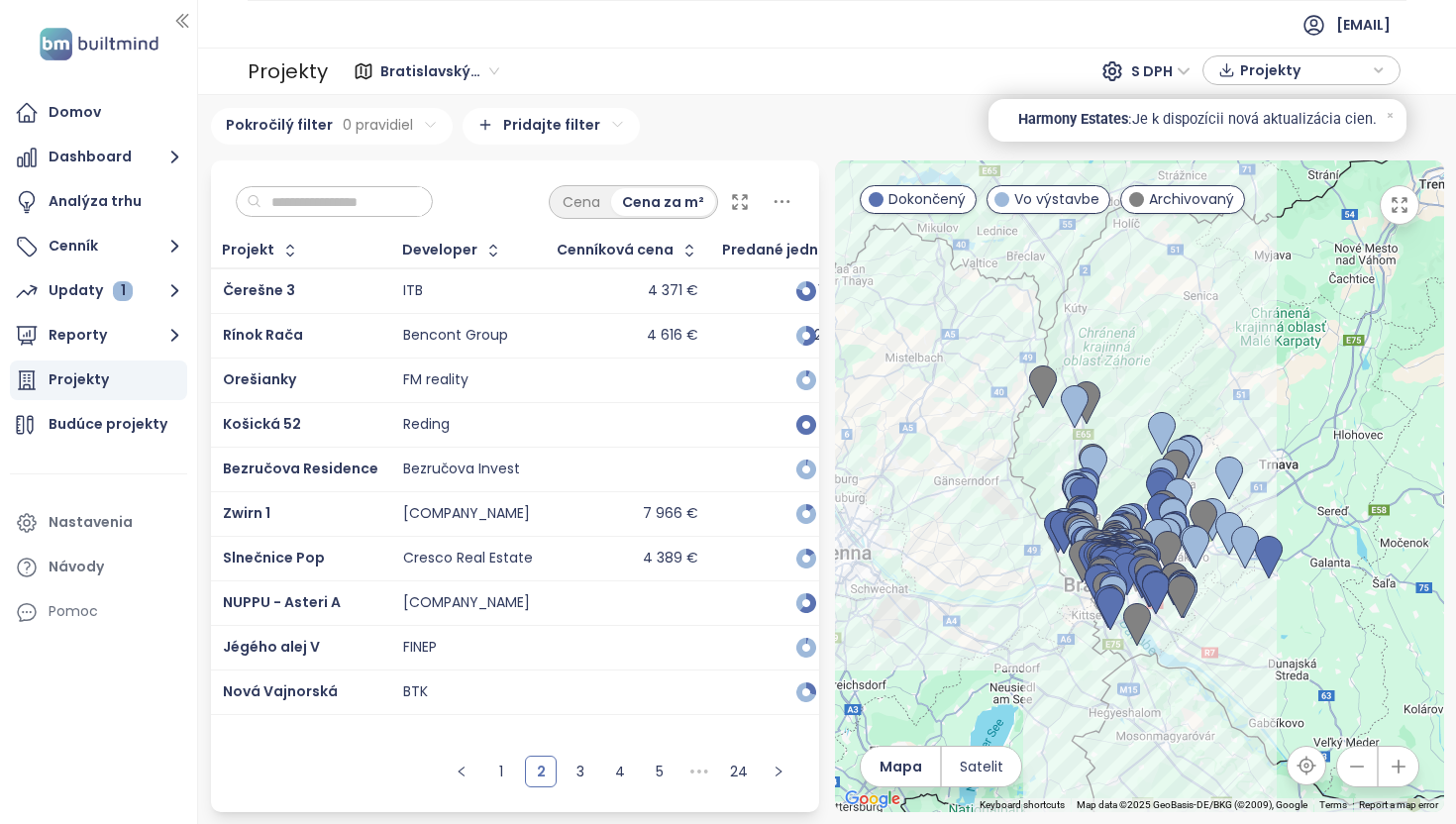 click on "Bratislavský kraj" at bounding box center [440, 71] 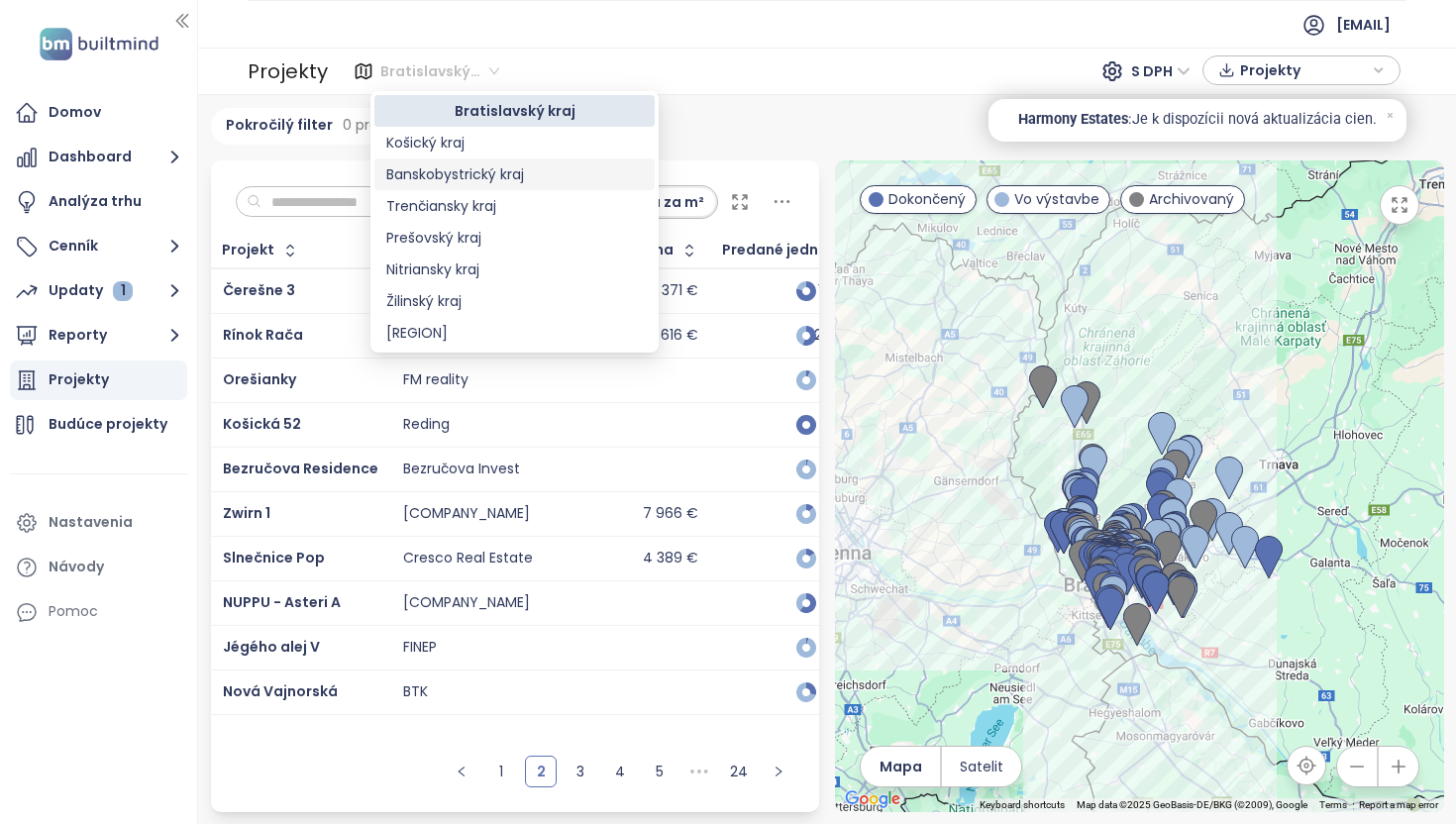 click on "Banskobystrický kraj" at bounding box center [514, 174] 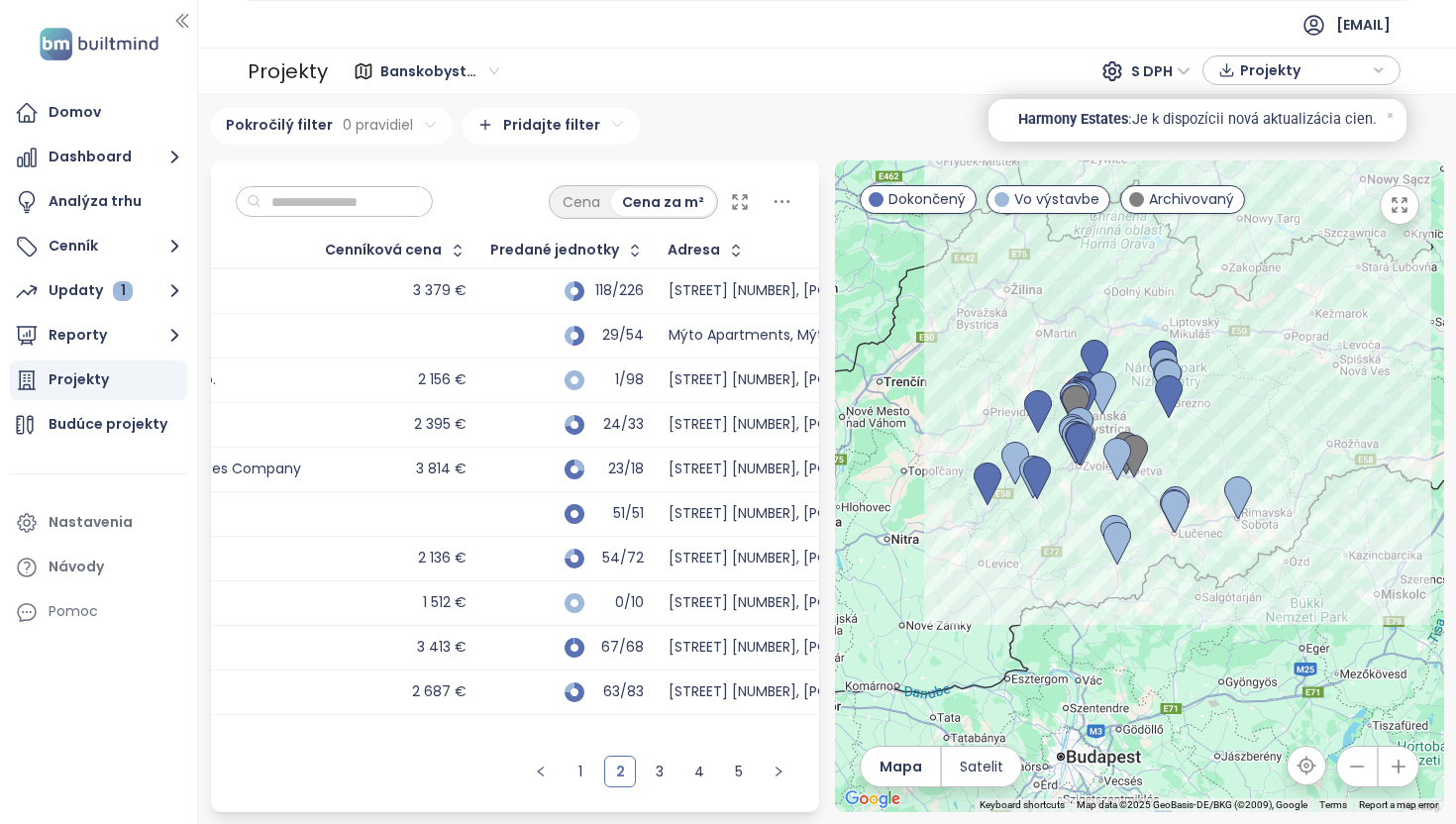 scroll, scrollTop: 0, scrollLeft: 442, axis: horizontal 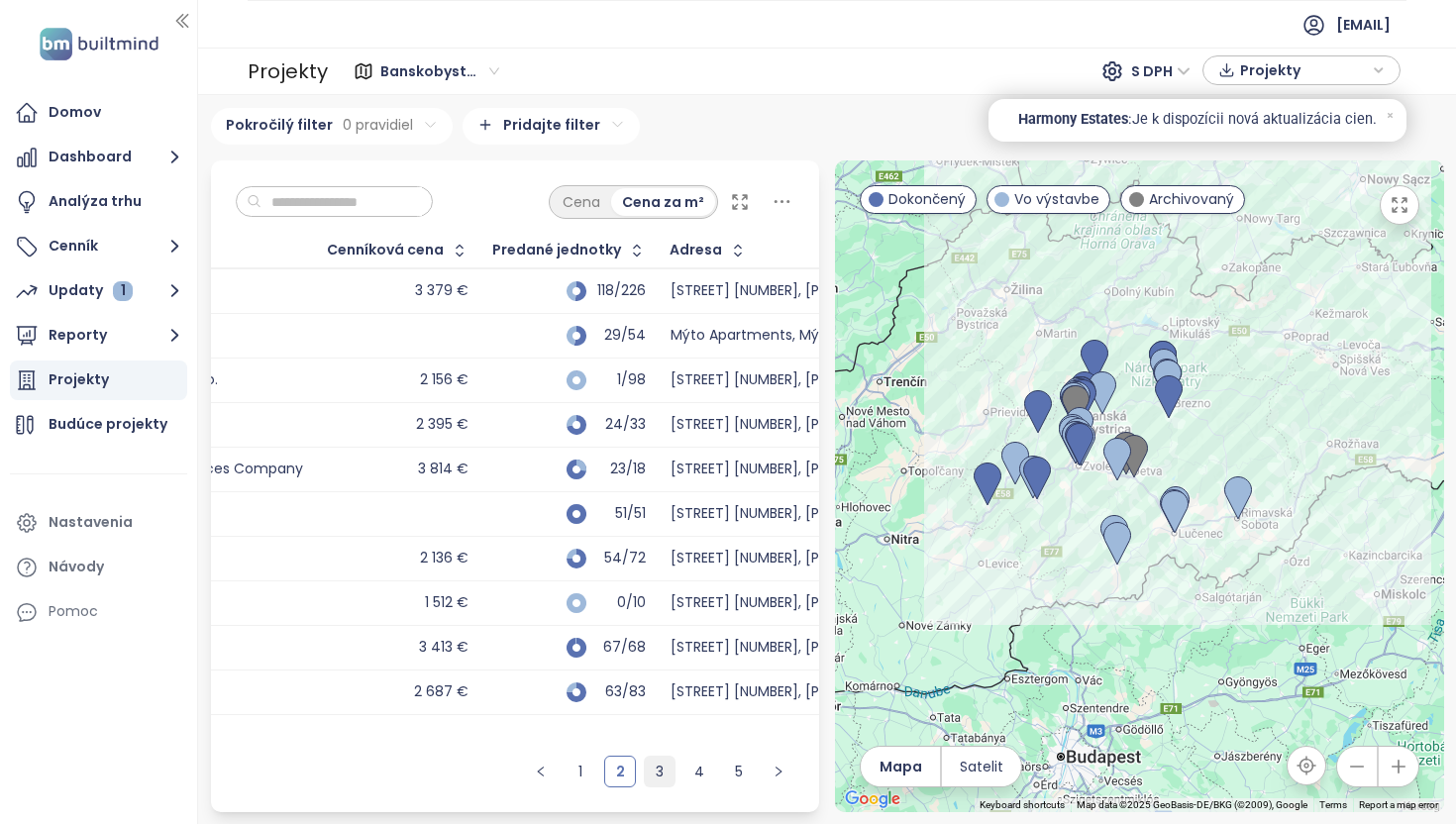 click on "3" at bounding box center (660, 772) 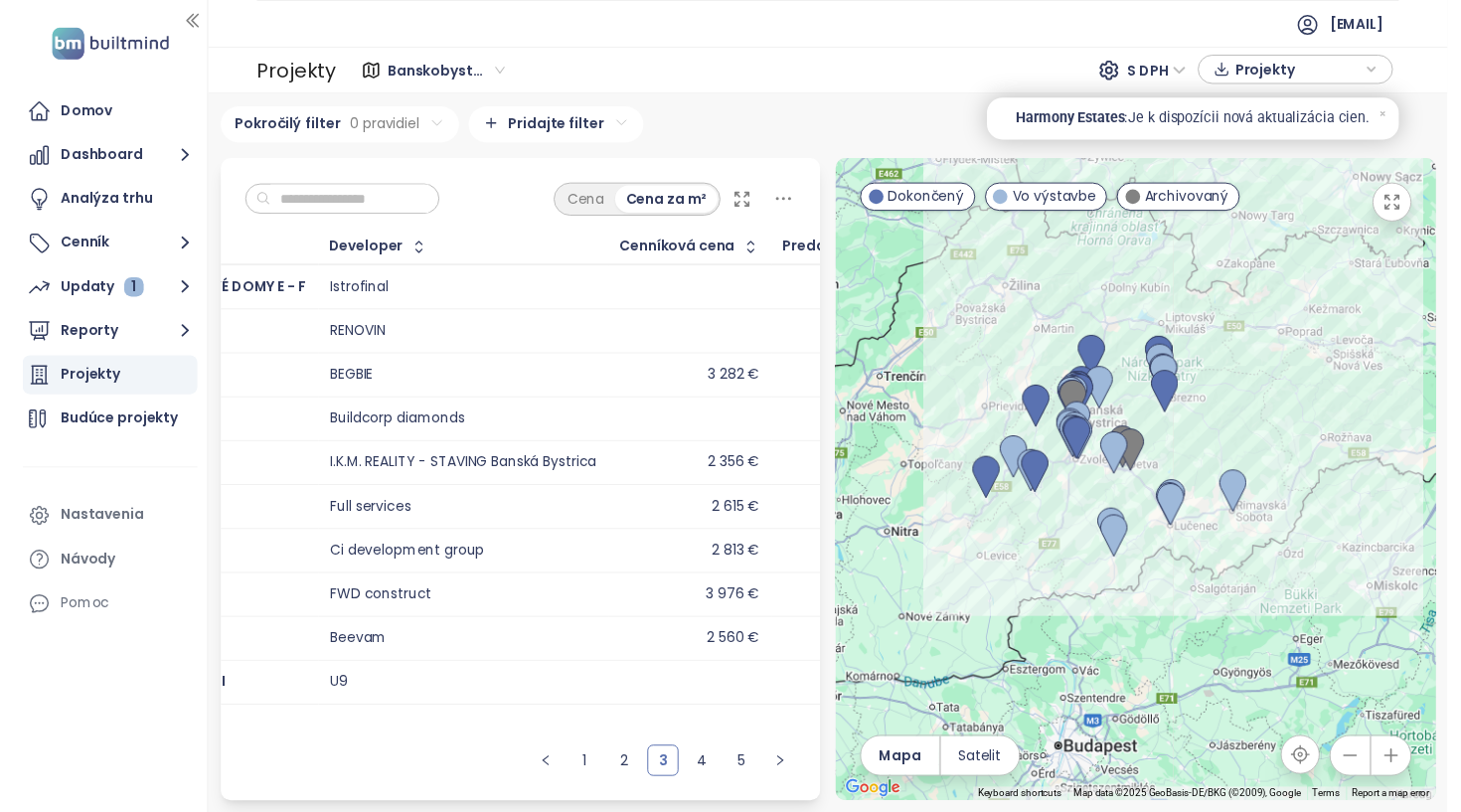 scroll, scrollTop: 0, scrollLeft: 0, axis: both 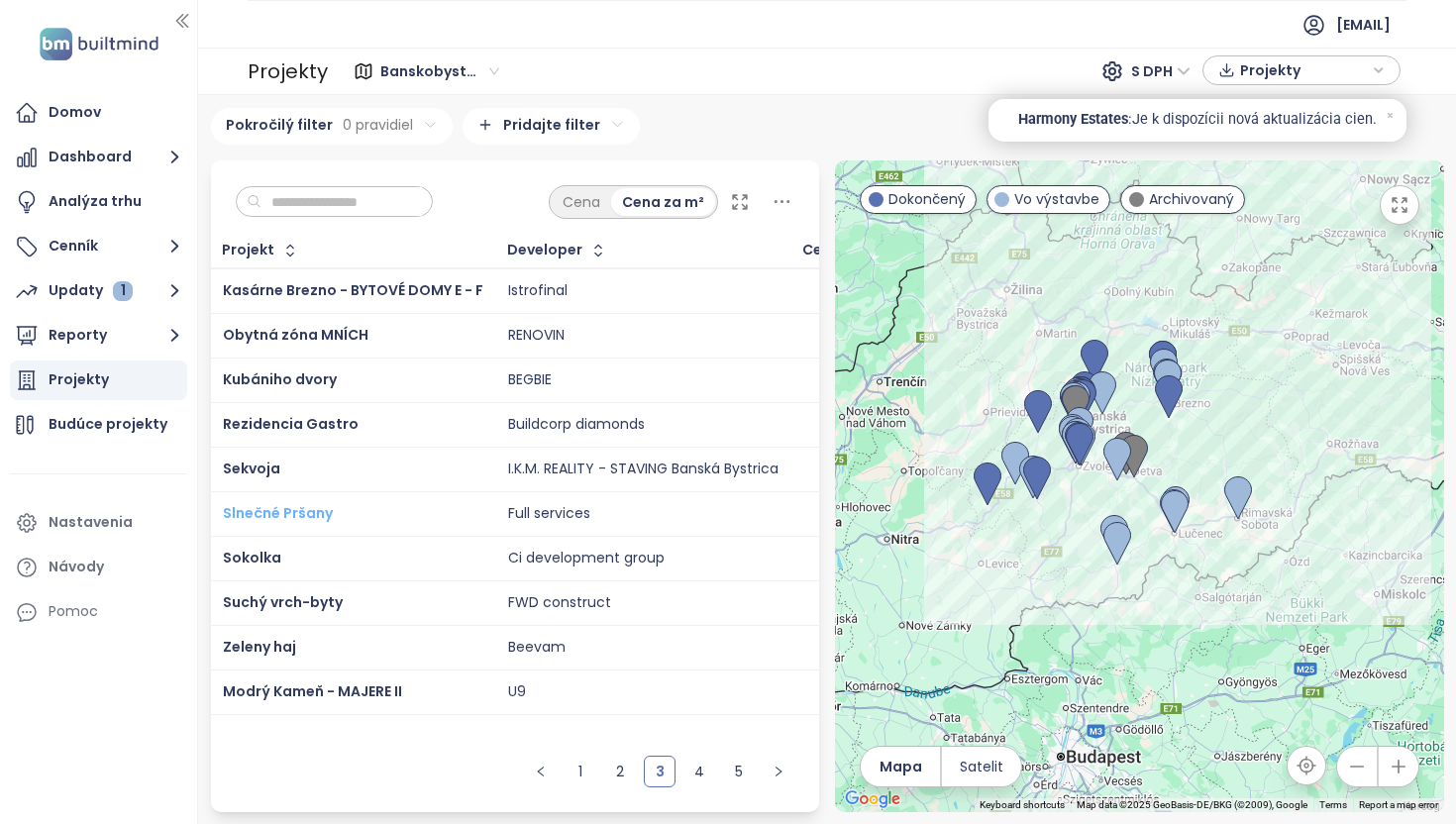 click on "Slnečné Pršany" at bounding box center [277, 513] 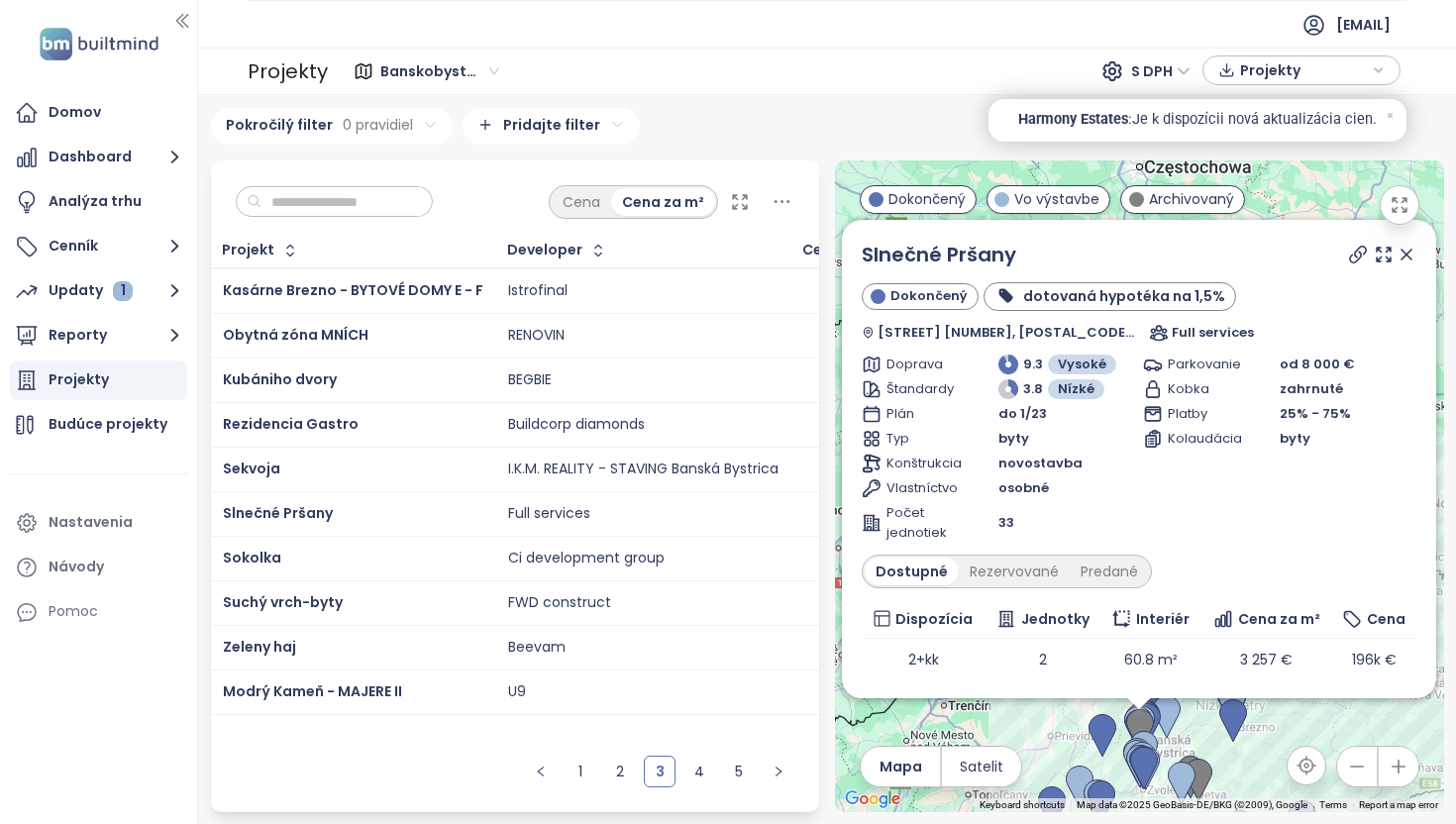 click 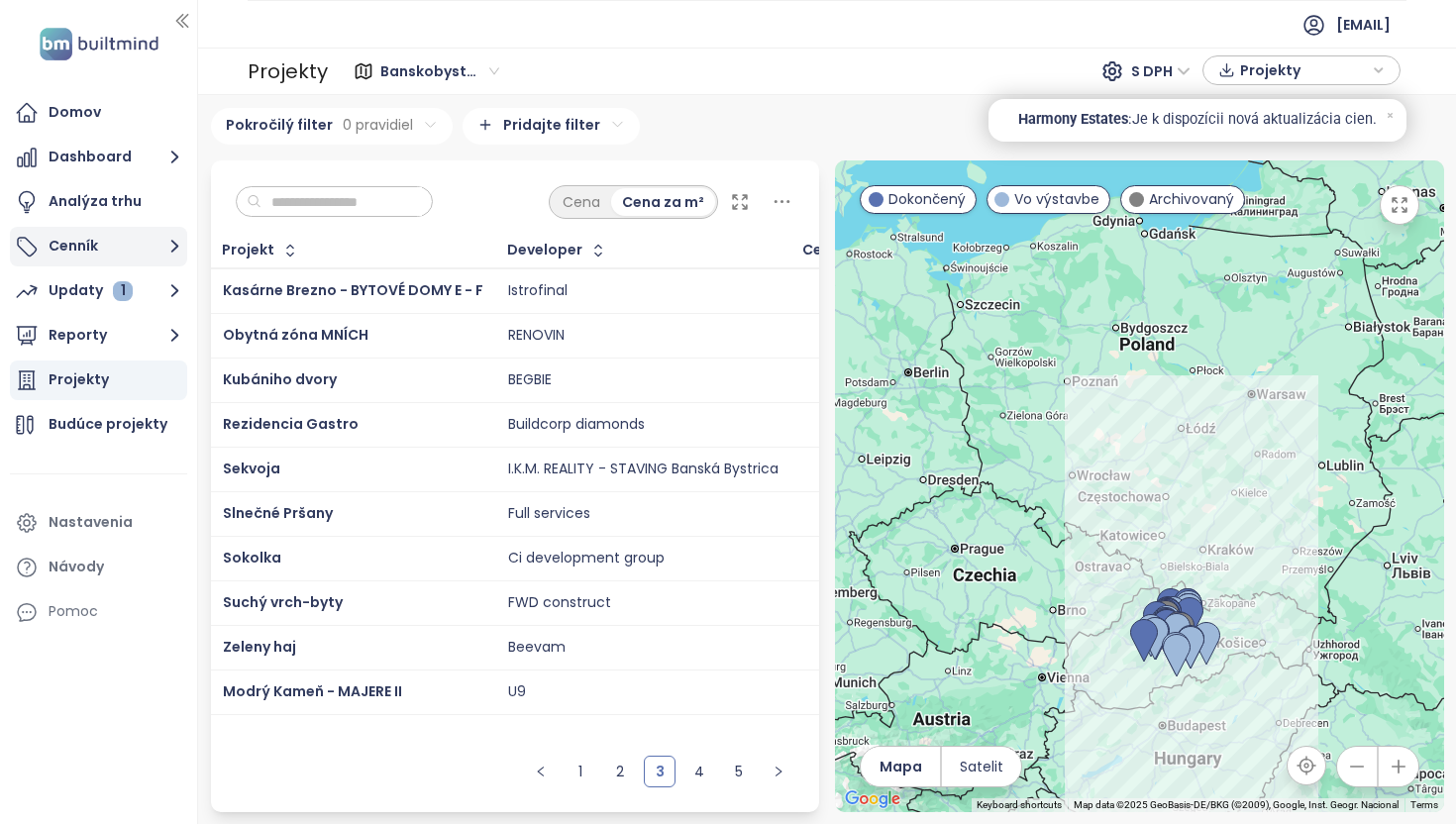 click on "Cenník" at bounding box center (98, 247) 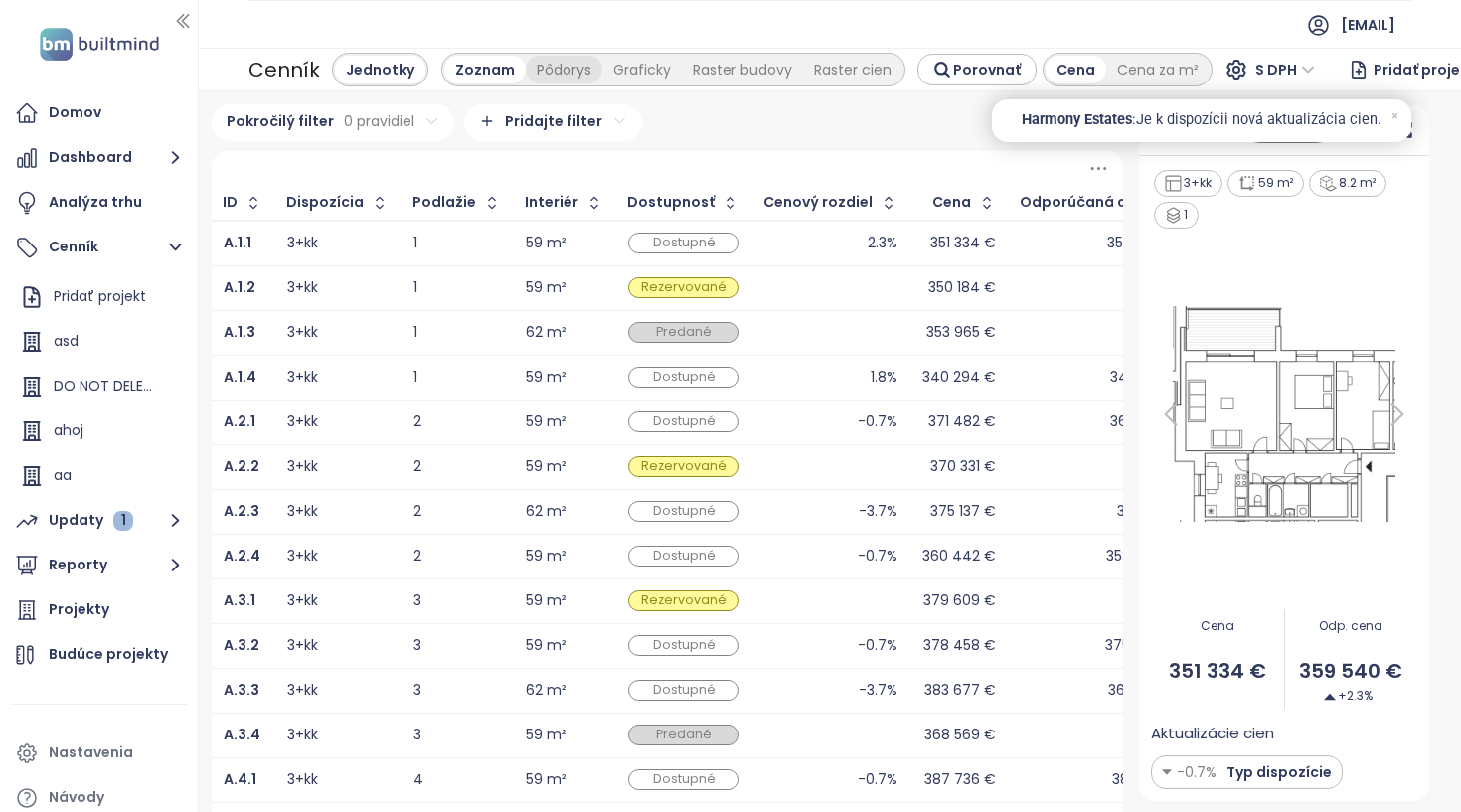 click on "Pôdorys" at bounding box center (564, 70) 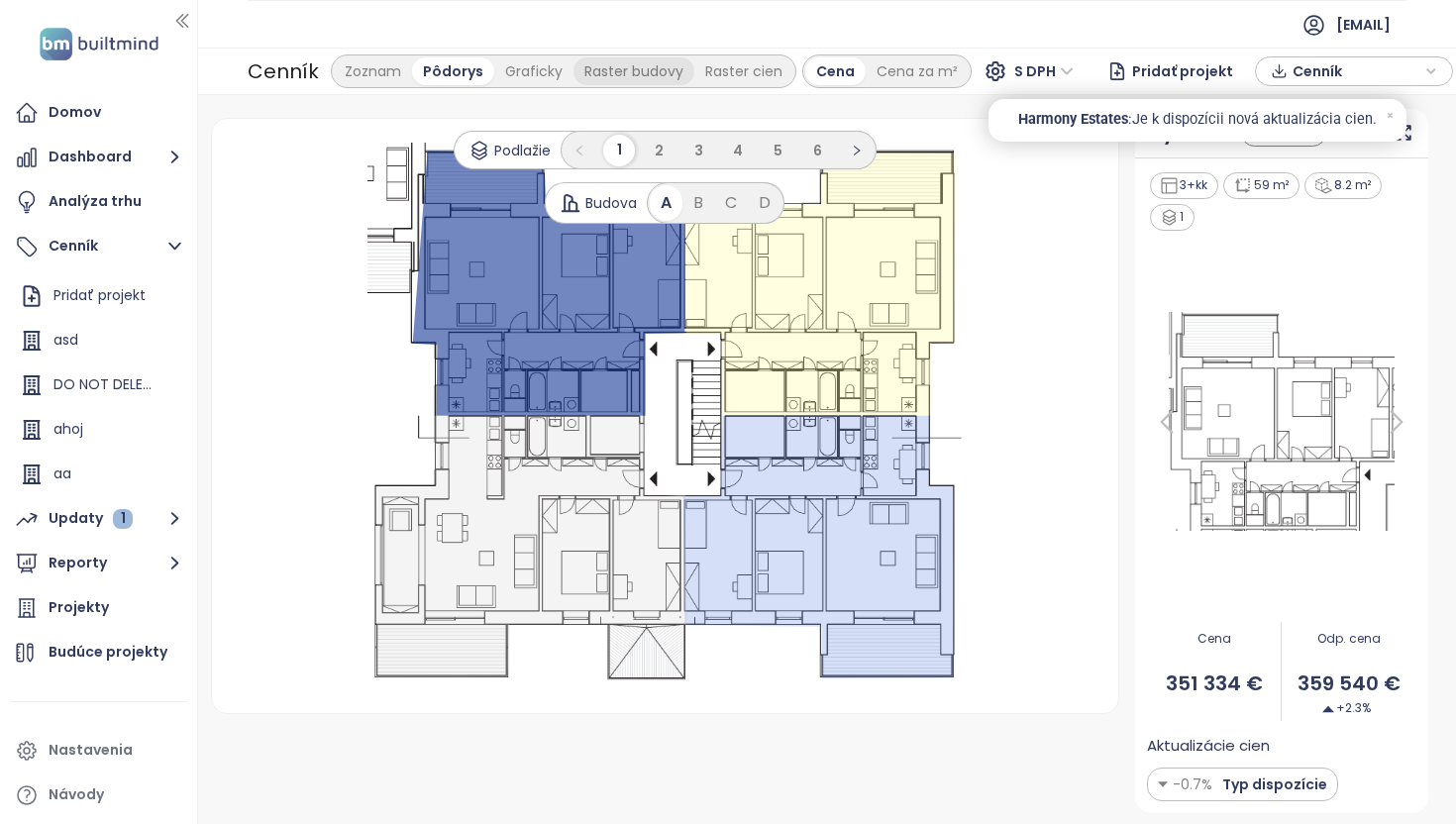 click on "Raster budovy" at bounding box center [634, 71] 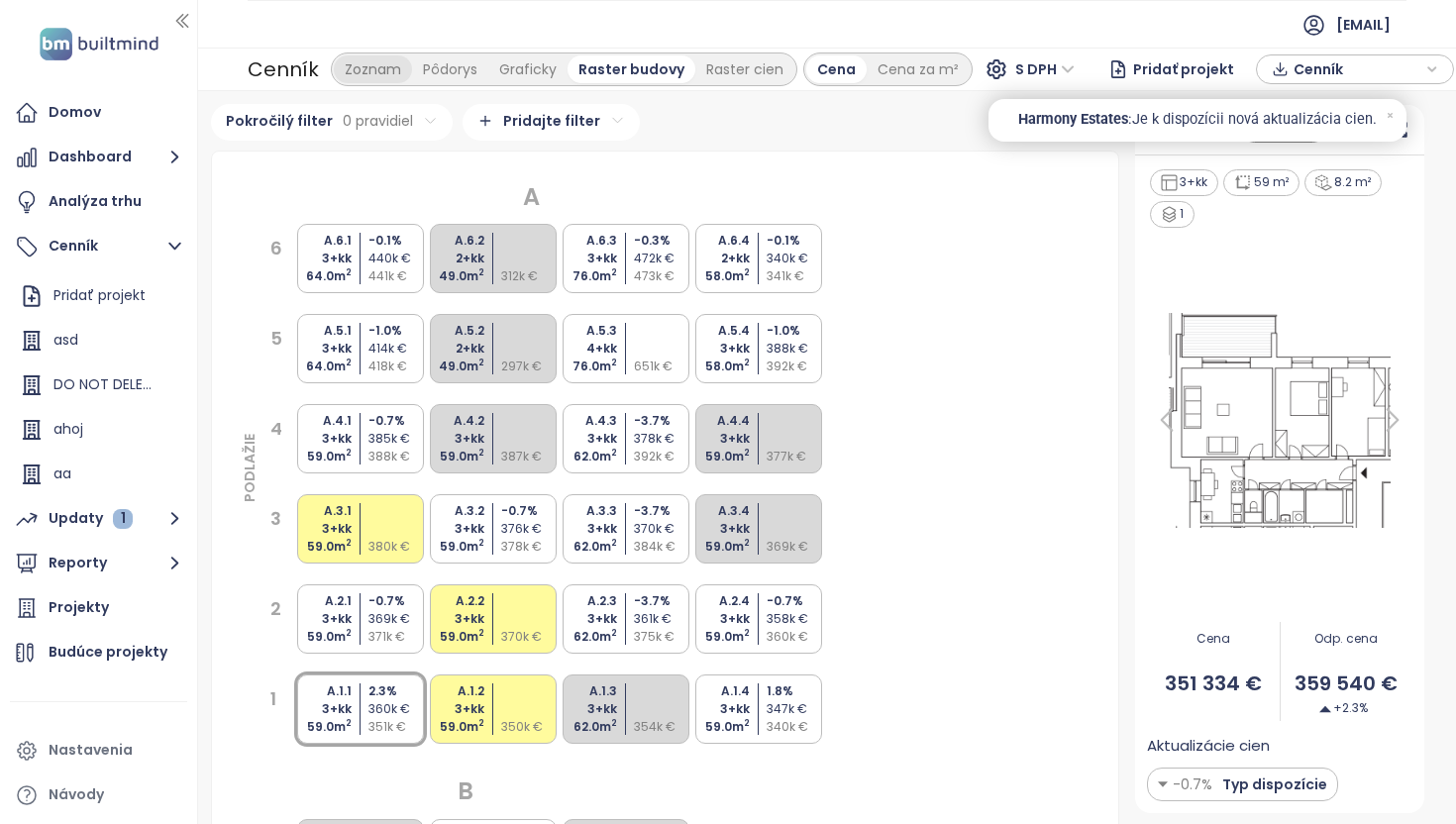 click on "Zoznam" at bounding box center [372, 69] 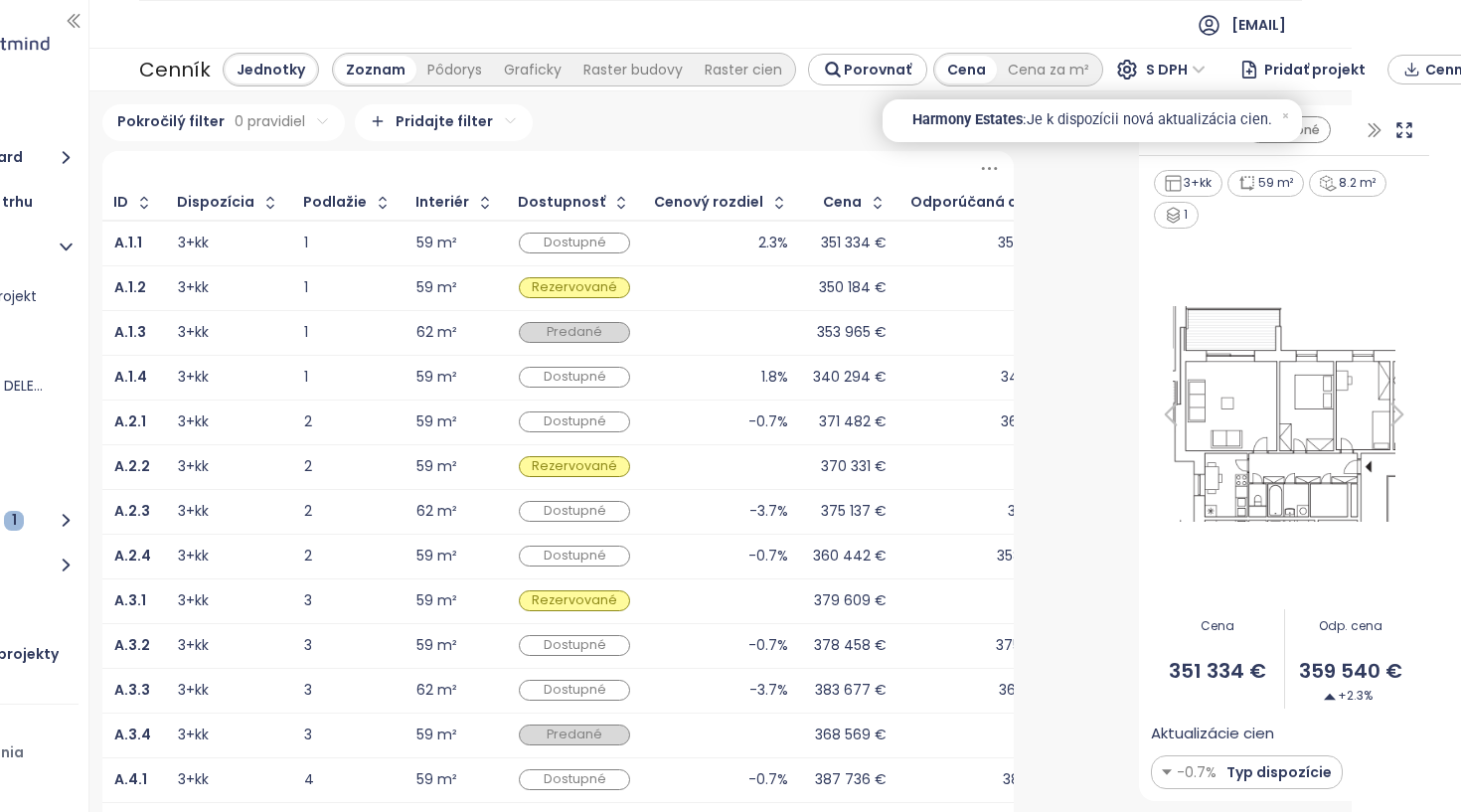 scroll, scrollTop: 0, scrollLeft: 0, axis: both 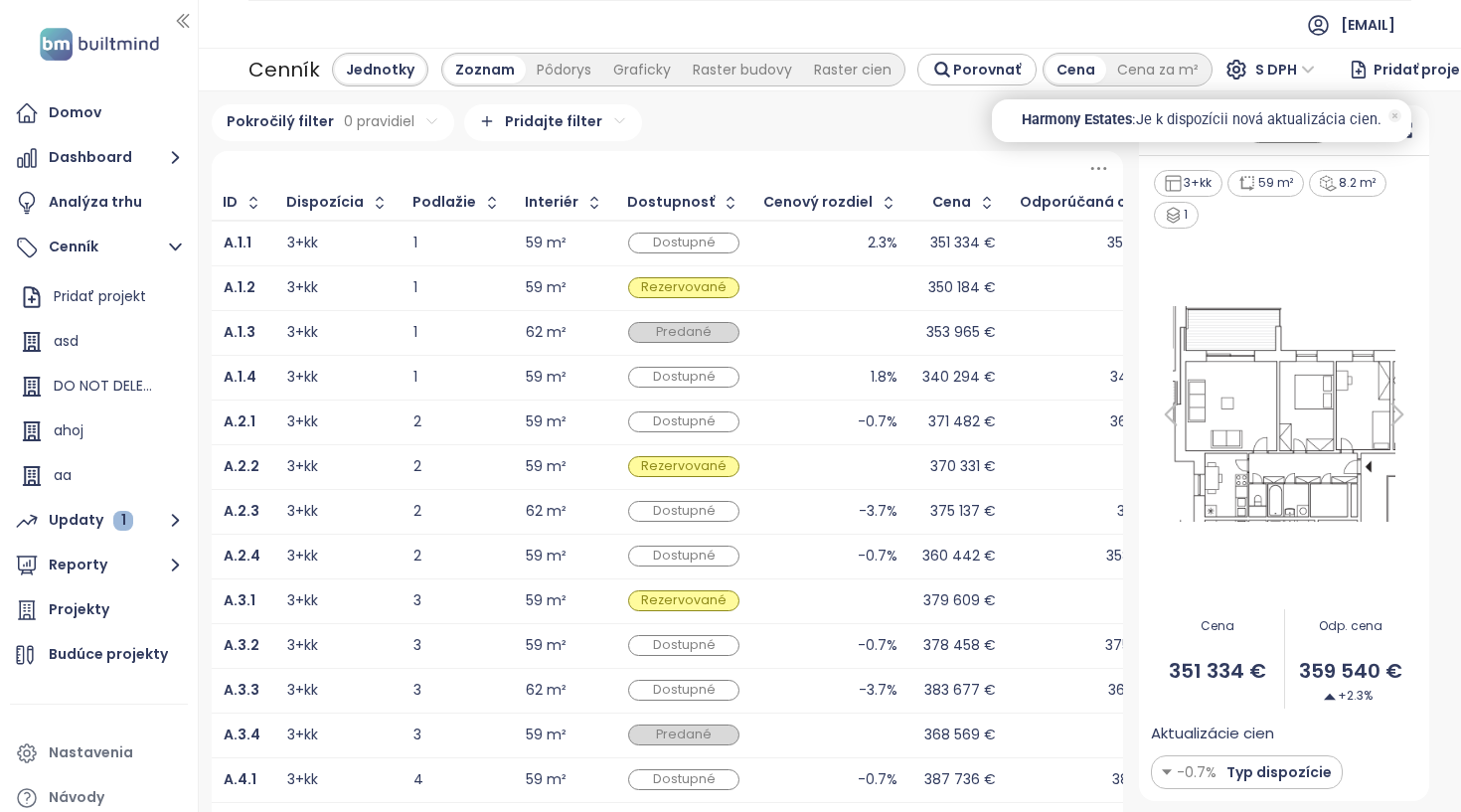 click 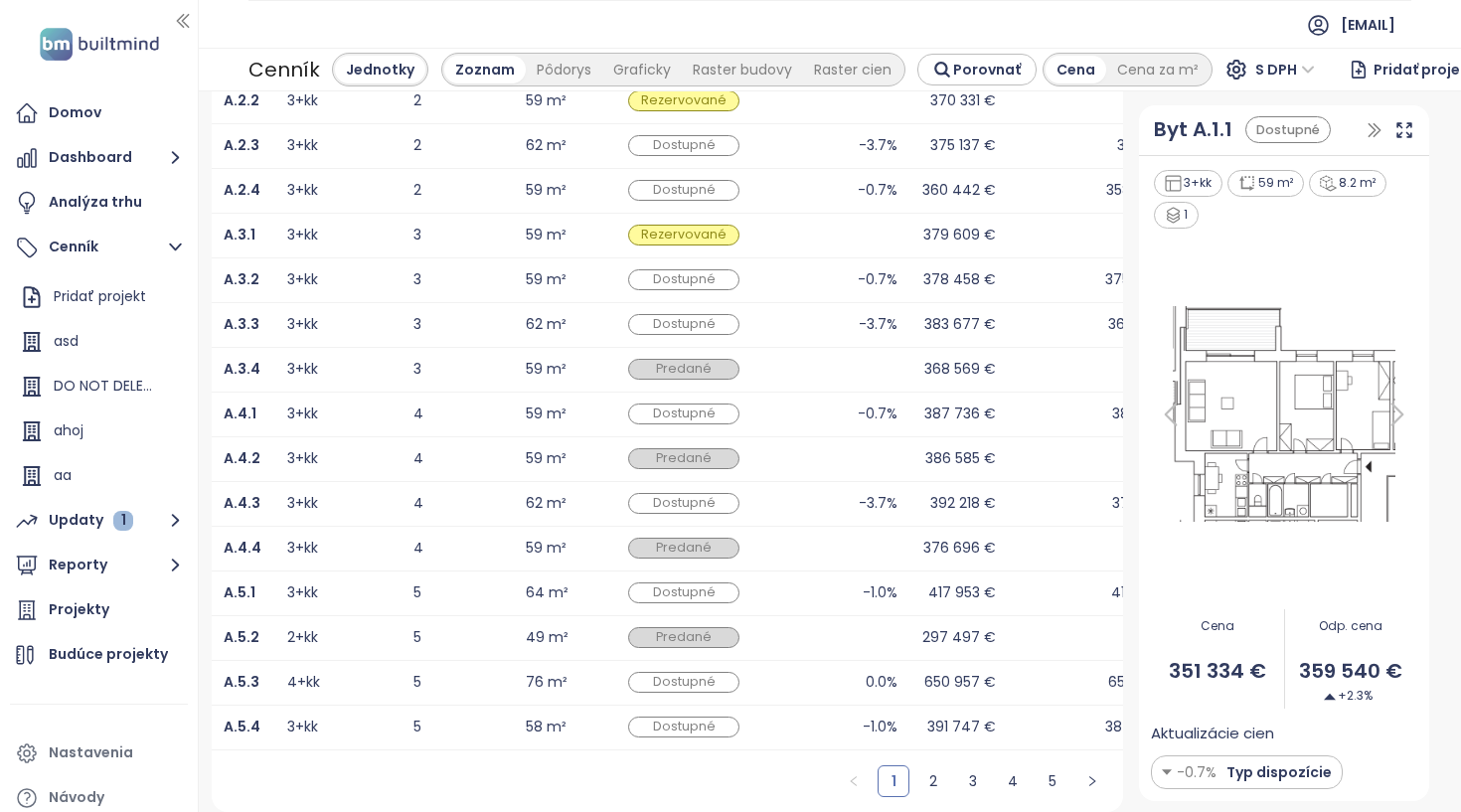 scroll, scrollTop: 376, scrollLeft: 0, axis: vertical 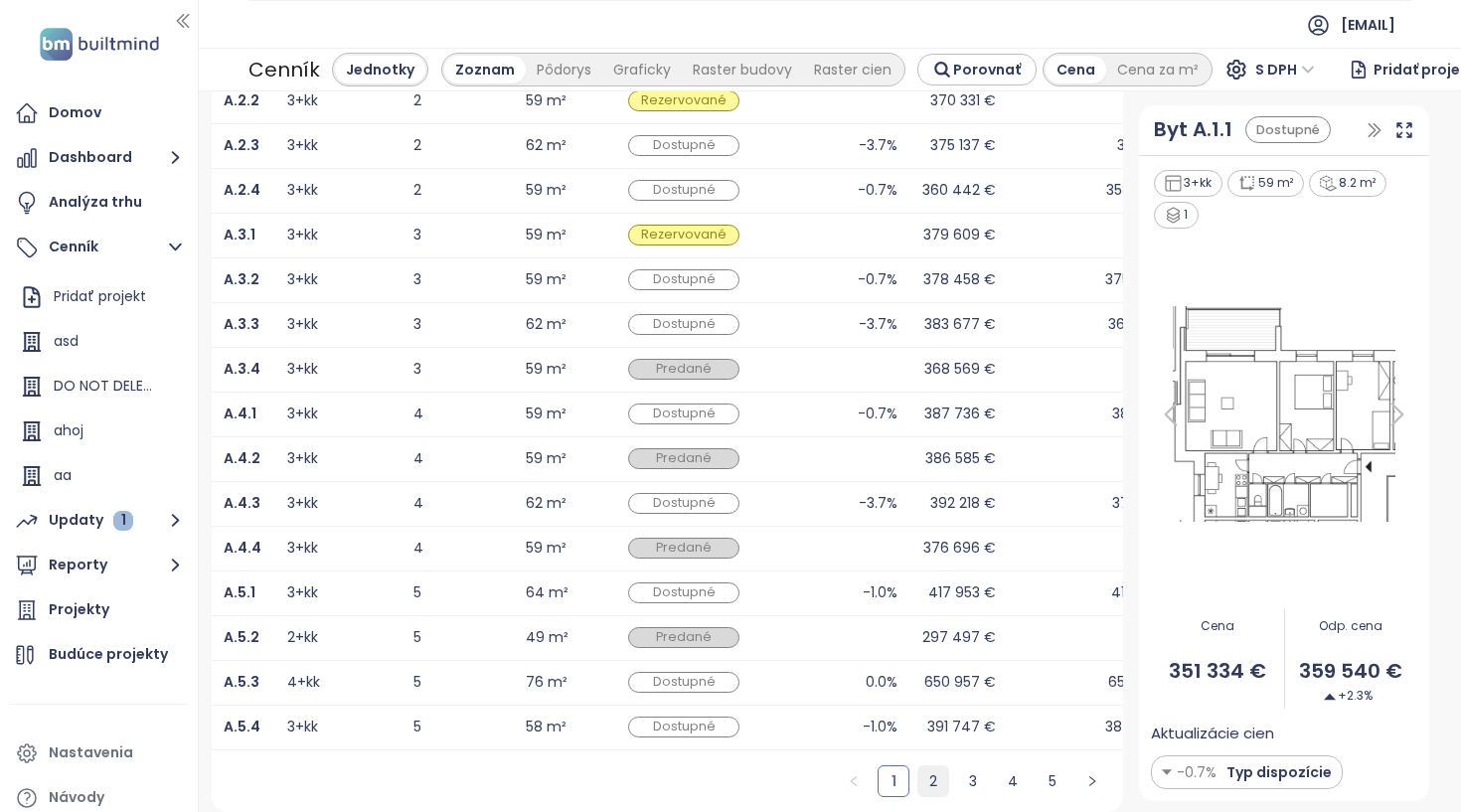 click on "2" at bounding box center [933, 781] 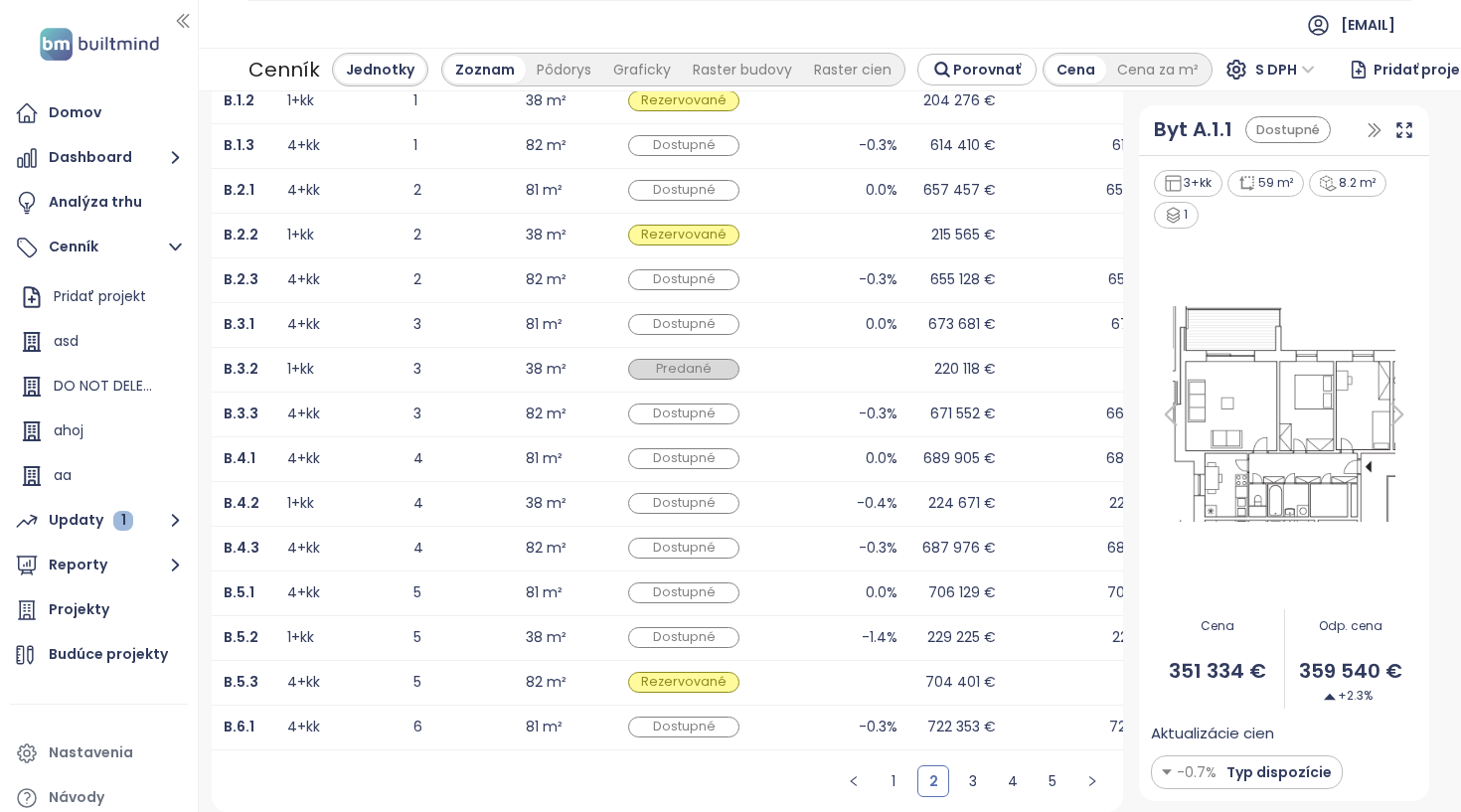 scroll, scrollTop: 0, scrollLeft: 0, axis: both 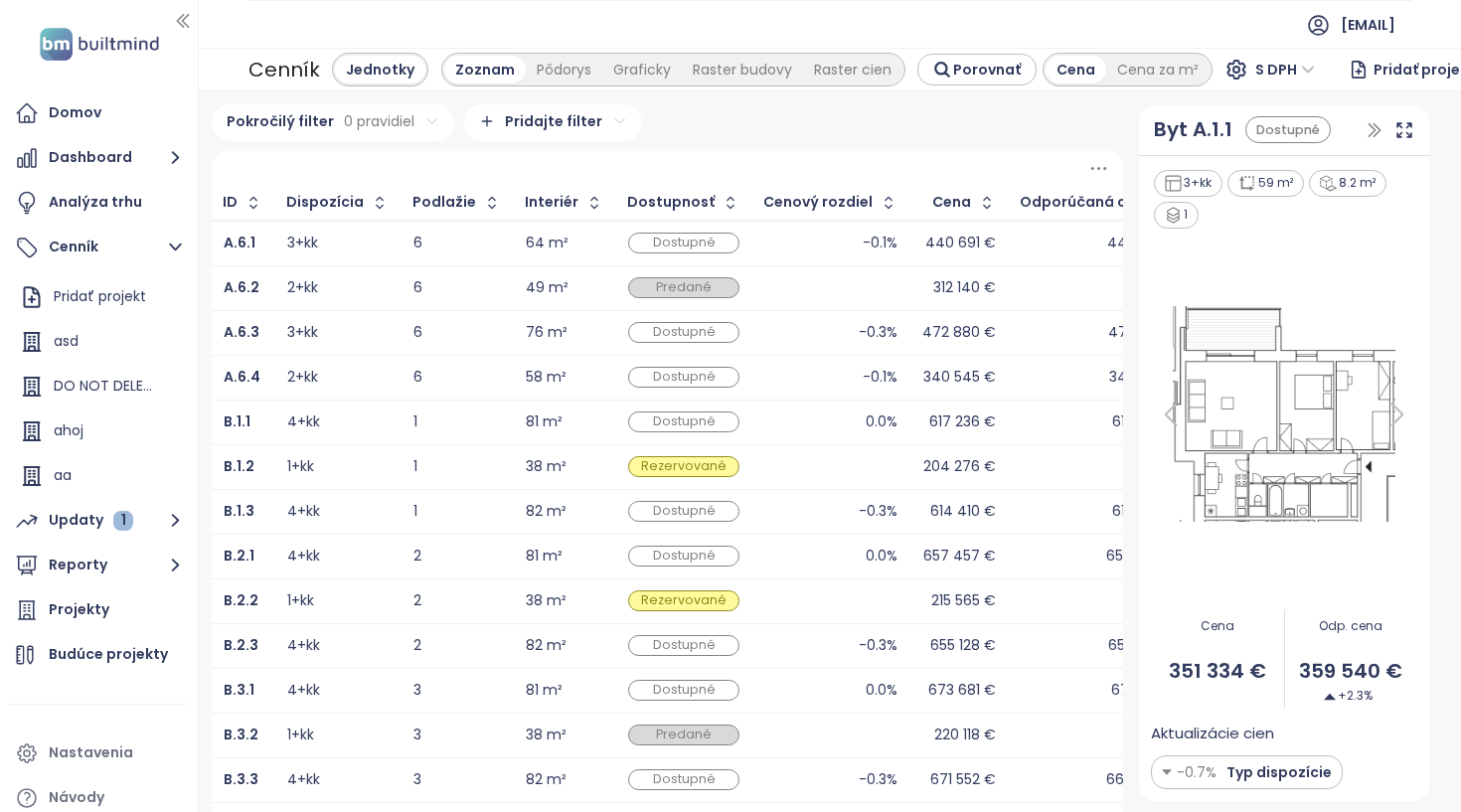 click on "Cenník Jednotky Zoznam Pôdorys Graficky Raster budovy Raster cien Porovnať Cena Cena za m² S DPH Pridať projekt Cenník" at bounding box center [830, 70] 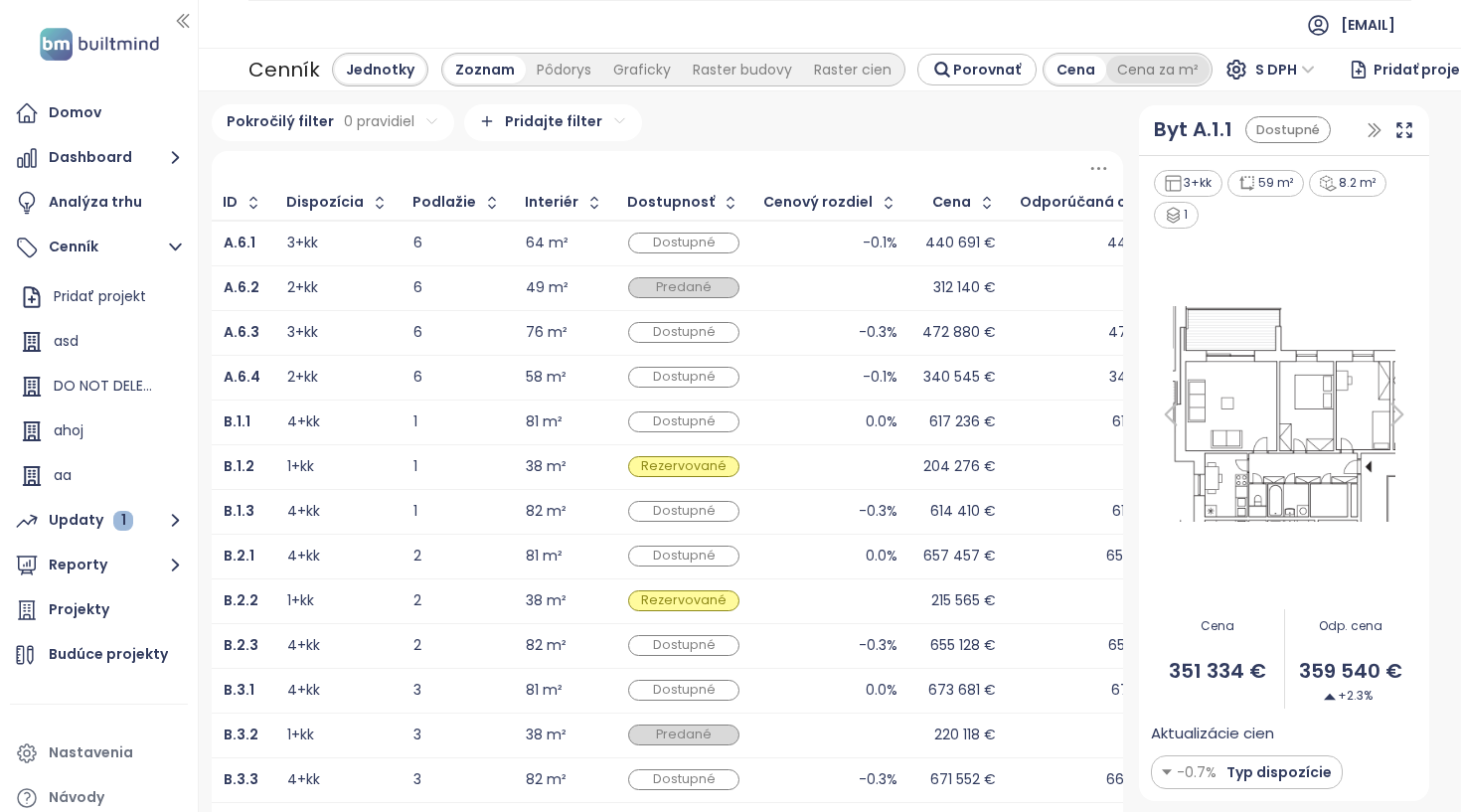 click on "Cena za m²" at bounding box center [1158, 70] 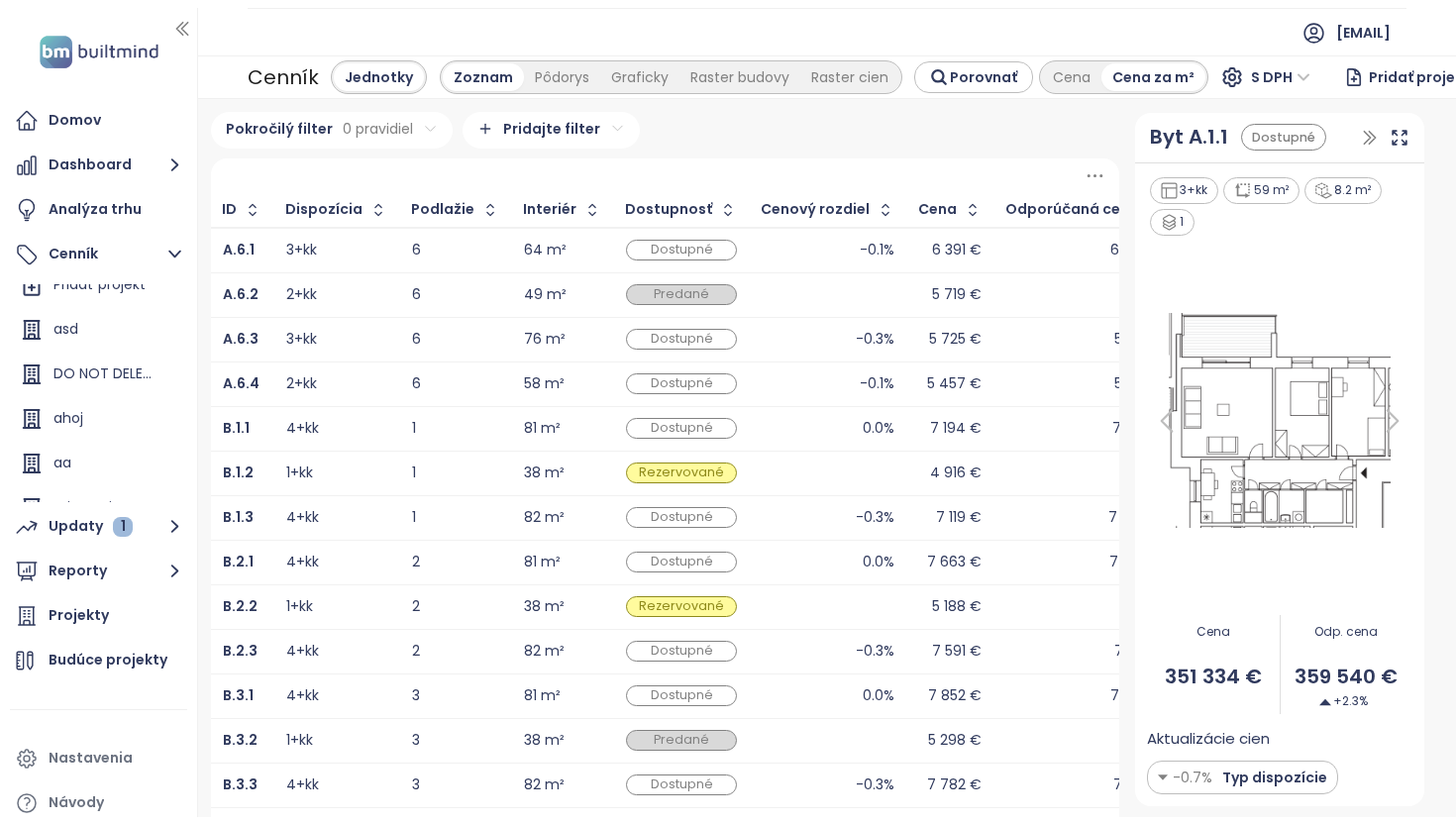 scroll, scrollTop: 223, scrollLeft: 0, axis: vertical 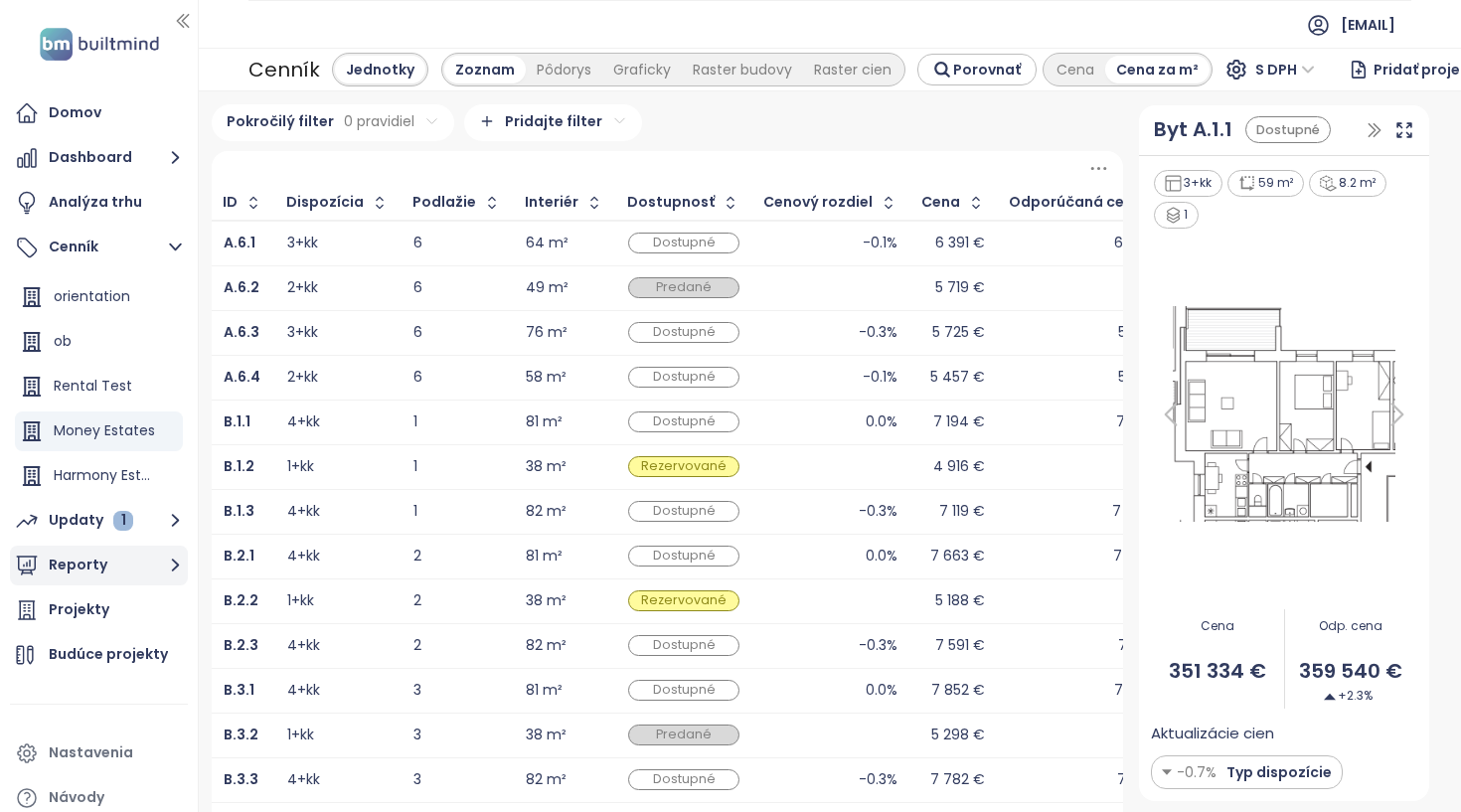 click on "Reporty" at bounding box center [98, 566] 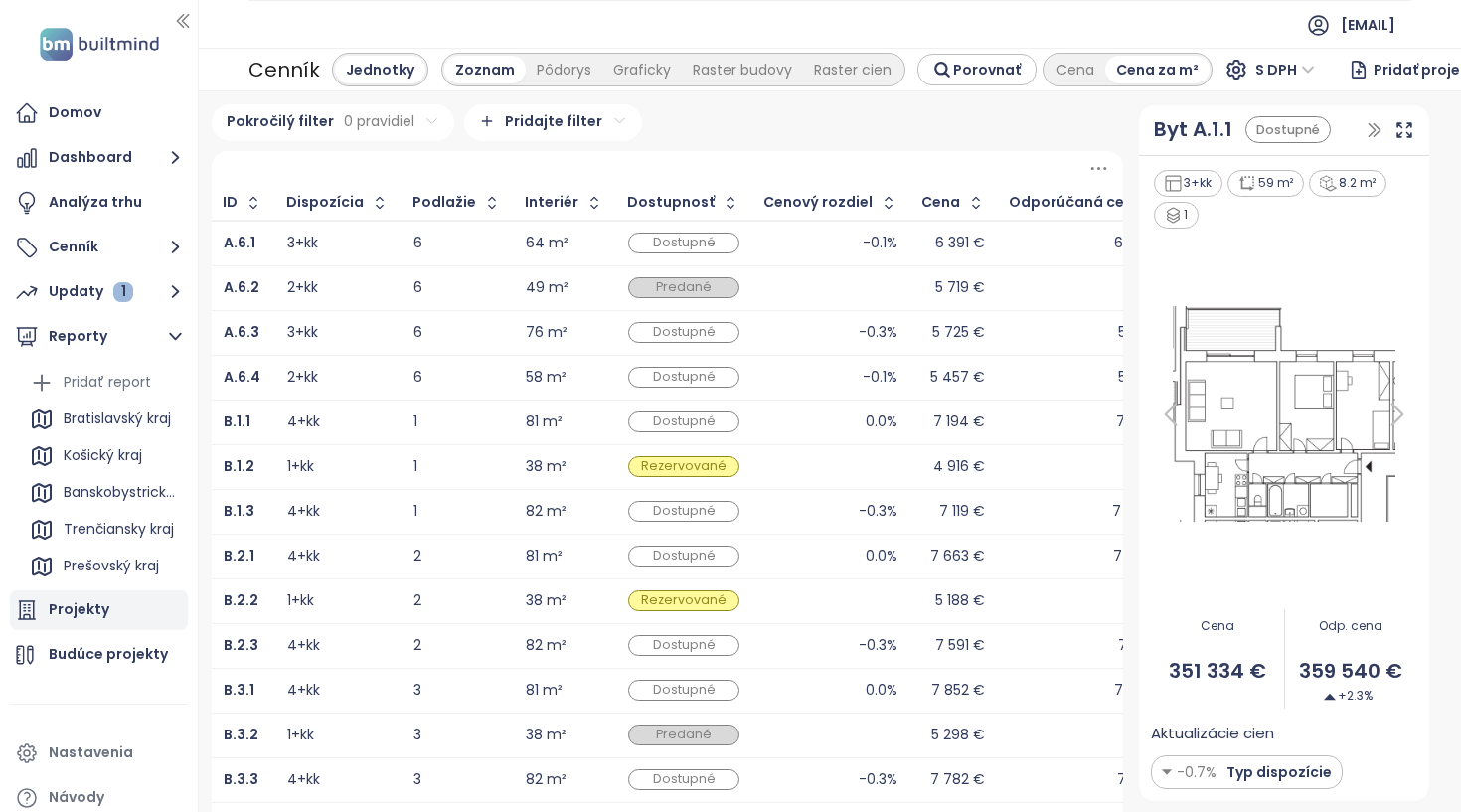 click on "Projekty" at bounding box center (79, 609) 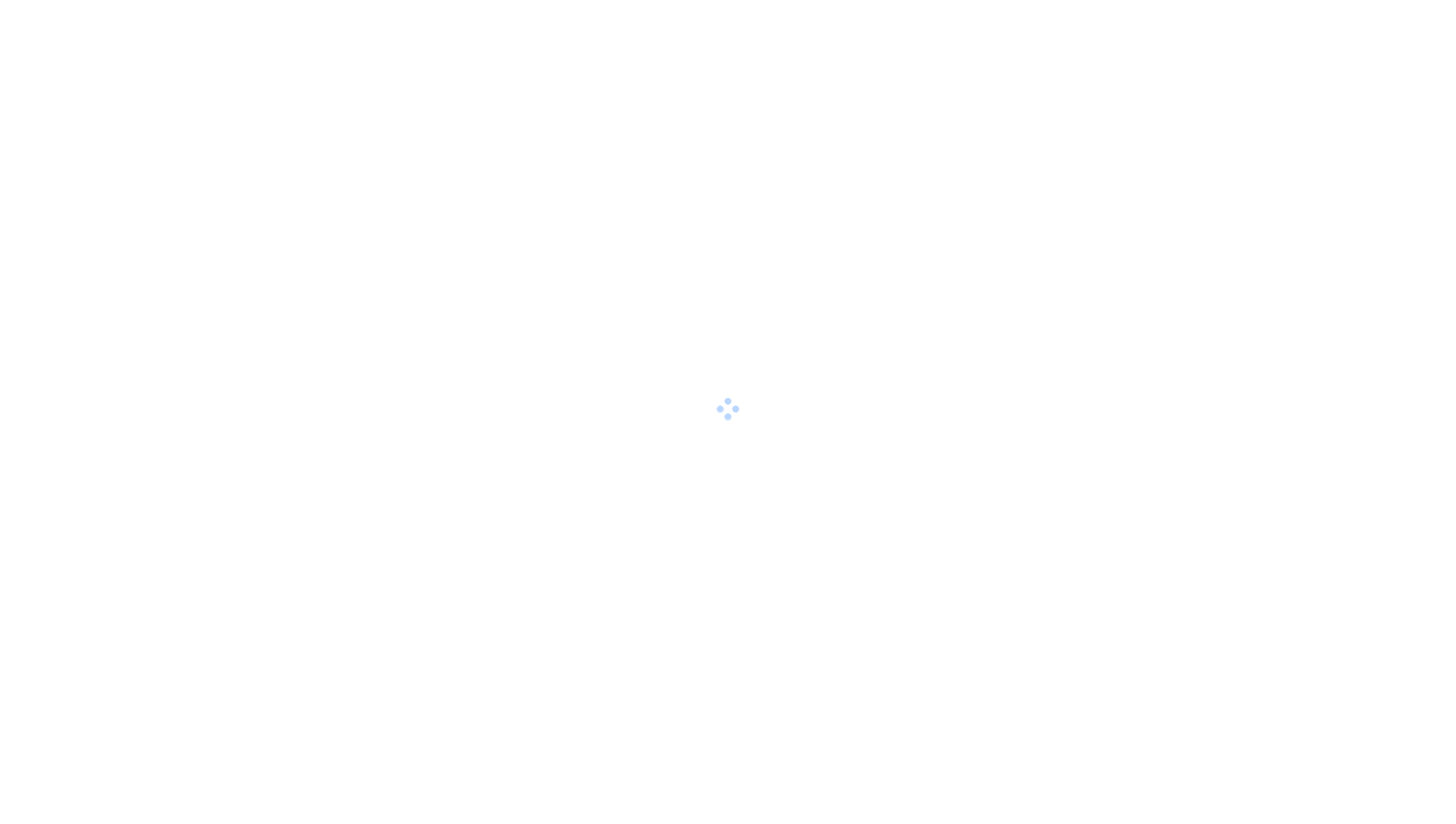 scroll, scrollTop: 0, scrollLeft: 0, axis: both 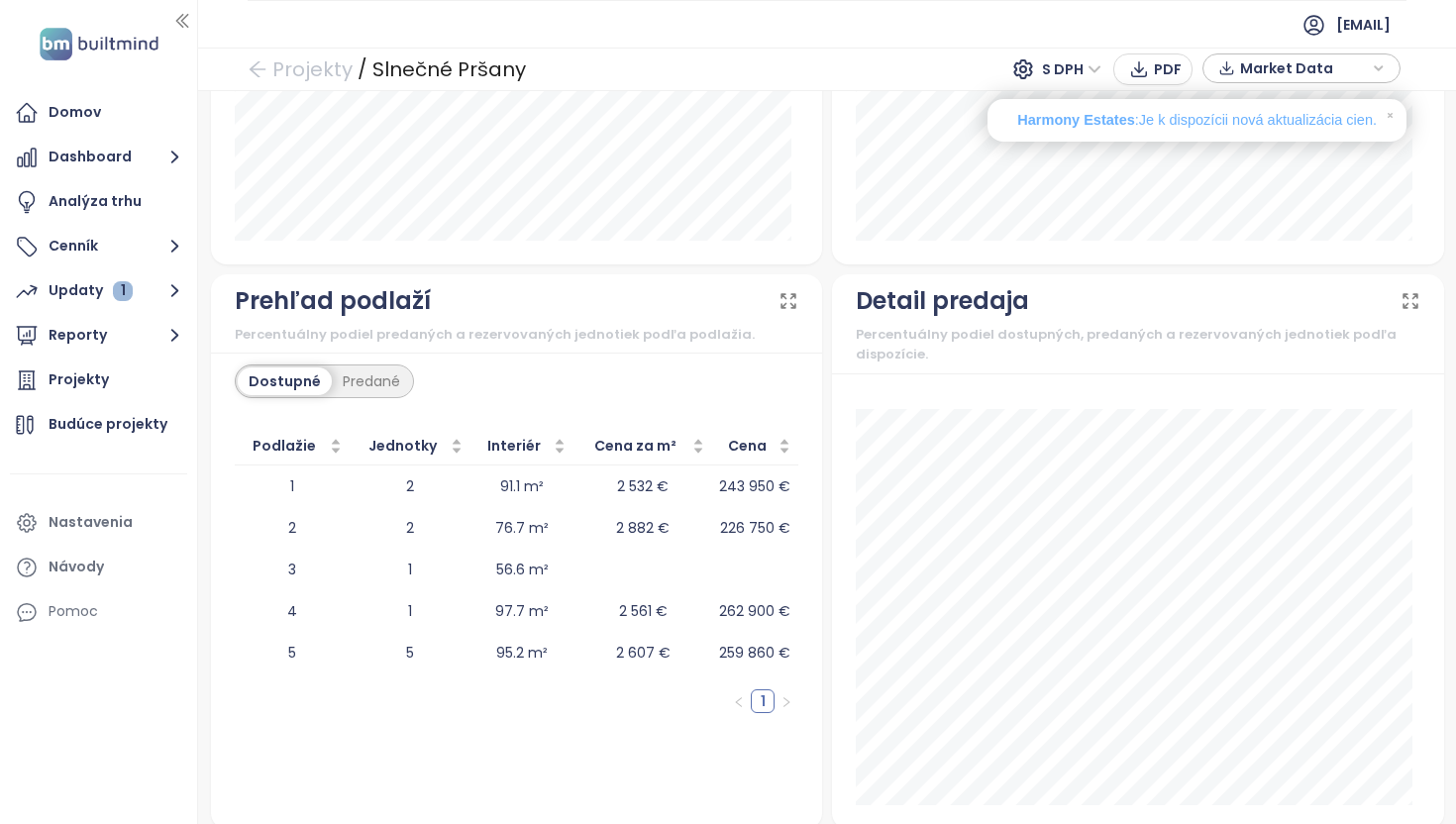 click on ":  Je k dispozícii nová aktualizácia cien." at bounding box center [1256, 120] 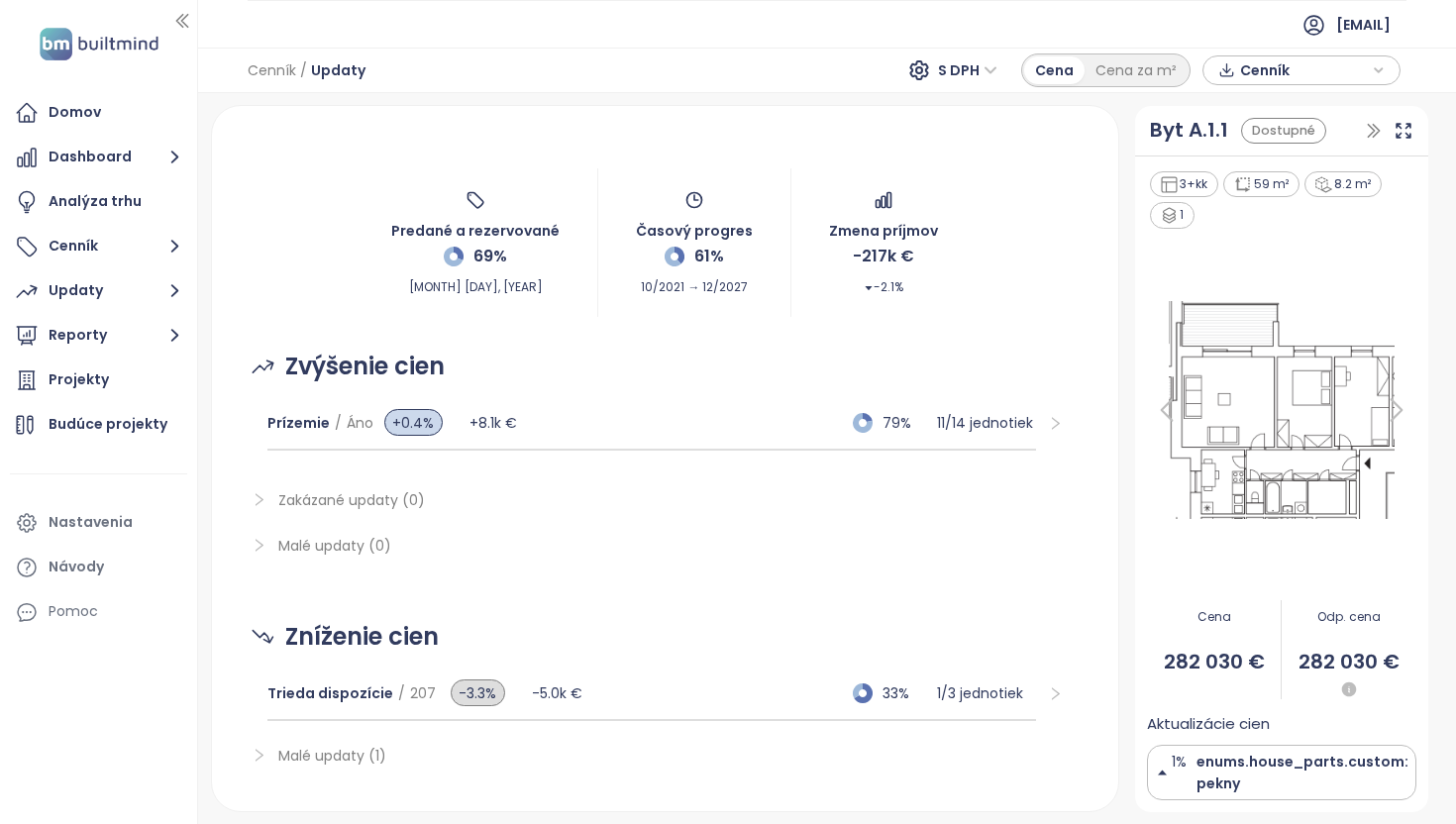 scroll, scrollTop: 0, scrollLeft: 0, axis: both 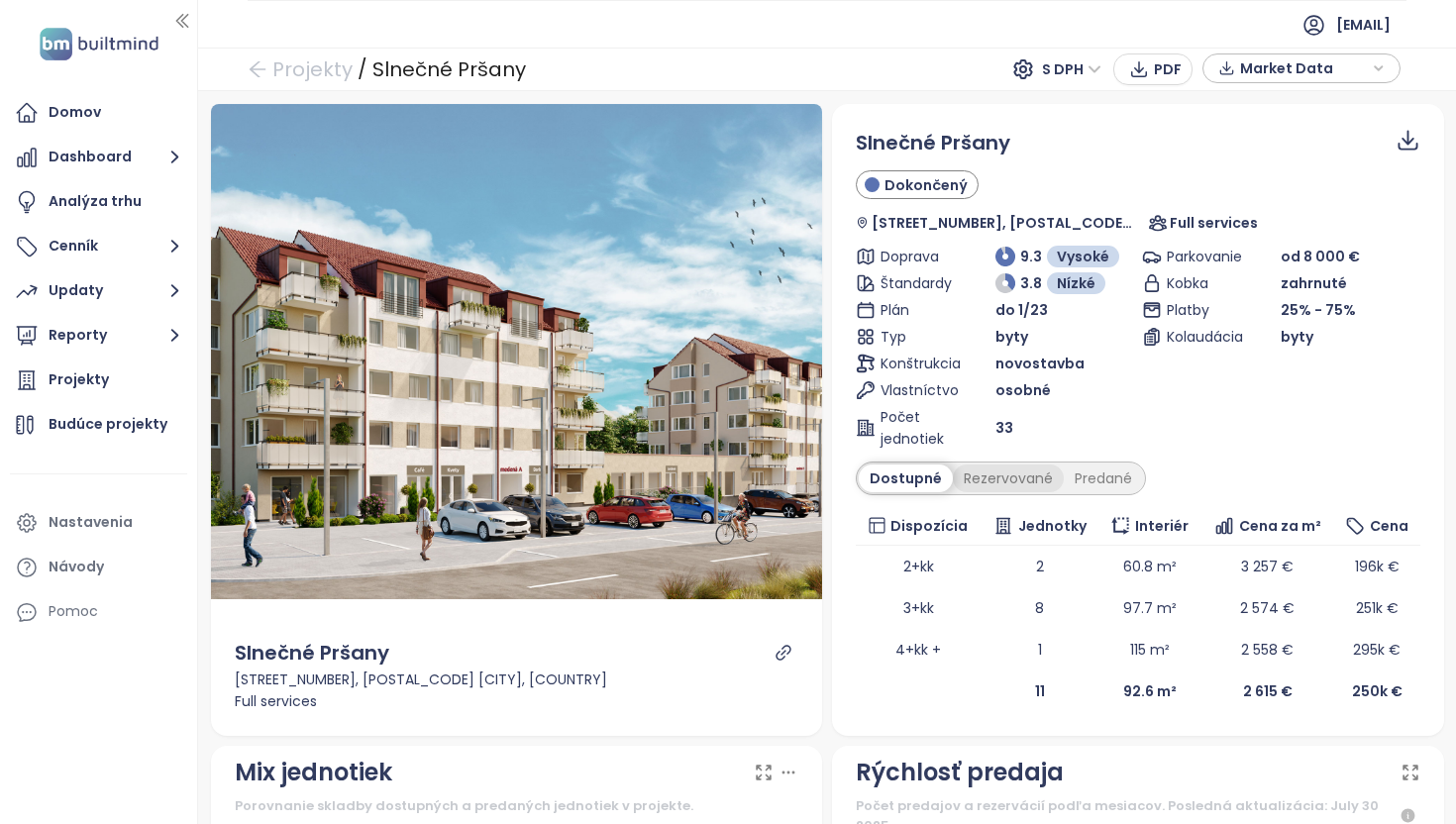 click on "Rezervované" at bounding box center [1008, 478] 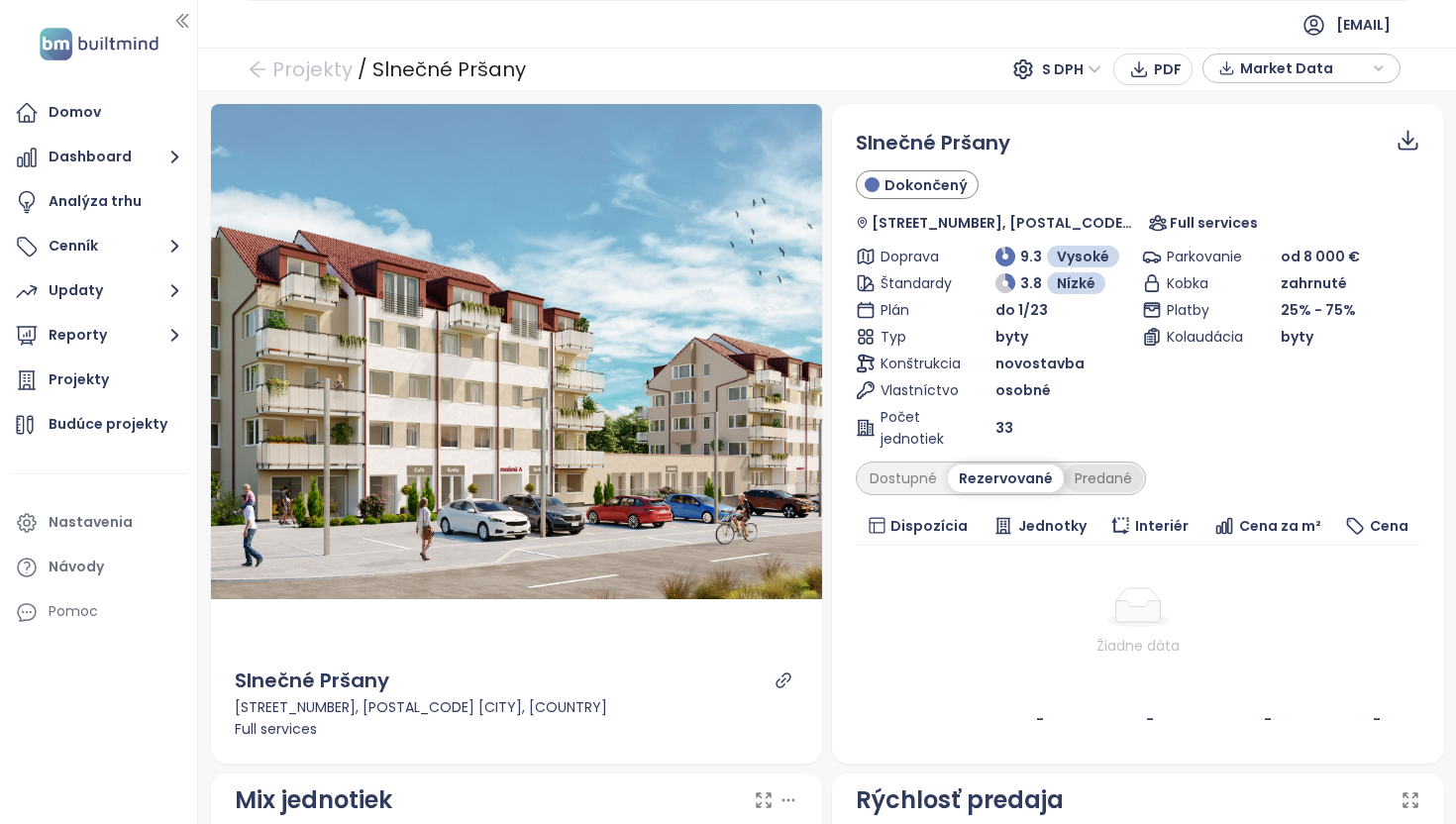 click on "Predané" at bounding box center (1103, 478) 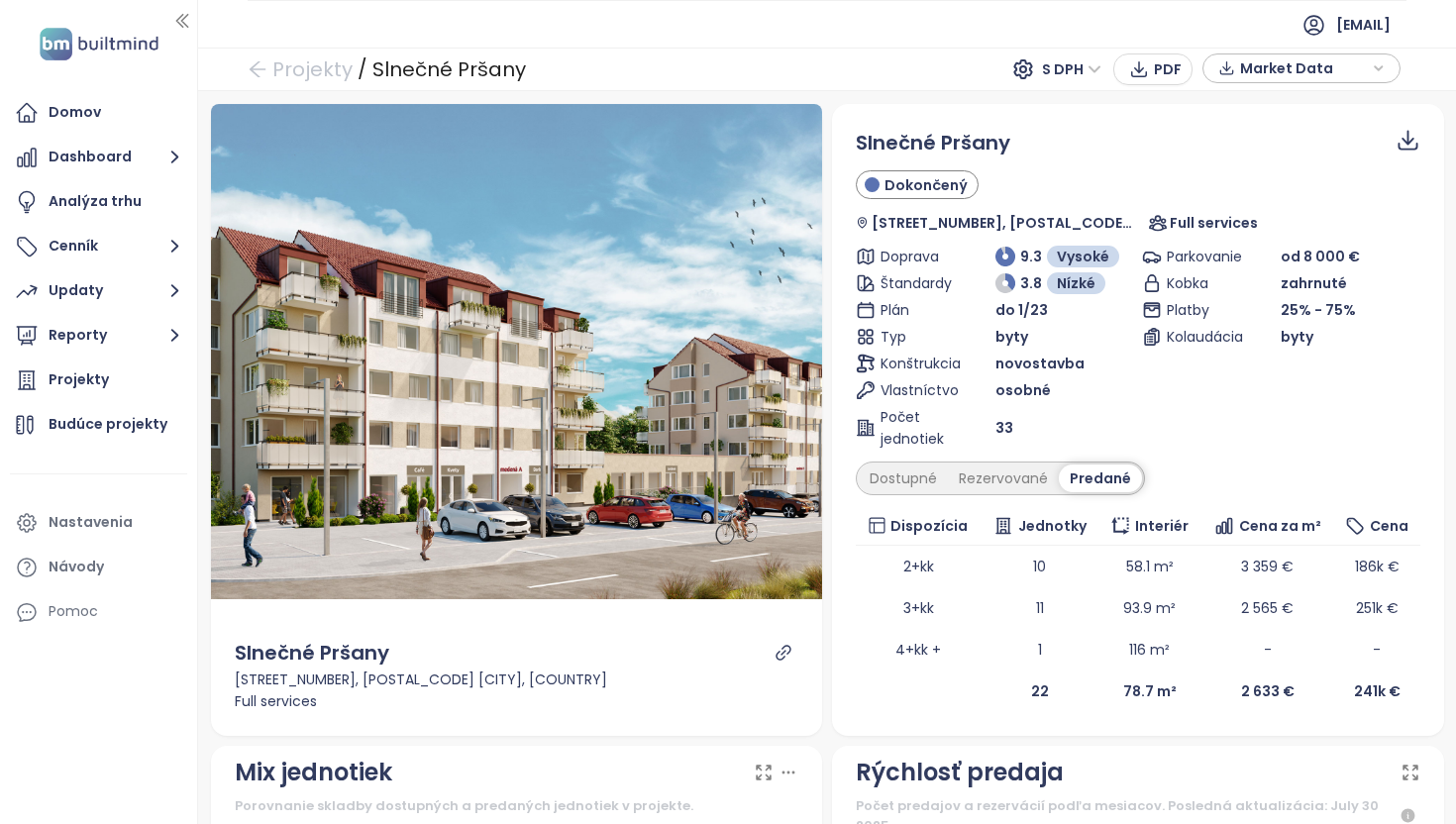 click on "Market Data" at bounding box center (1303, 68) 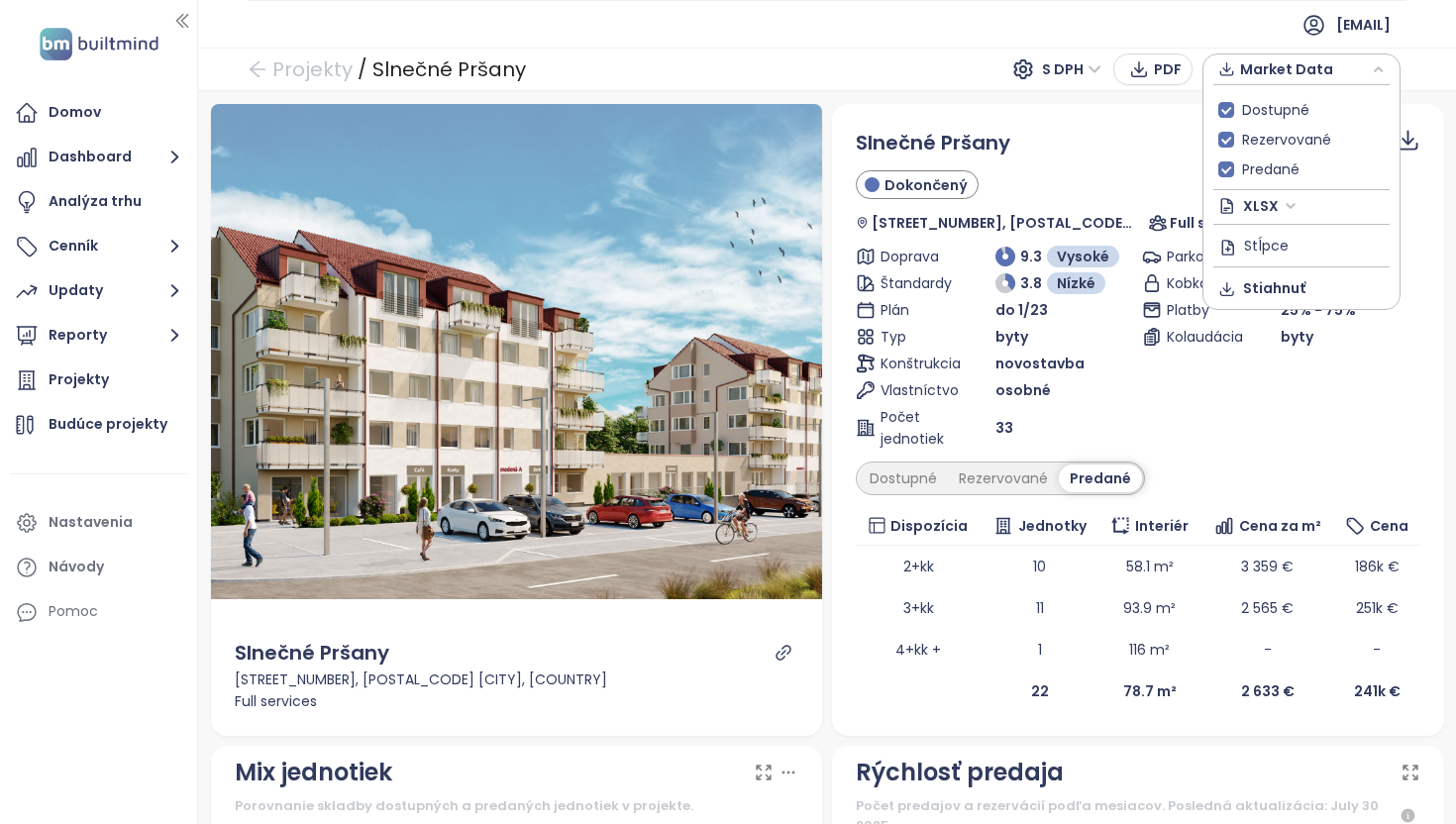 click on "[STREET_NUMBER], [POSTAL_CODE] [CITY], [COUNTRY]" at bounding box center (1138, 180) 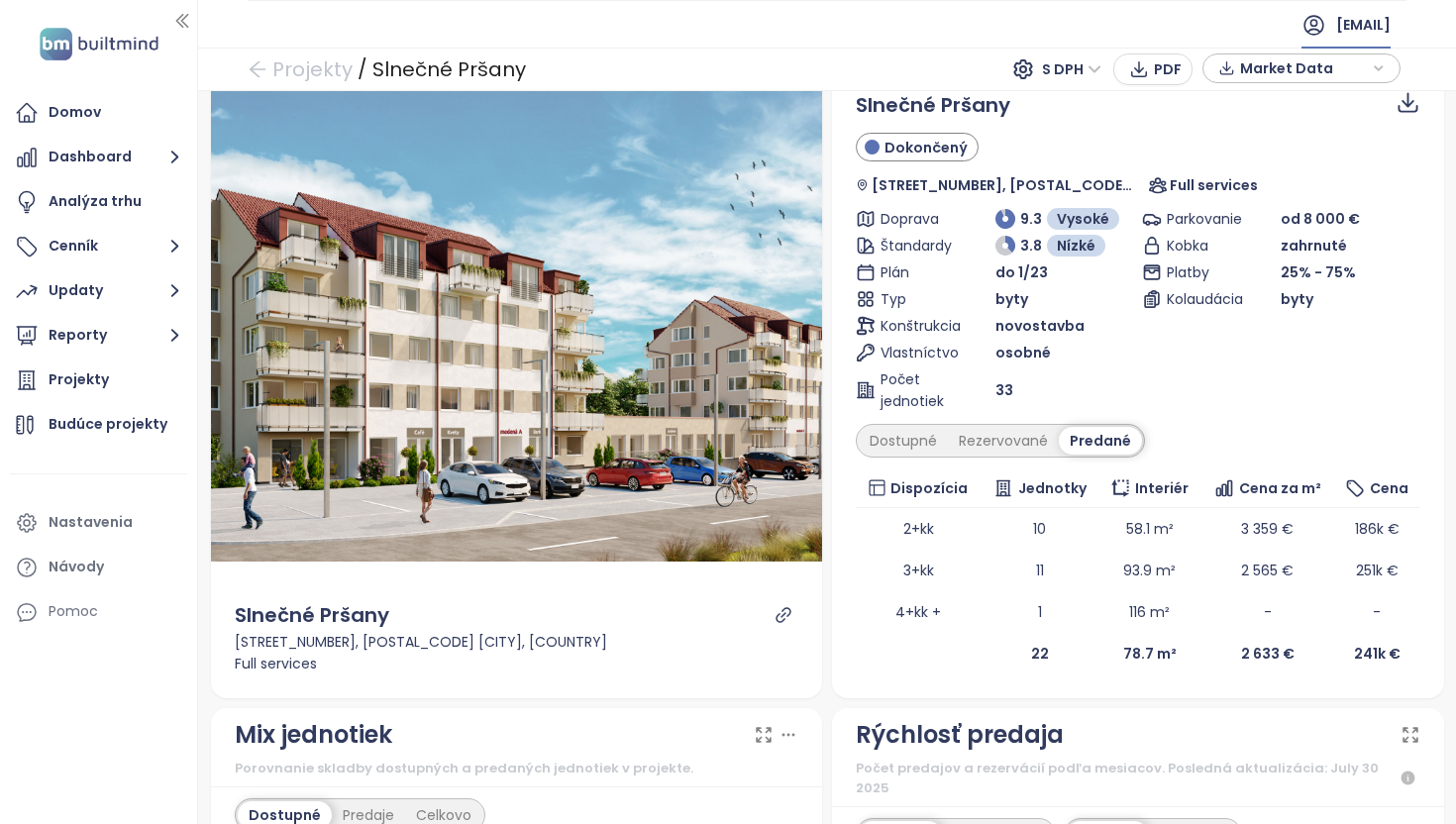 scroll, scrollTop: 0, scrollLeft: 0, axis: both 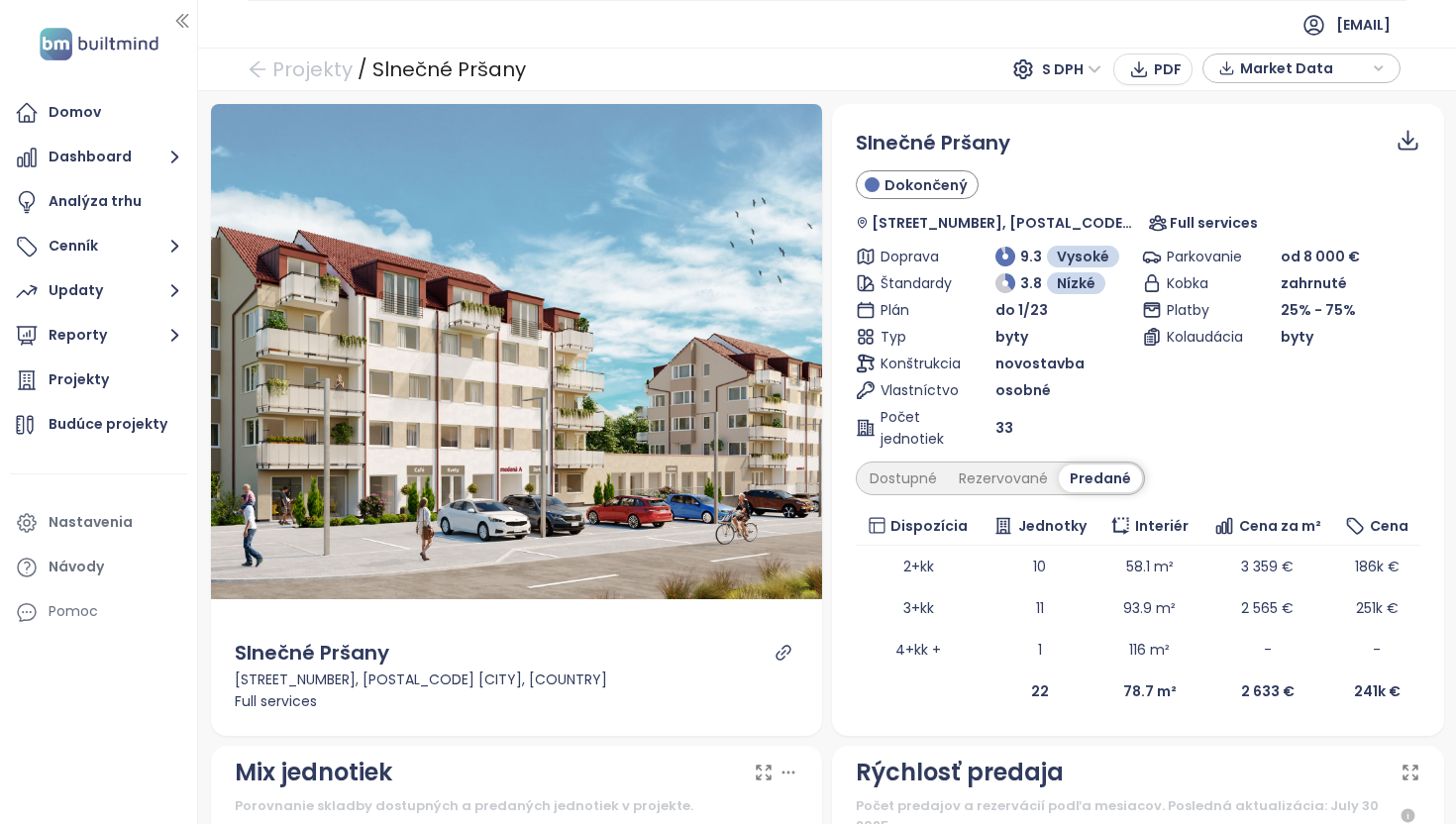 click on "Market Data" at bounding box center [1303, 68] 